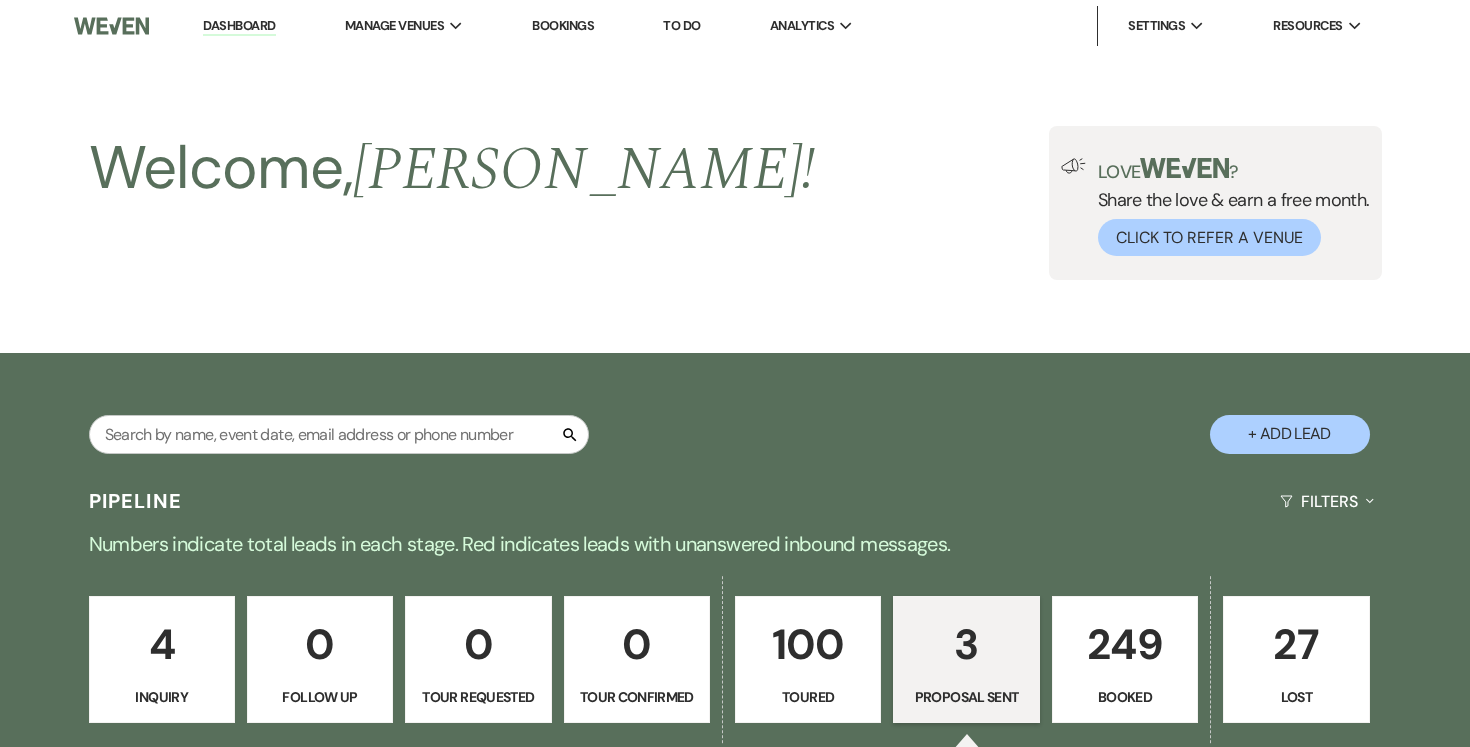 select on "6" 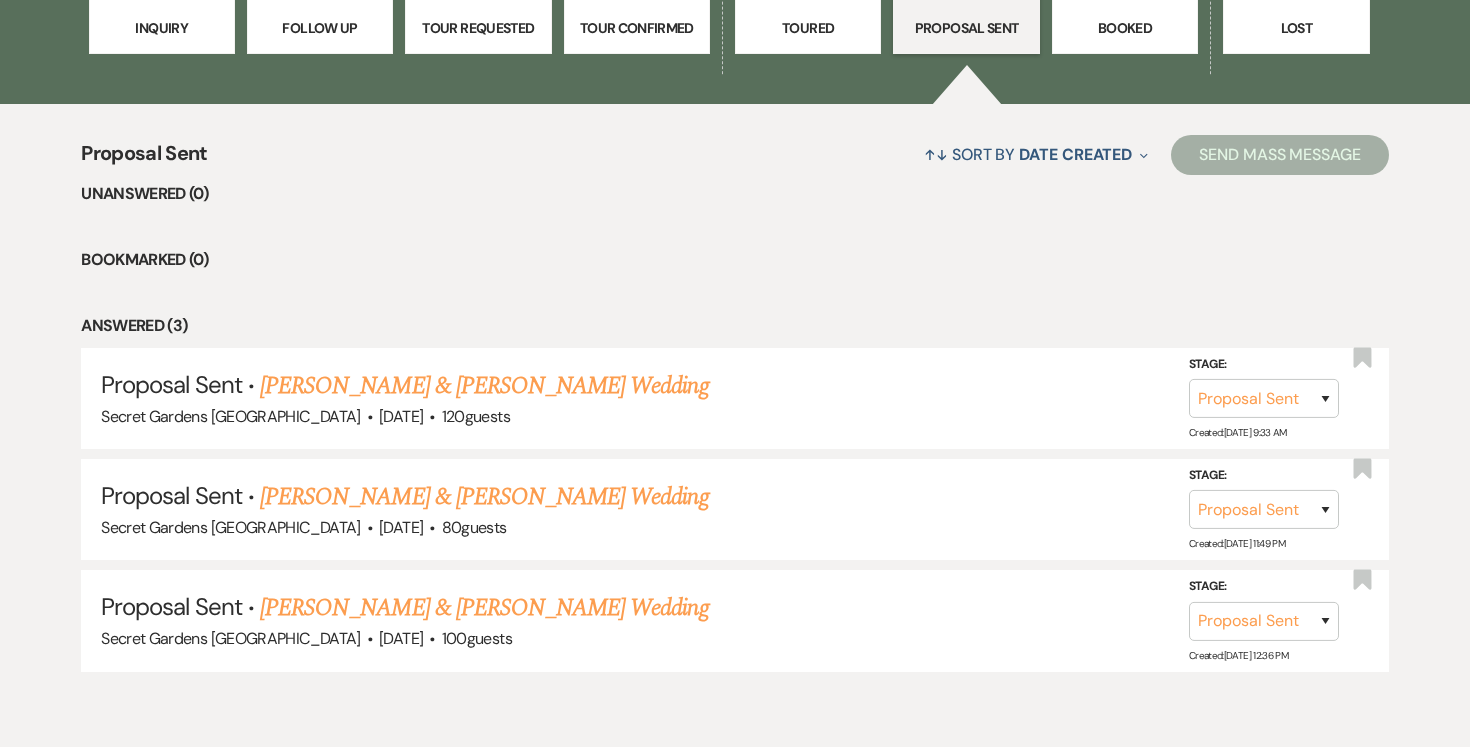 scroll, scrollTop: 0, scrollLeft: 0, axis: both 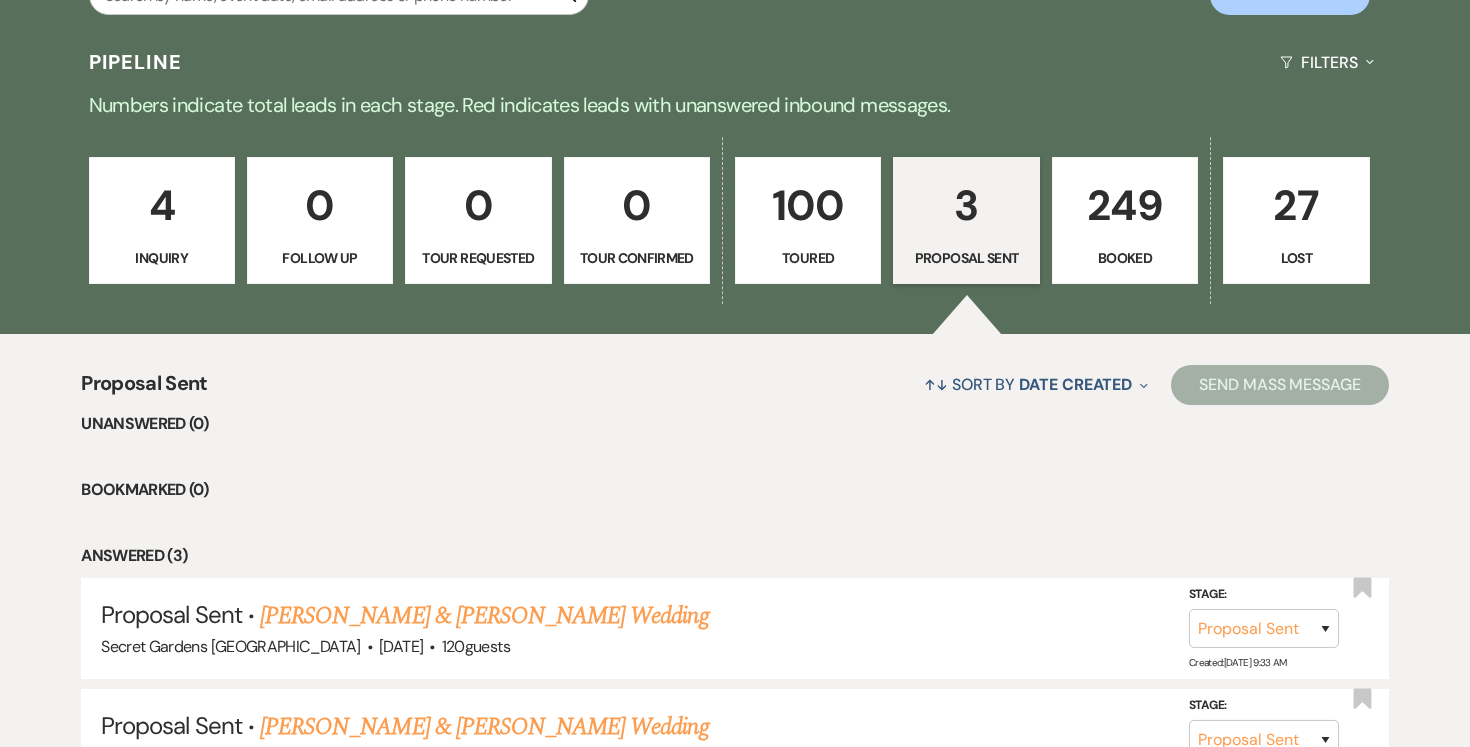 click on "100" at bounding box center (808, 205) 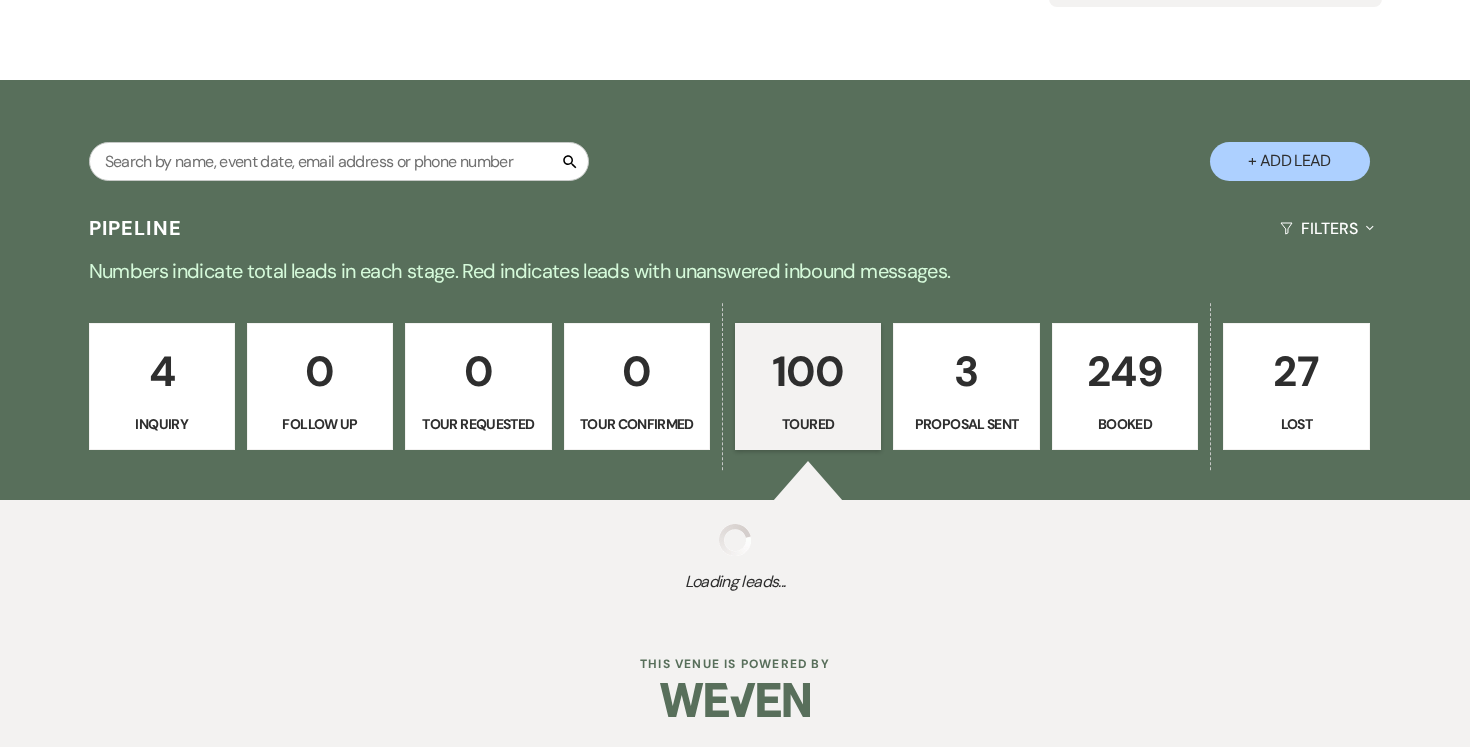 select on "5" 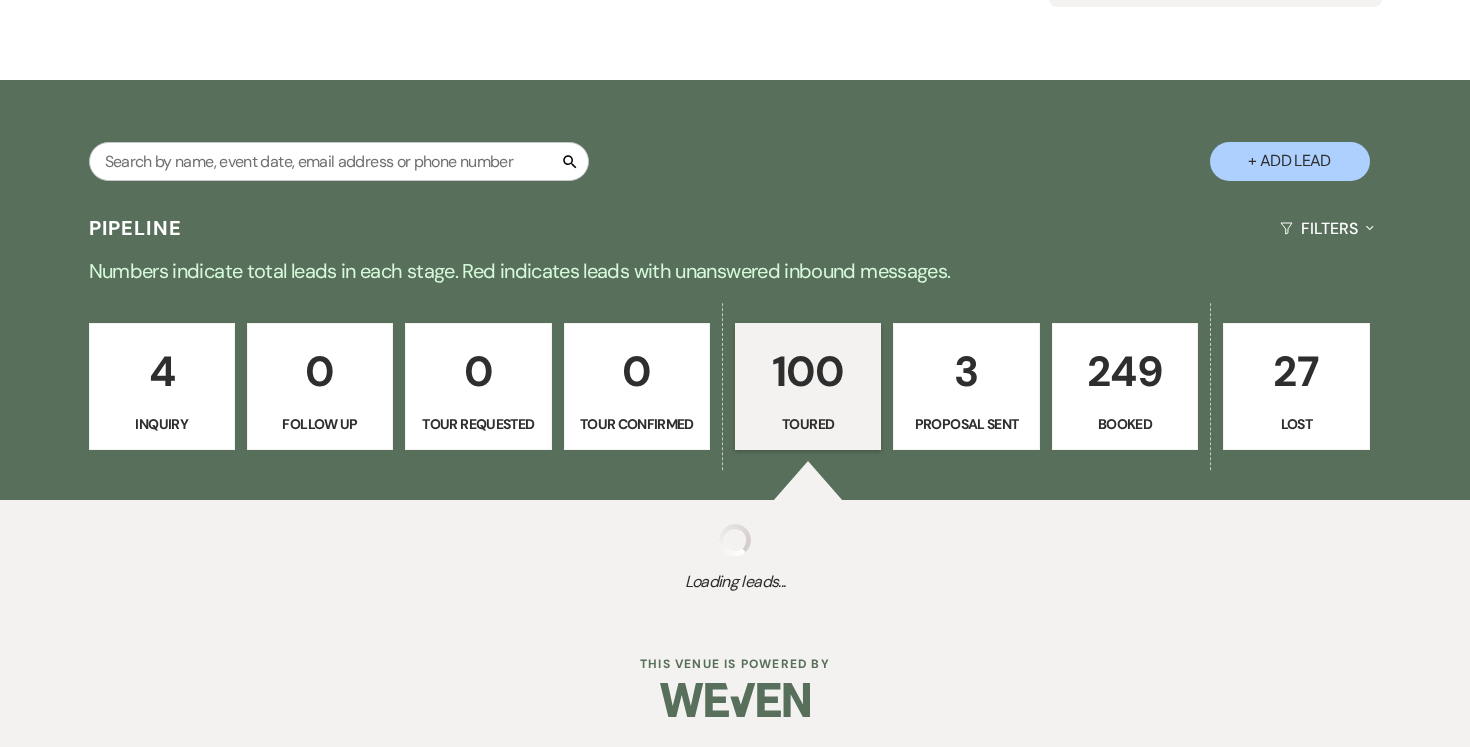 select on "5" 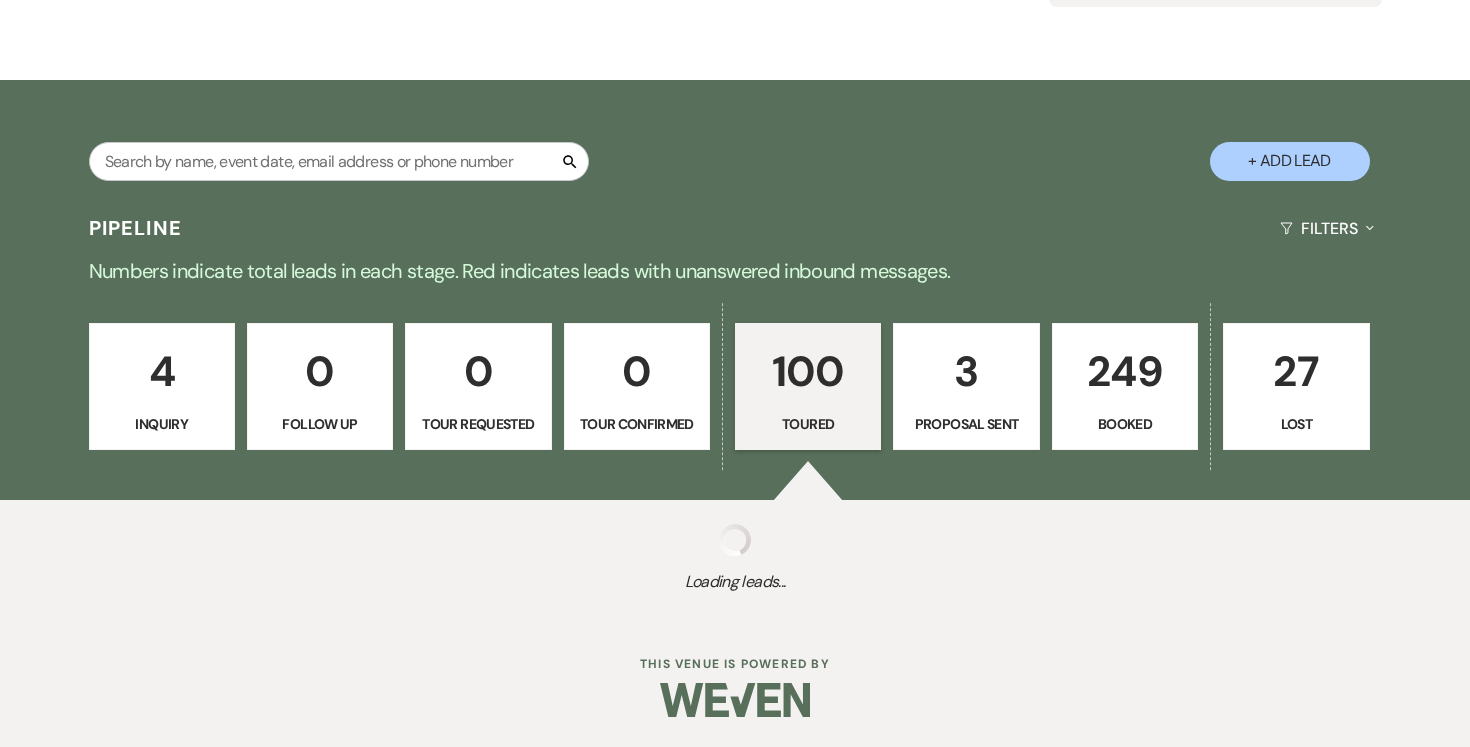 select on "5" 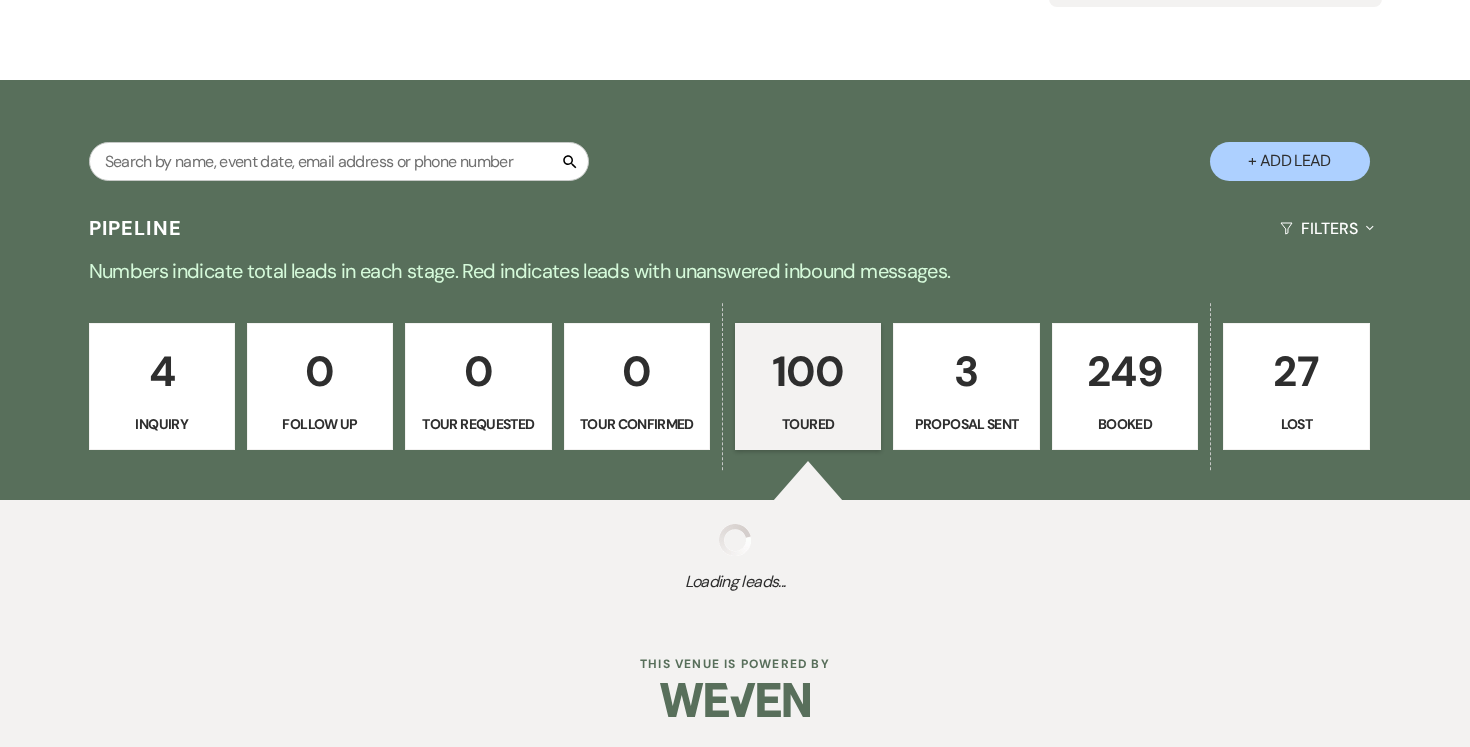 select on "5" 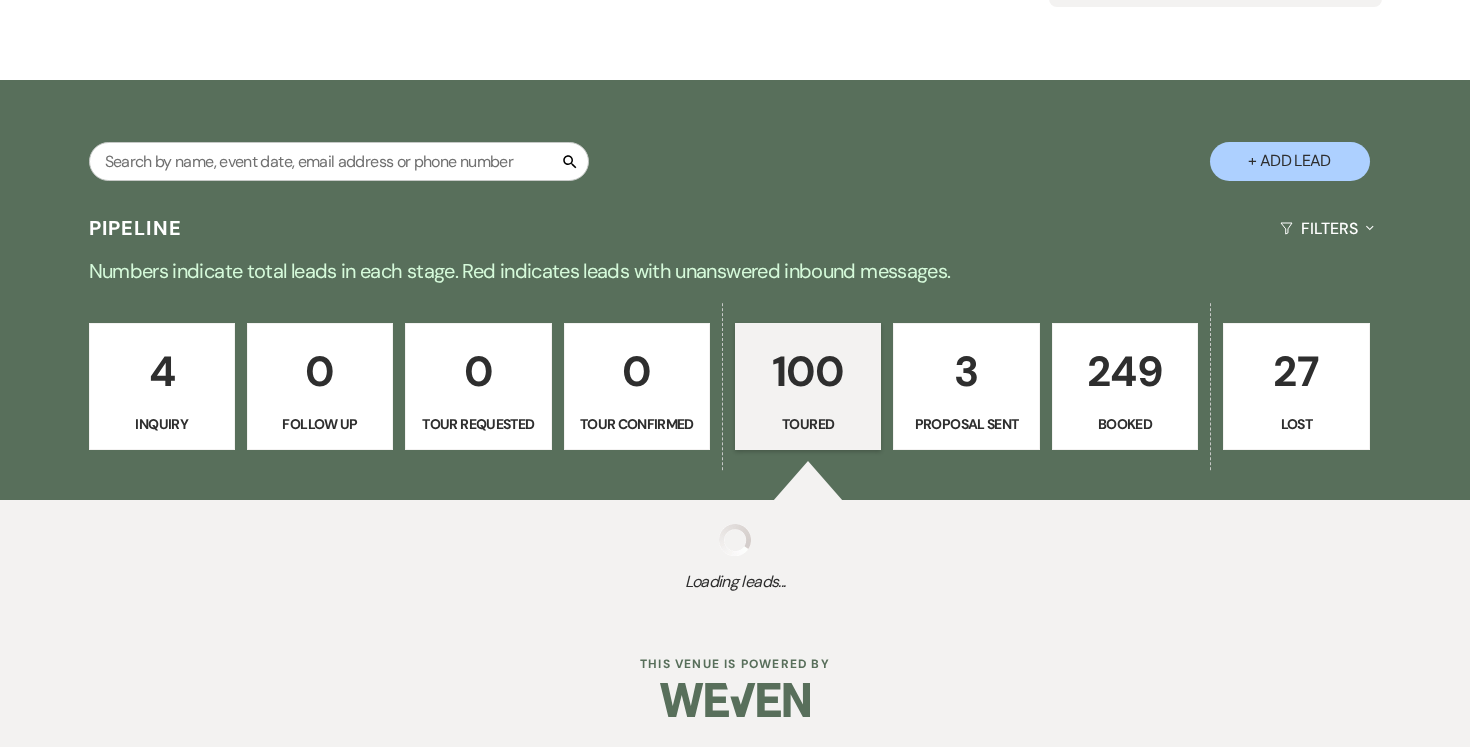 select on "5" 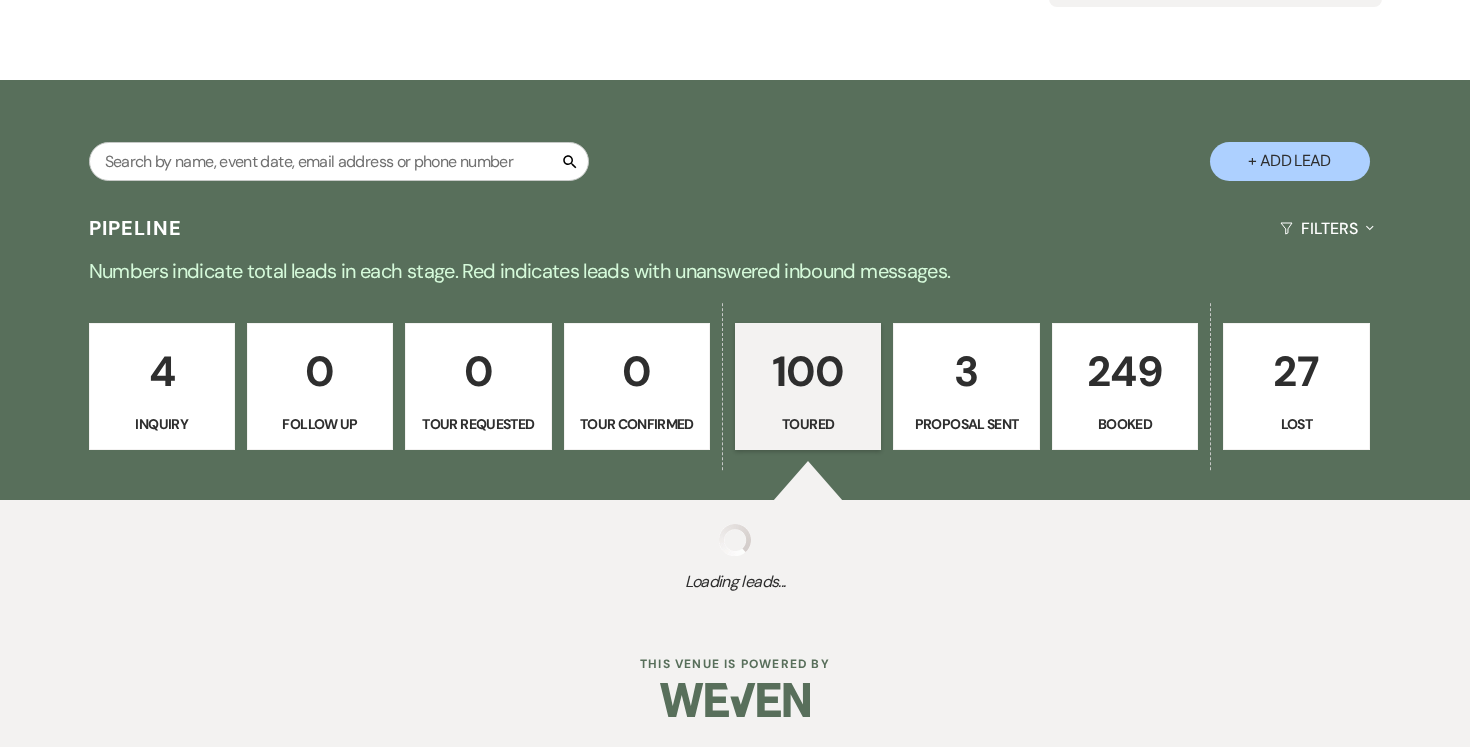 select on "5" 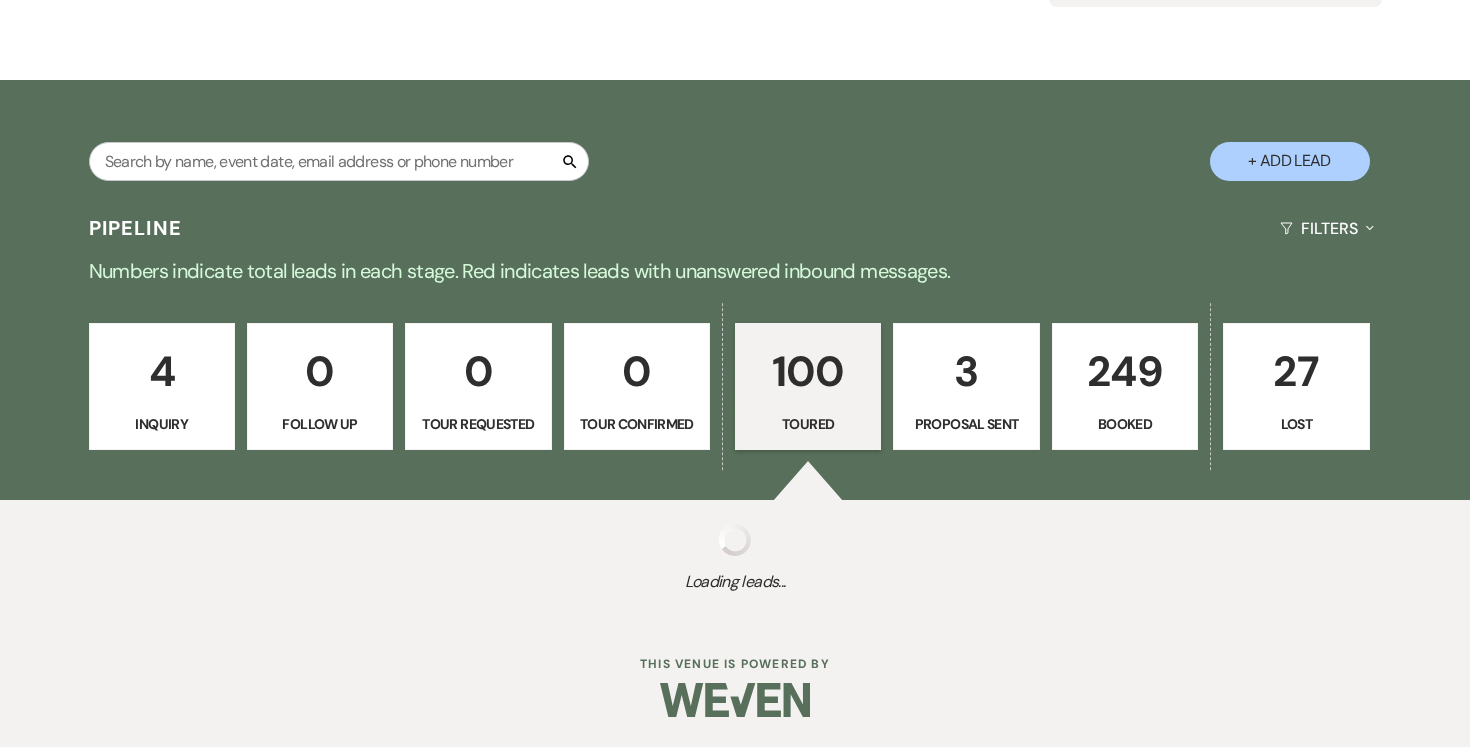 select on "5" 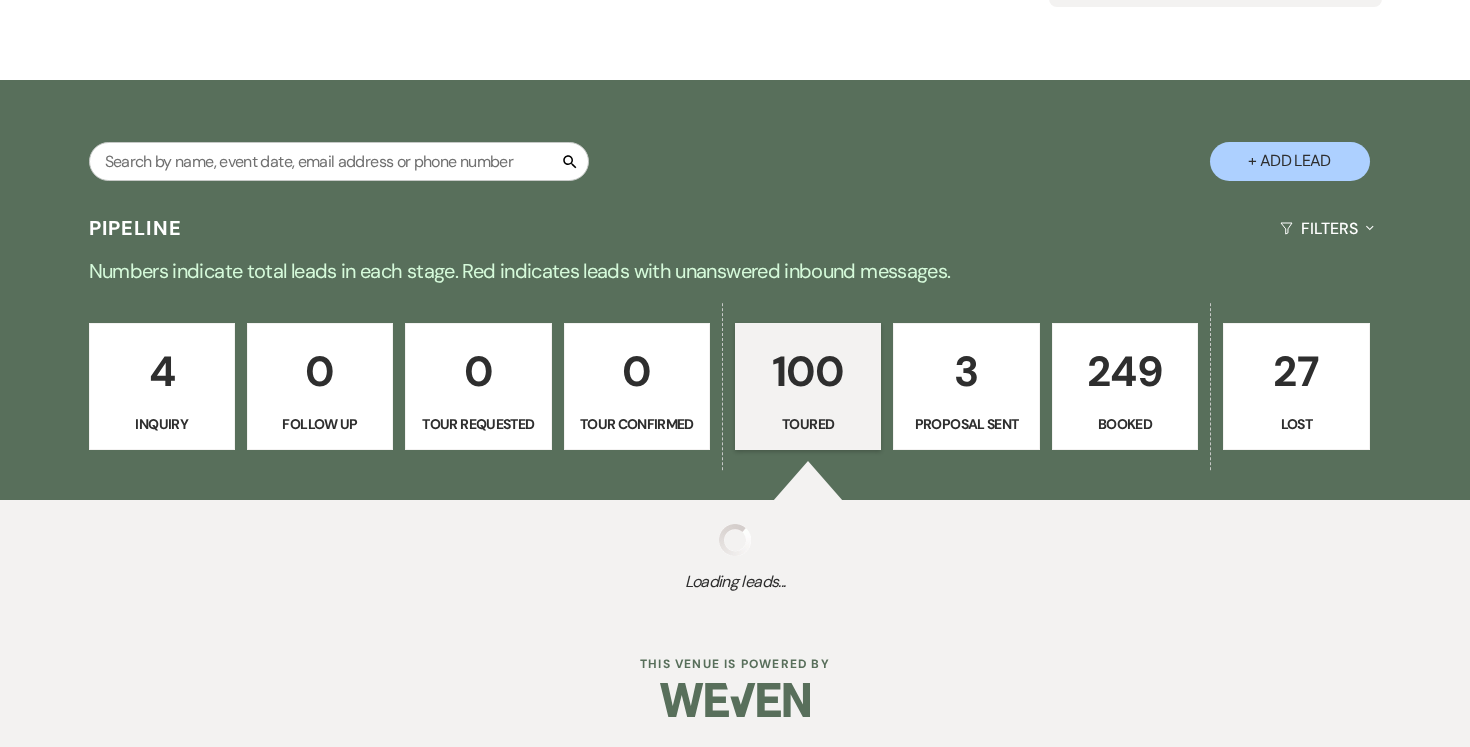 select on "5" 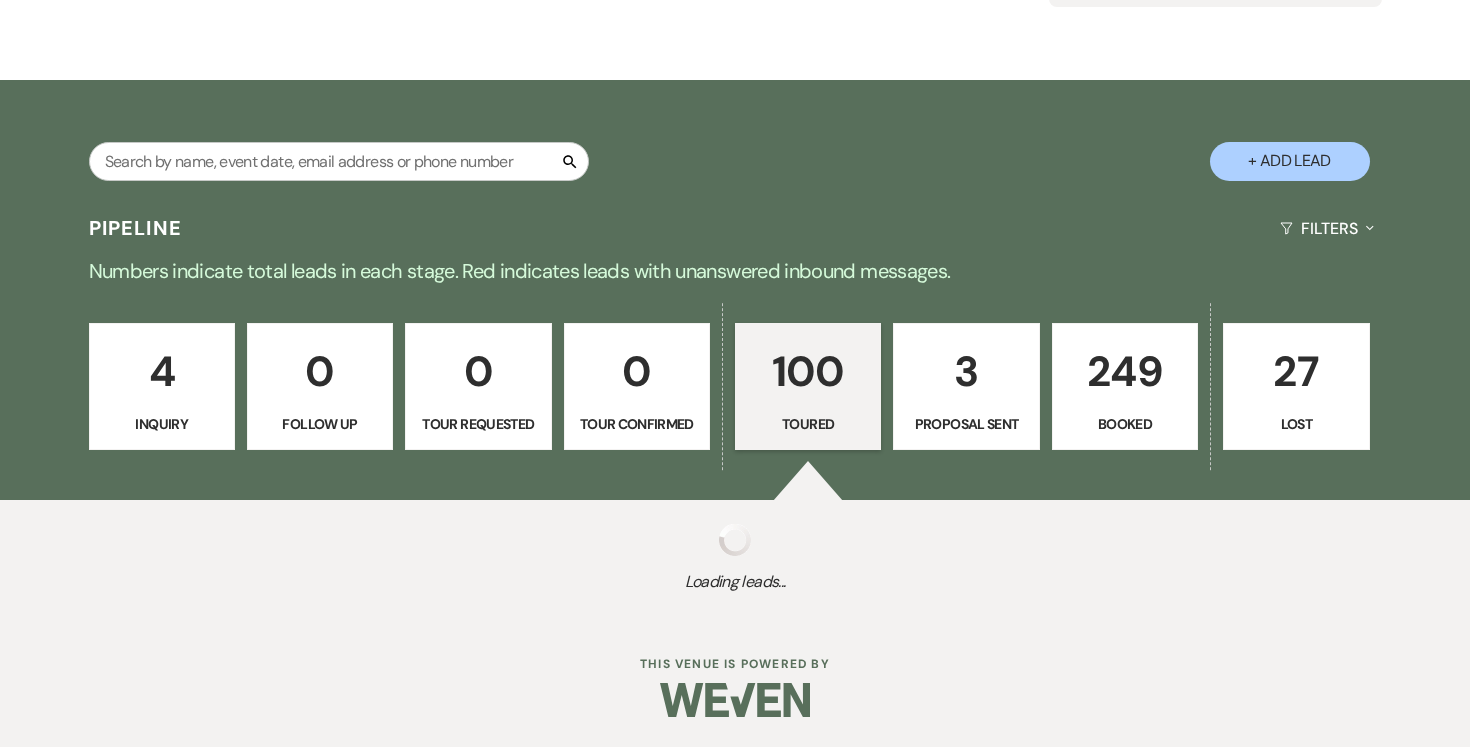 select on "5" 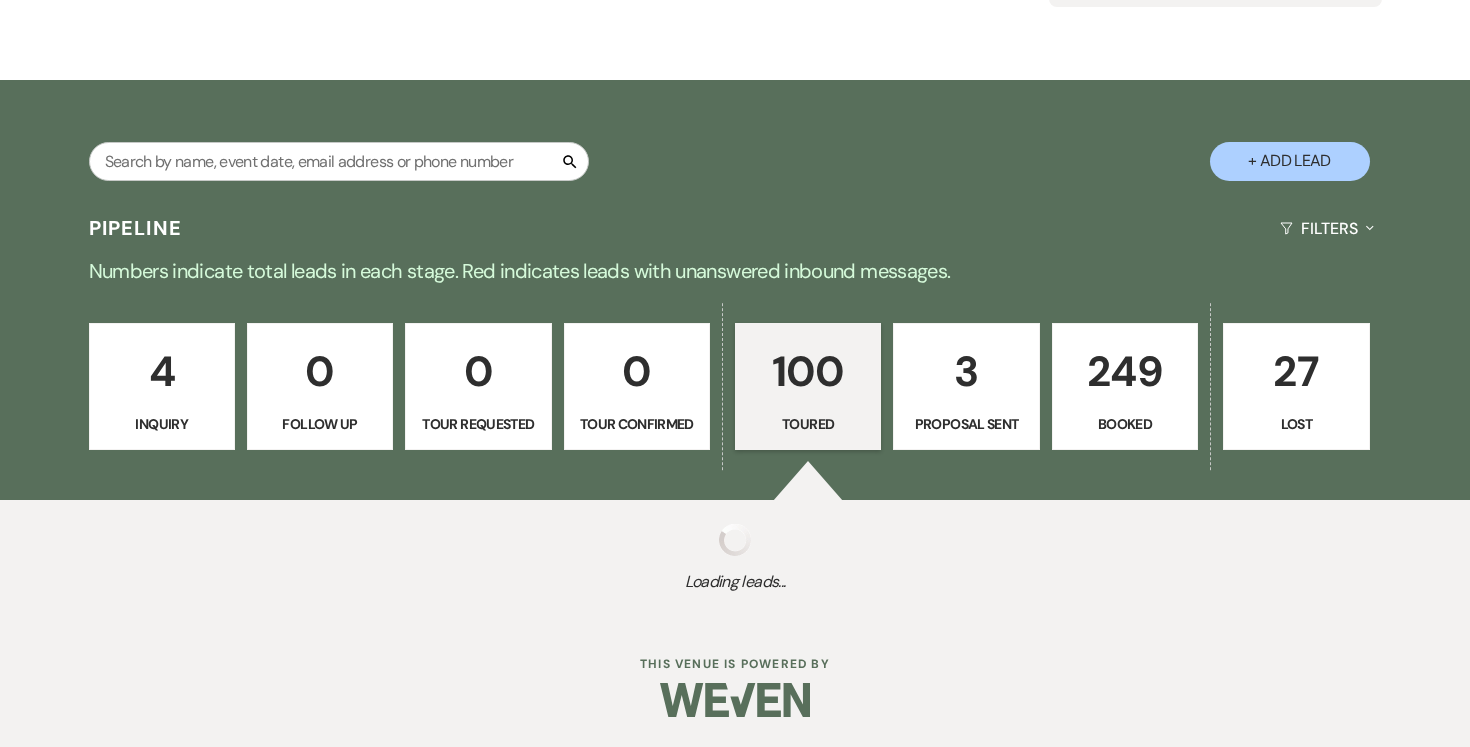 select on "5" 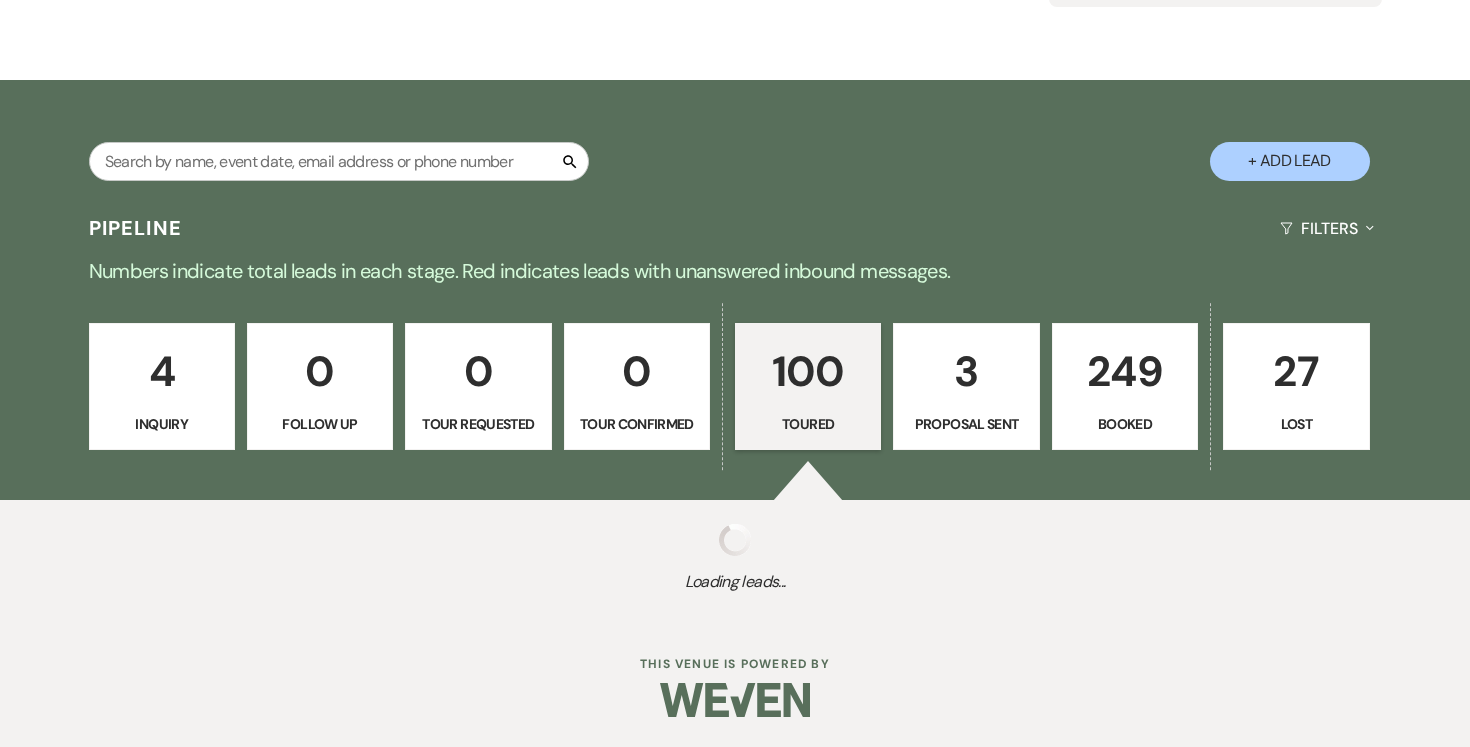 select on "5" 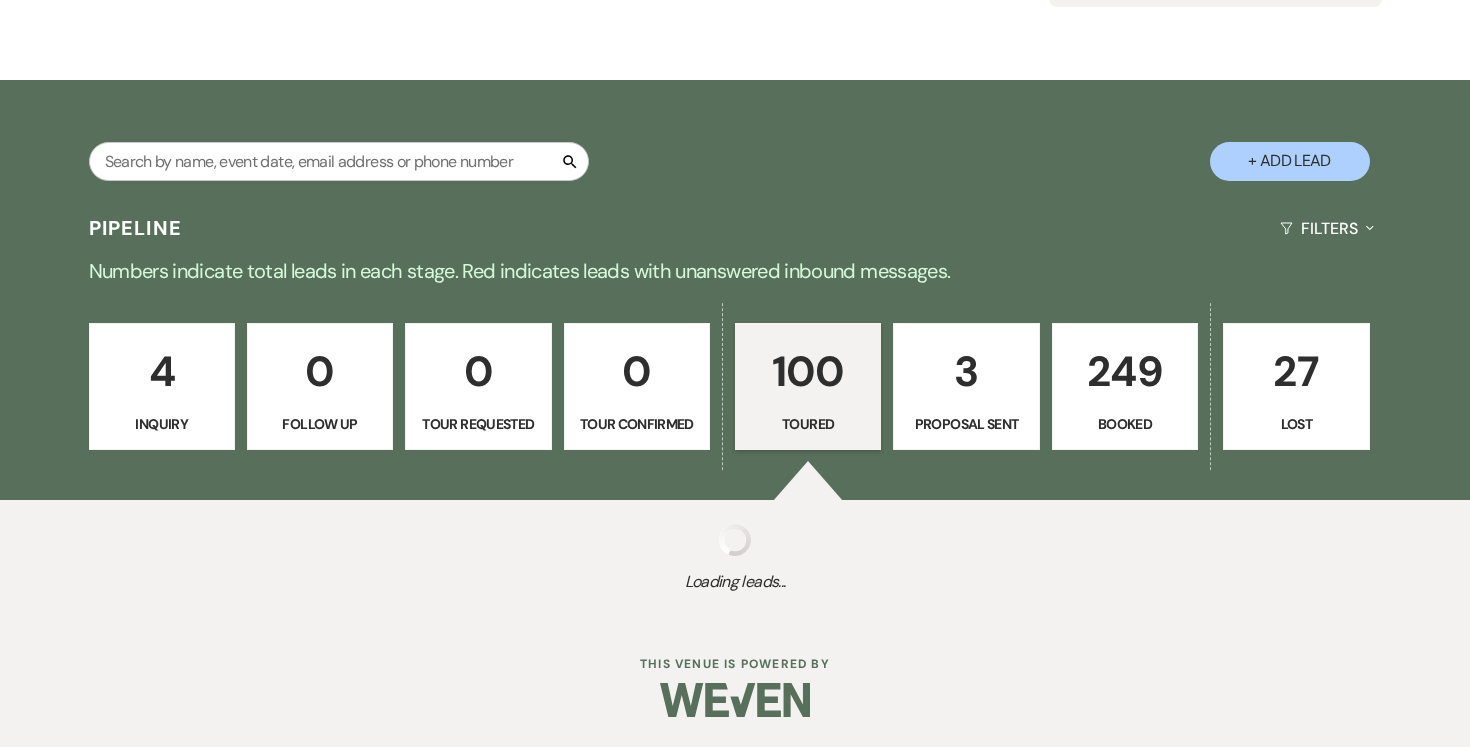 select on "5" 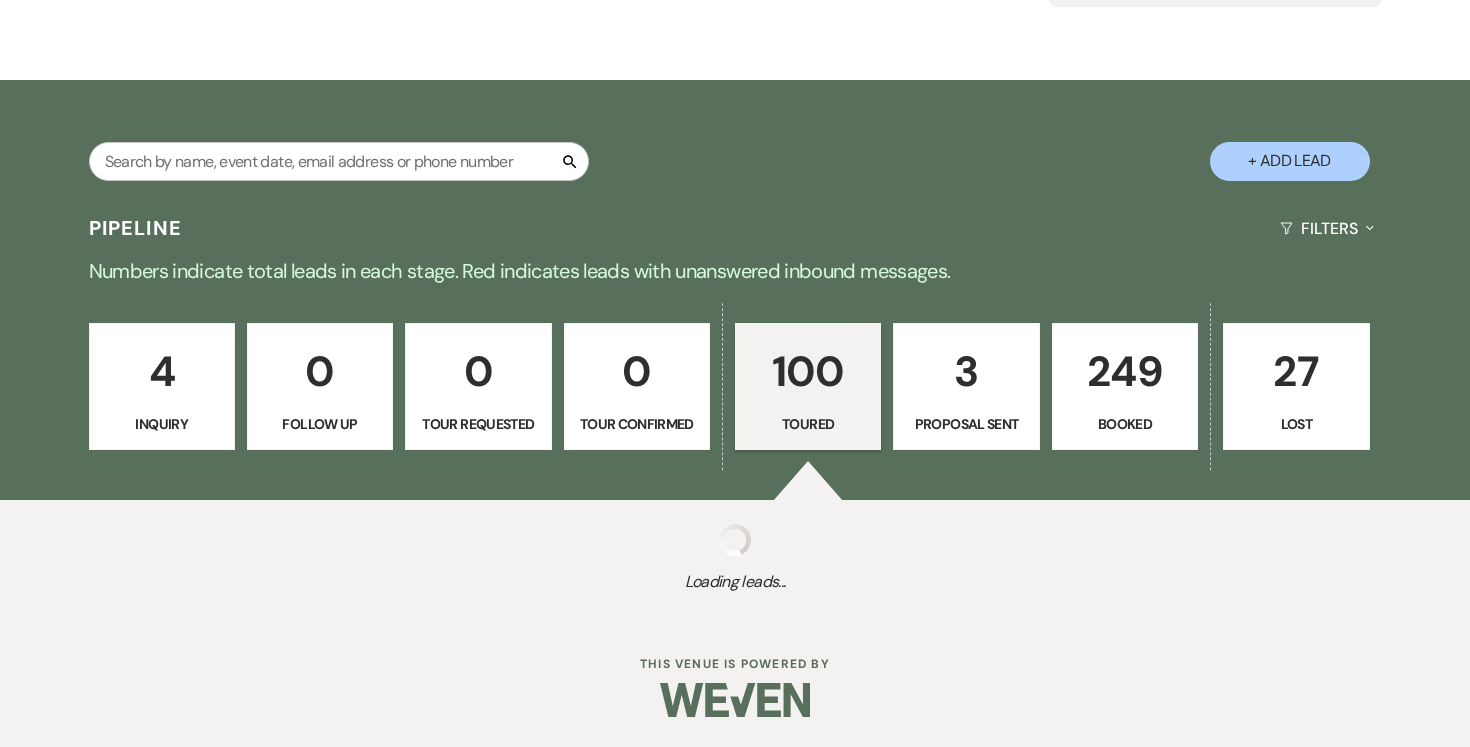 select on "5" 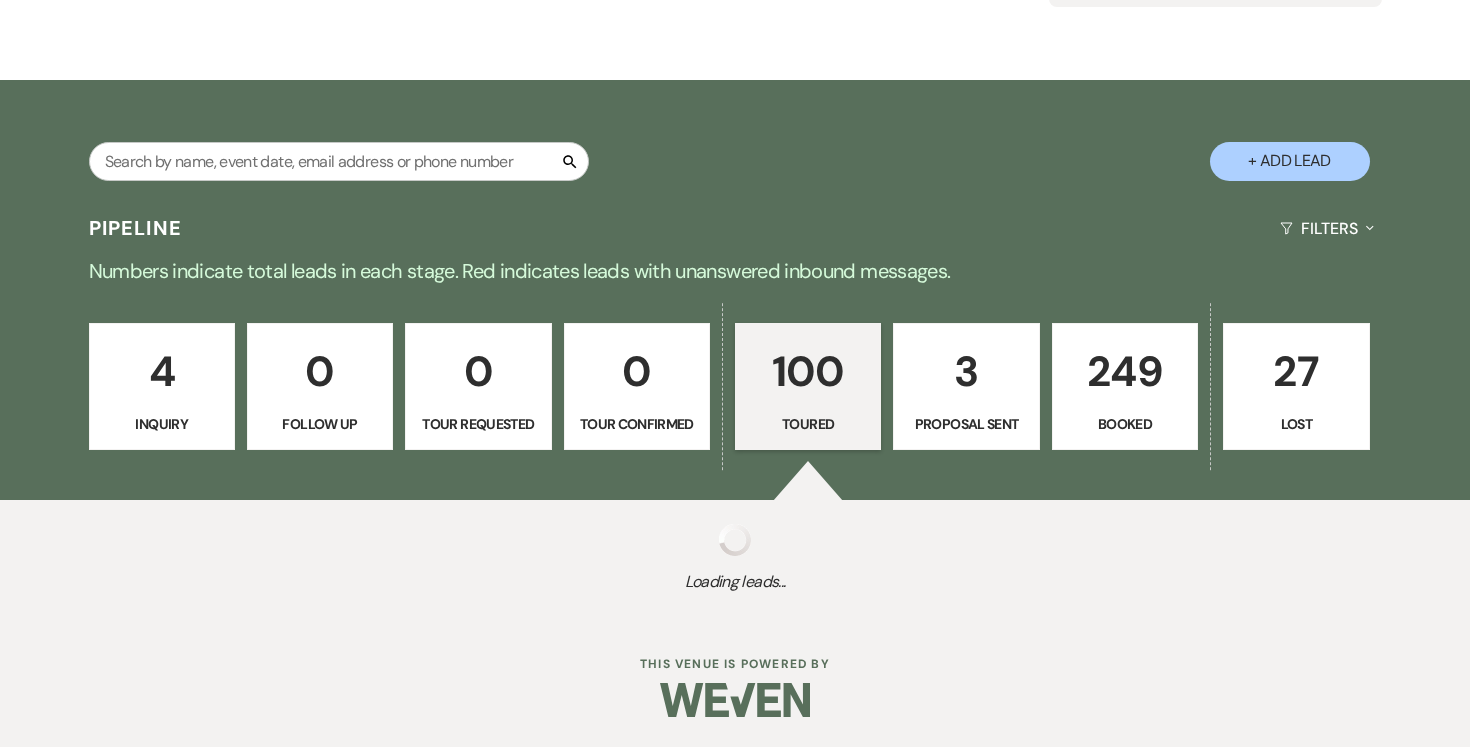 select on "5" 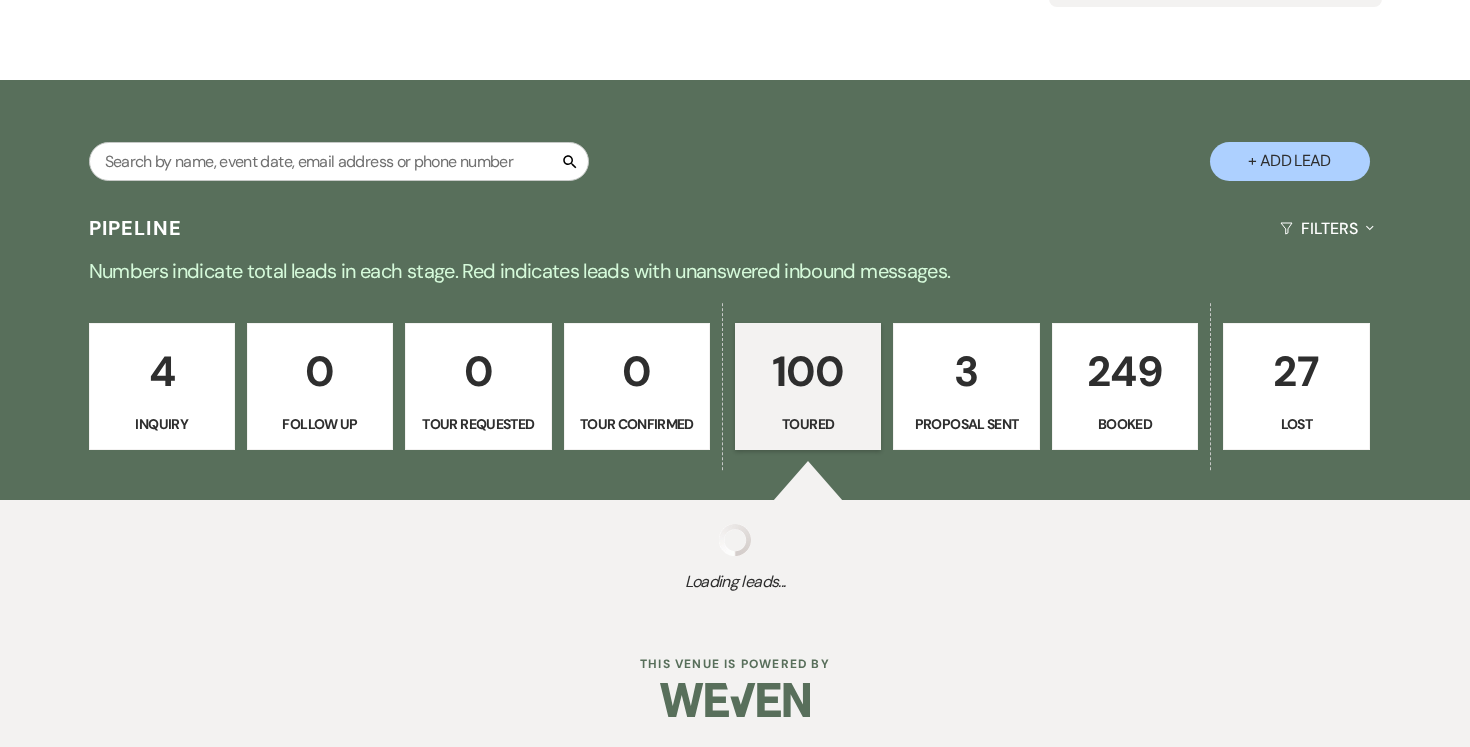 select on "5" 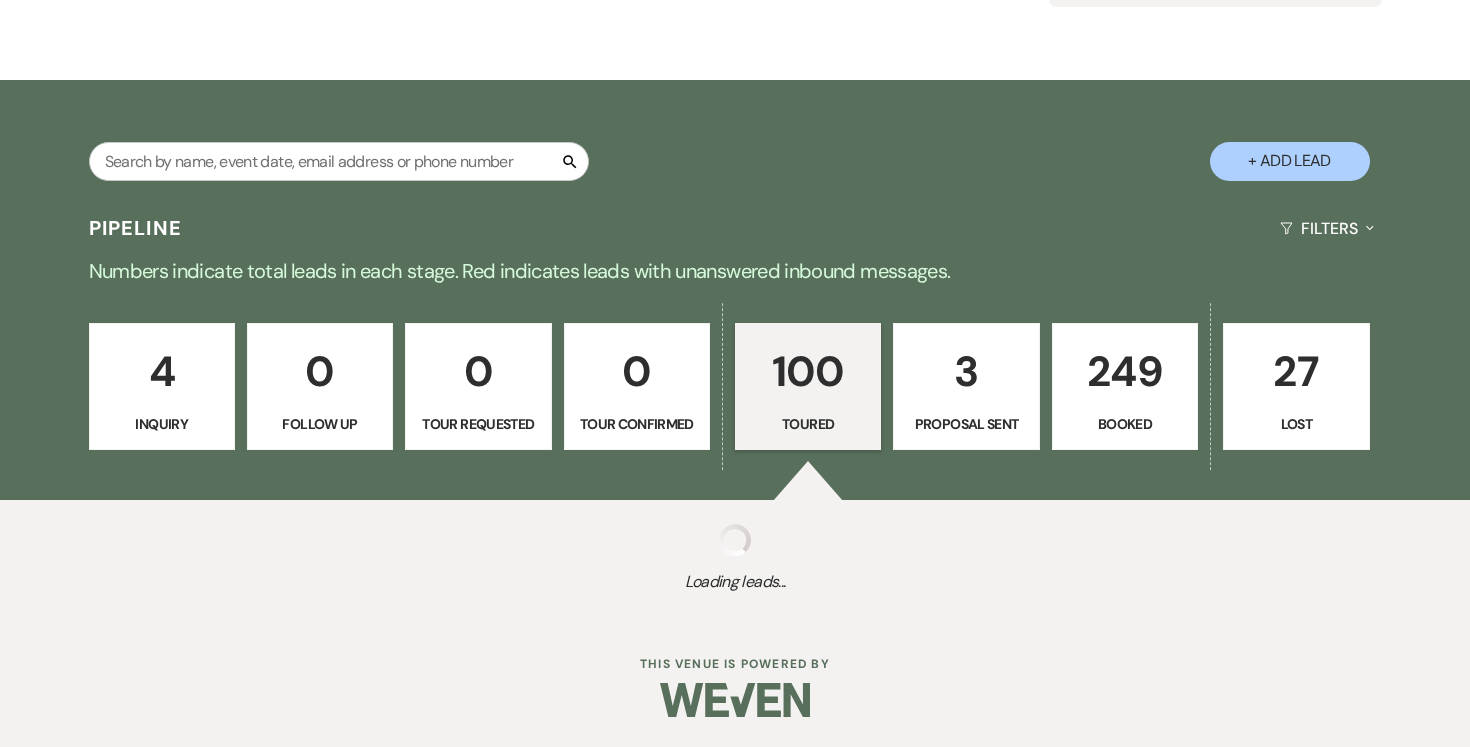 select on "5" 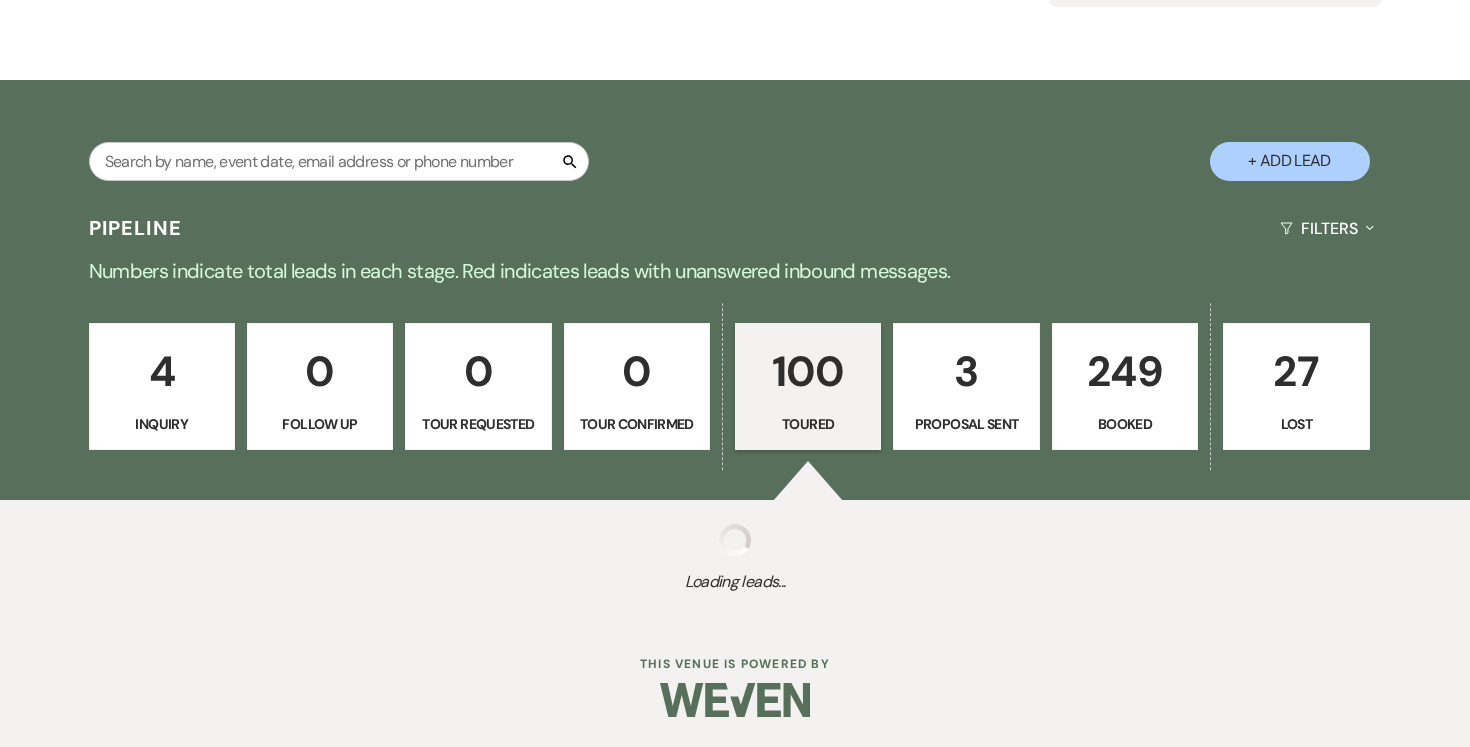 select on "5" 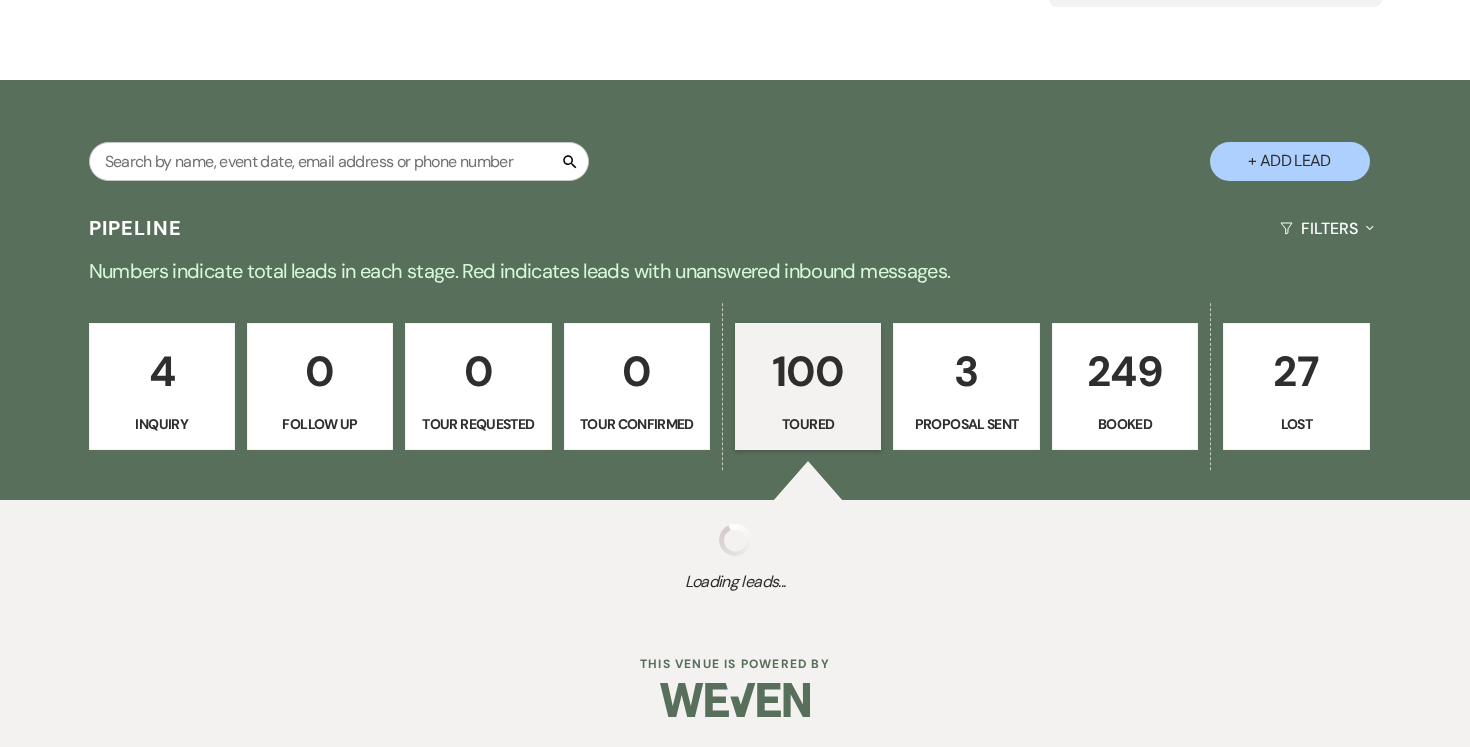 select on "5" 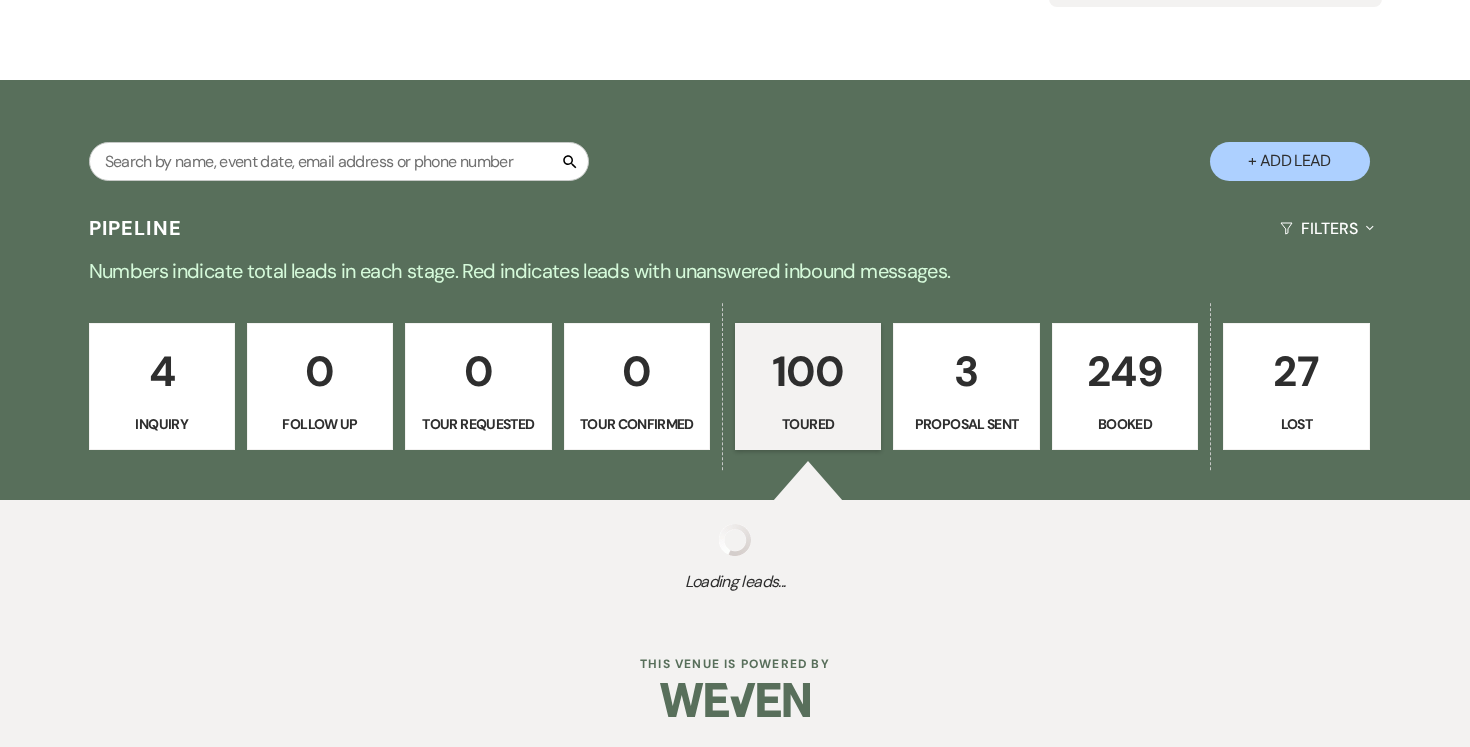 select on "5" 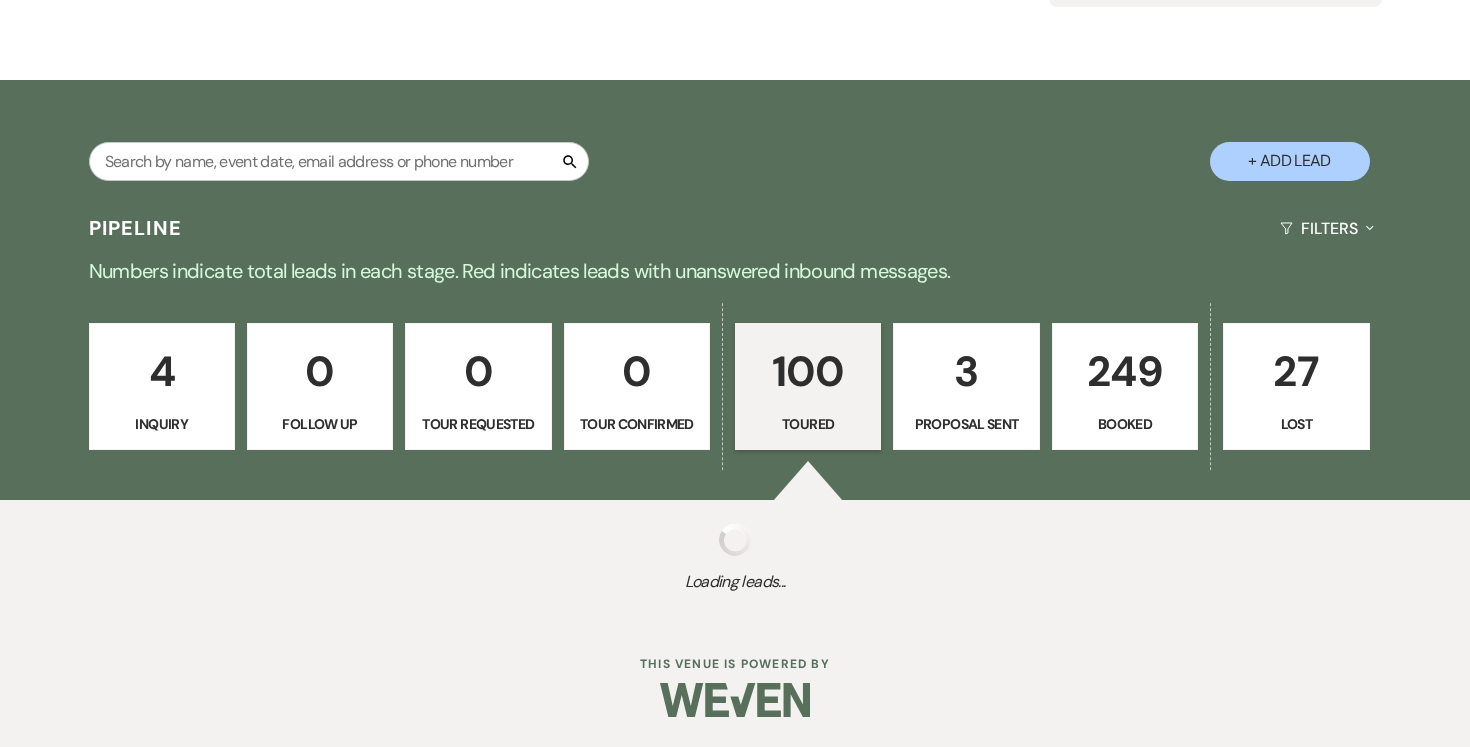 select on "5" 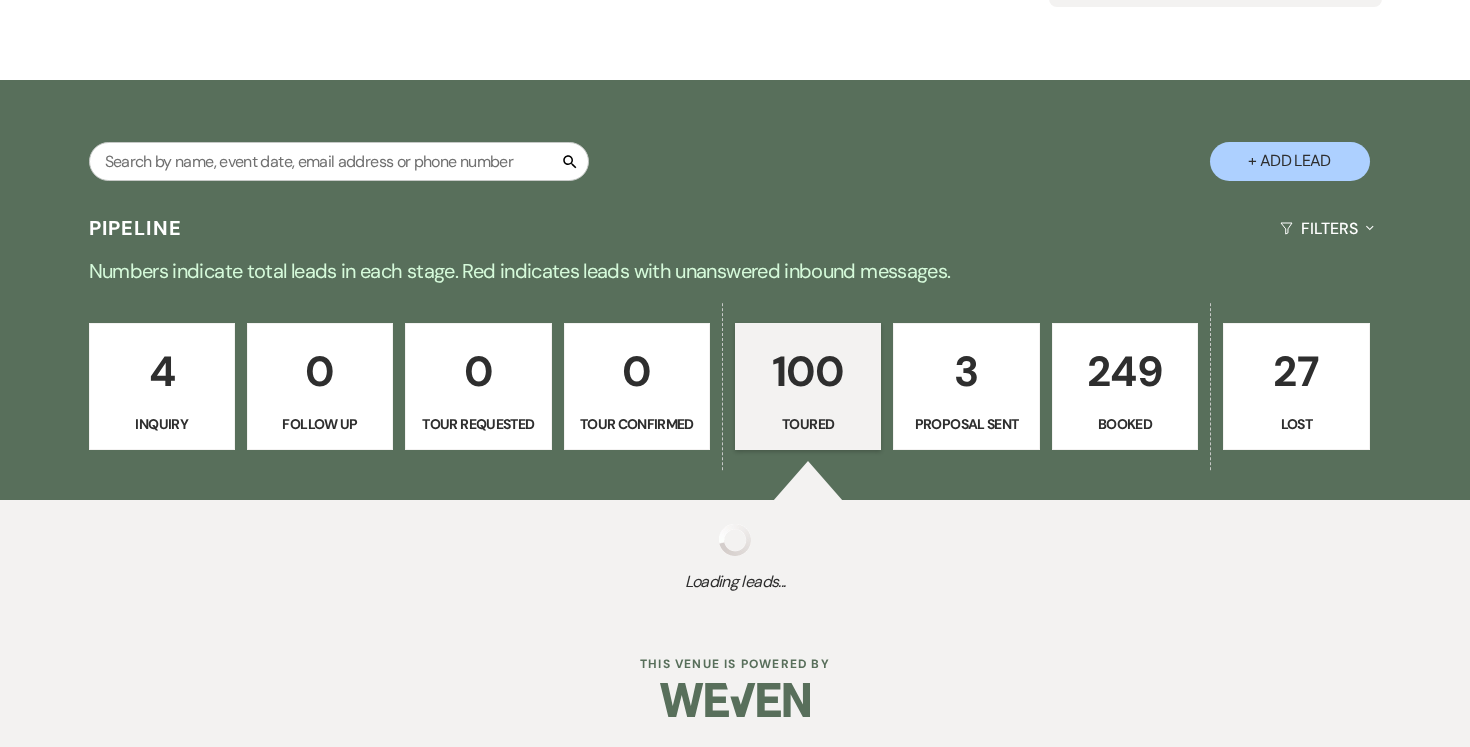 select on "5" 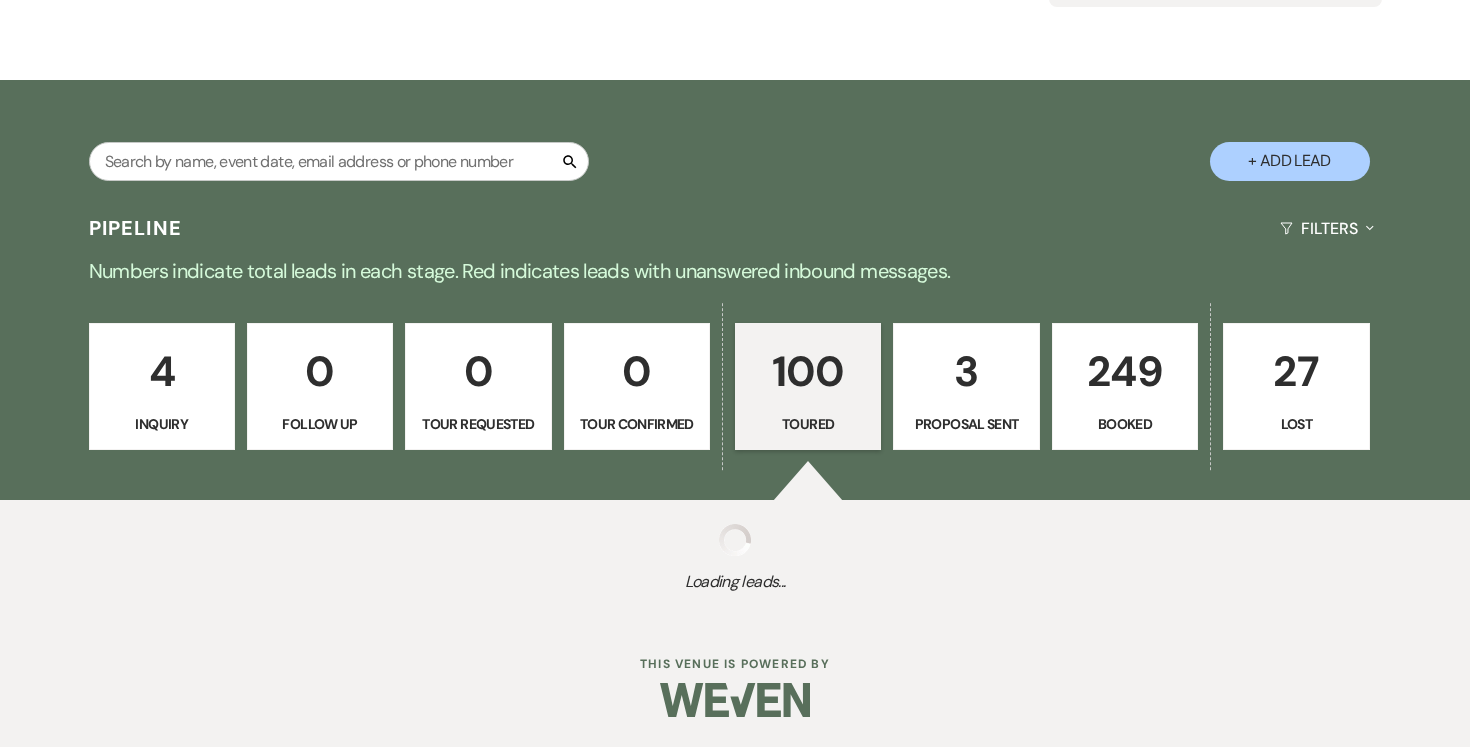 select on "5" 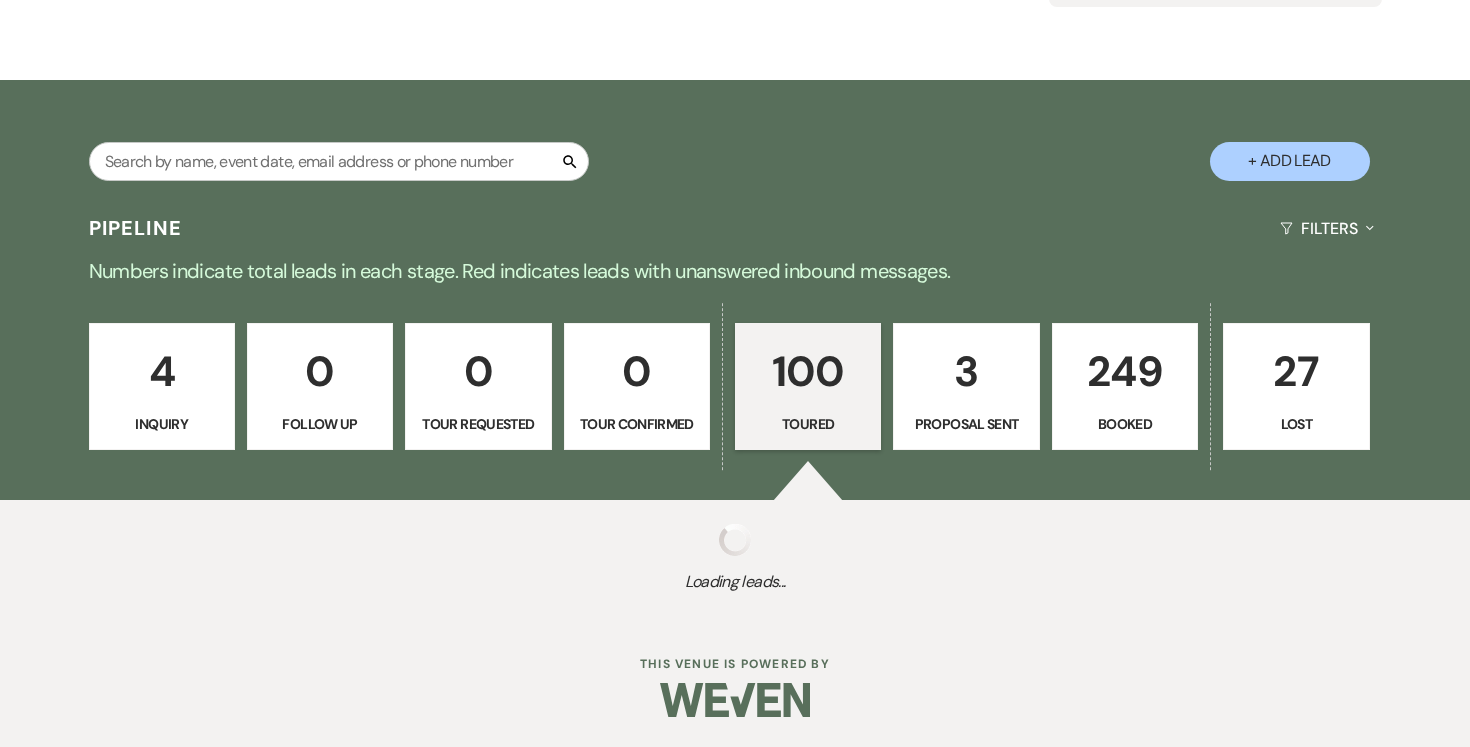 select on "5" 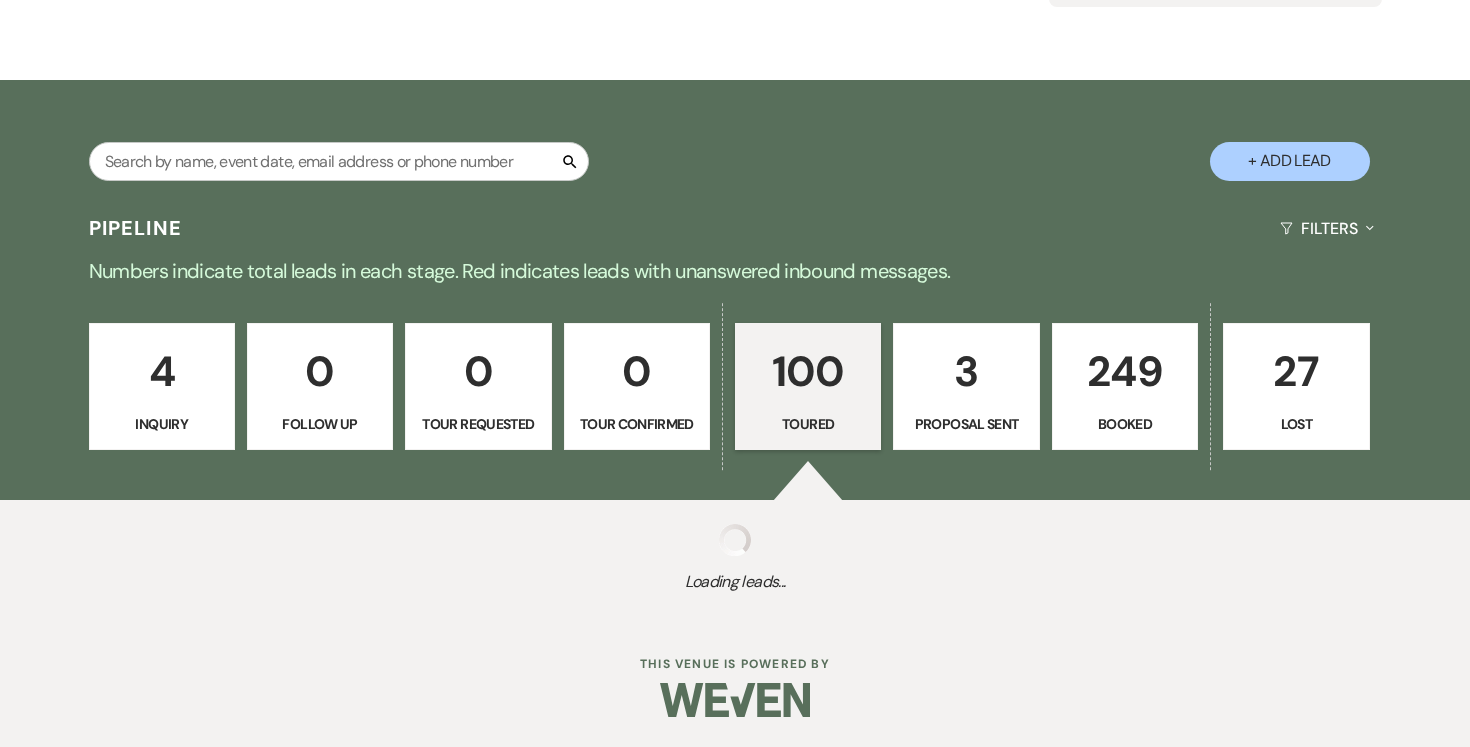 select on "5" 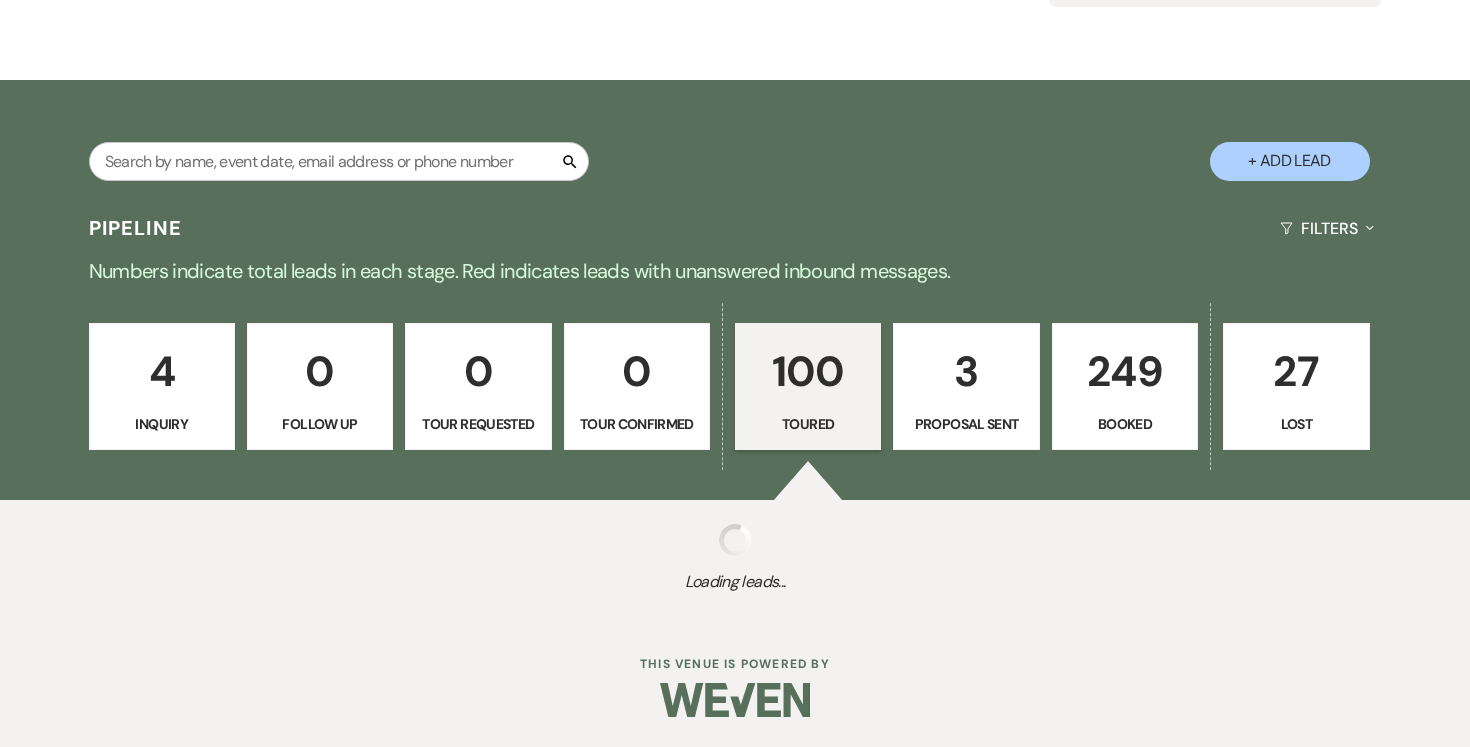 select on "5" 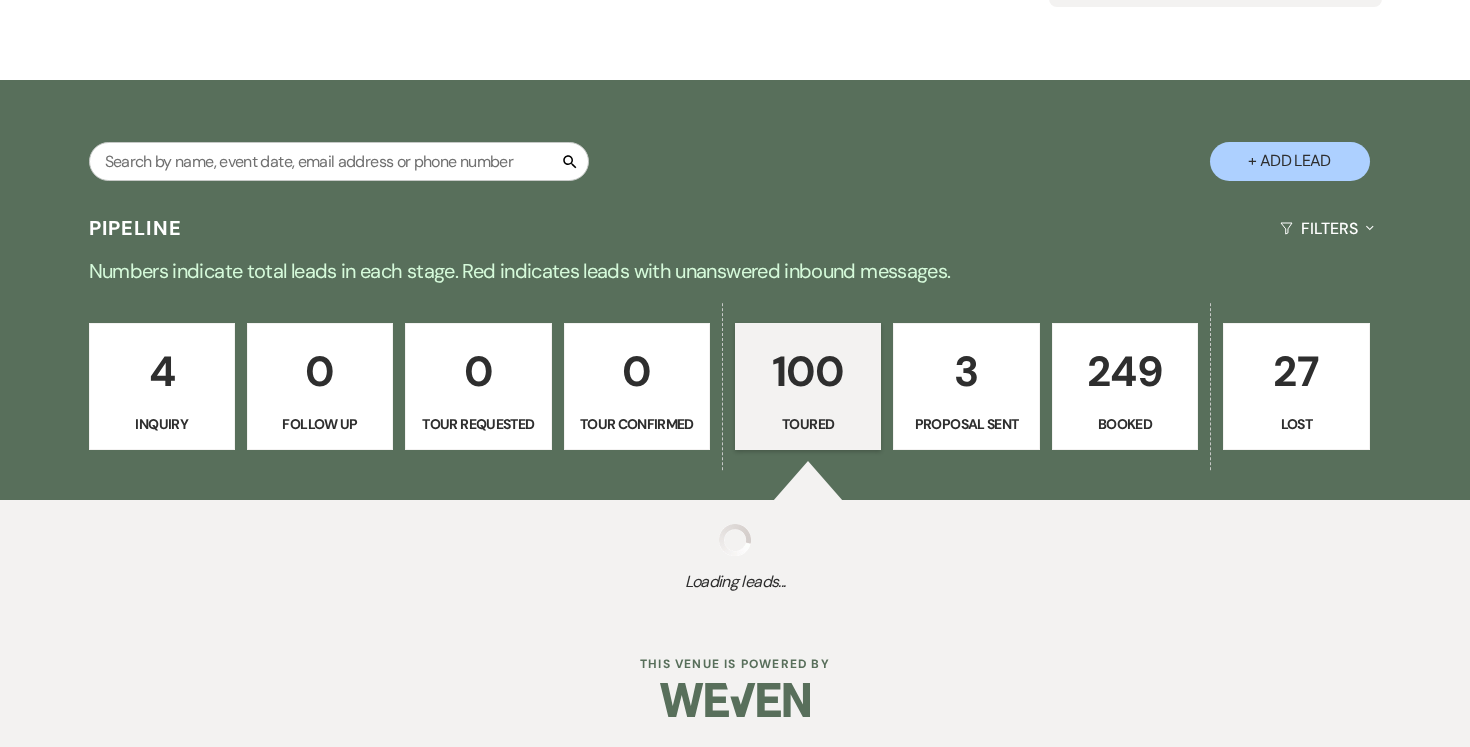 select on "5" 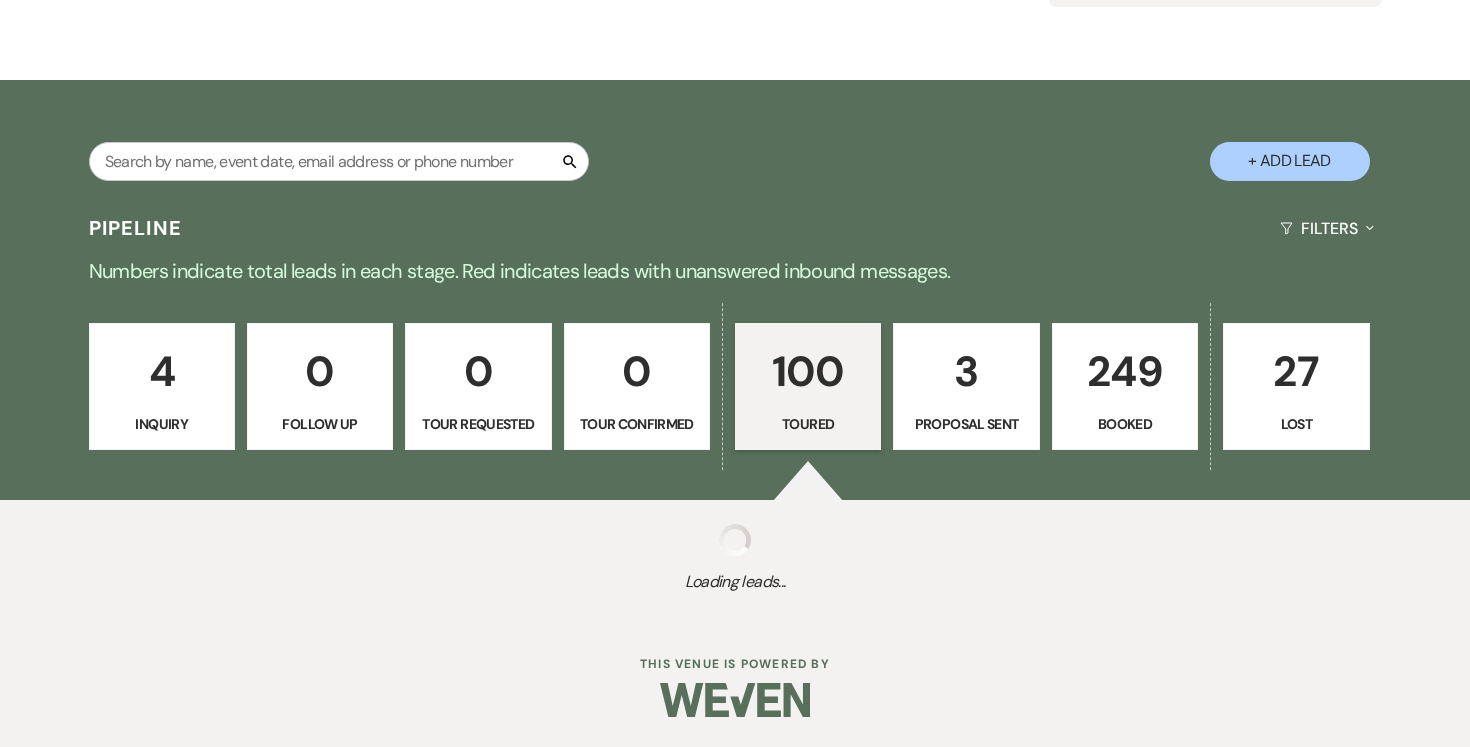 select on "5" 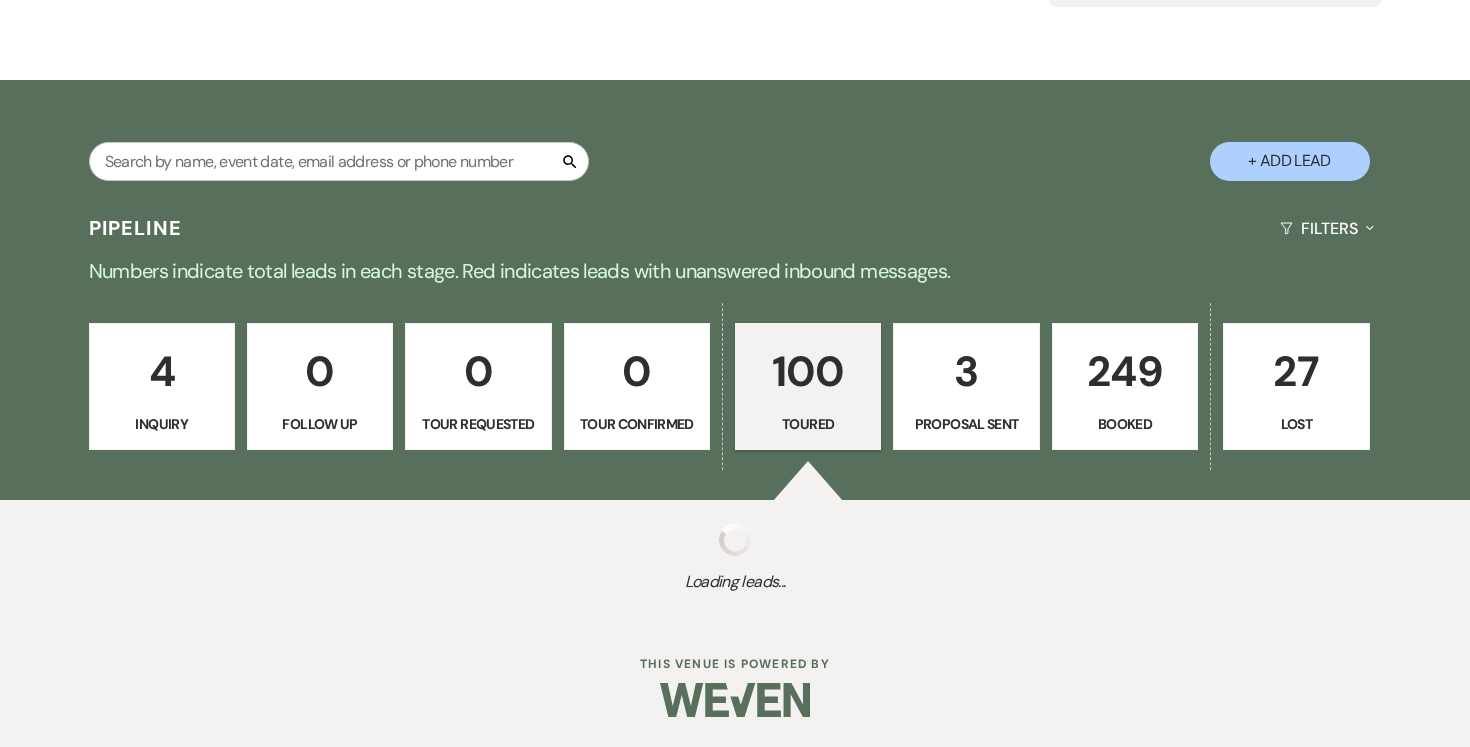 select on "5" 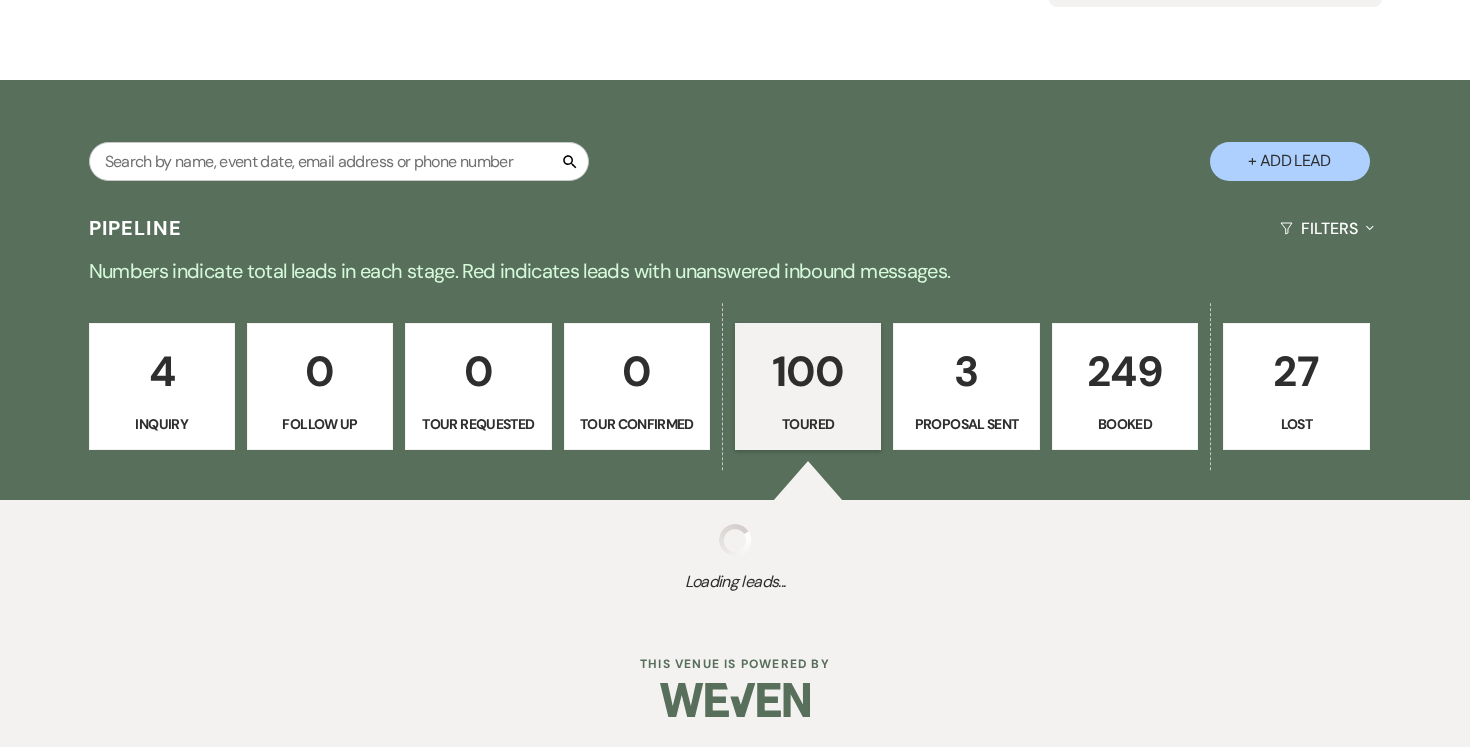 select on "5" 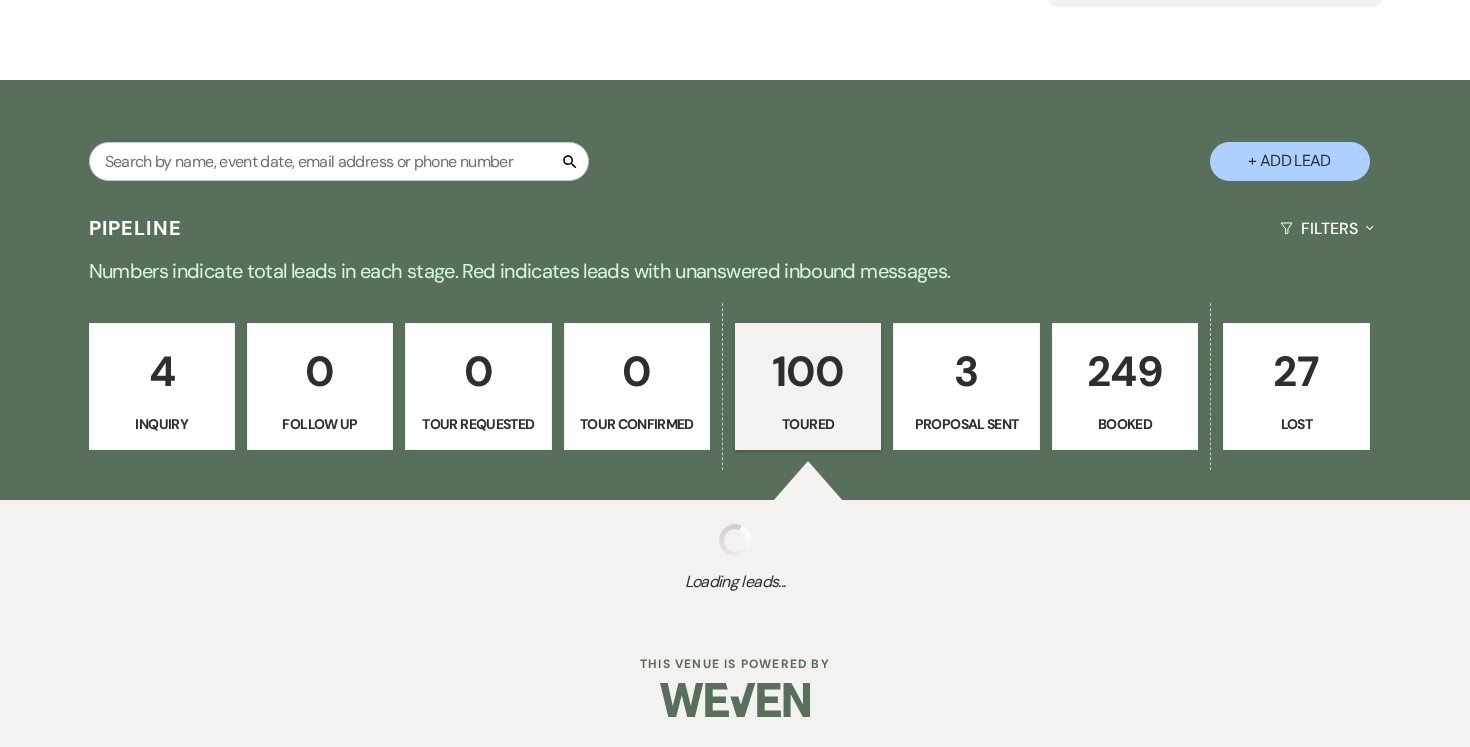 select on "5" 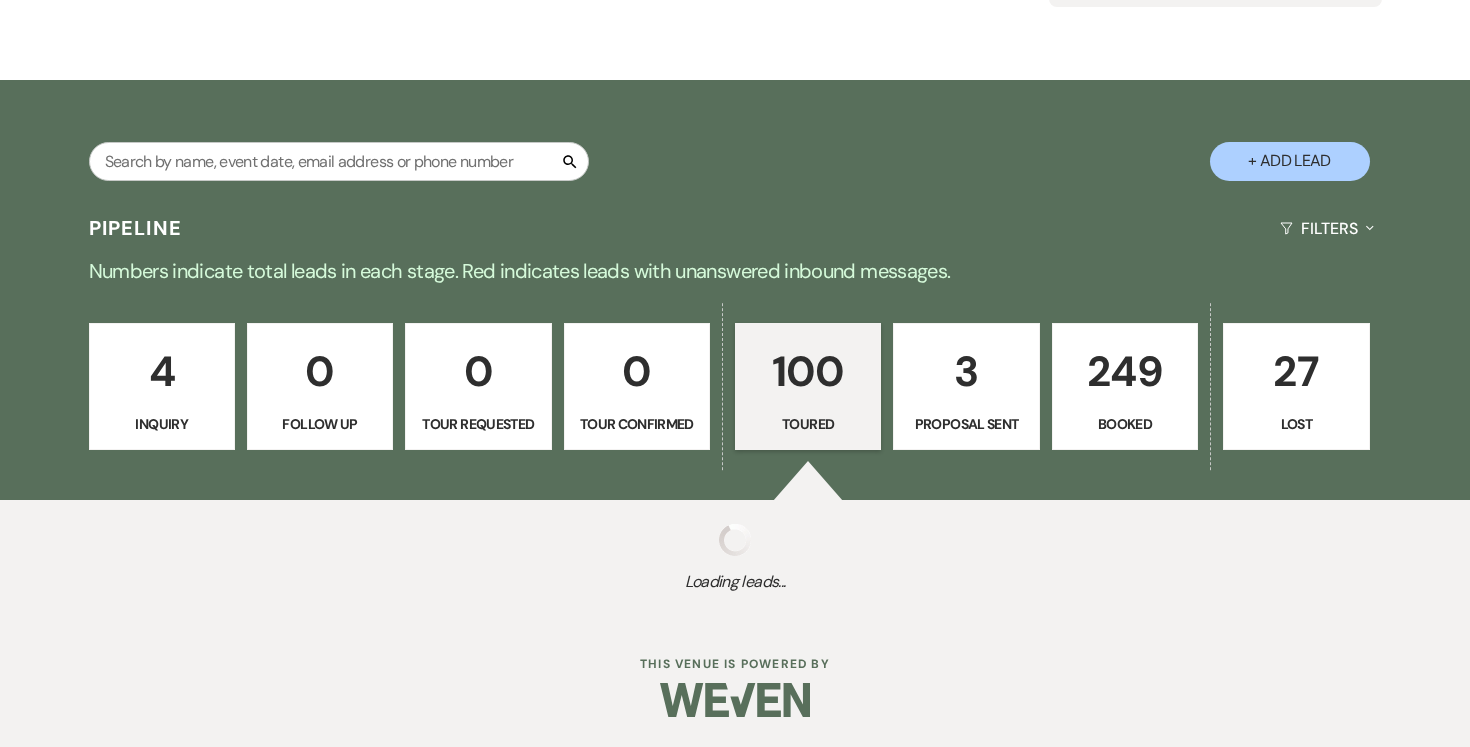 select on "5" 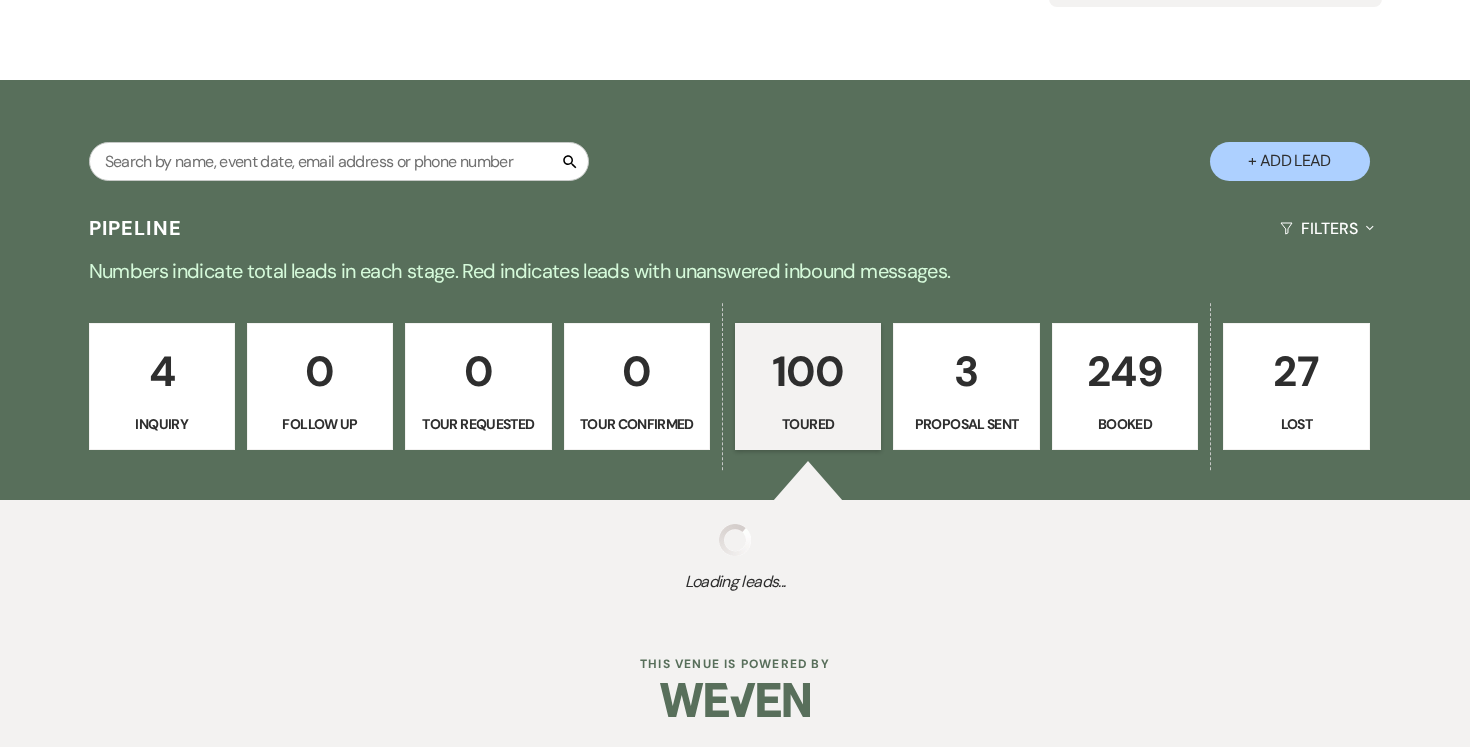 select on "5" 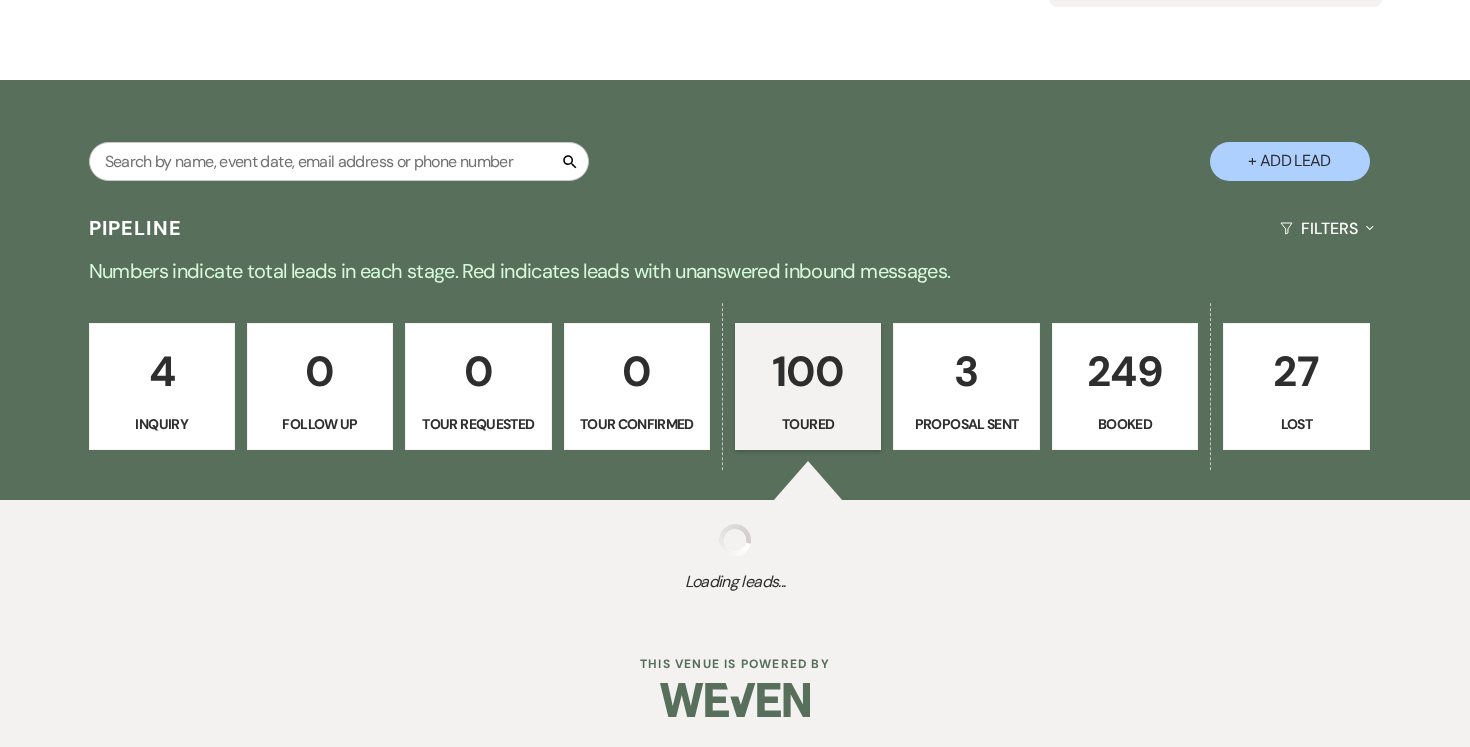 select on "5" 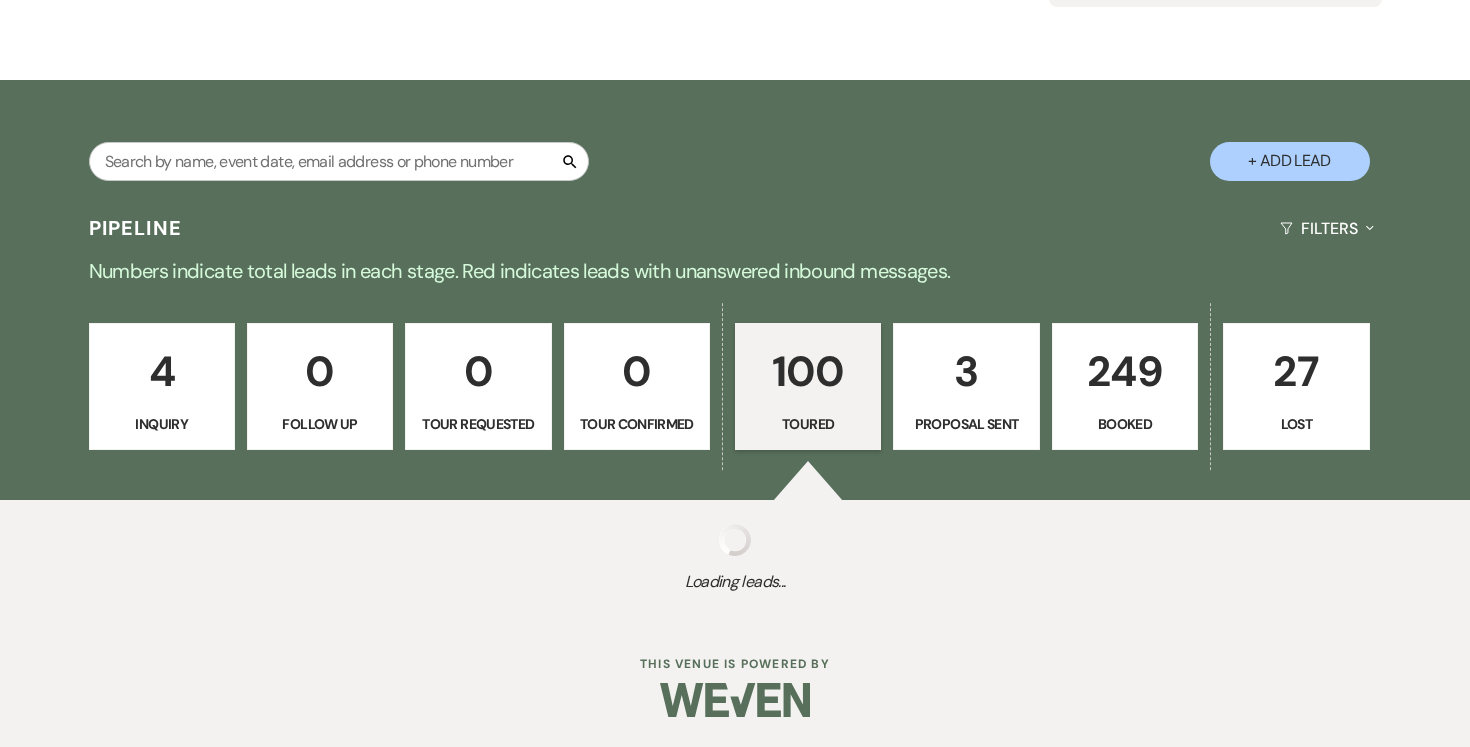 select on "5" 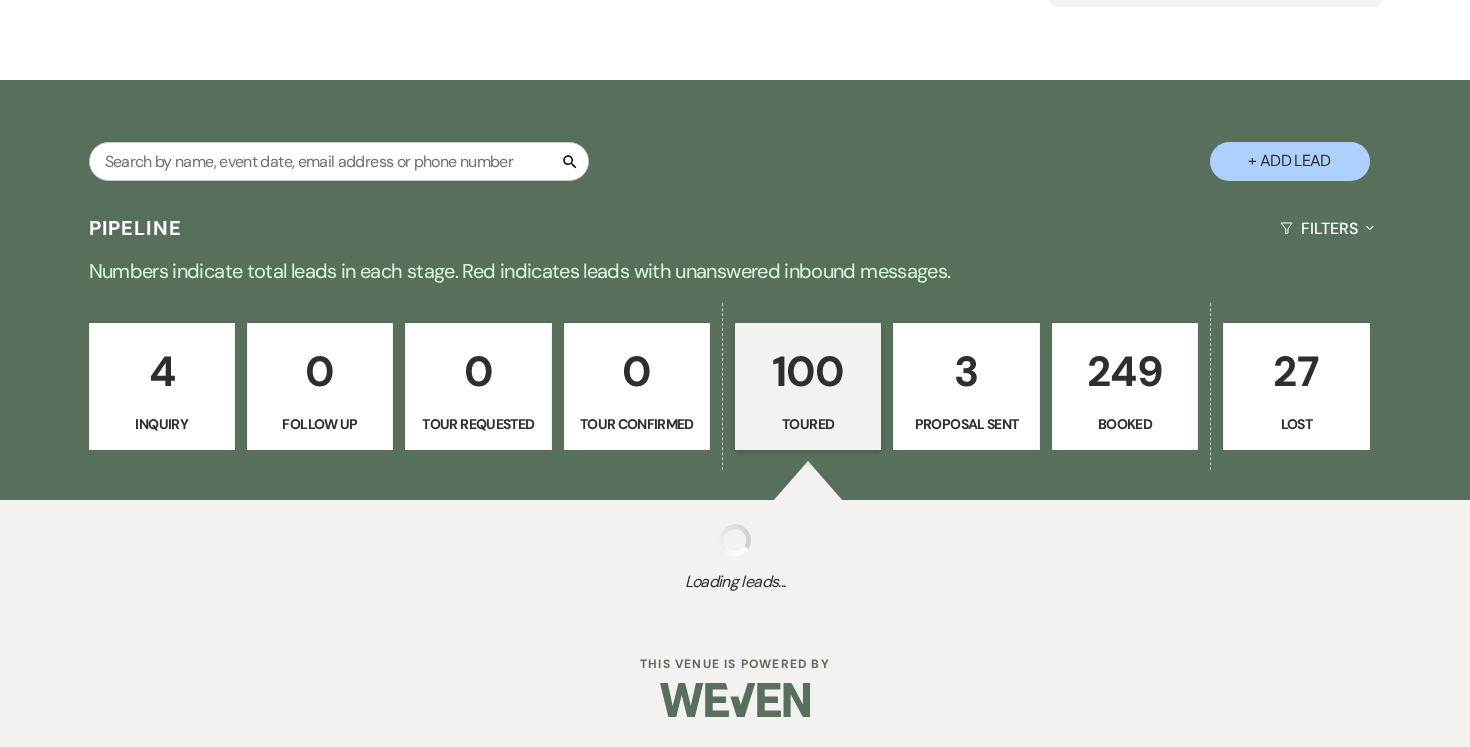 select on "5" 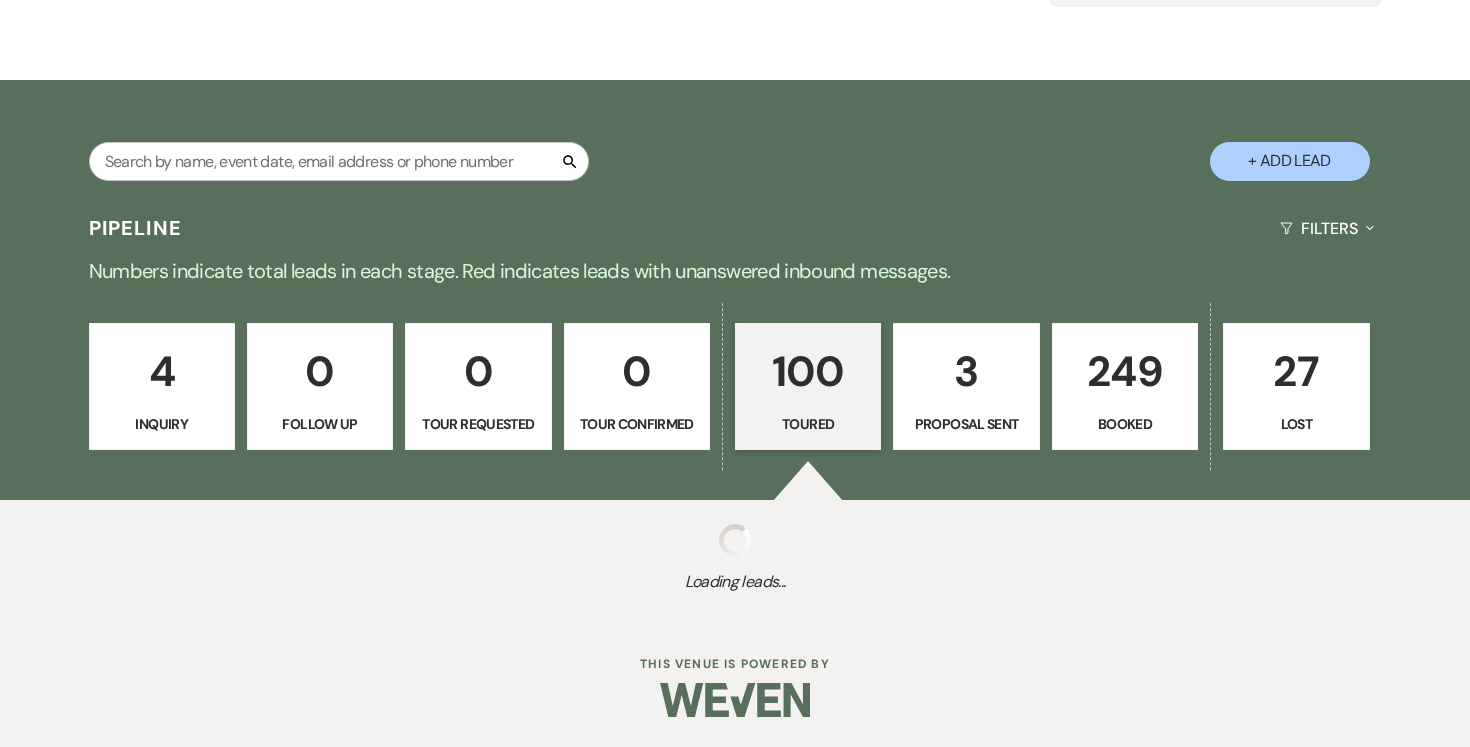 select on "5" 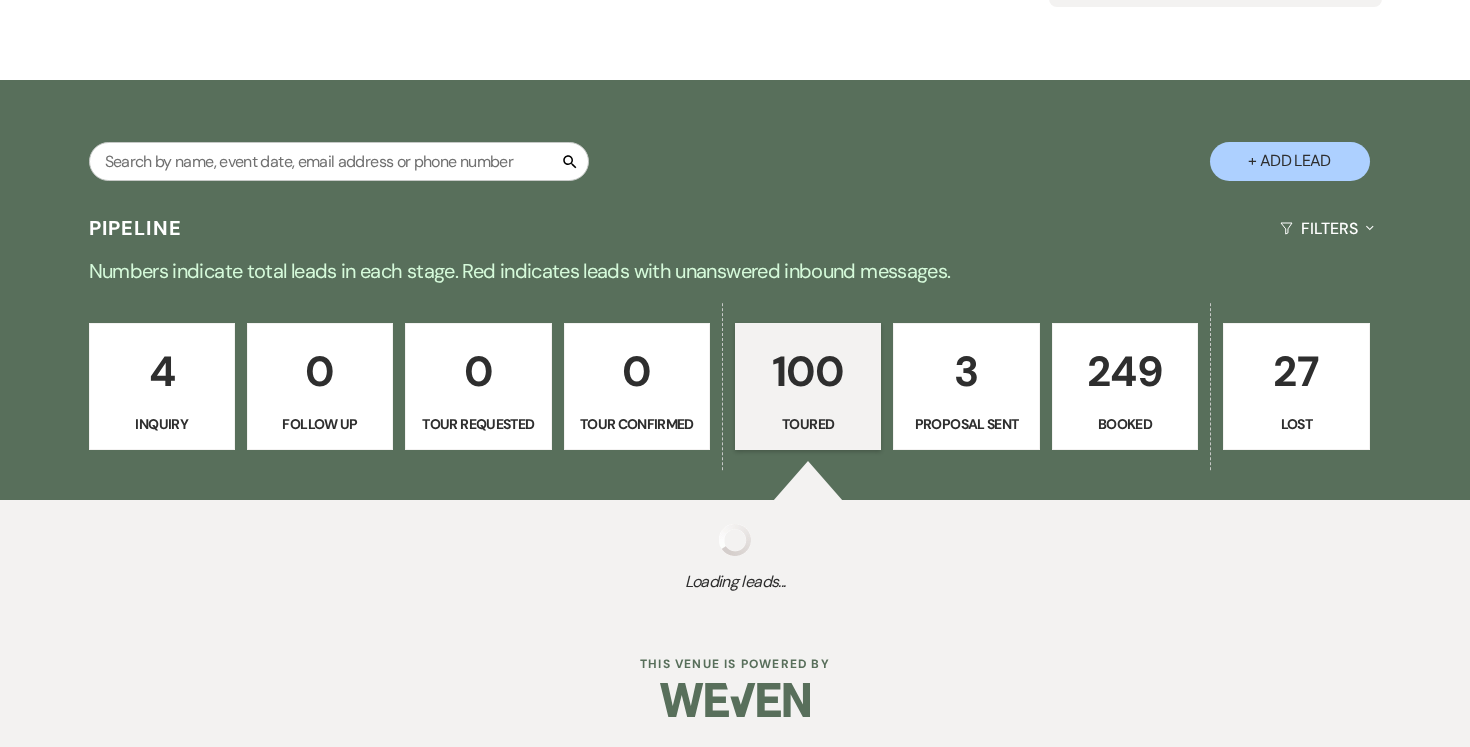 select on "5" 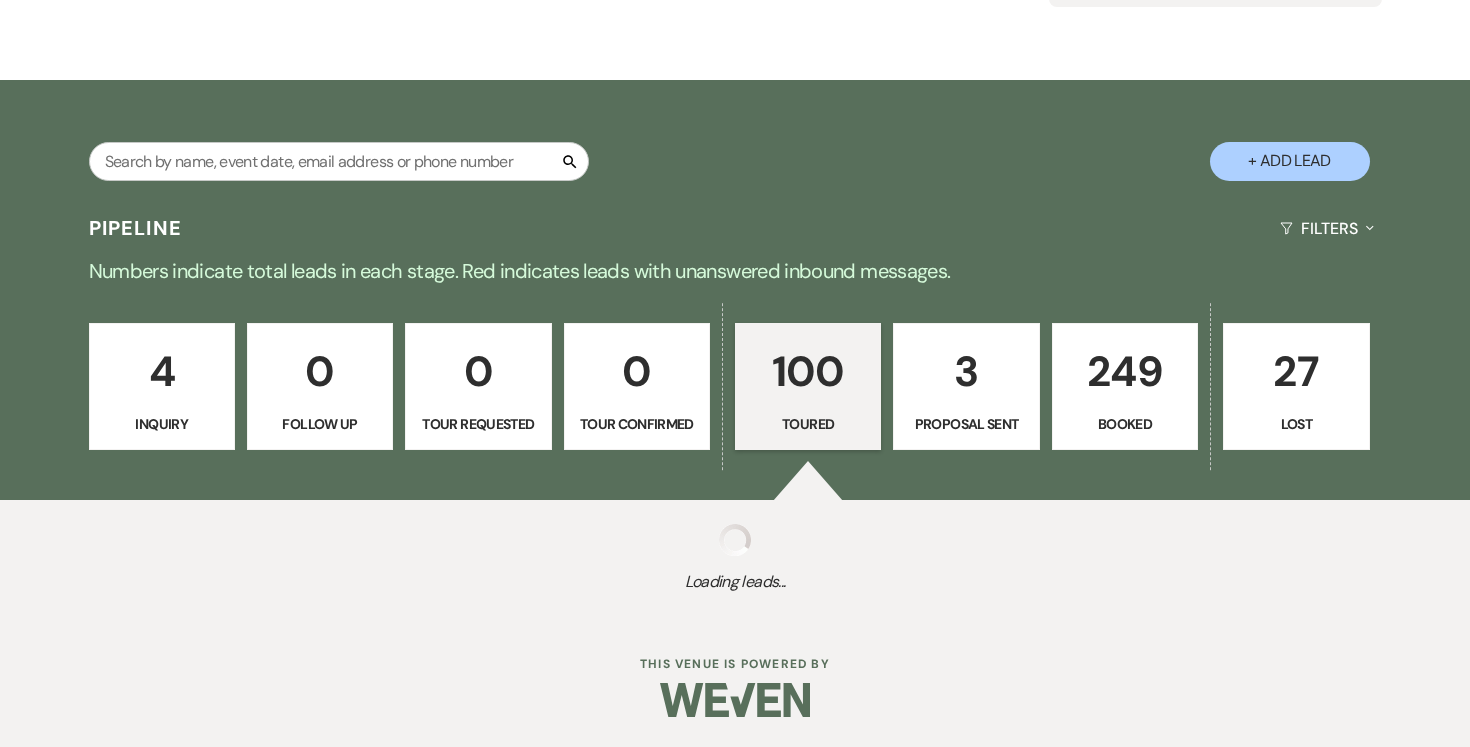 select on "5" 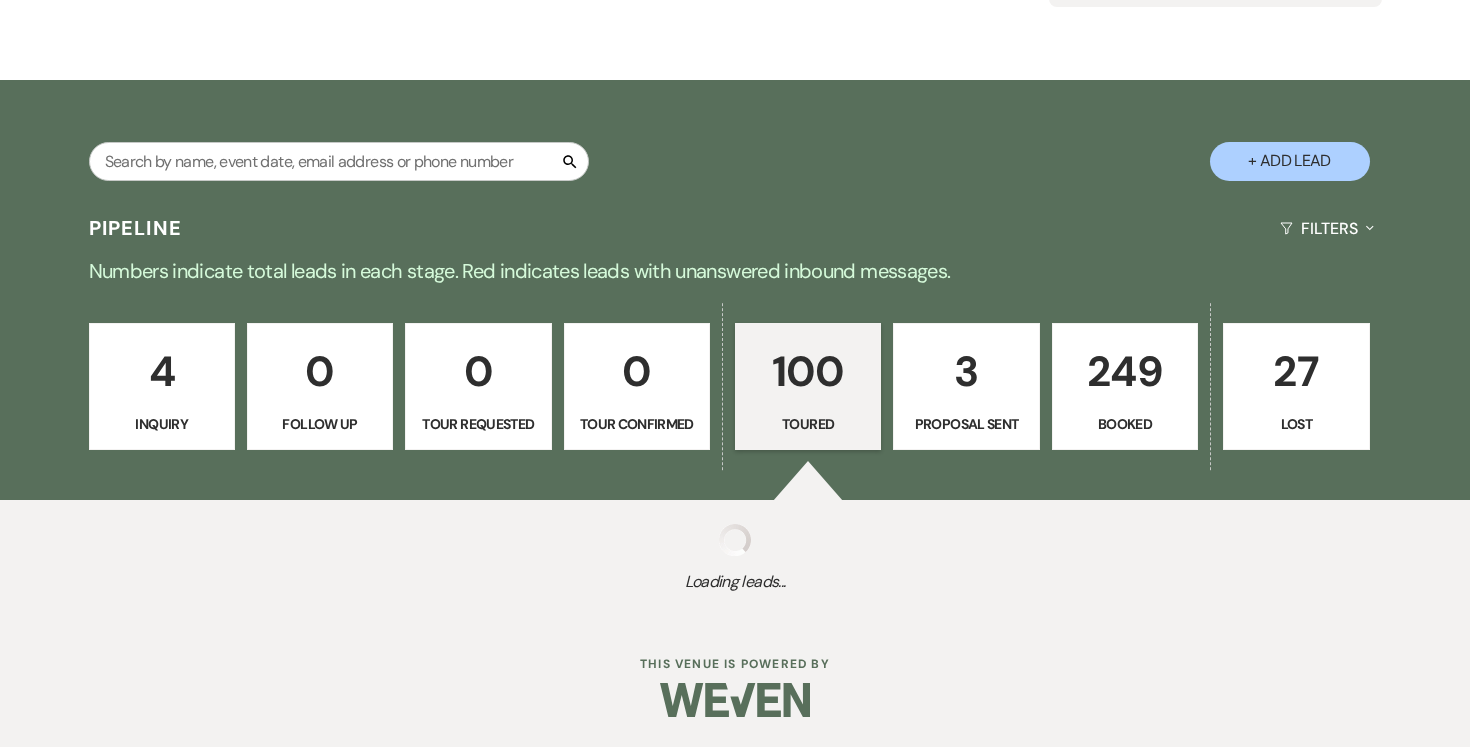 select on "5" 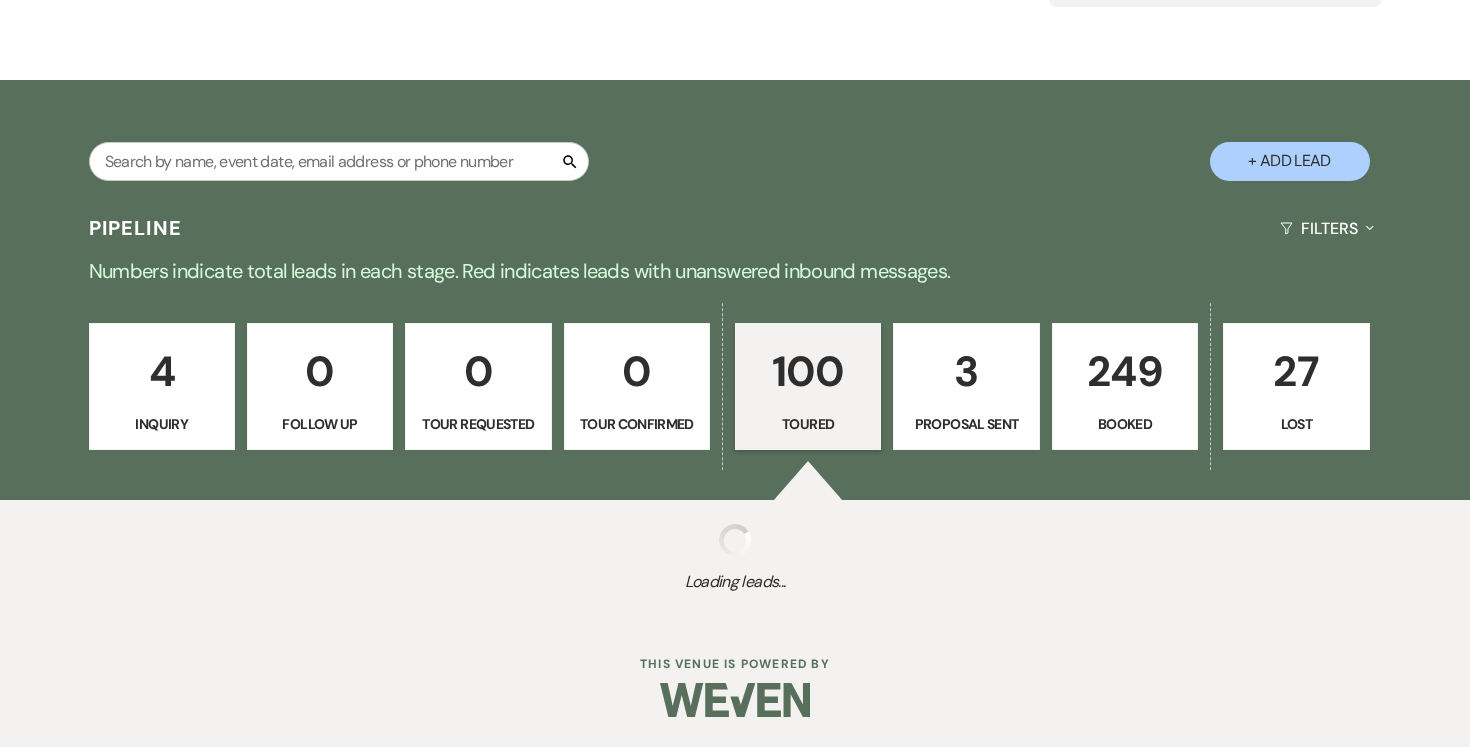 select on "5" 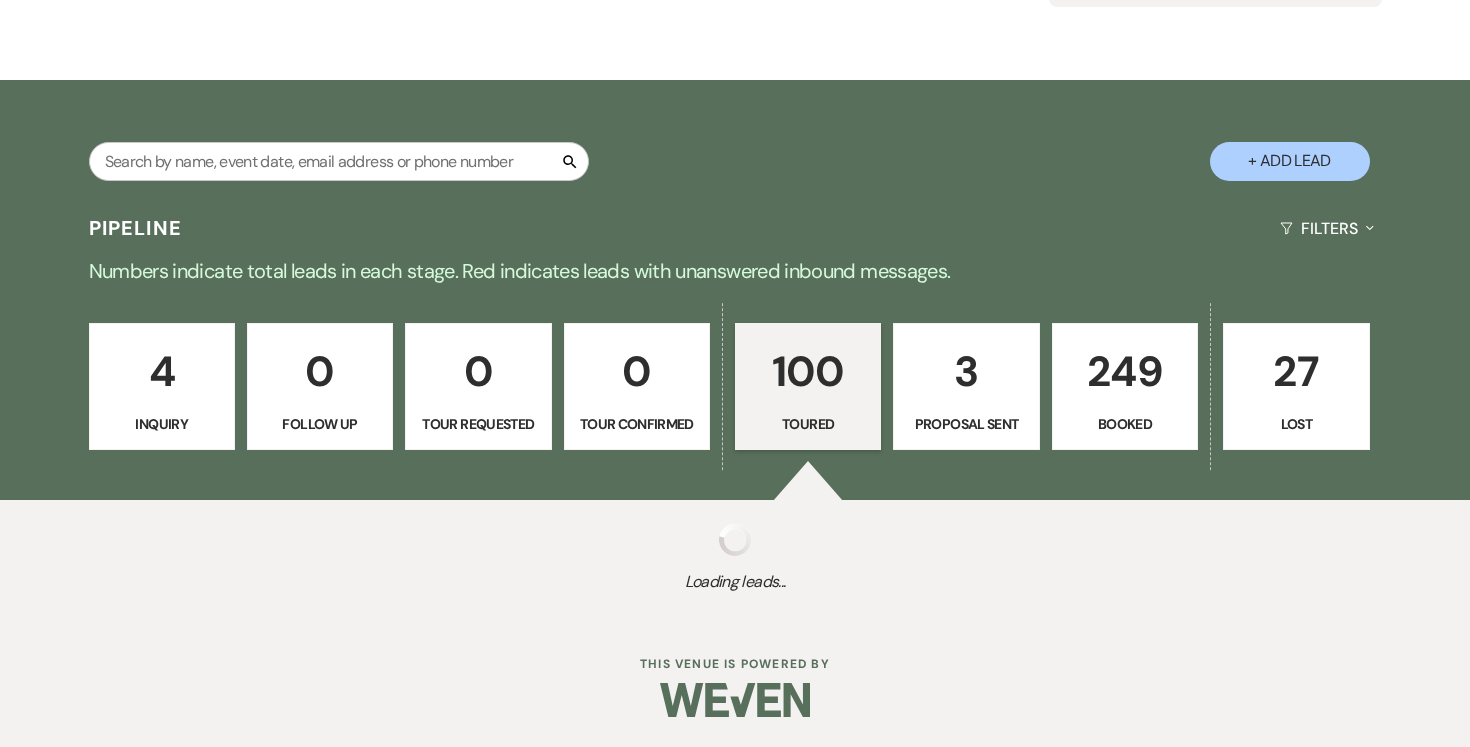 select on "5" 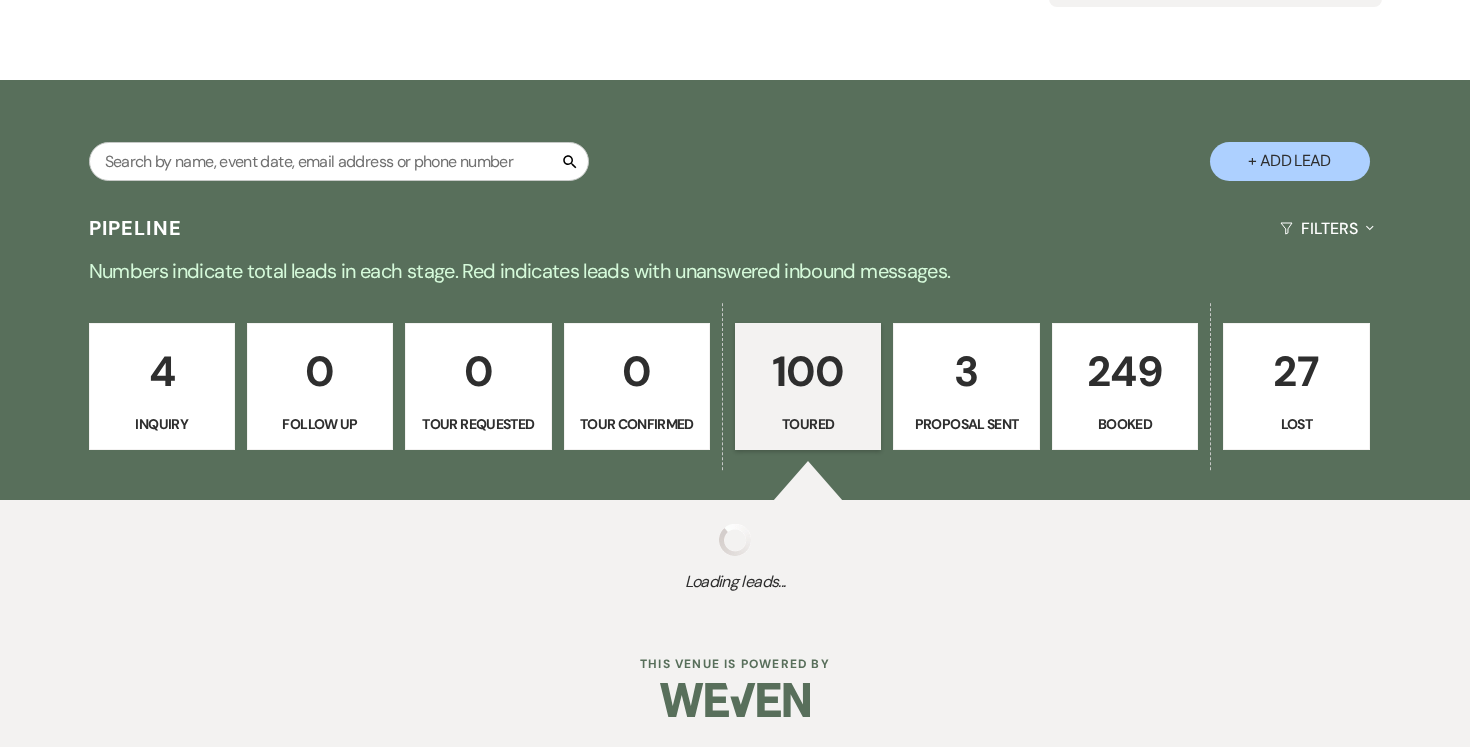select on "5" 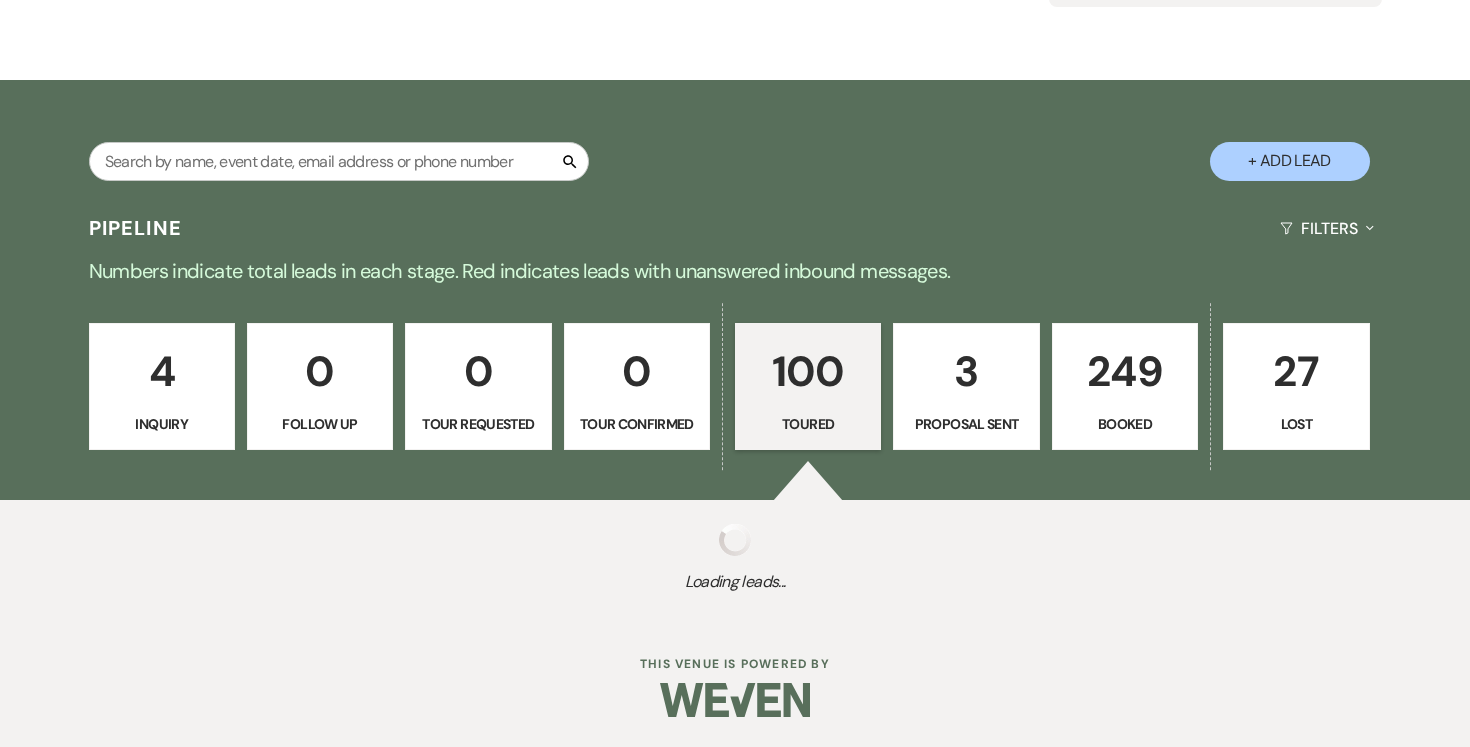 select on "5" 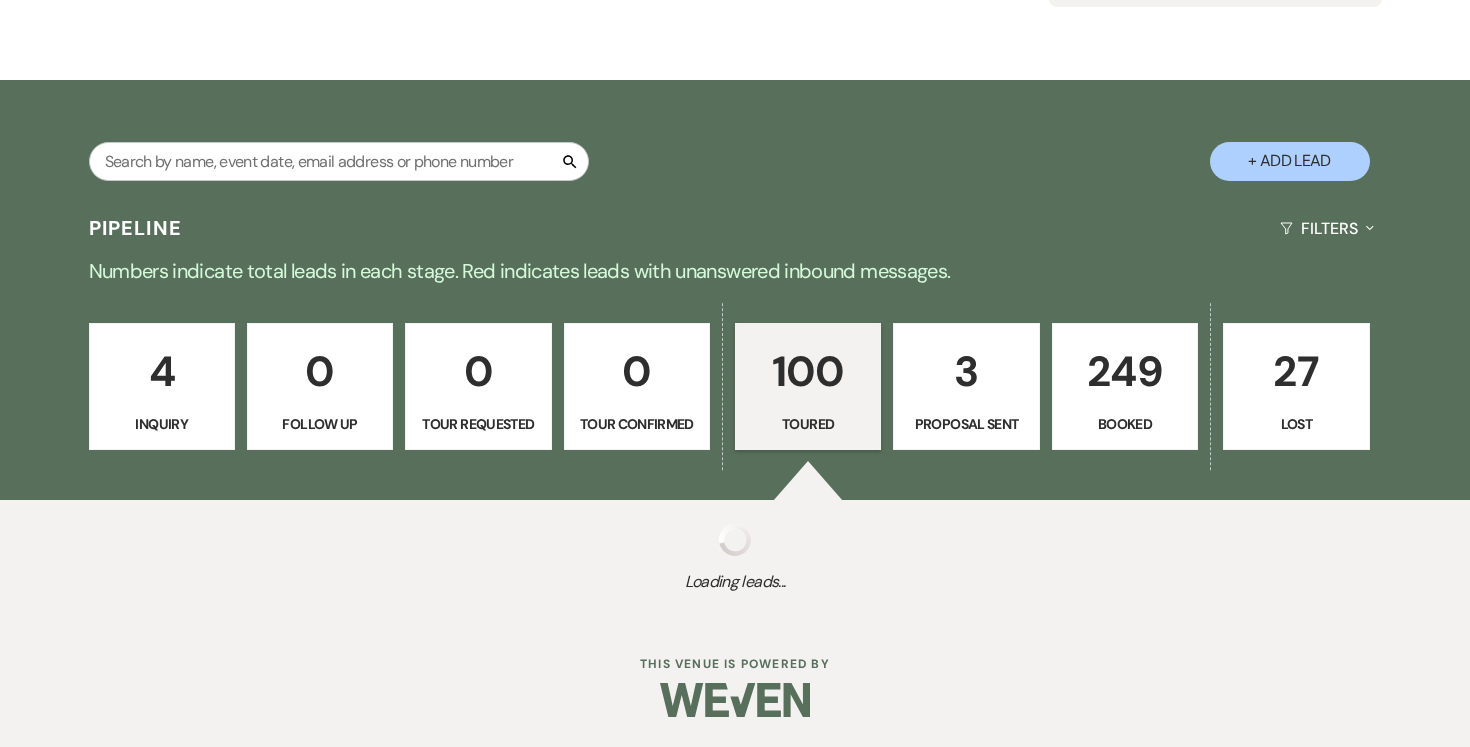 select on "5" 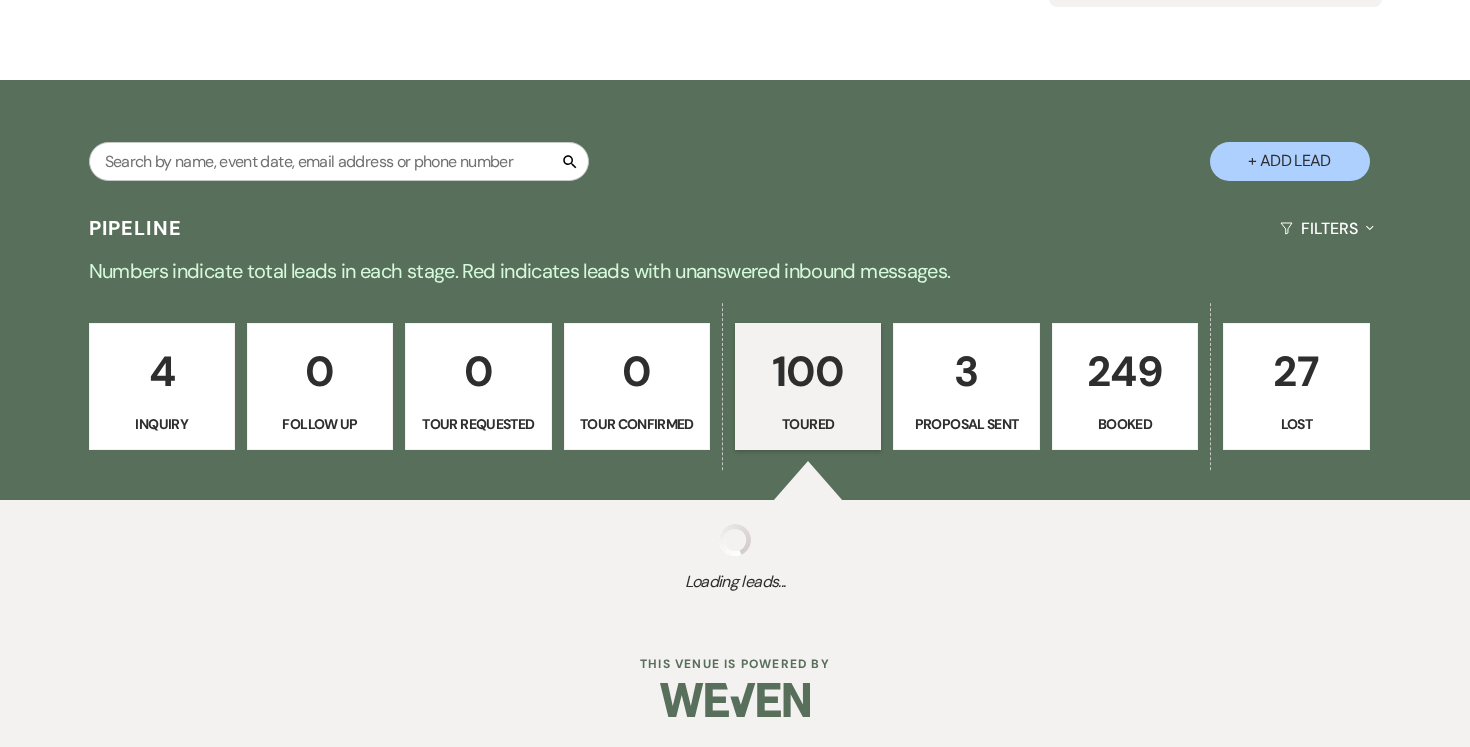 select on "5" 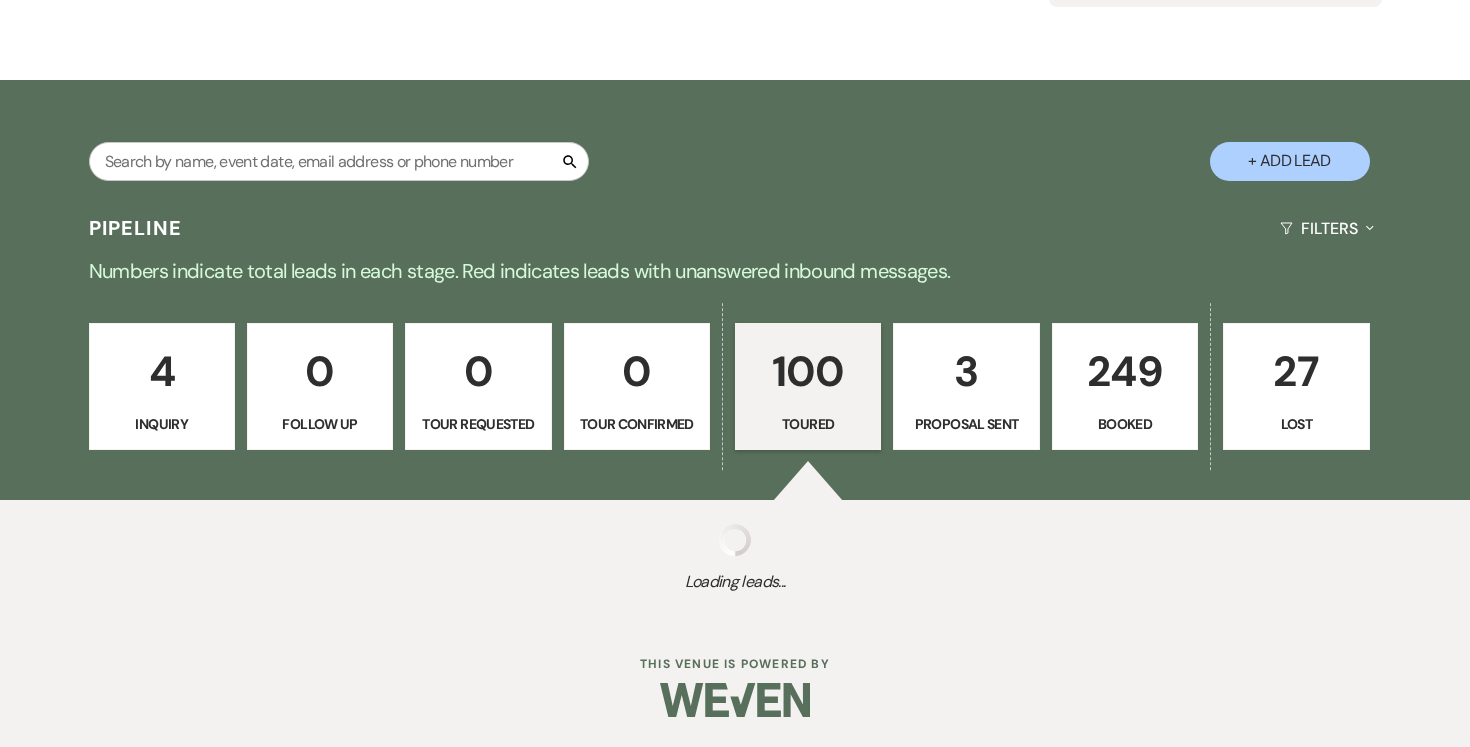 select on "5" 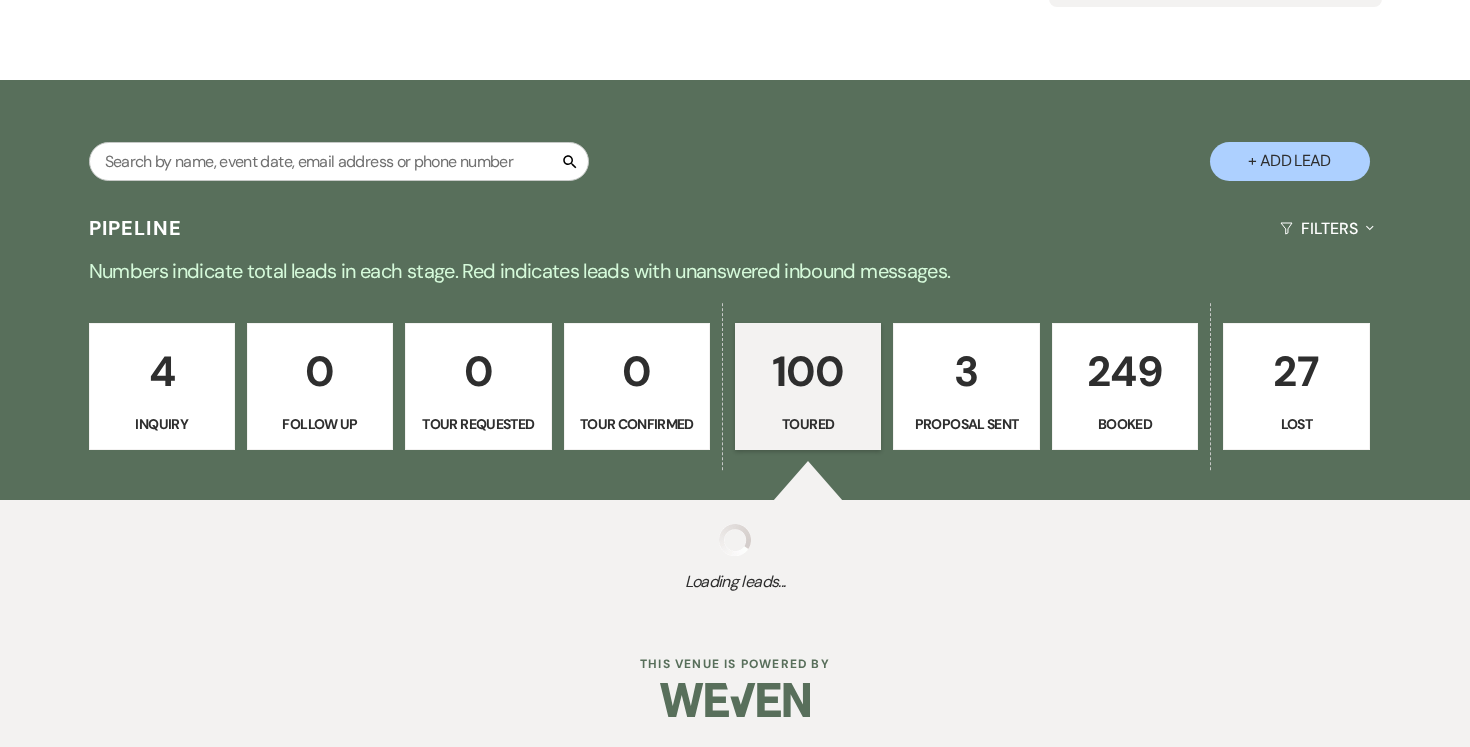 select on "5" 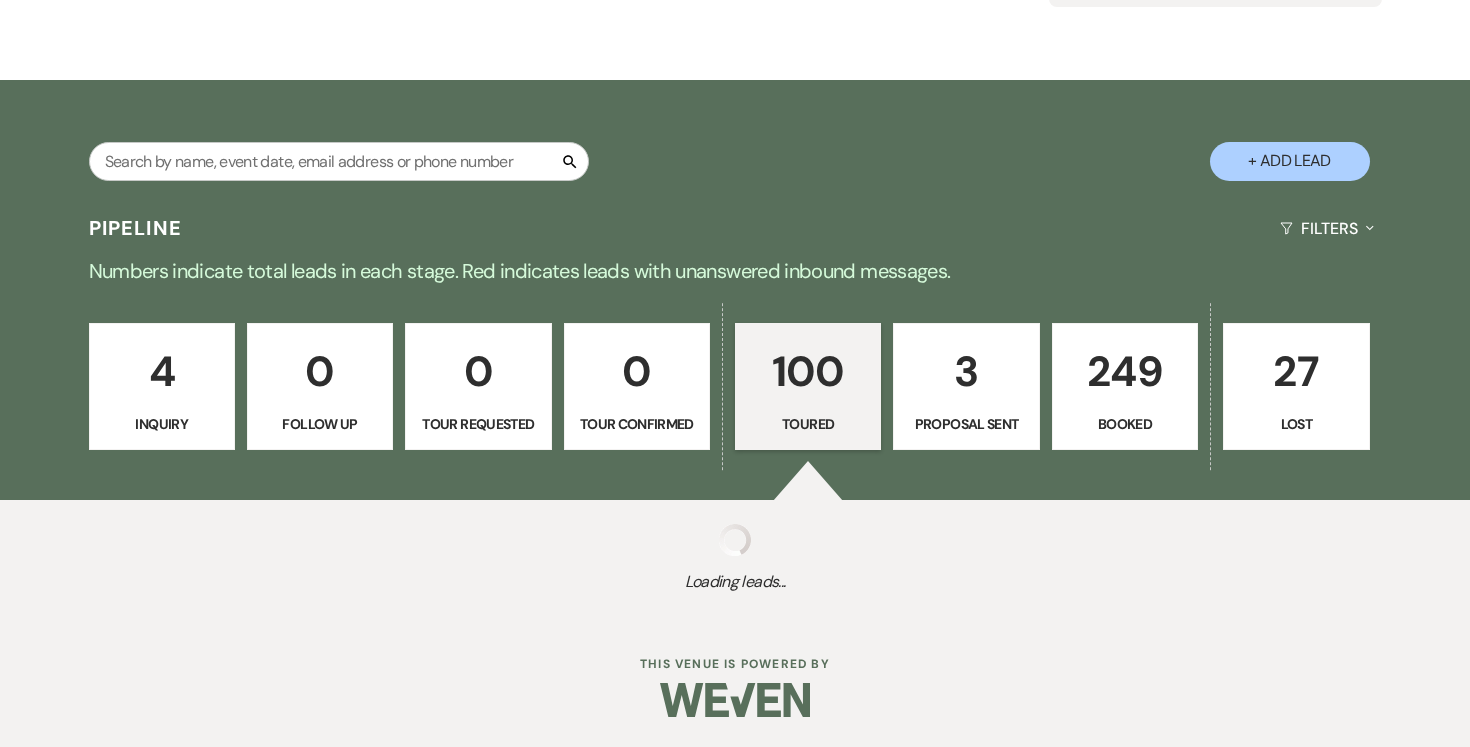 select on "5" 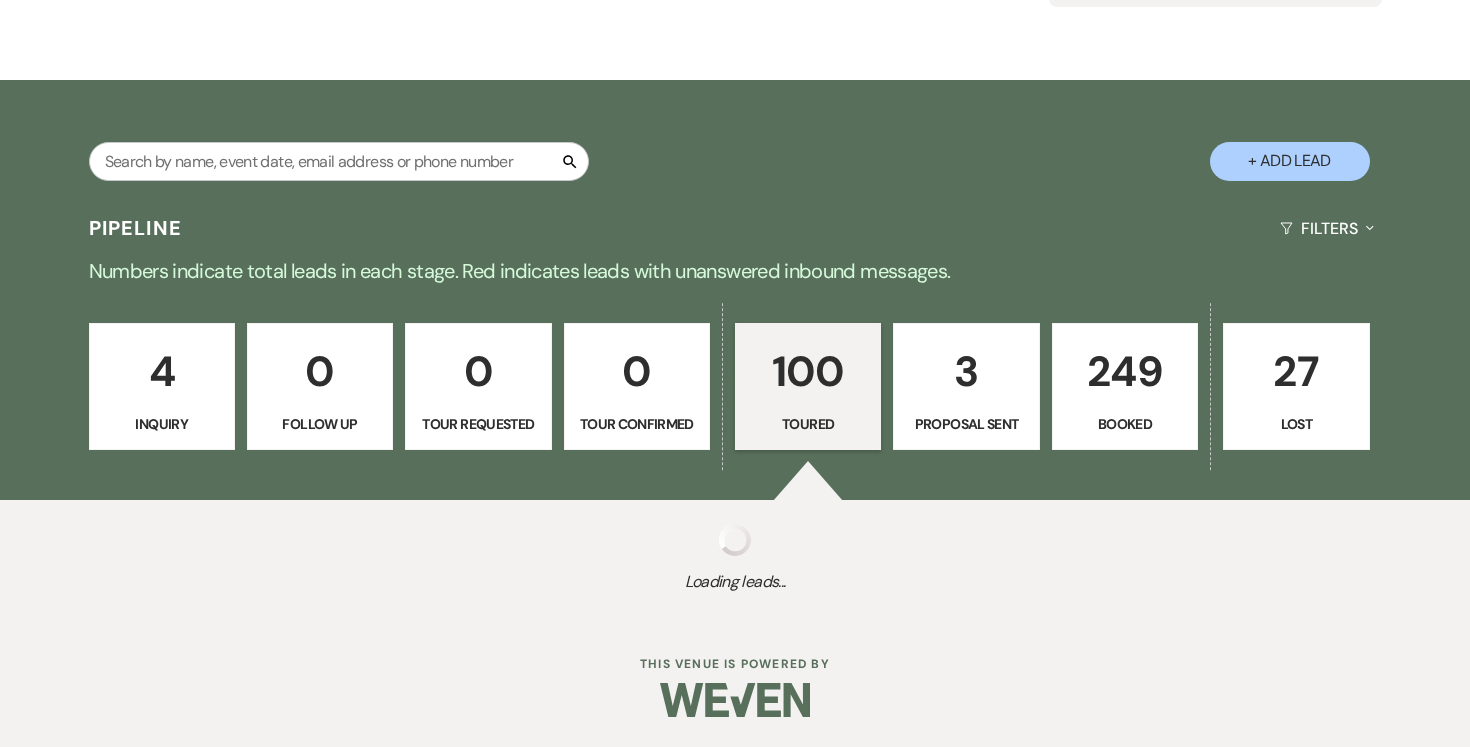 select on "5" 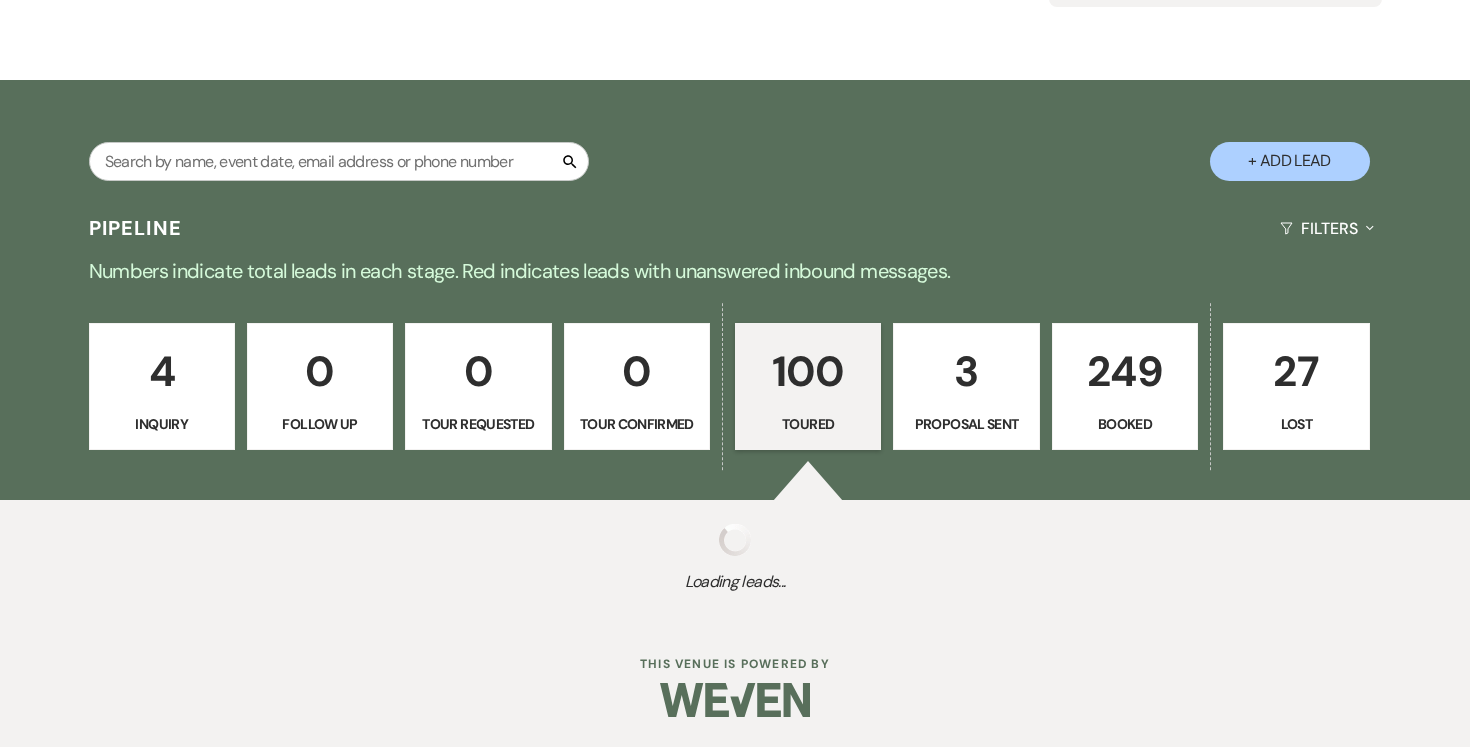 select on "5" 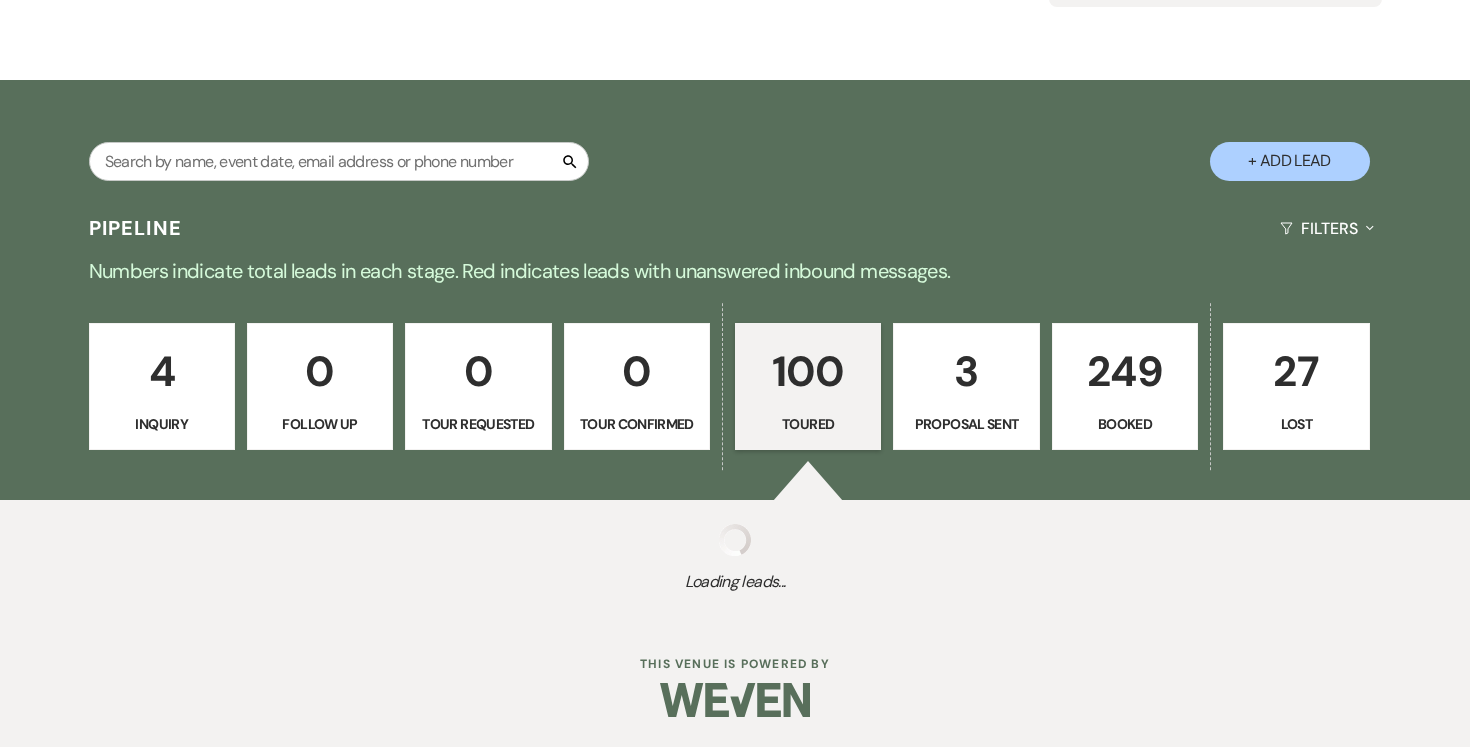 select on "5" 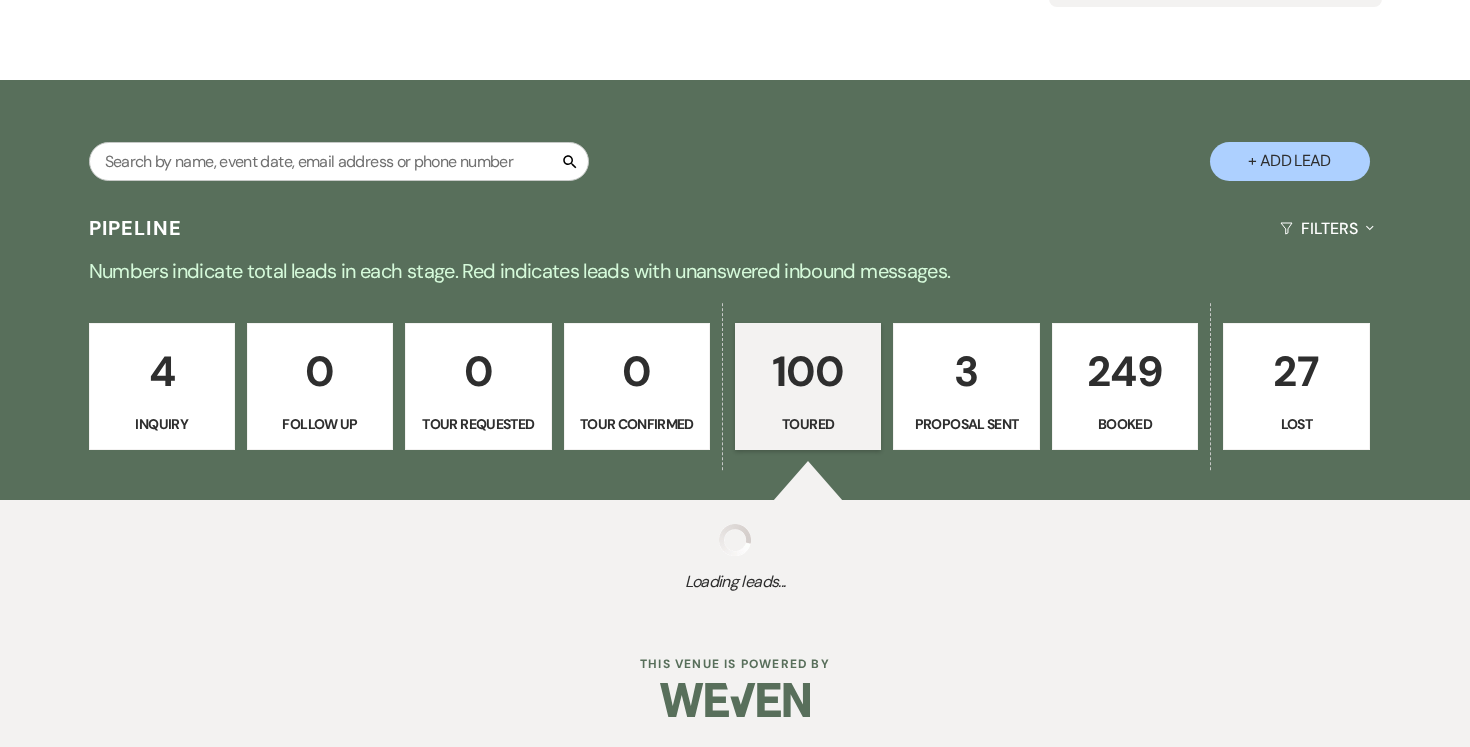 select on "5" 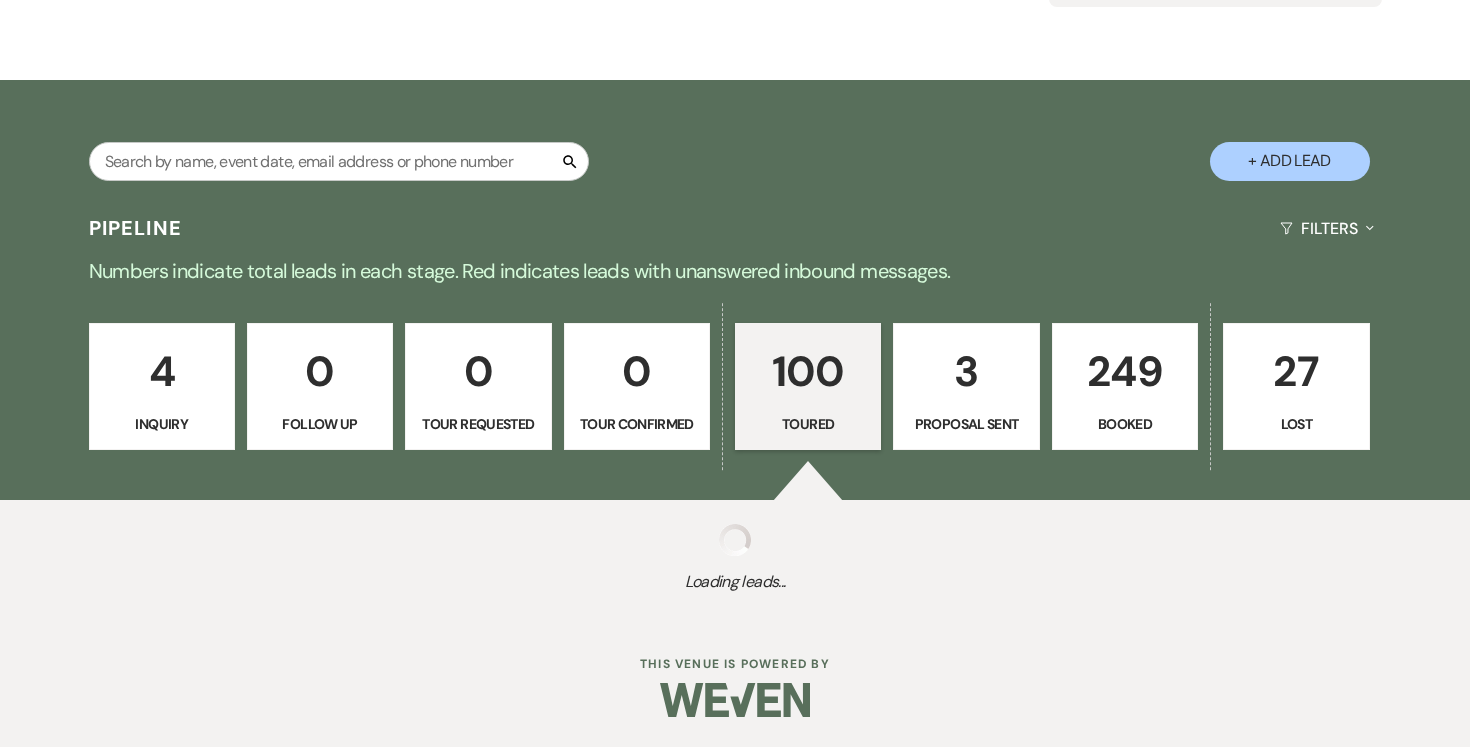 select on "5" 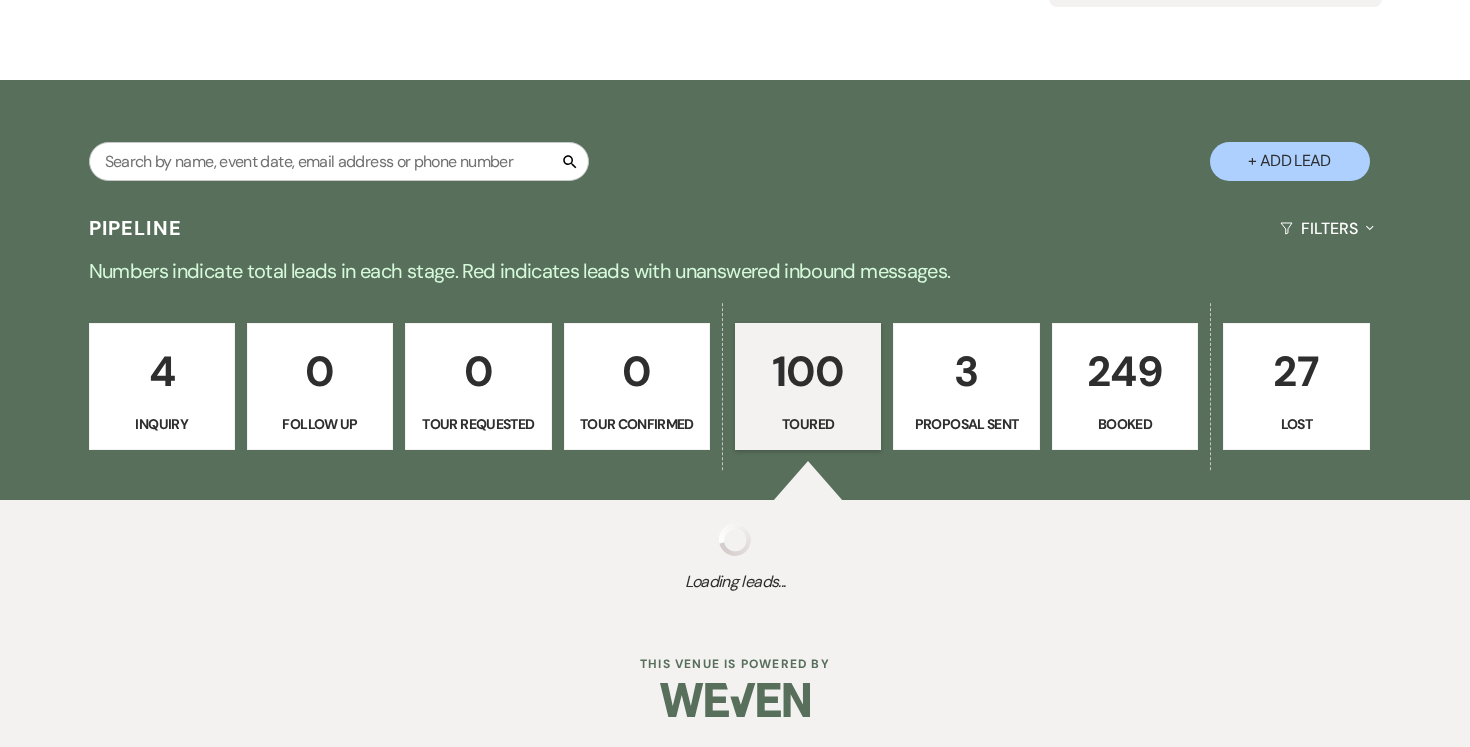select on "5" 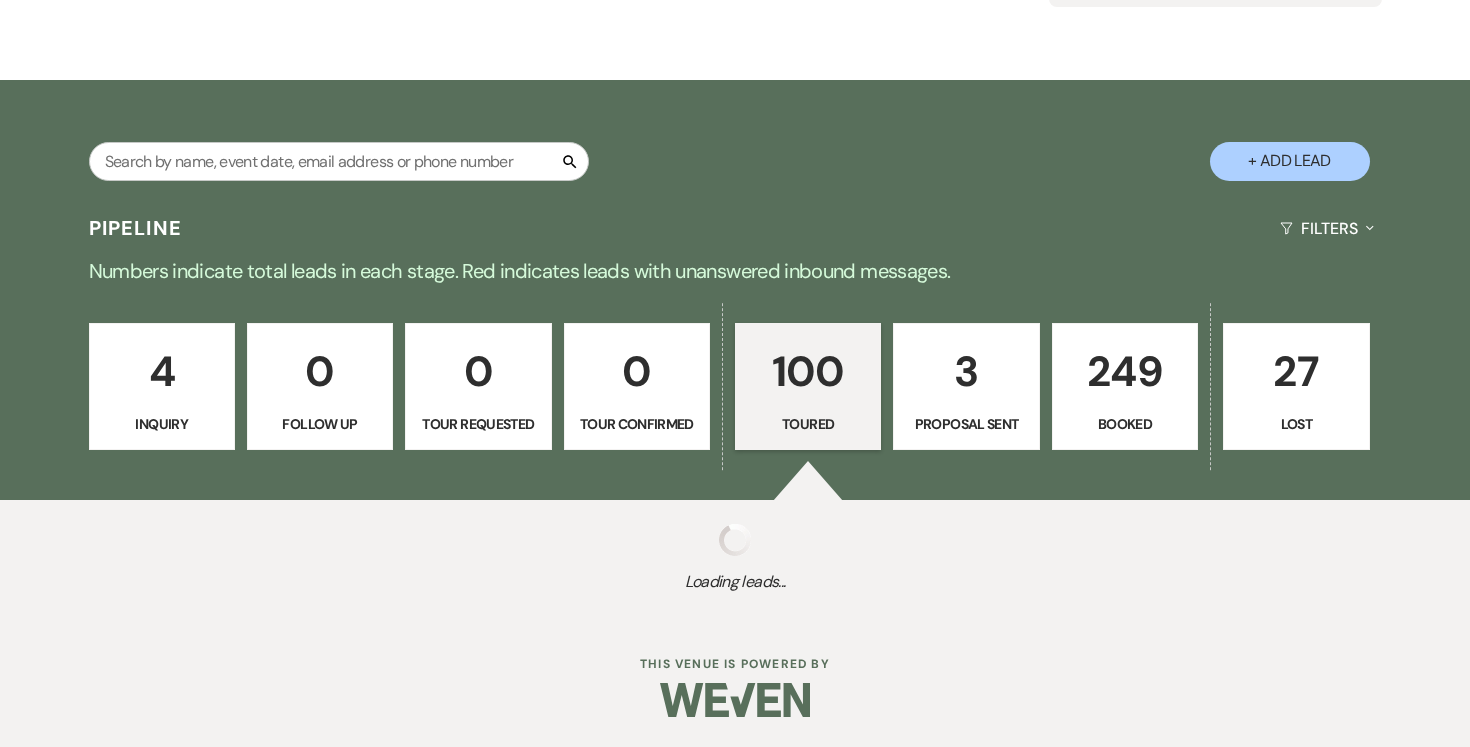 select on "5" 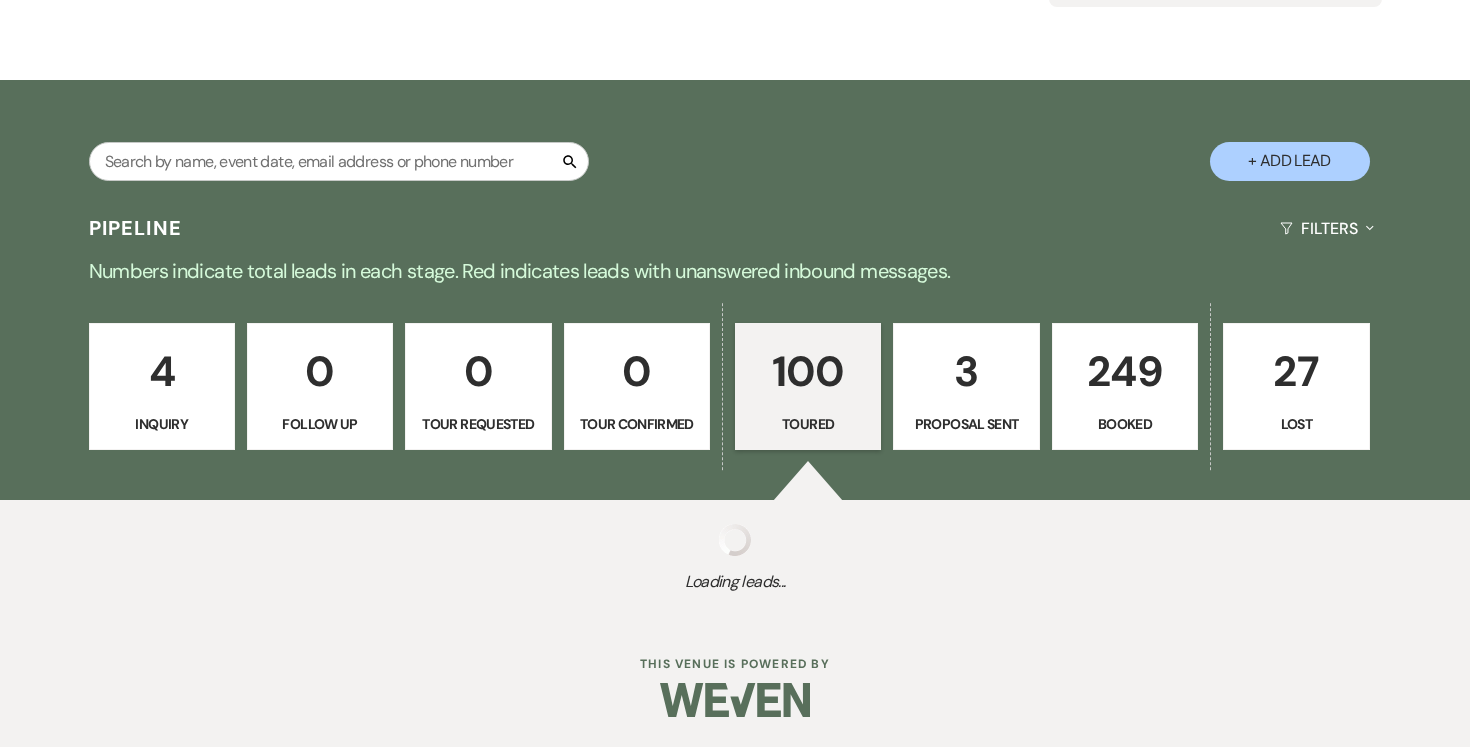 select on "5" 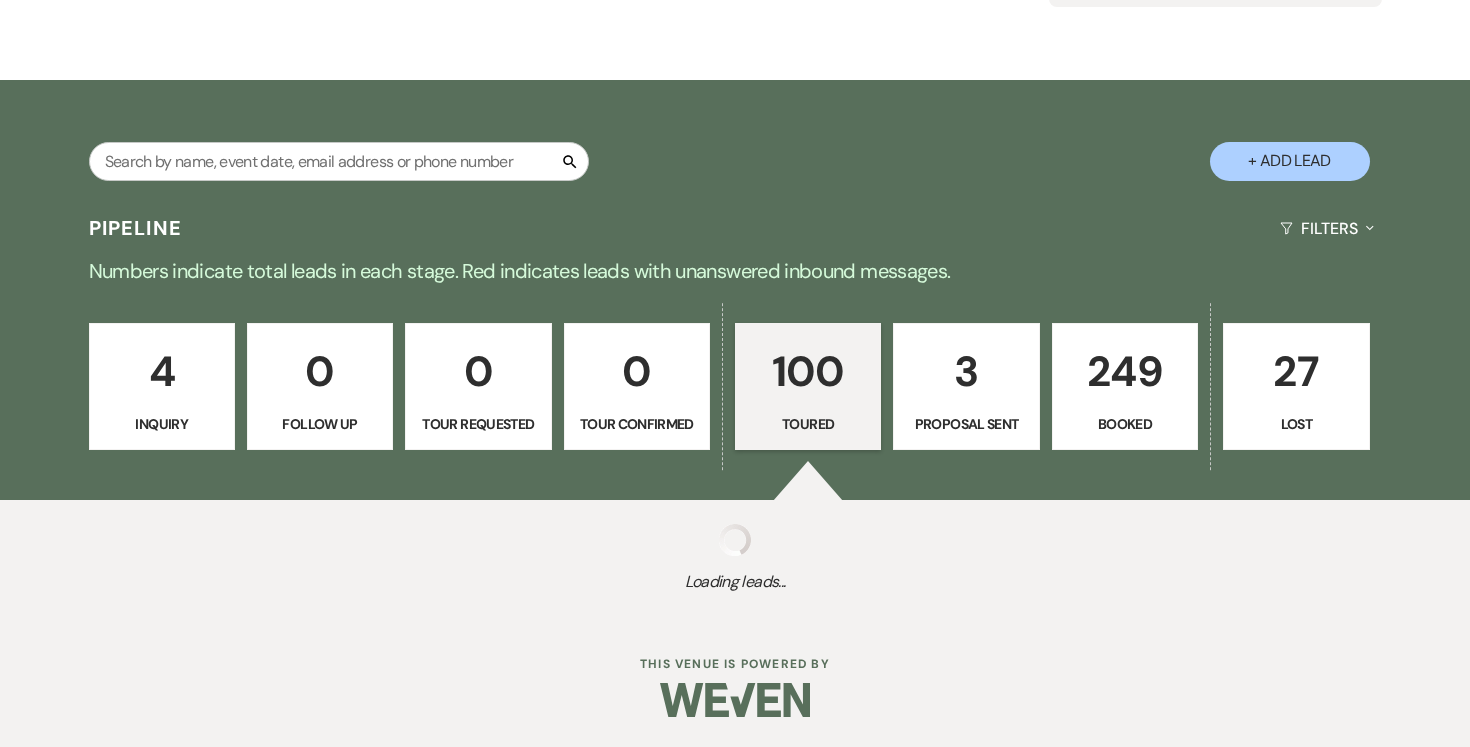 select on "5" 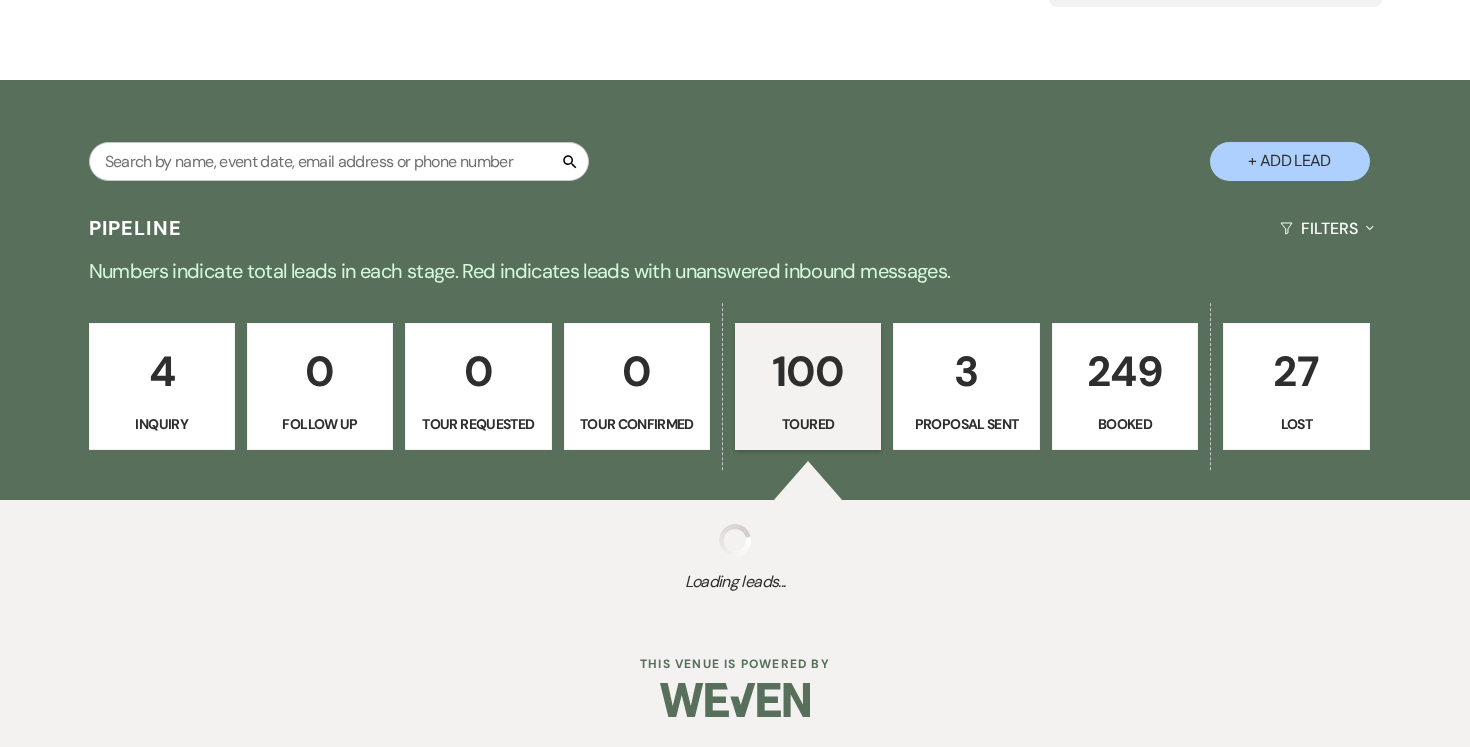 select on "5" 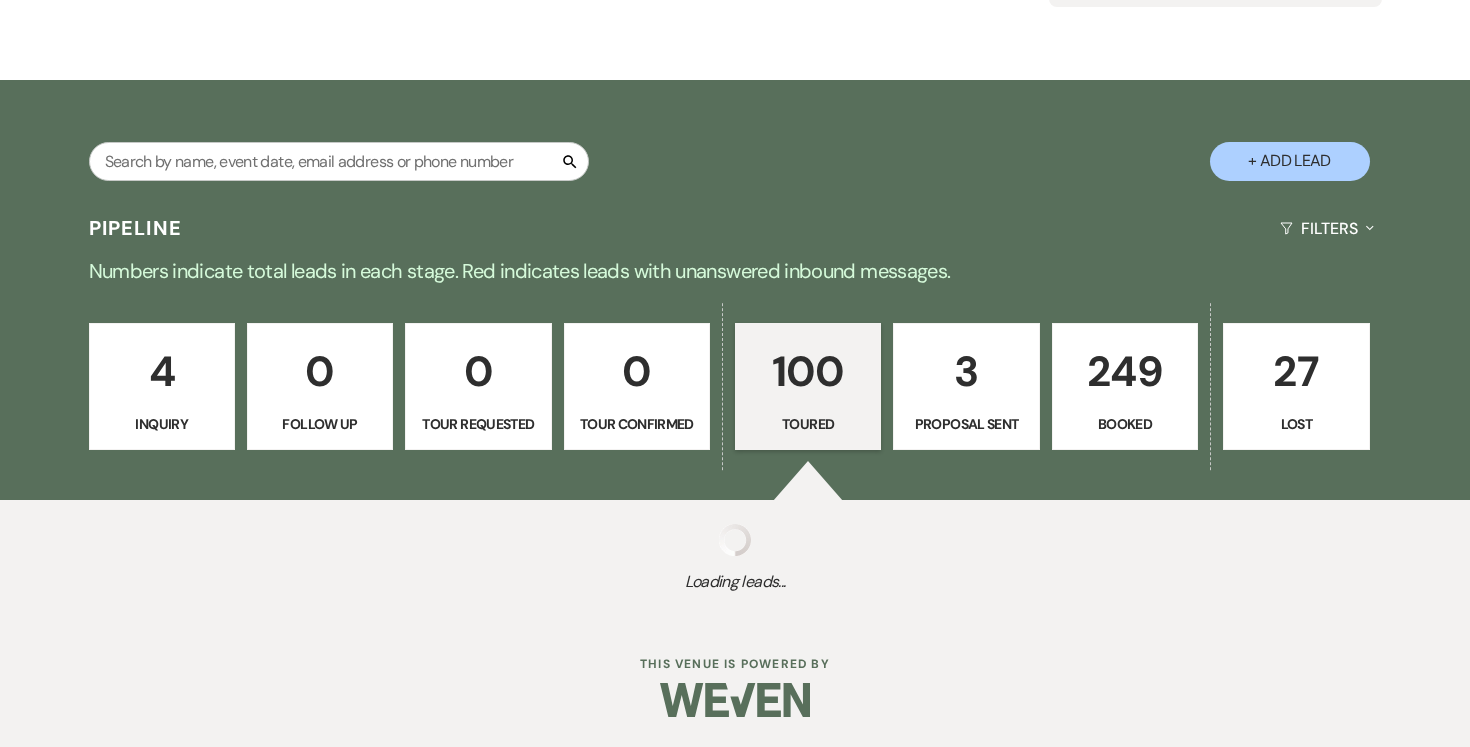 select on "5" 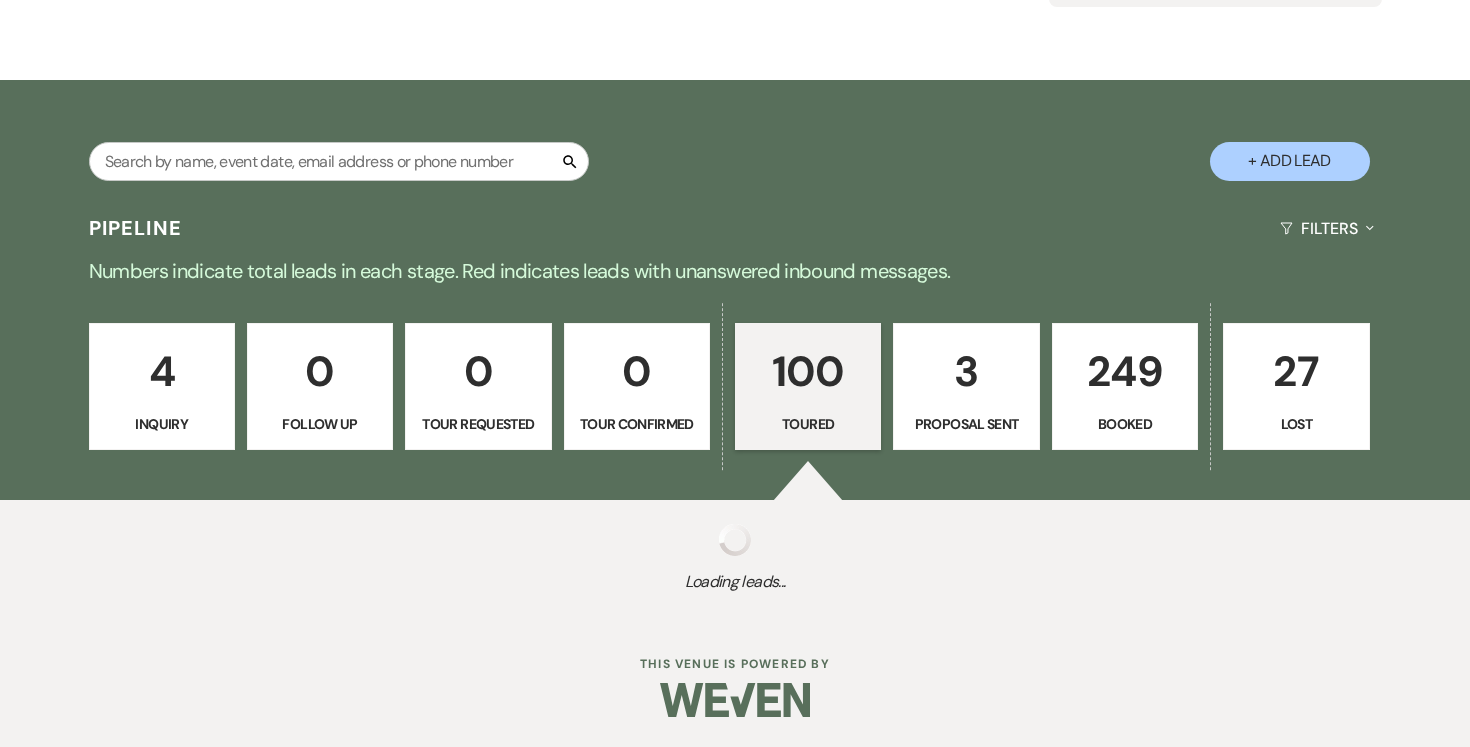 select on "5" 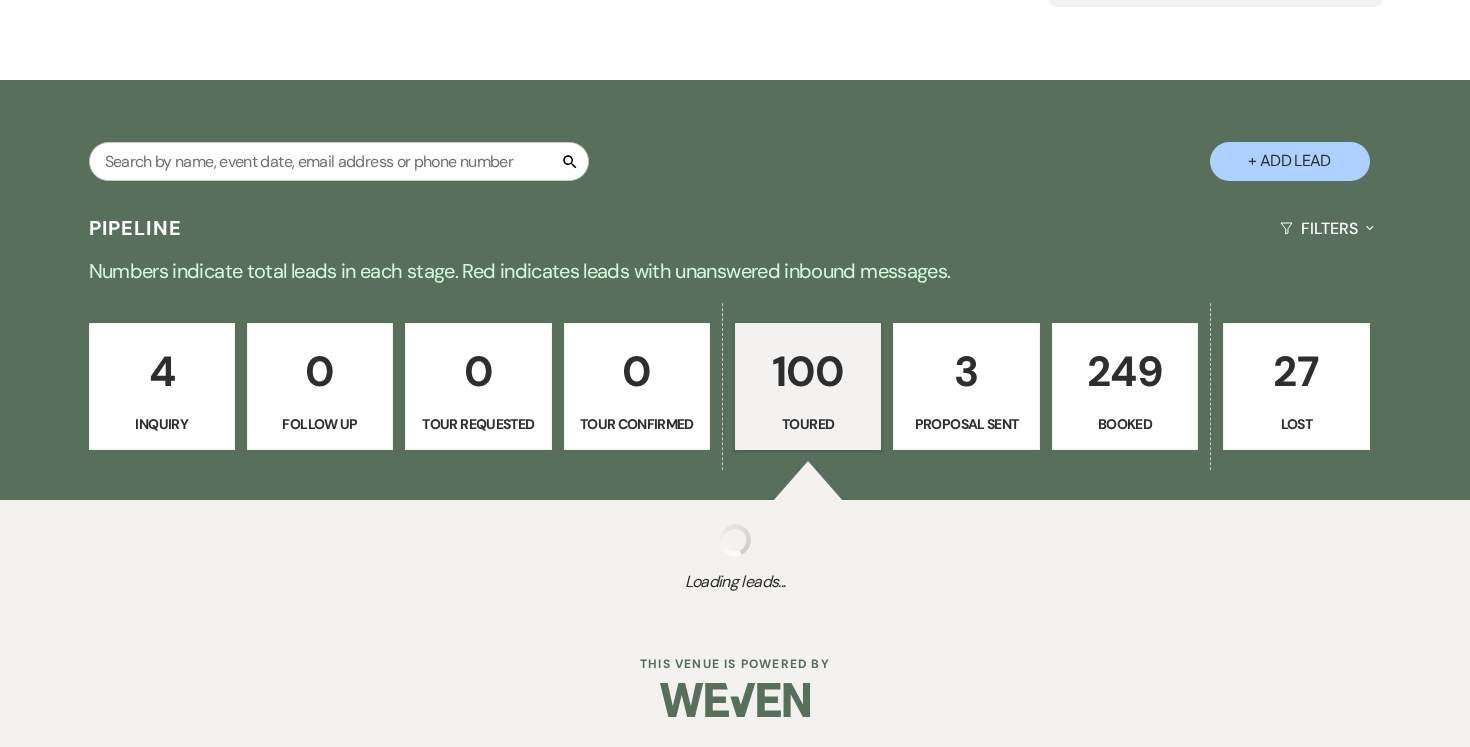 select on "5" 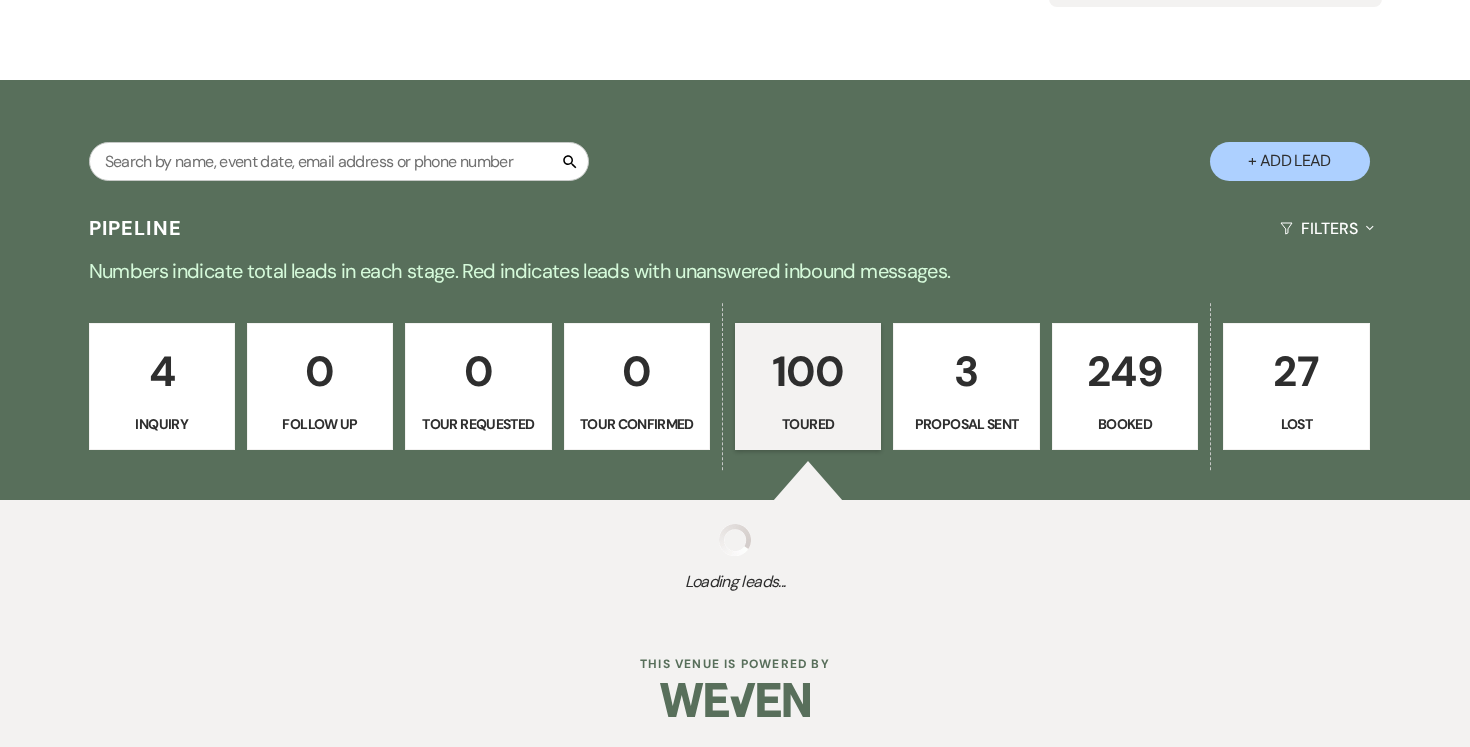 select on "5" 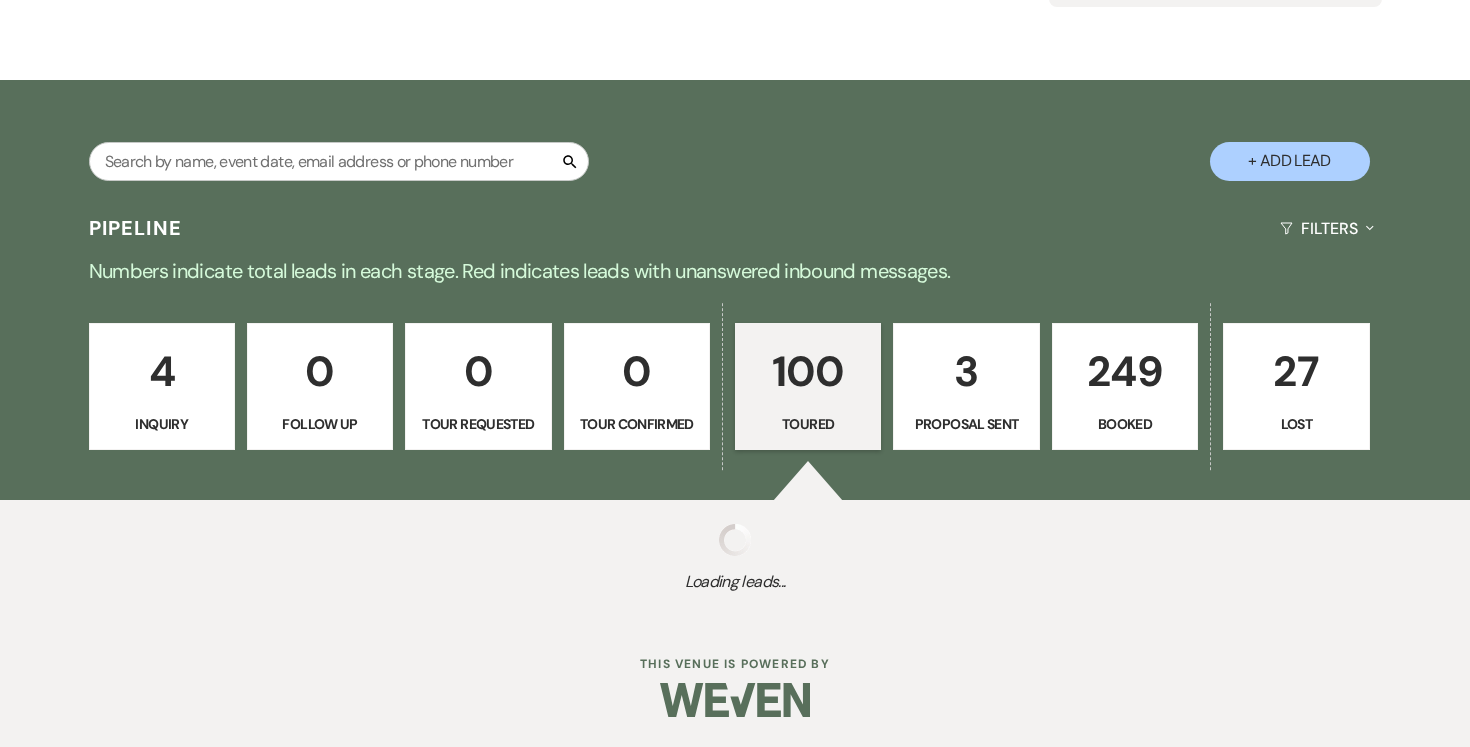 select on "5" 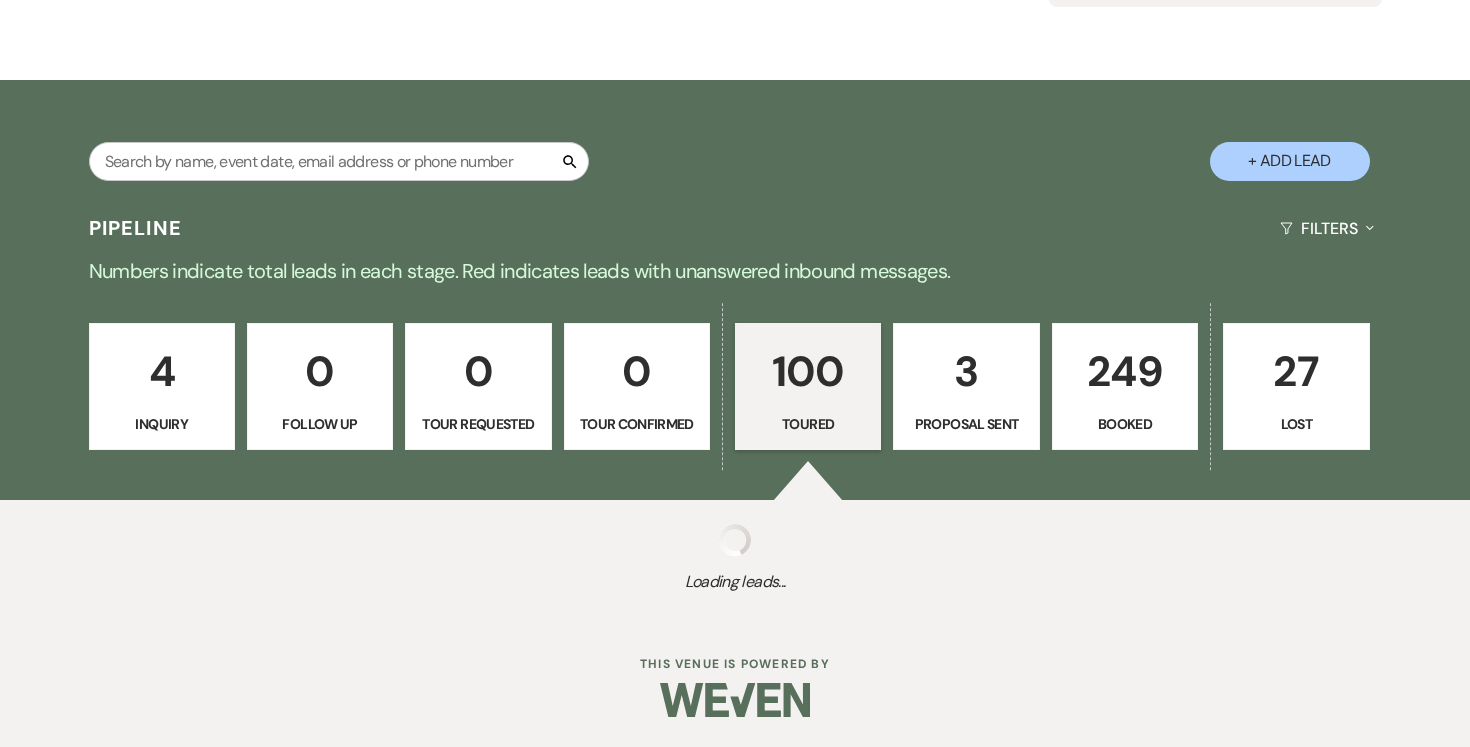select on "5" 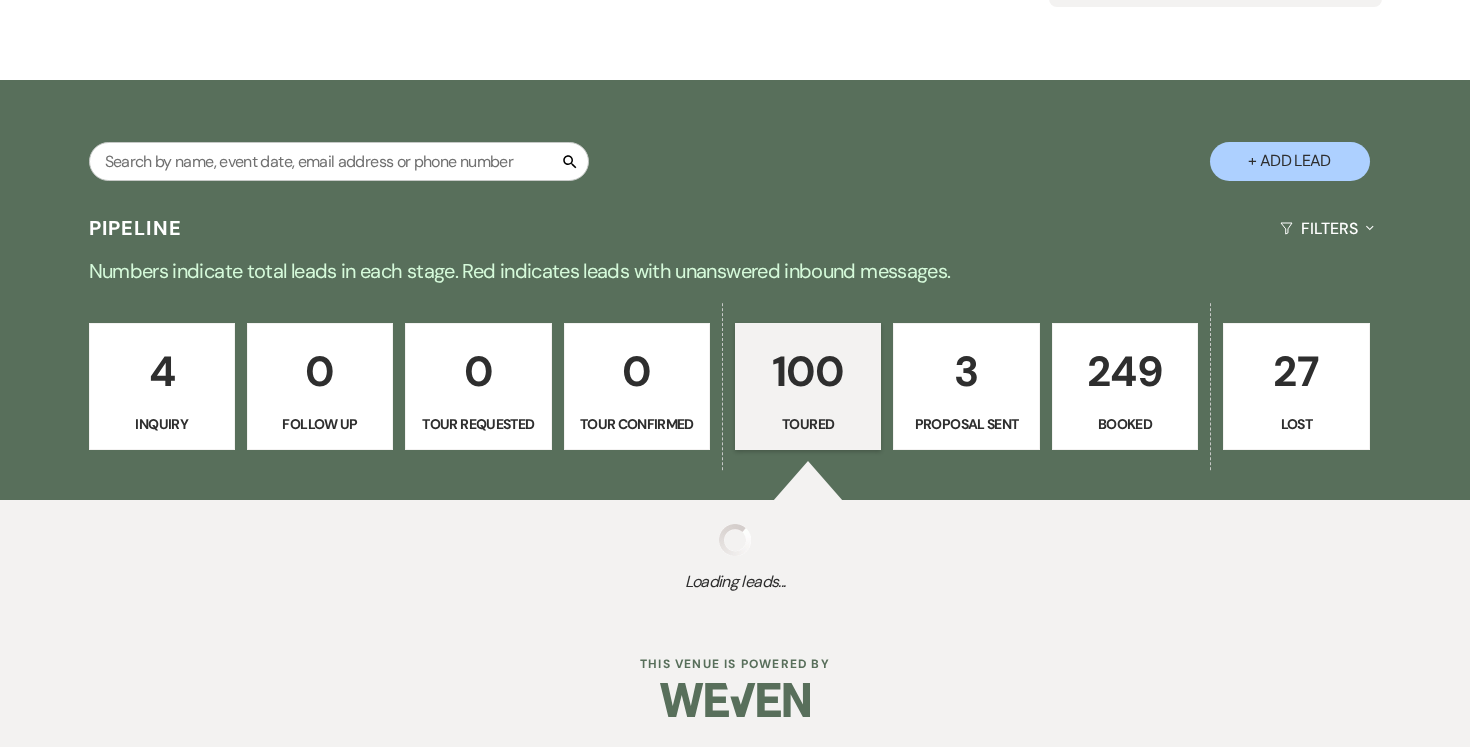 select on "5" 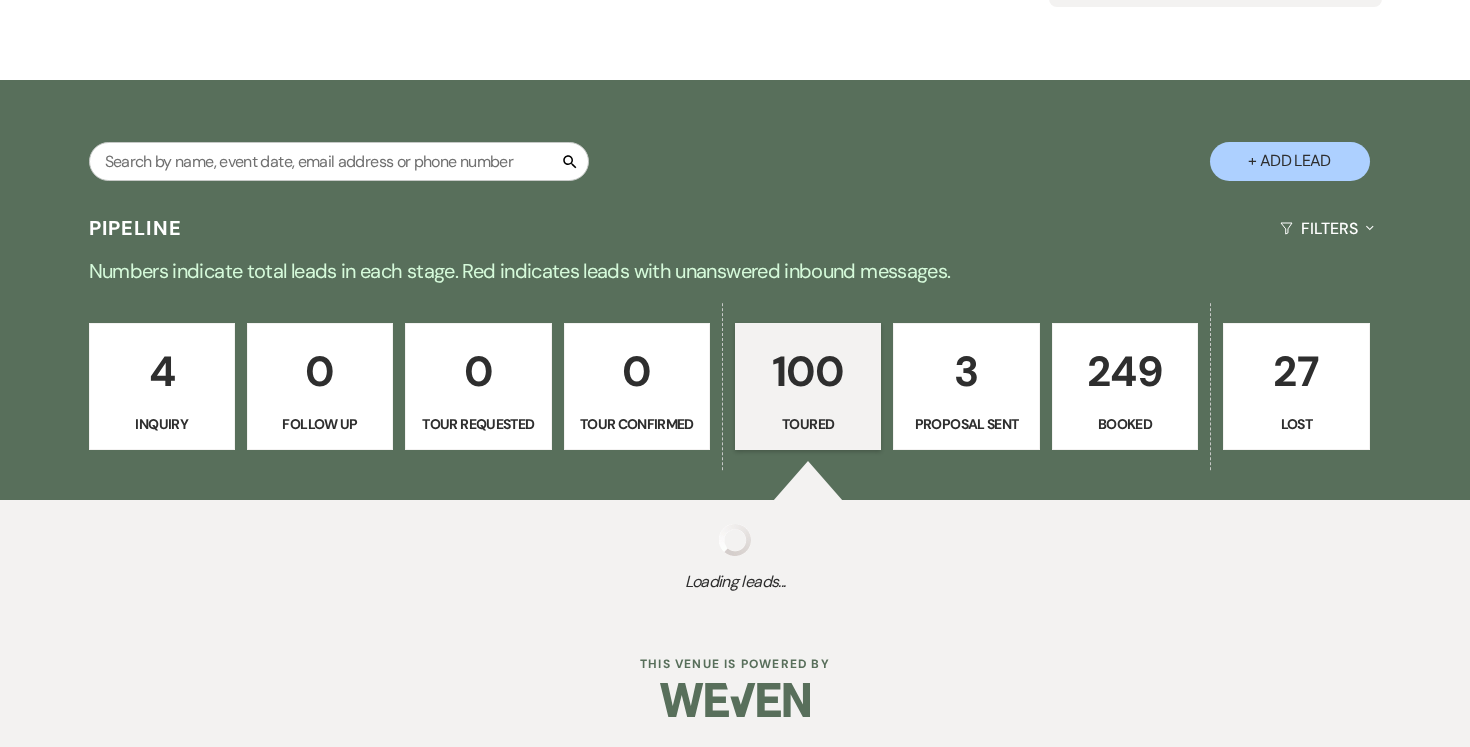 select on "5" 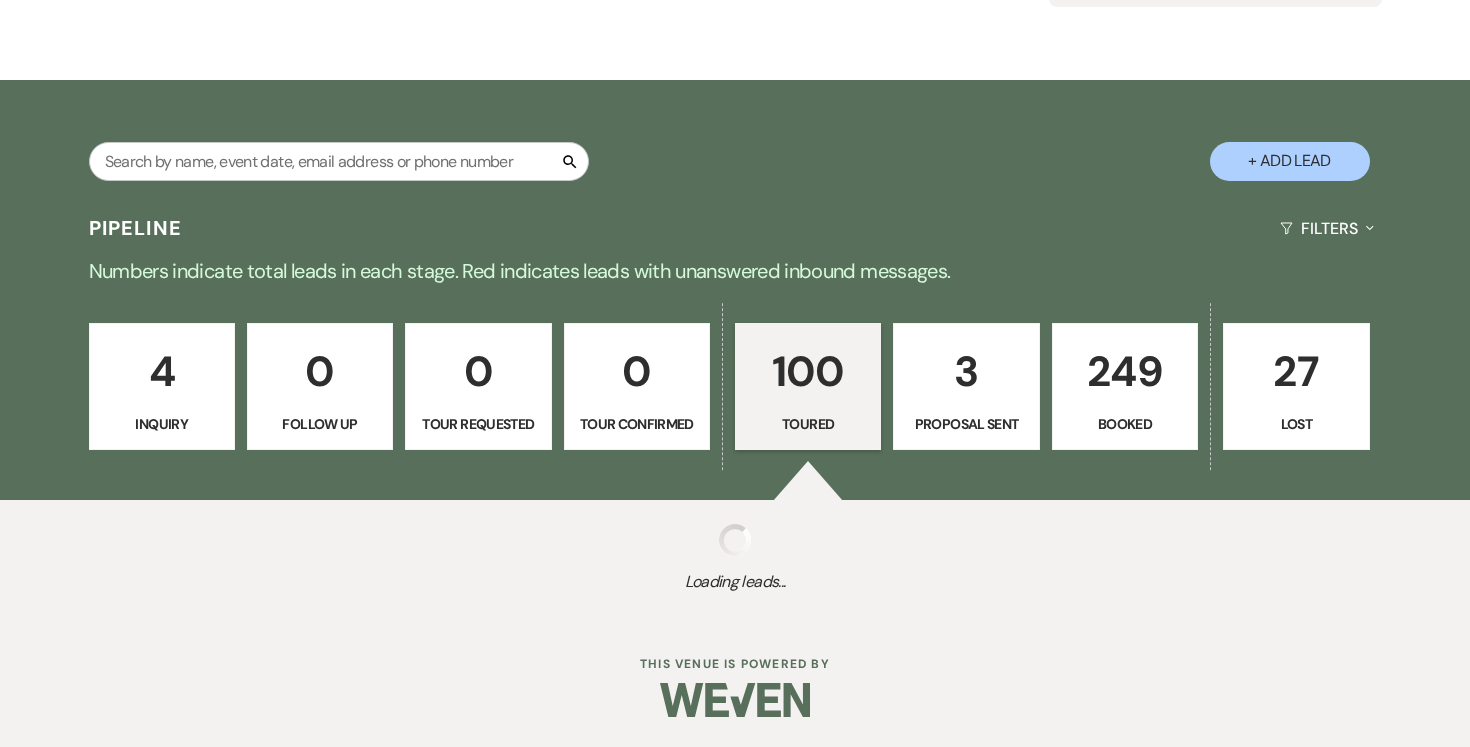 select on "5" 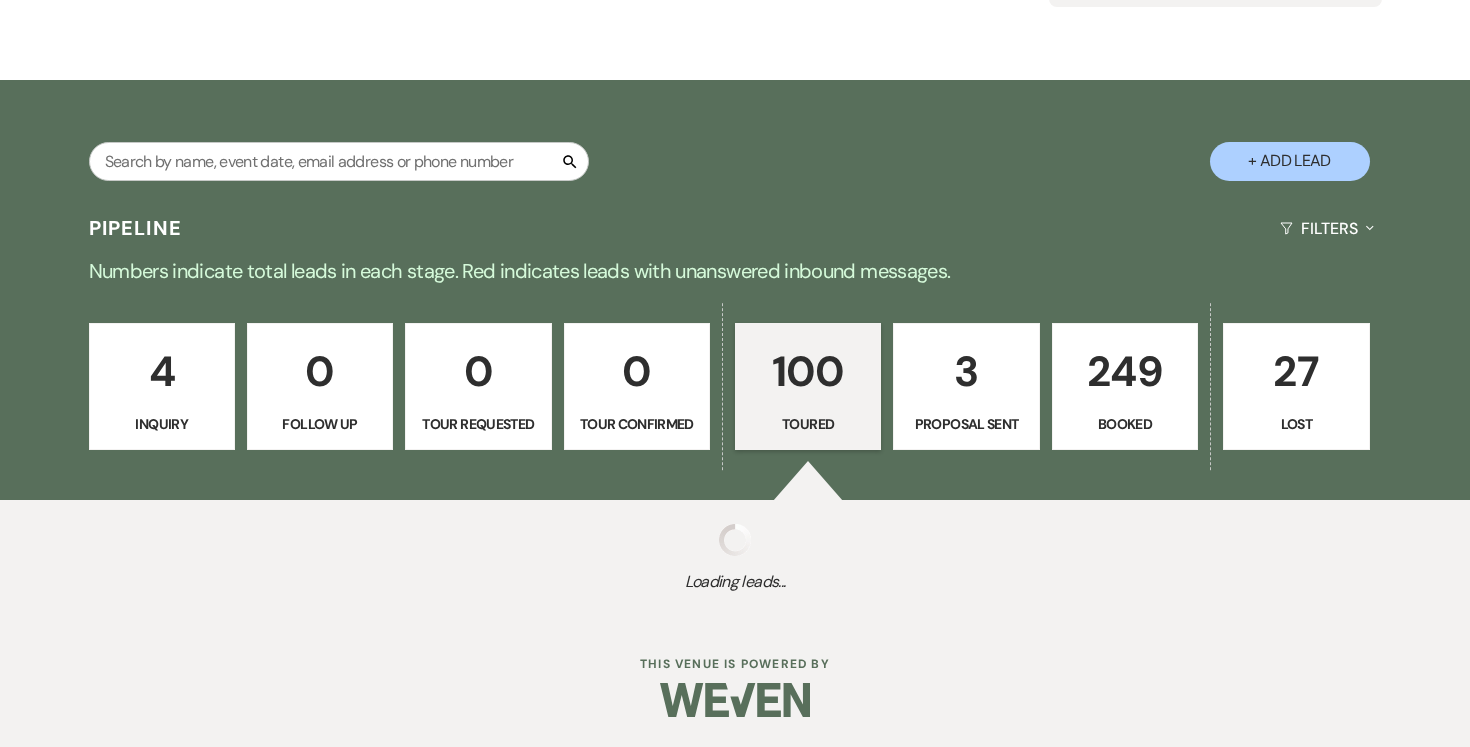 select on "5" 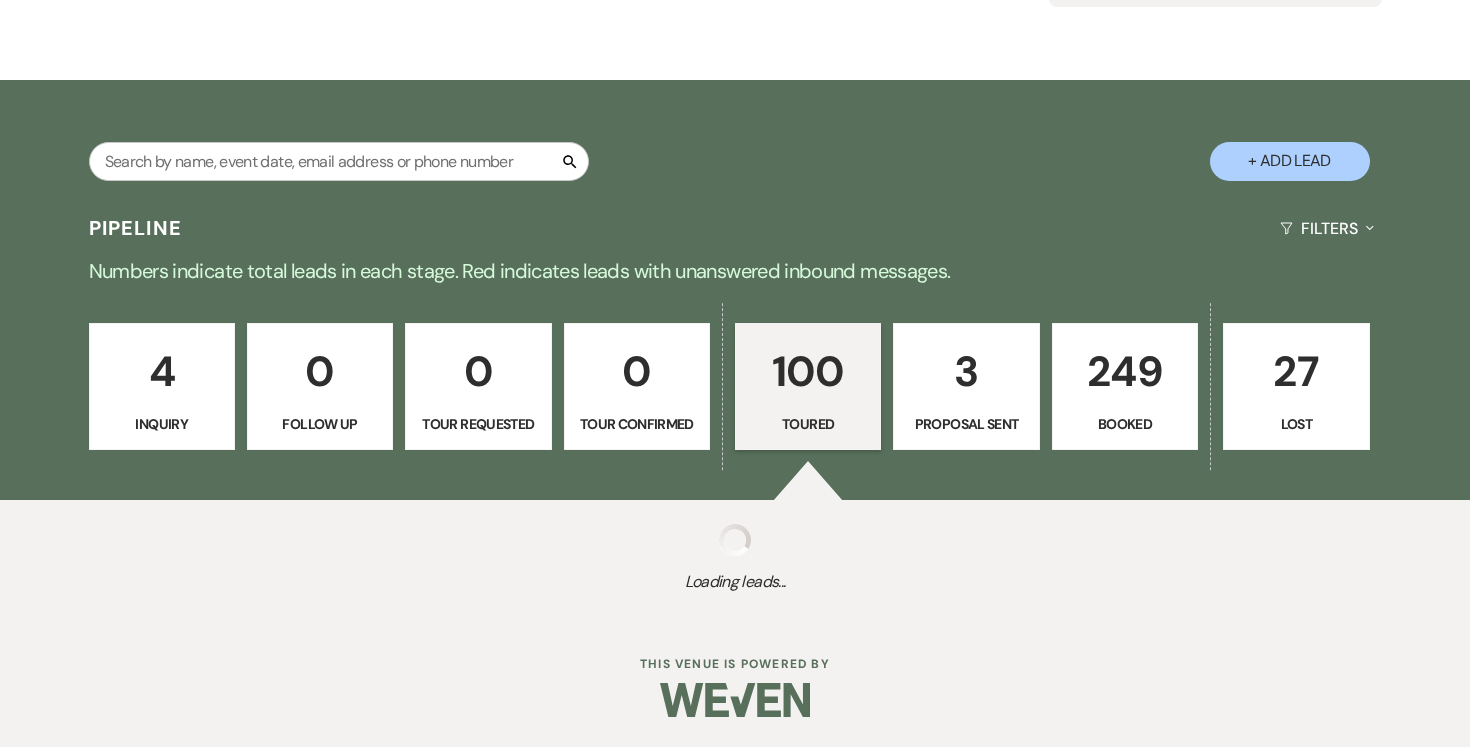 select on "5" 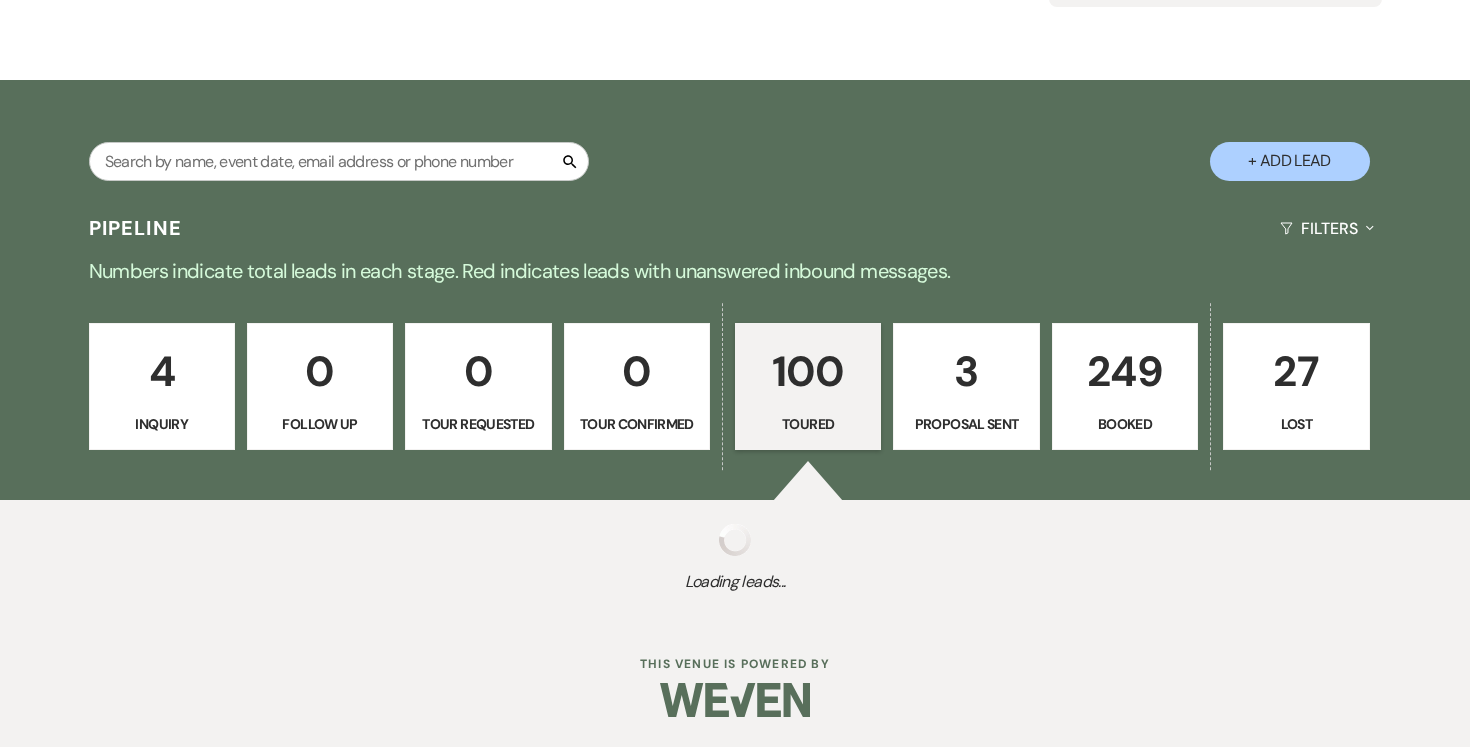 select on "5" 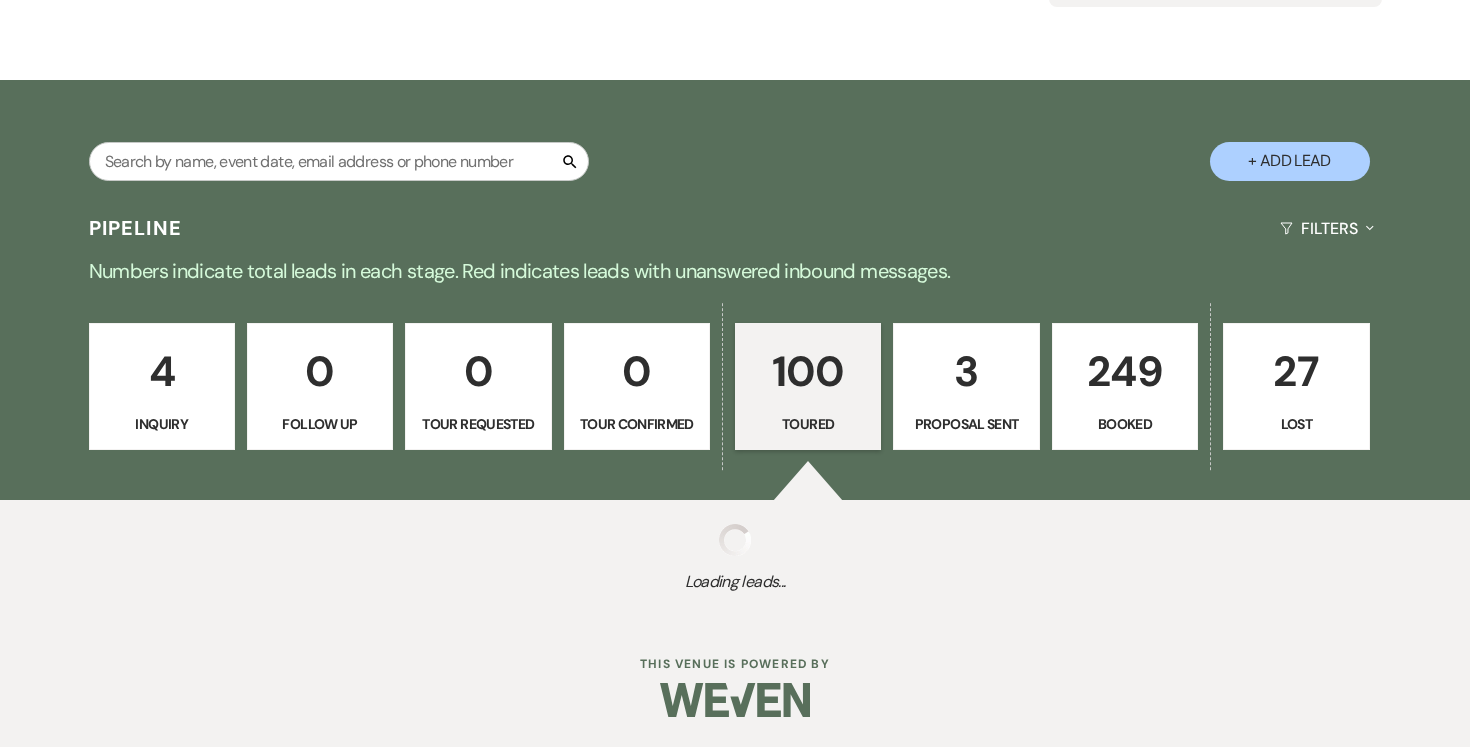 select on "5" 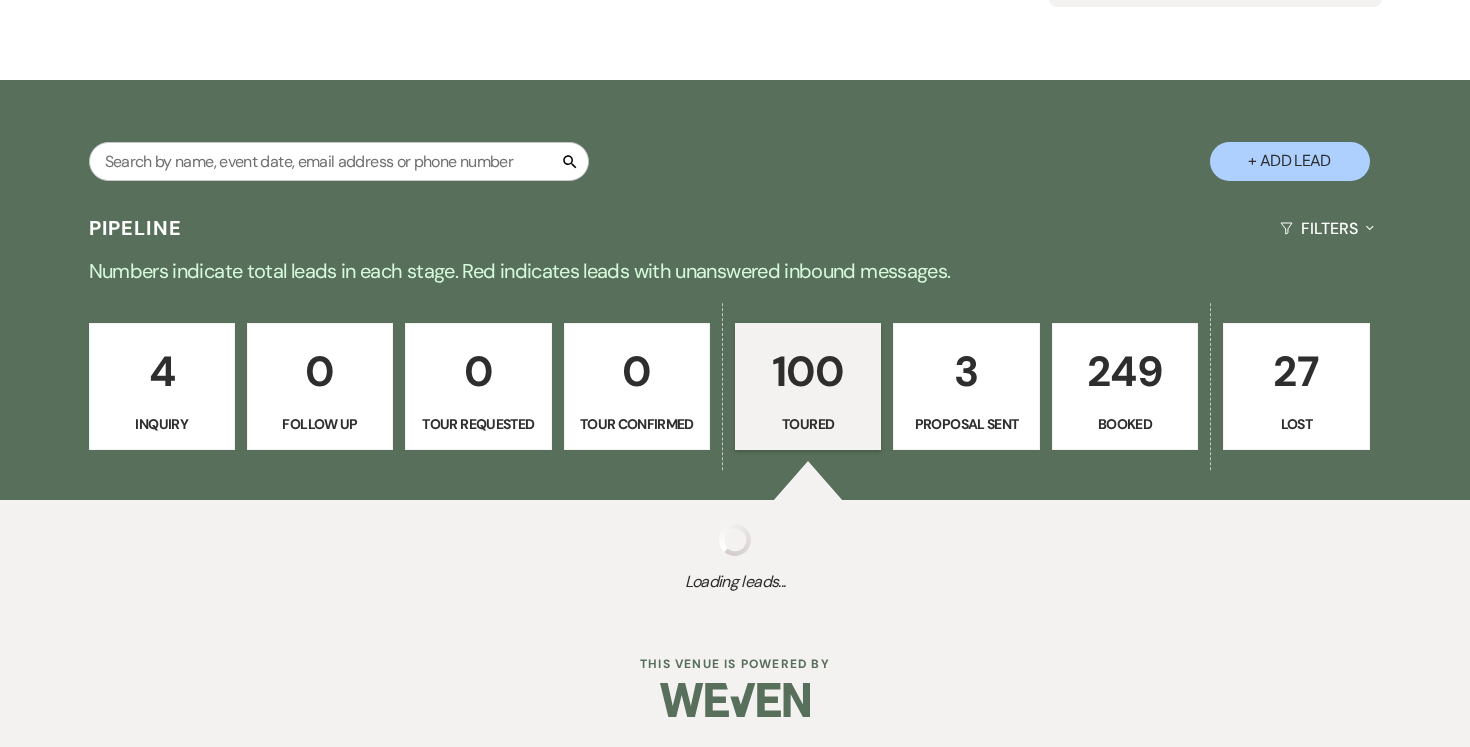 select on "5" 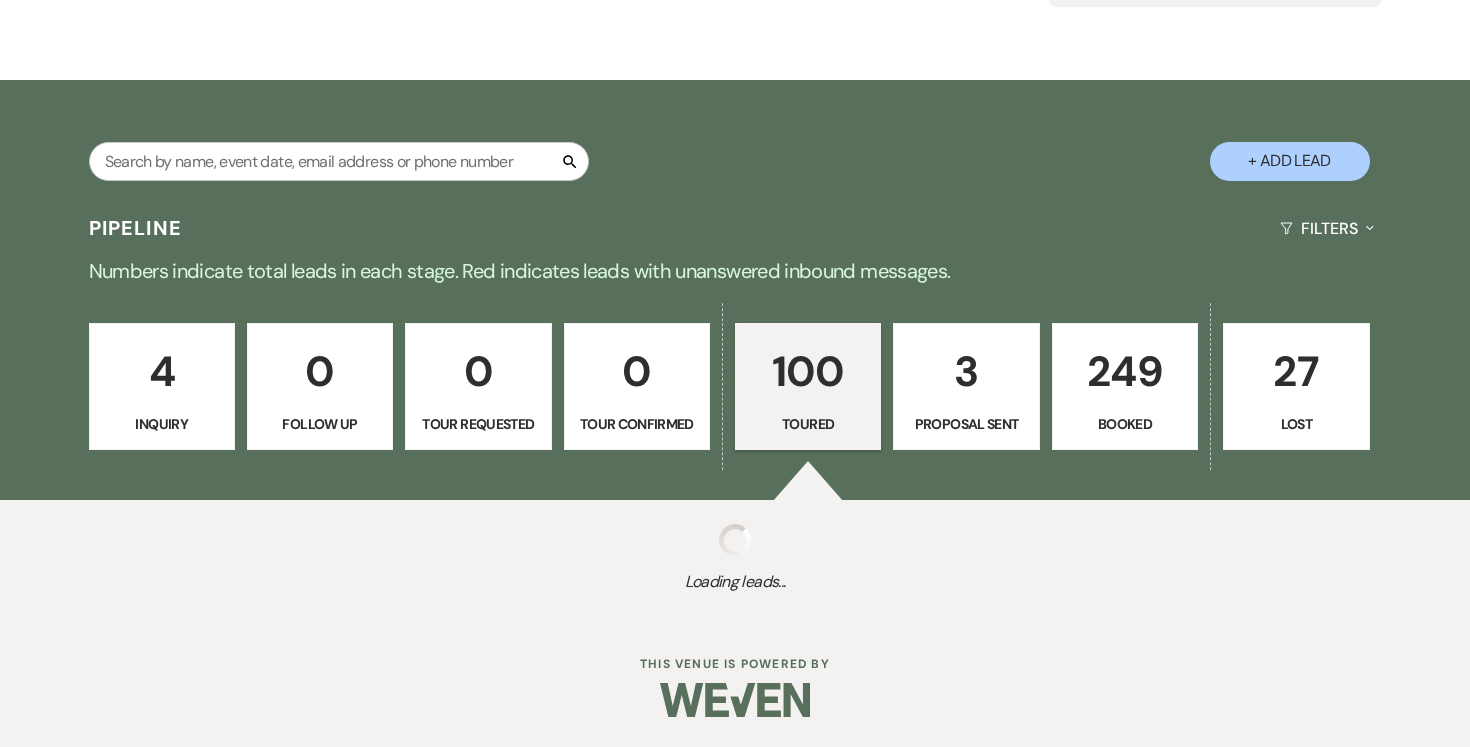 select on "5" 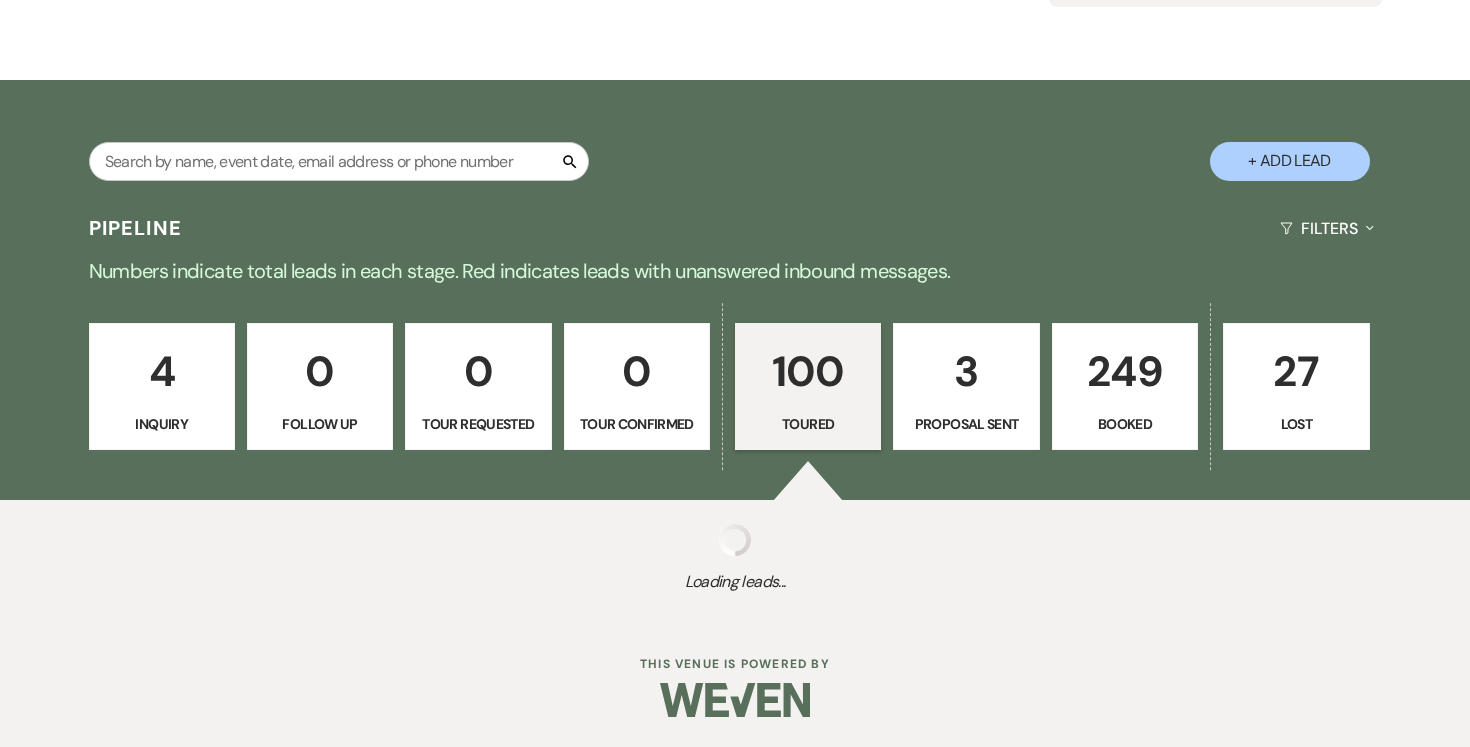 select on "5" 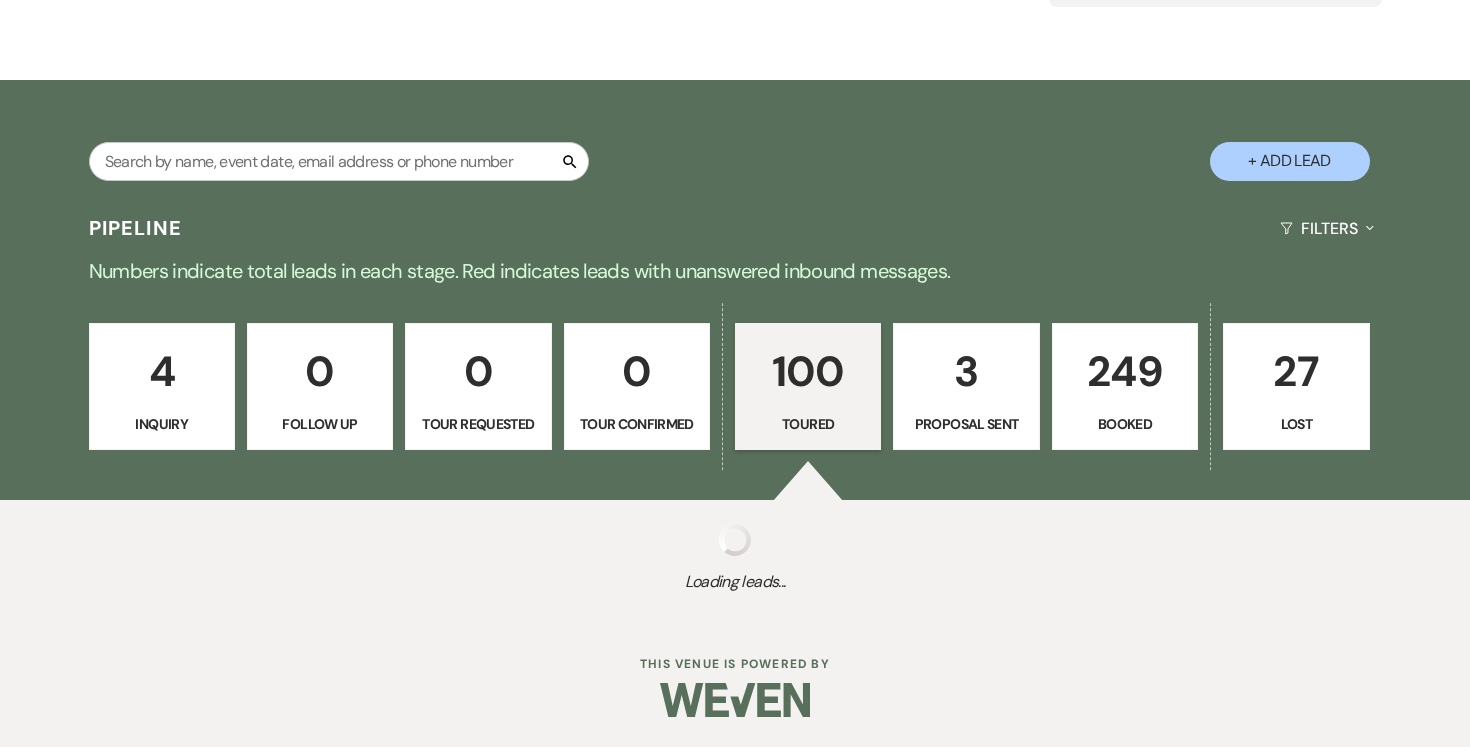 select on "5" 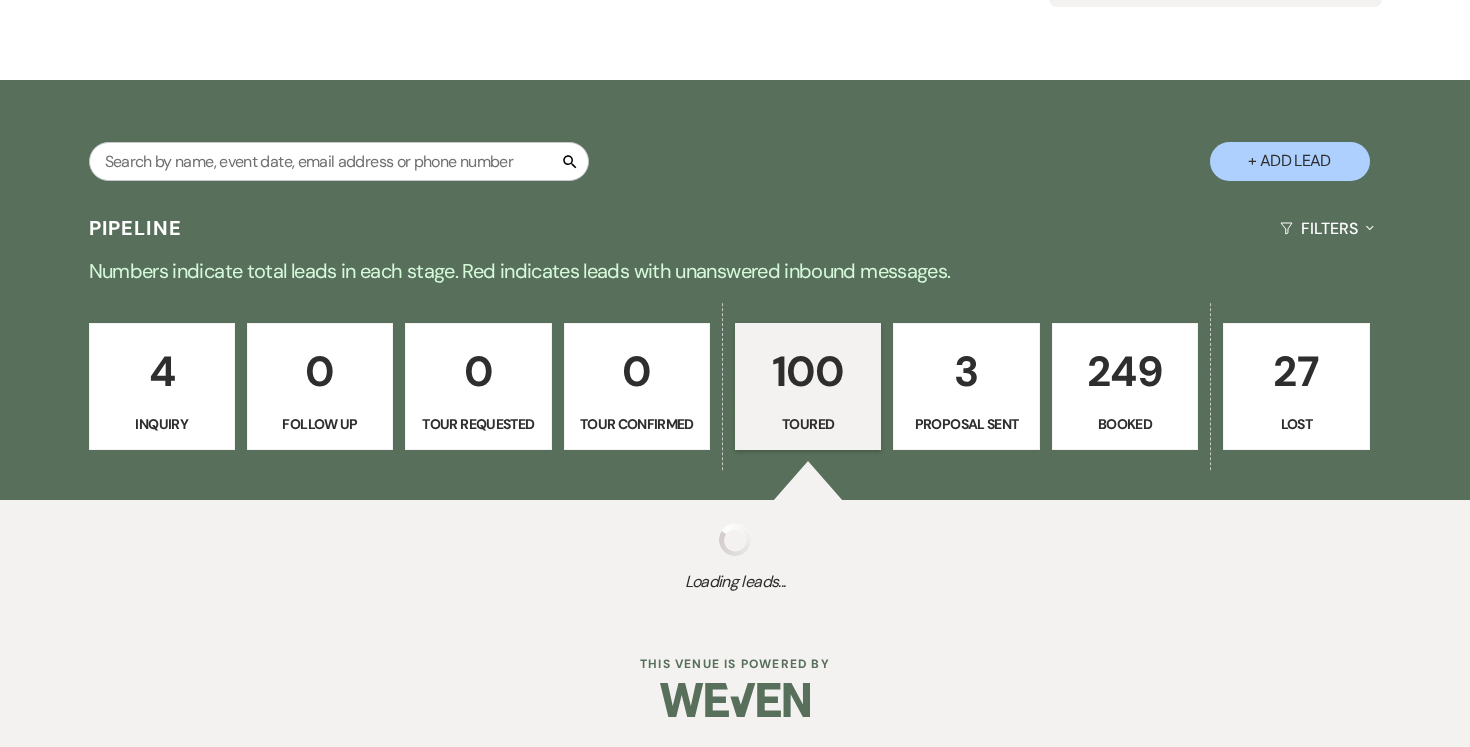 select on "5" 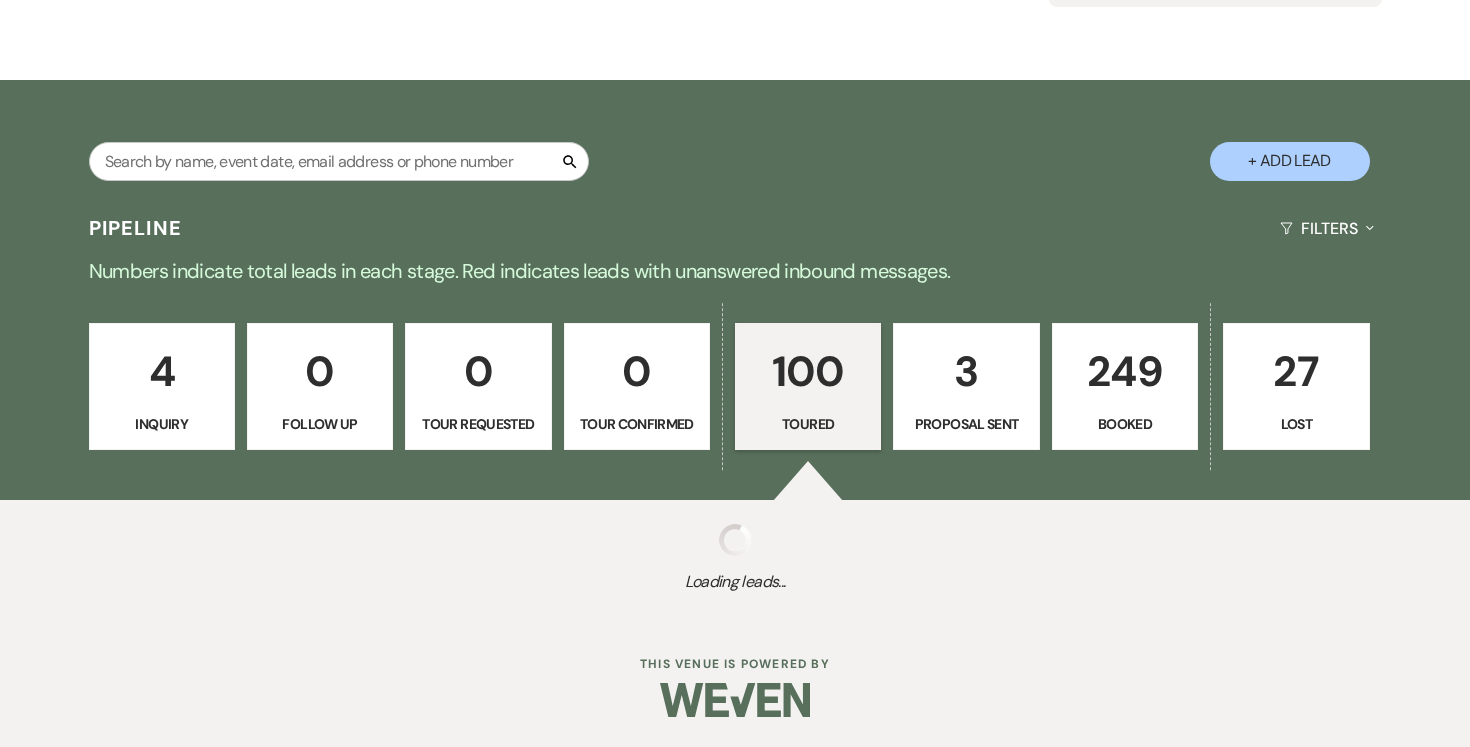 select on "5" 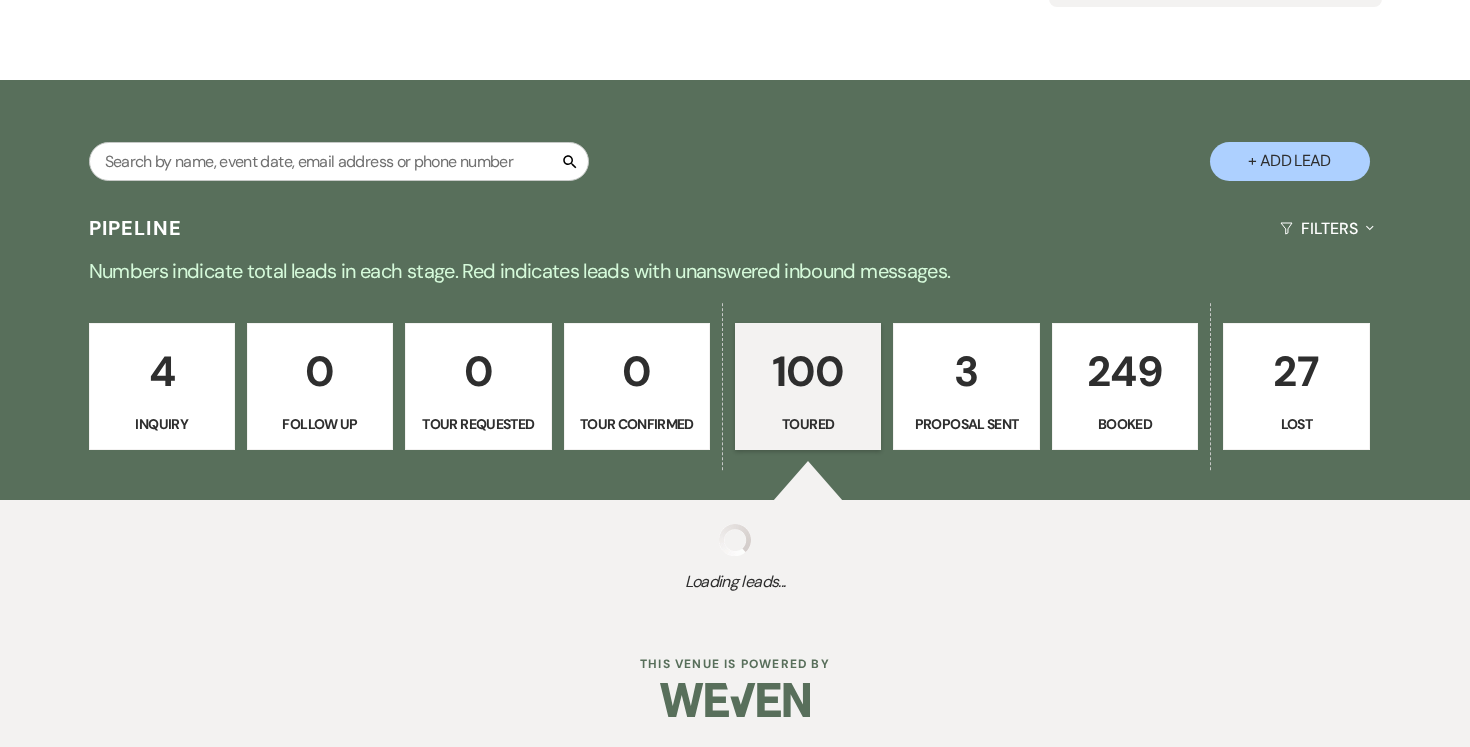 select on "5" 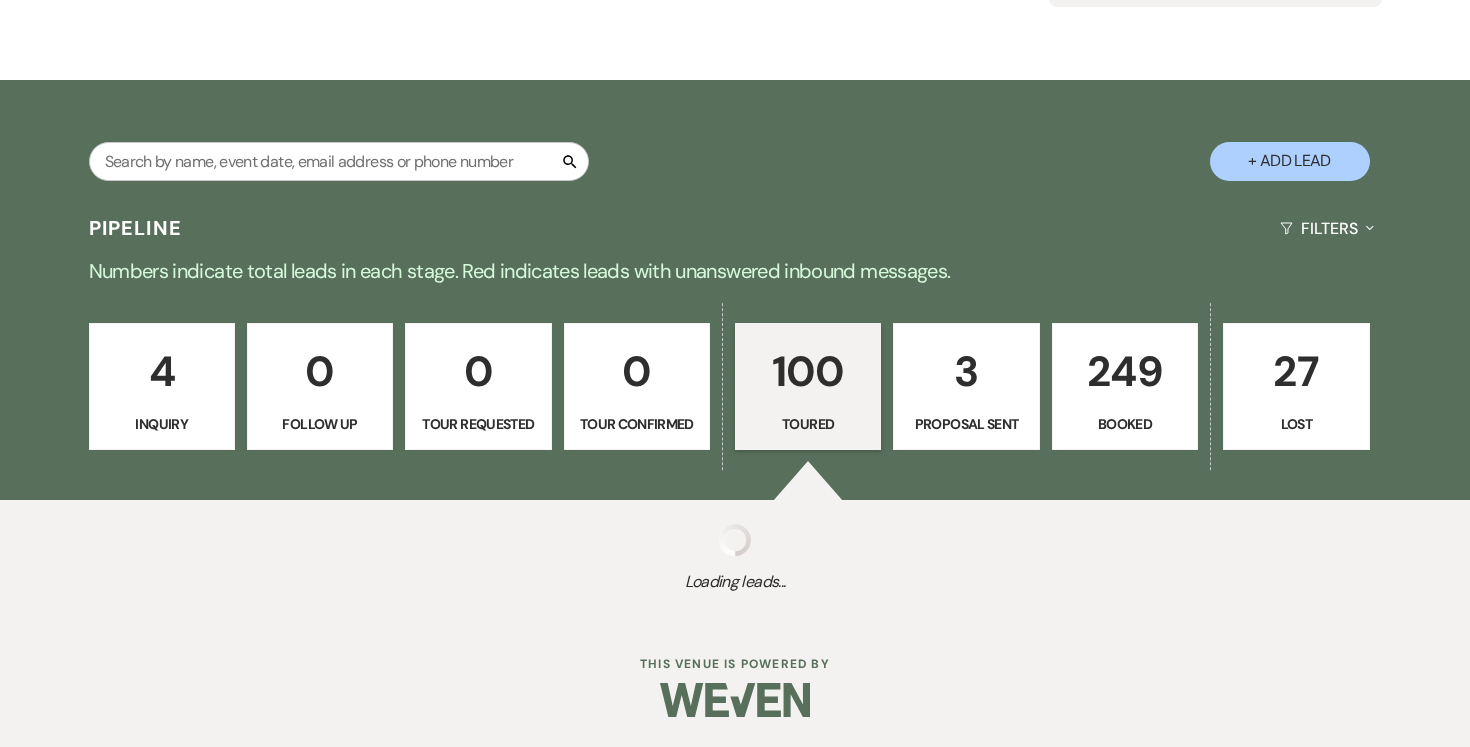 select on "5" 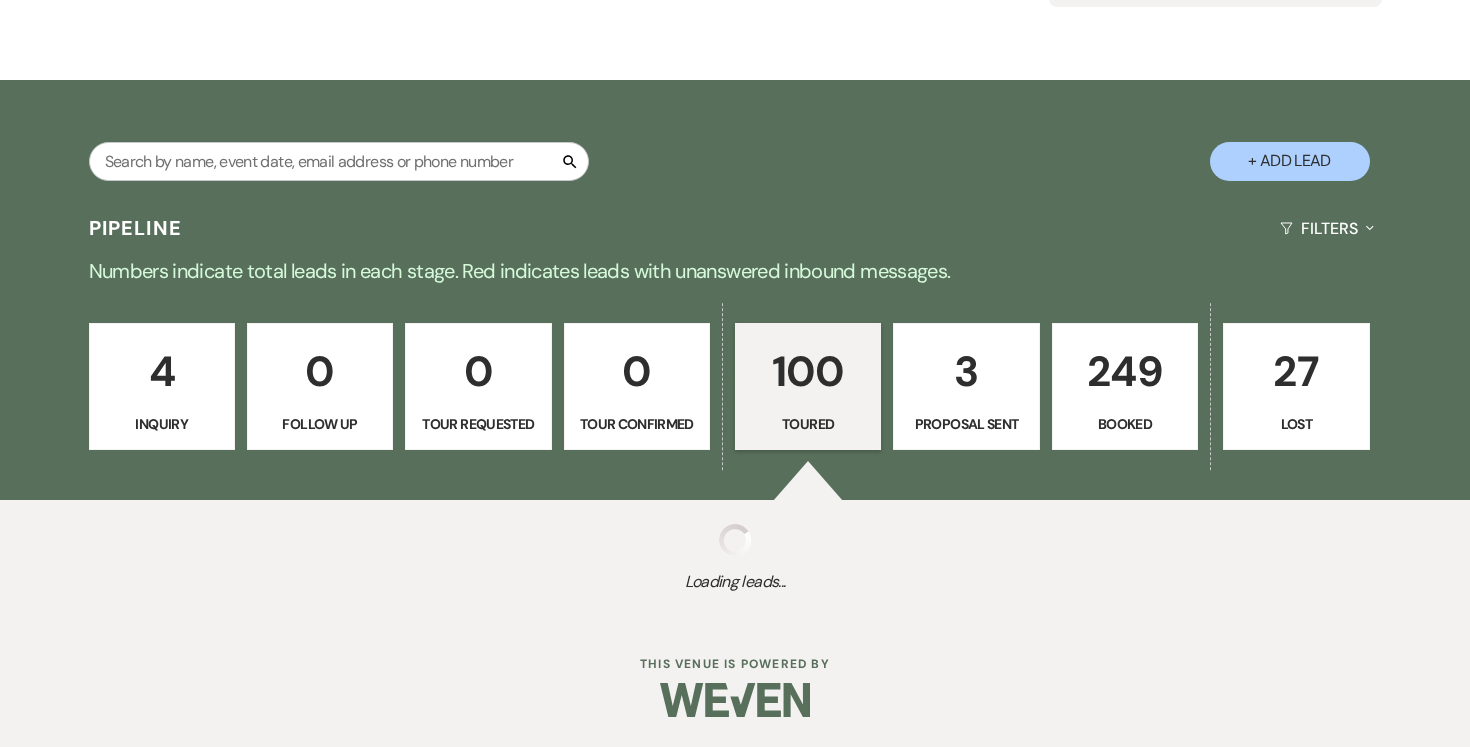 select on "5" 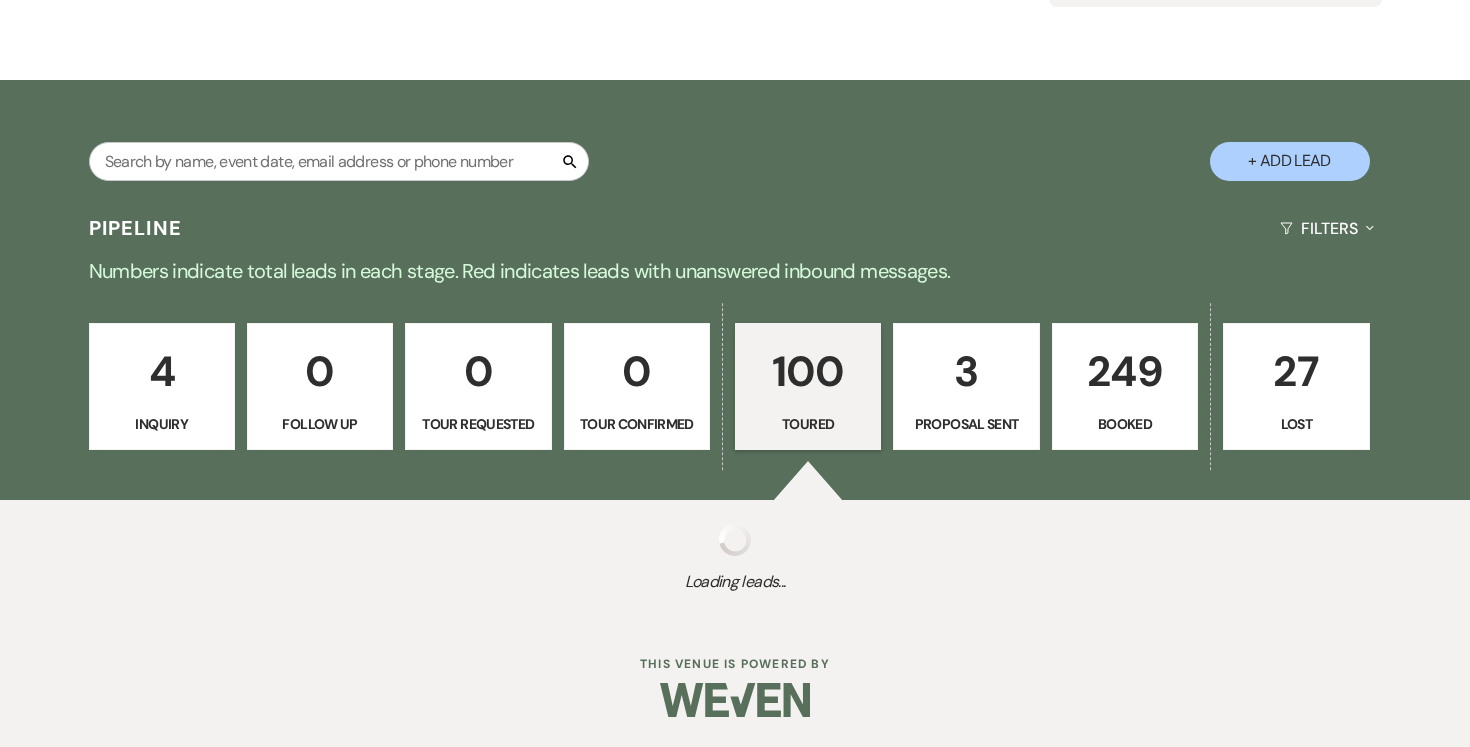 select on "5" 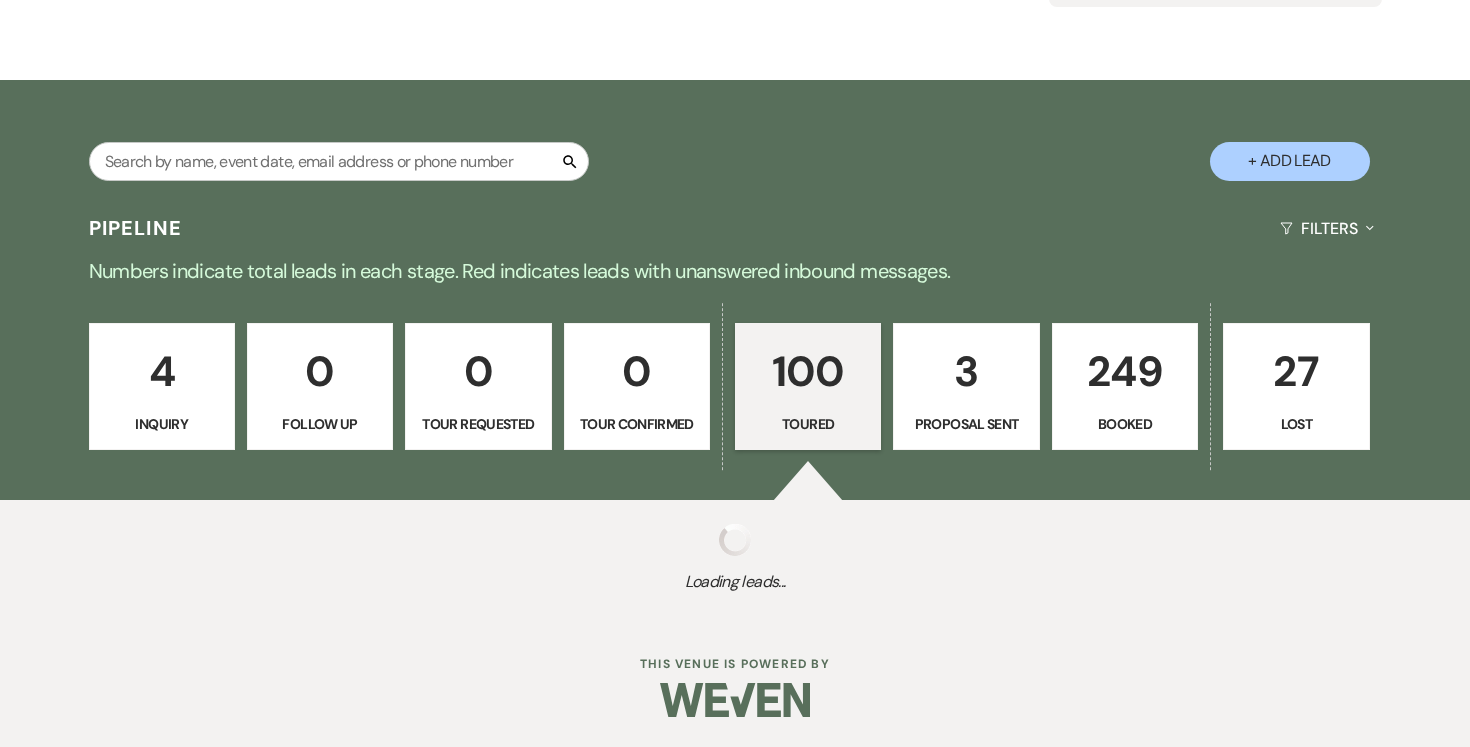 select on "5" 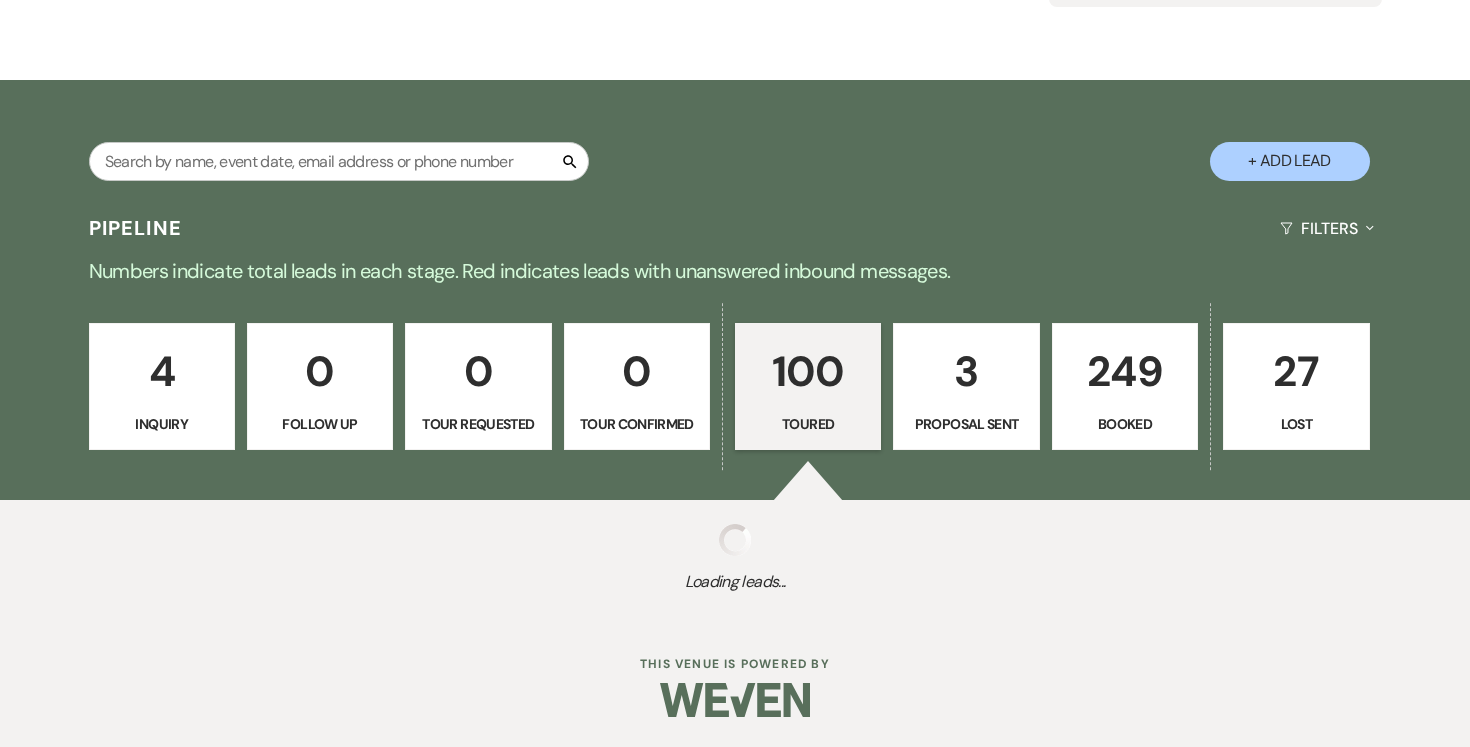 select on "5" 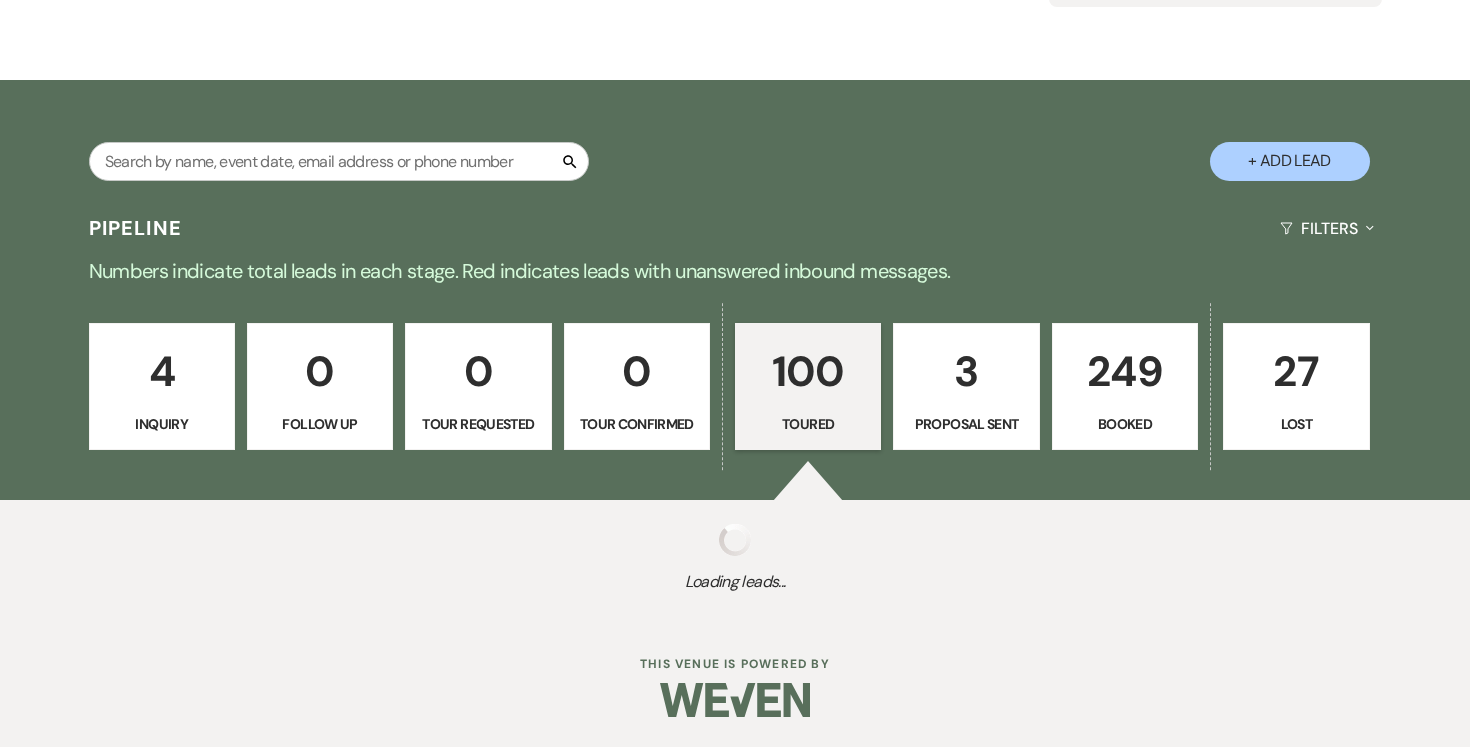 select on "5" 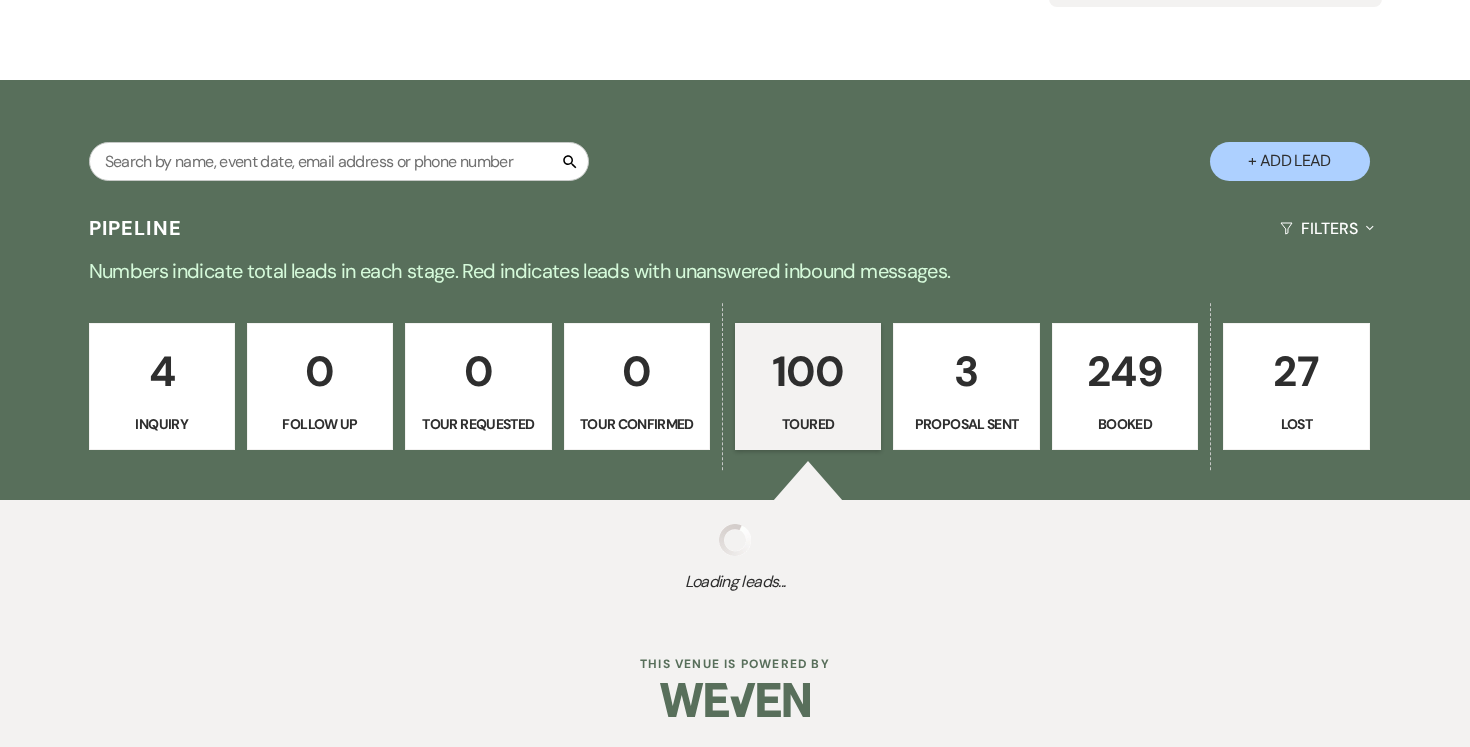 select on "5" 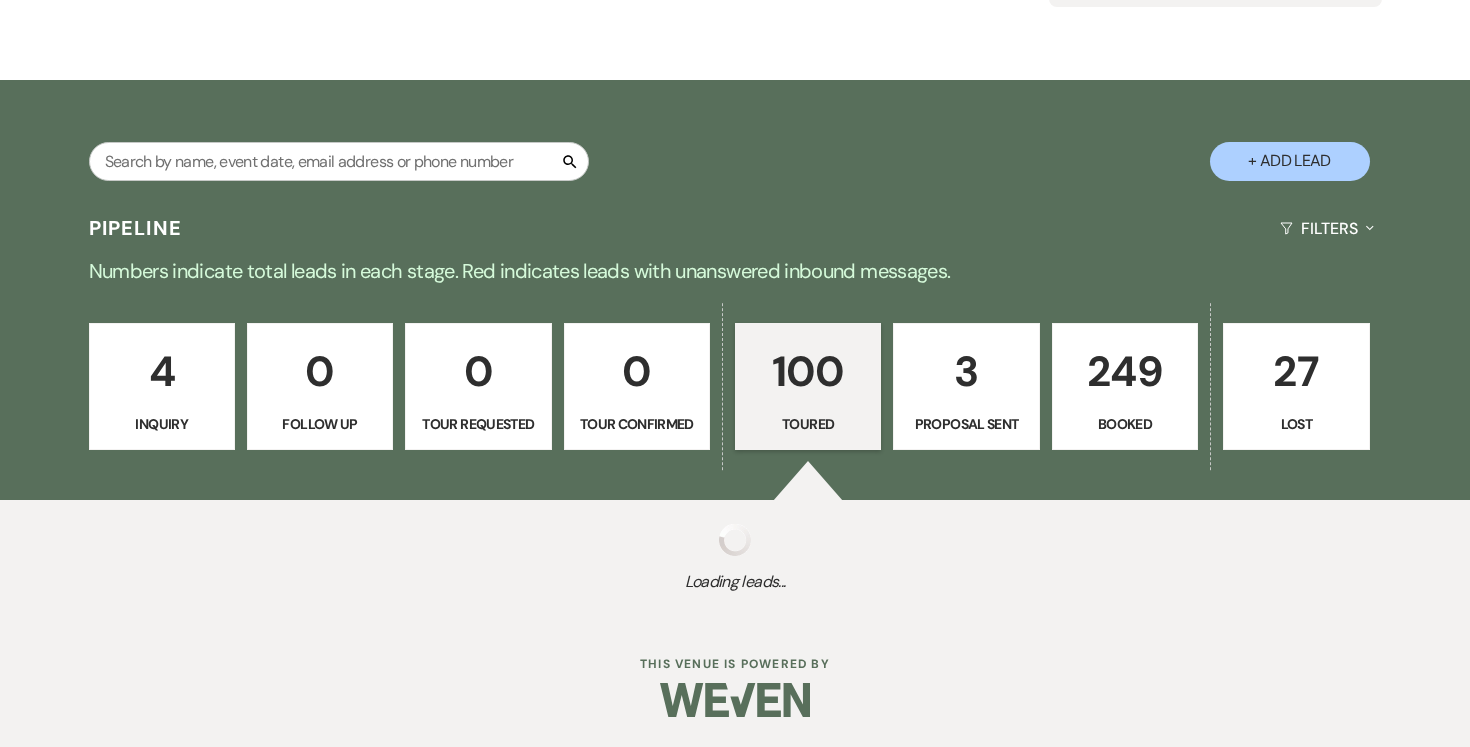 select on "5" 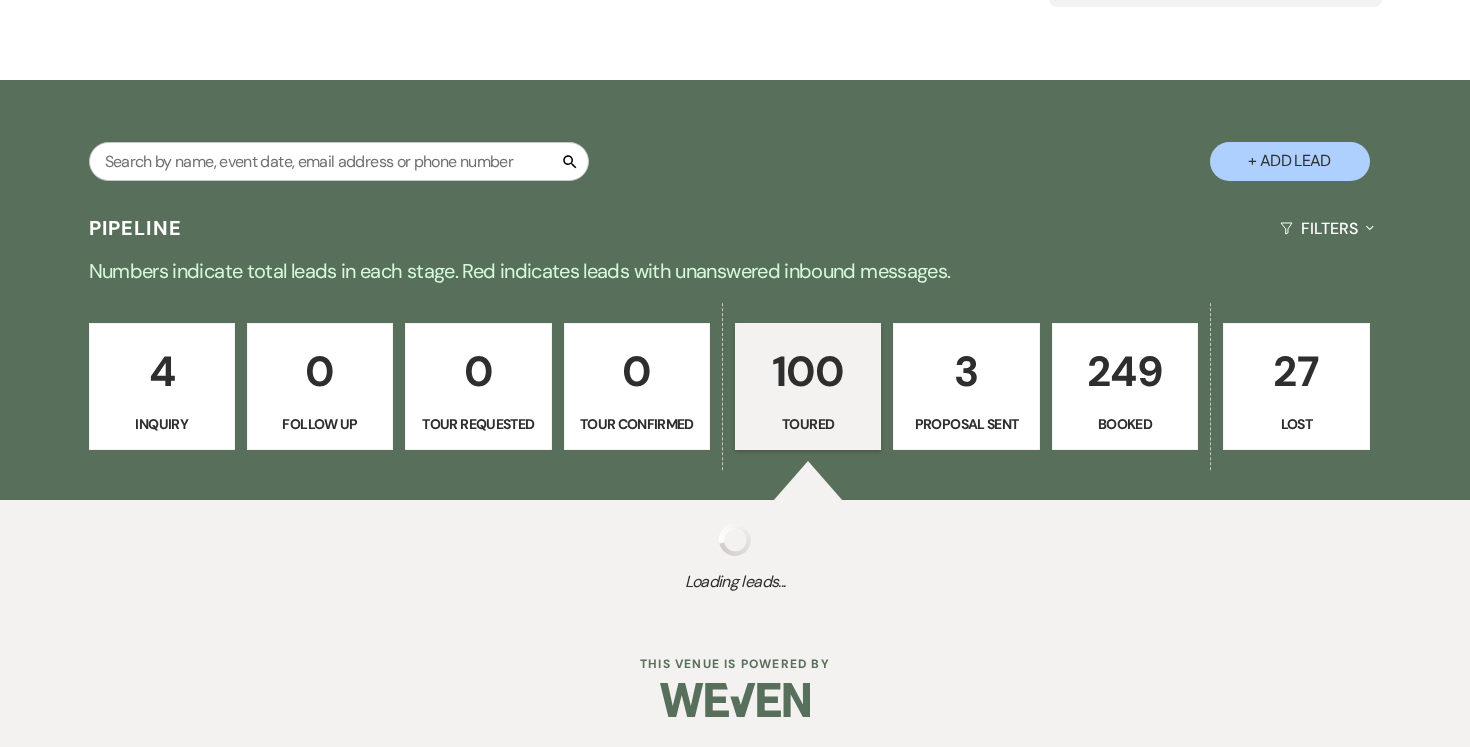 select on "5" 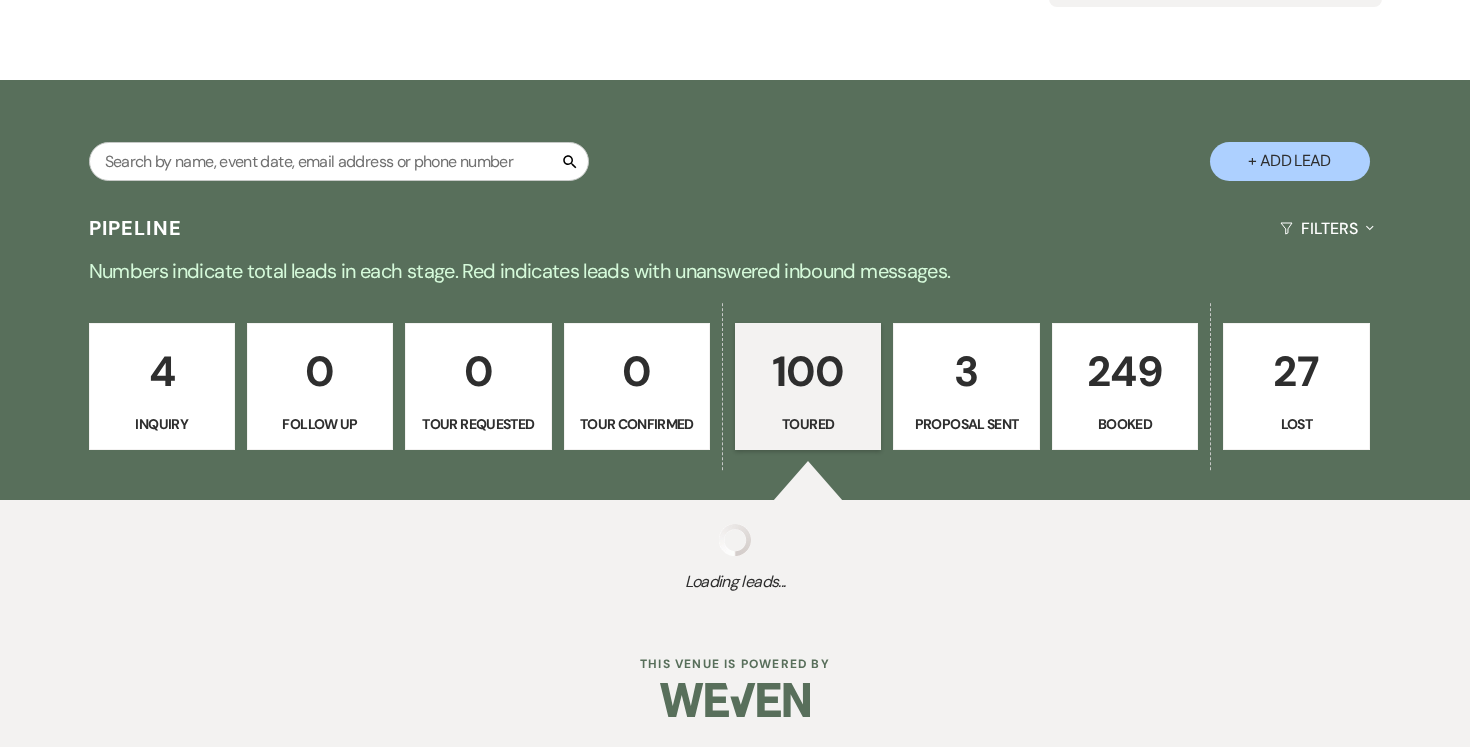 select on "5" 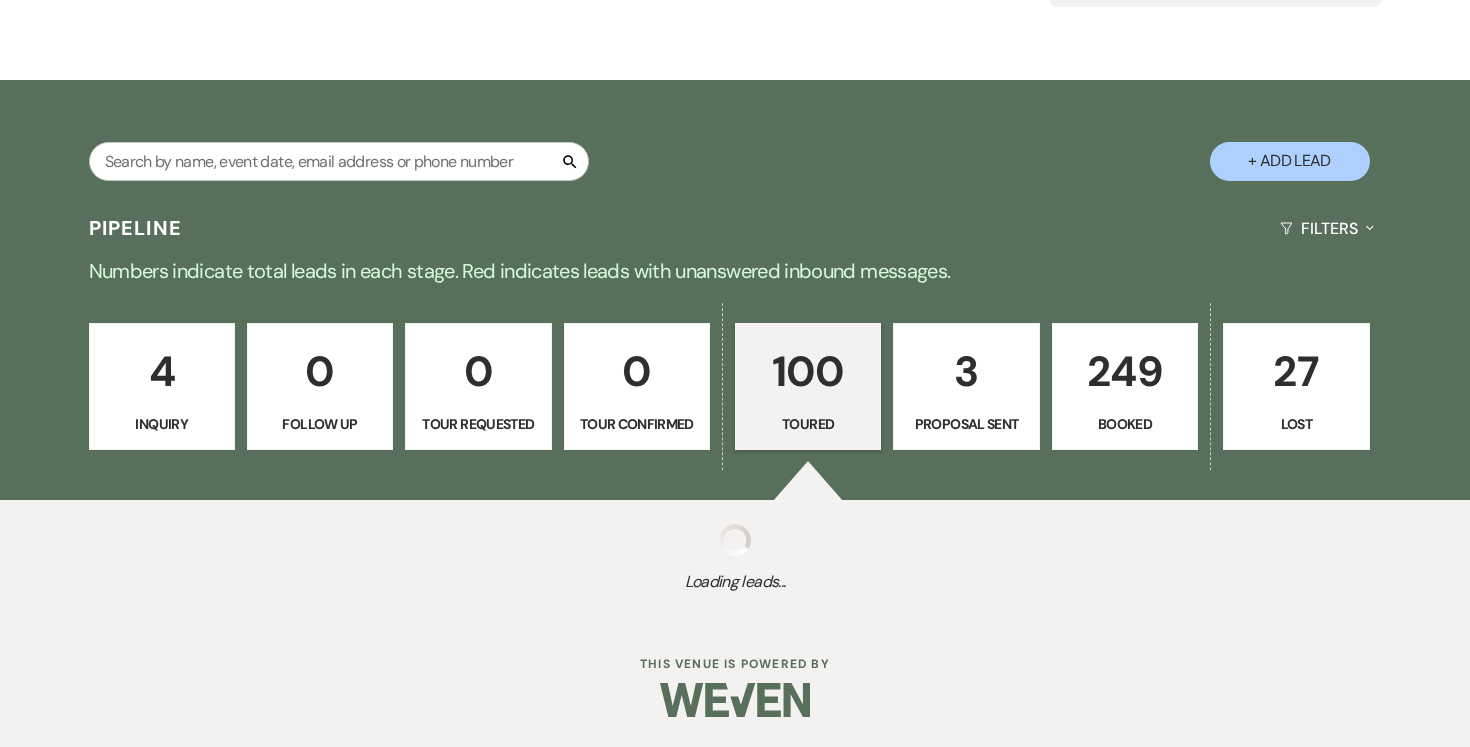 select on "5" 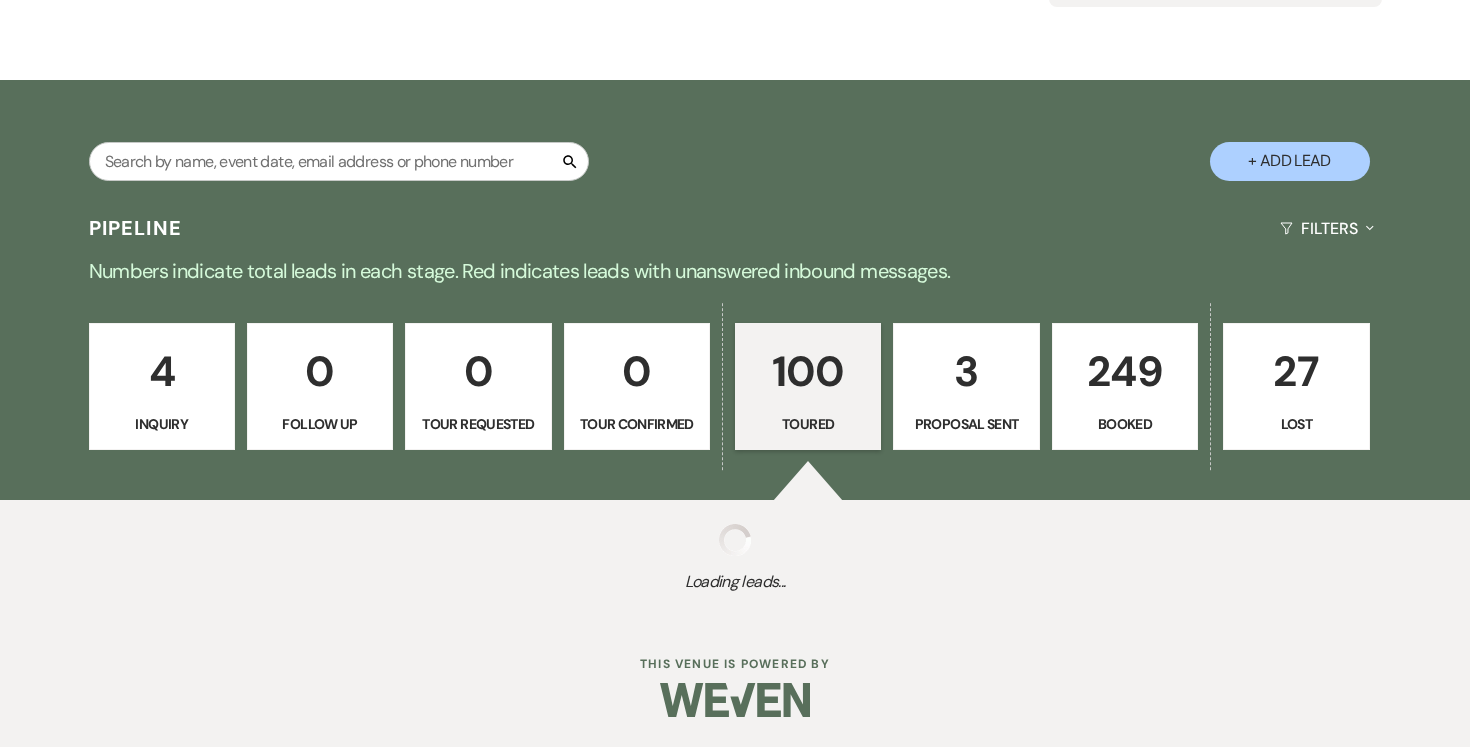 select on "5" 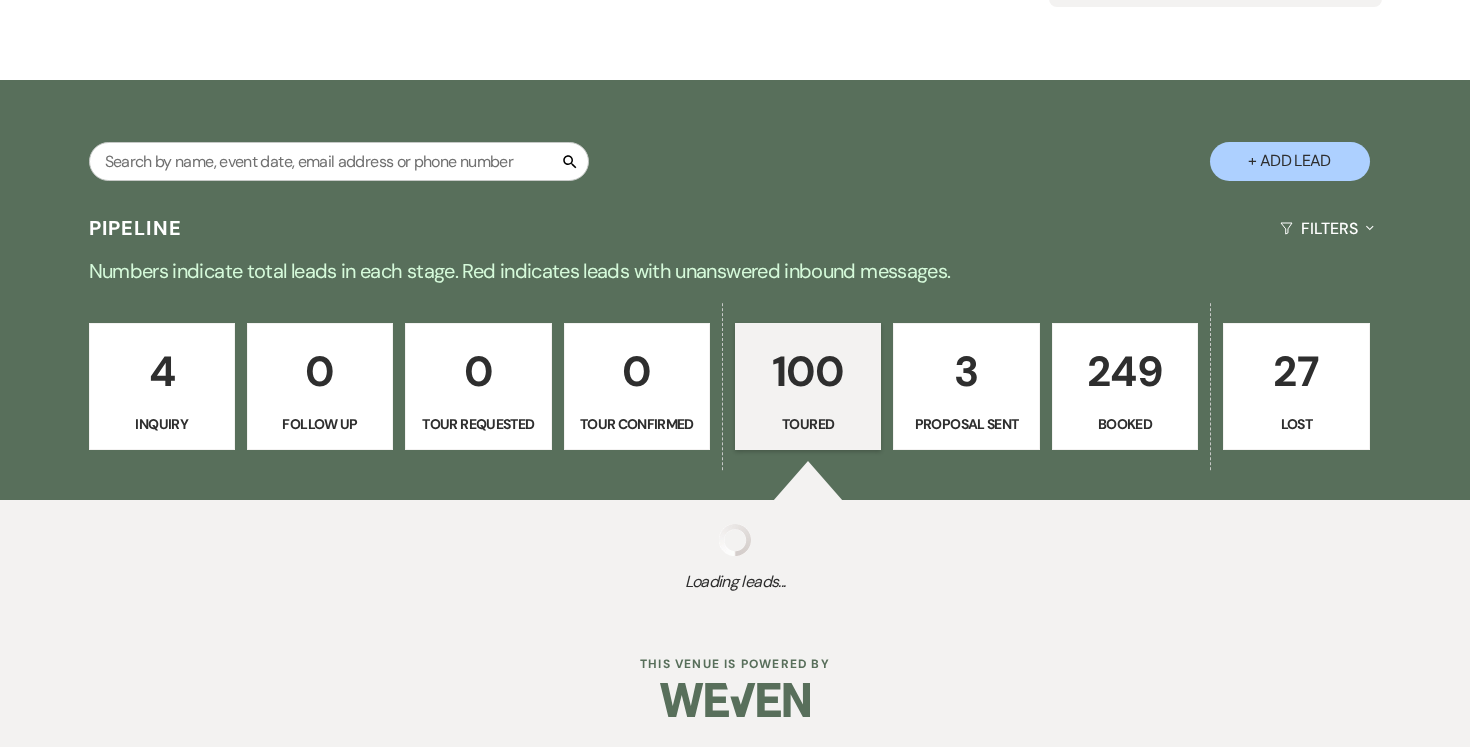 select on "5" 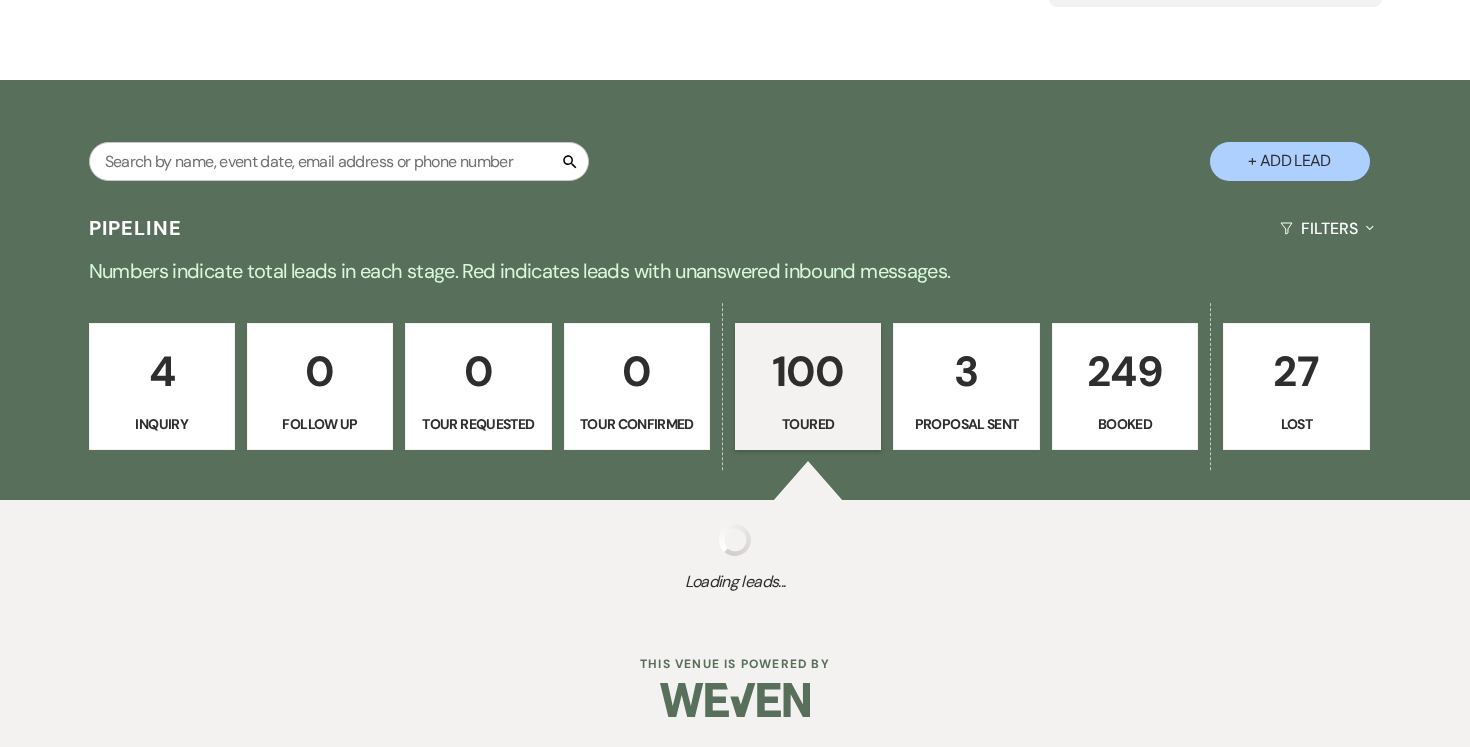 select on "5" 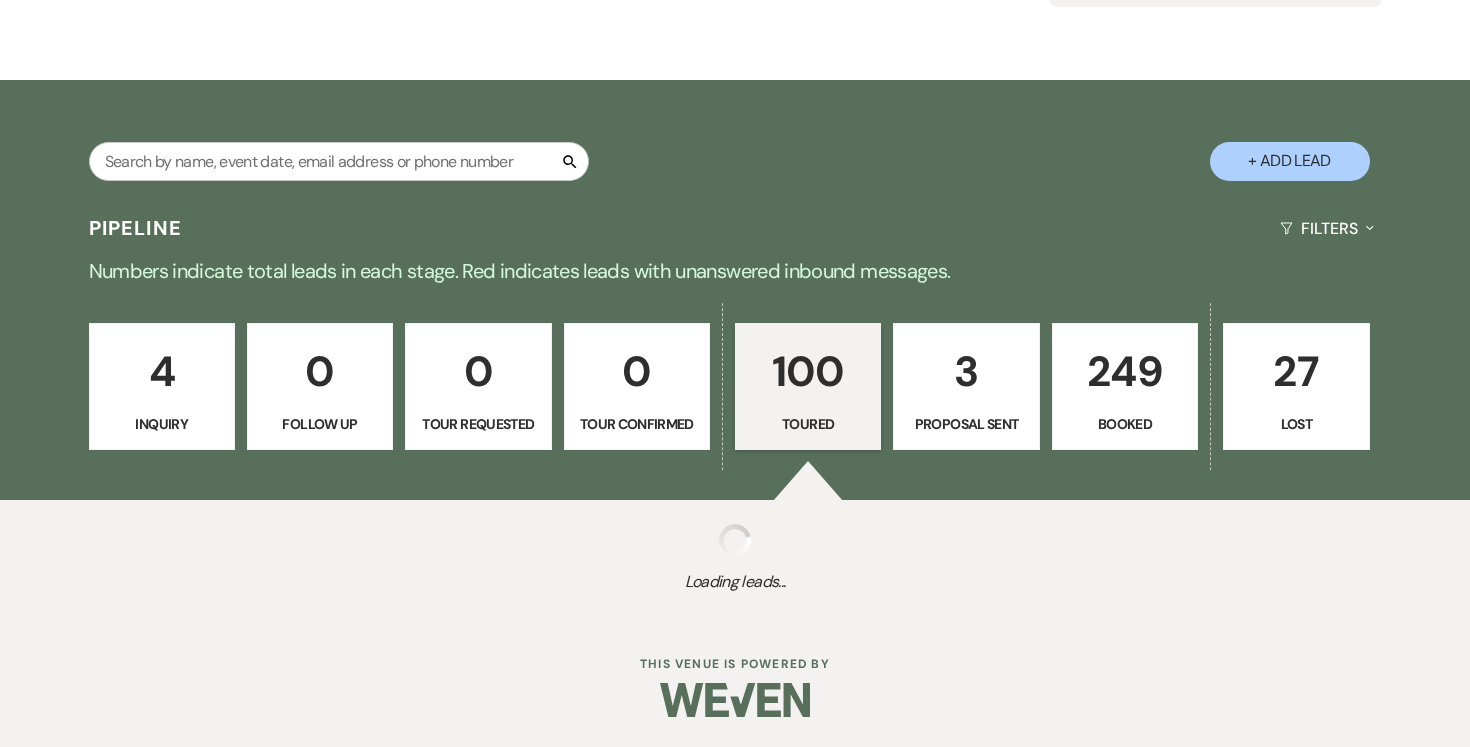 select on "5" 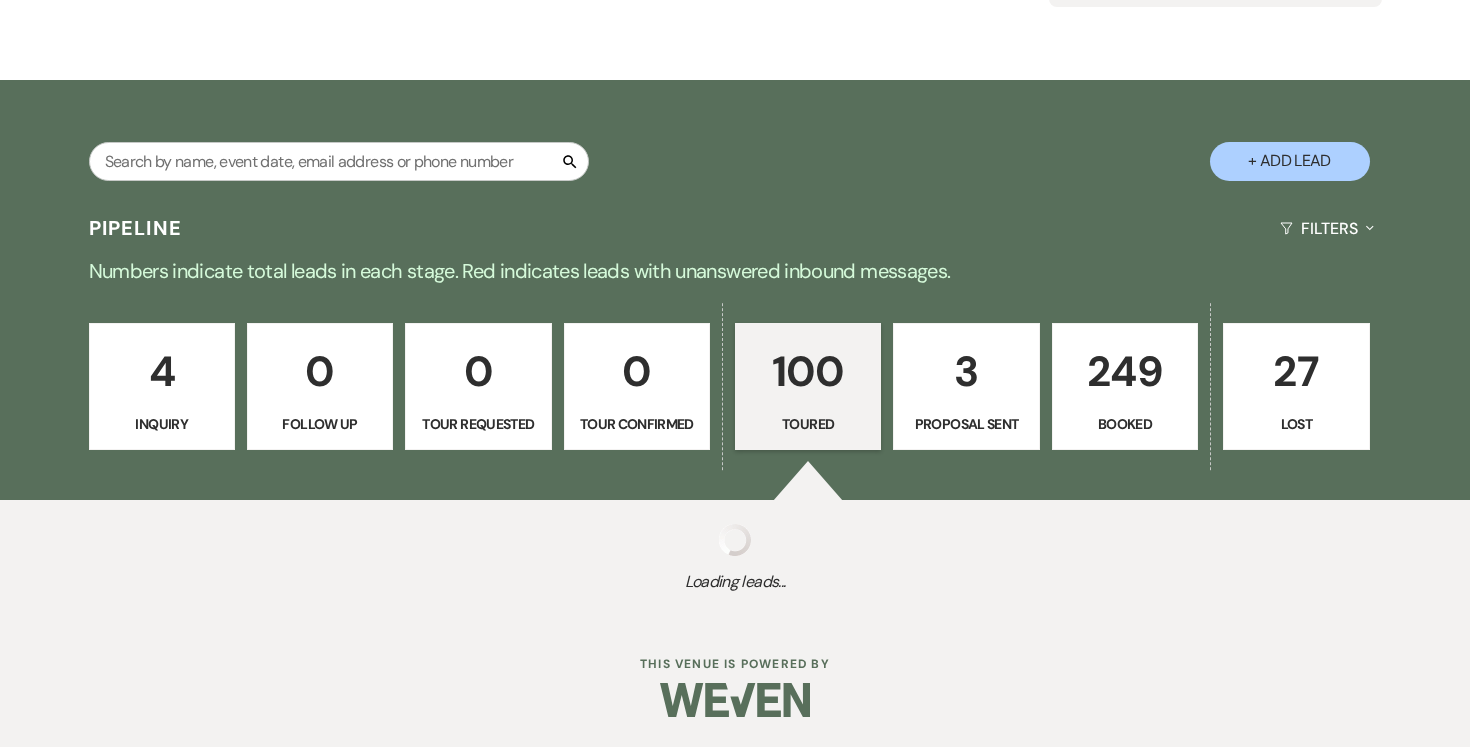 select on "5" 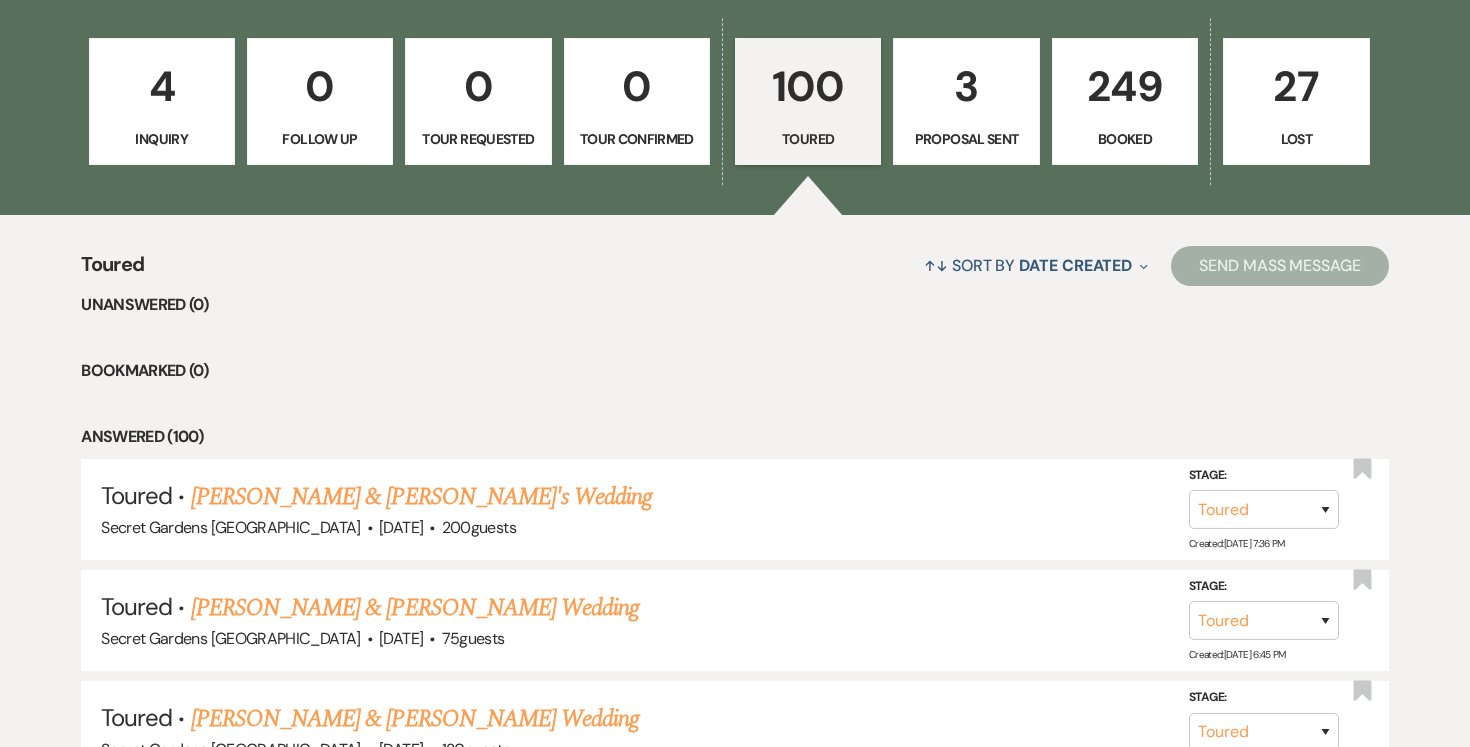 scroll, scrollTop: 578, scrollLeft: 0, axis: vertical 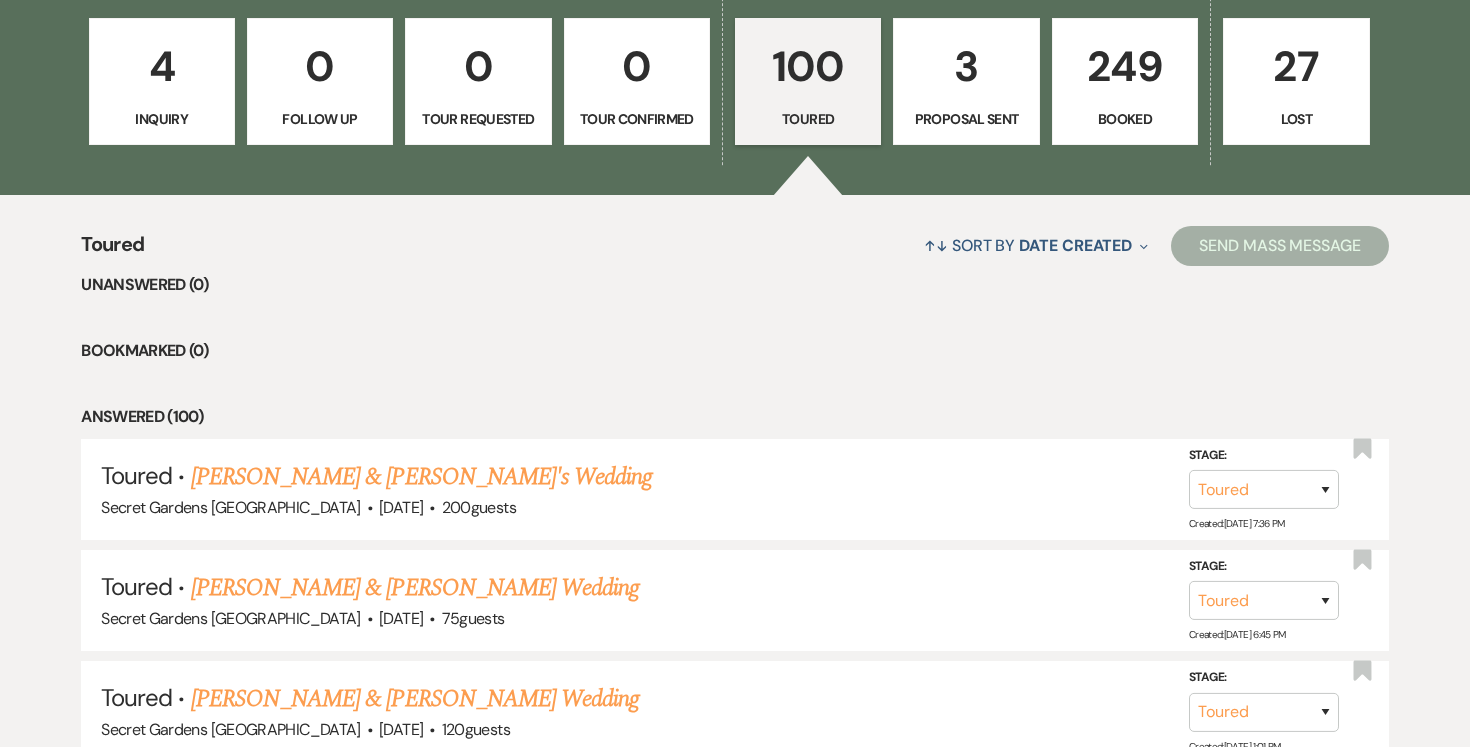 click on "[PERSON_NAME] & [PERSON_NAME] Wedding" at bounding box center [415, 699] 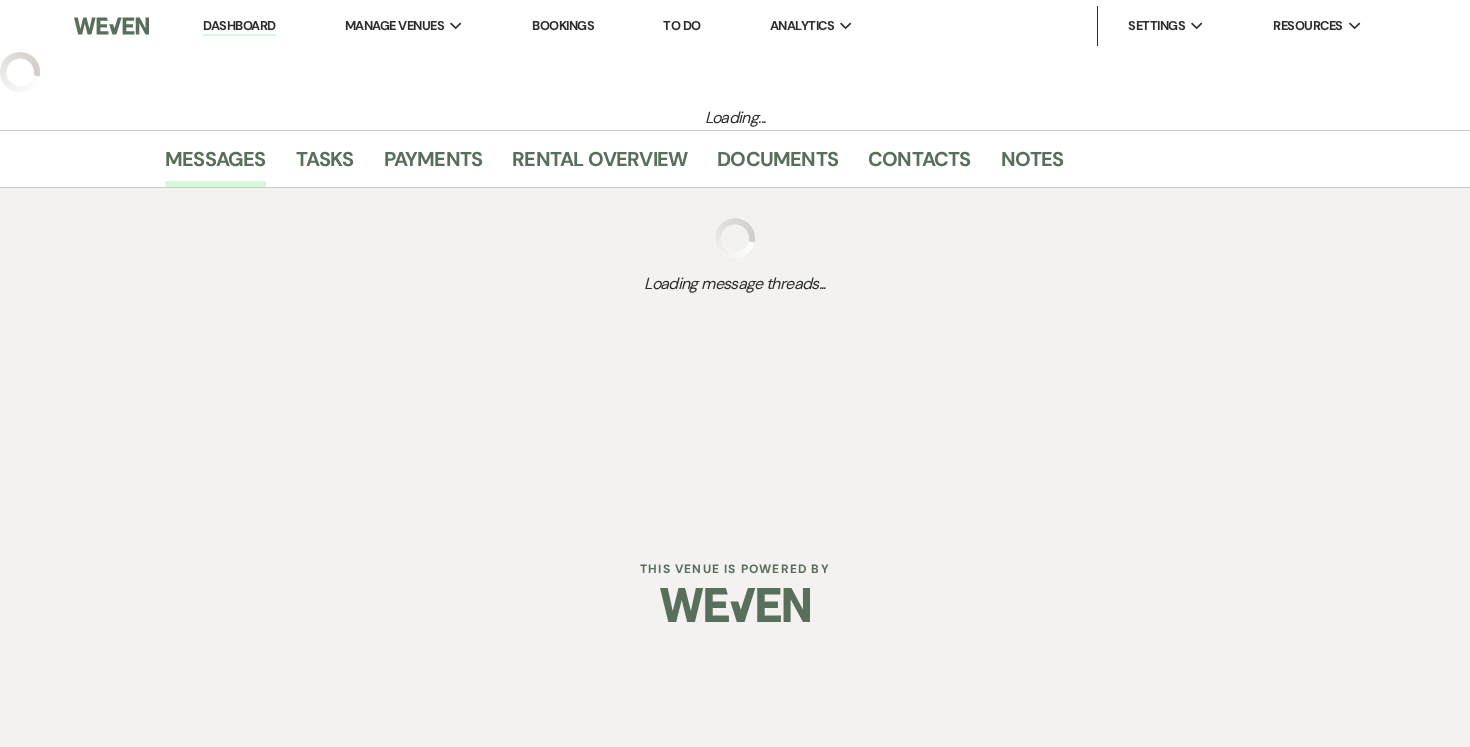 select on "5" 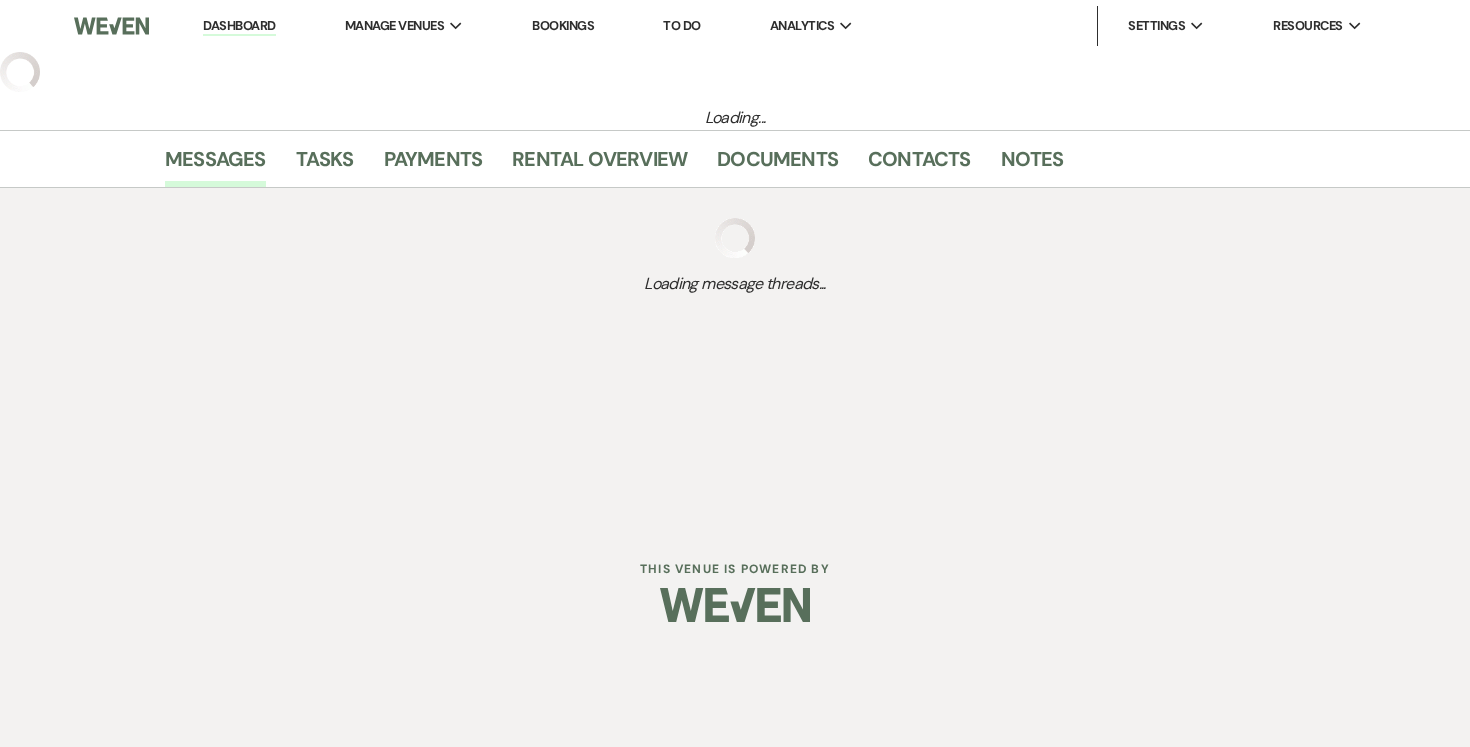 select on "3" 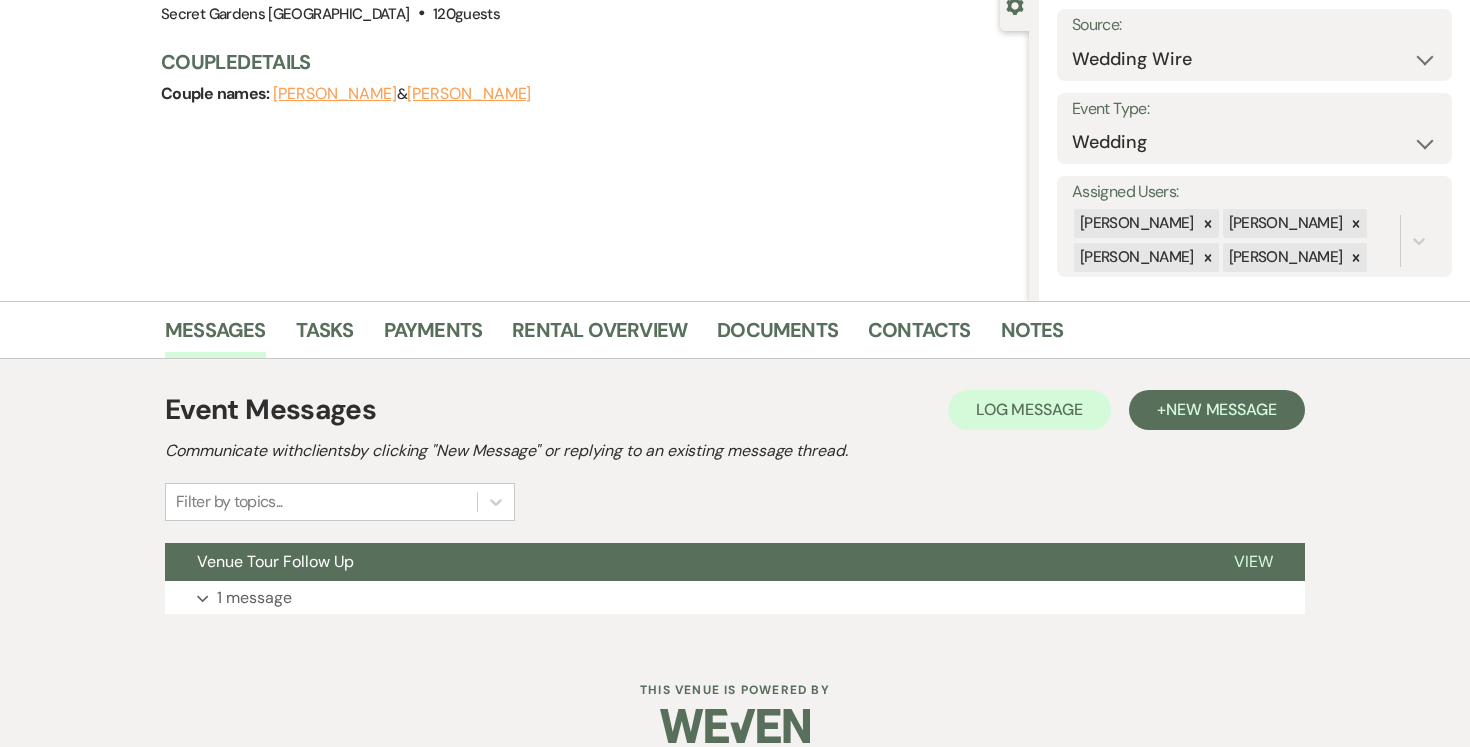 scroll, scrollTop: 205, scrollLeft: 0, axis: vertical 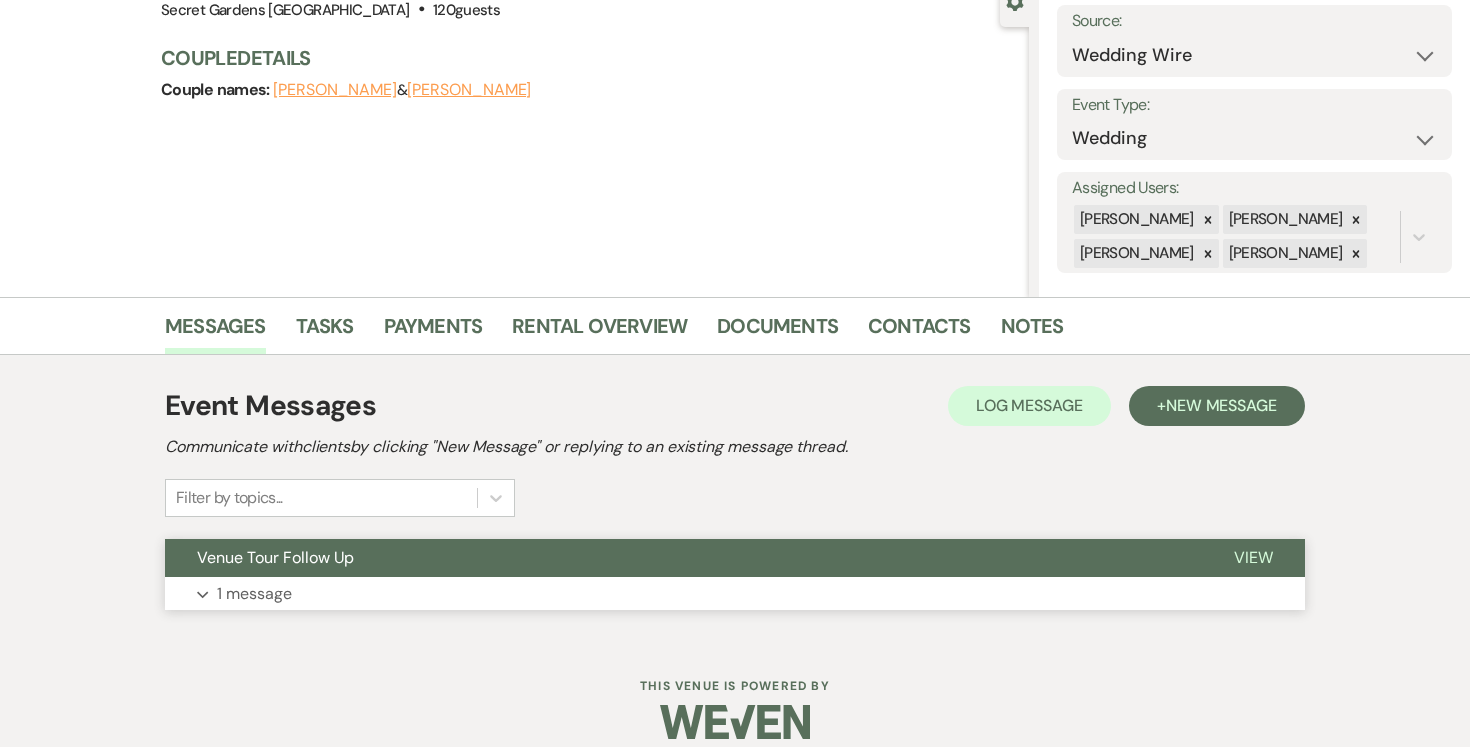 click on "View" at bounding box center (1253, 557) 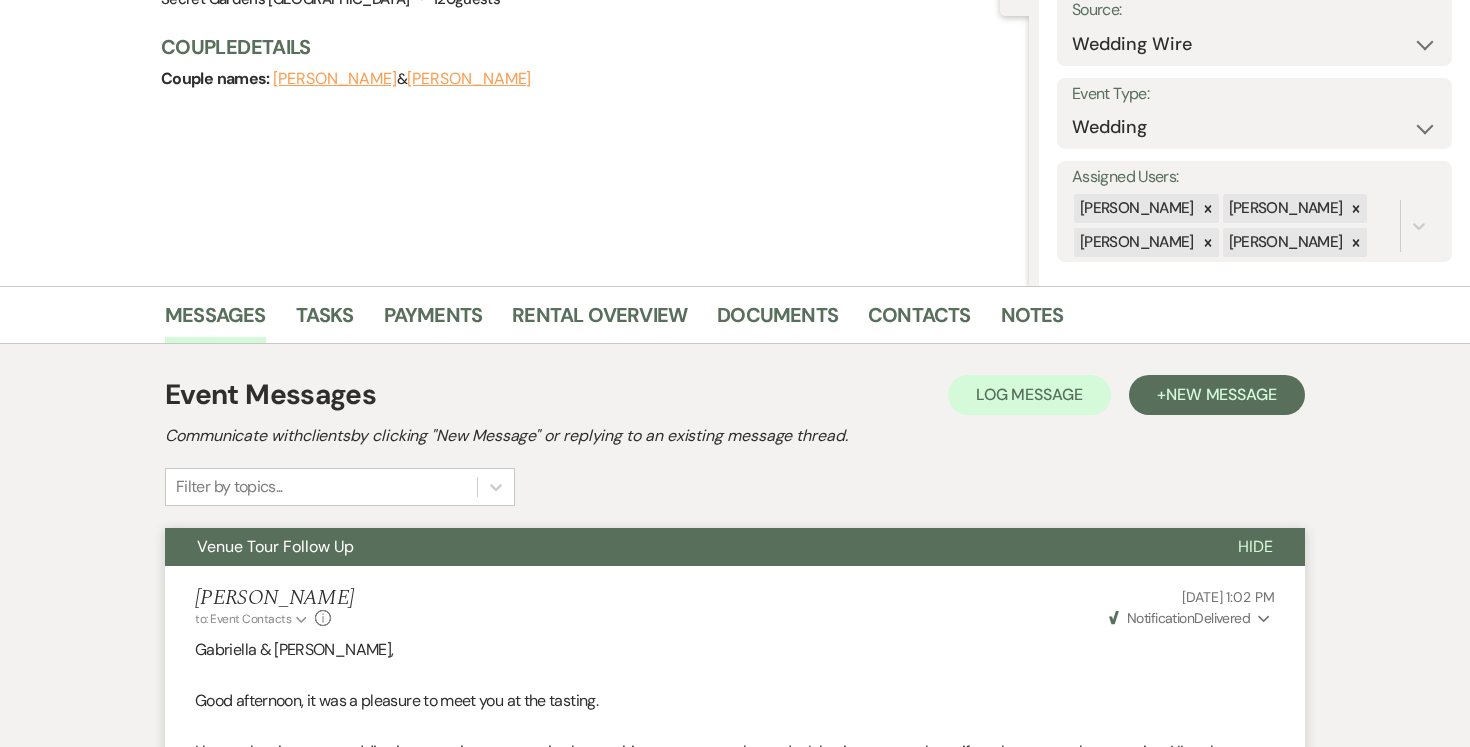 scroll, scrollTop: 187, scrollLeft: 0, axis: vertical 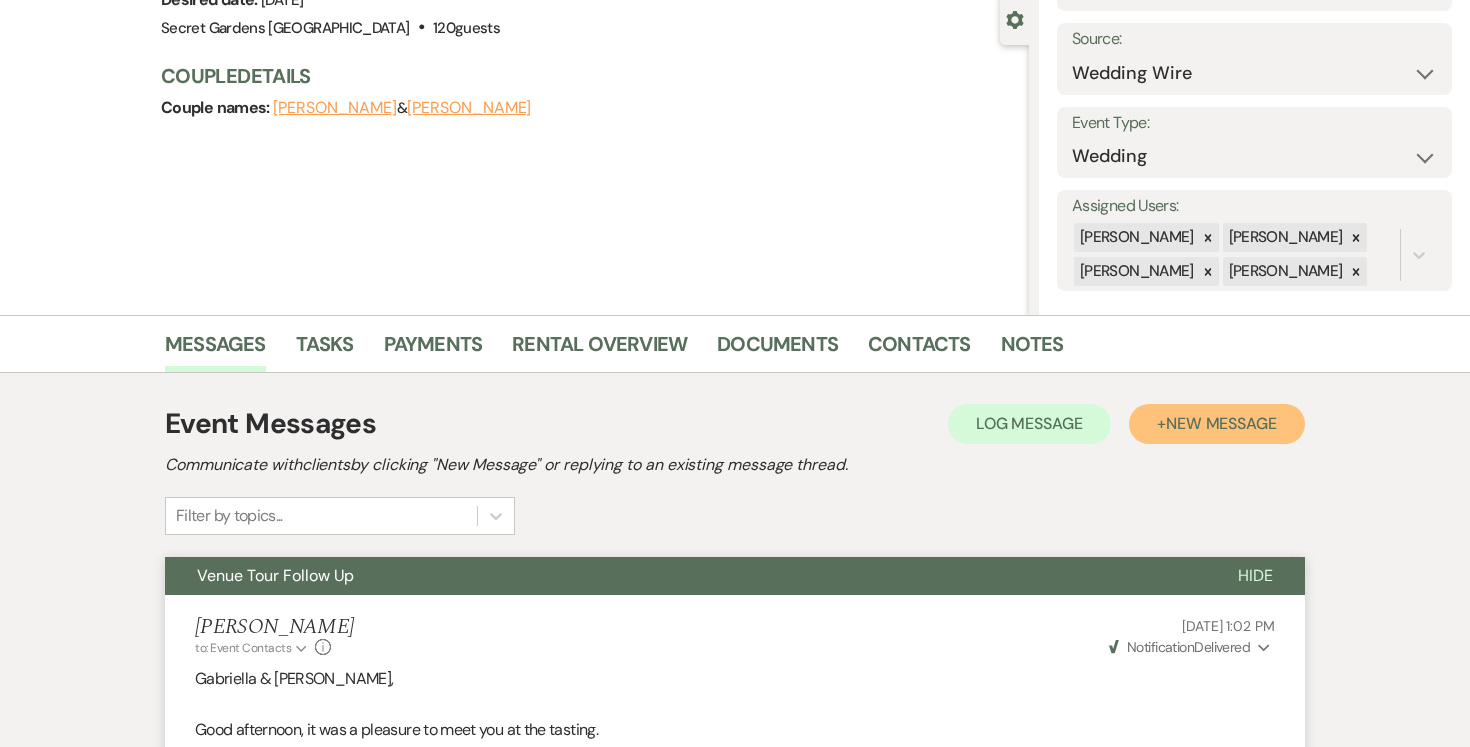 click on "New Message" at bounding box center [1221, 423] 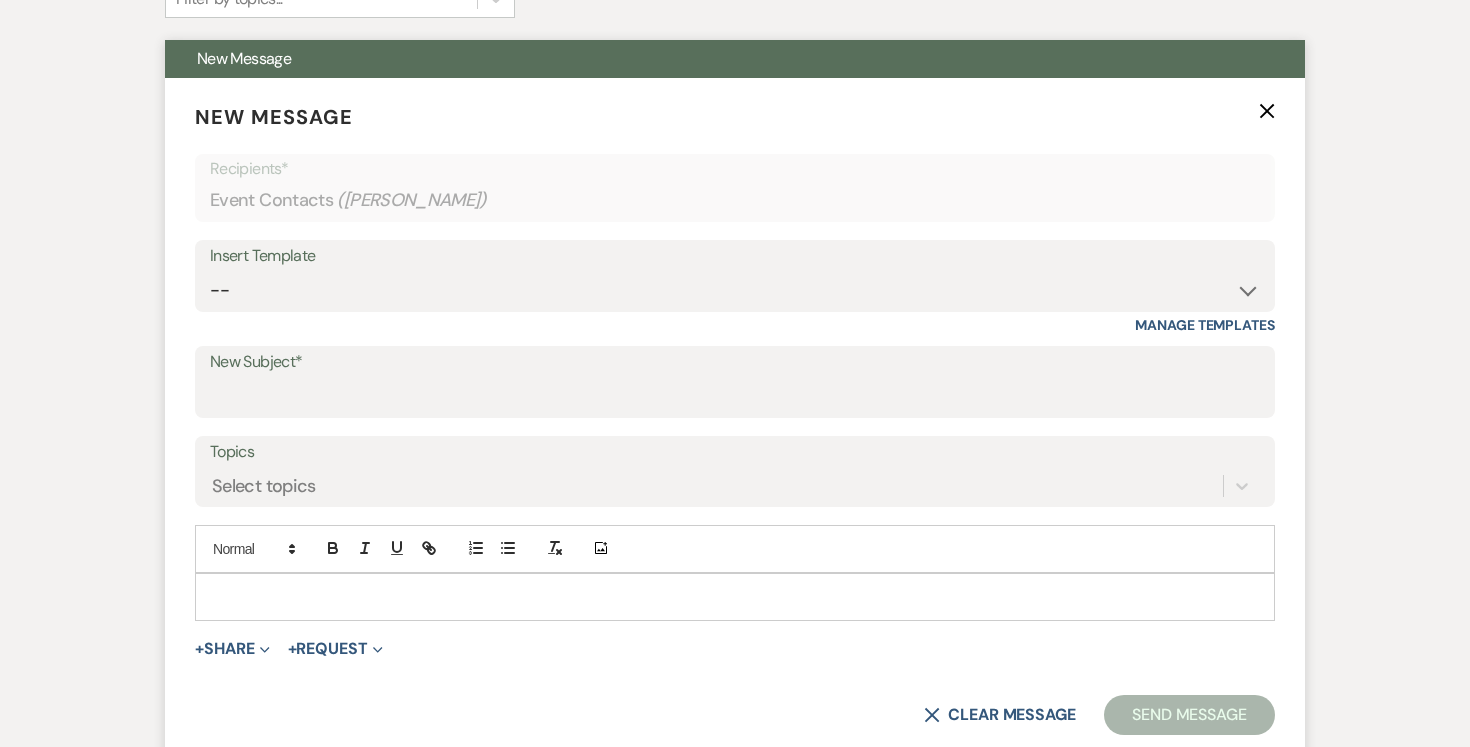 scroll, scrollTop: 729, scrollLeft: 0, axis: vertical 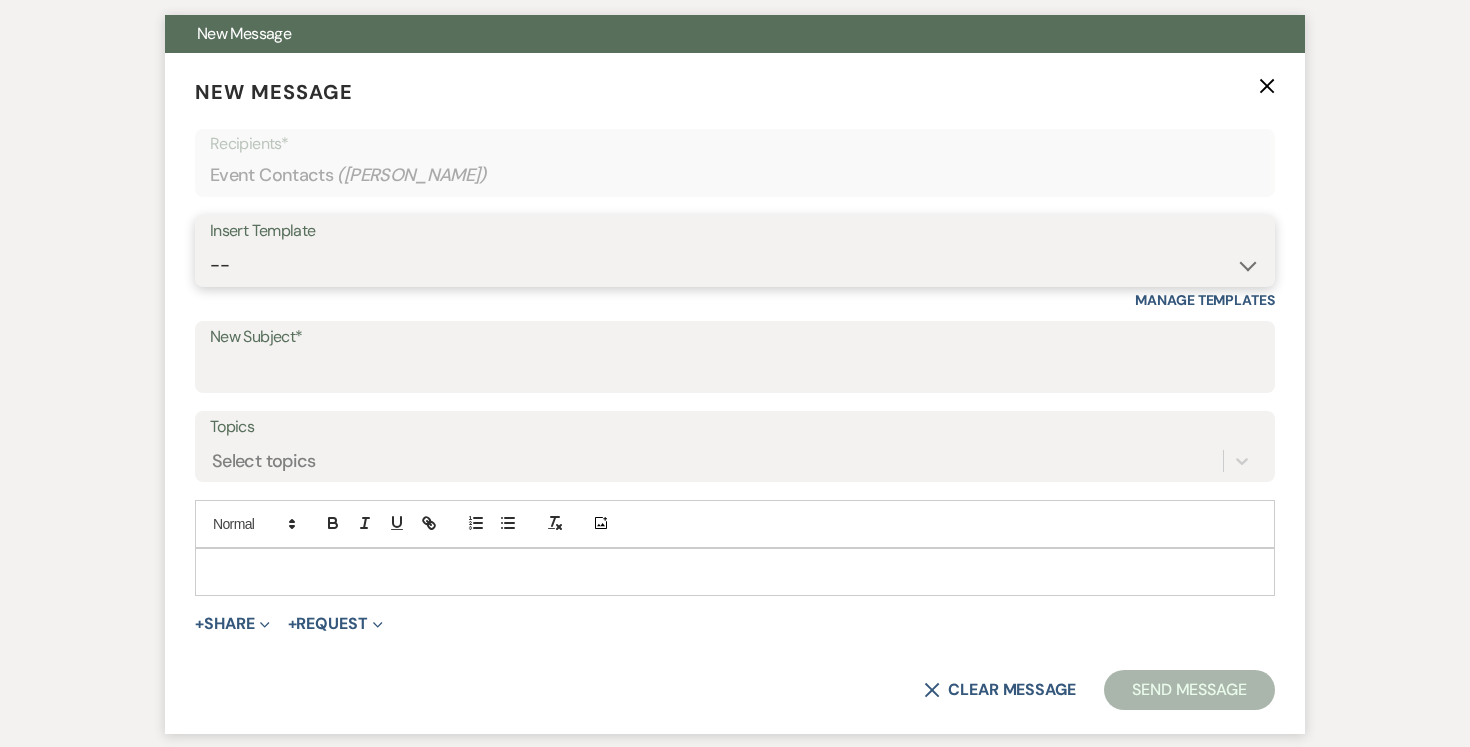 click on "-- Weven Planning Portal Introduction (Booked Events) Tour Request Response Follow Up Contract (Pre-Booked Leads) Expo Confirmation Inquiry Response Post-Event Photo Shoot Booked Preguntas Frecuentes Frequently Asked Questions Copy of Weven Planning Portal Introduction (Booked Events) 4-11-25 Weven Planning Portal Introduction (Booked Events) 4-11-25 (Alicia's version) Client Sheet Information NON-WEDDING Weven Planning Portal Introduction (Booked Events) 4-11-25 (Alicia's version) Tour Follow Up" at bounding box center (735, 265) 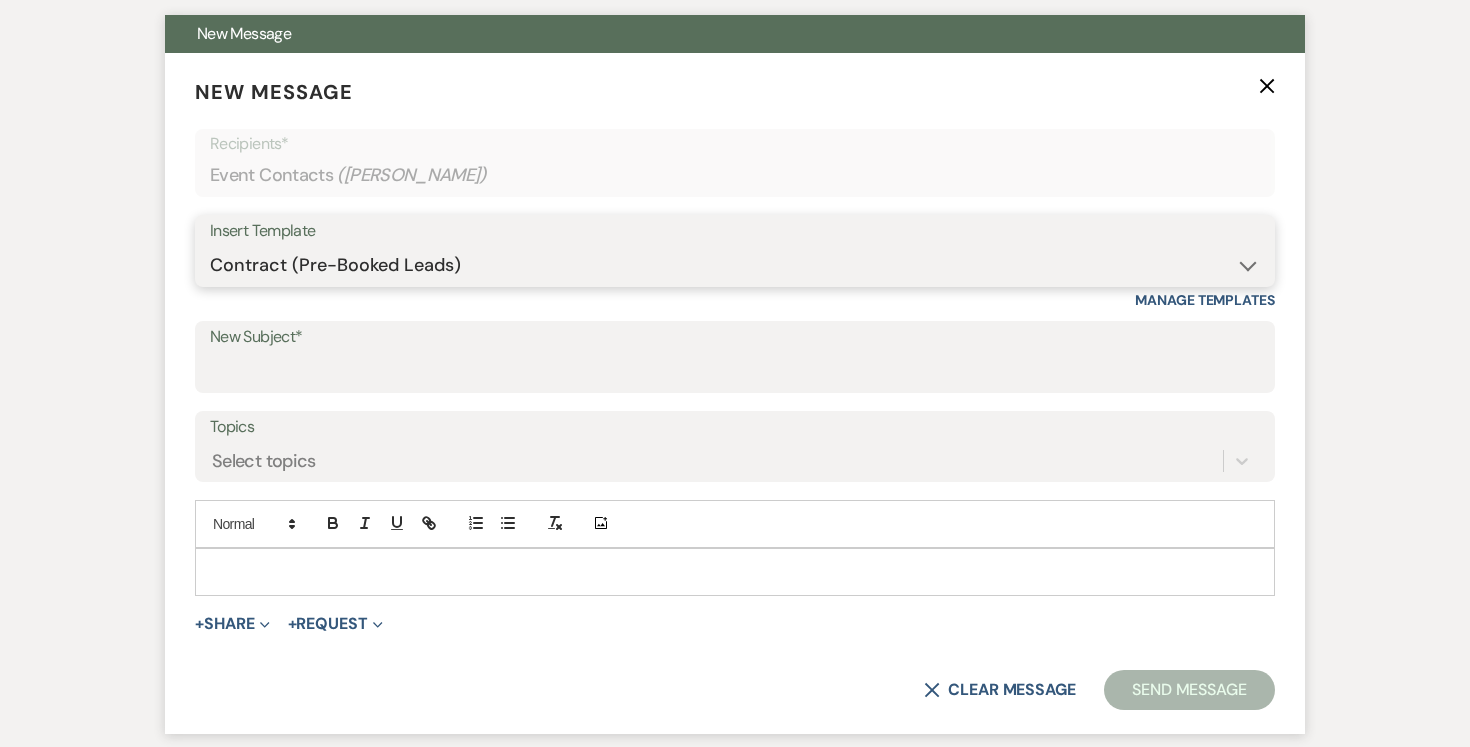type on "Booking your event!" 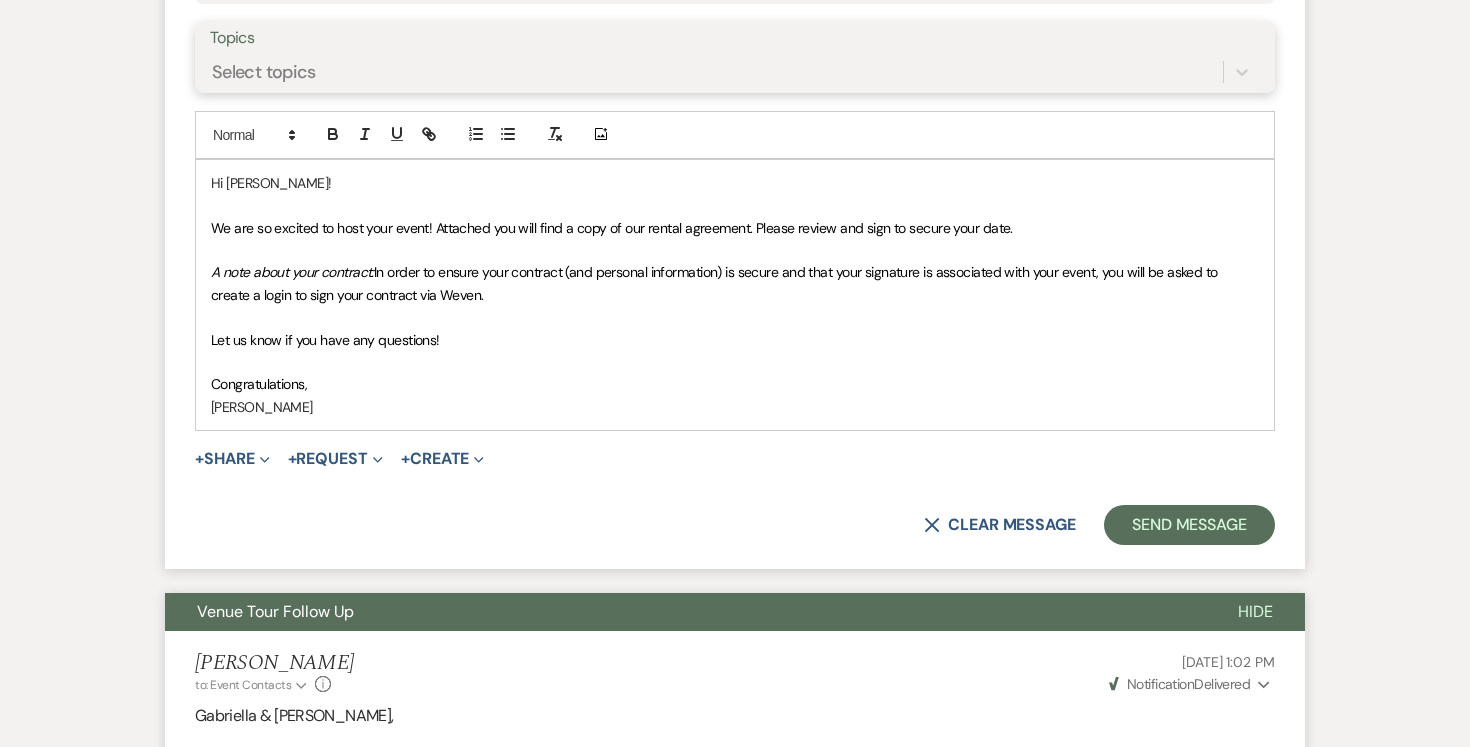 click on "Select topics" at bounding box center (716, 71) 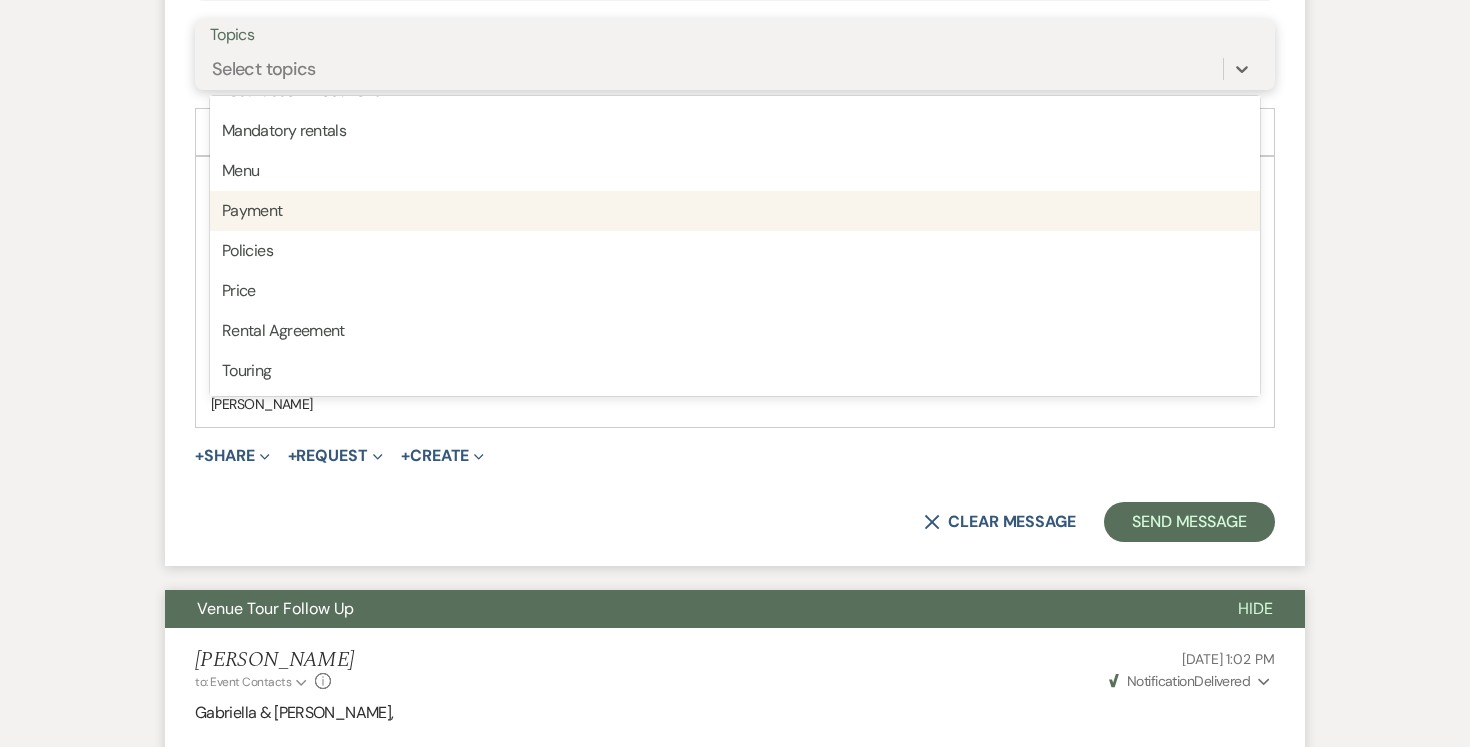 scroll, scrollTop: 508, scrollLeft: 0, axis: vertical 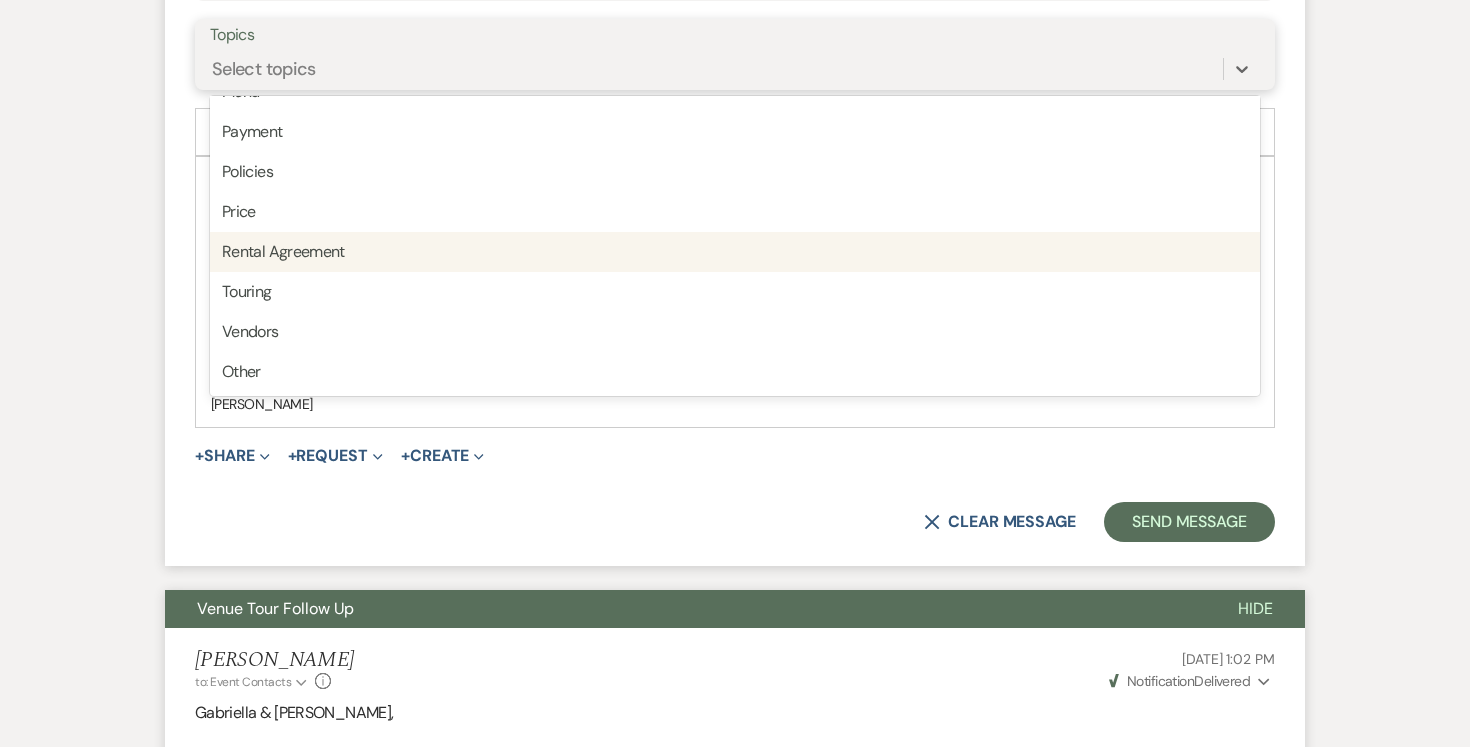 click on "Rental Agreement" at bounding box center (735, 252) 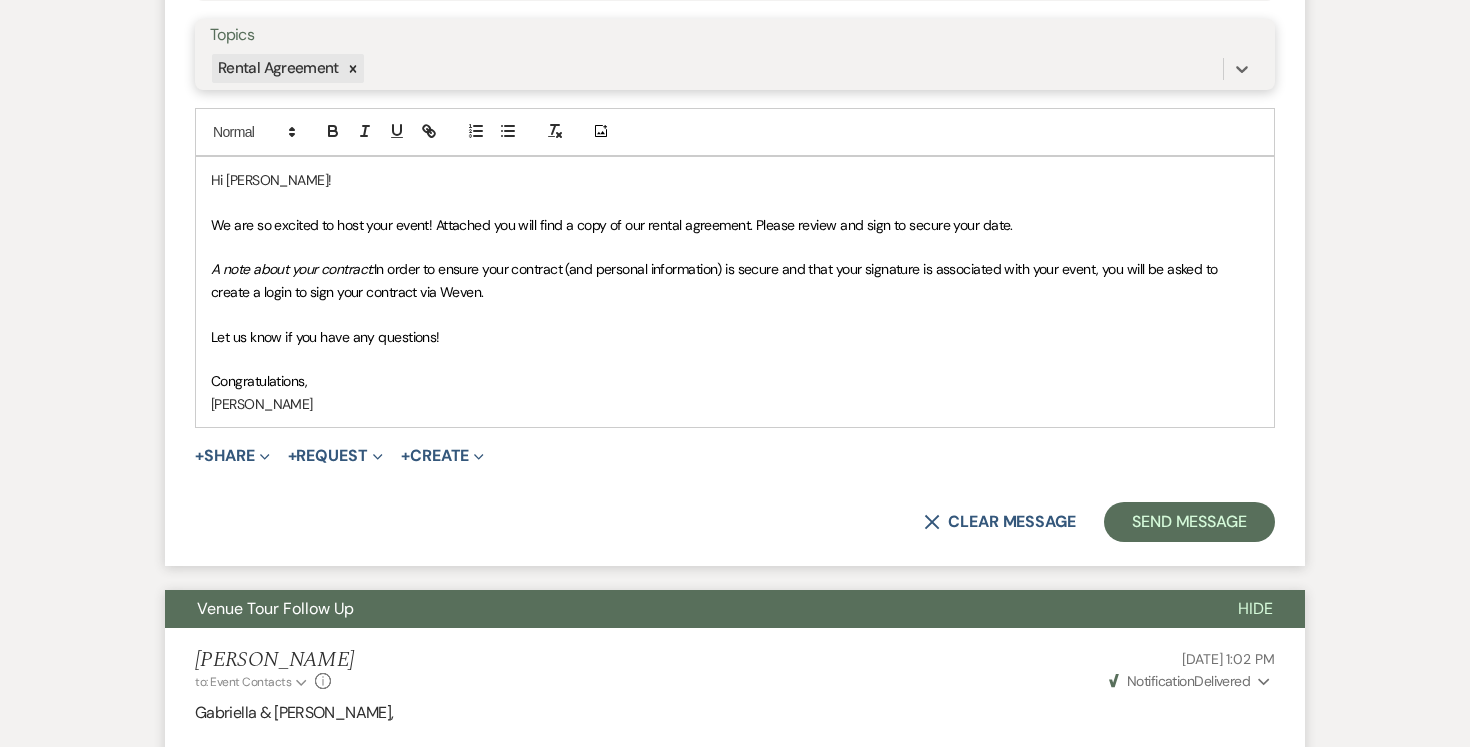 scroll, scrollTop: 1208, scrollLeft: 0, axis: vertical 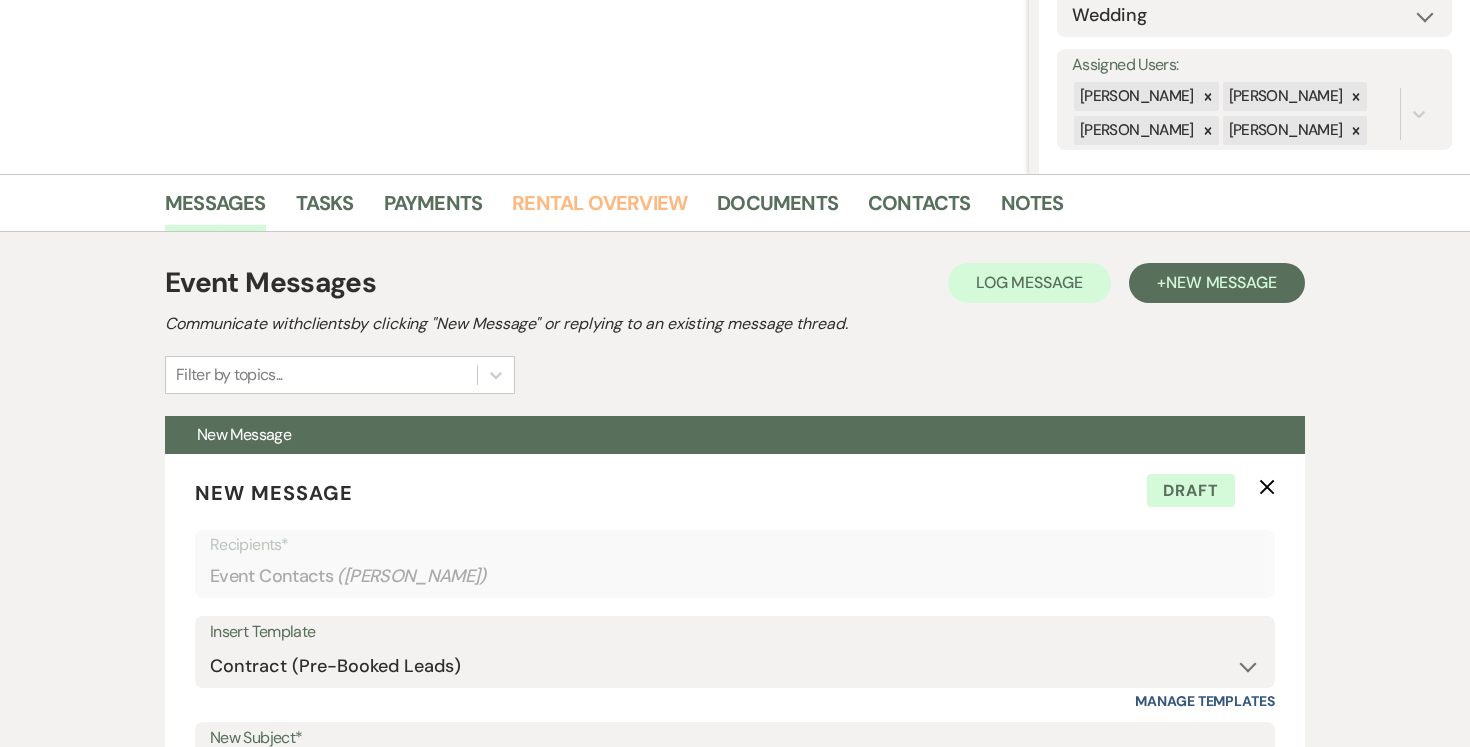 click on "Rental Overview" at bounding box center (599, 209) 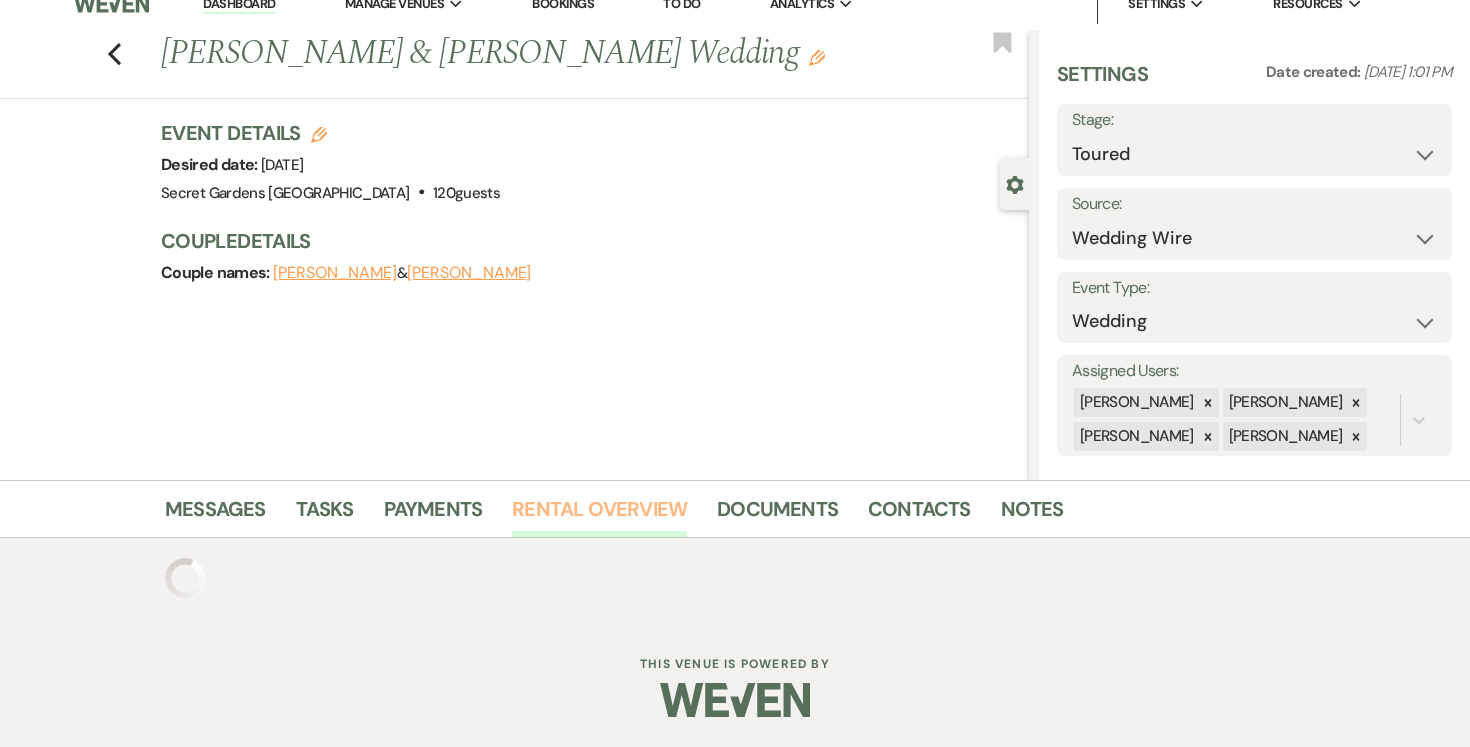 scroll, scrollTop: 181, scrollLeft: 0, axis: vertical 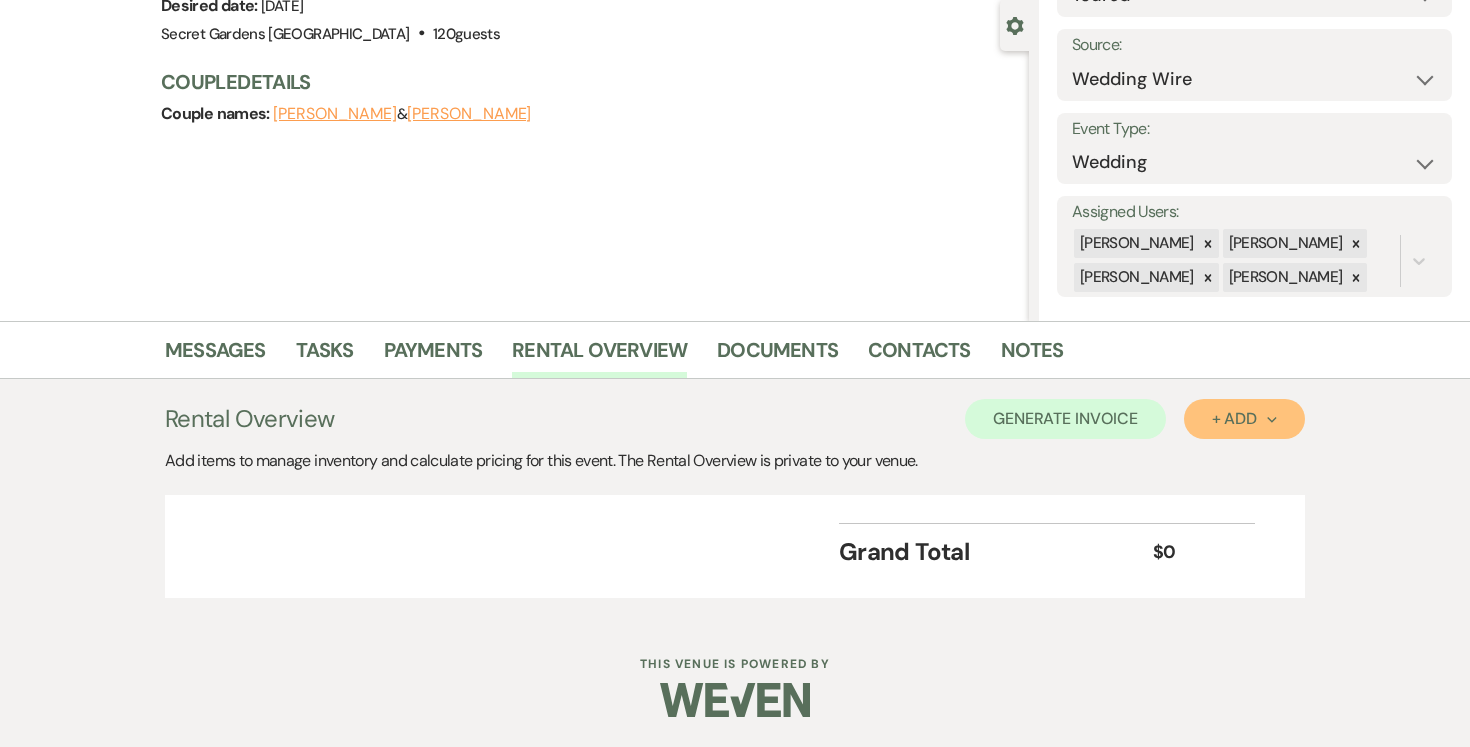 click on "+ Add Next" at bounding box center [1244, 419] 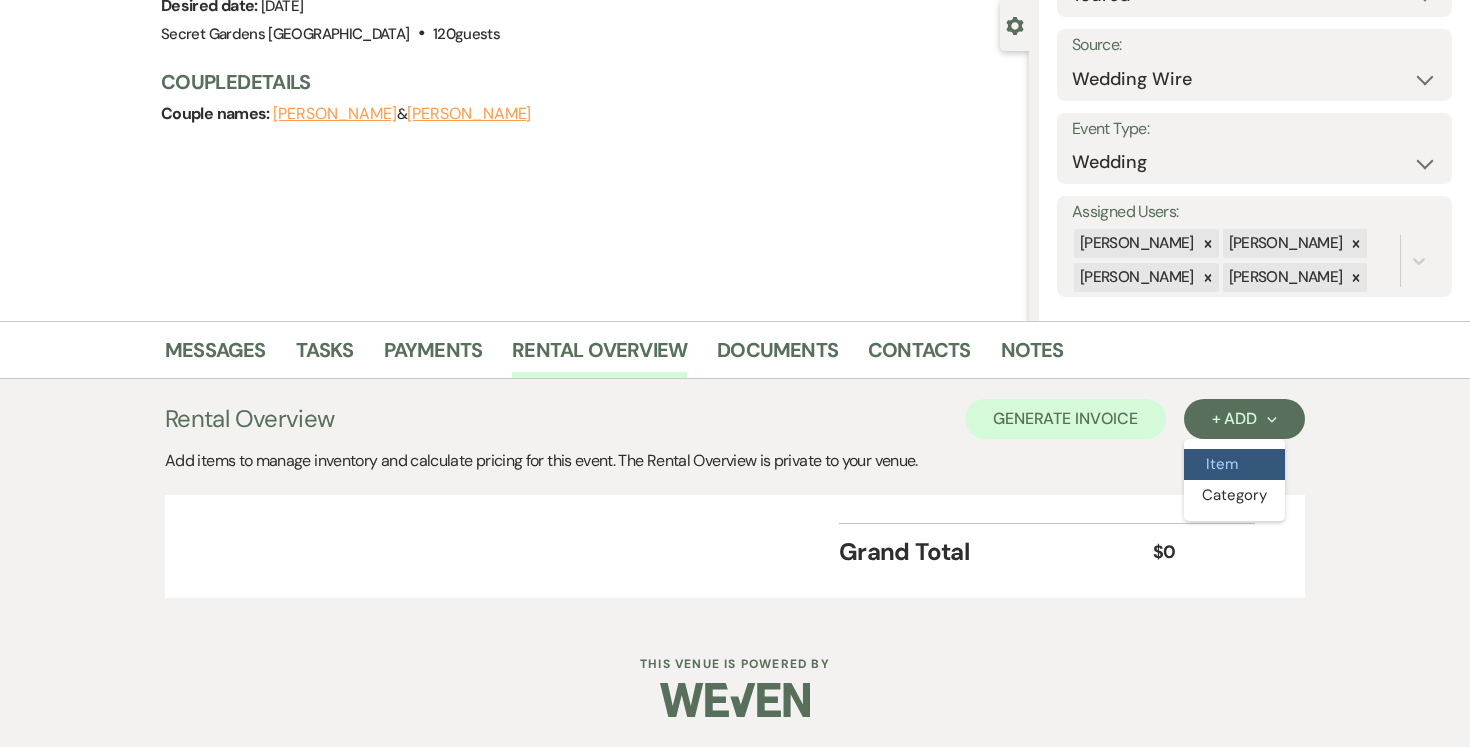 click on "Item" at bounding box center [1234, 464] 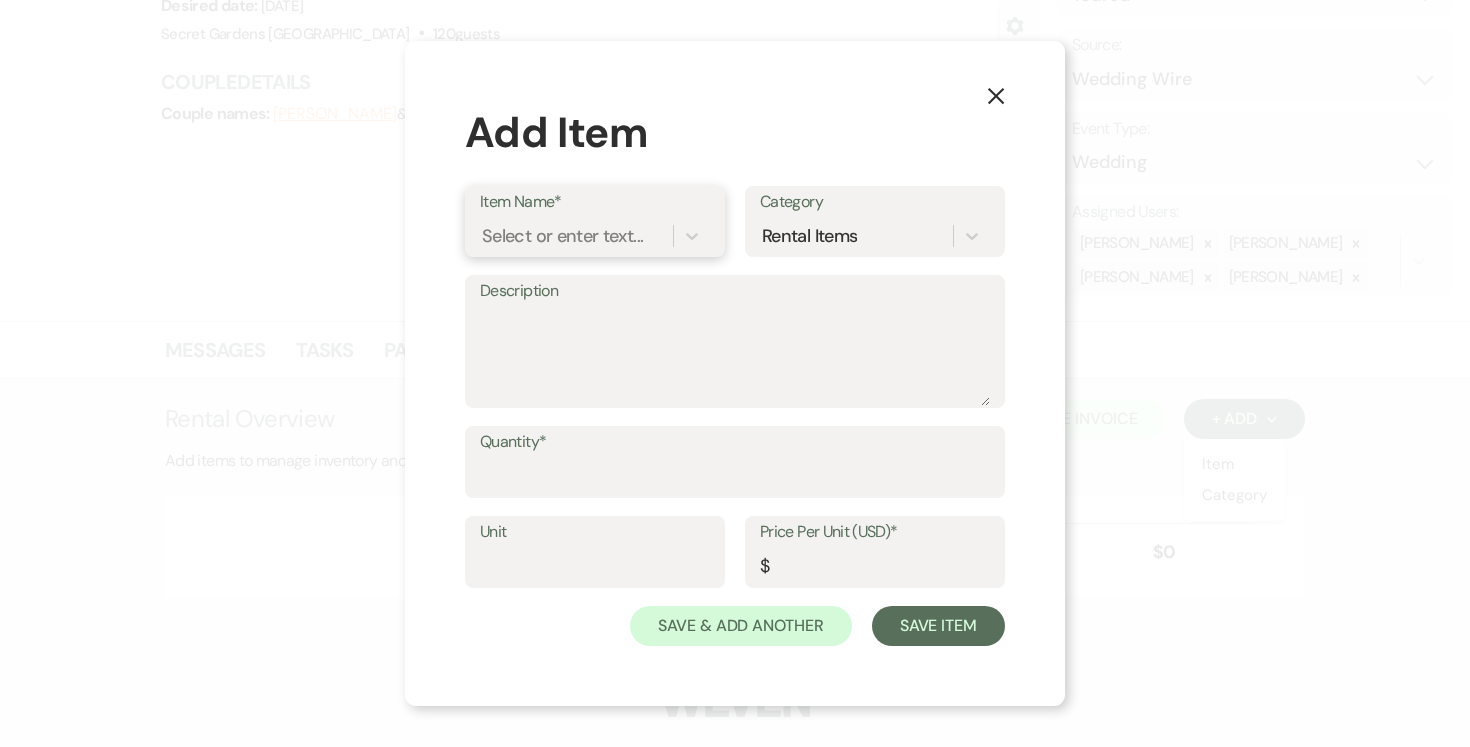click on "Select or enter text..." at bounding box center [562, 236] 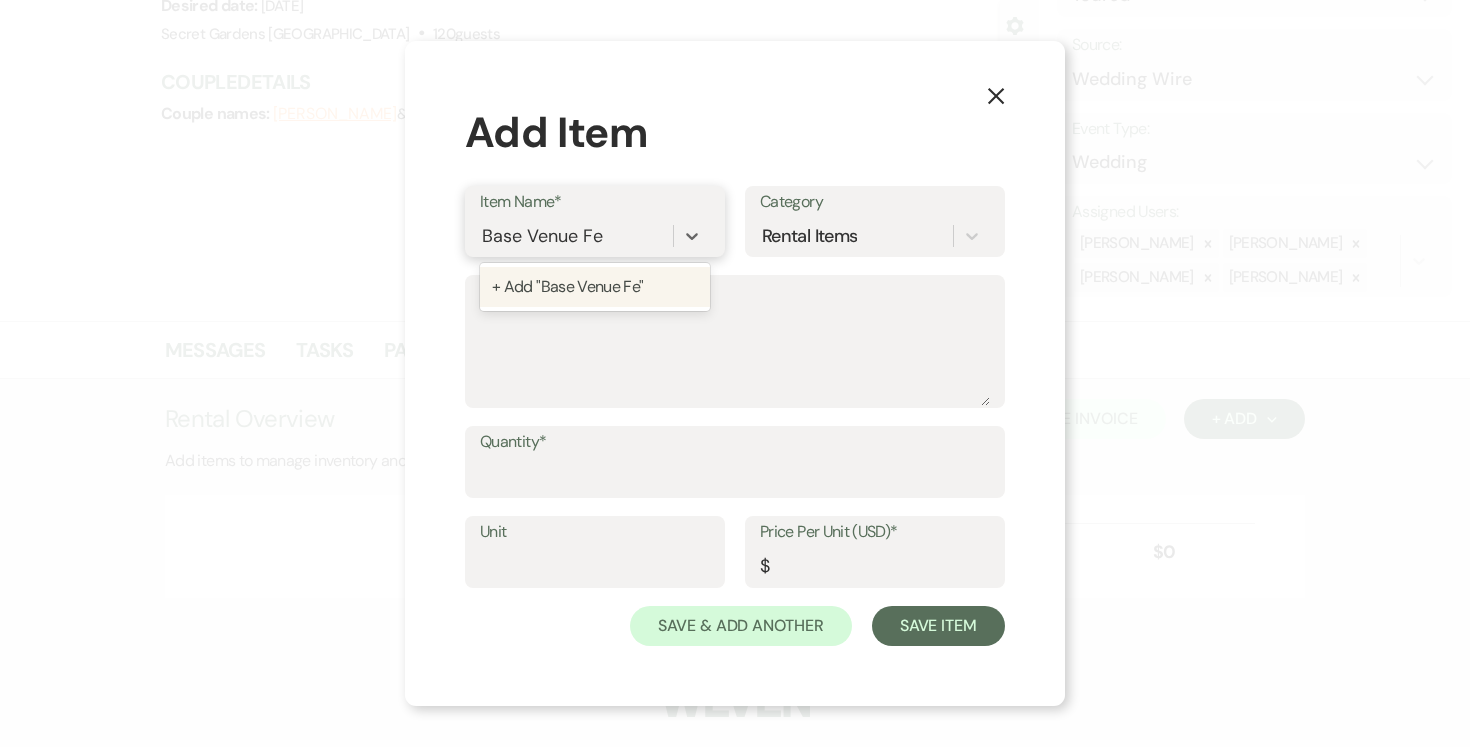 type on "Base Venue Fee" 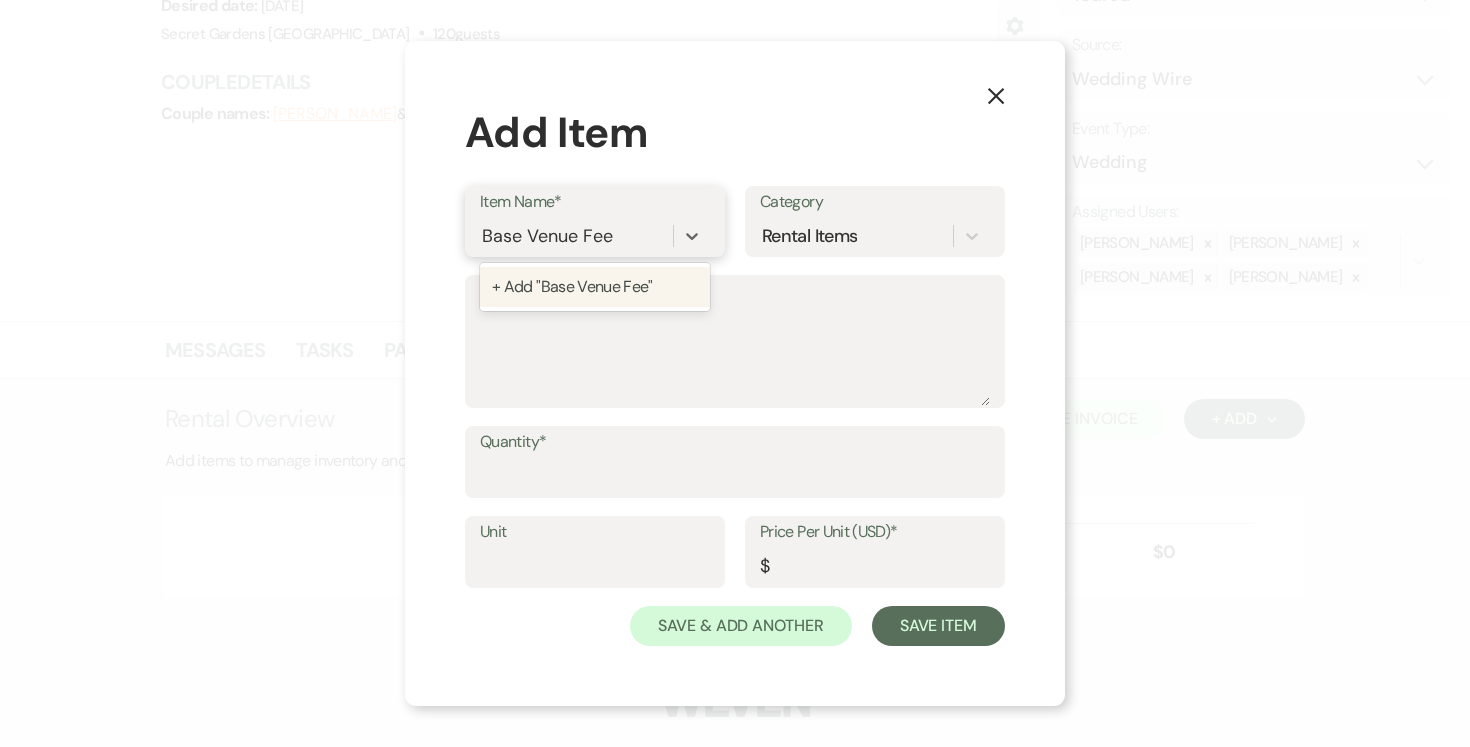 click on "+ Add "Base Venue Fee"" at bounding box center [595, 287] 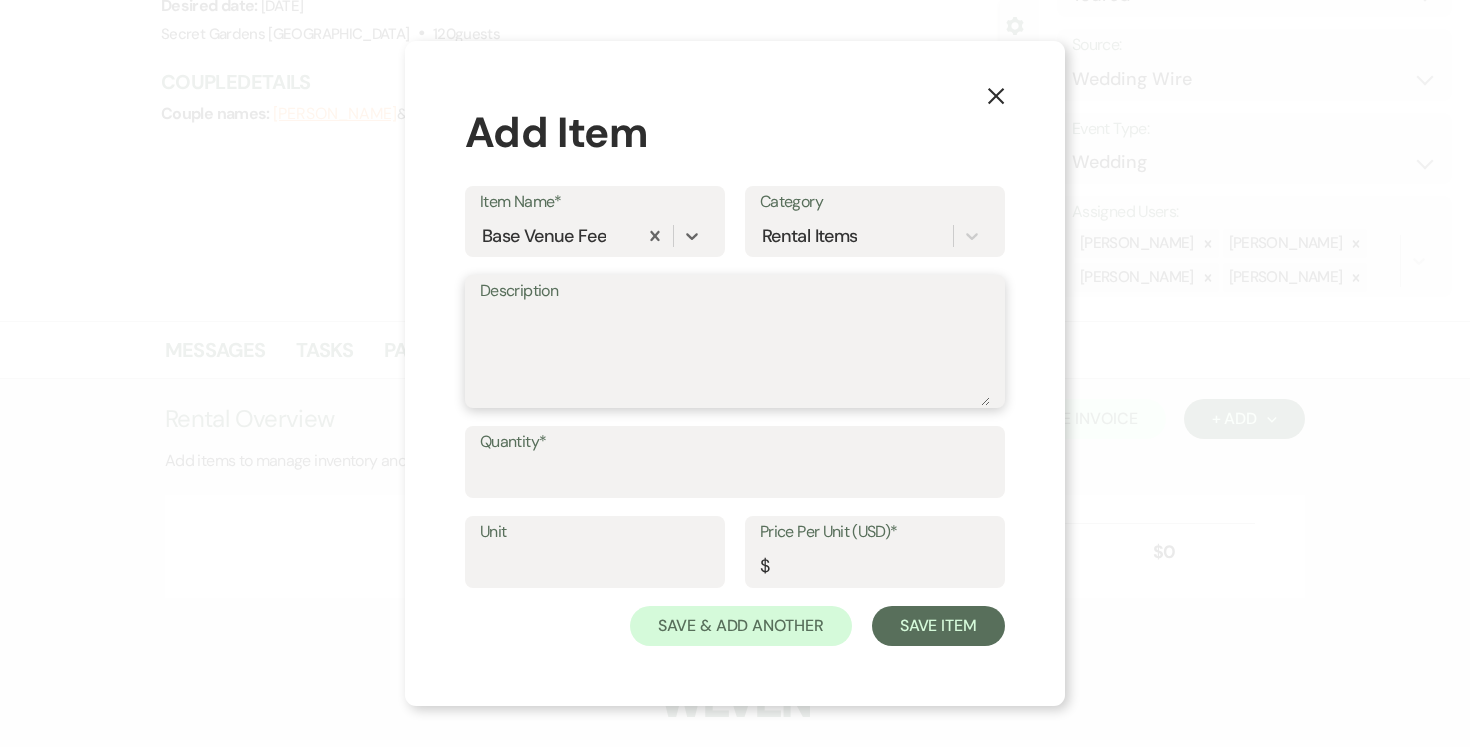 click on "Description" at bounding box center (735, 356) 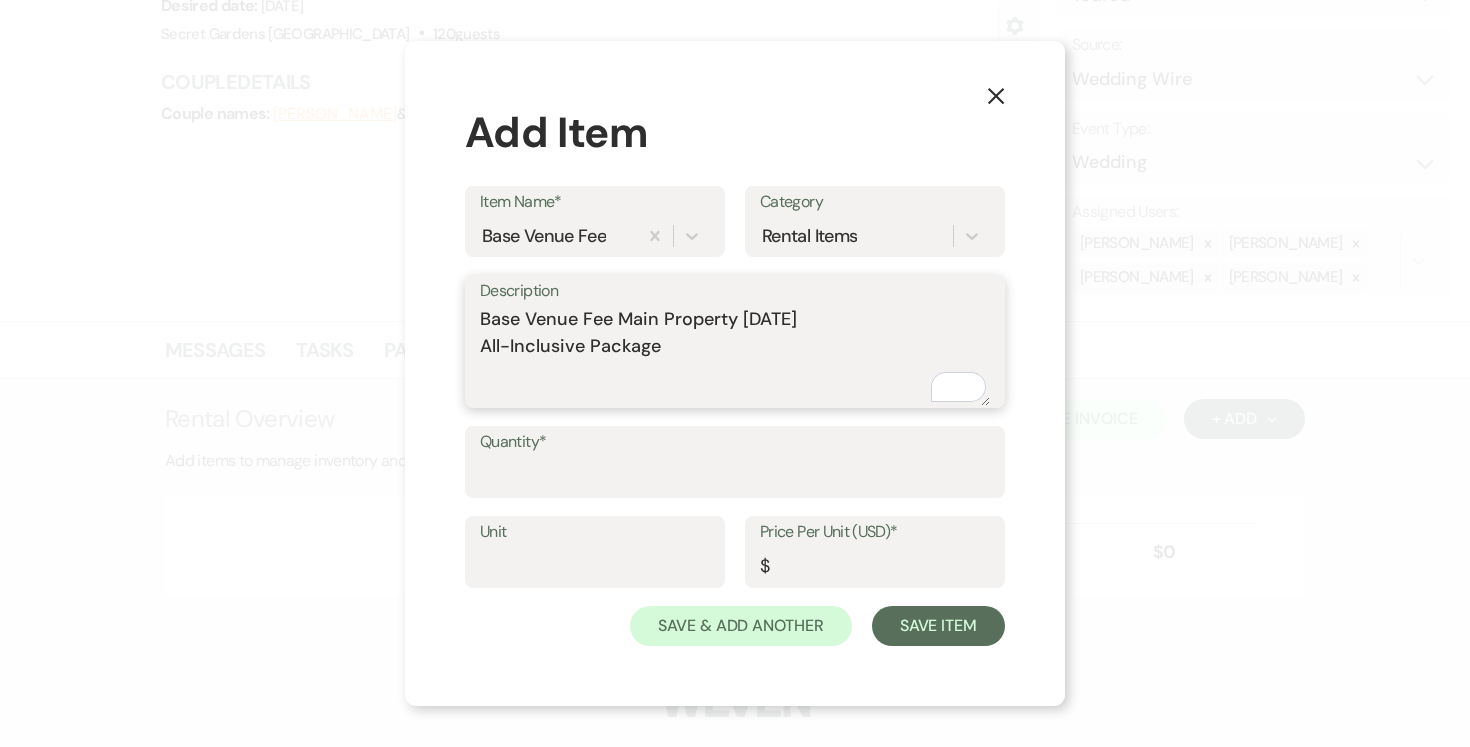 type on "Base Venue Fee Main Property Friday
All-Inclusive Package" 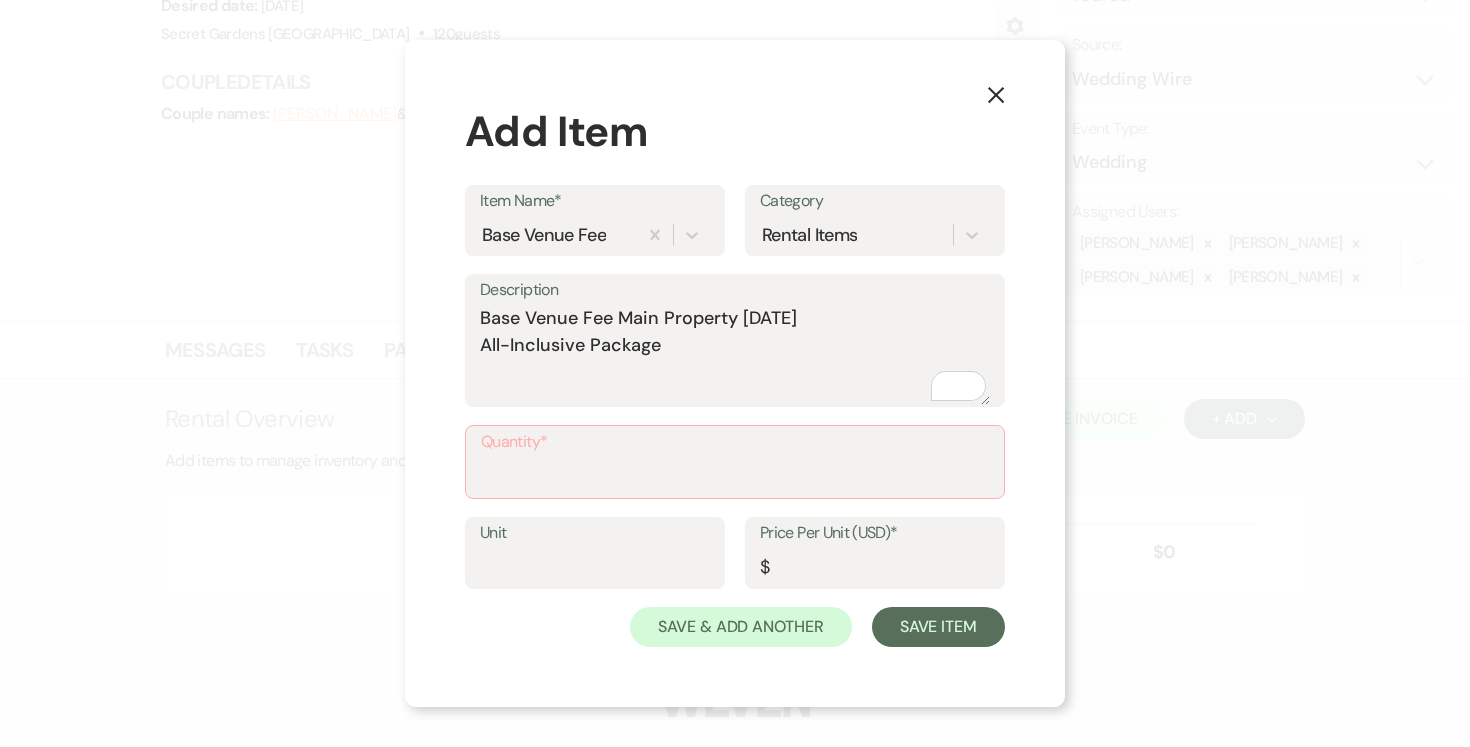 click on "Quantity*" at bounding box center (735, 476) 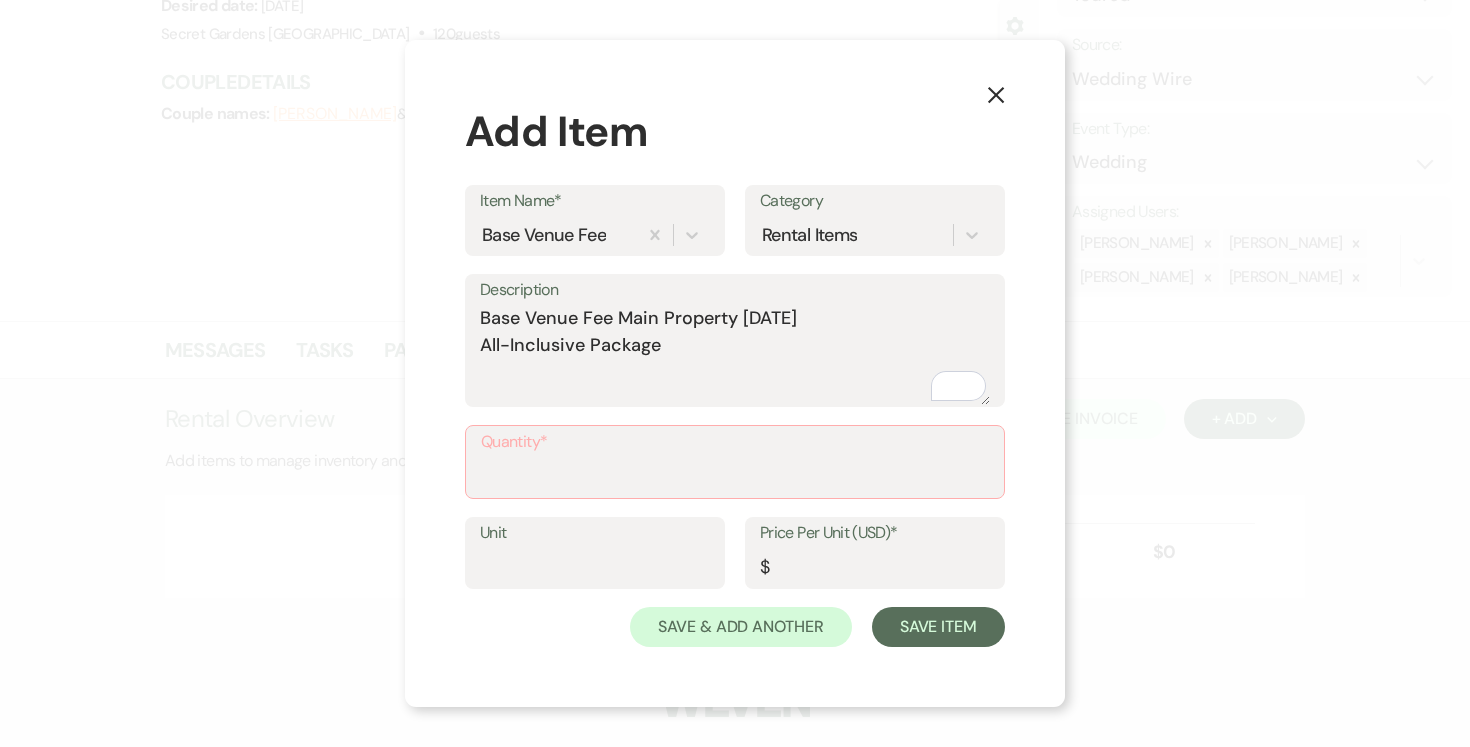 click on "Quantity*" at bounding box center (735, 442) 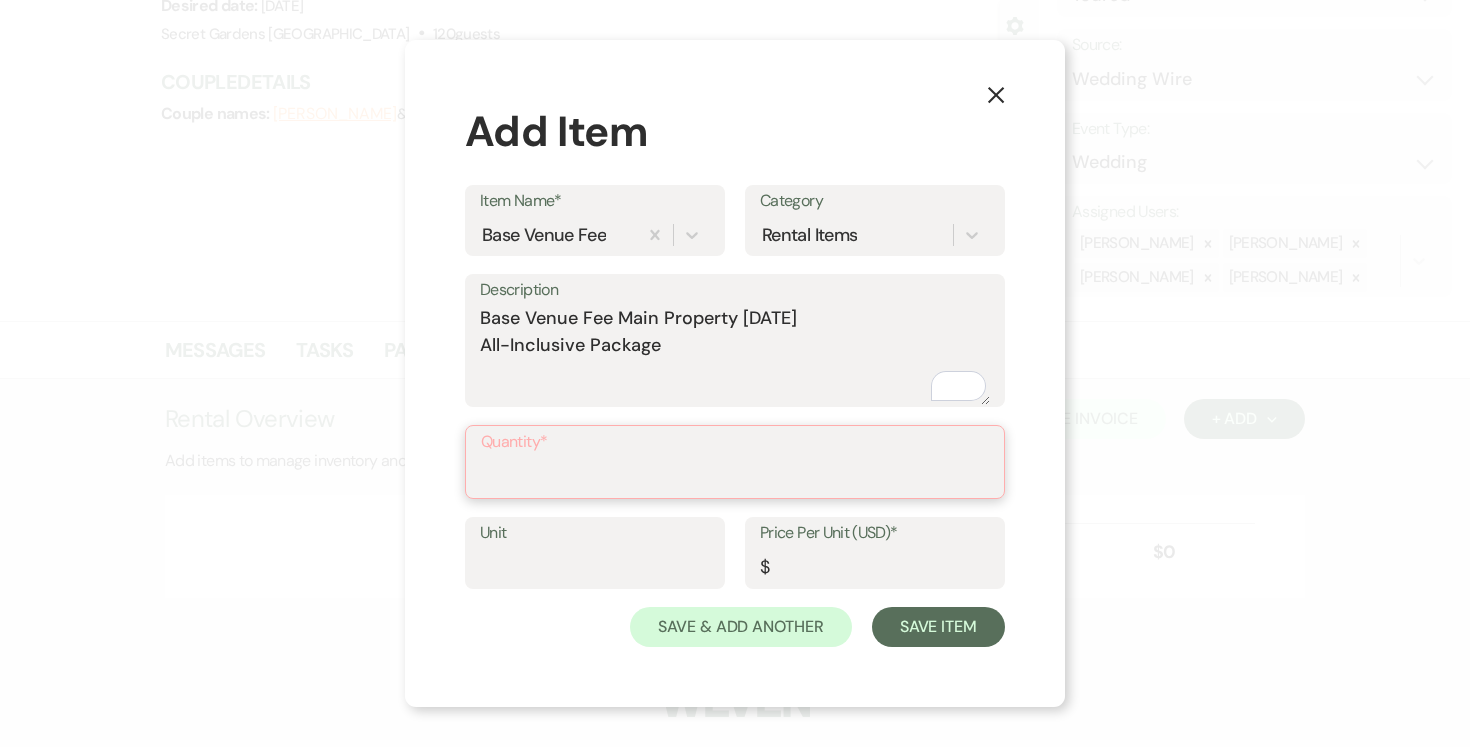 click on "Quantity*" at bounding box center (735, 476) 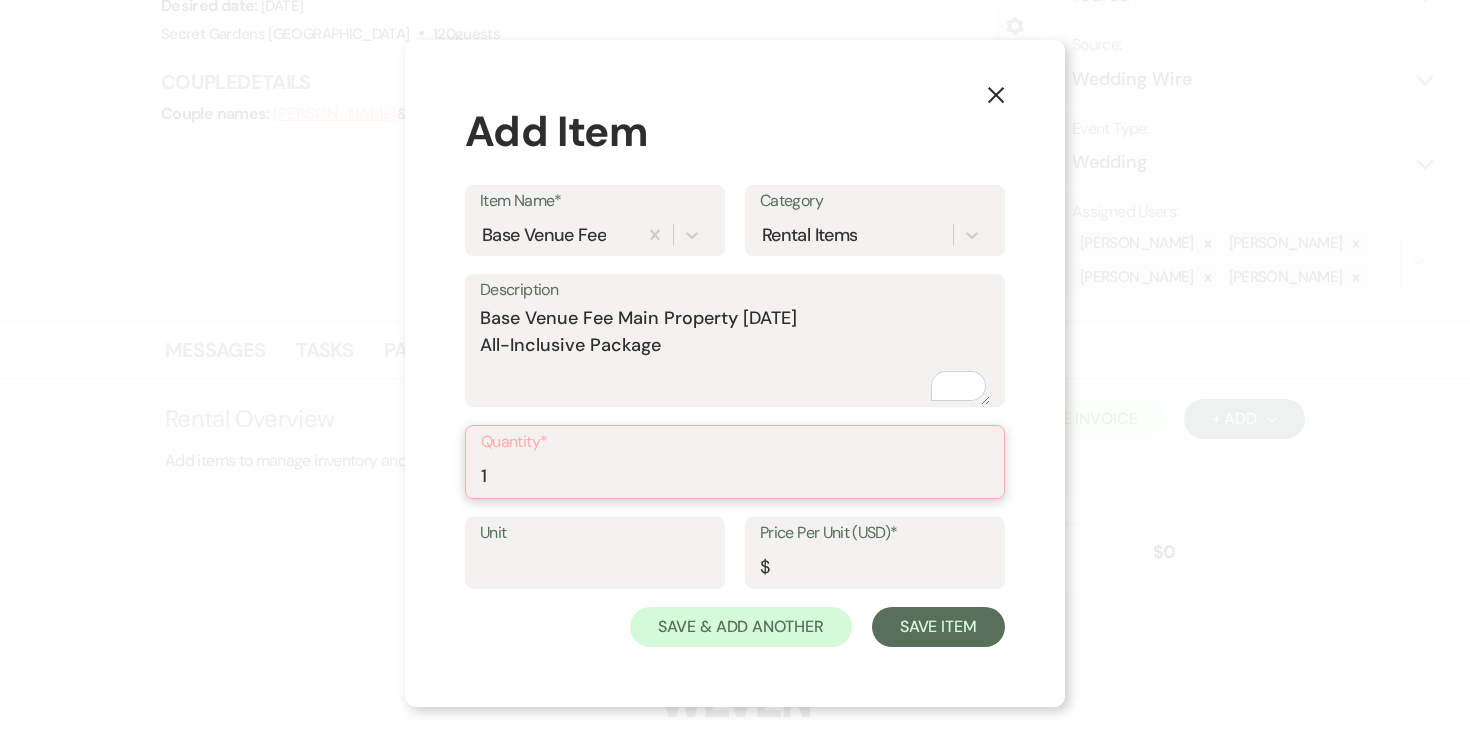 type on "1" 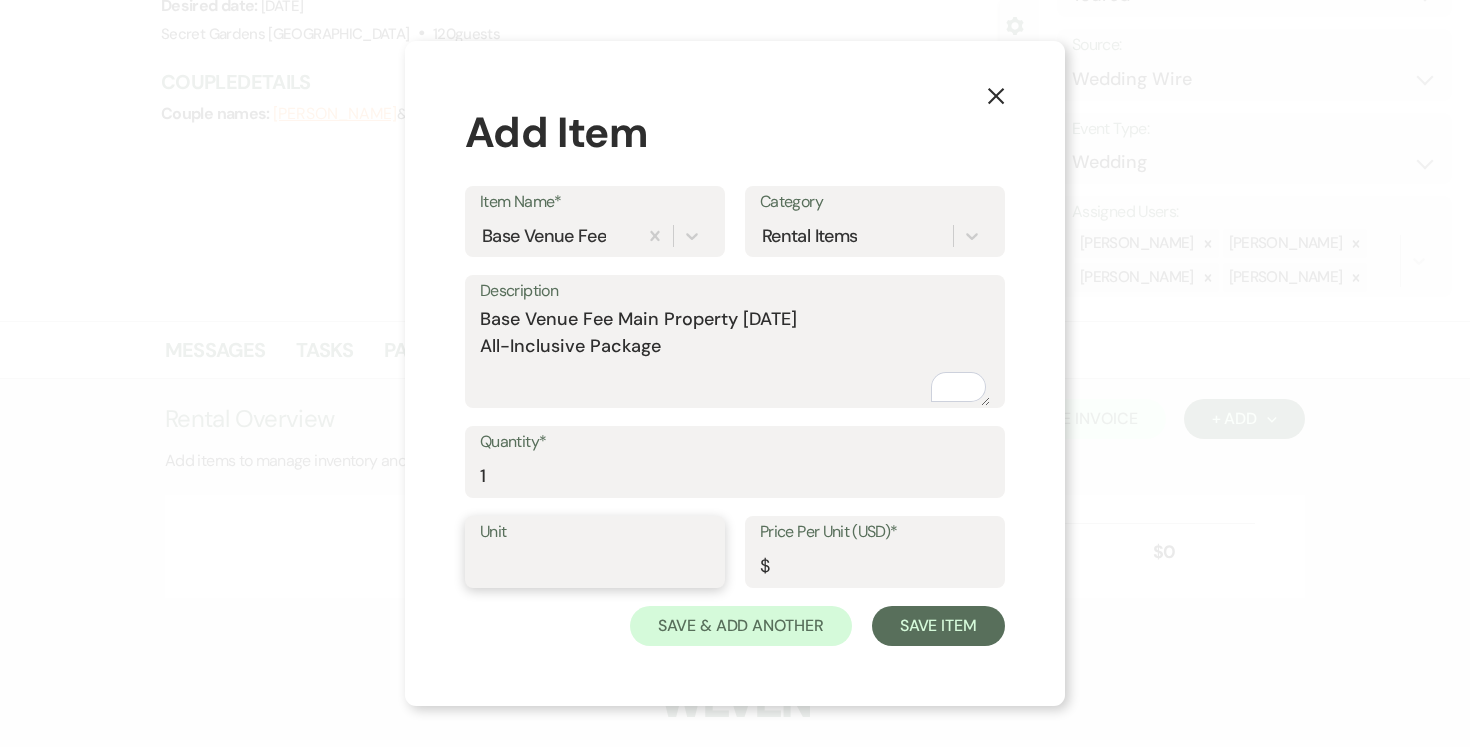 click on "Unit" at bounding box center [595, 566] 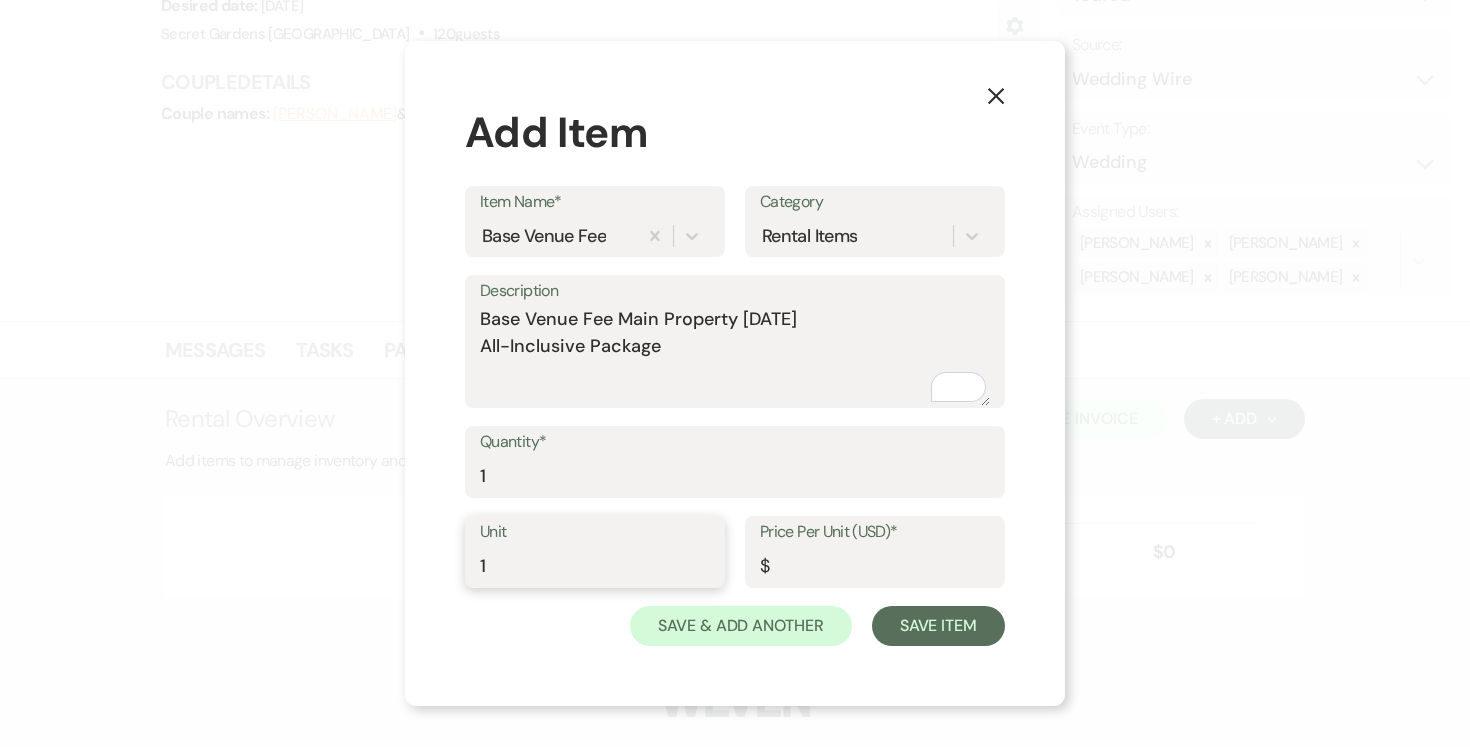 type on "1" 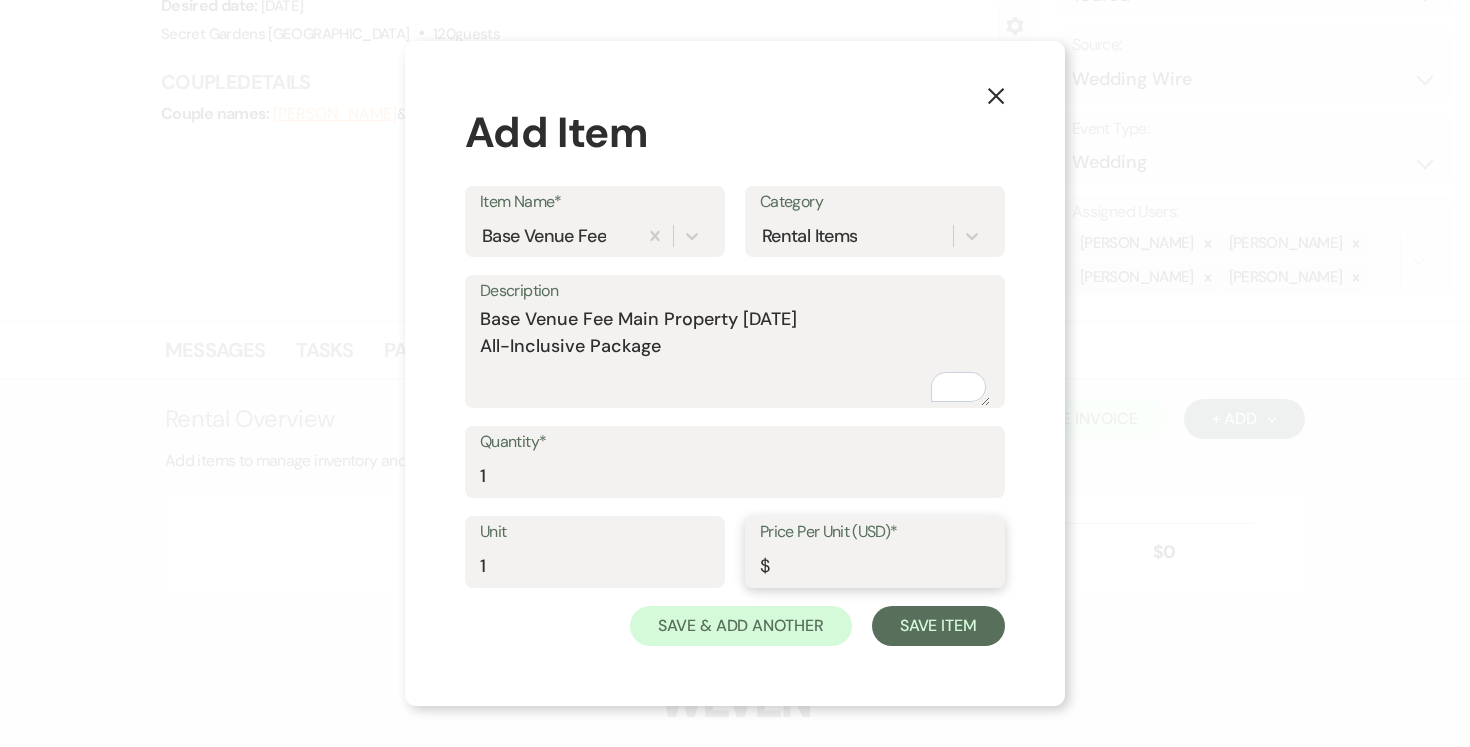click on "Price Per Unit (USD)*" at bounding box center (875, 566) 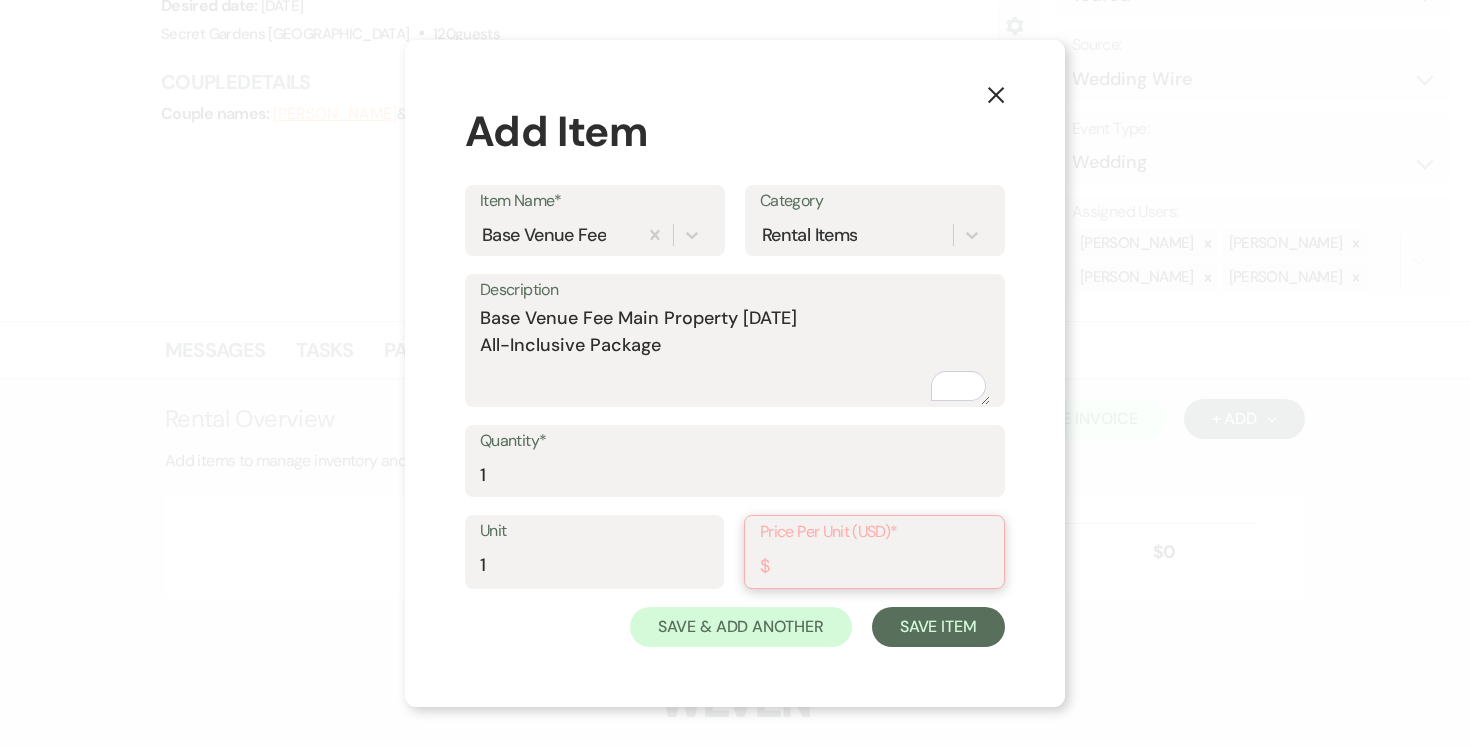 click on "Price Per Unit (USD)*" at bounding box center (874, 566) 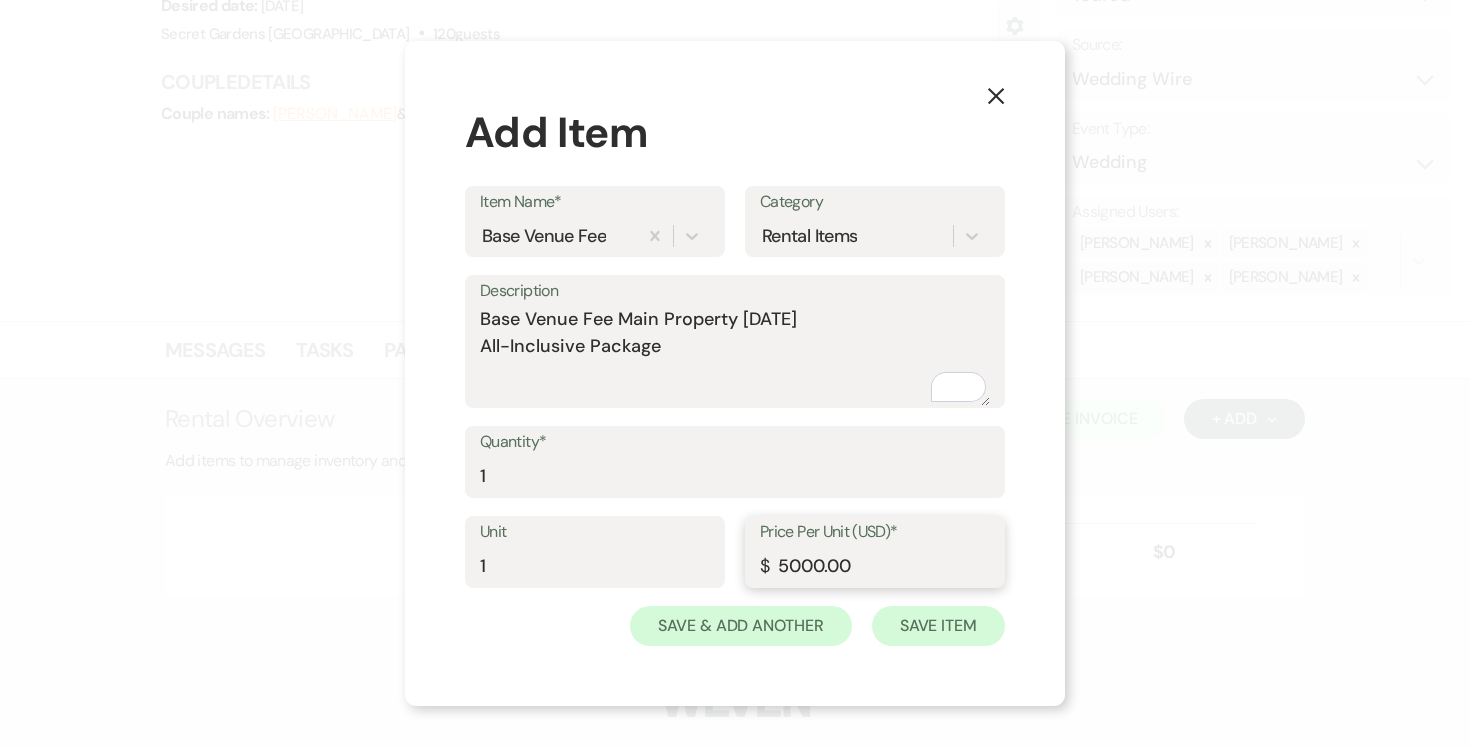 type on "5000.00" 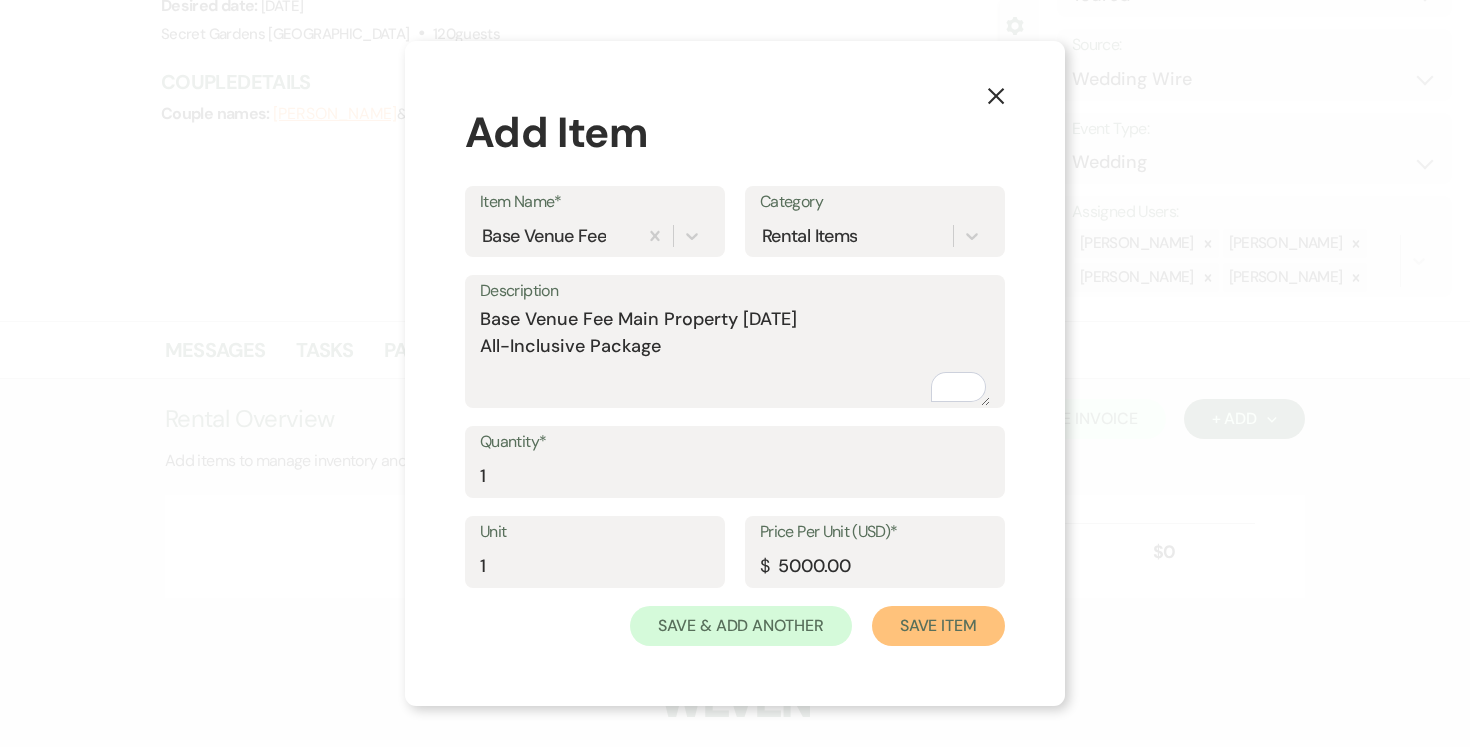 click on "Save Item" at bounding box center [938, 626] 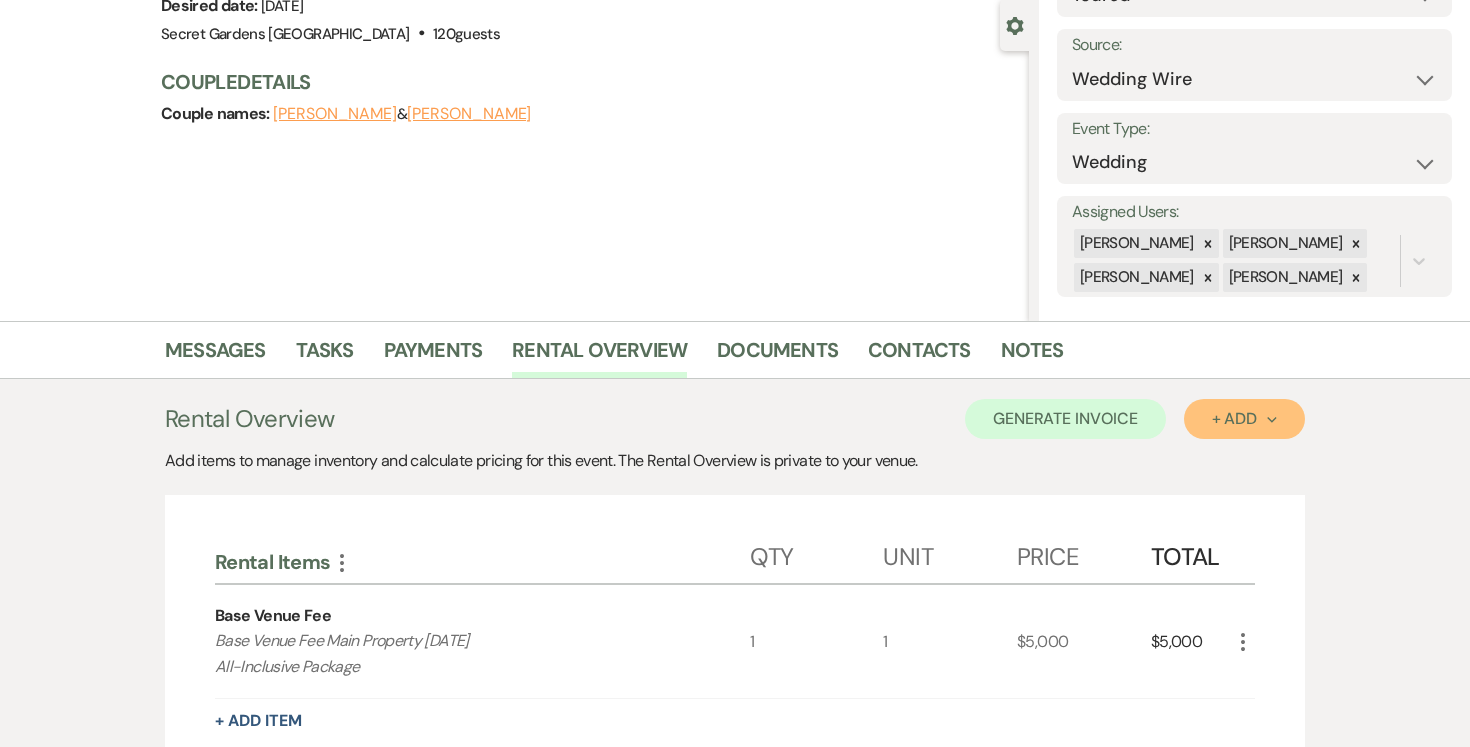 click on "+ Add Next" at bounding box center (1244, 419) 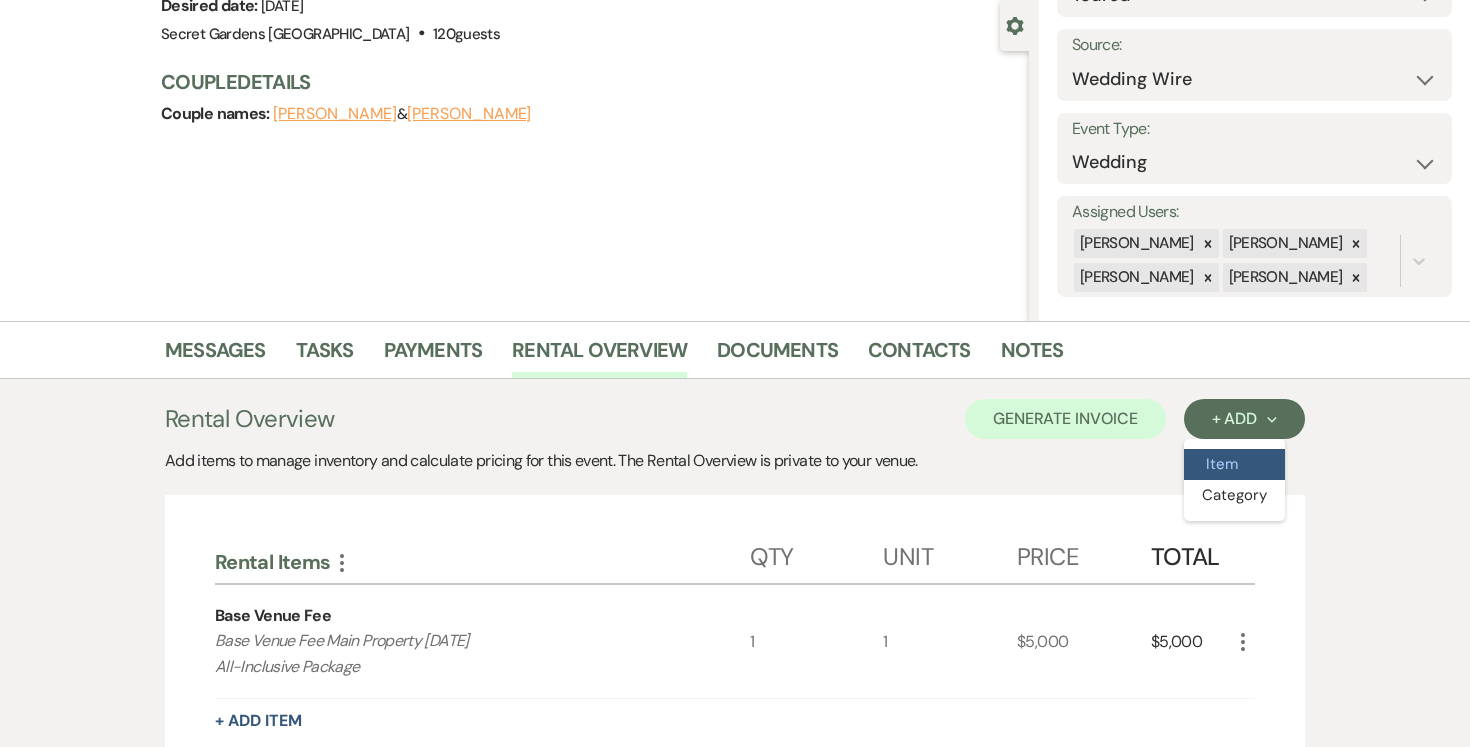 click on "Item" at bounding box center [1234, 464] 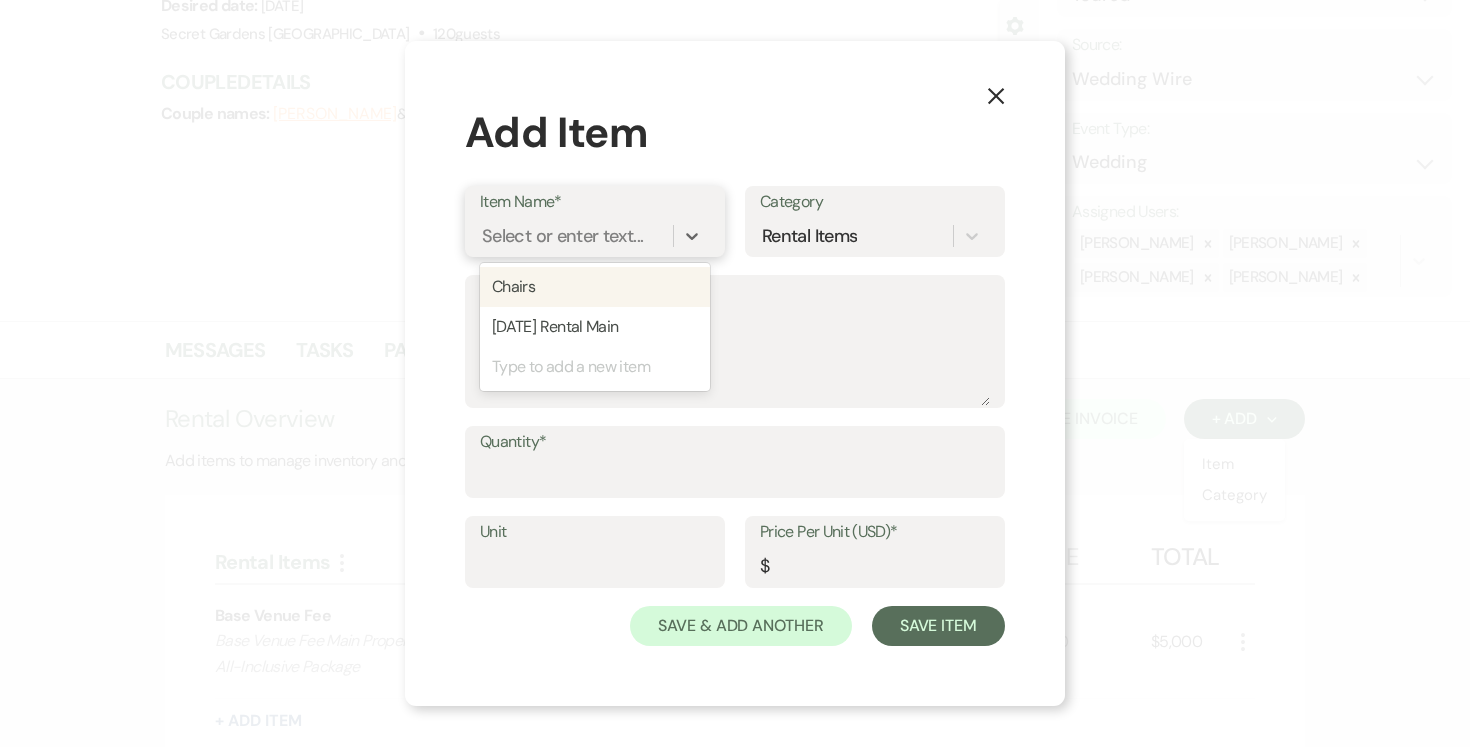 click on "Select or enter text..." at bounding box center (562, 236) 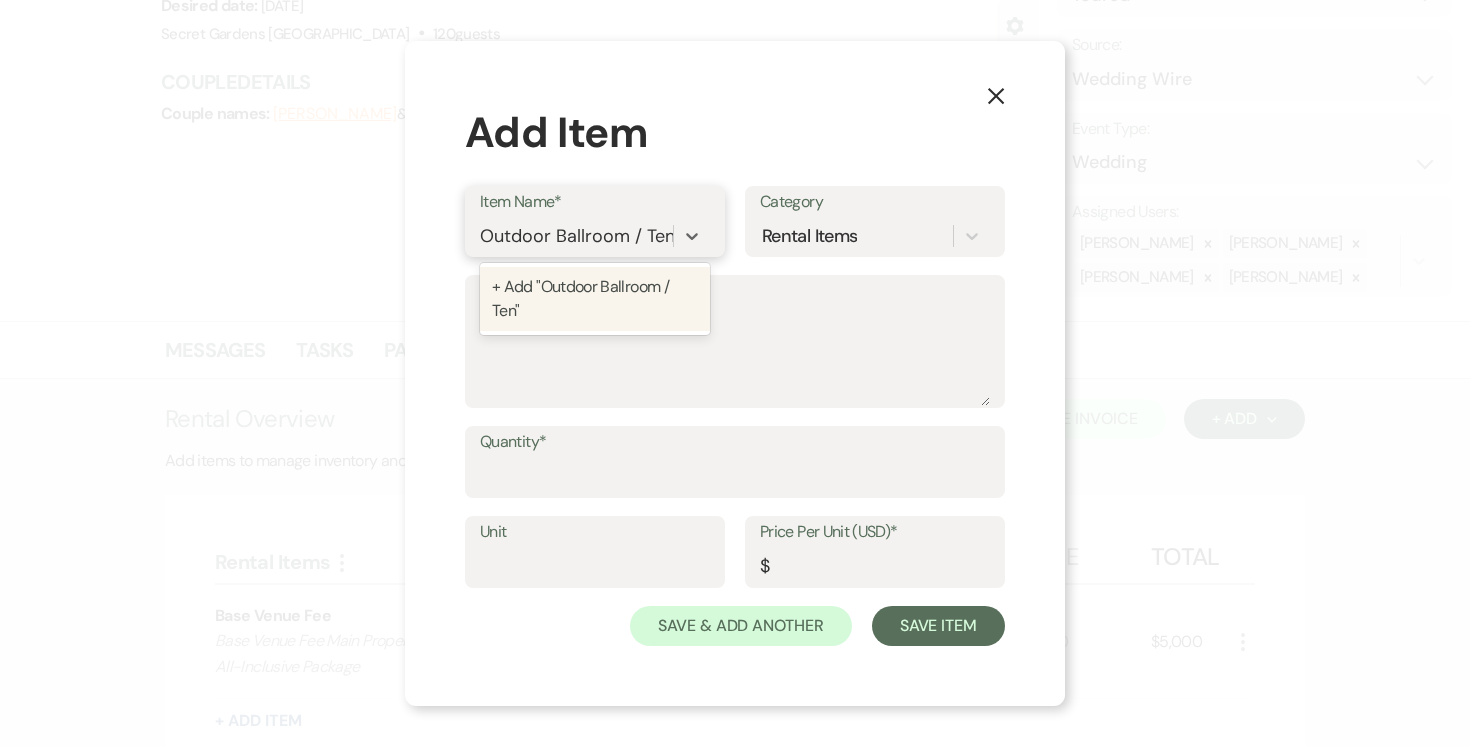 type on "Outdoor Ballroom / Tent" 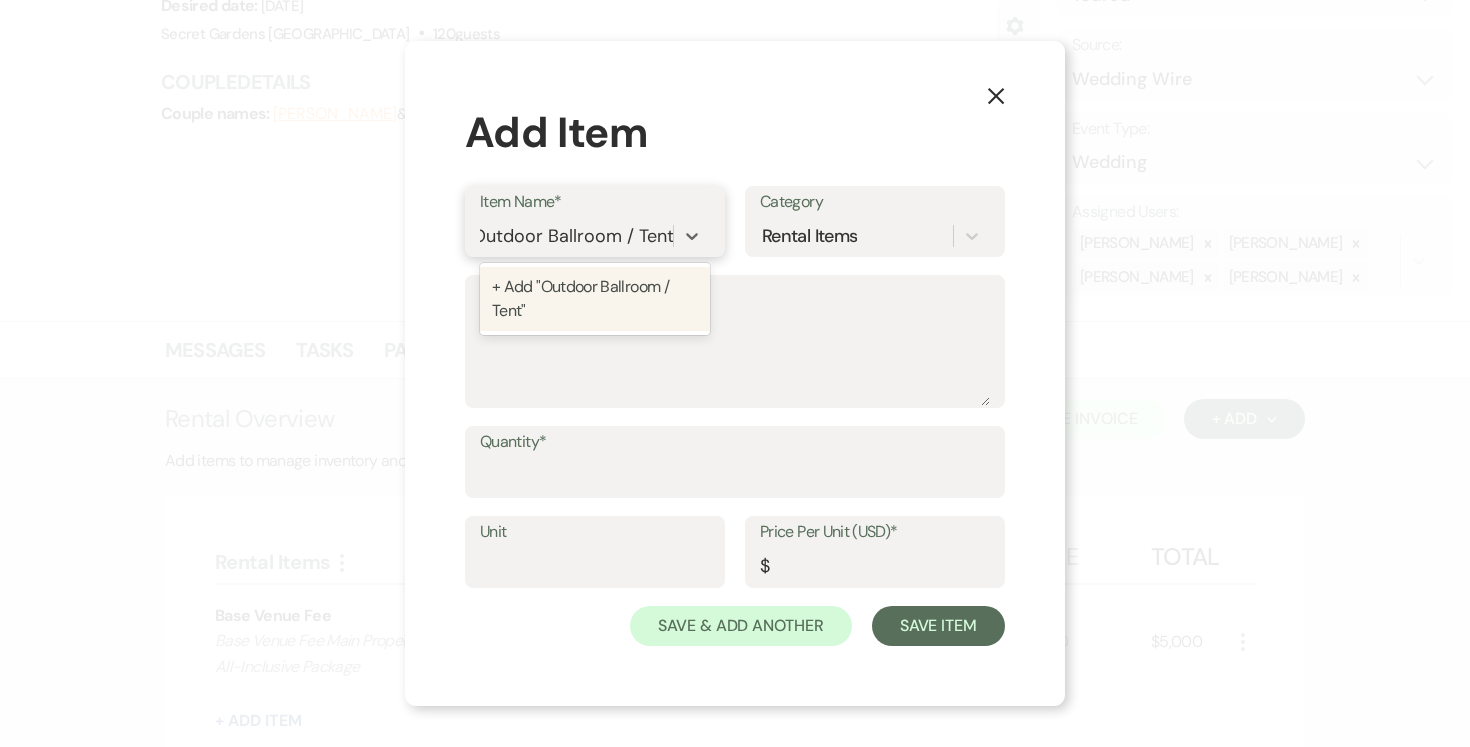 click on "+ Add "Outdoor Ballroom / Tent"" at bounding box center (595, 299) 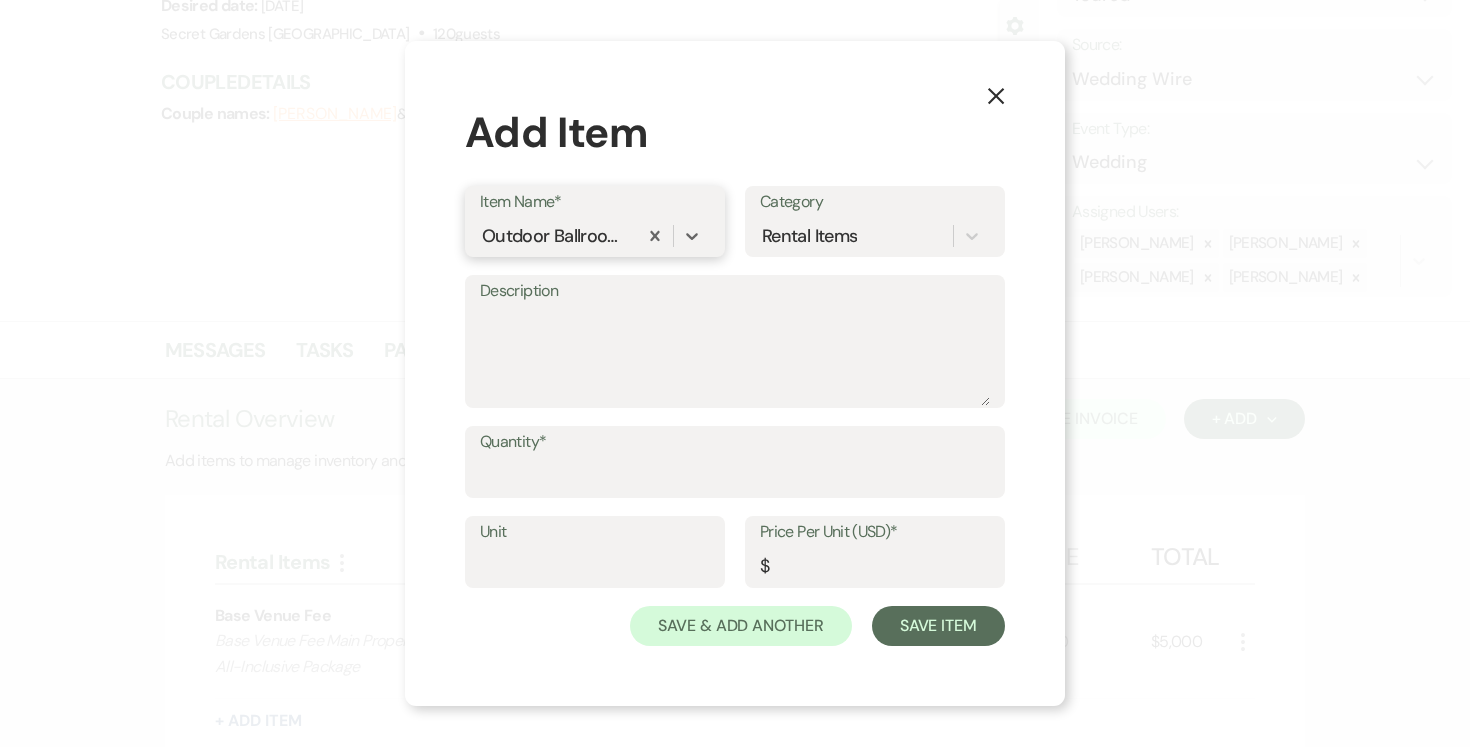 scroll, scrollTop: 0, scrollLeft: 0, axis: both 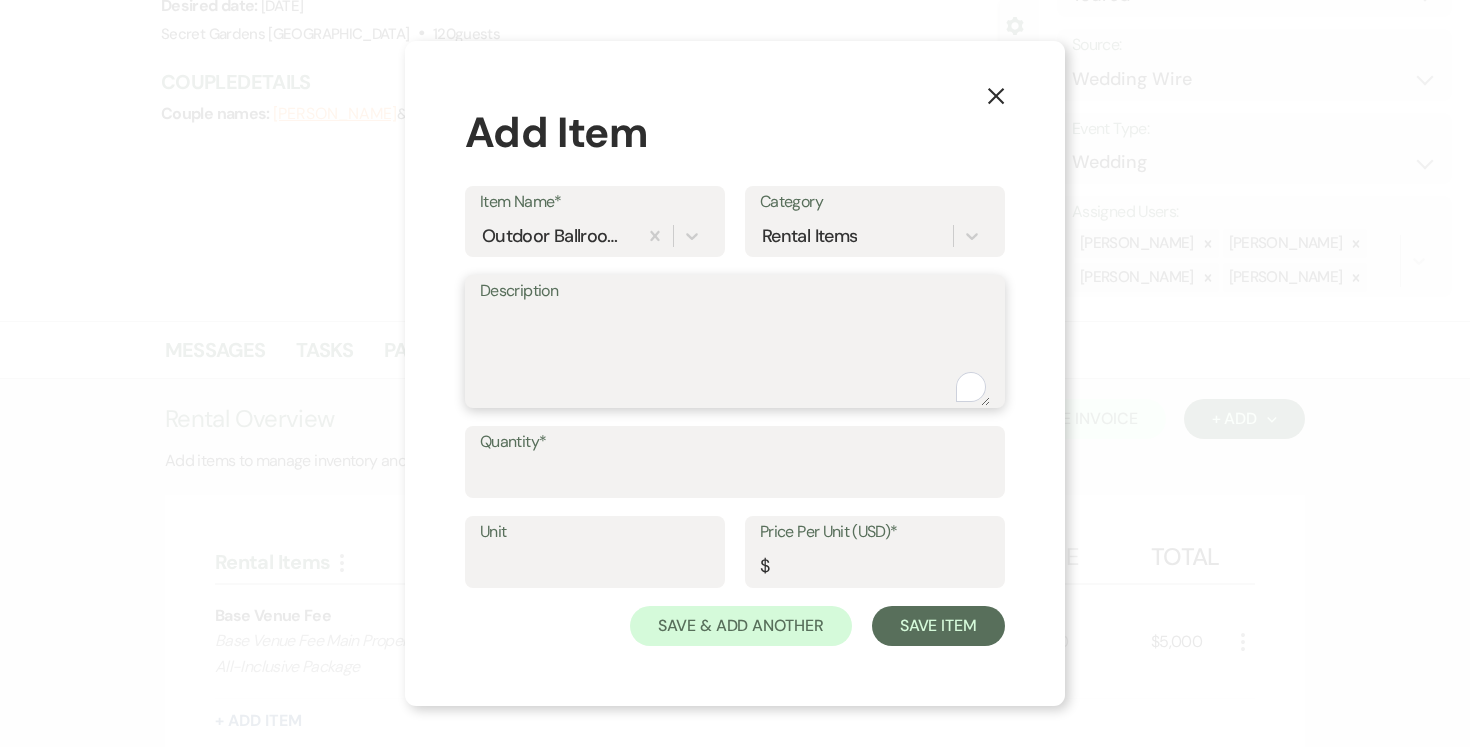 click on "Description" at bounding box center [735, 356] 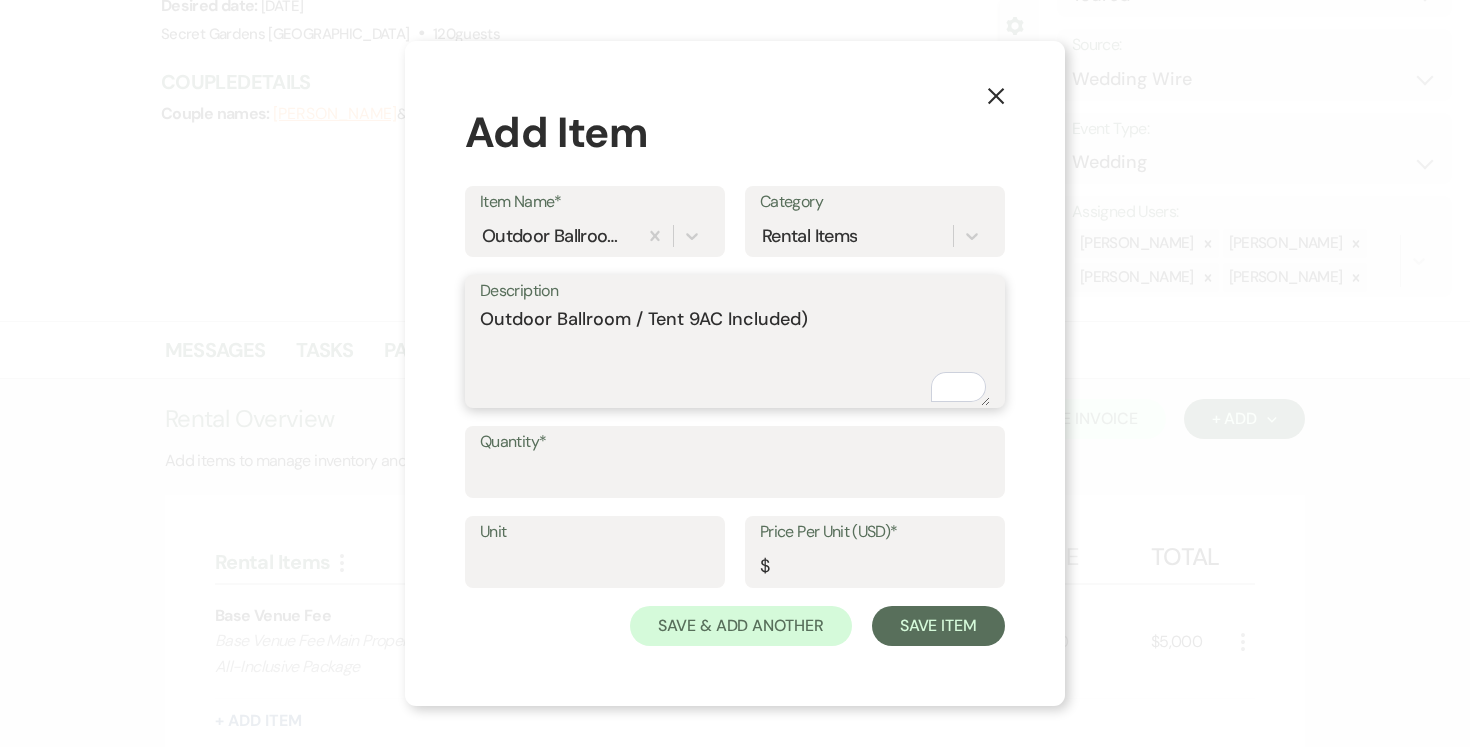 click on "Outdoor Ballroom / Tent 9AC Included)" at bounding box center [735, 356] 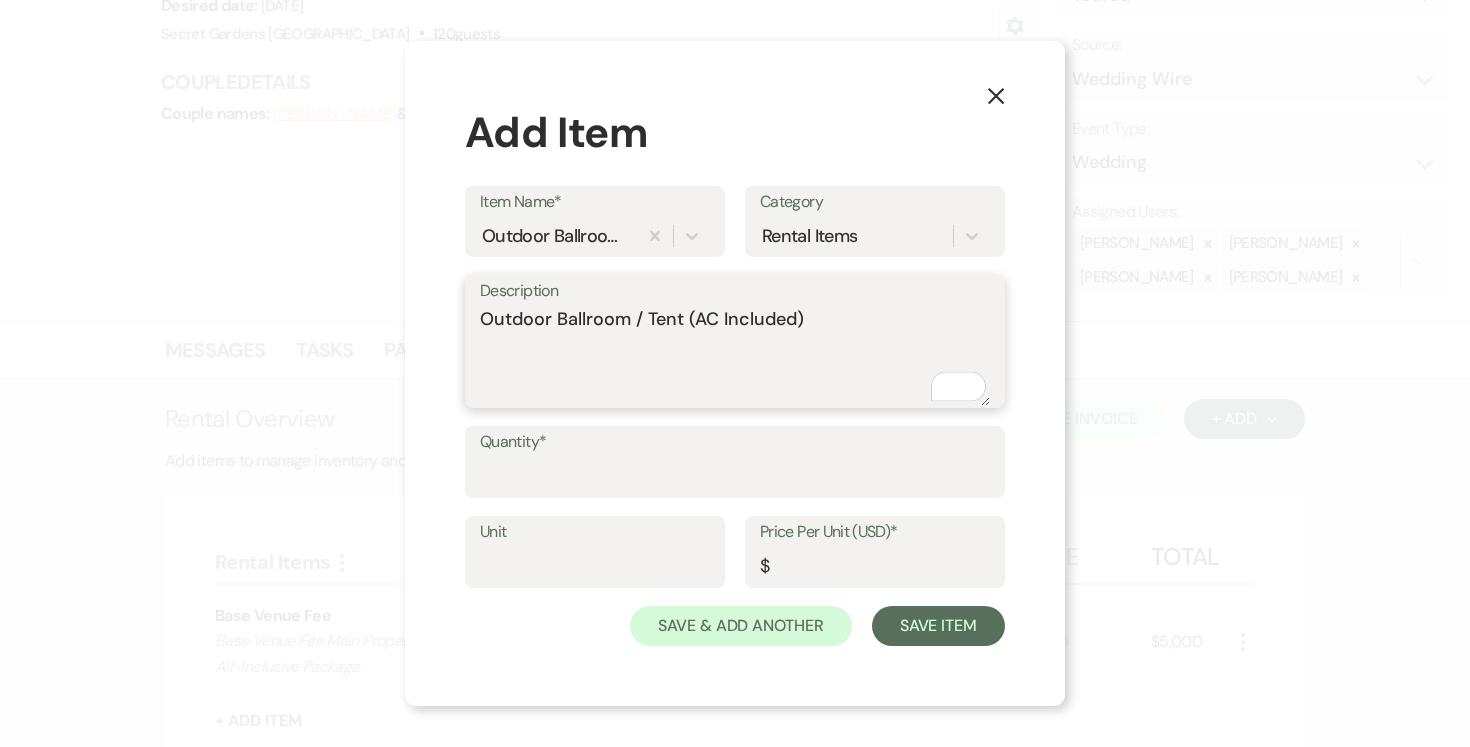 type on "Outdoor Ballroom / Tent (AC Included)" 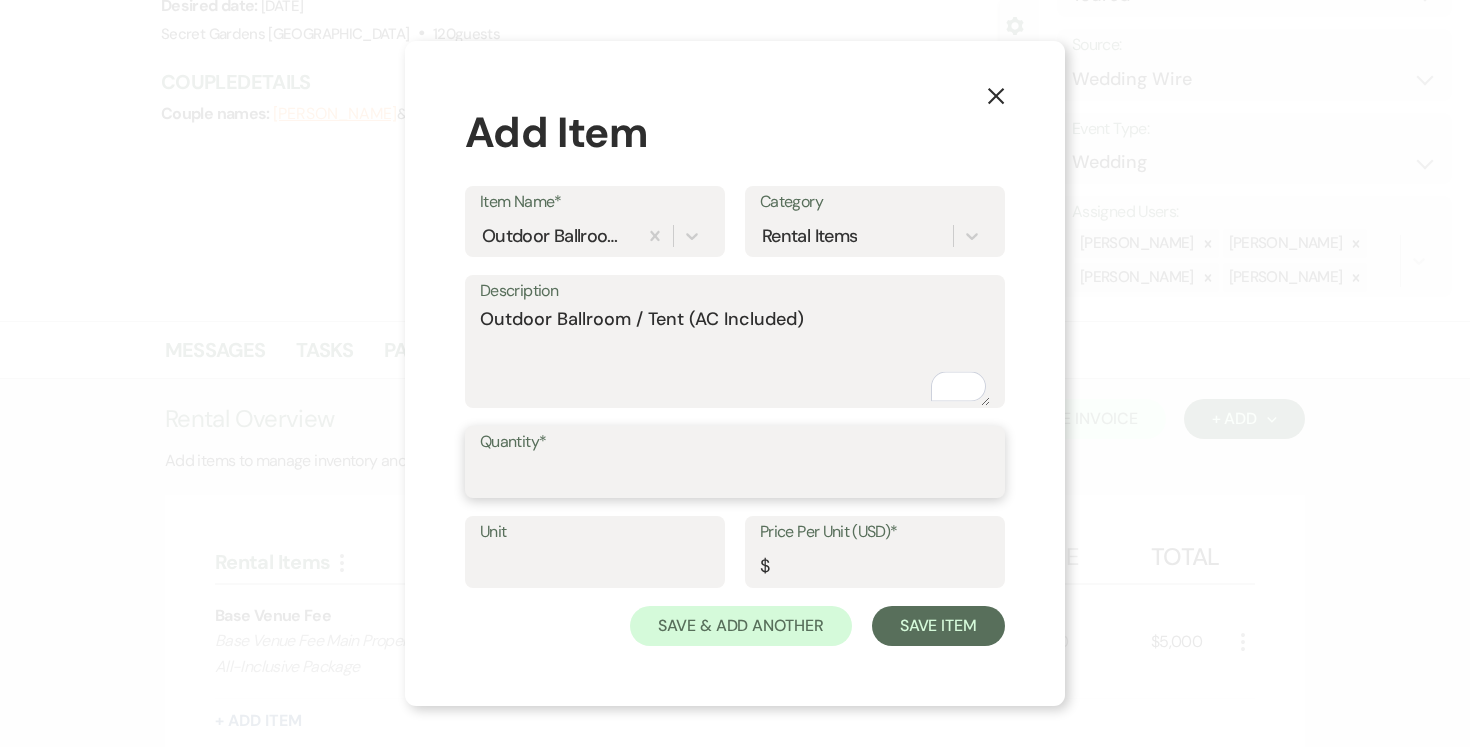 click on "Quantity*" at bounding box center (735, 476) 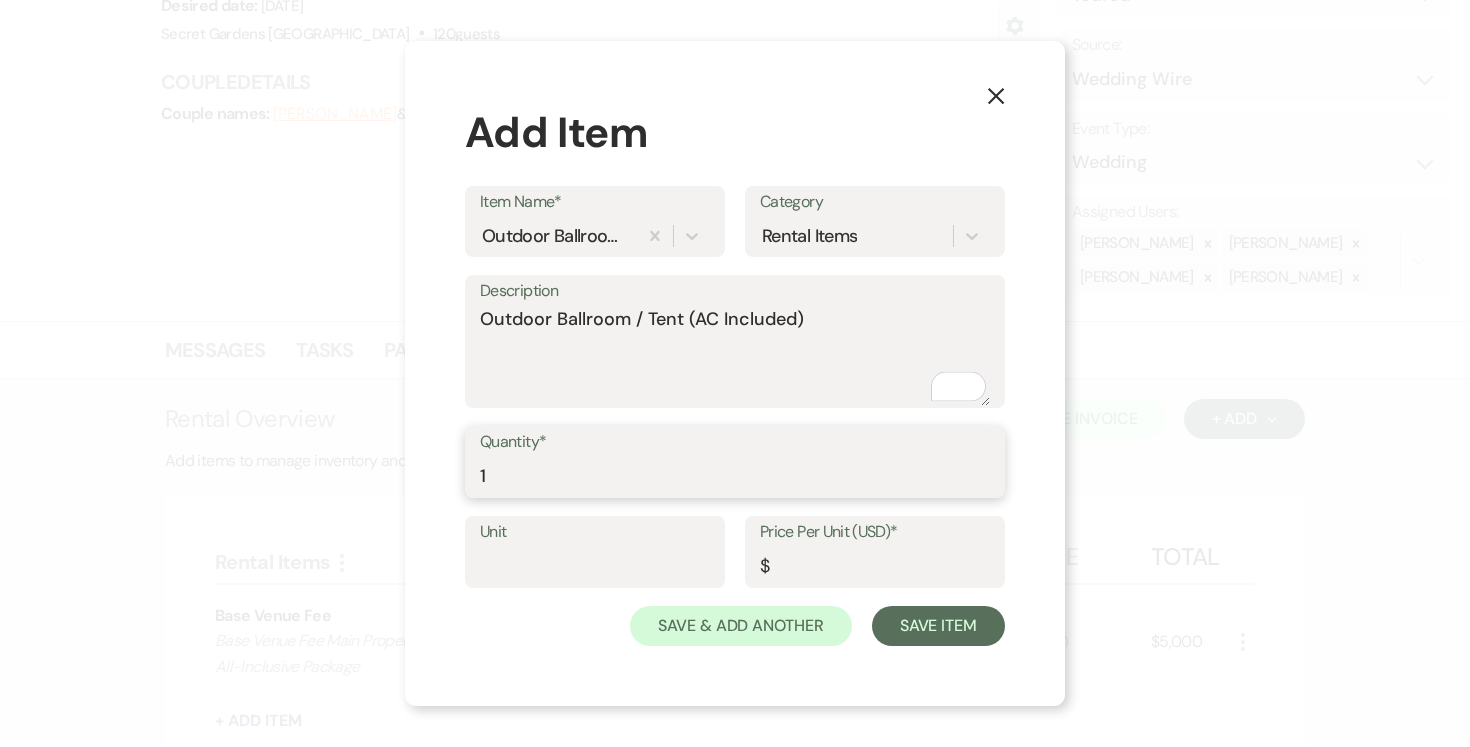 type on "1" 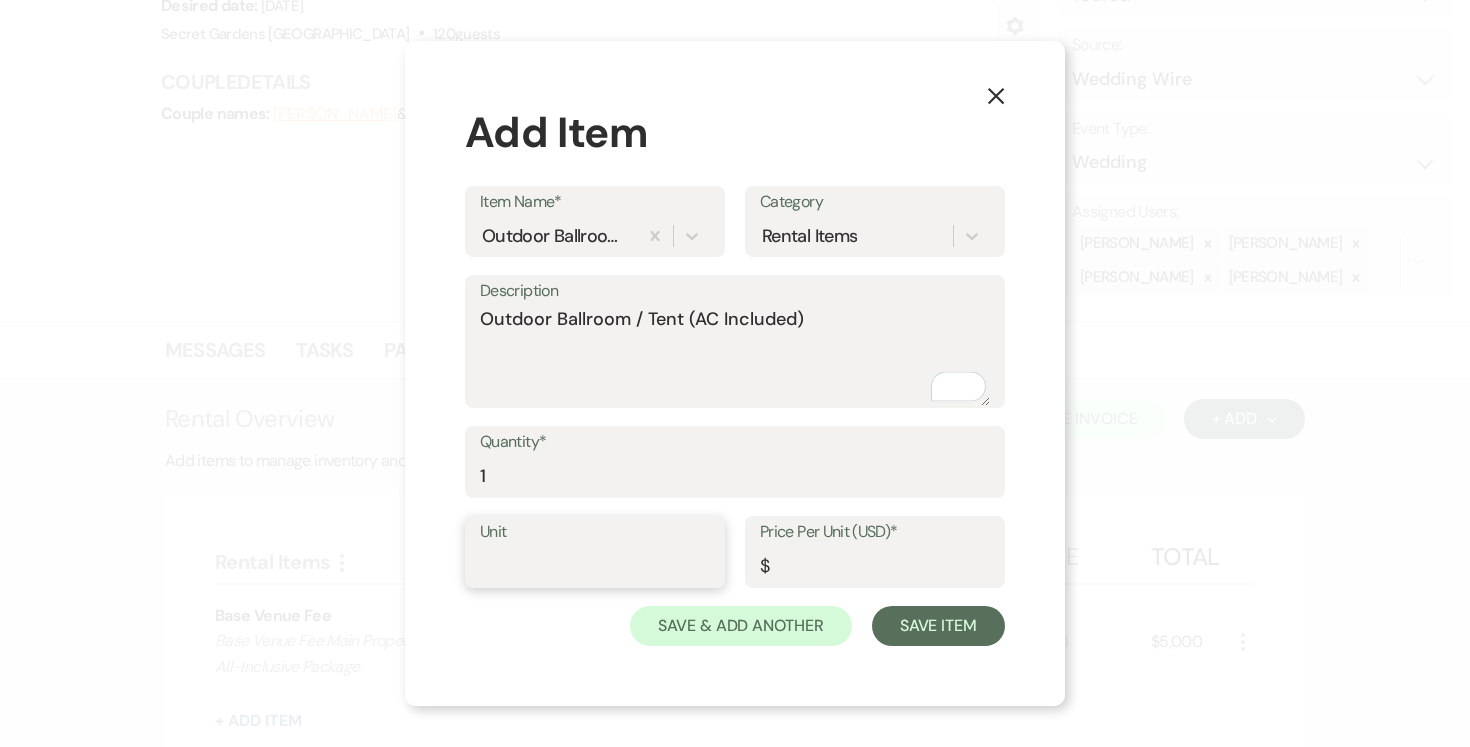 click on "Unit" at bounding box center [595, 566] 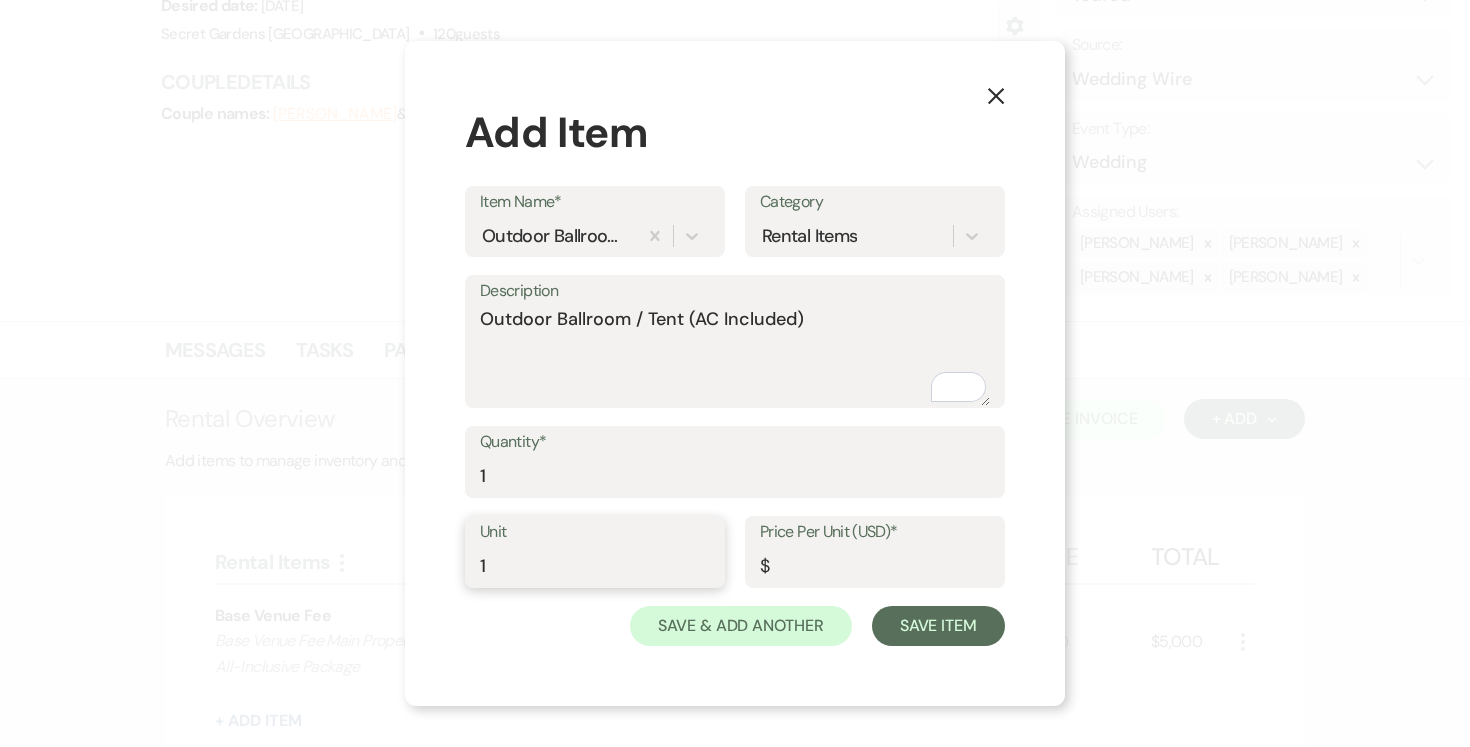 type on "1" 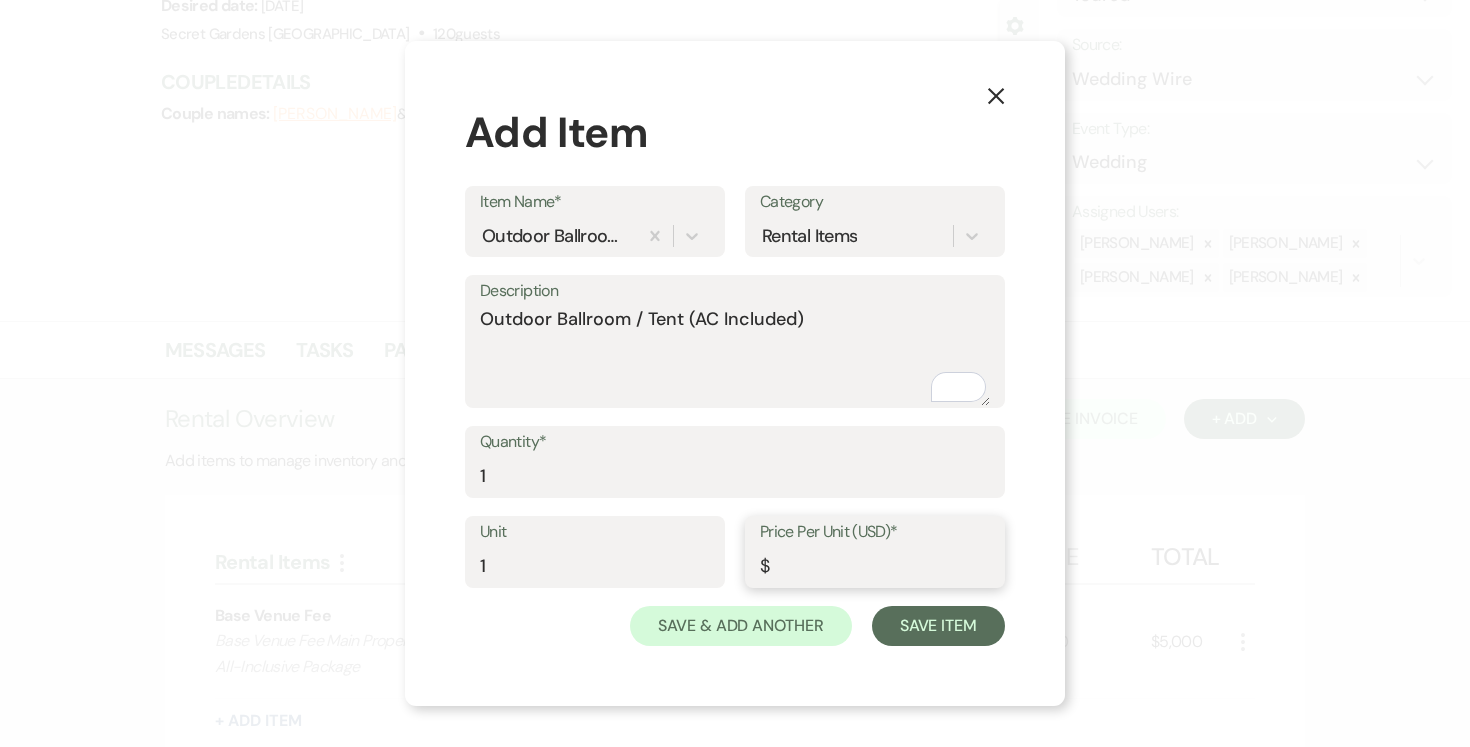 click on "Price Per Unit (USD)*" at bounding box center (875, 566) 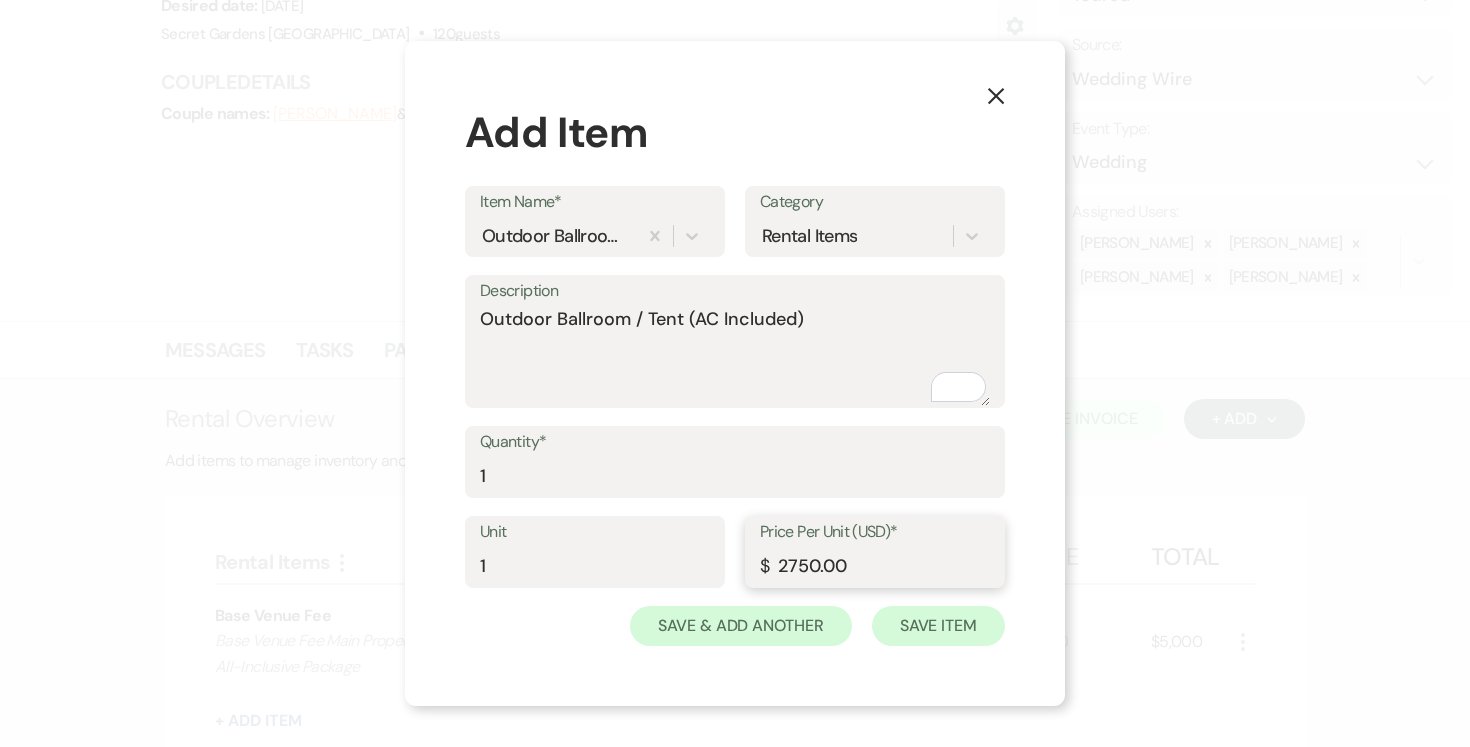 type on "2750.00" 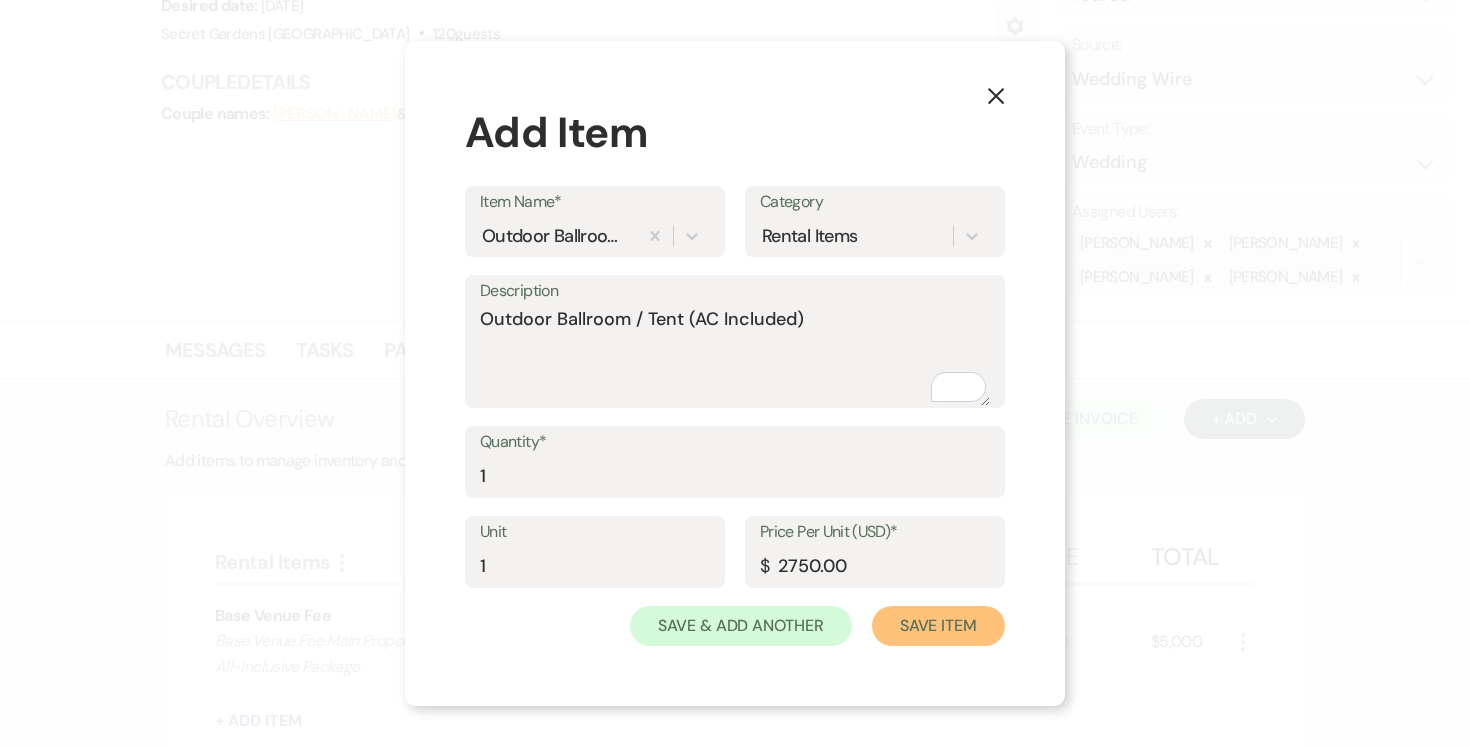 click on "Save Item" at bounding box center (938, 626) 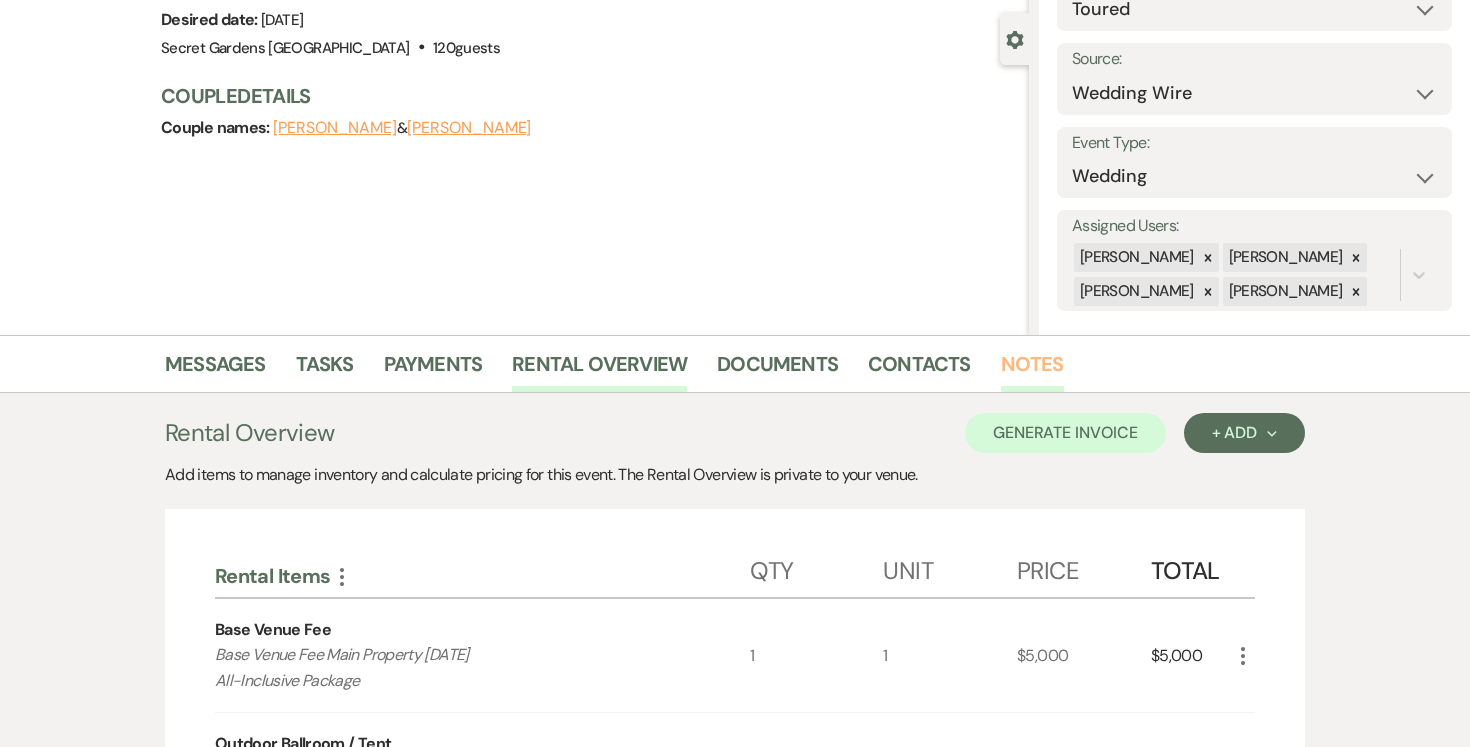 scroll, scrollTop: 149, scrollLeft: 0, axis: vertical 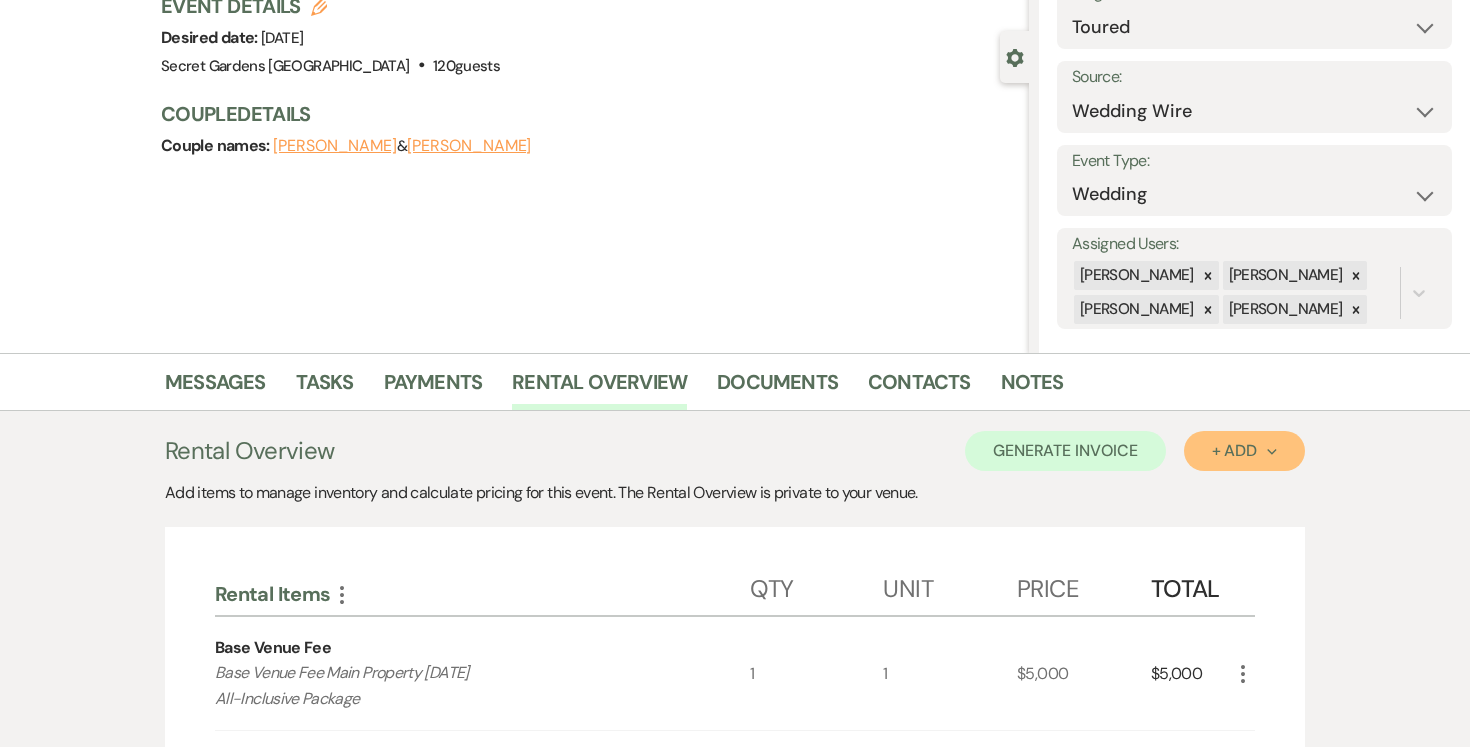 click on "+ Add Next" at bounding box center (1244, 451) 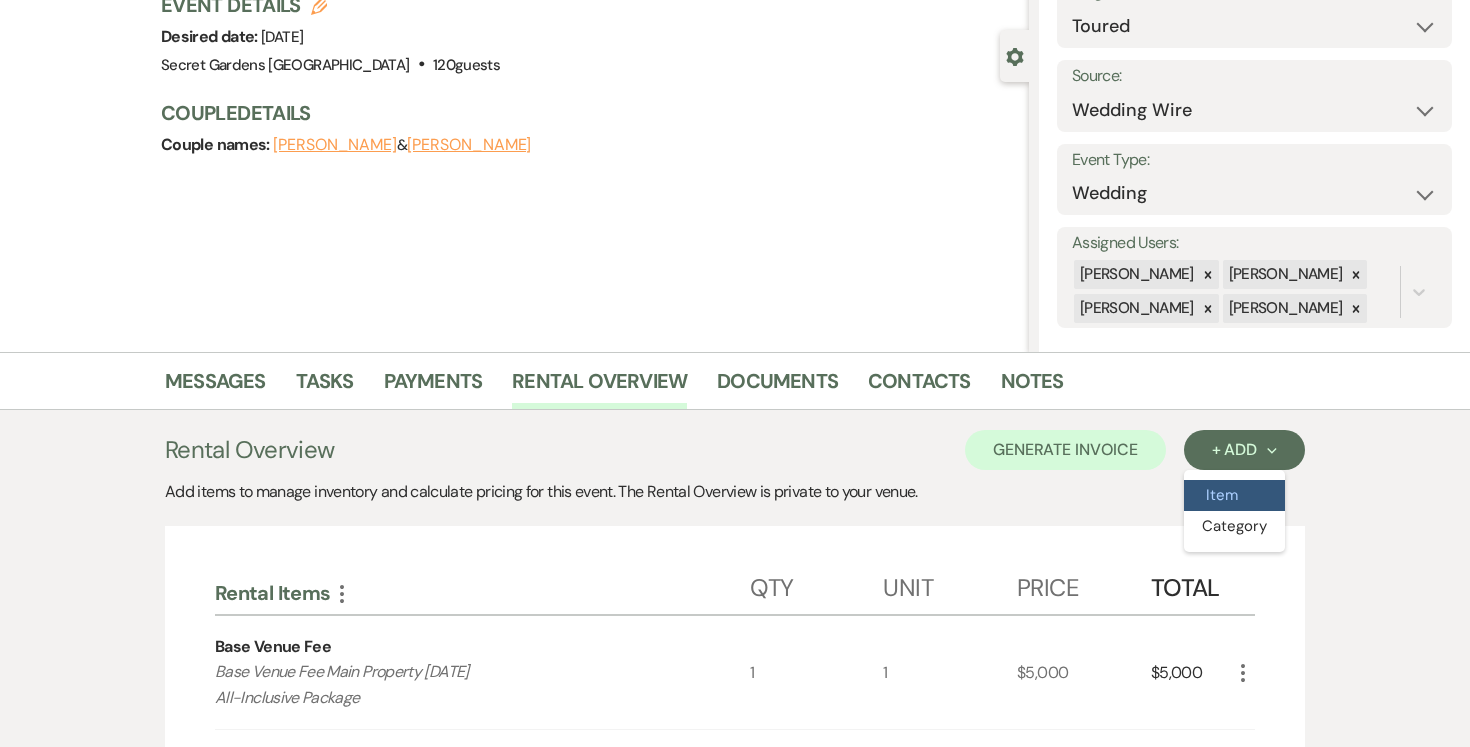 click on "Item" at bounding box center (1234, 495) 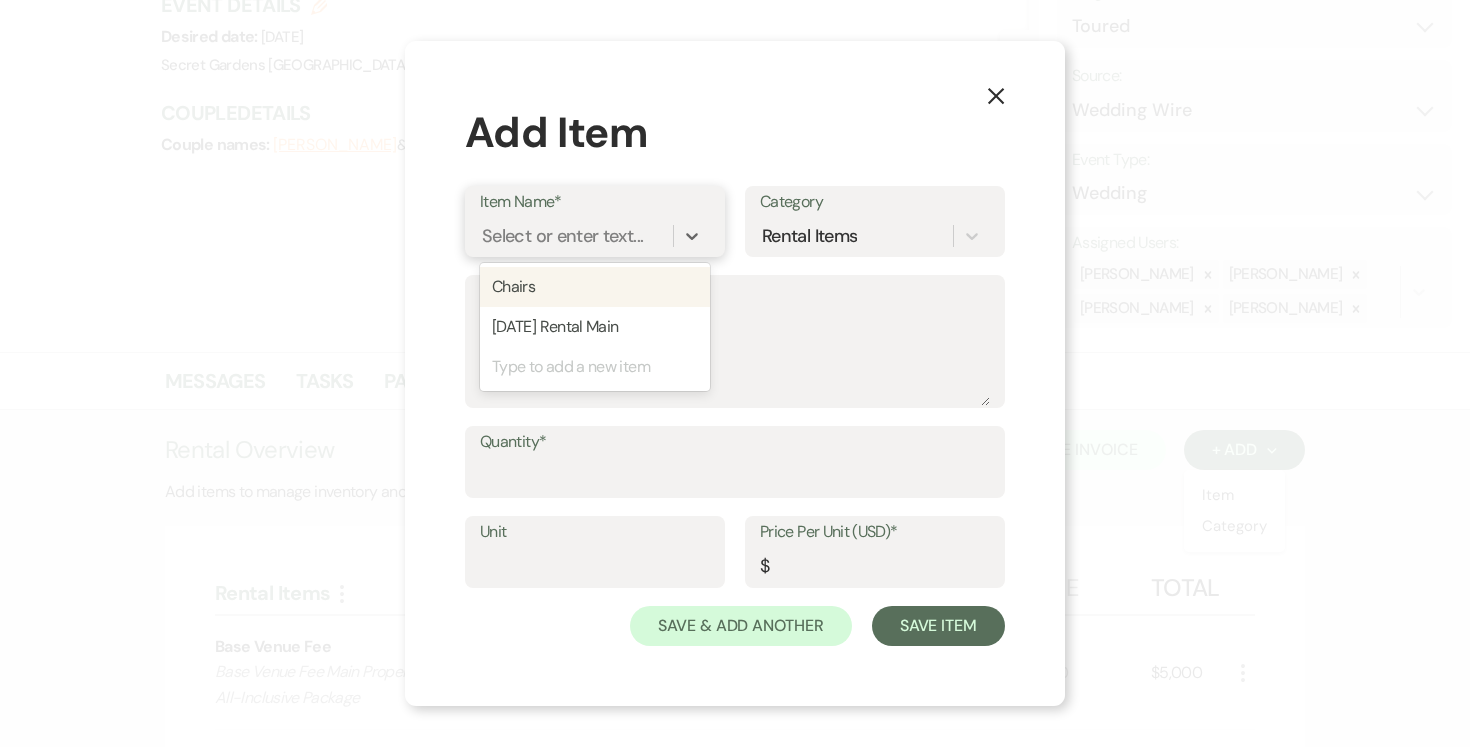 click on "Select or enter text..." at bounding box center (562, 236) 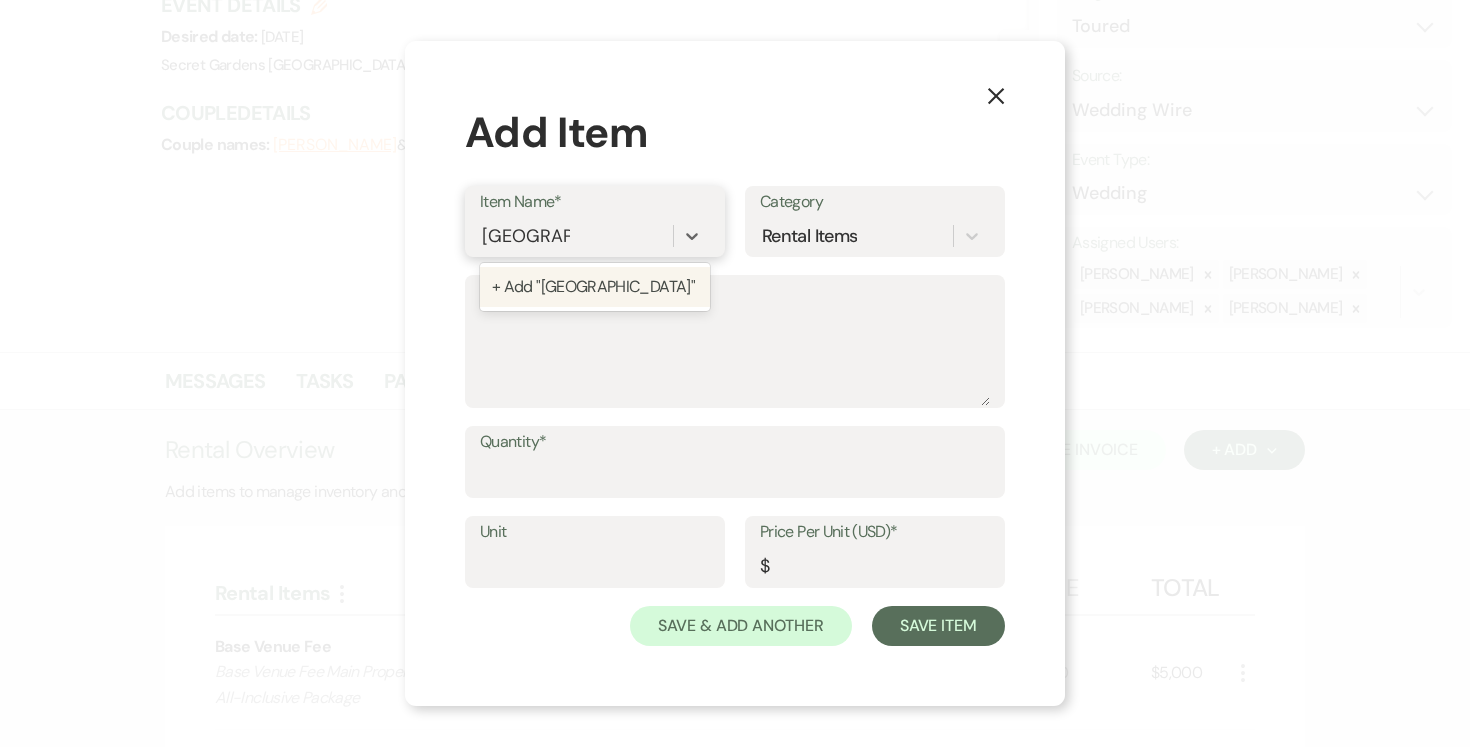 type on "Valet Parking" 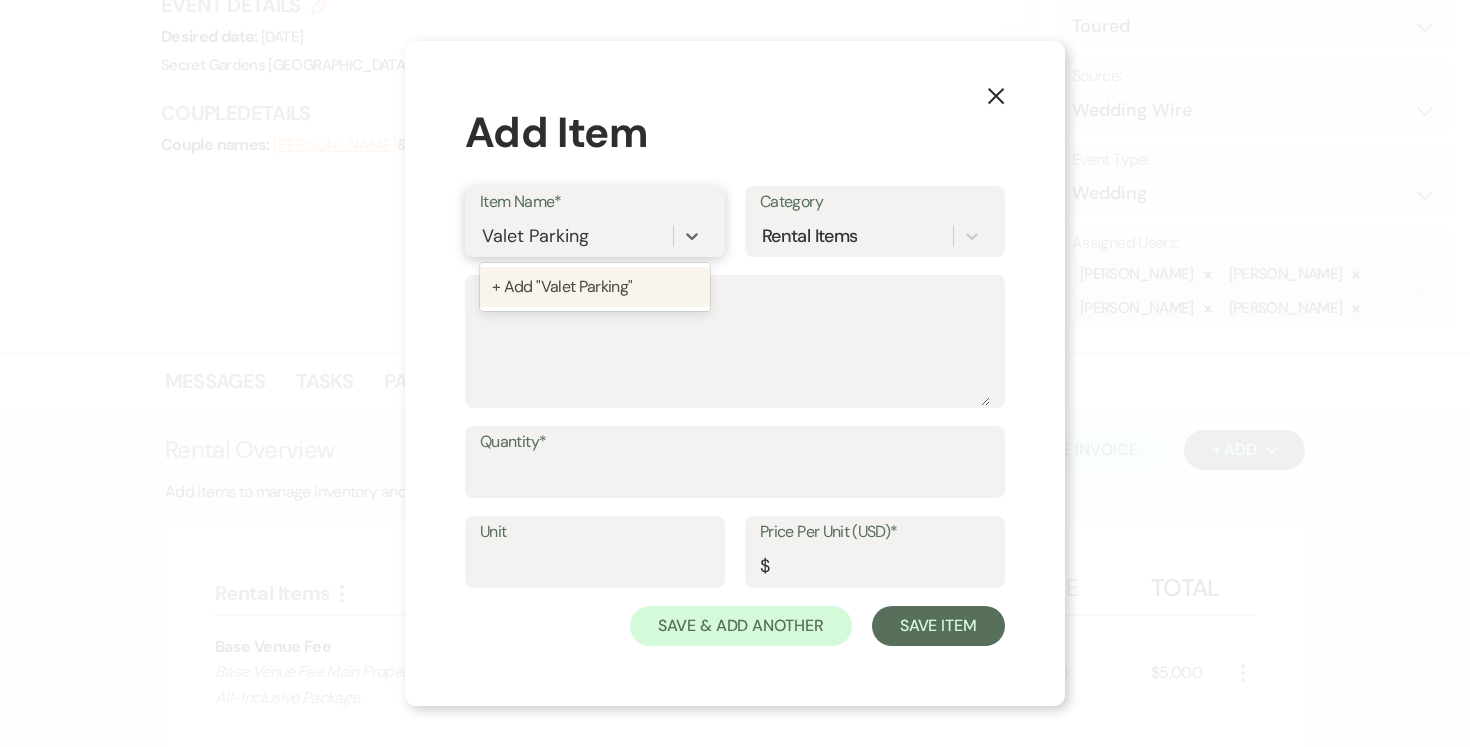 click on "+ Add "Valet Parking"" at bounding box center (595, 287) 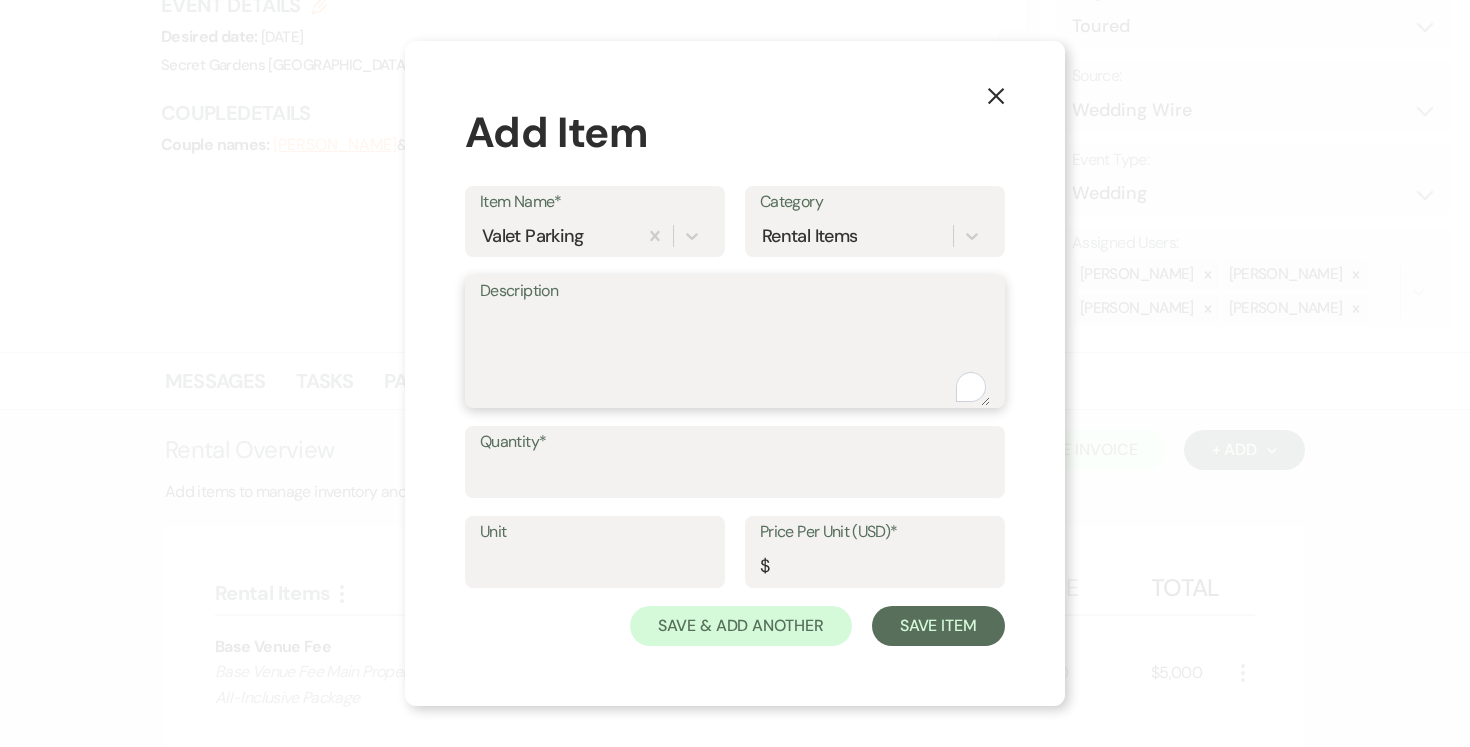 click on "Description" at bounding box center [735, 356] 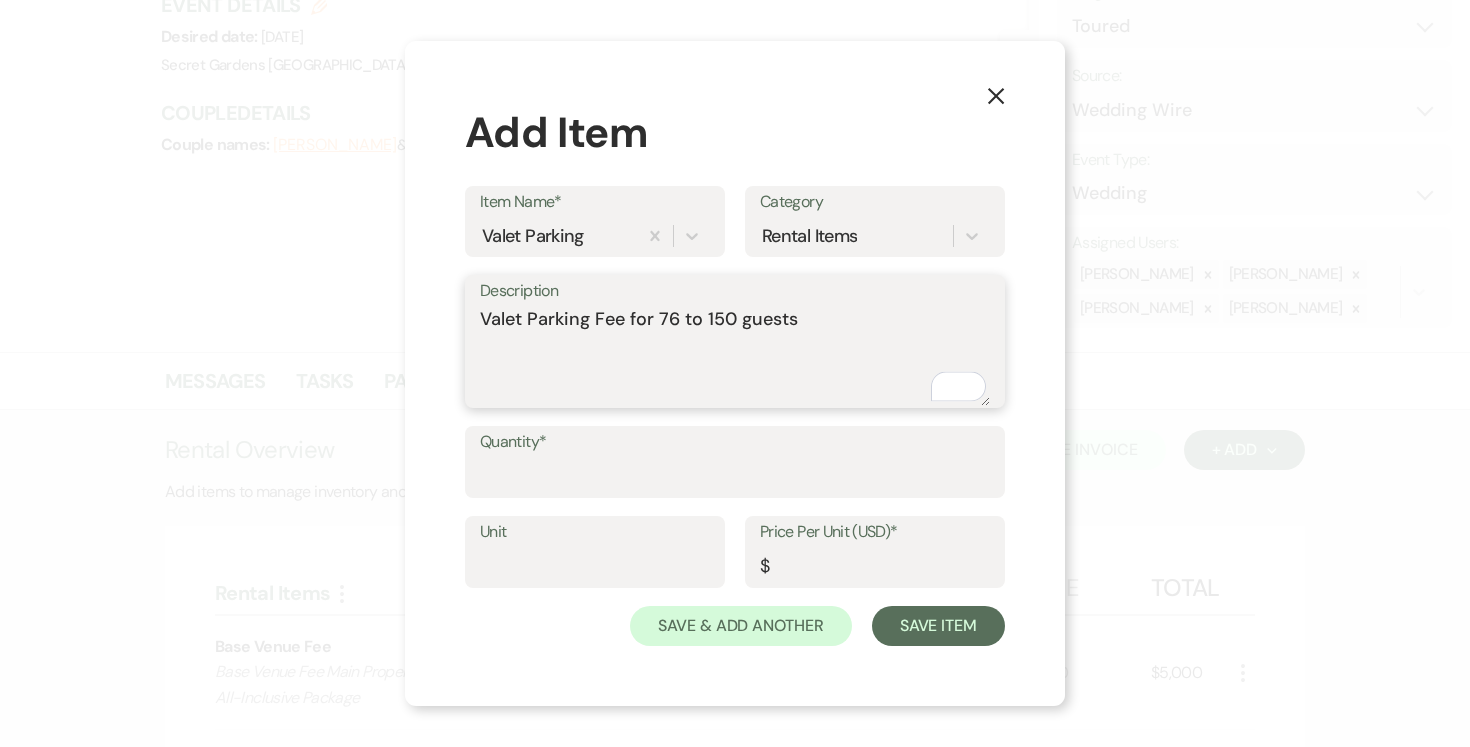 type on "Valet Parking Fee for 76 to 150 guests" 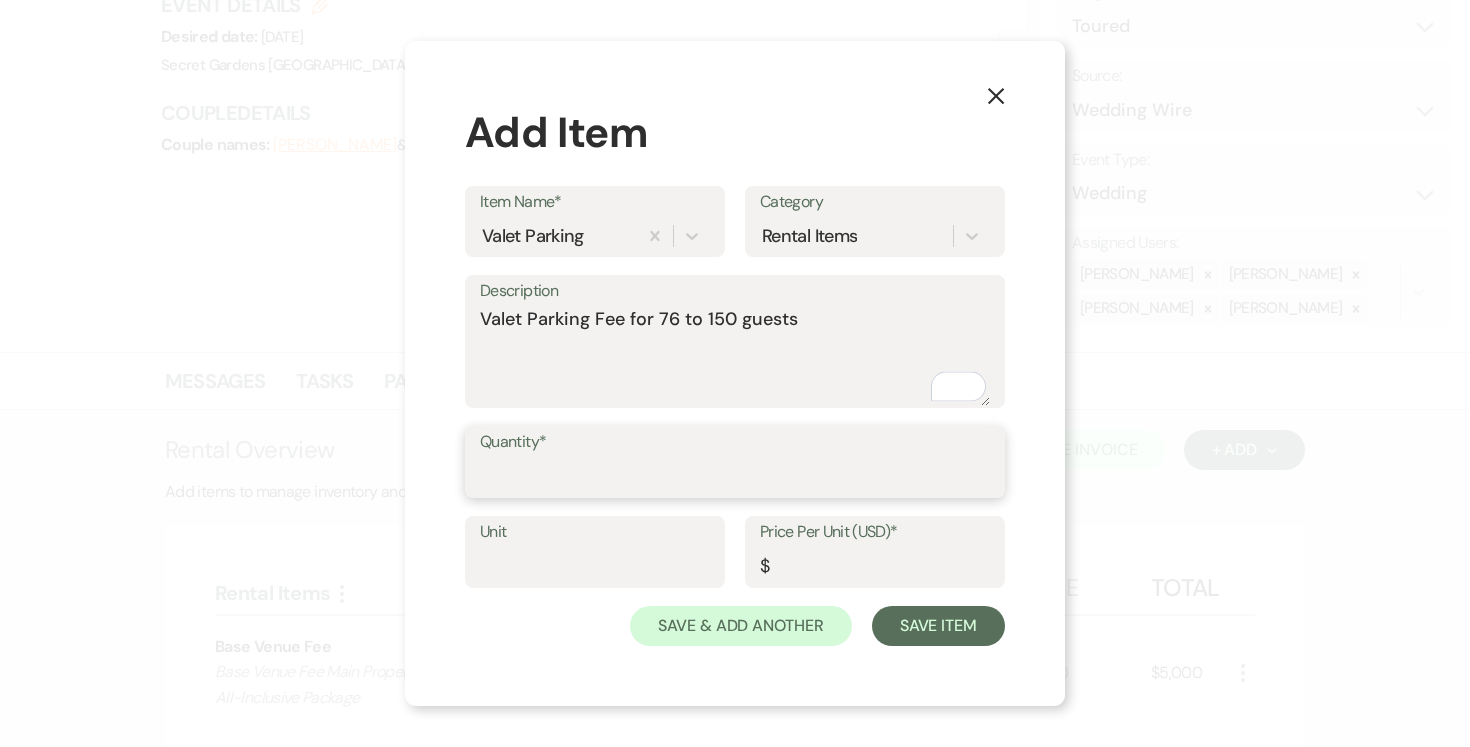 click on "Quantity*" at bounding box center [735, 476] 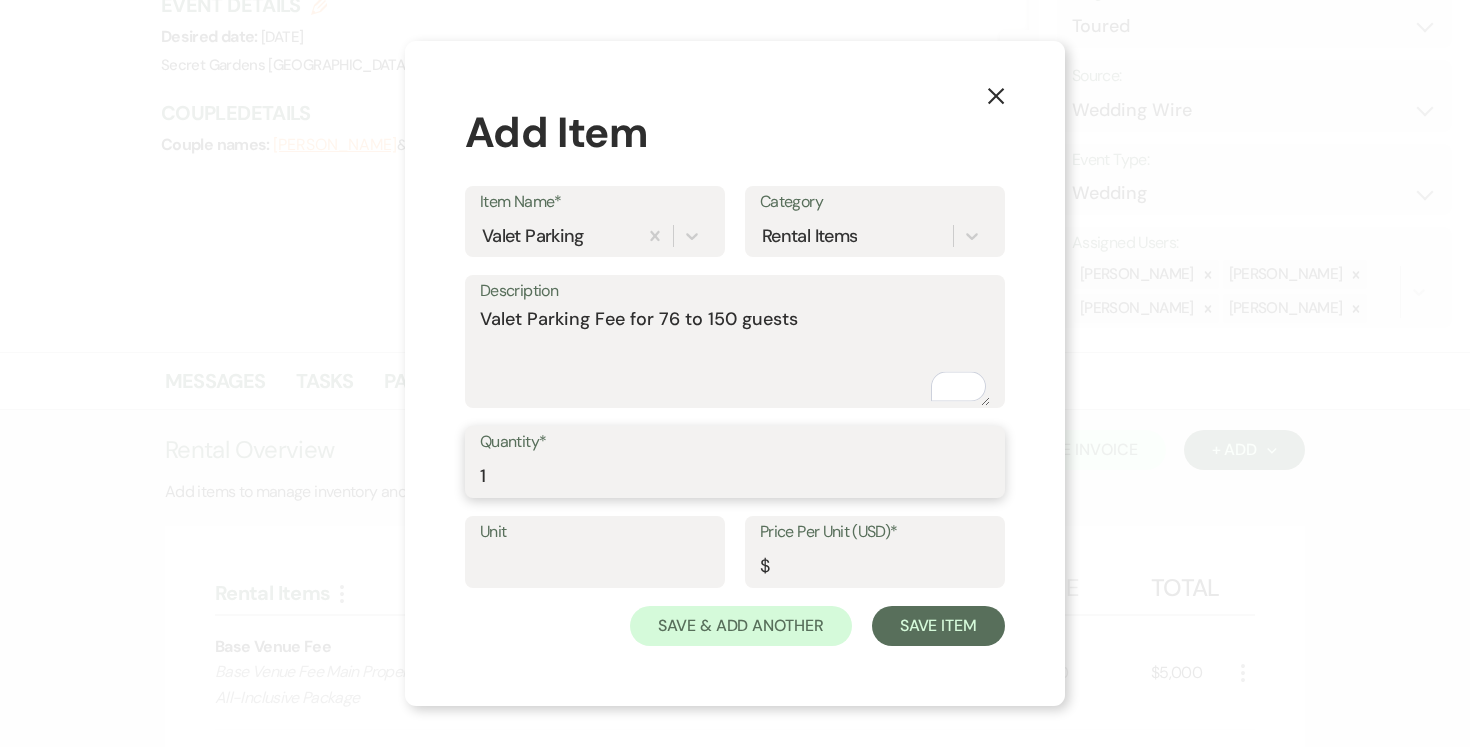 type on "1" 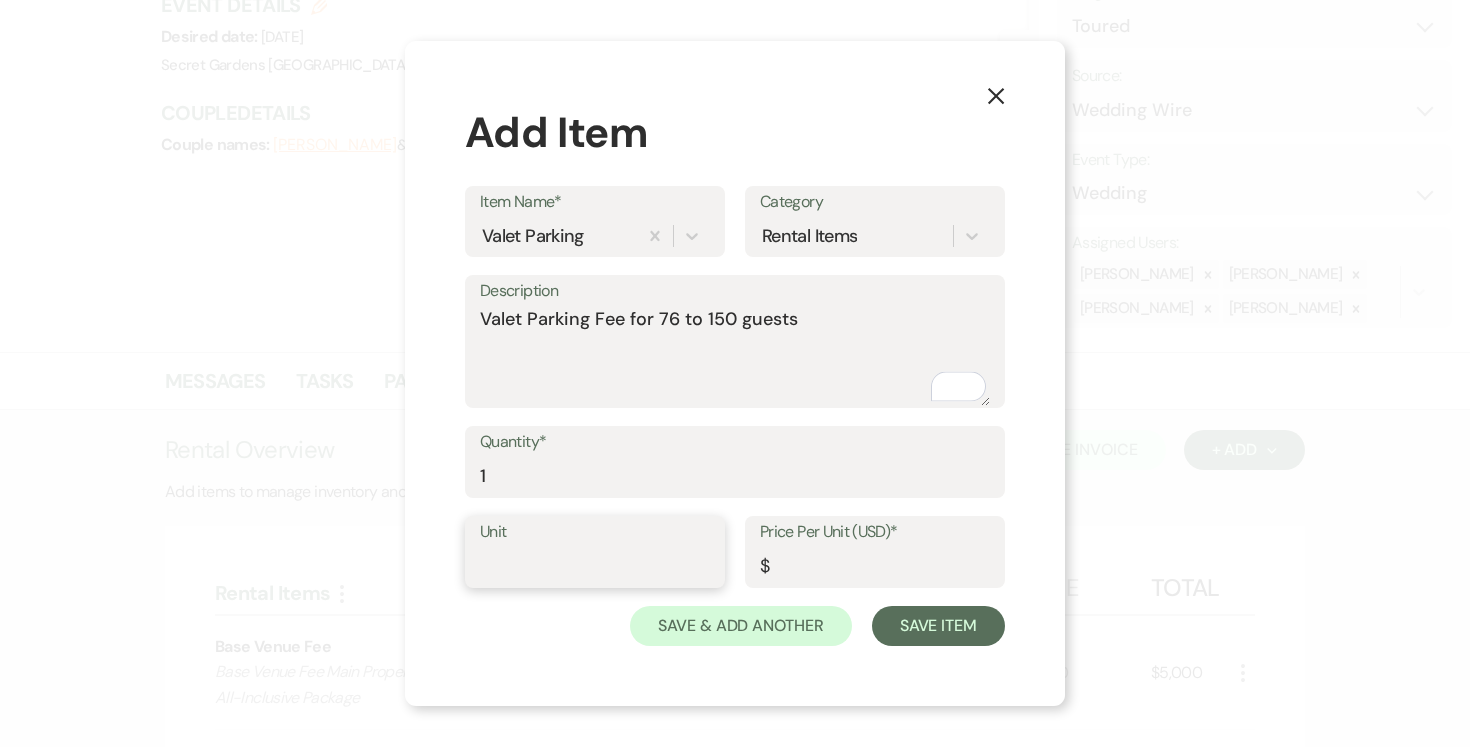click on "Unit" at bounding box center [595, 566] 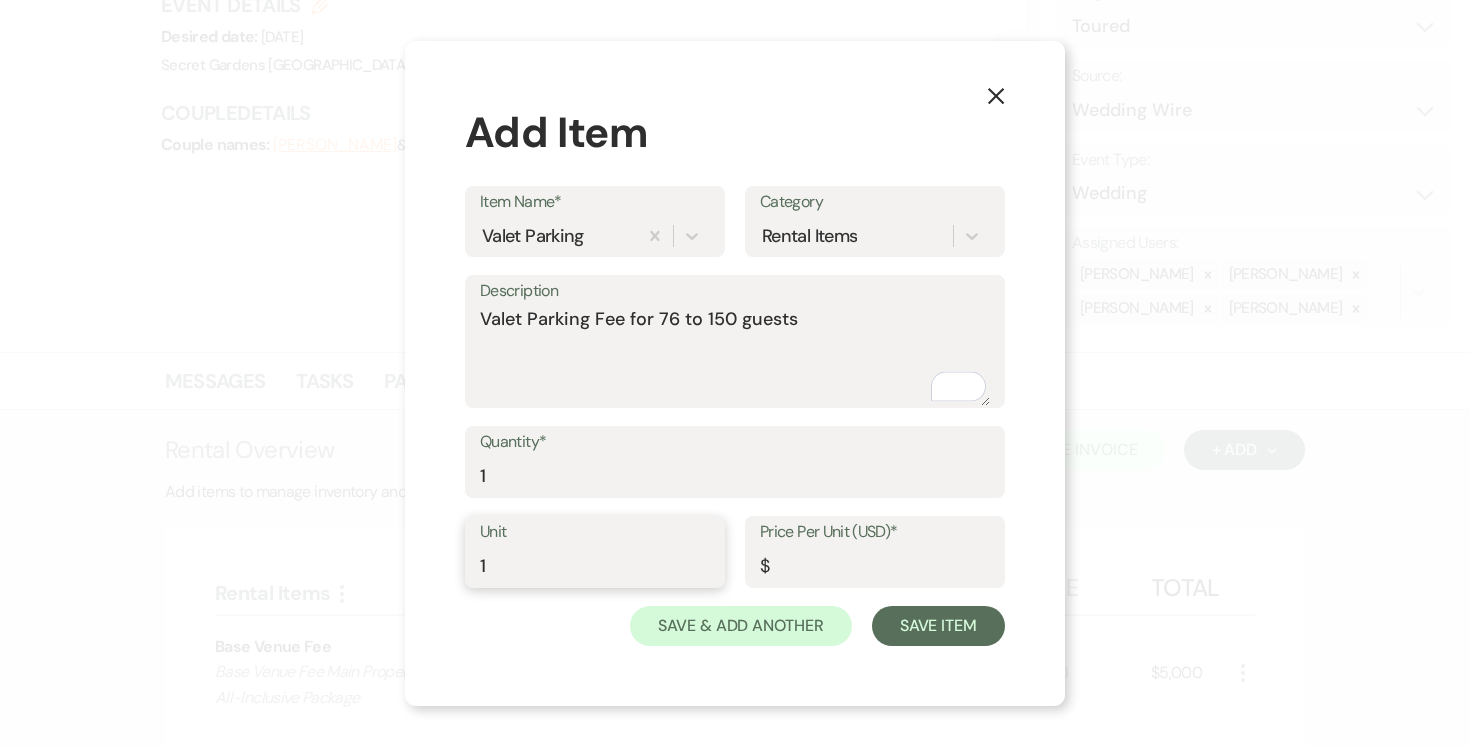 type on "1" 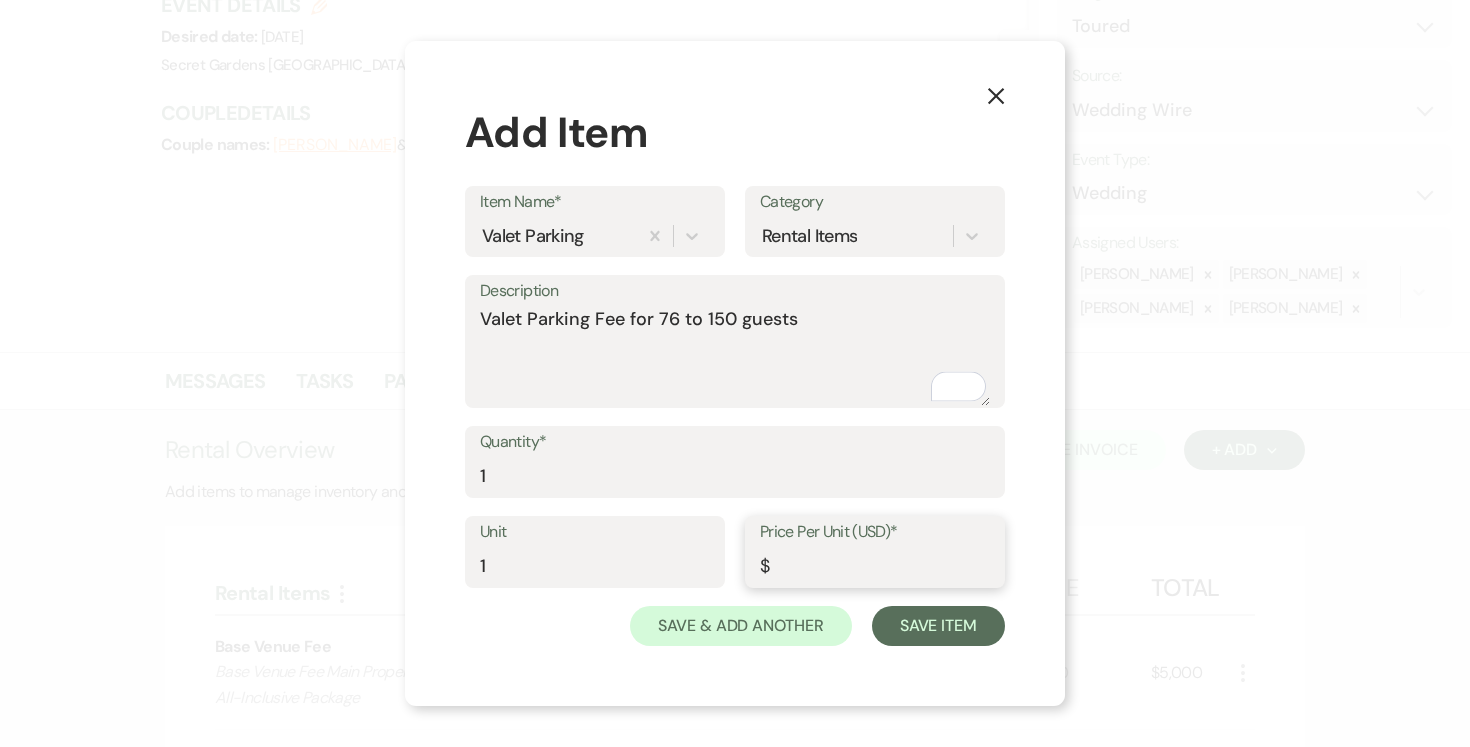 click on "Price Per Unit (USD)*" at bounding box center [875, 566] 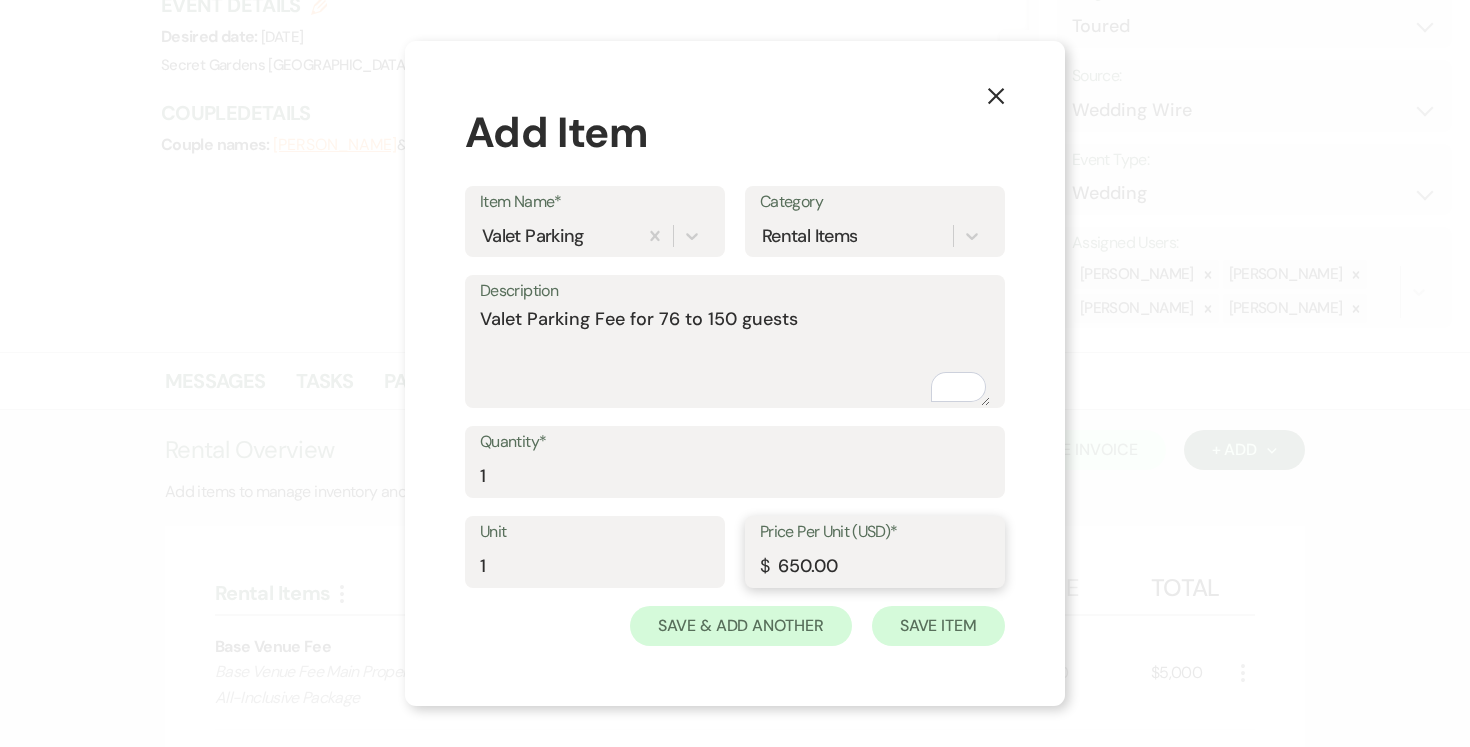 type on "650.00" 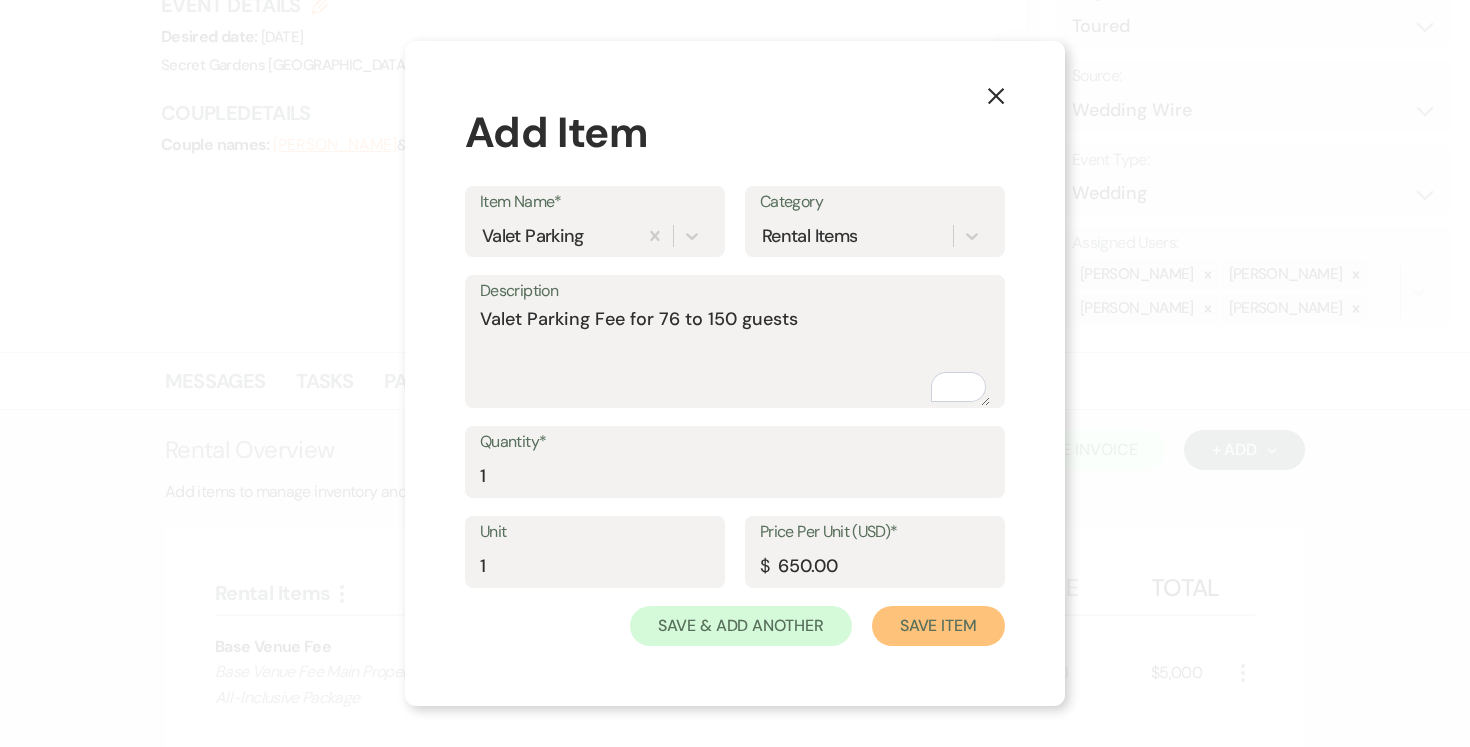 click on "Save Item" at bounding box center (938, 626) 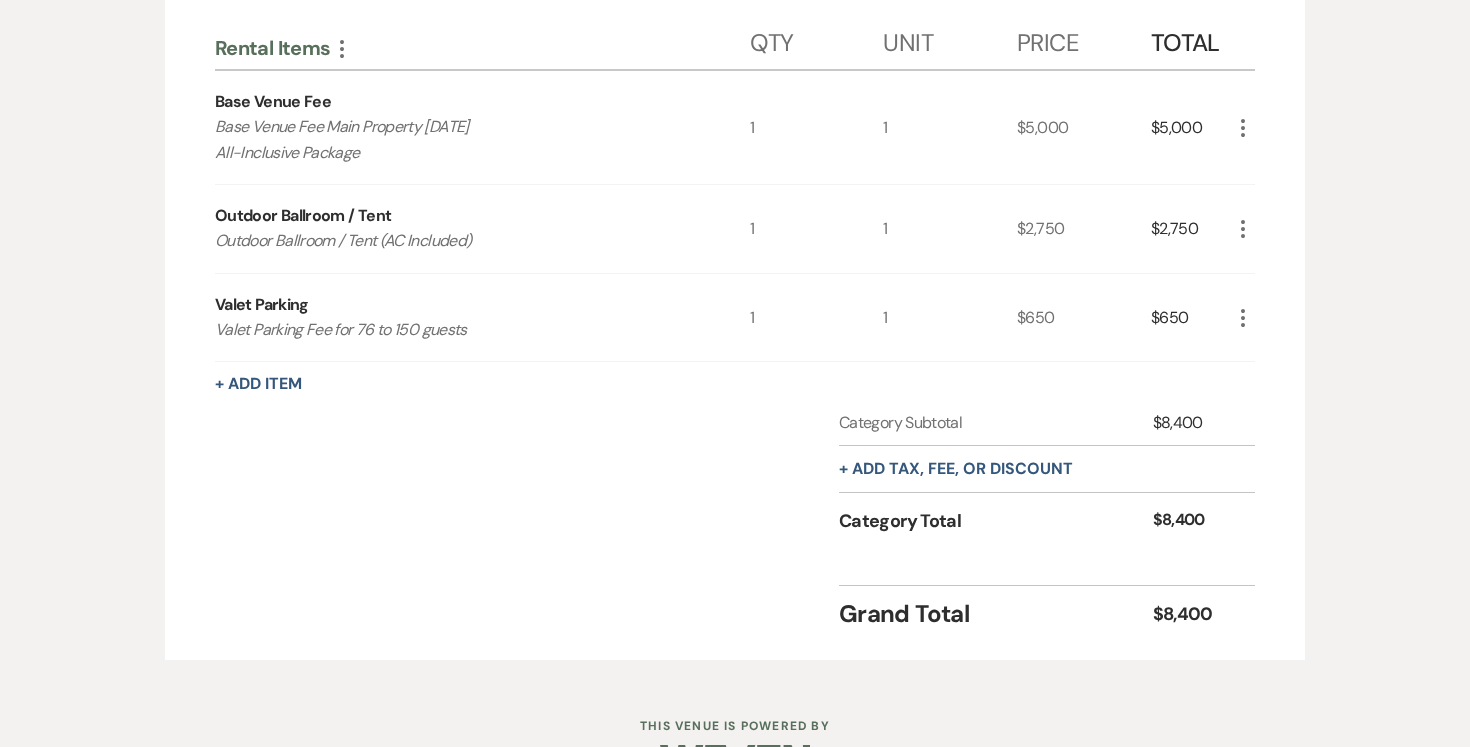 scroll, scrollTop: 700, scrollLeft: 0, axis: vertical 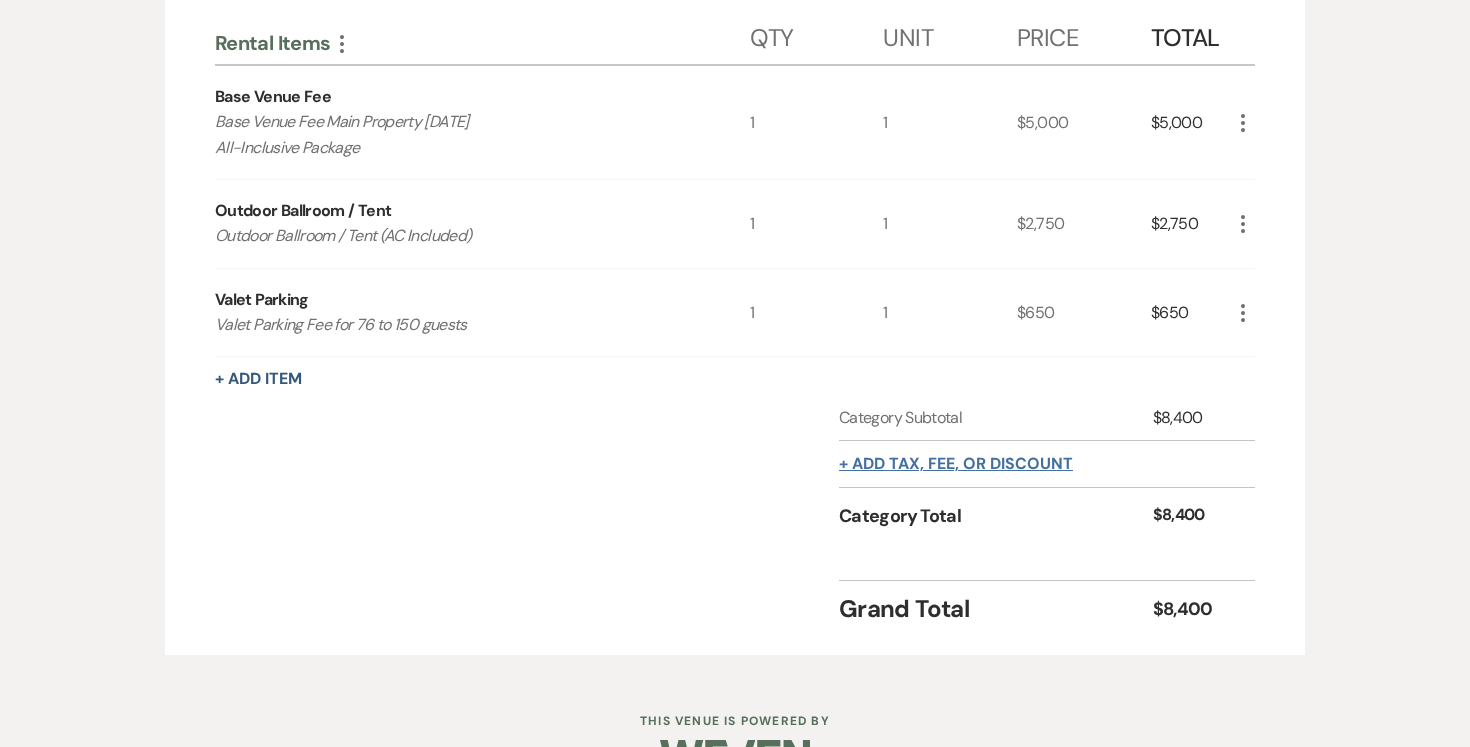 click on "+ Add tax, fee, or discount" at bounding box center (956, 464) 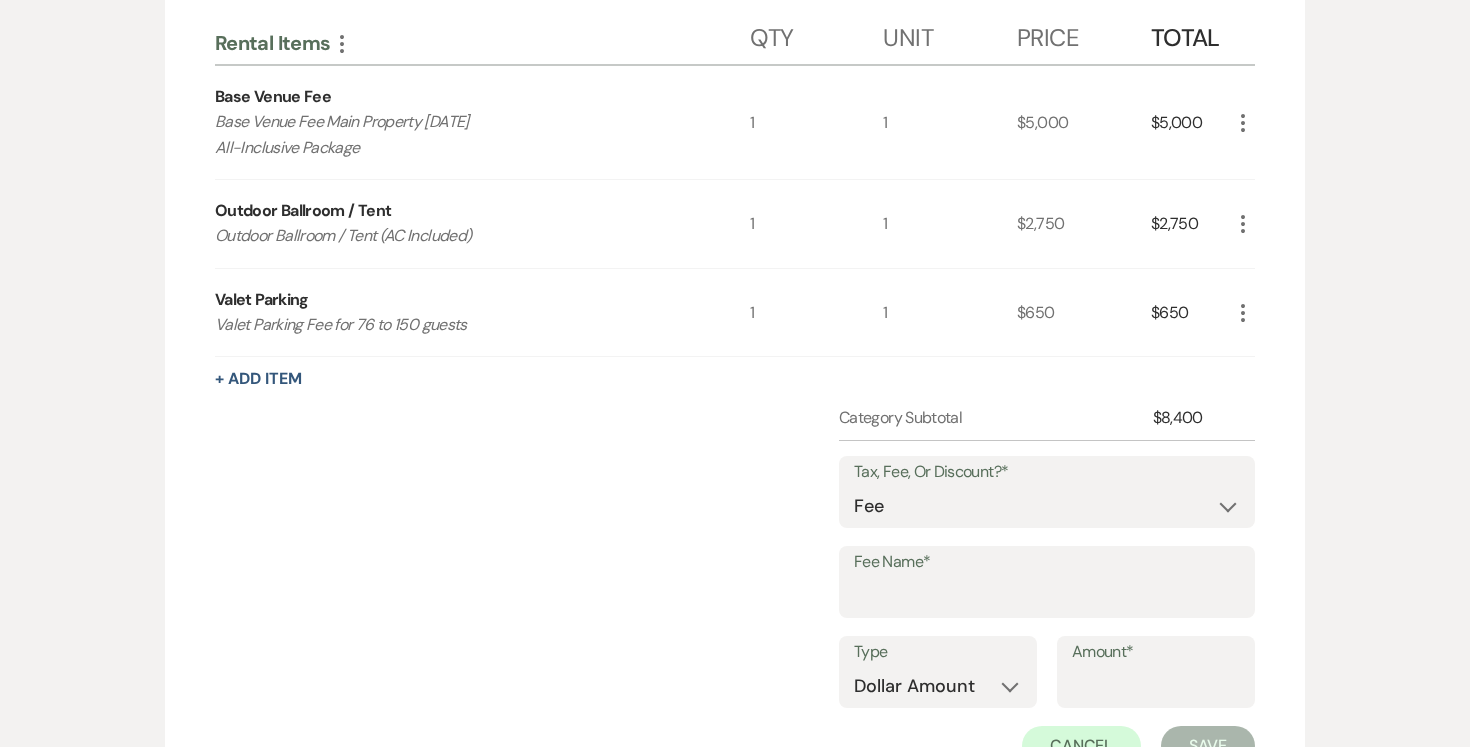 click on "Tax, Fee, Or Discount?* Fee Discount Tax" at bounding box center [1047, 492] 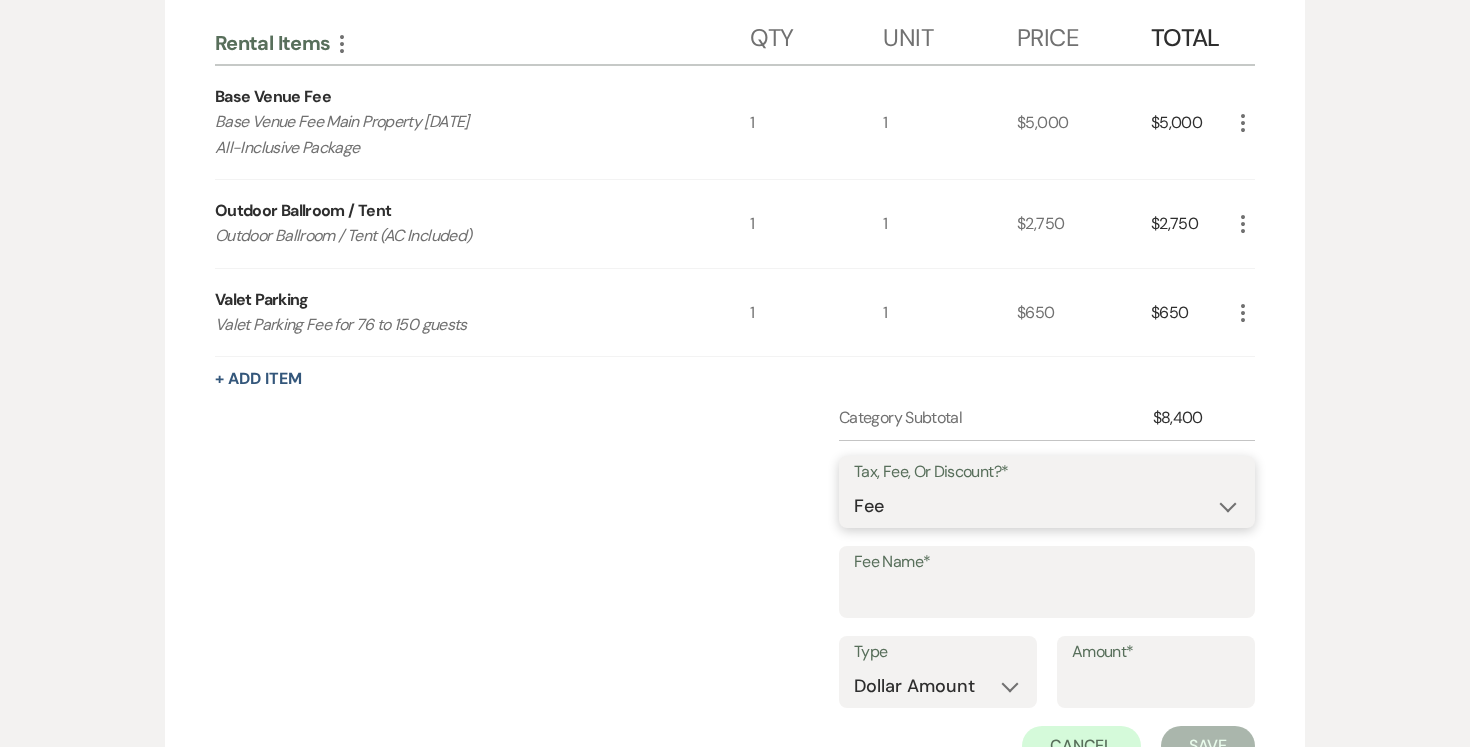 click on "Fee Discount Tax" at bounding box center [1047, 506] 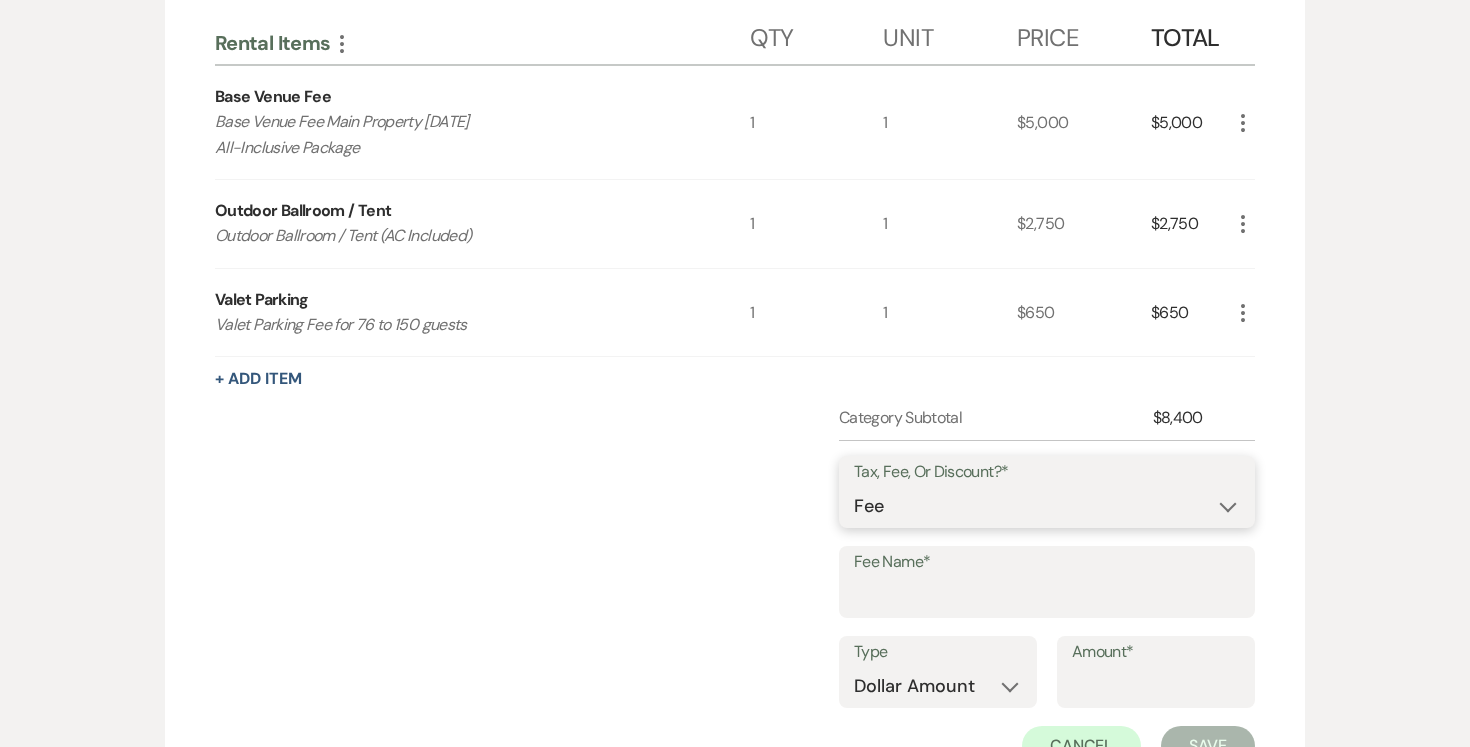 select on "2" 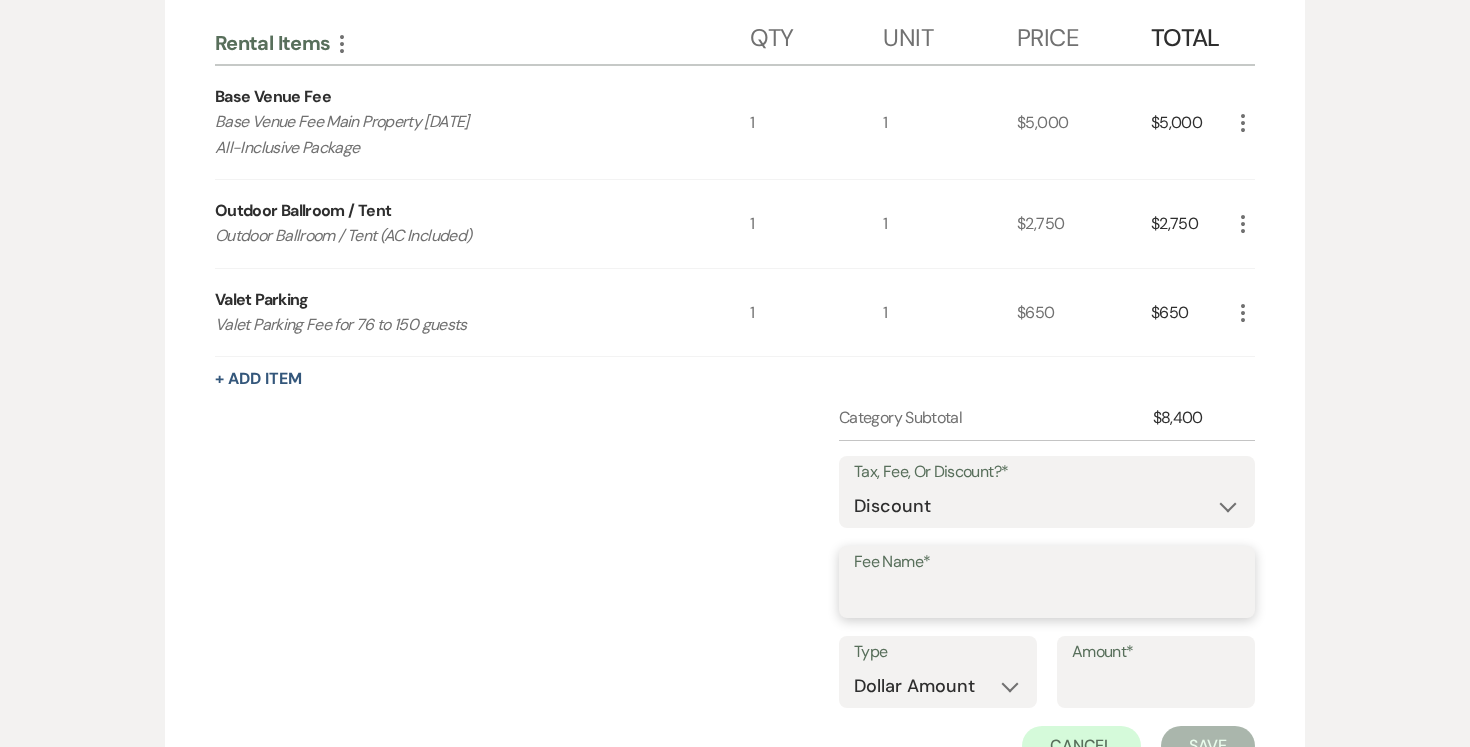 click on "Fee Name*" at bounding box center (1047, 596) 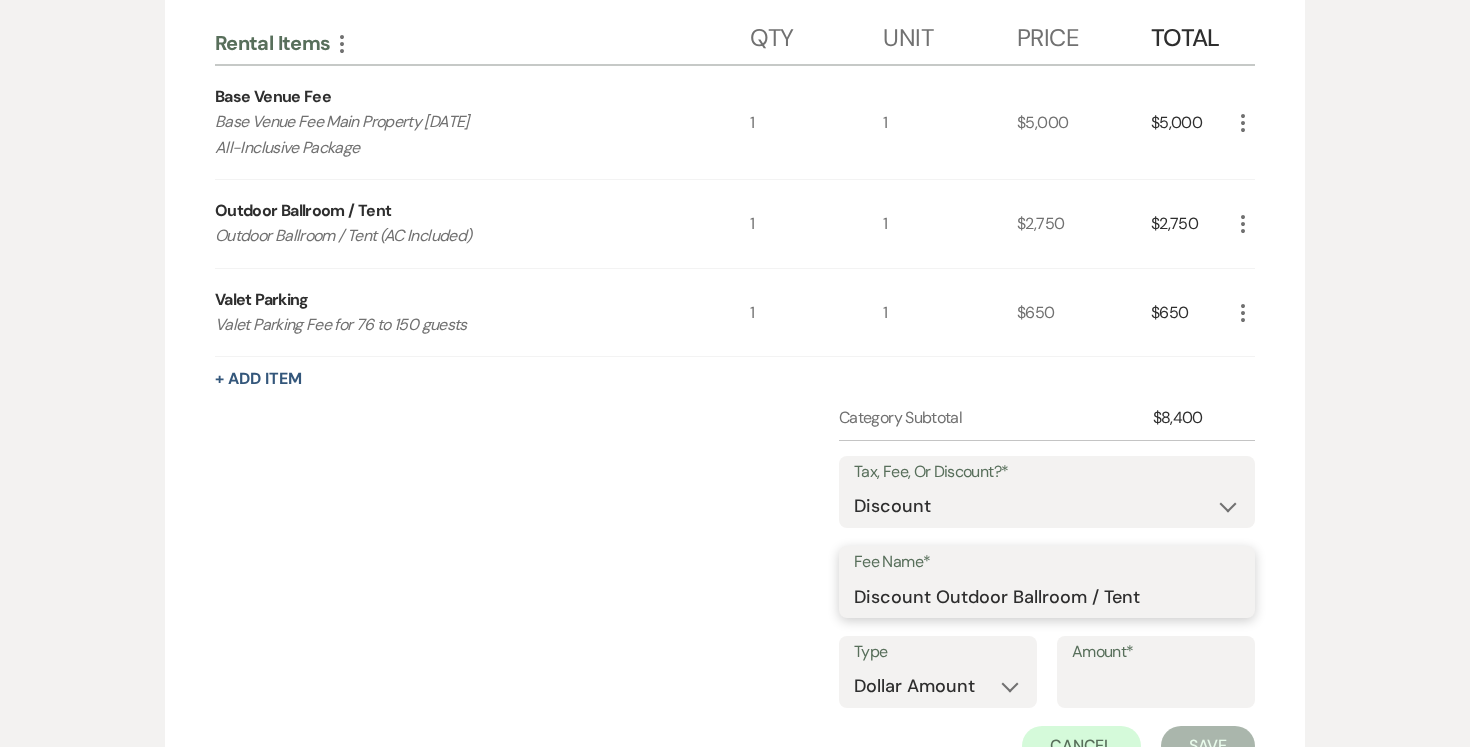 type on "Discount Outdoor Ballroom / Tent" 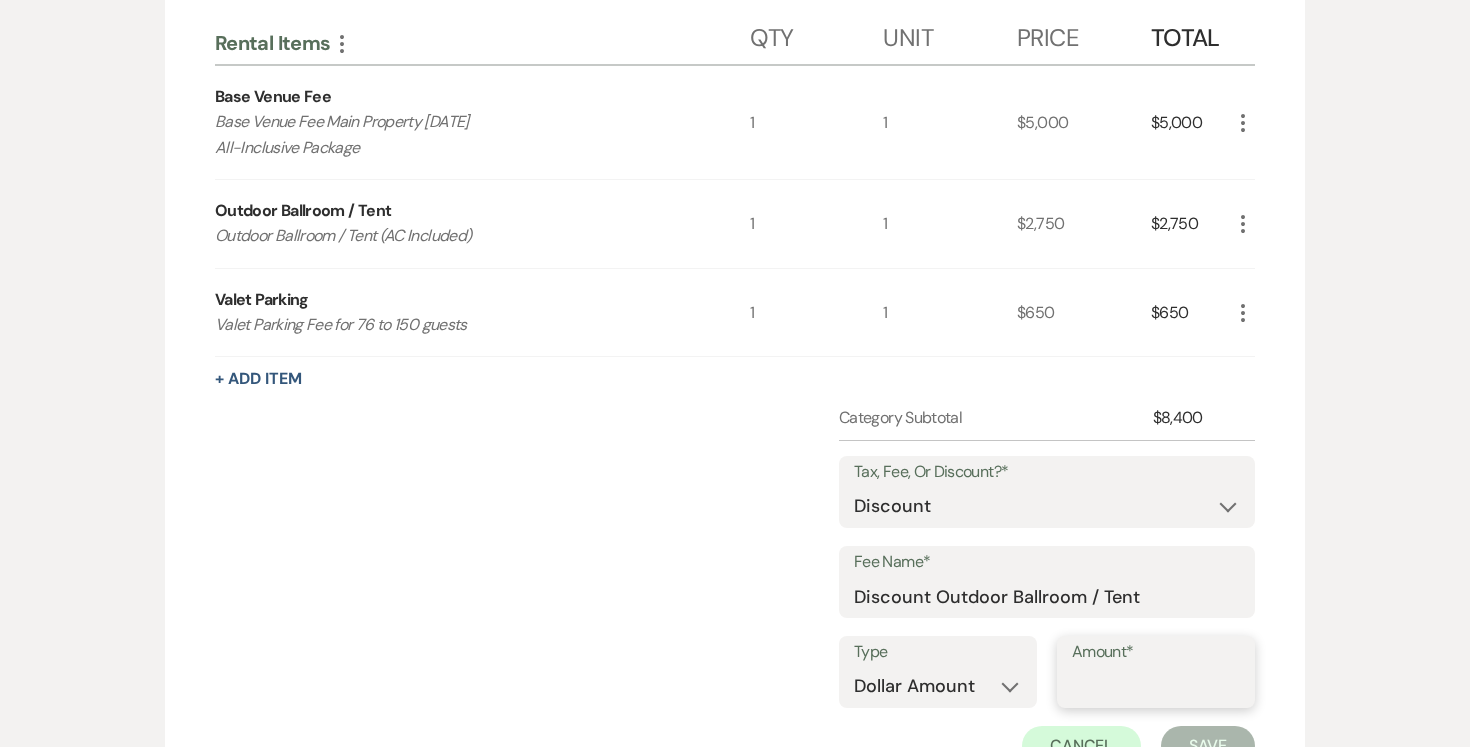 click on "Amount*" at bounding box center [1156, 686] 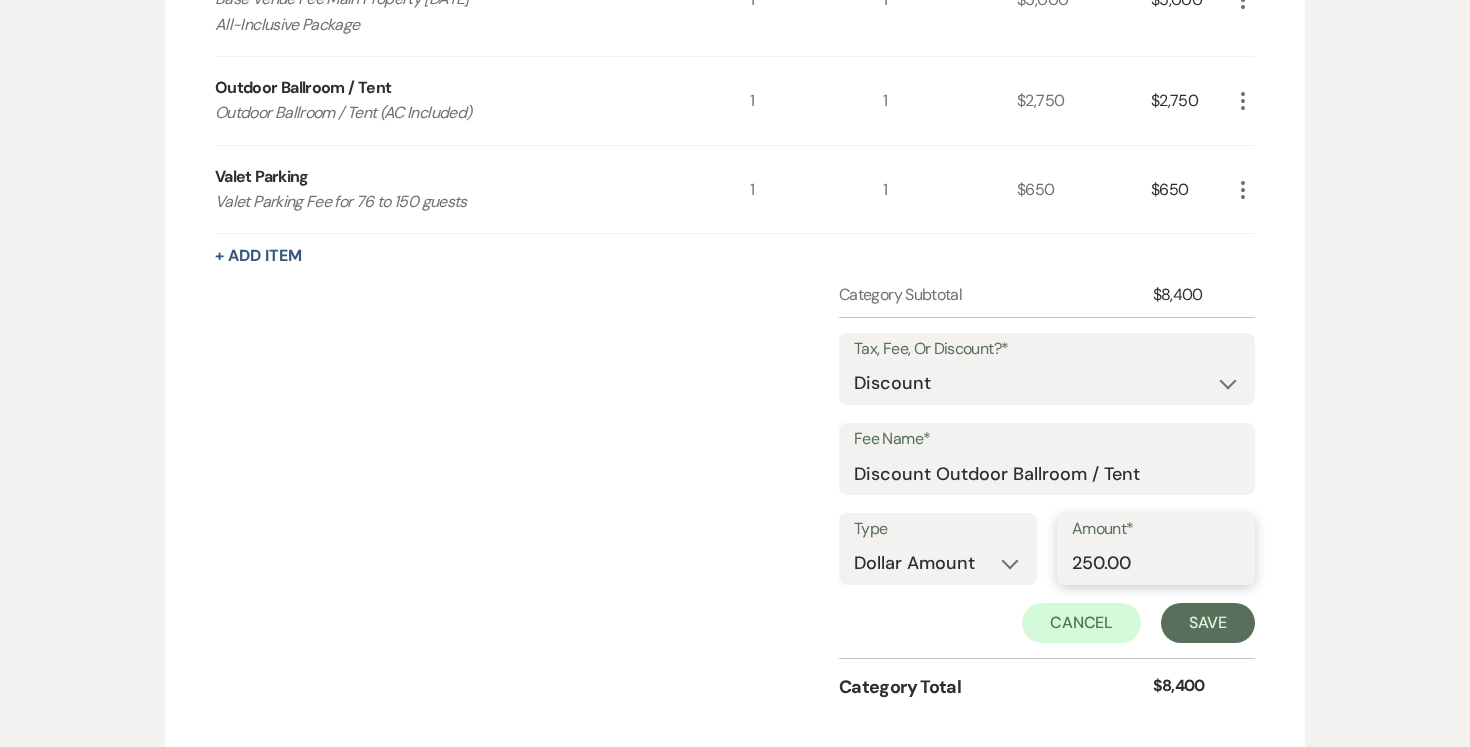scroll, scrollTop: 825, scrollLeft: 0, axis: vertical 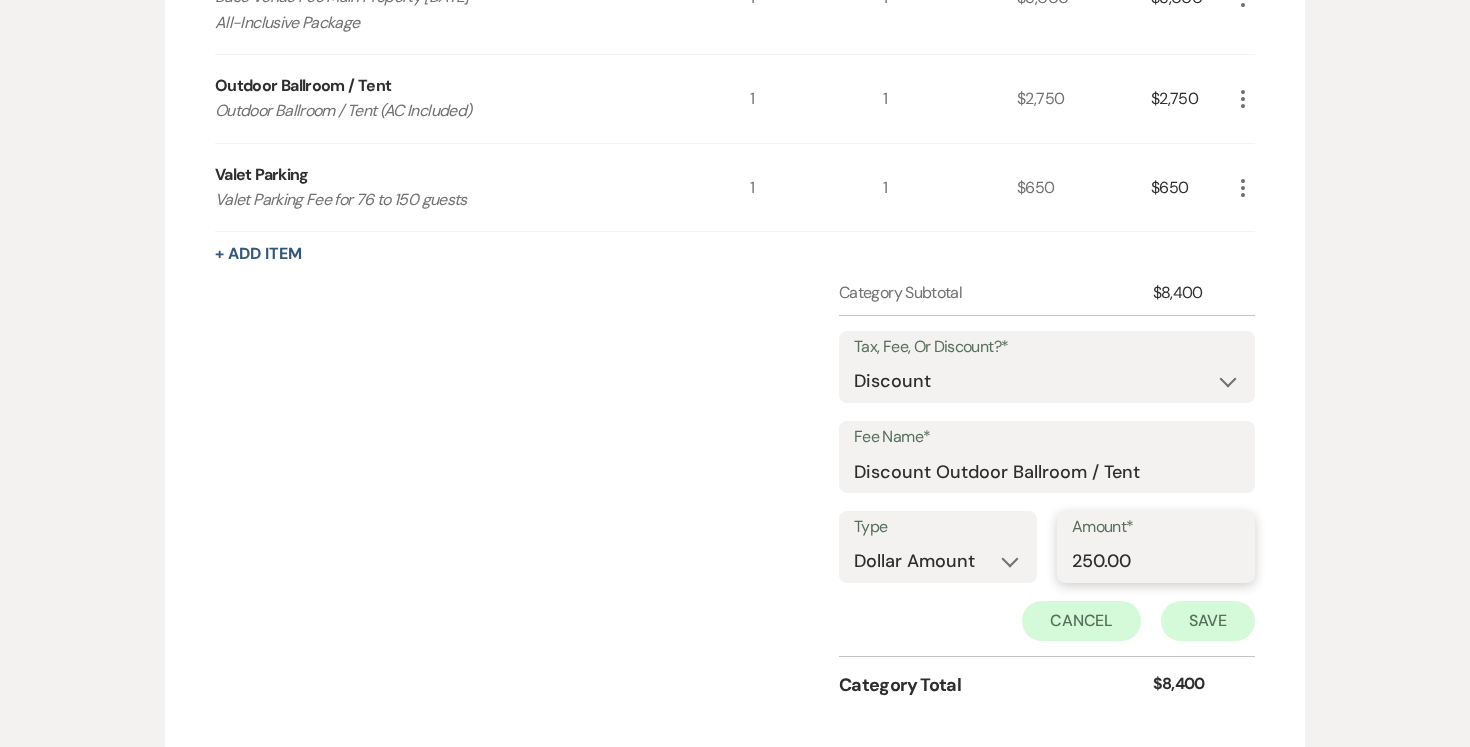 type on "250.00" 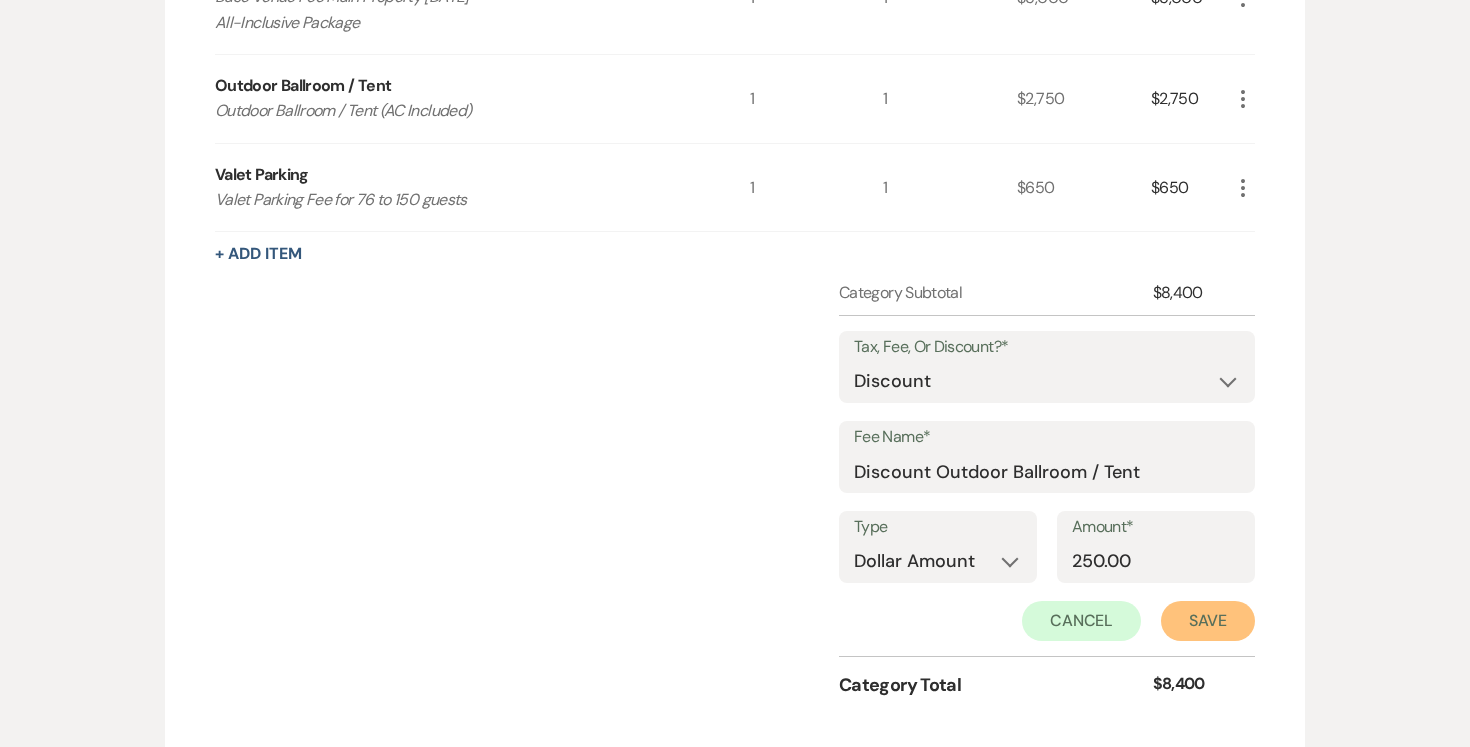click on "Save" at bounding box center [1208, 621] 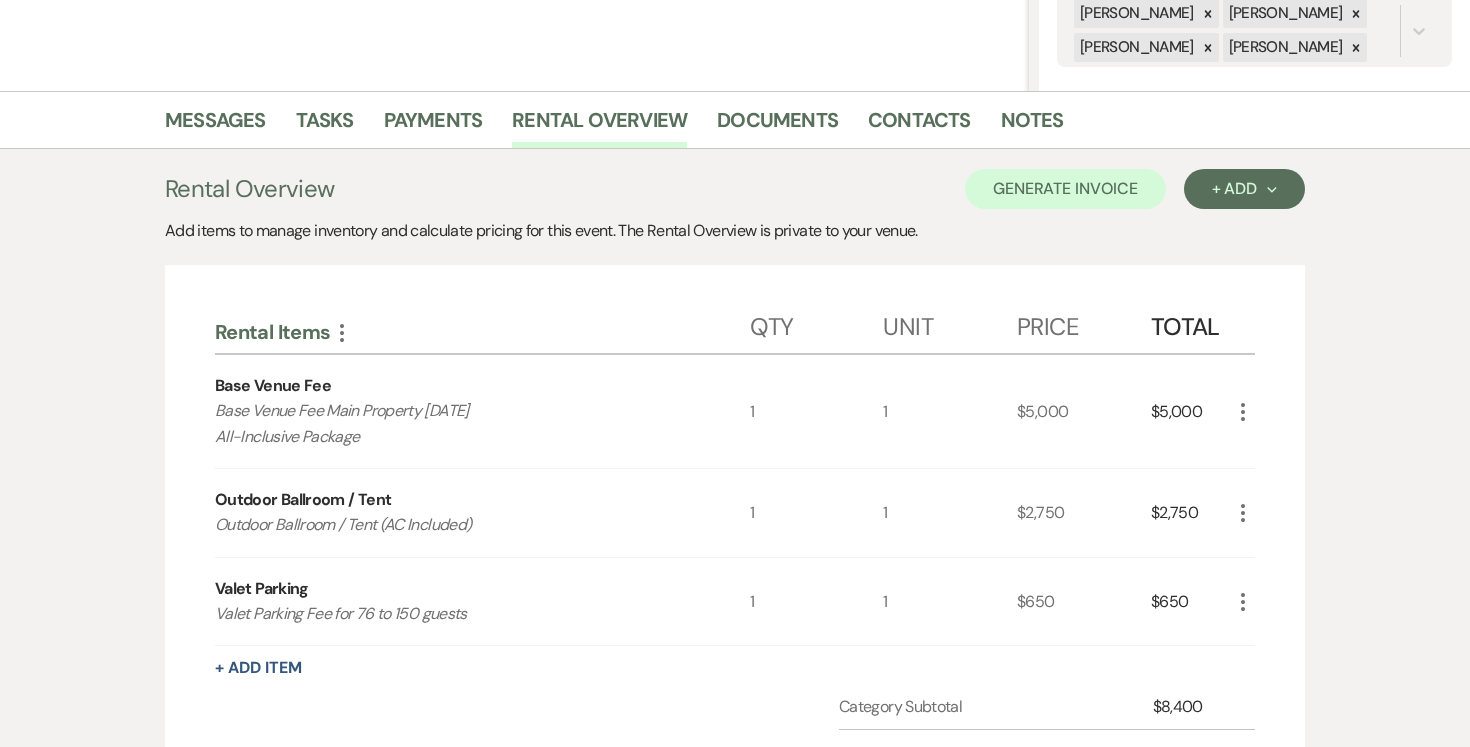 scroll, scrollTop: 430, scrollLeft: 0, axis: vertical 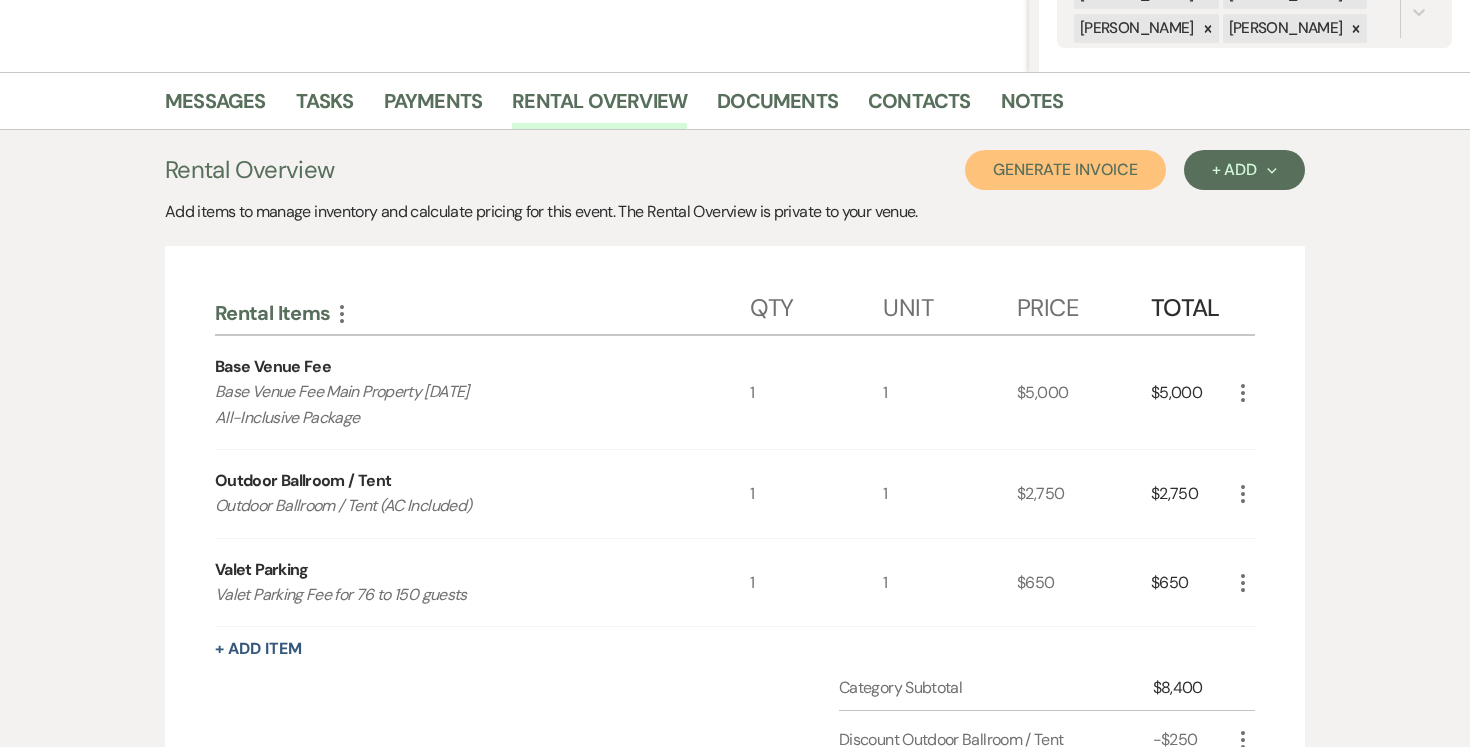 click on "Generate Invoice" at bounding box center (1065, 170) 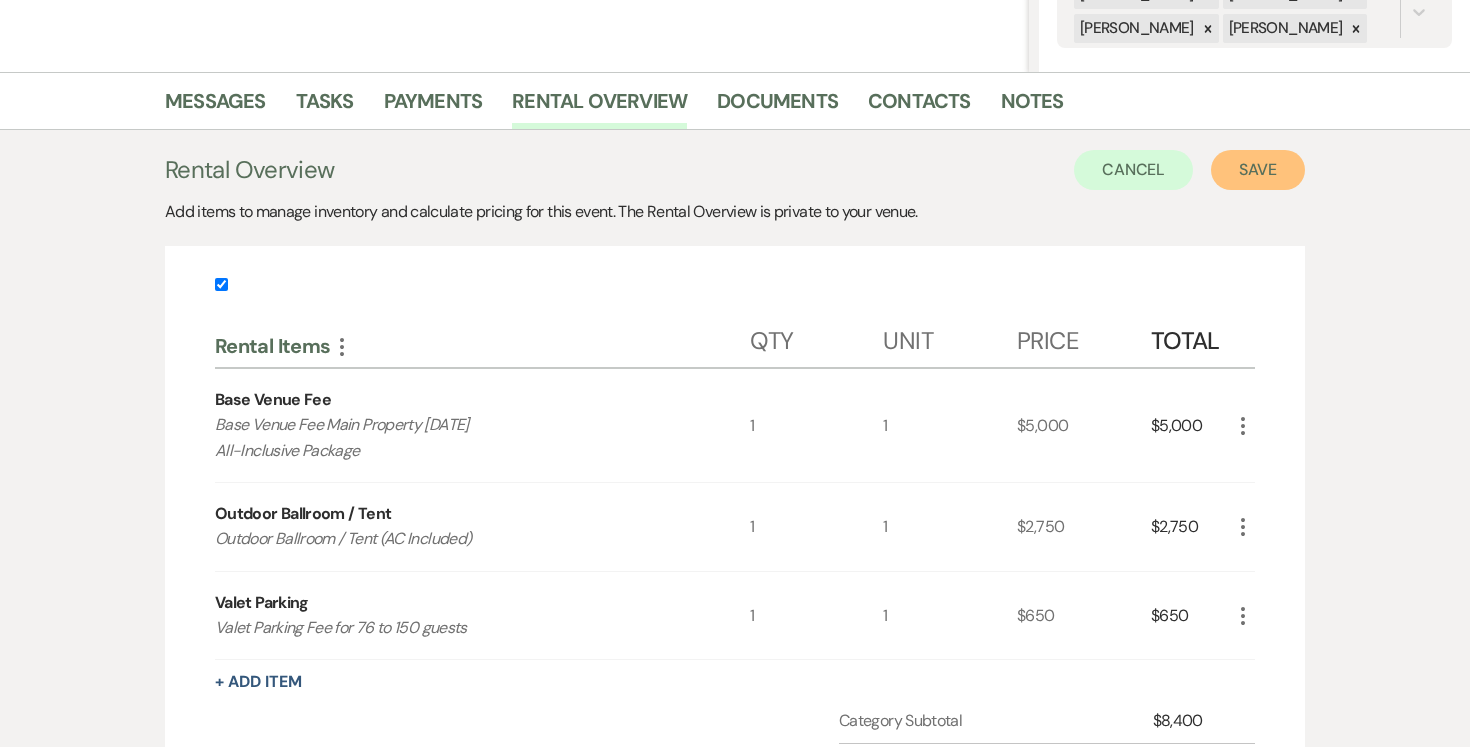 click on "Save" at bounding box center [1258, 170] 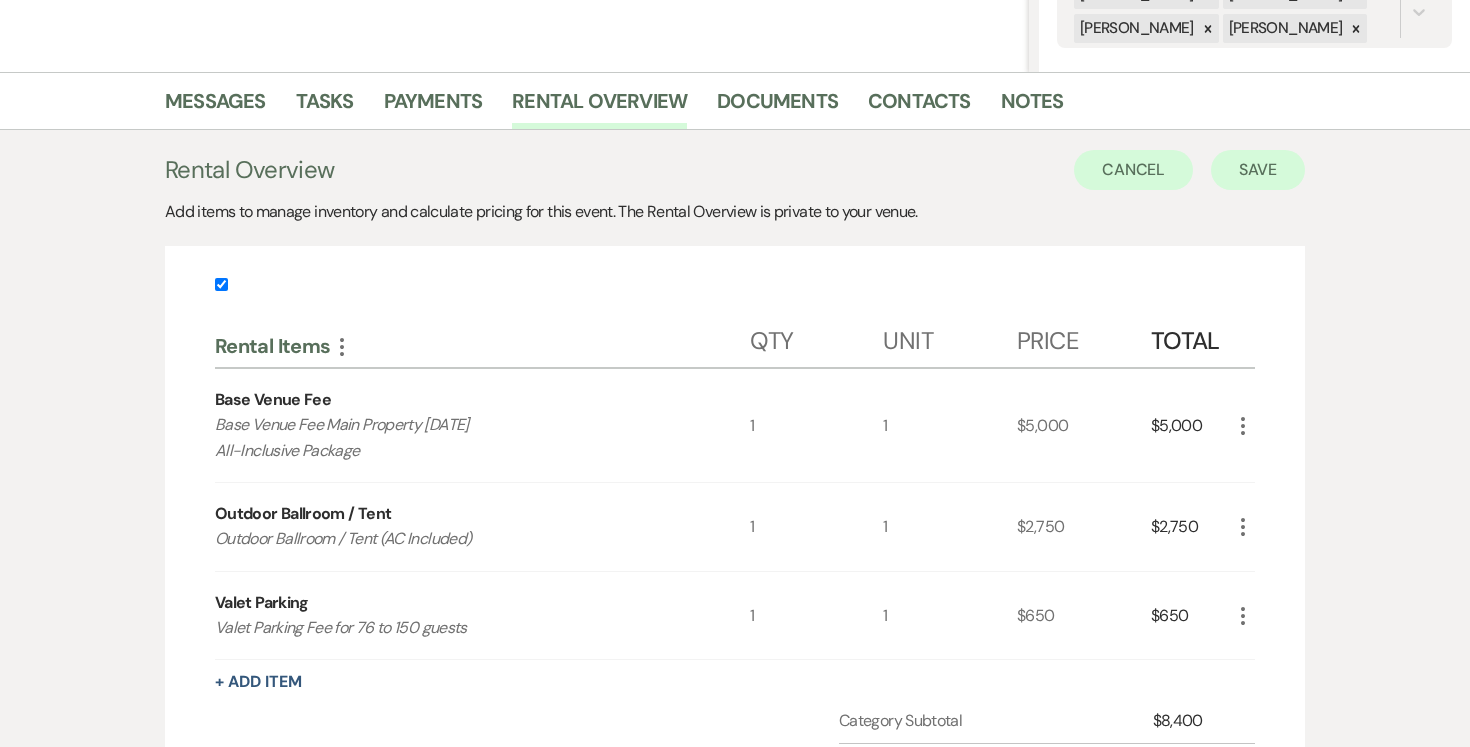 scroll, scrollTop: 0, scrollLeft: 0, axis: both 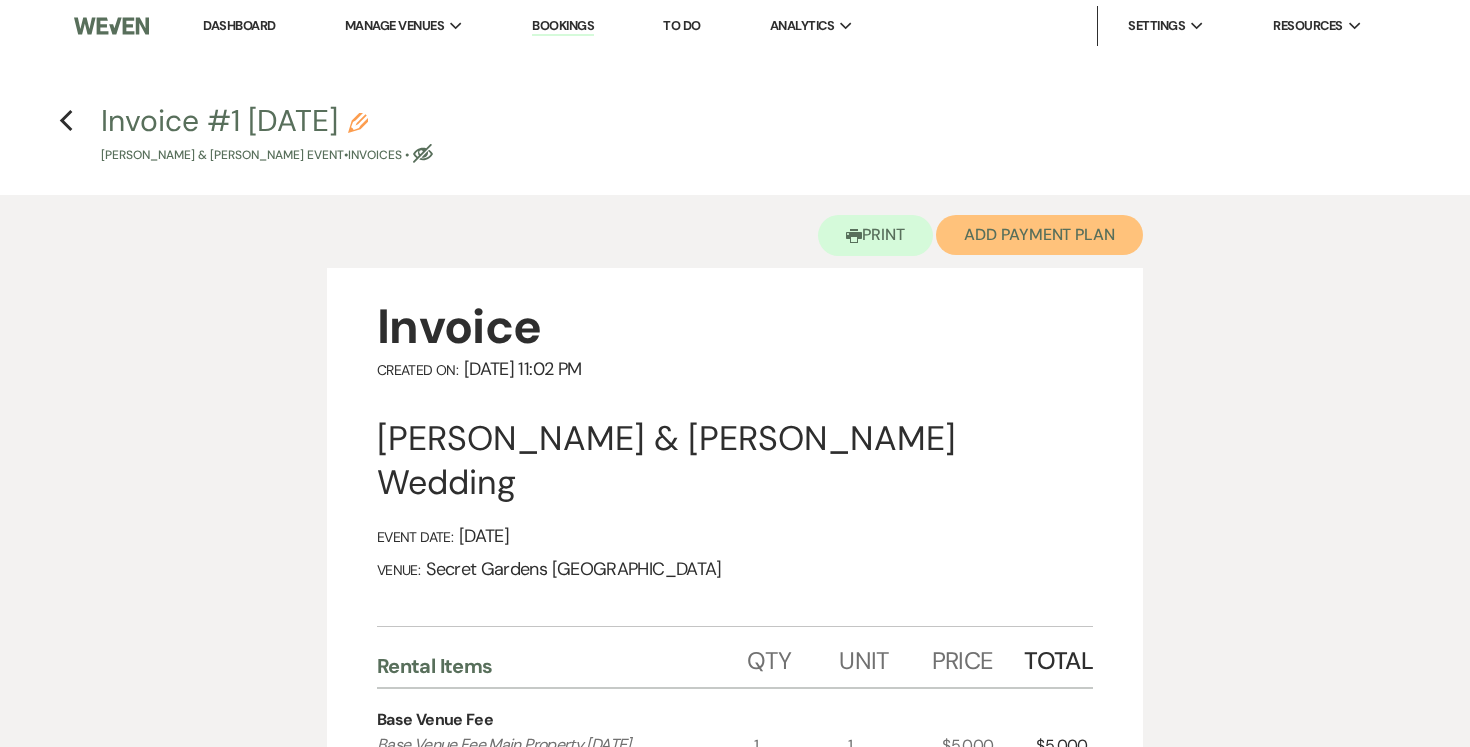 click on "Add Payment Plan" at bounding box center [1039, 235] 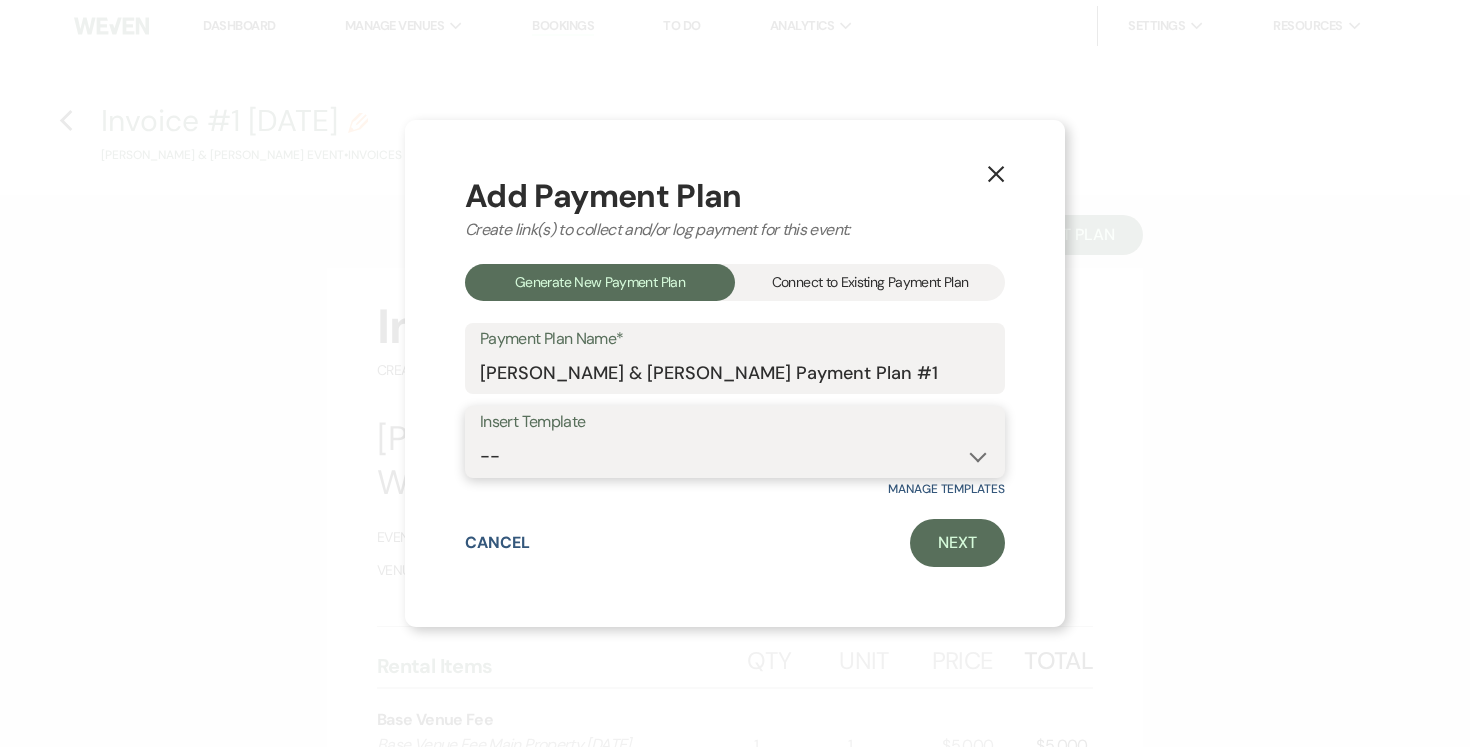 click on "-- Test Standard Payment Plan Balance Security Early Access Bridal Suite" at bounding box center (735, 456) 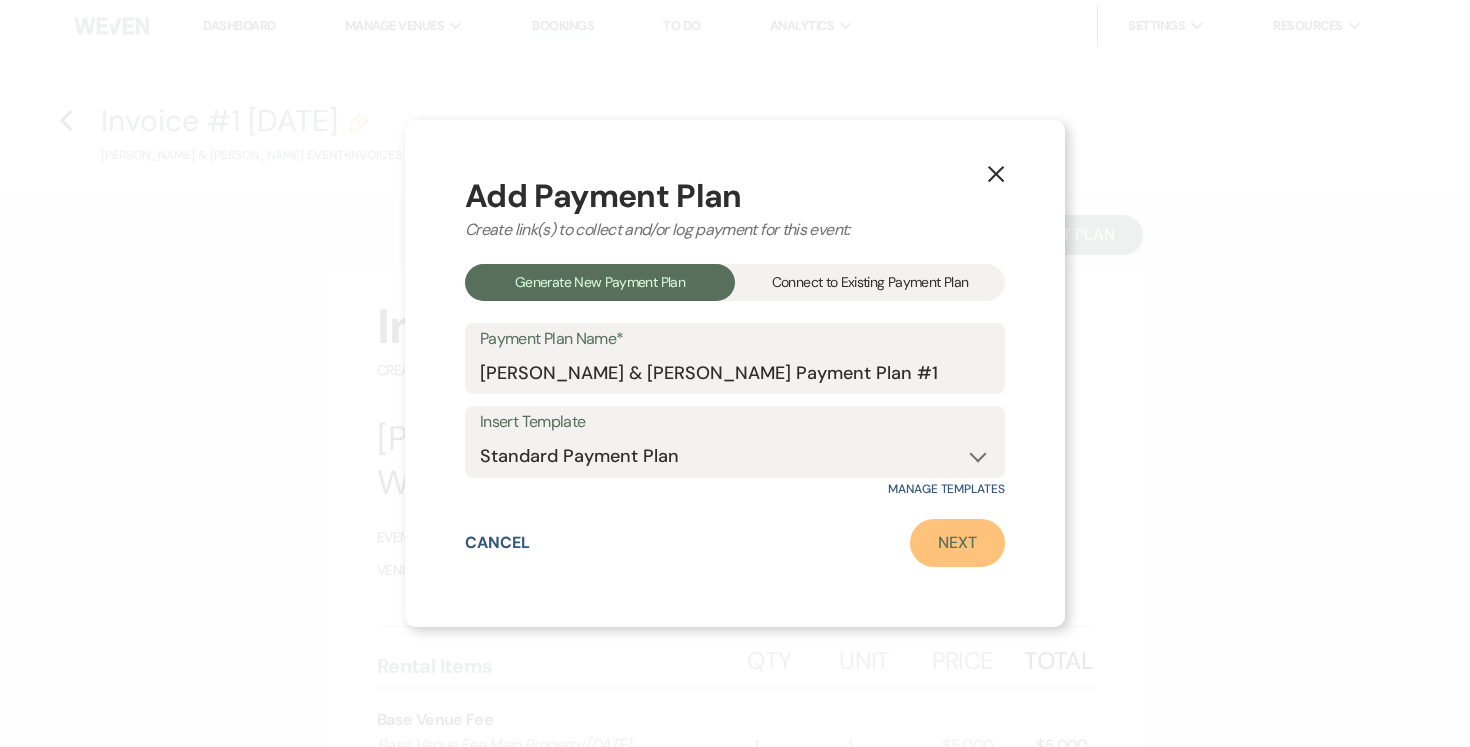 drag, startPoint x: 924, startPoint y: 544, endPoint x: 944, endPoint y: 546, distance: 20.09975 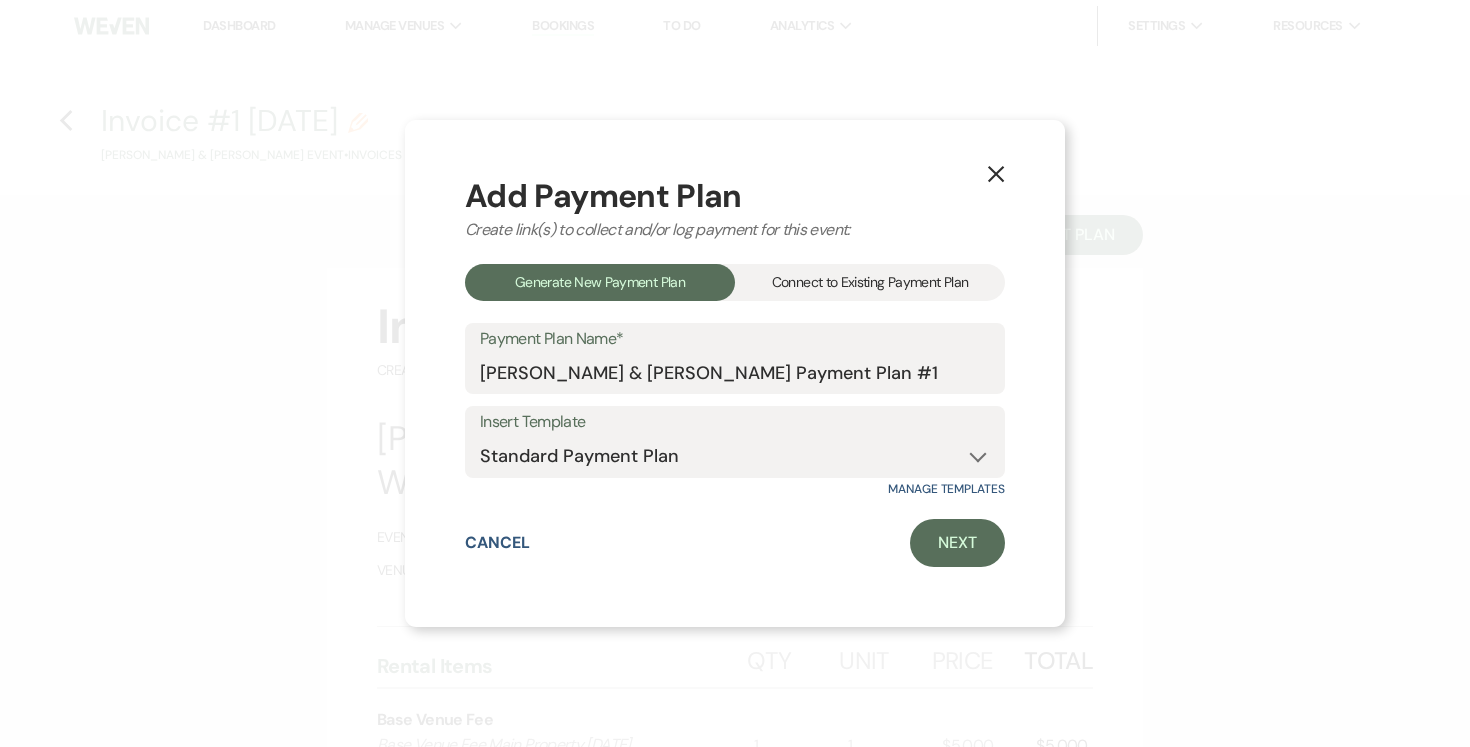 select on "26239" 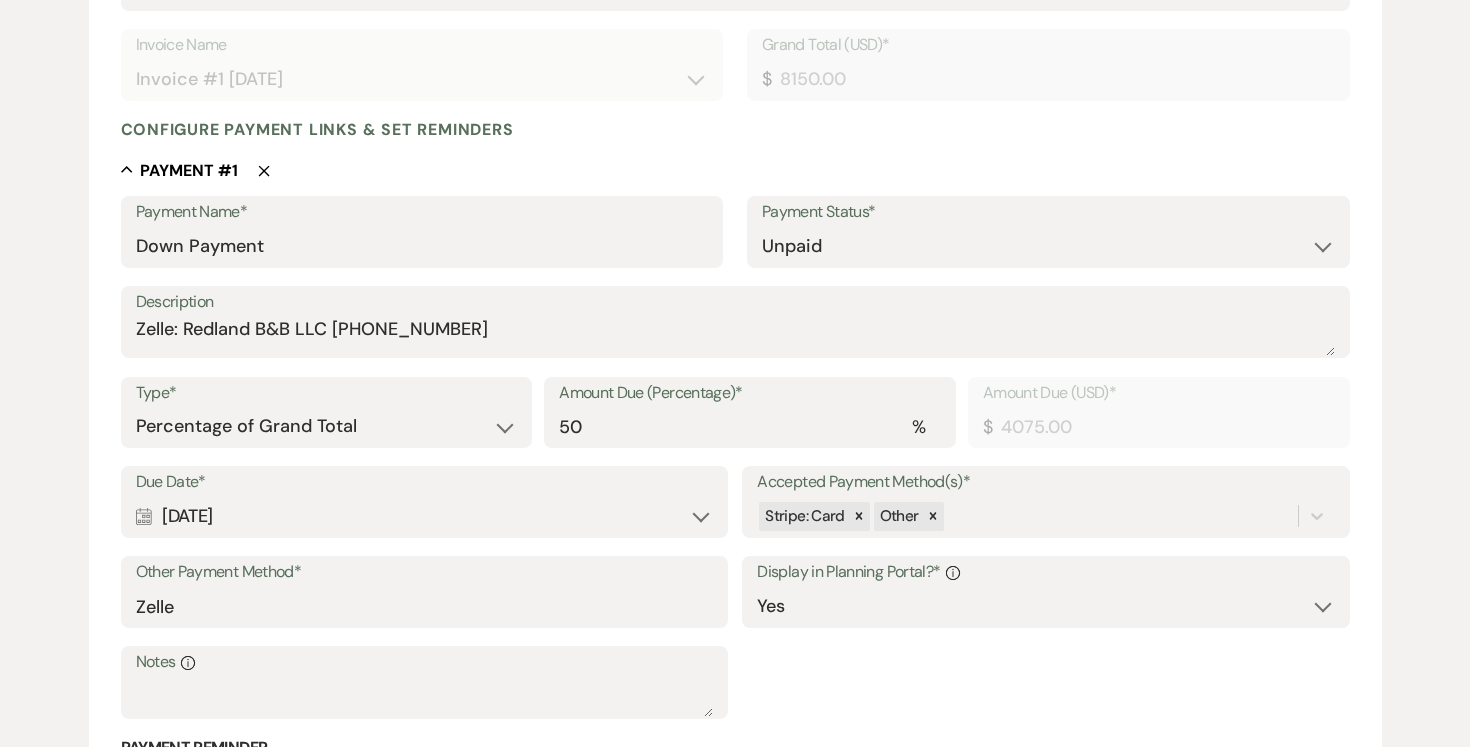 scroll, scrollTop: 426, scrollLeft: 0, axis: vertical 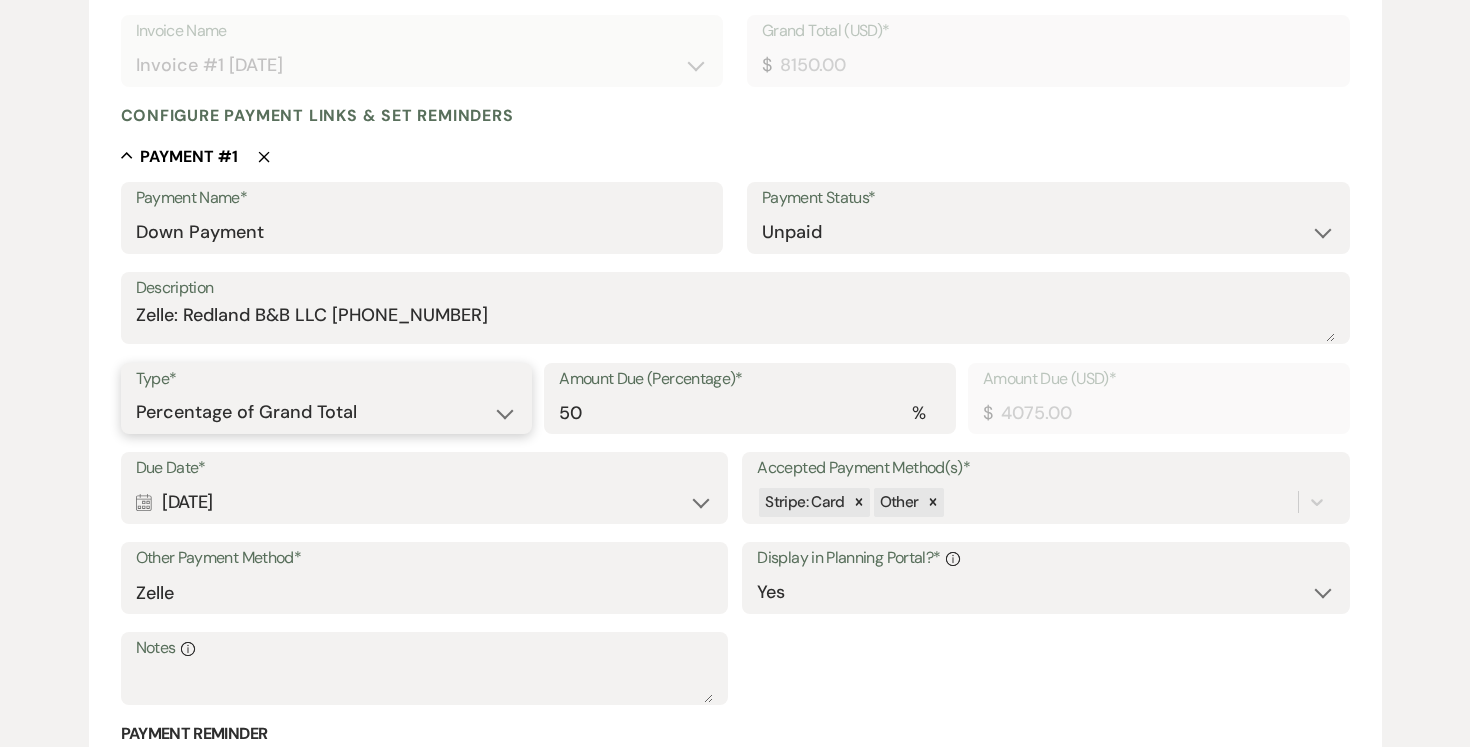 click on "Dollar Amount Percentage of Grand Total" at bounding box center [327, 412] 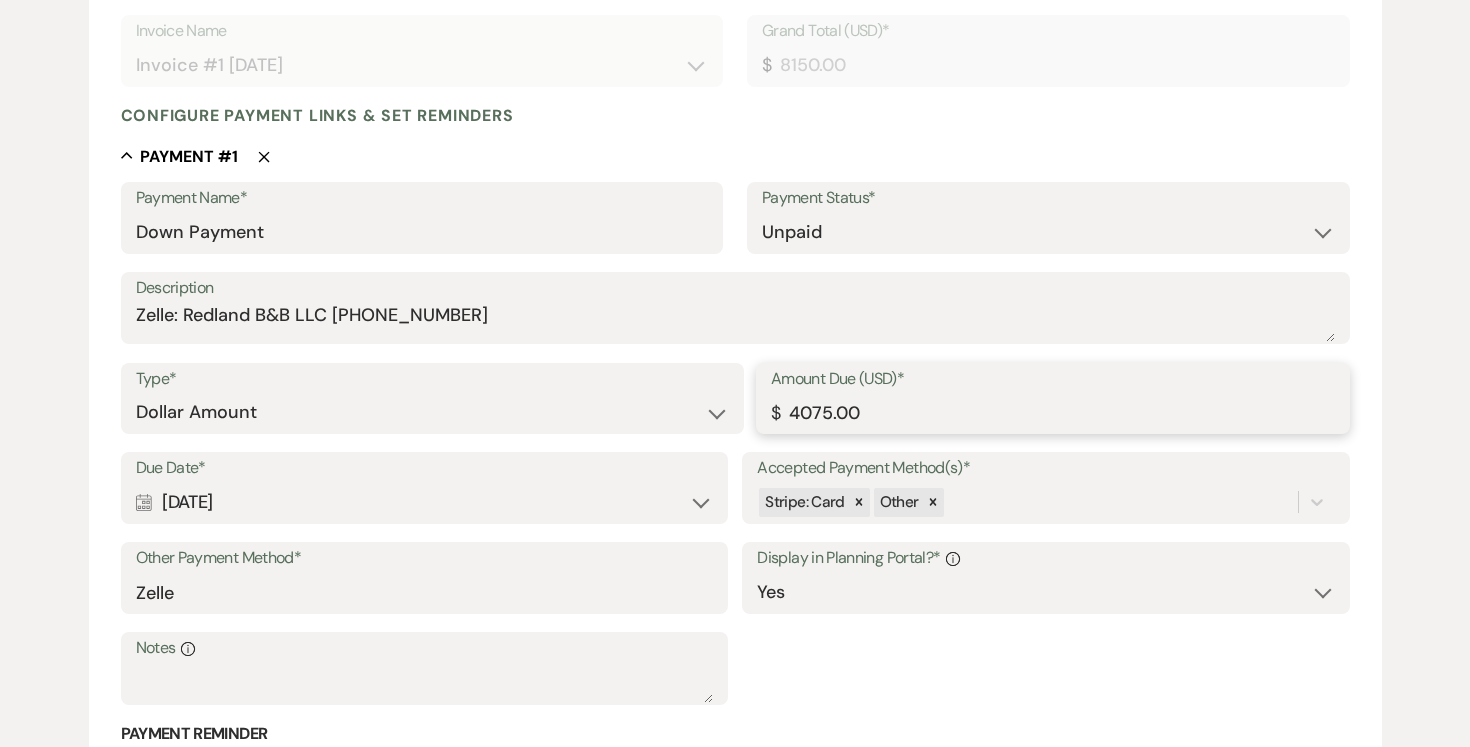 click on "4075.00" at bounding box center [1053, 412] 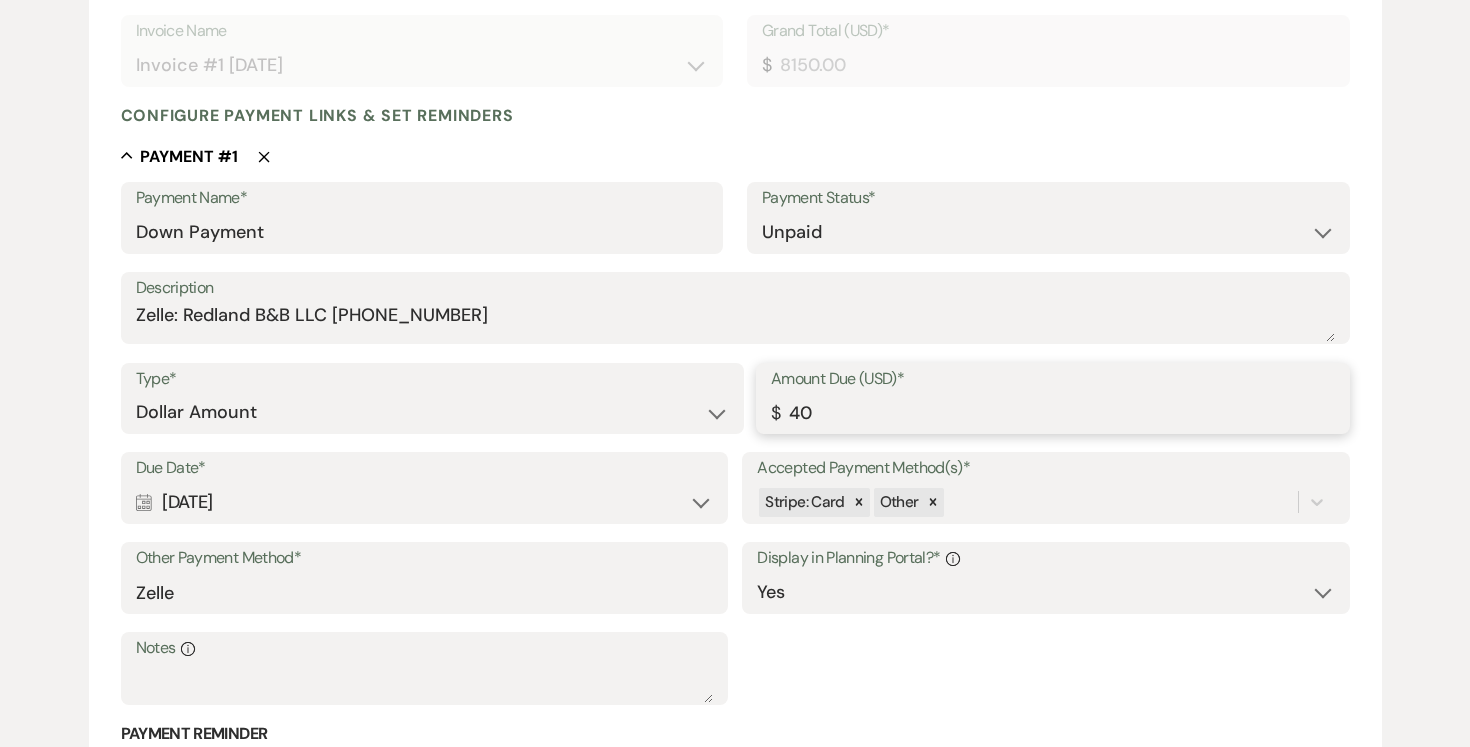 type on "4" 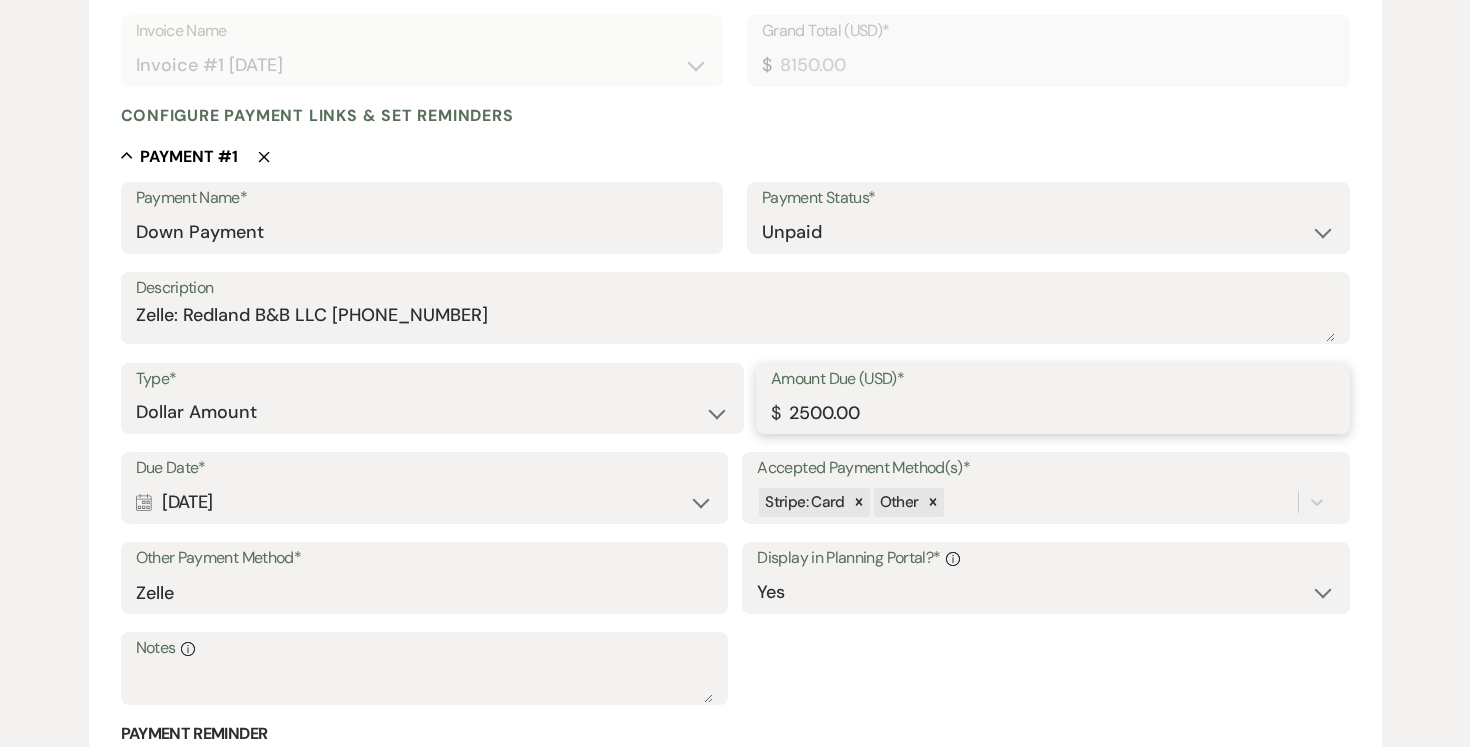 type on "2500.00" 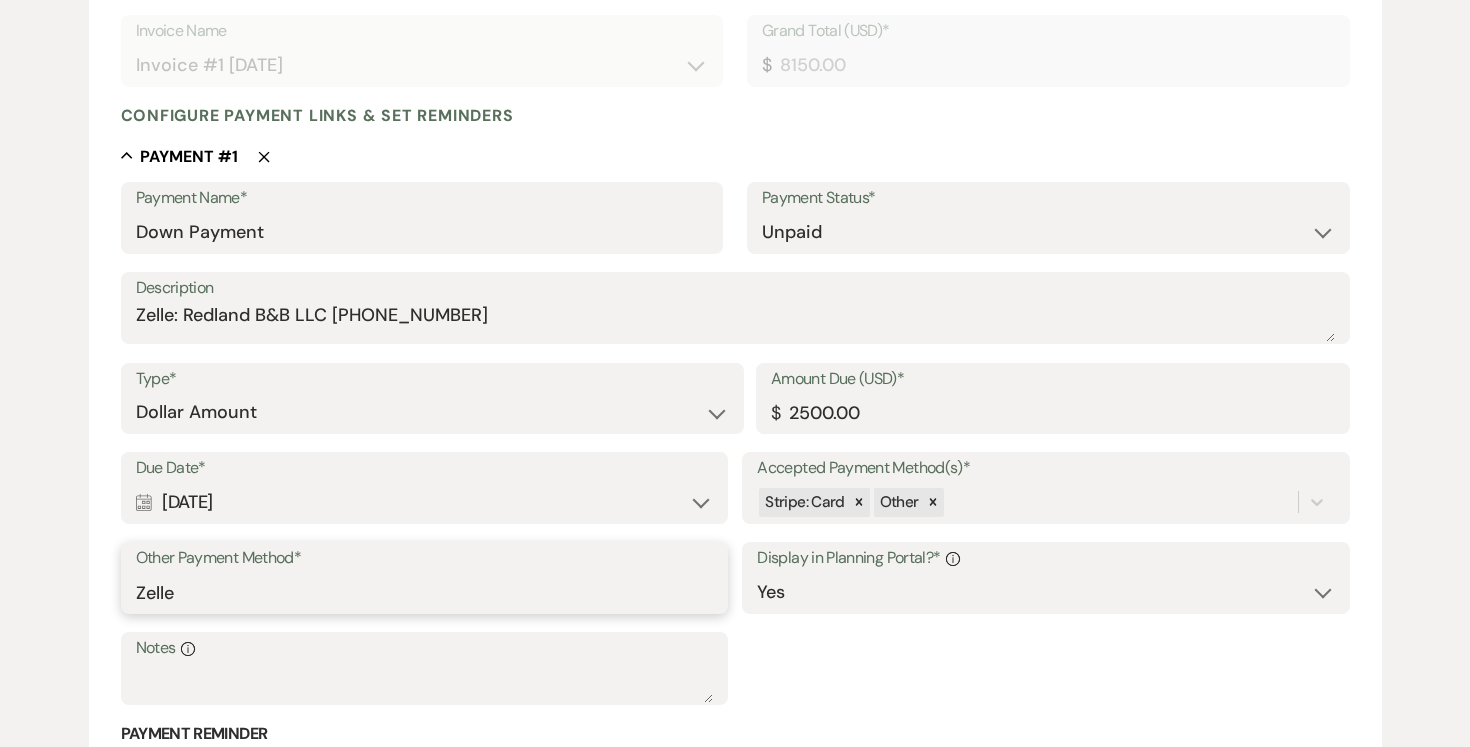 click on "Zelle" at bounding box center [424, 592] 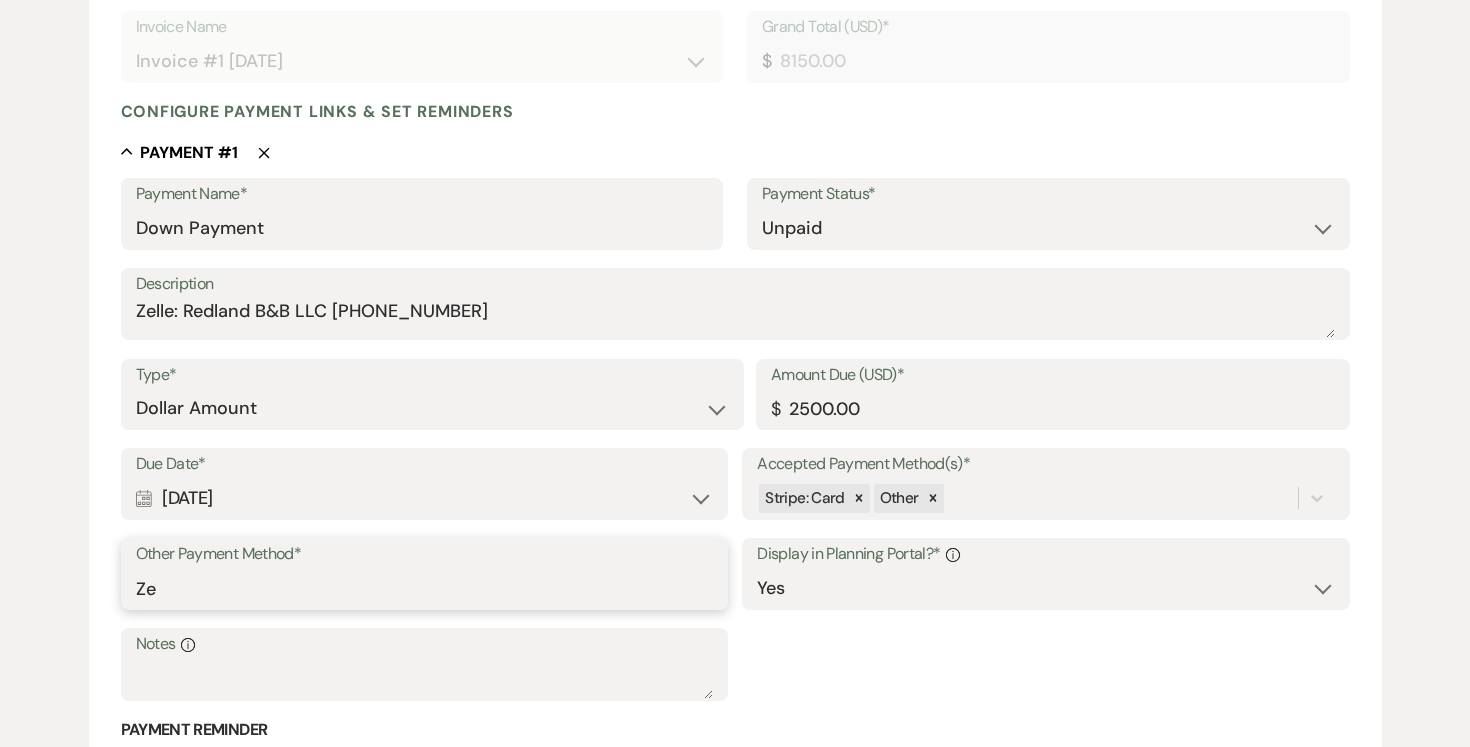 type on "Z" 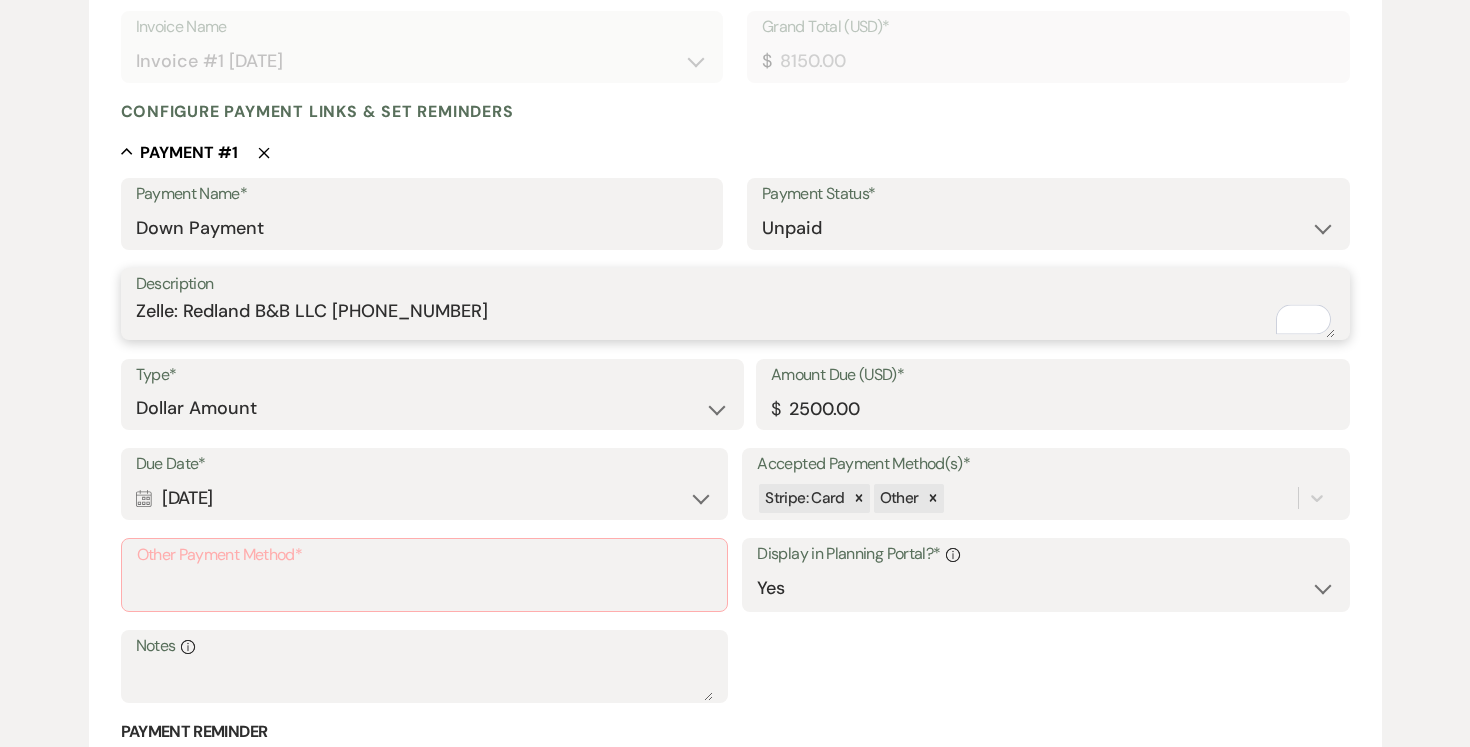 drag, startPoint x: 141, startPoint y: 307, endPoint x: 429, endPoint y: 319, distance: 288.24988 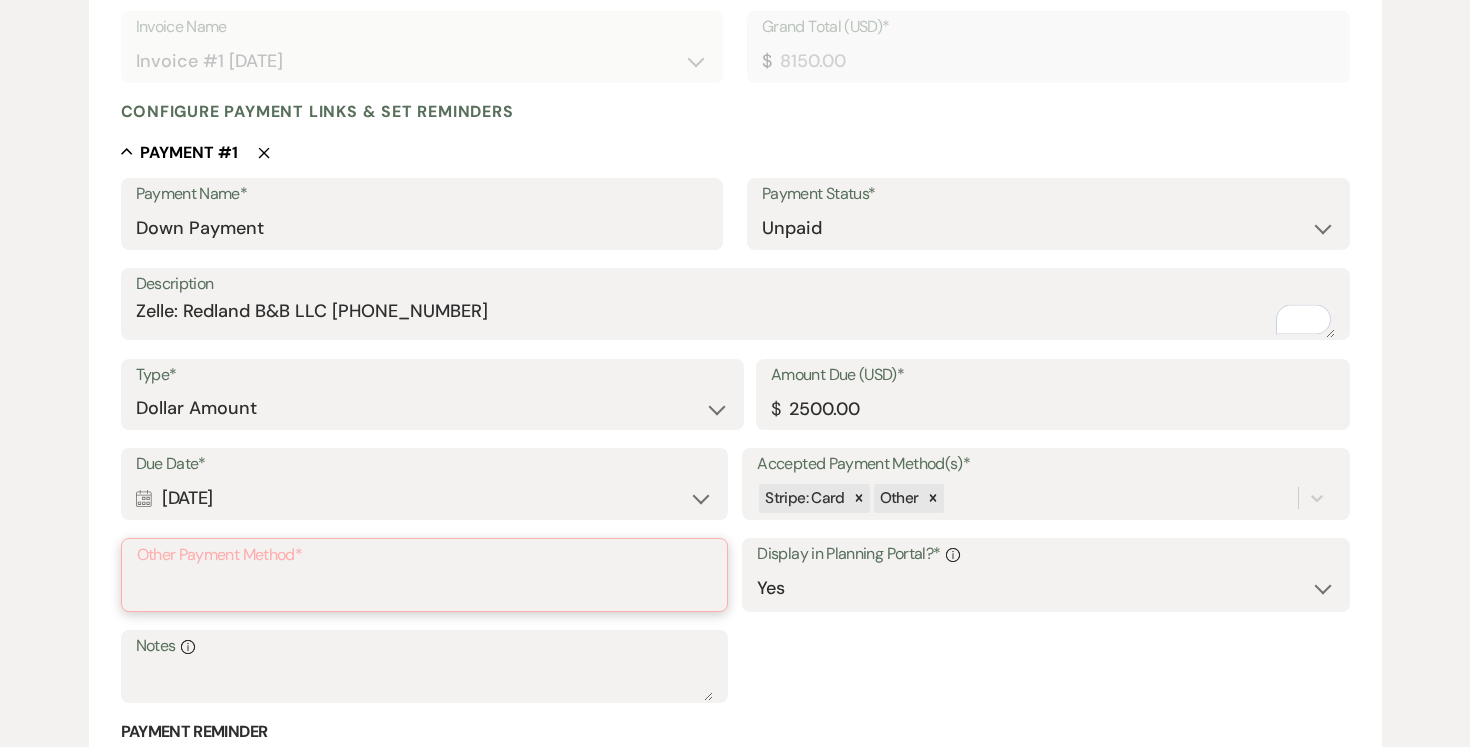 click on "Other Payment Method*" at bounding box center (424, 589) 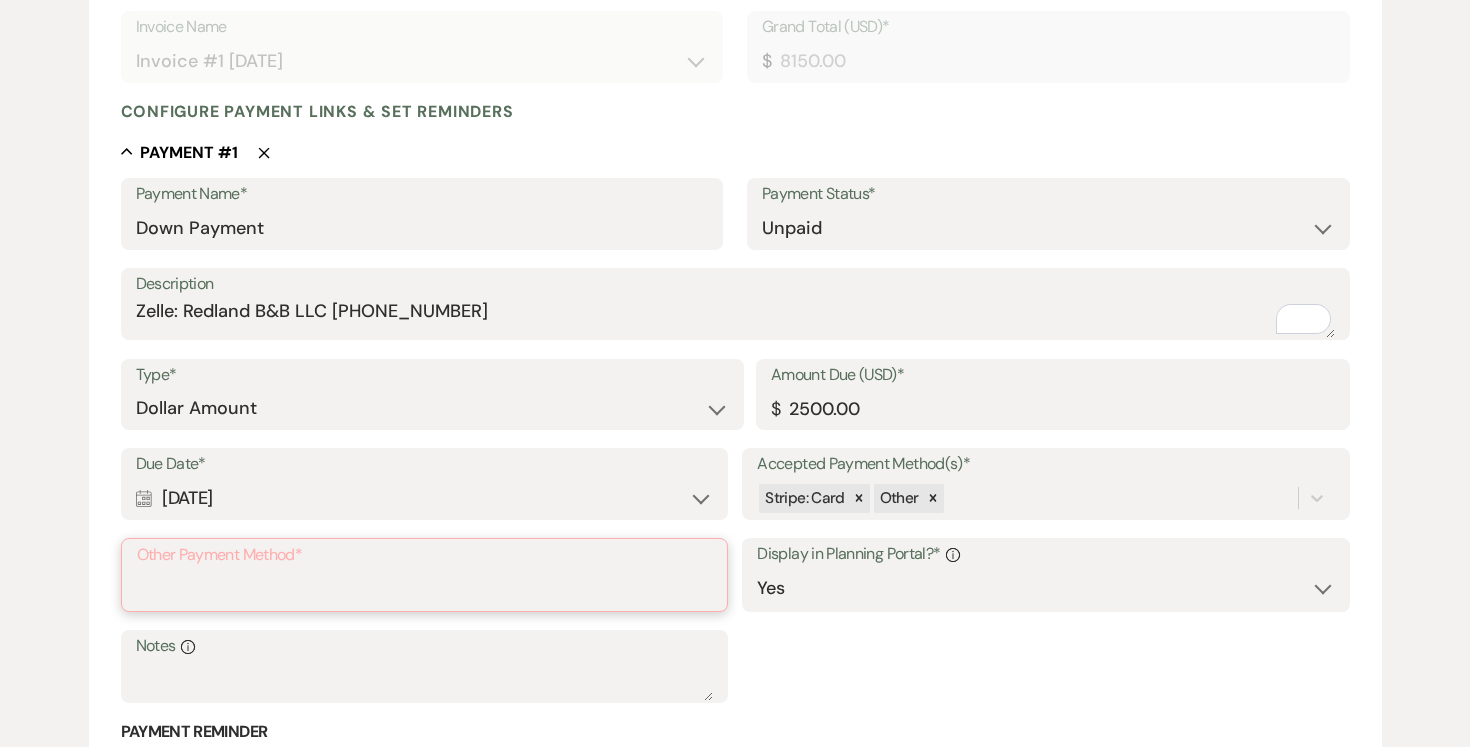 paste on "Zelle: Redland B&B LLC (305)458-0415" 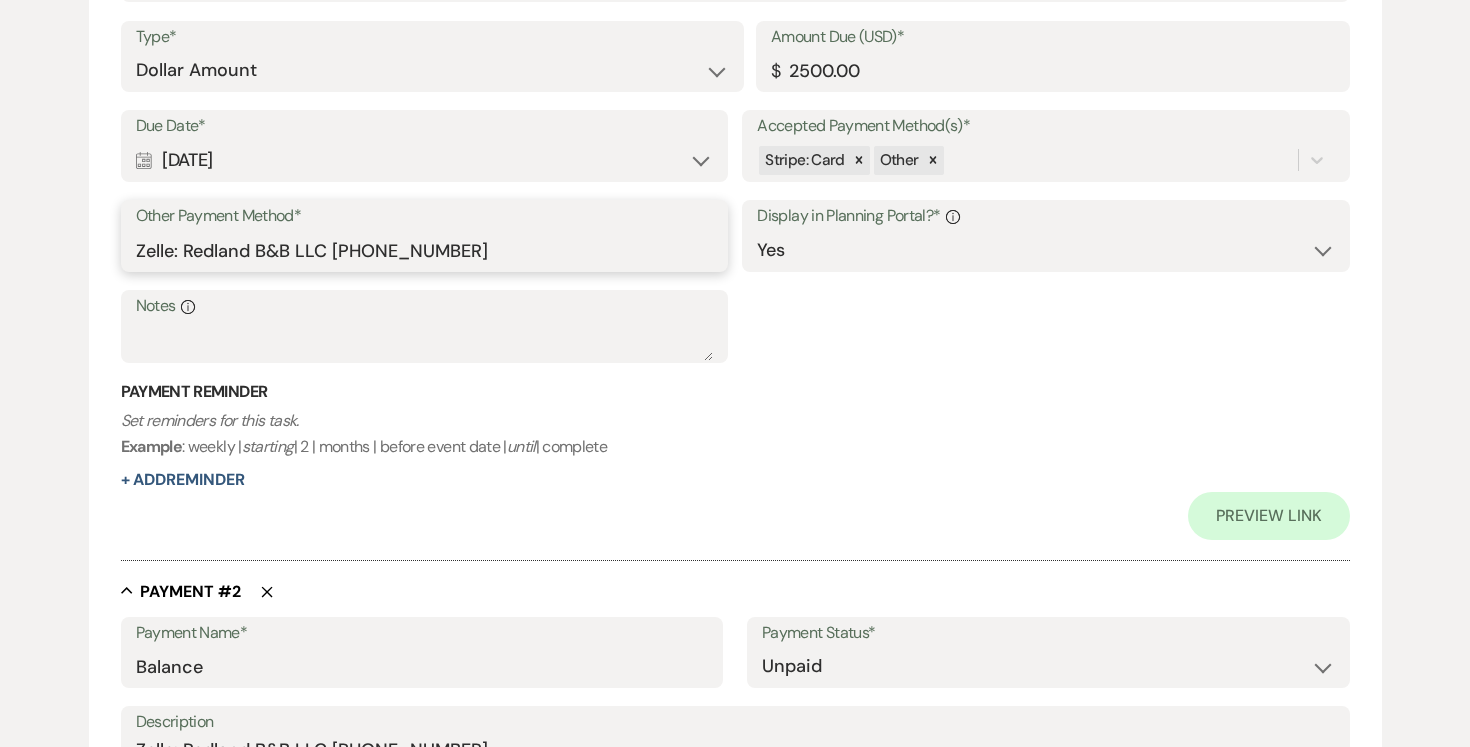 scroll, scrollTop: 774, scrollLeft: 0, axis: vertical 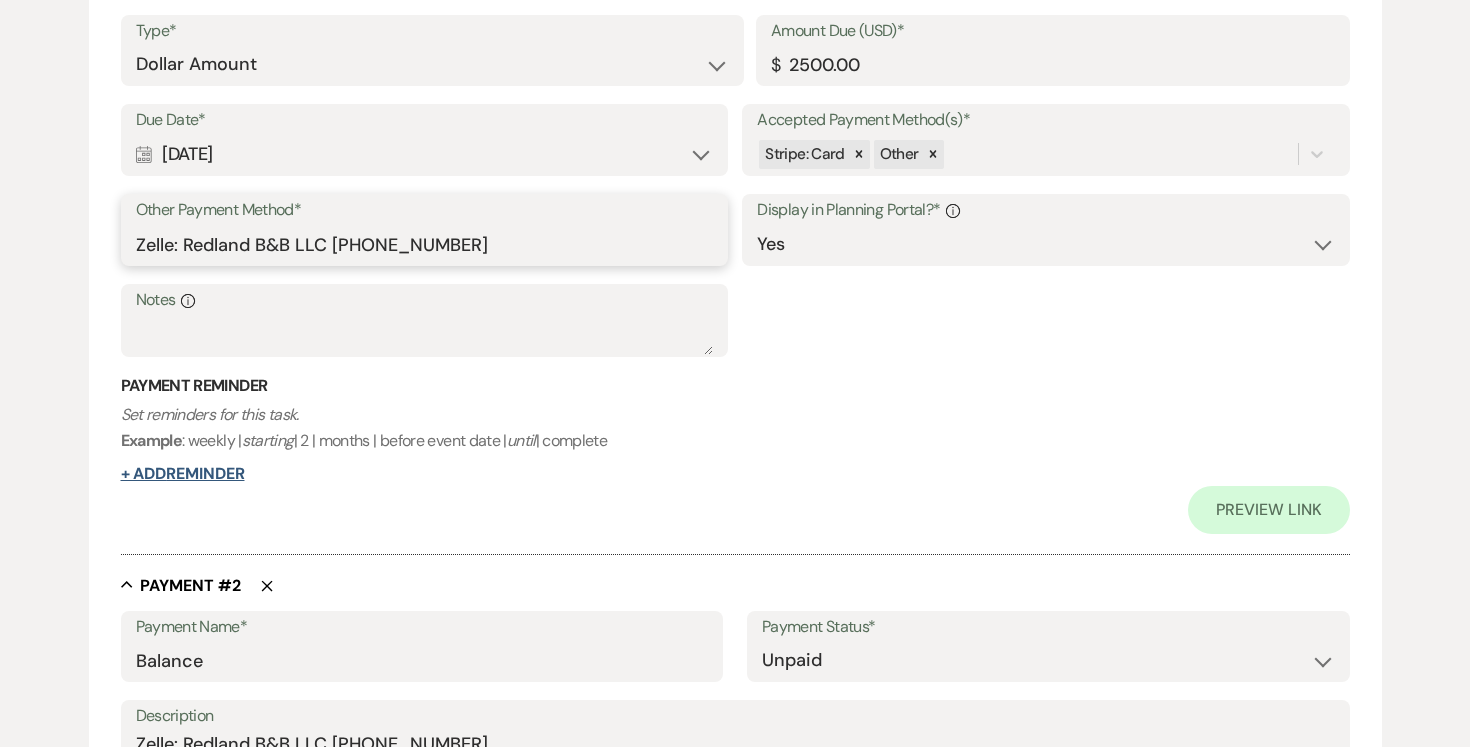 type on "Zelle: Redland B&B LLC (305)458-0415" 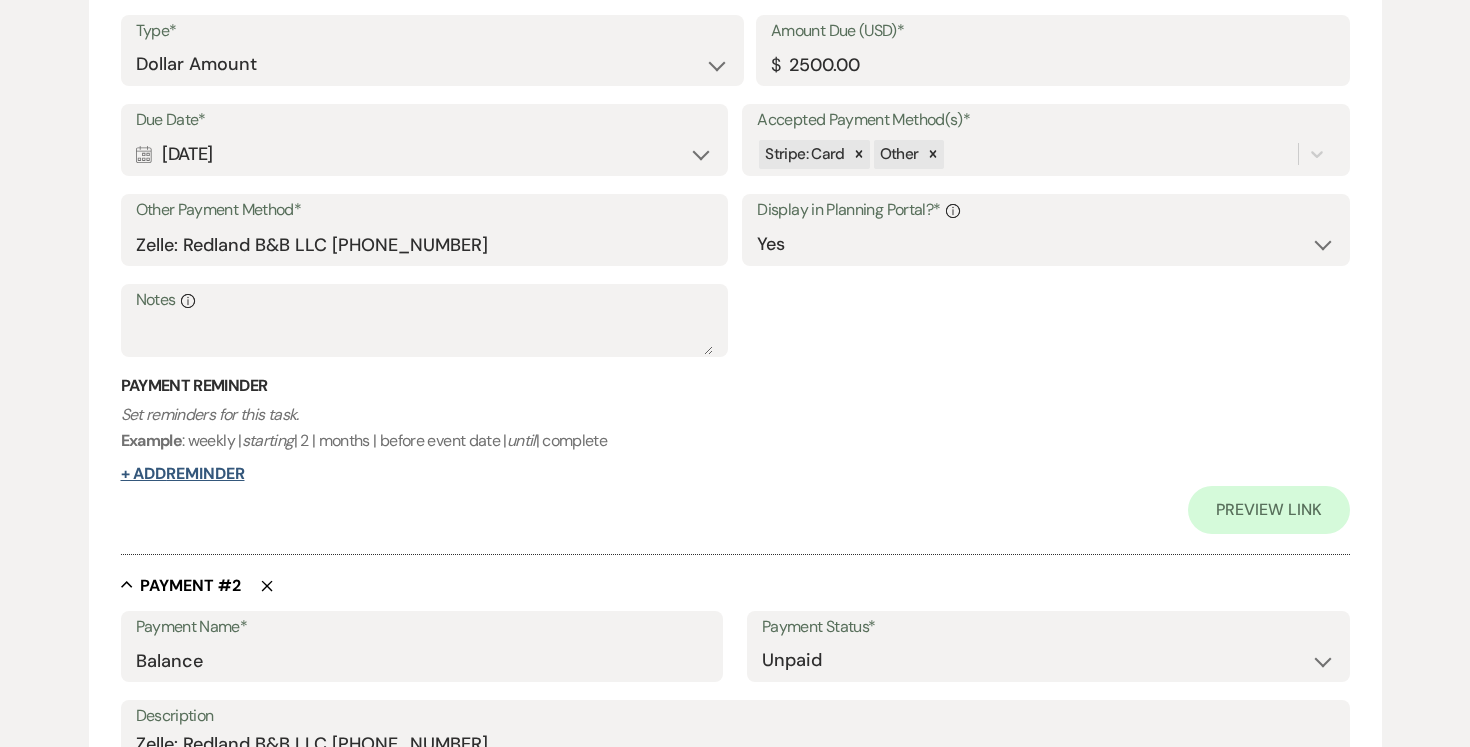 click on "+ Add  Reminder" at bounding box center (183, 474) 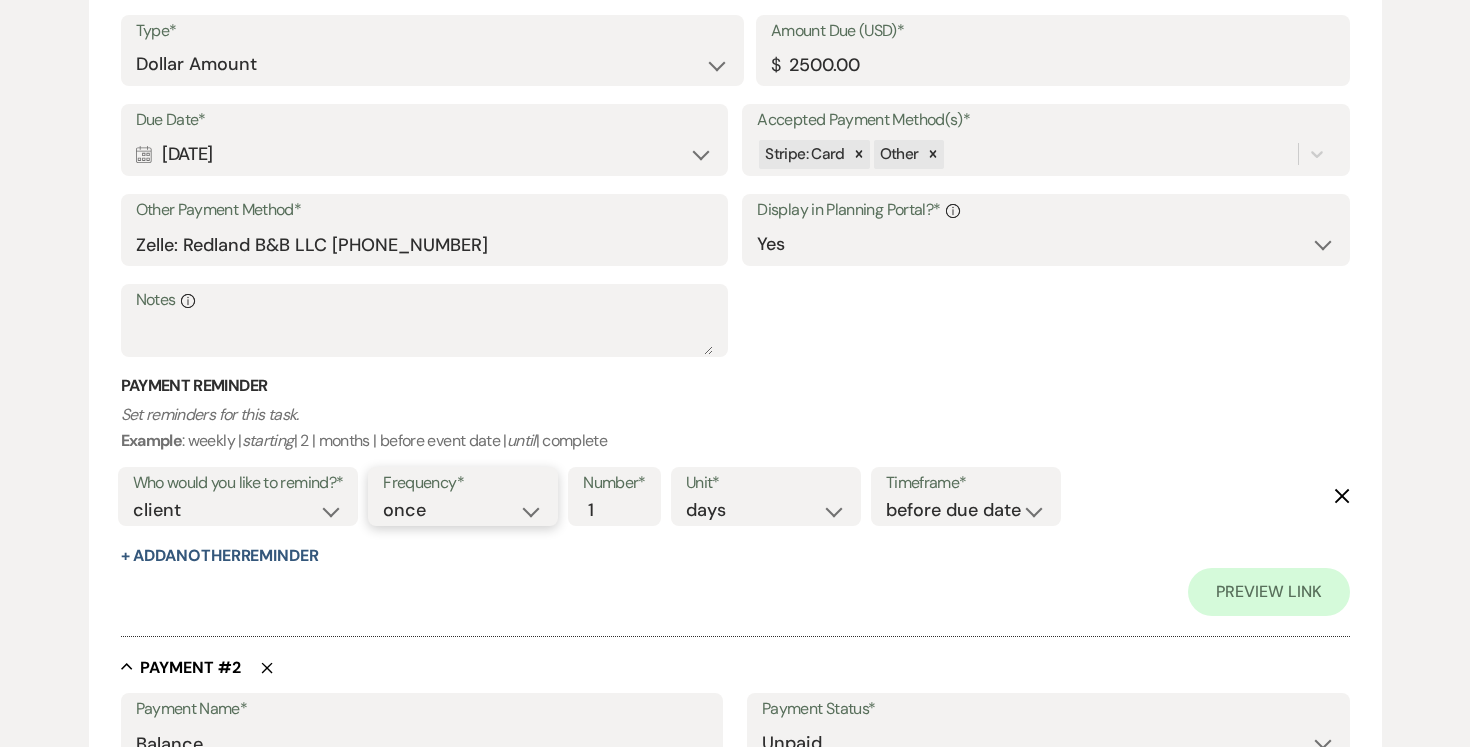 click on "once daily weekly monthly" at bounding box center (463, 510) 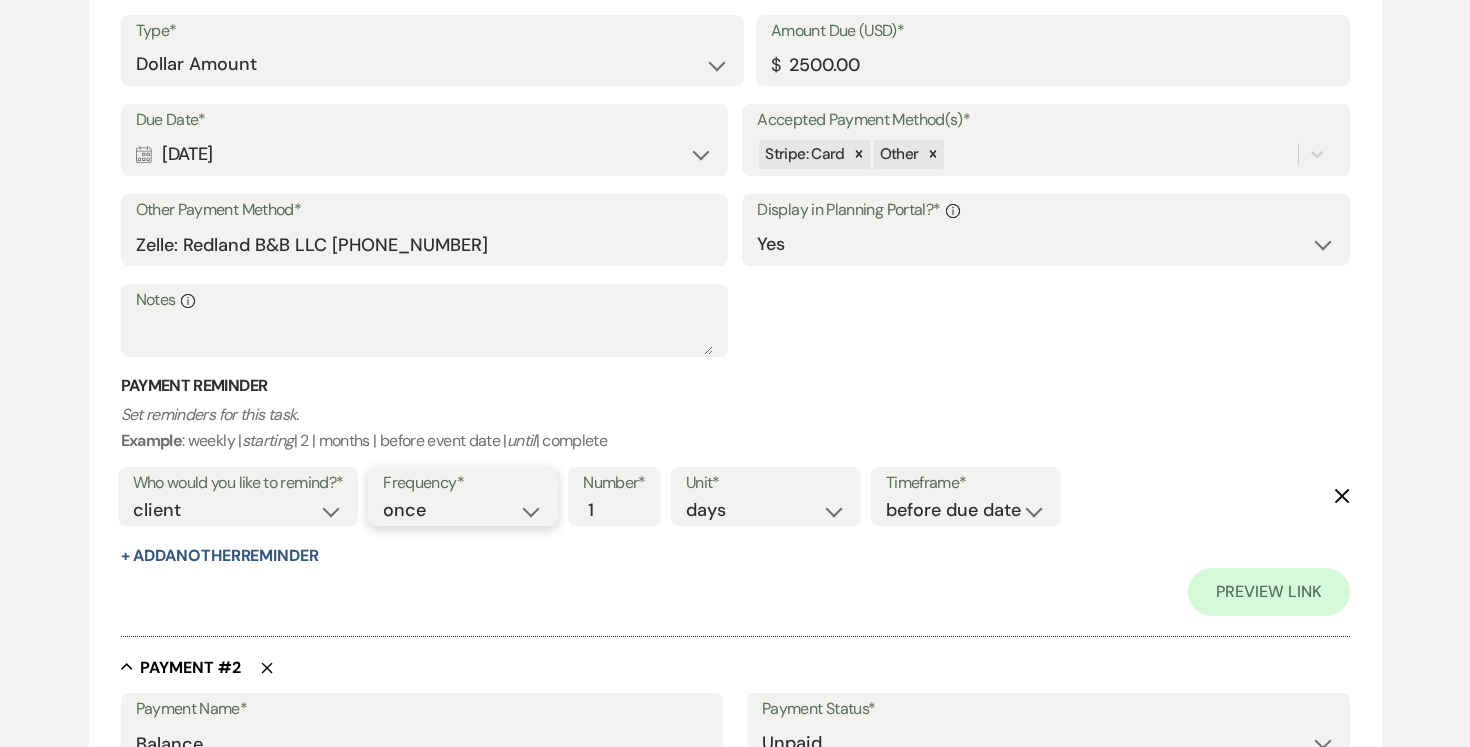 select on "daily" 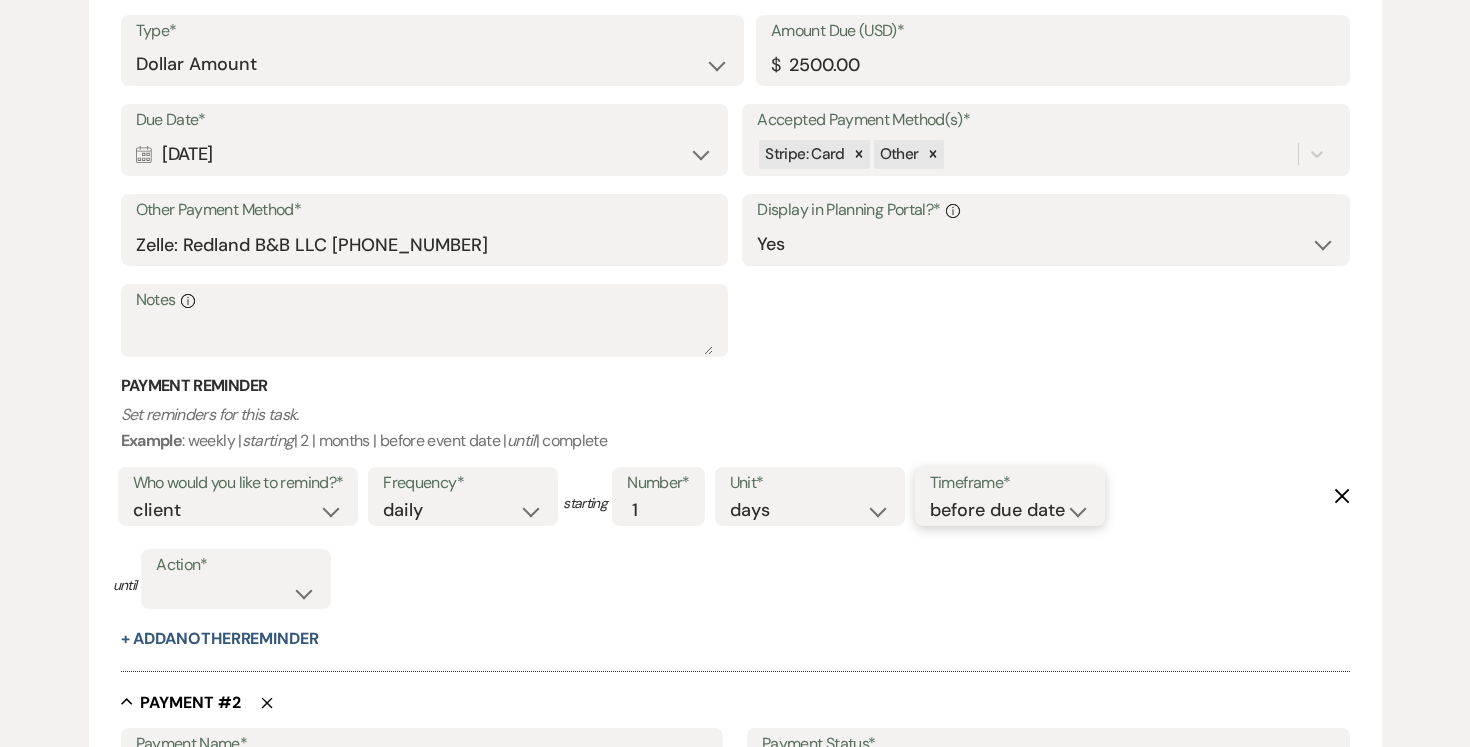 click on "before due date after due date on due date on custom date" at bounding box center [1010, 510] 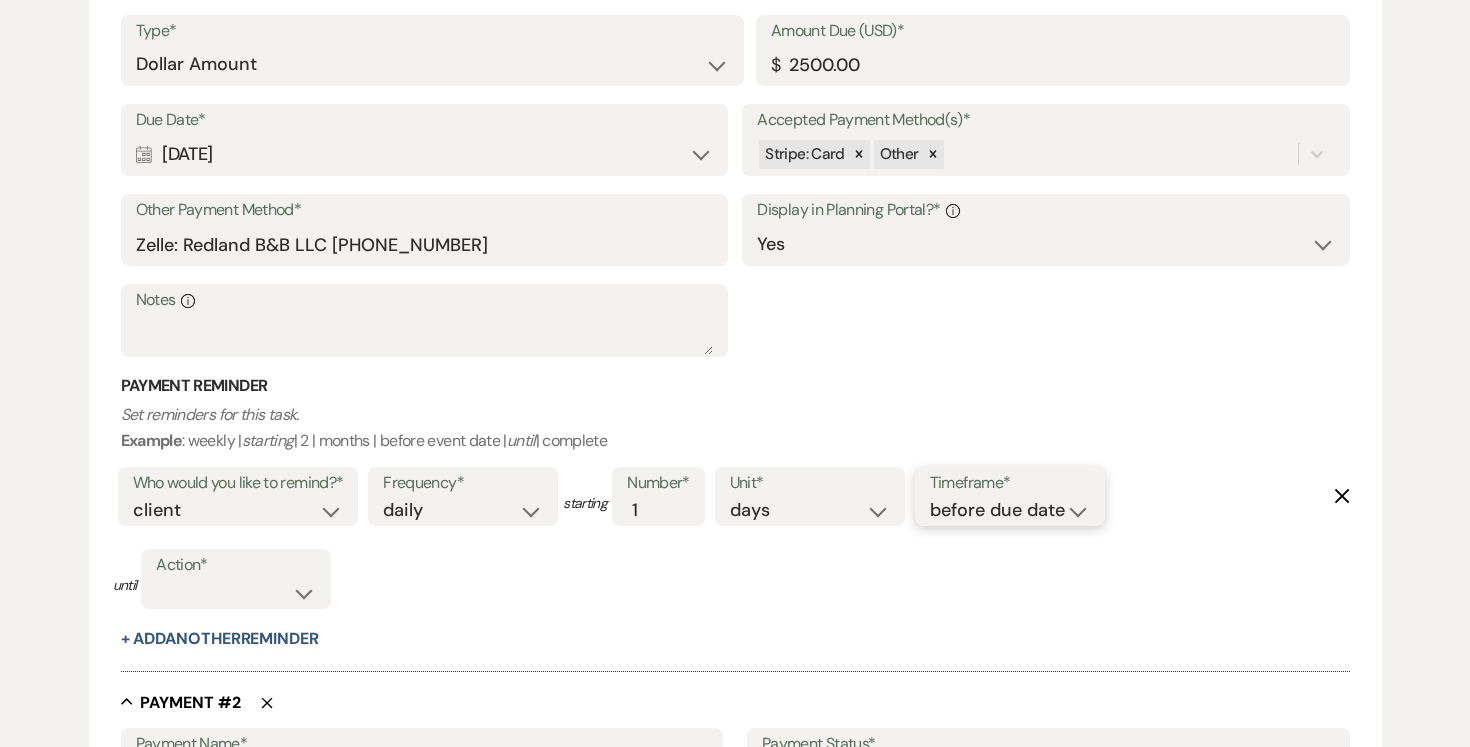 select on "afterDueDate" 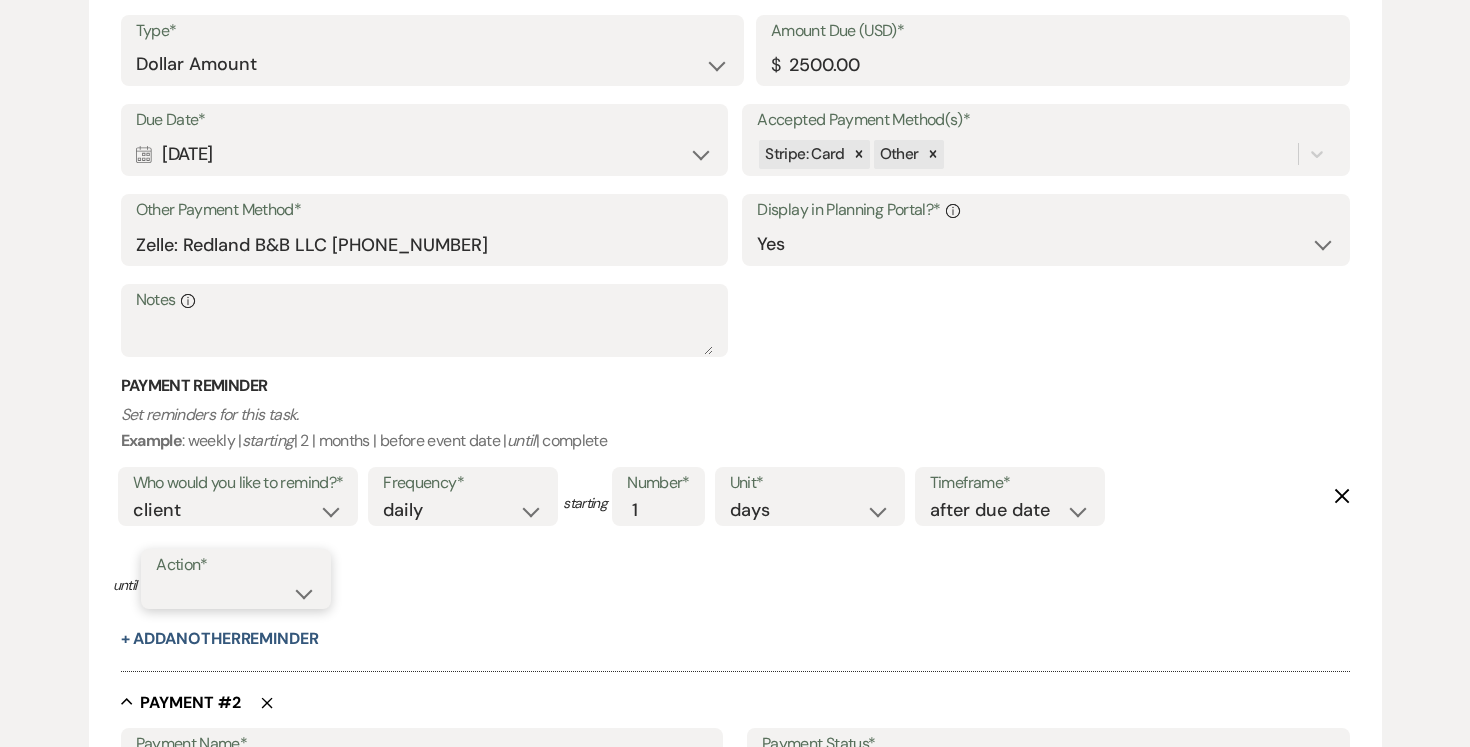 click on "complete due date custom date" at bounding box center (236, 593) 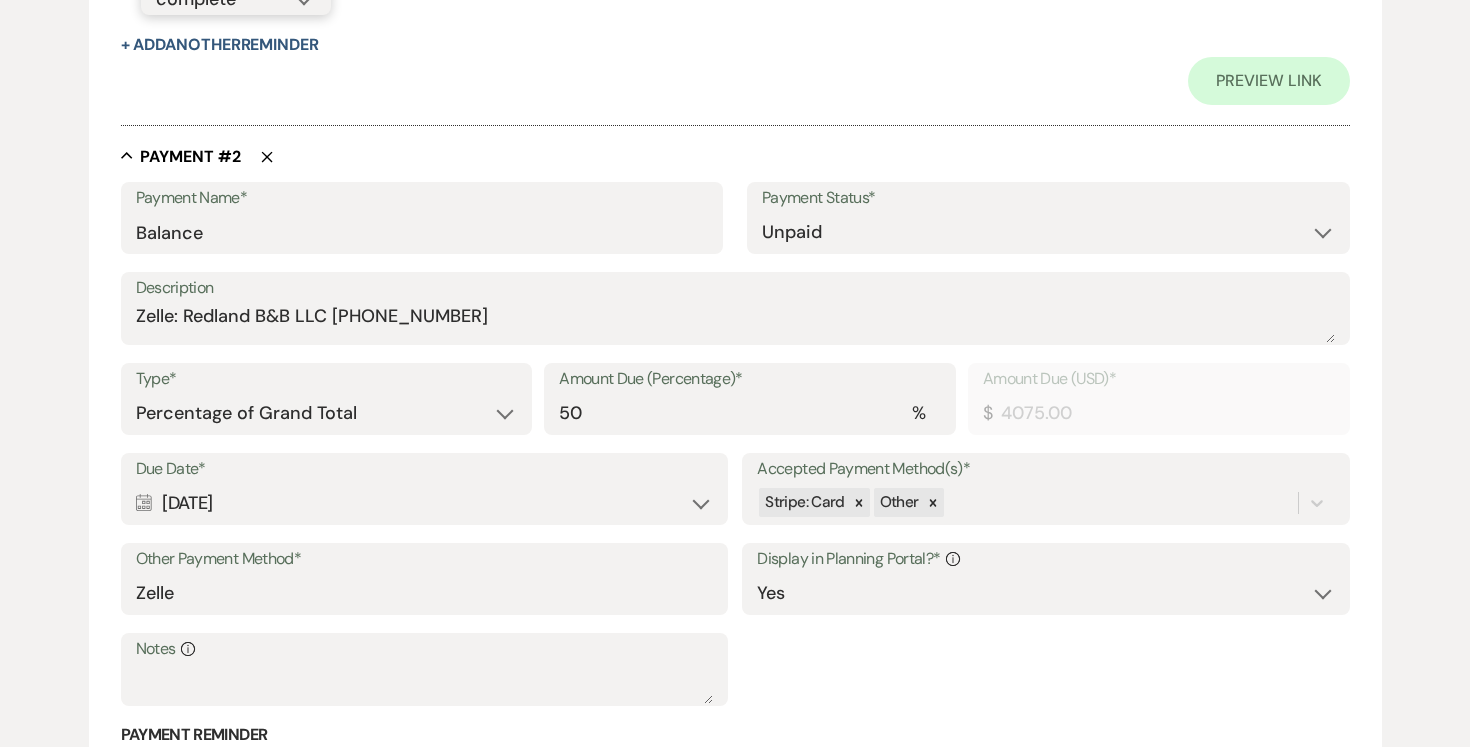 scroll, scrollTop: 1374, scrollLeft: 0, axis: vertical 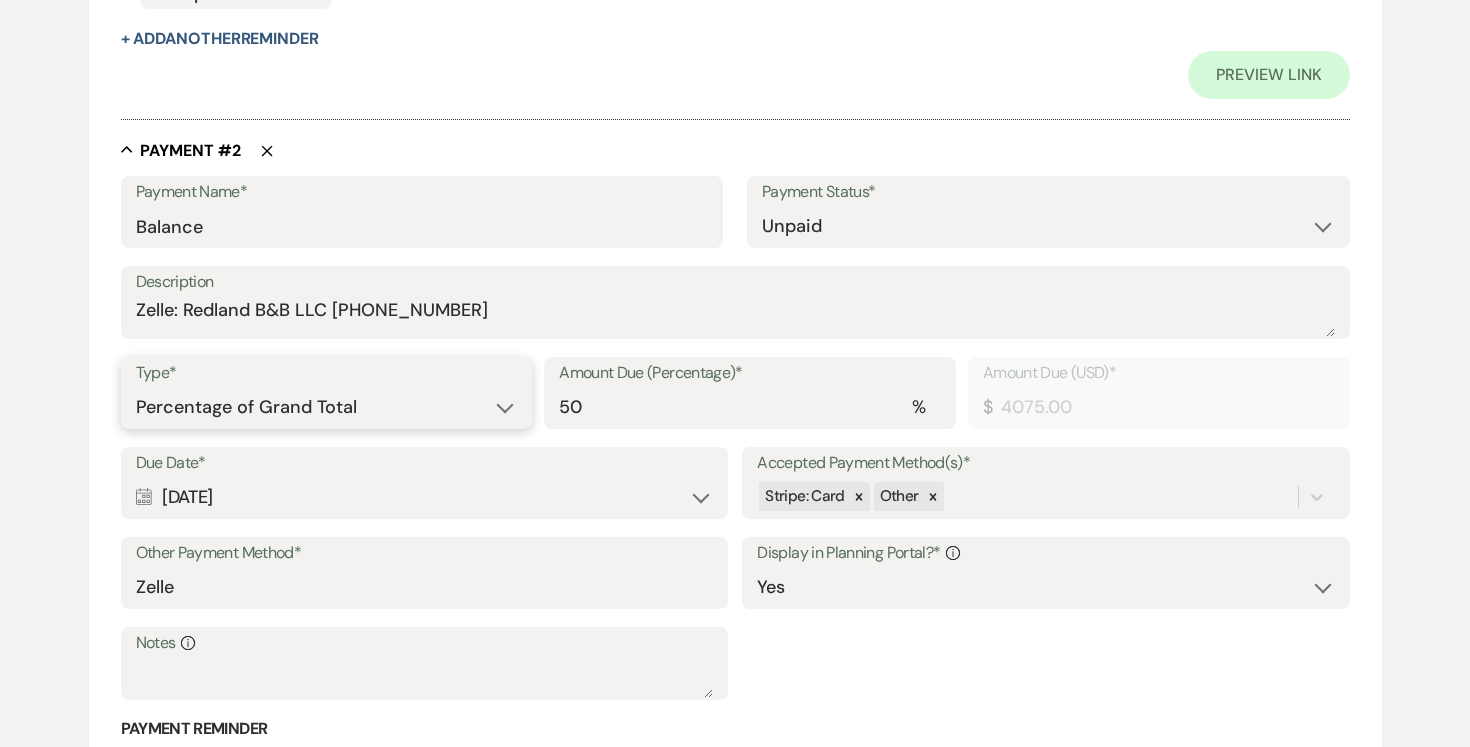 click on "Dollar Amount Percentage of Grand Total" at bounding box center (327, 407) 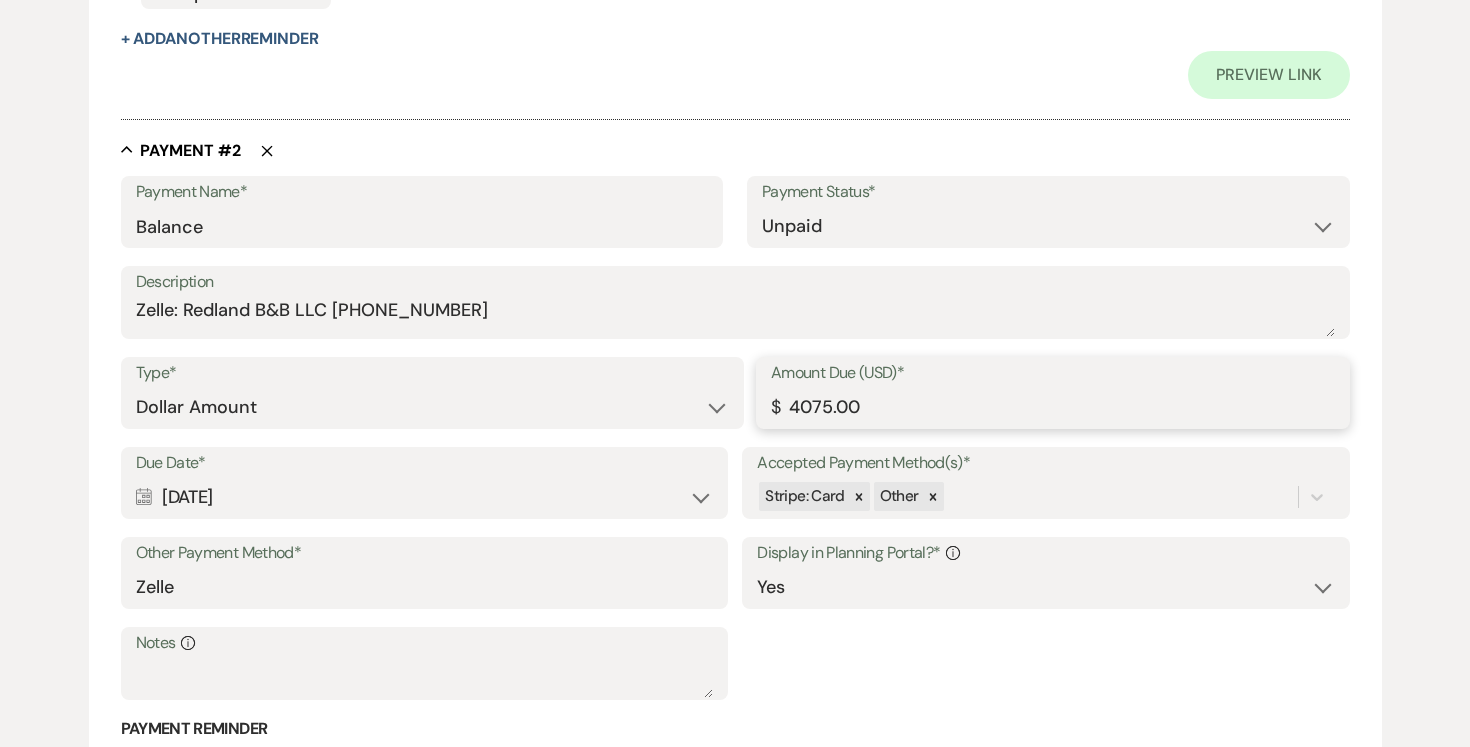 click on "4075.00" at bounding box center (1053, 407) 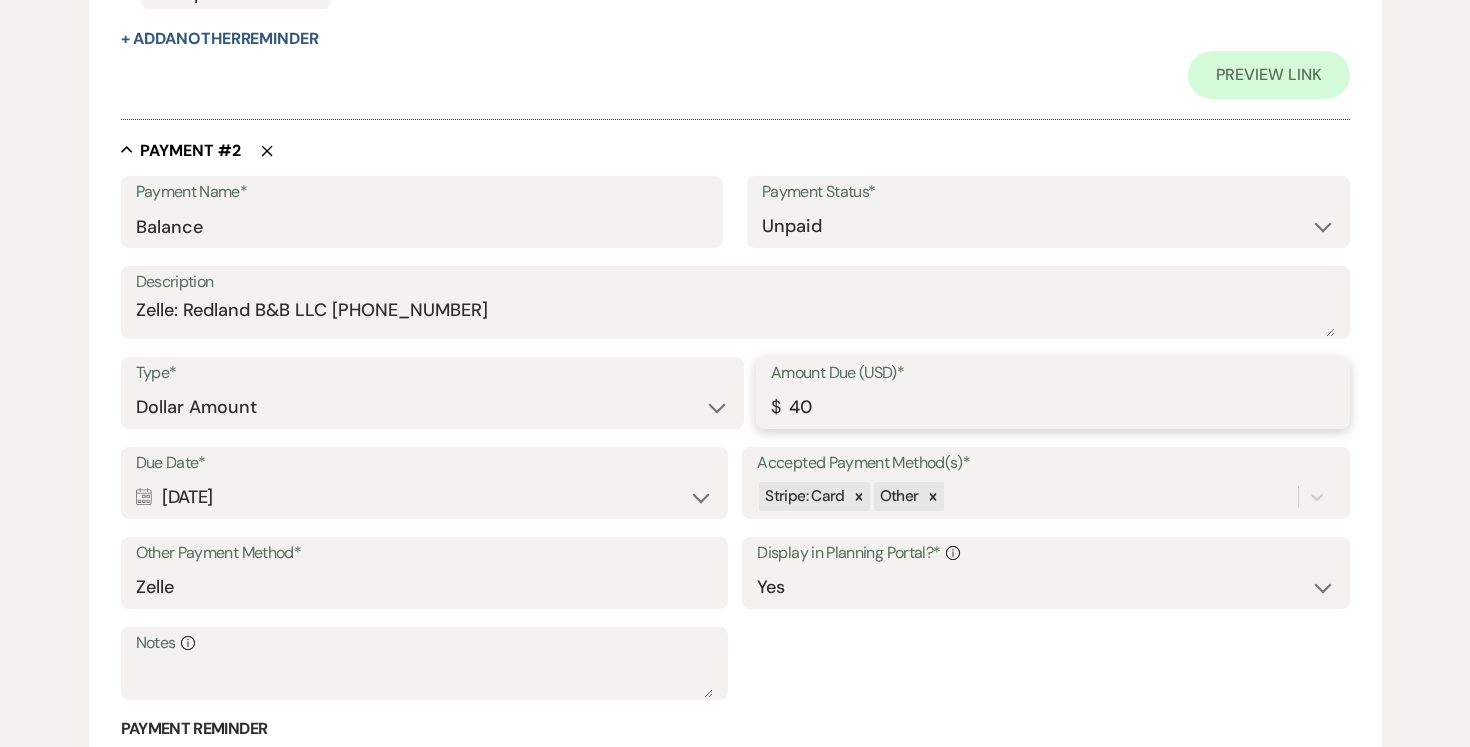 type on "4" 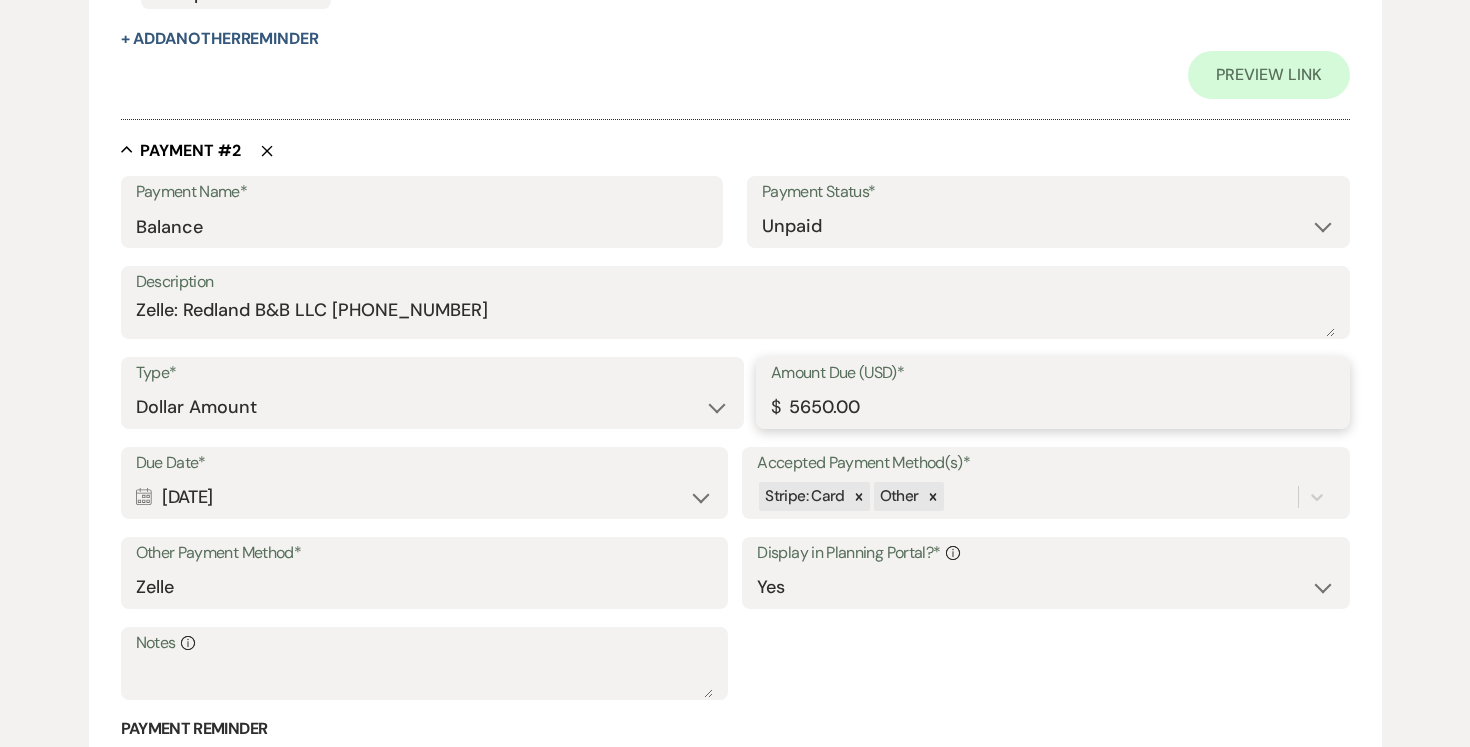 type on "5650.00" 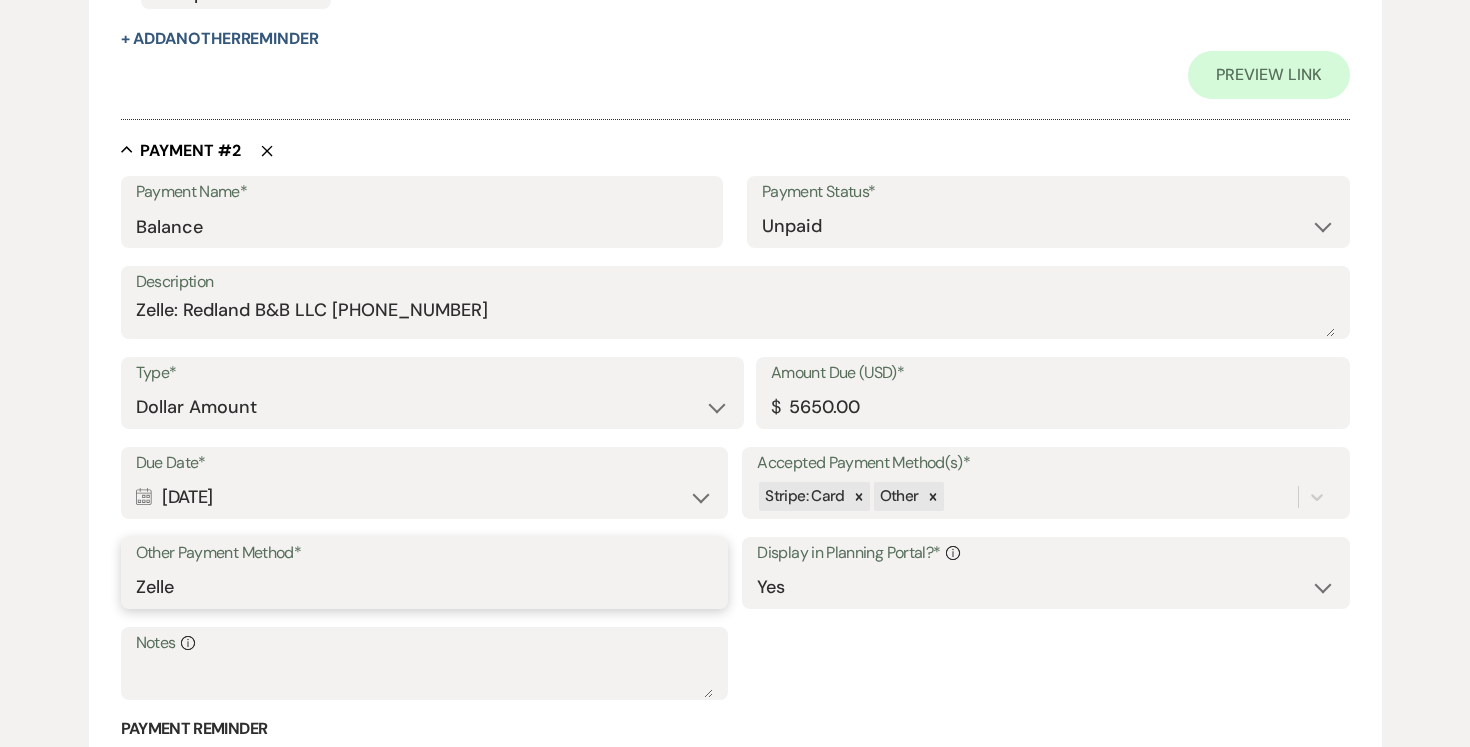 click on "Zelle" at bounding box center [424, 587] 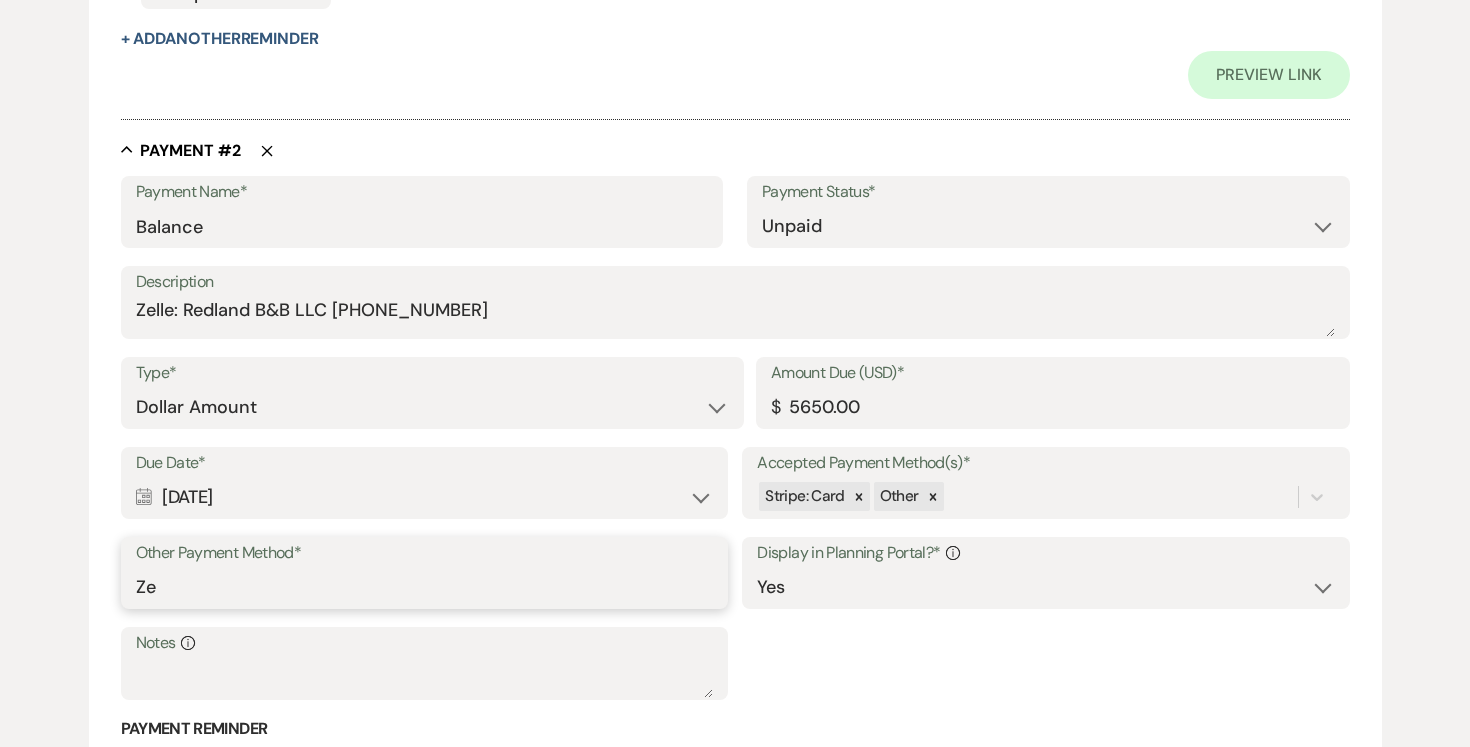 type on "Z" 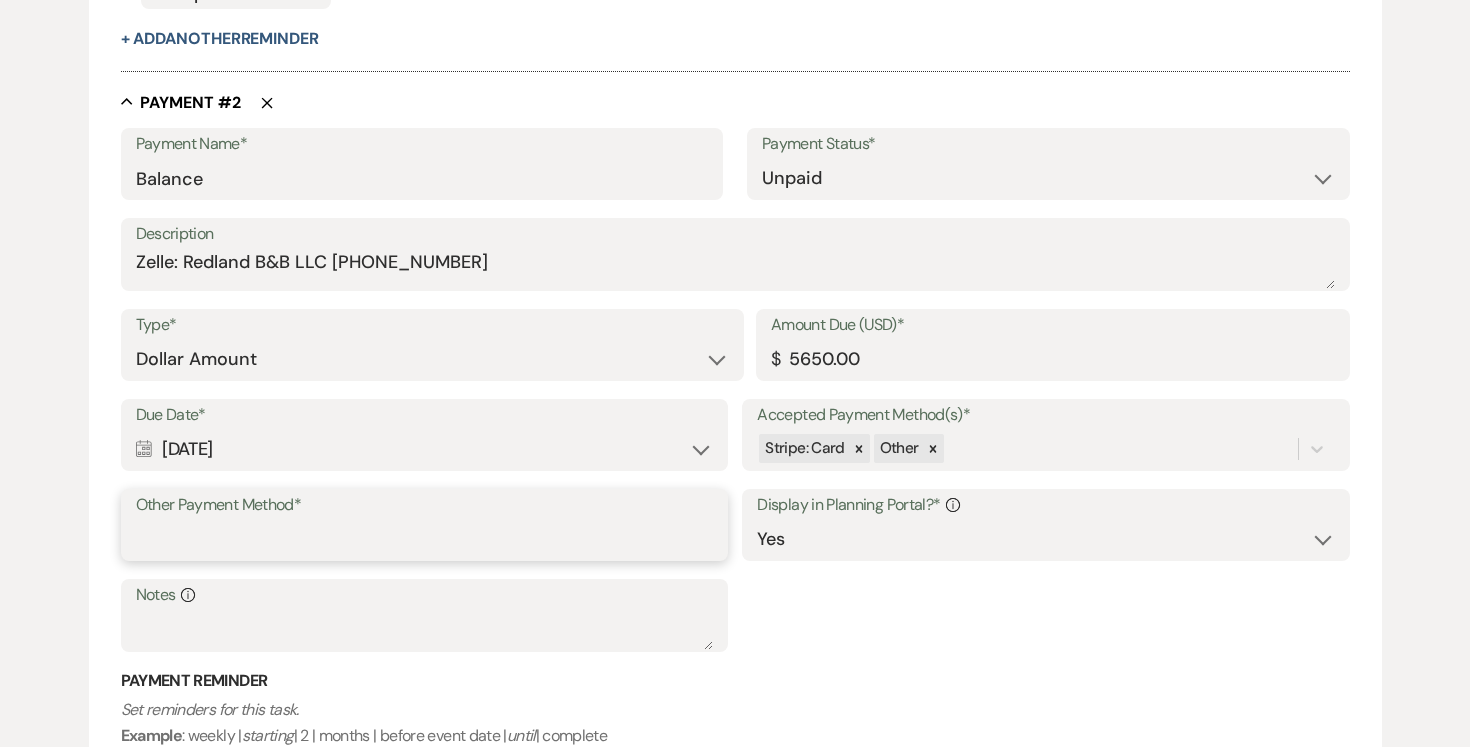 scroll, scrollTop: 1375, scrollLeft: 0, axis: vertical 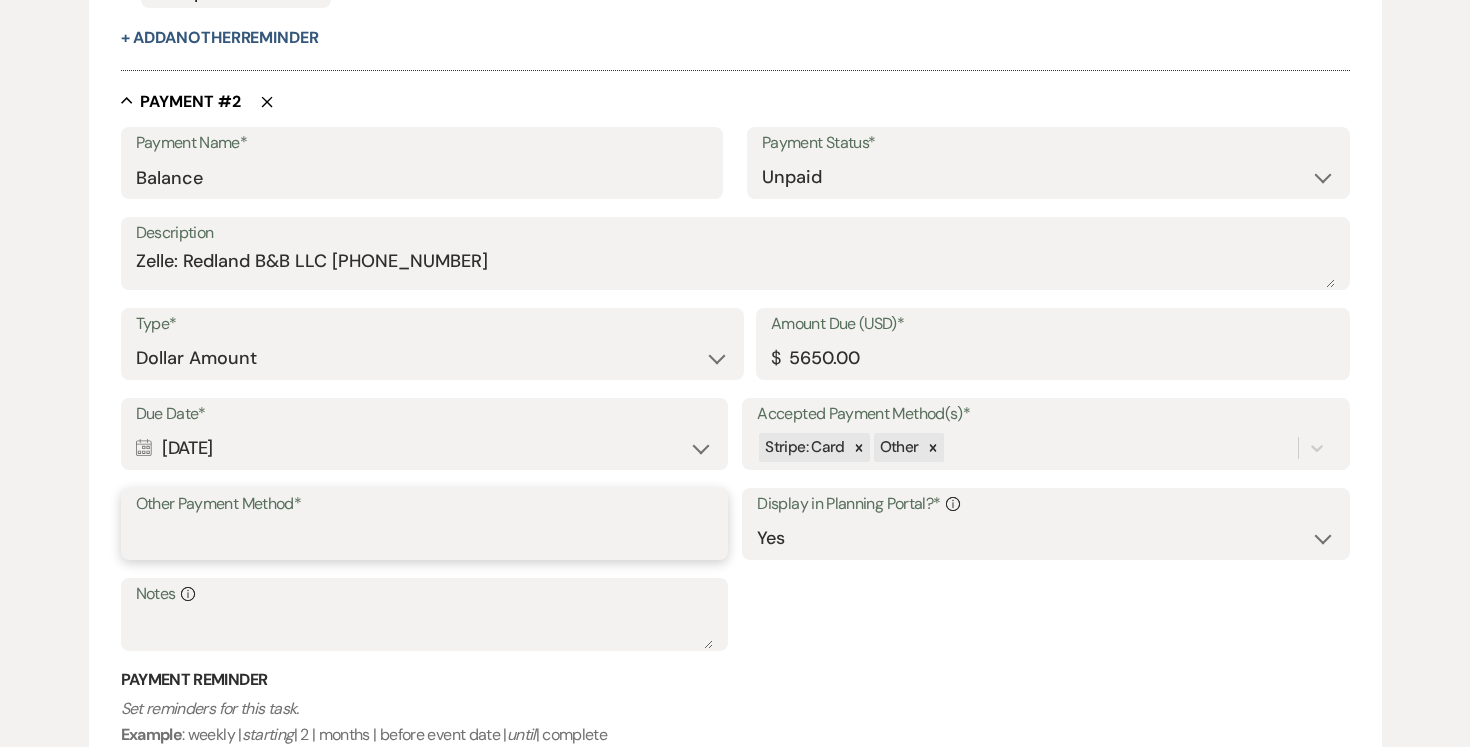 click on "Other Payment Method*" at bounding box center (424, 538) 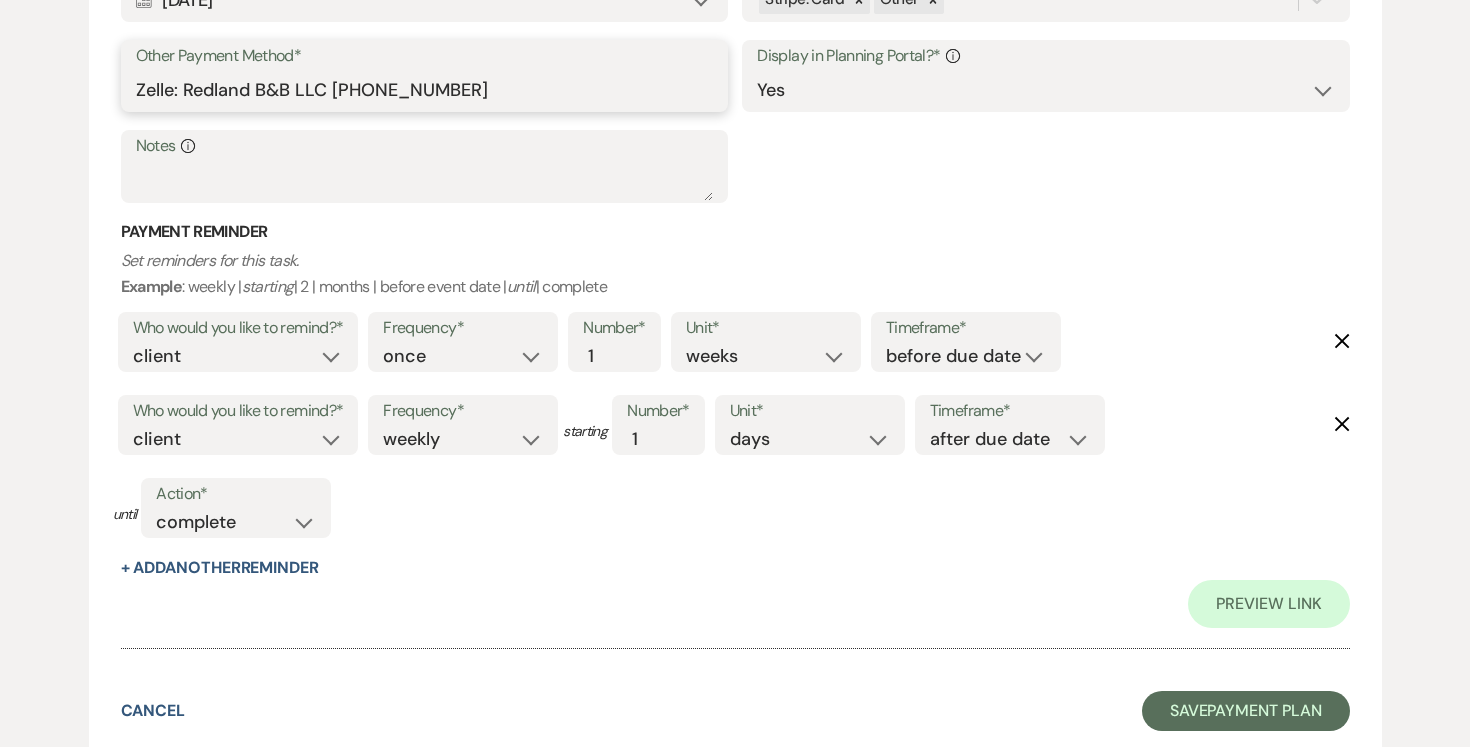 scroll, scrollTop: 2014, scrollLeft: 0, axis: vertical 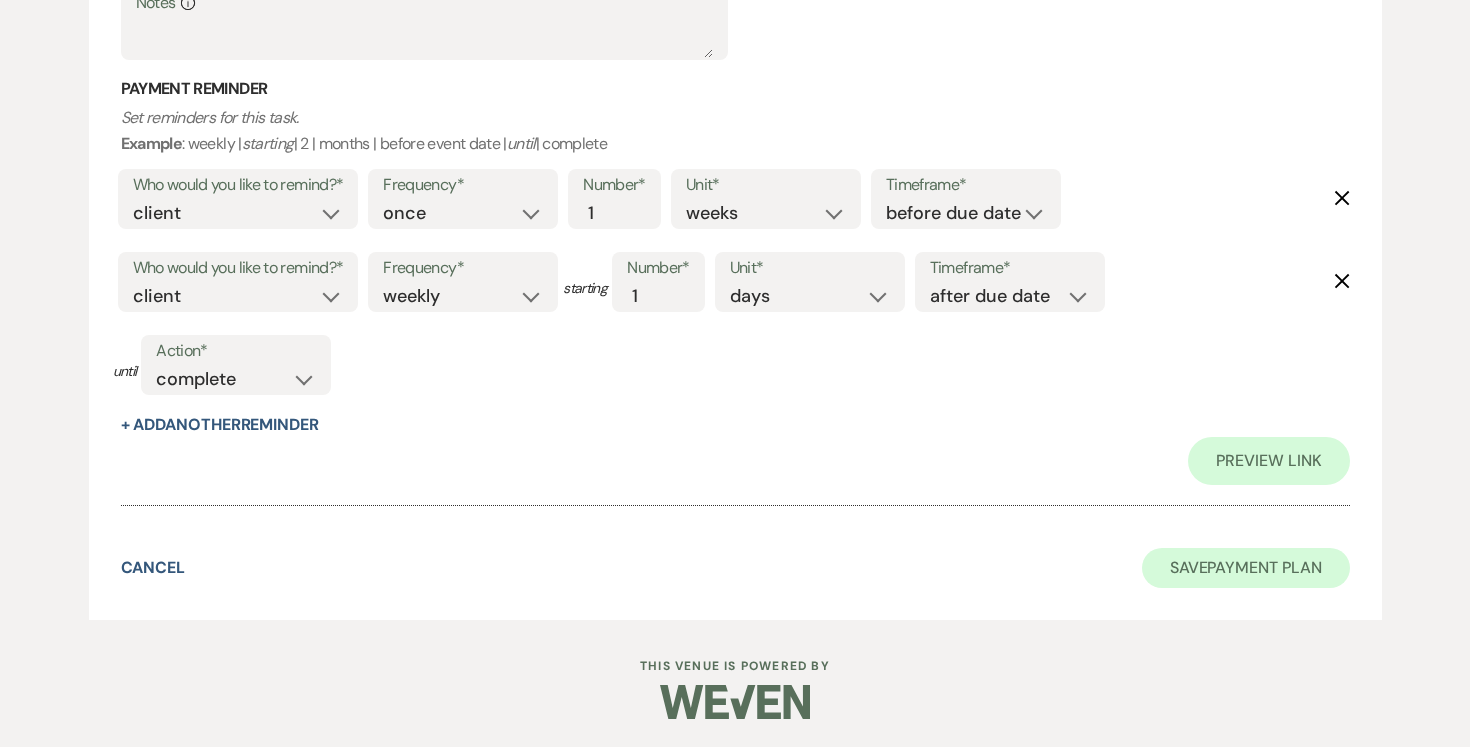 type on "Zelle: Redland B&B LLC (305)458-0415" 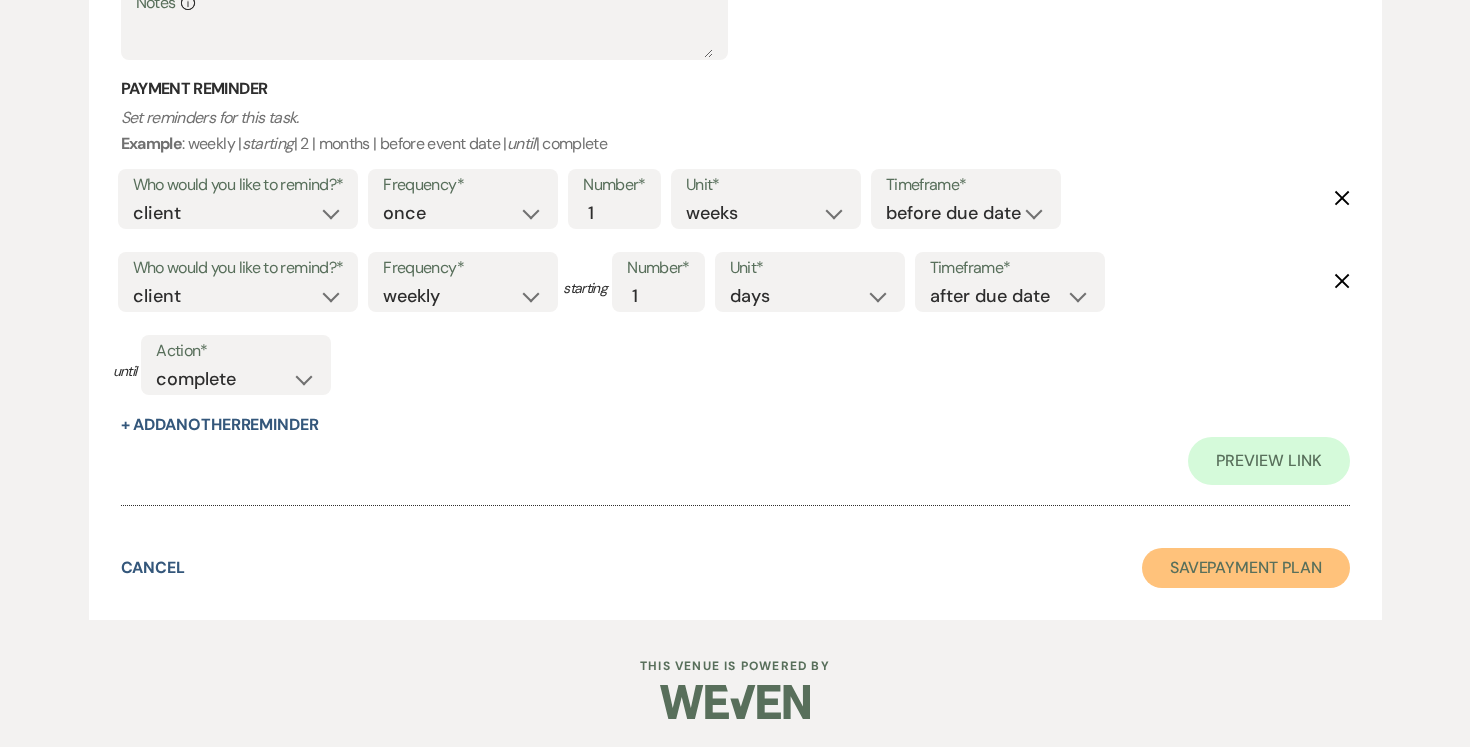 click on "Save  Payment Plan" at bounding box center [1246, 568] 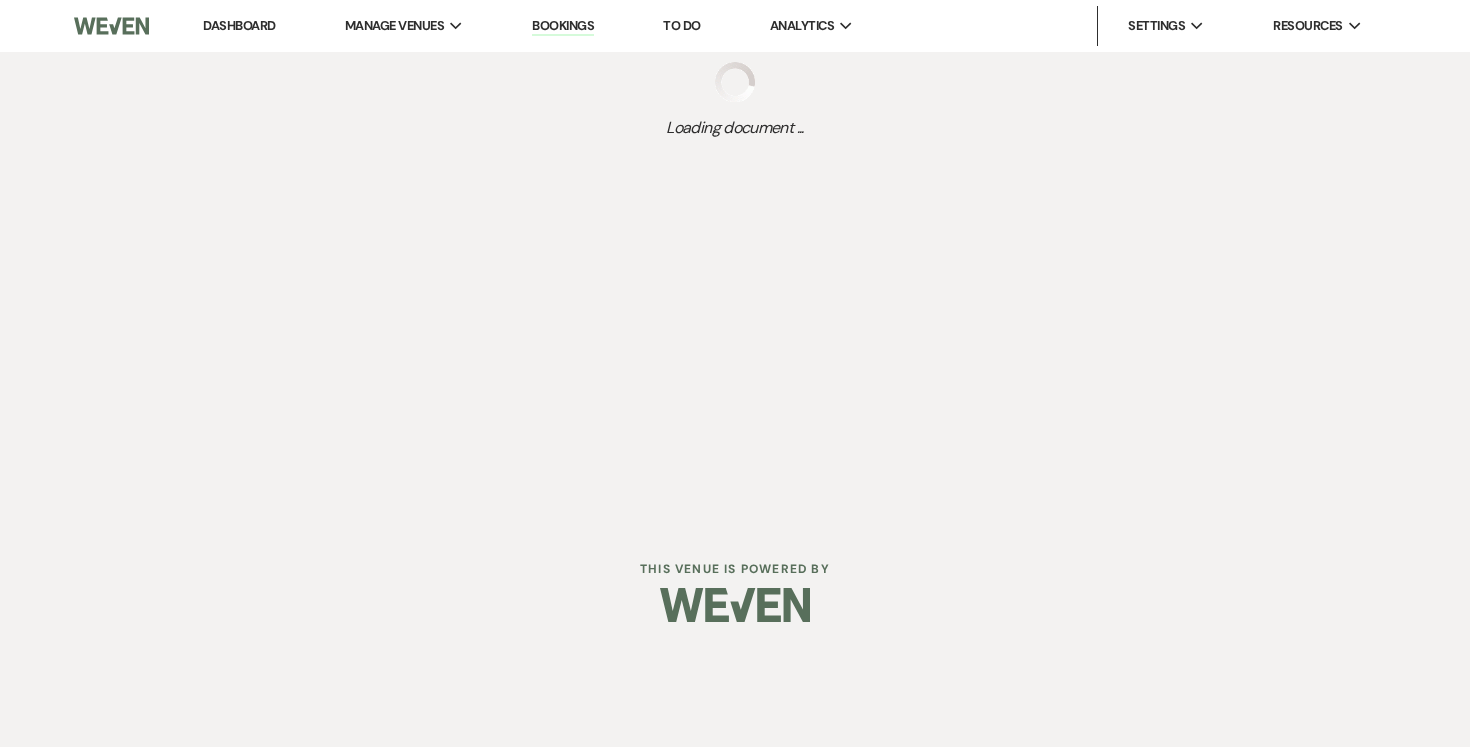 scroll, scrollTop: 0, scrollLeft: 0, axis: both 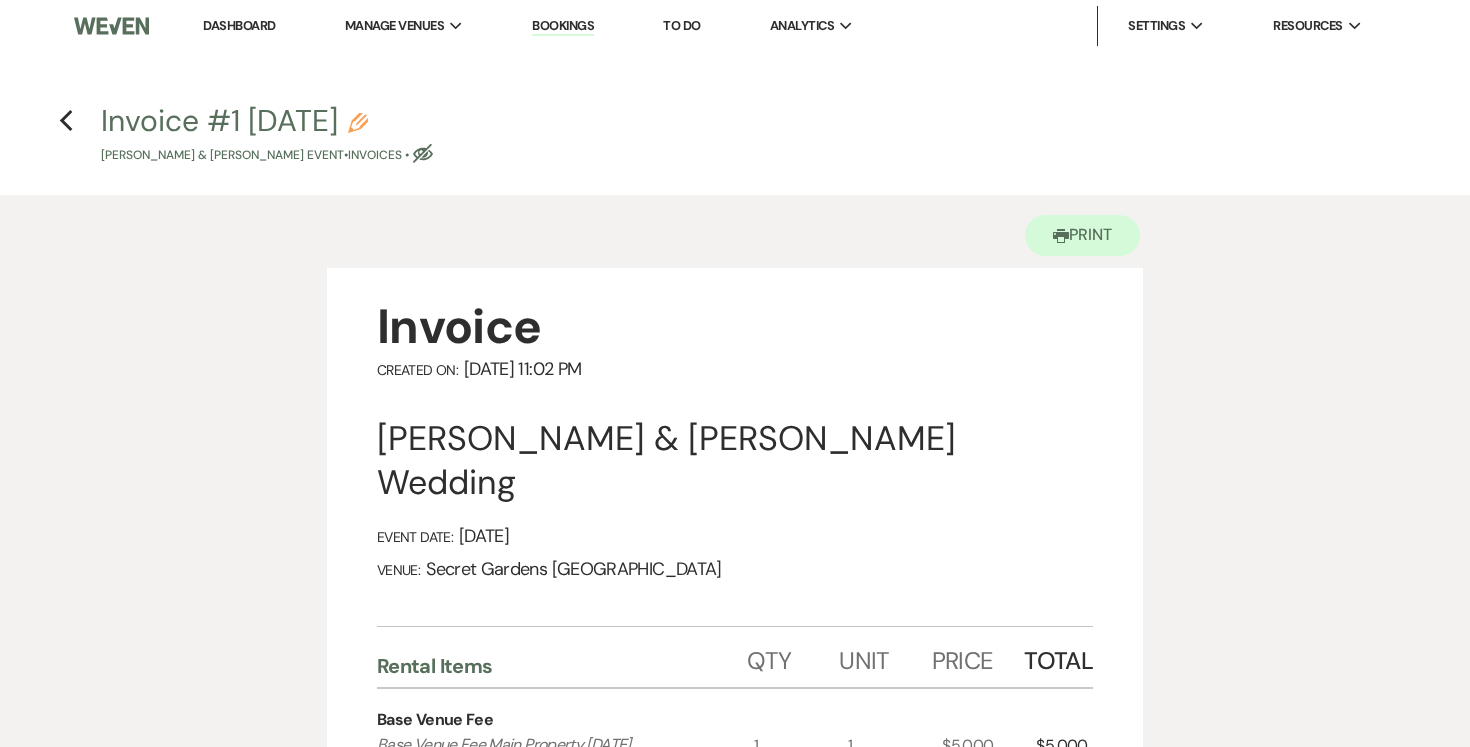 click 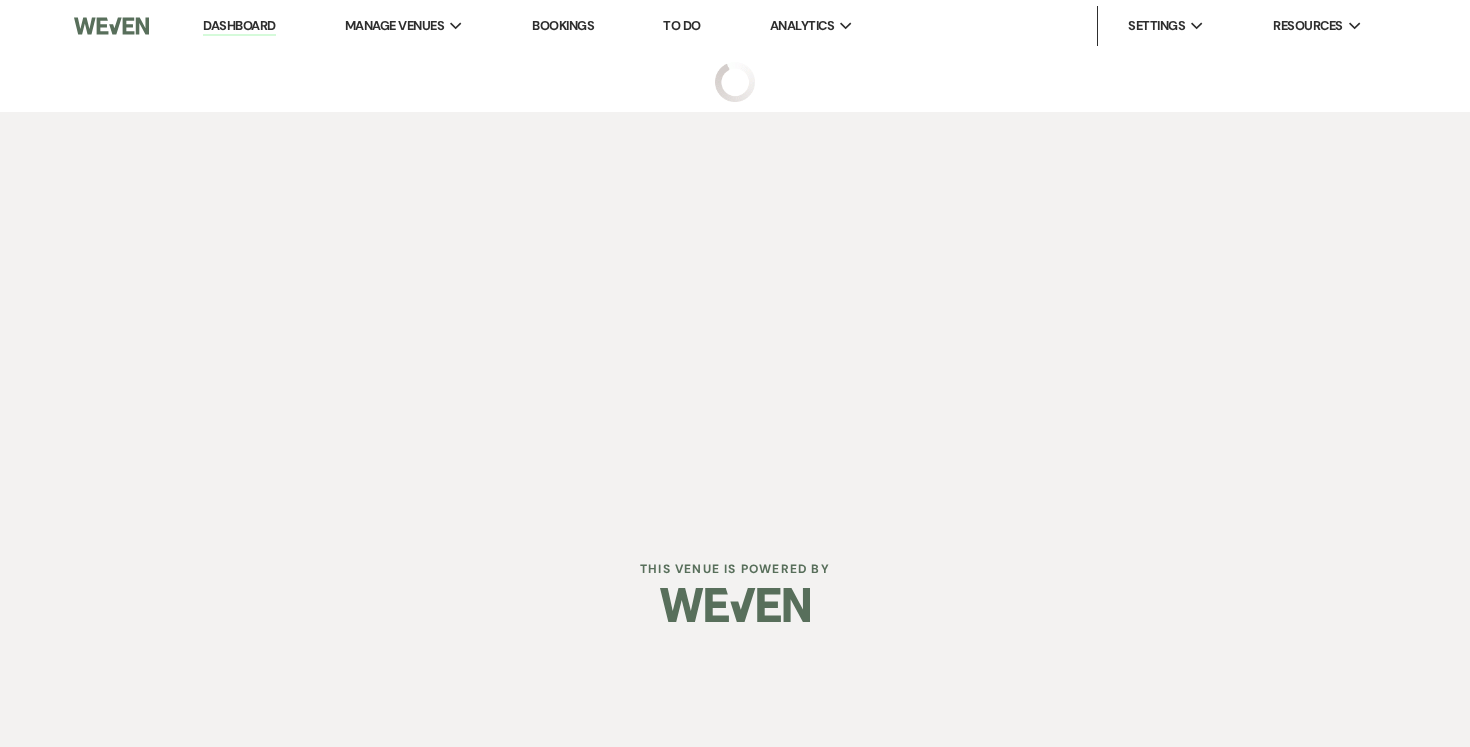 select on "5" 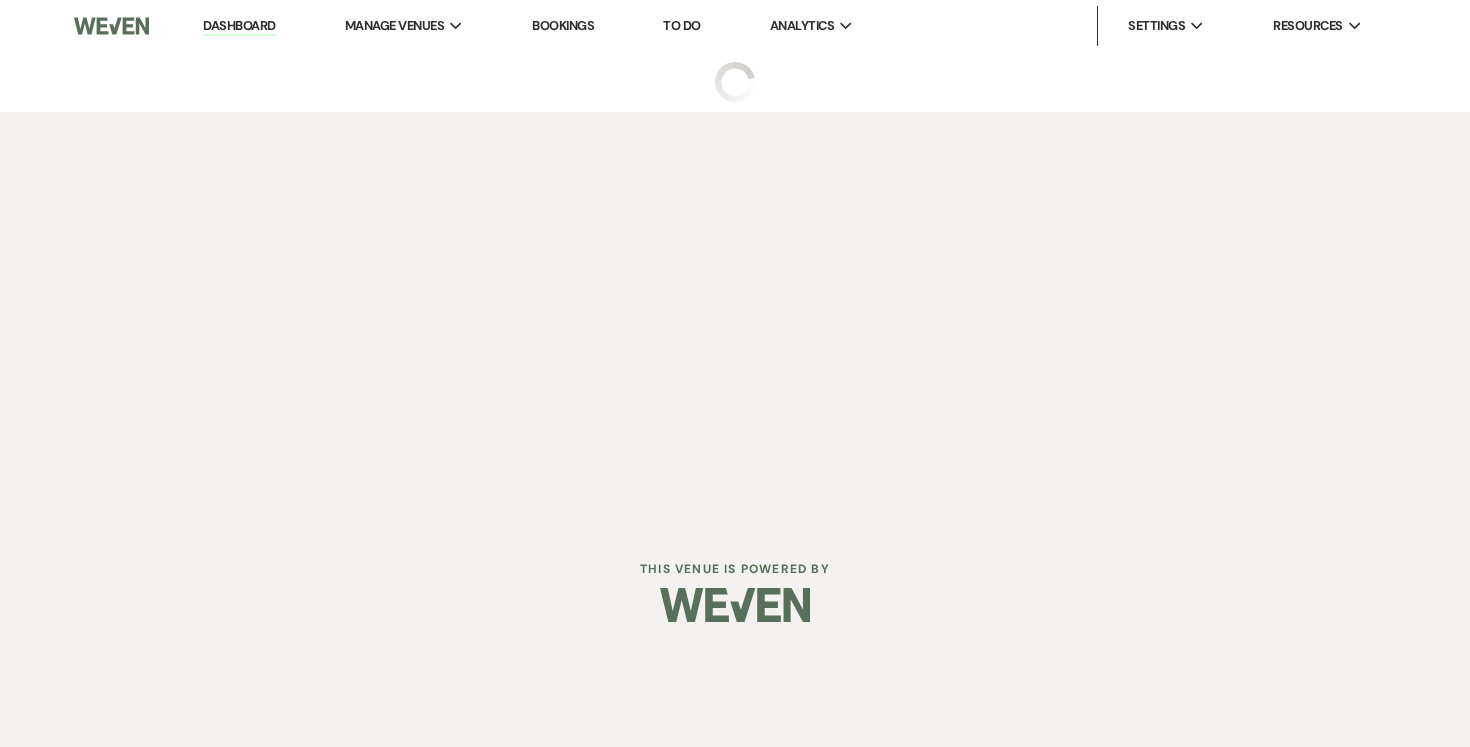 select on "3" 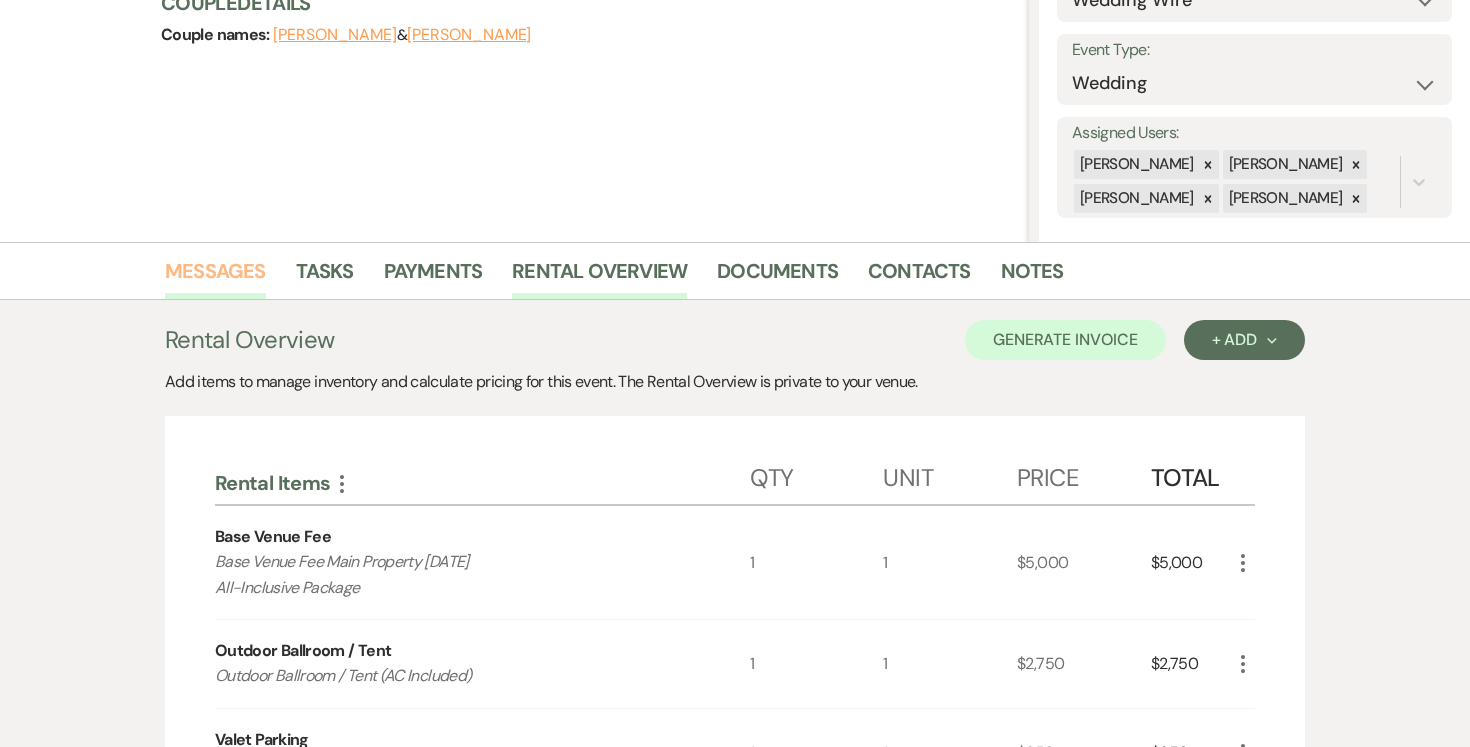 click on "Messages" at bounding box center (215, 277) 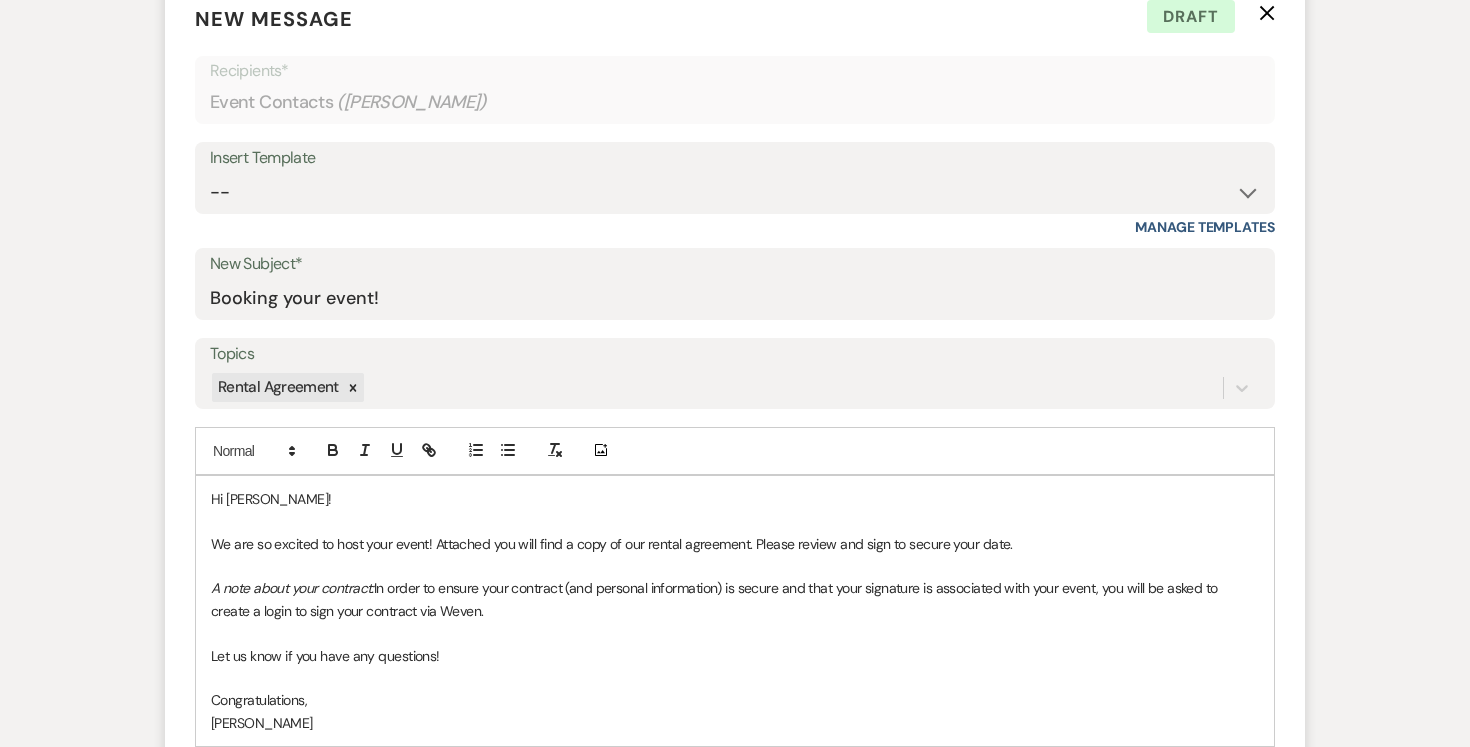scroll, scrollTop: 804, scrollLeft: 0, axis: vertical 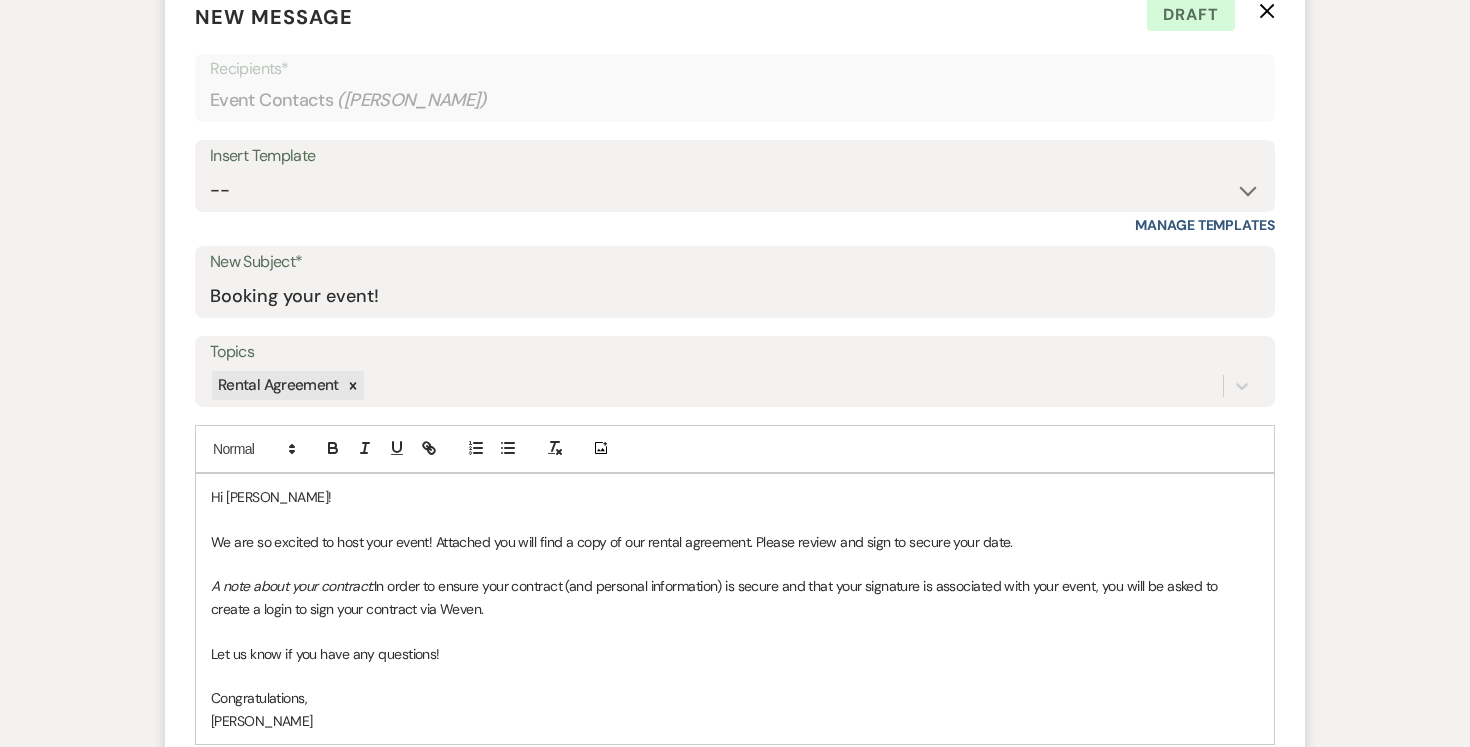 drag, startPoint x: 227, startPoint y: 490, endPoint x: 294, endPoint y: 494, distance: 67.11929 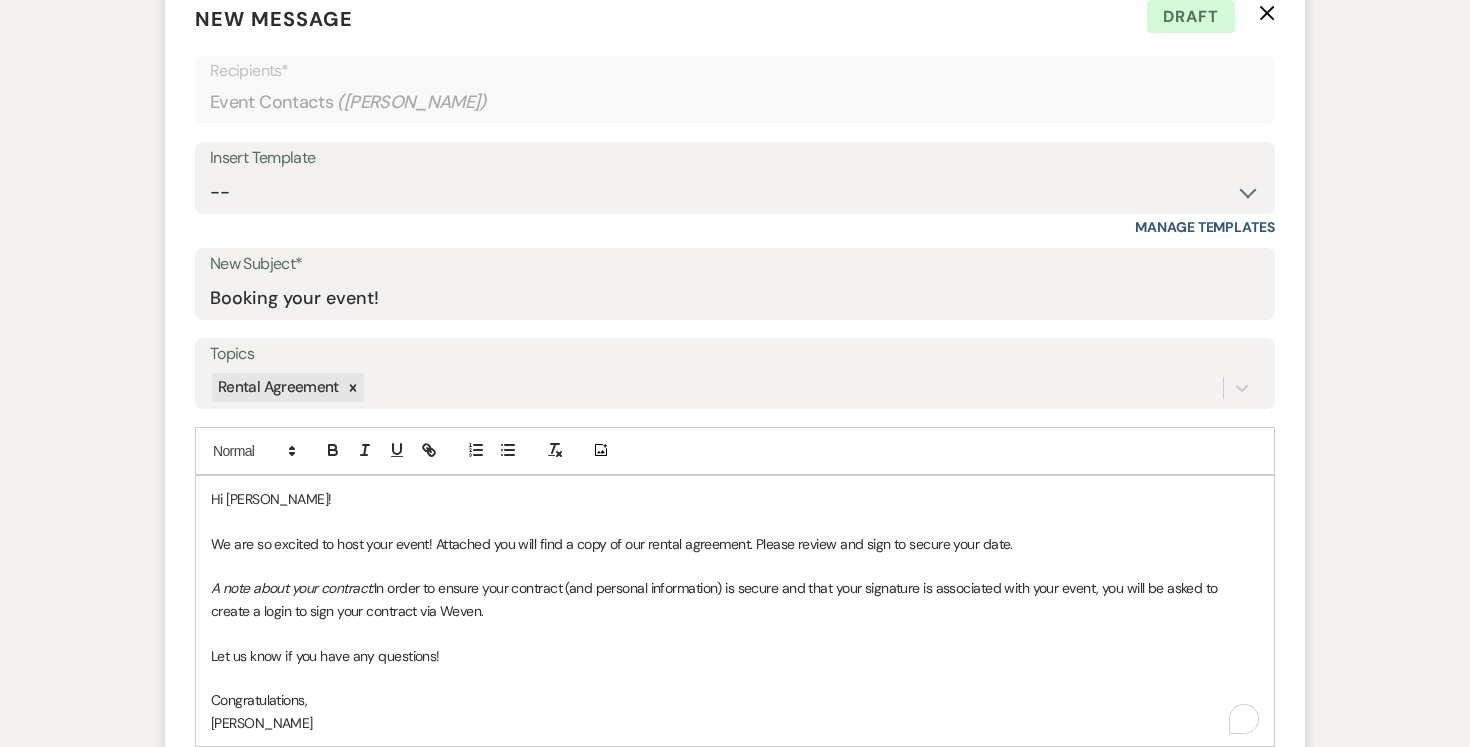 scroll, scrollTop: 799, scrollLeft: 0, axis: vertical 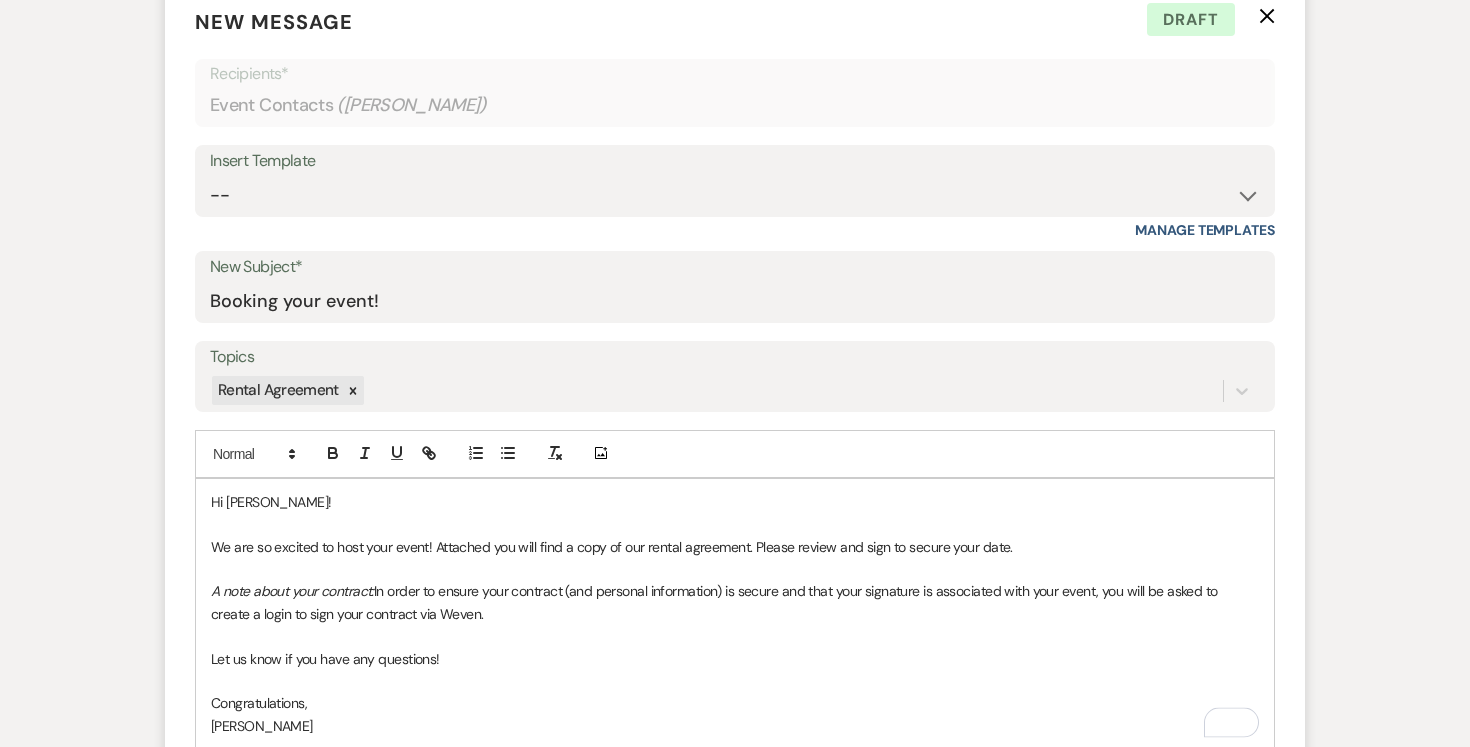 type 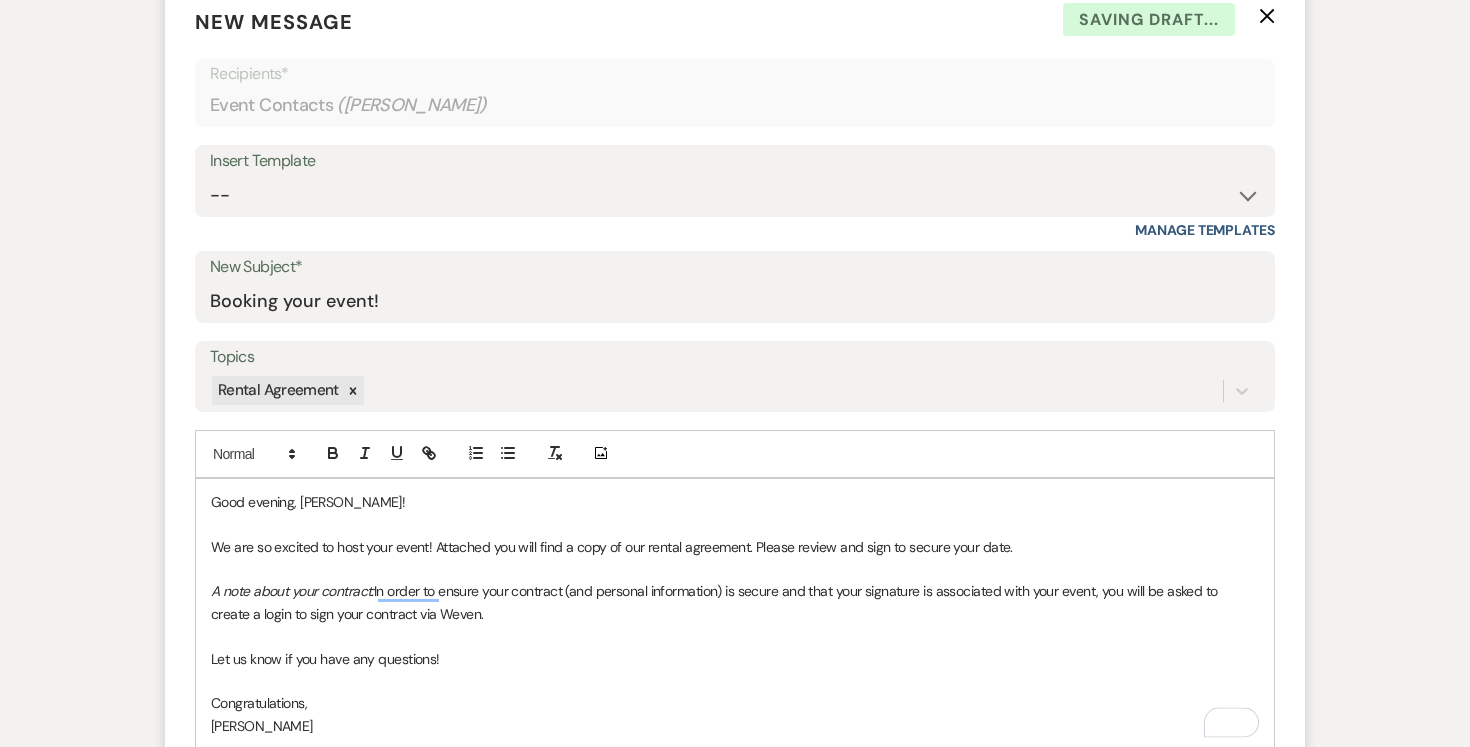 click on "Good evening, Gabriella!" at bounding box center (735, 502) 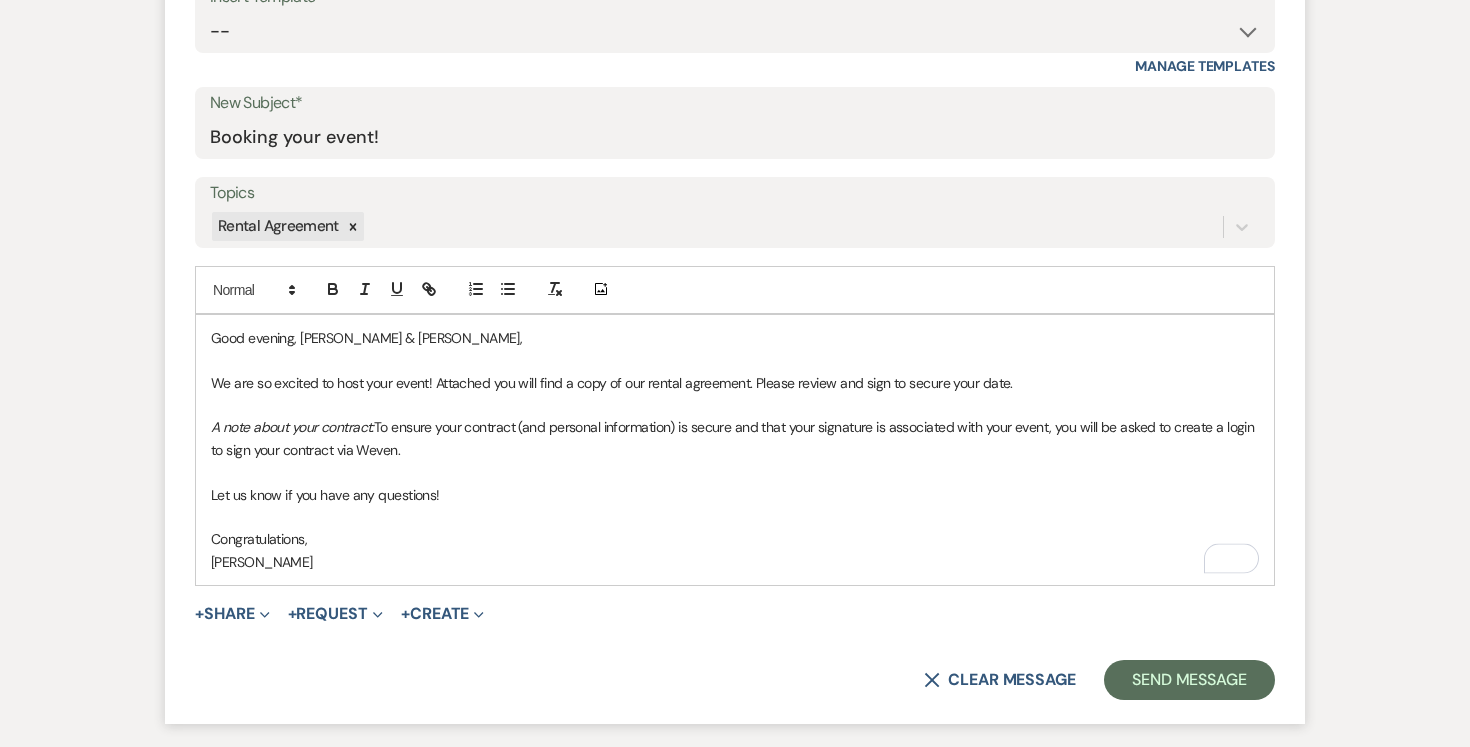 scroll, scrollTop: 971, scrollLeft: 0, axis: vertical 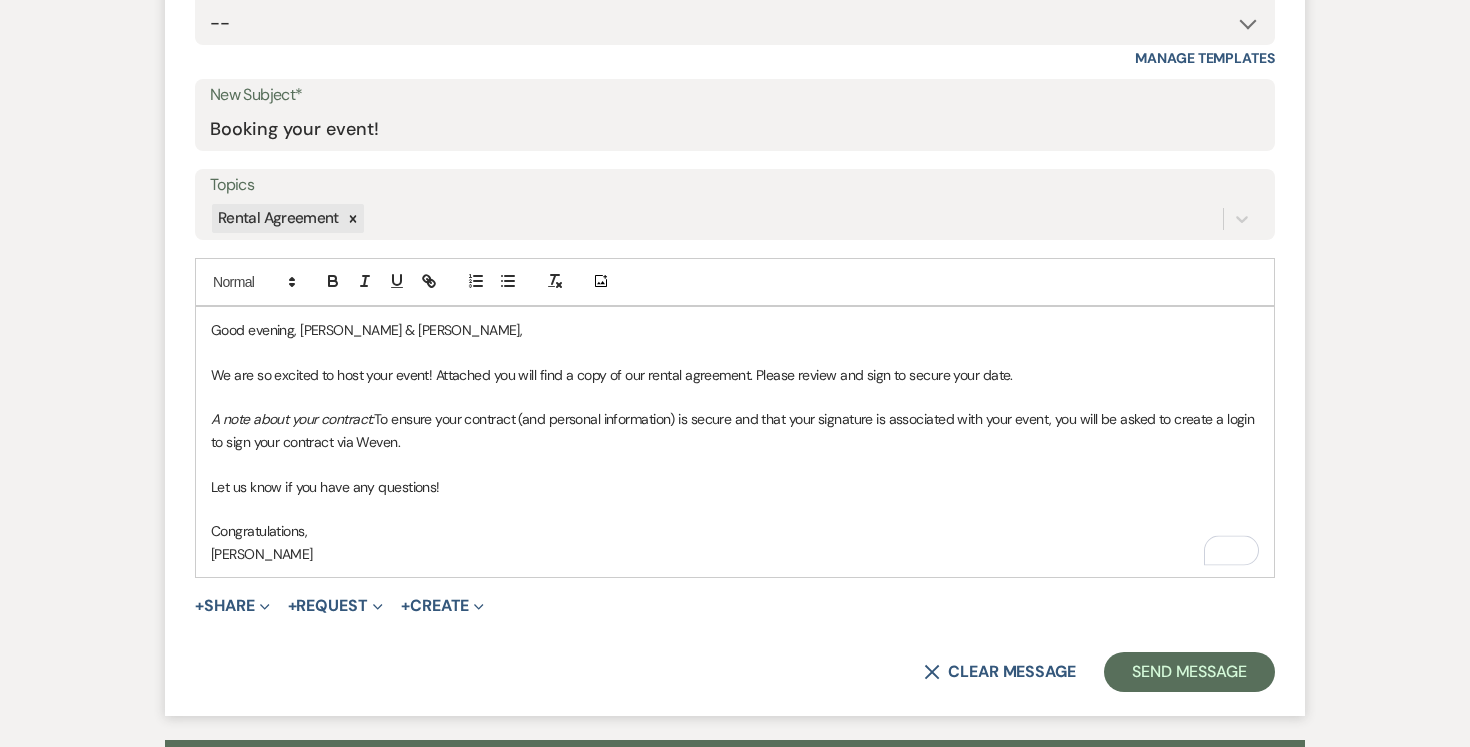 click on "Congratulations," at bounding box center [735, 531] 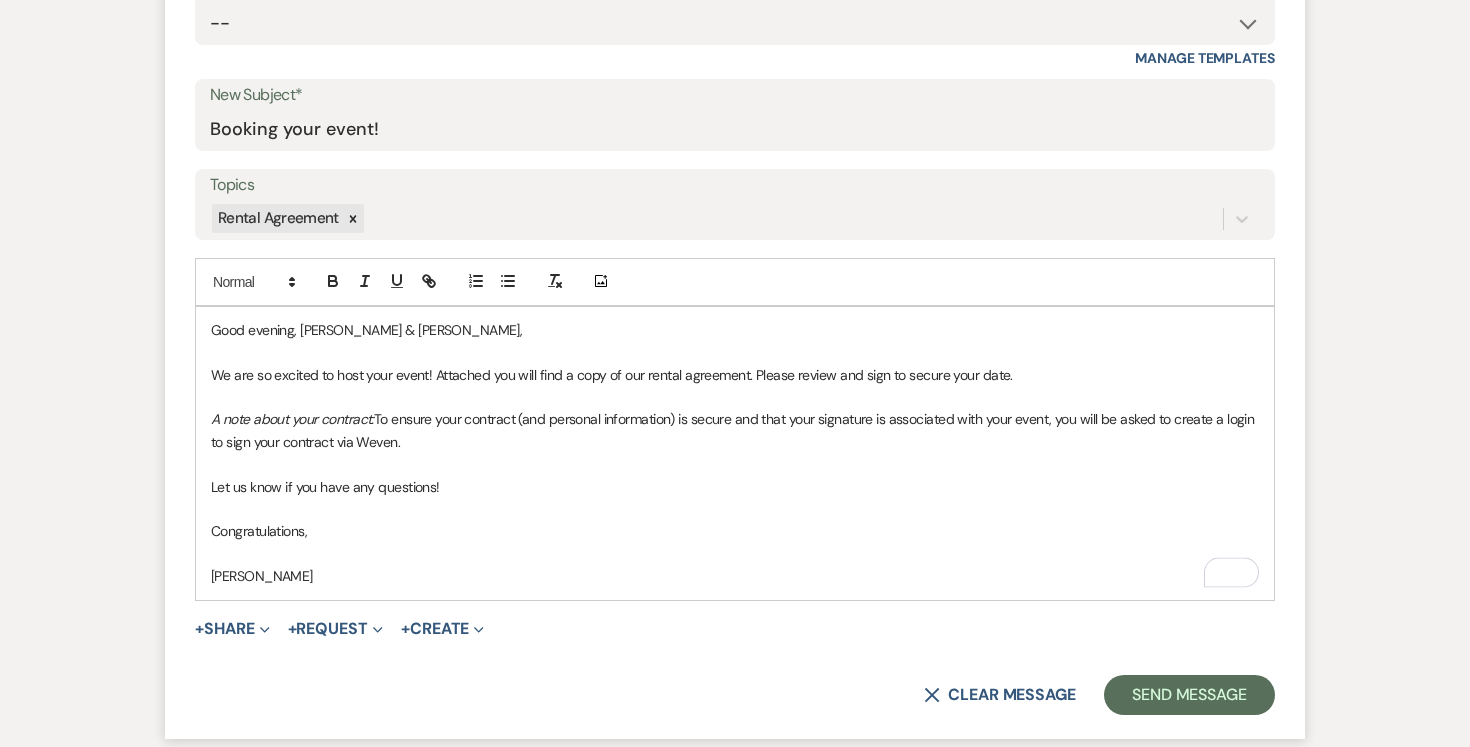 click on "[PERSON_NAME]" at bounding box center [735, 576] 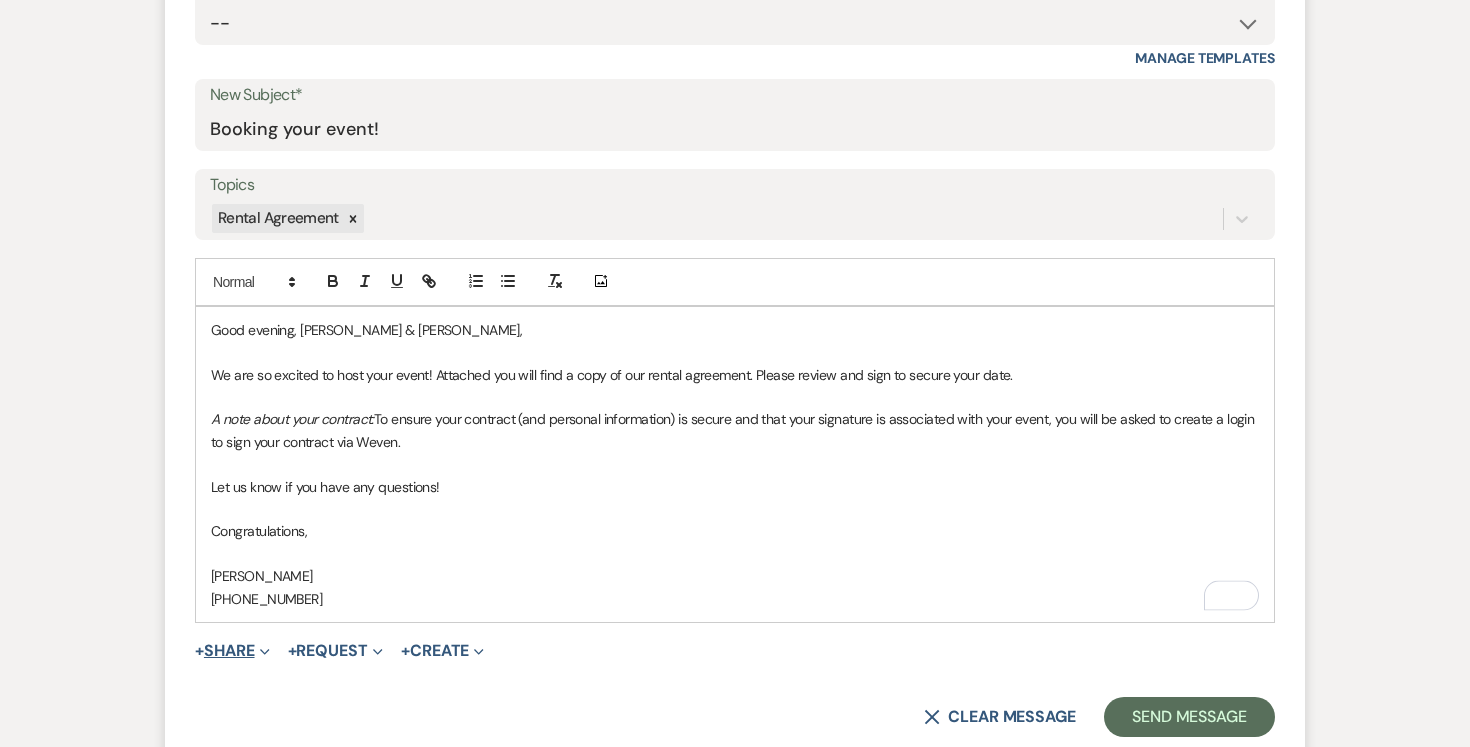 click on "+  Share Expand" at bounding box center [232, 651] 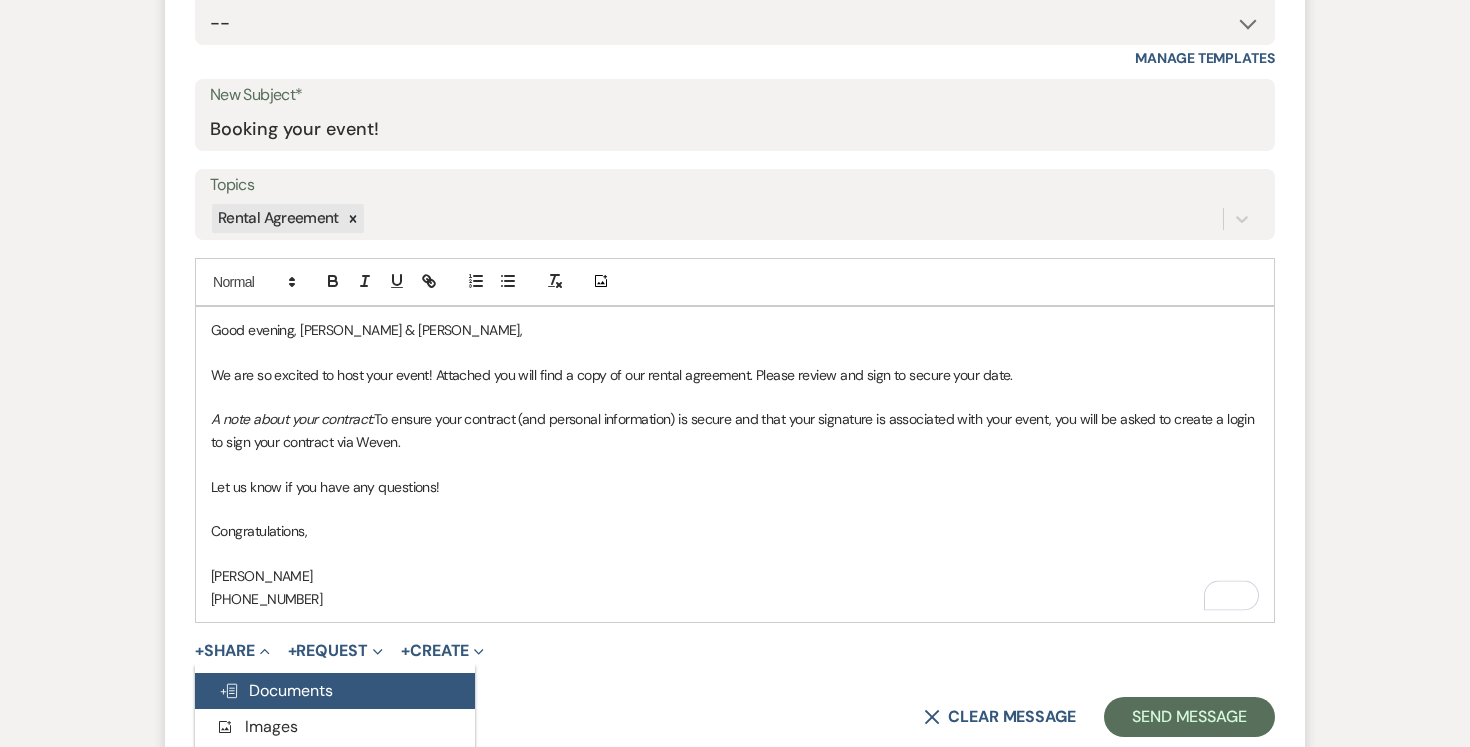 click on "Doc Upload Documents" at bounding box center (276, 690) 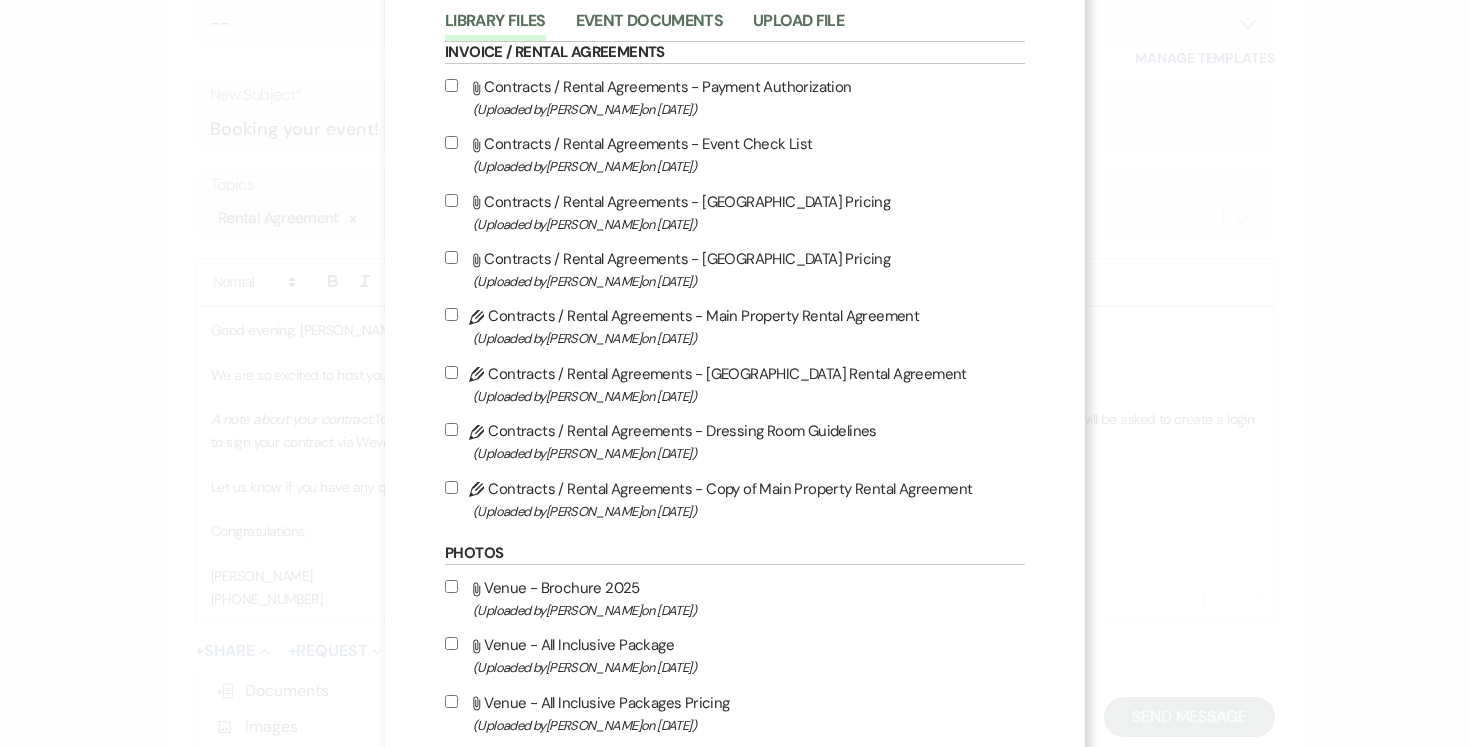 scroll, scrollTop: 120, scrollLeft: 0, axis: vertical 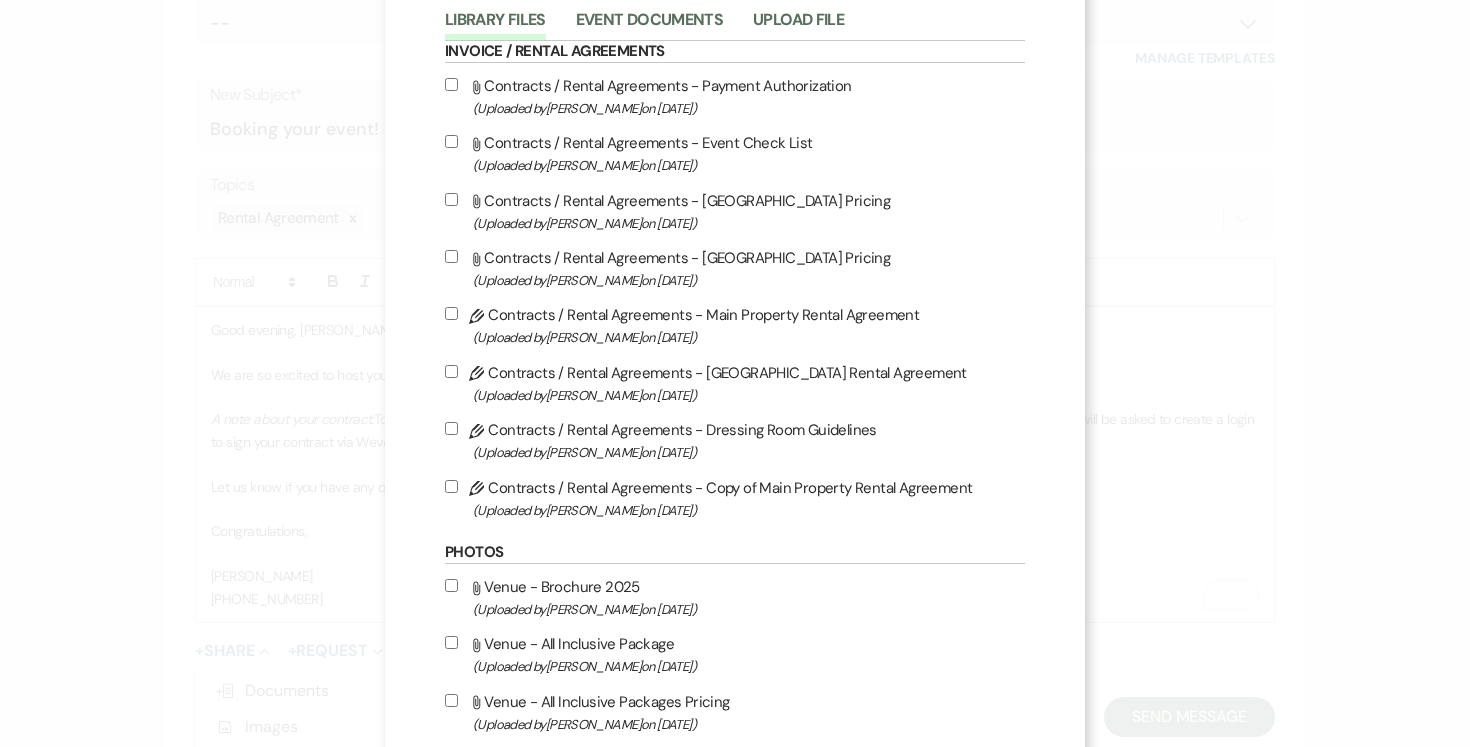 click on "Pencil Contracts / Rental Agreements - Copy of Main Property Rental Agreement (Uploaded by  Joe Doyle  on   Jun 11th, 2025 )" at bounding box center [451, 486] 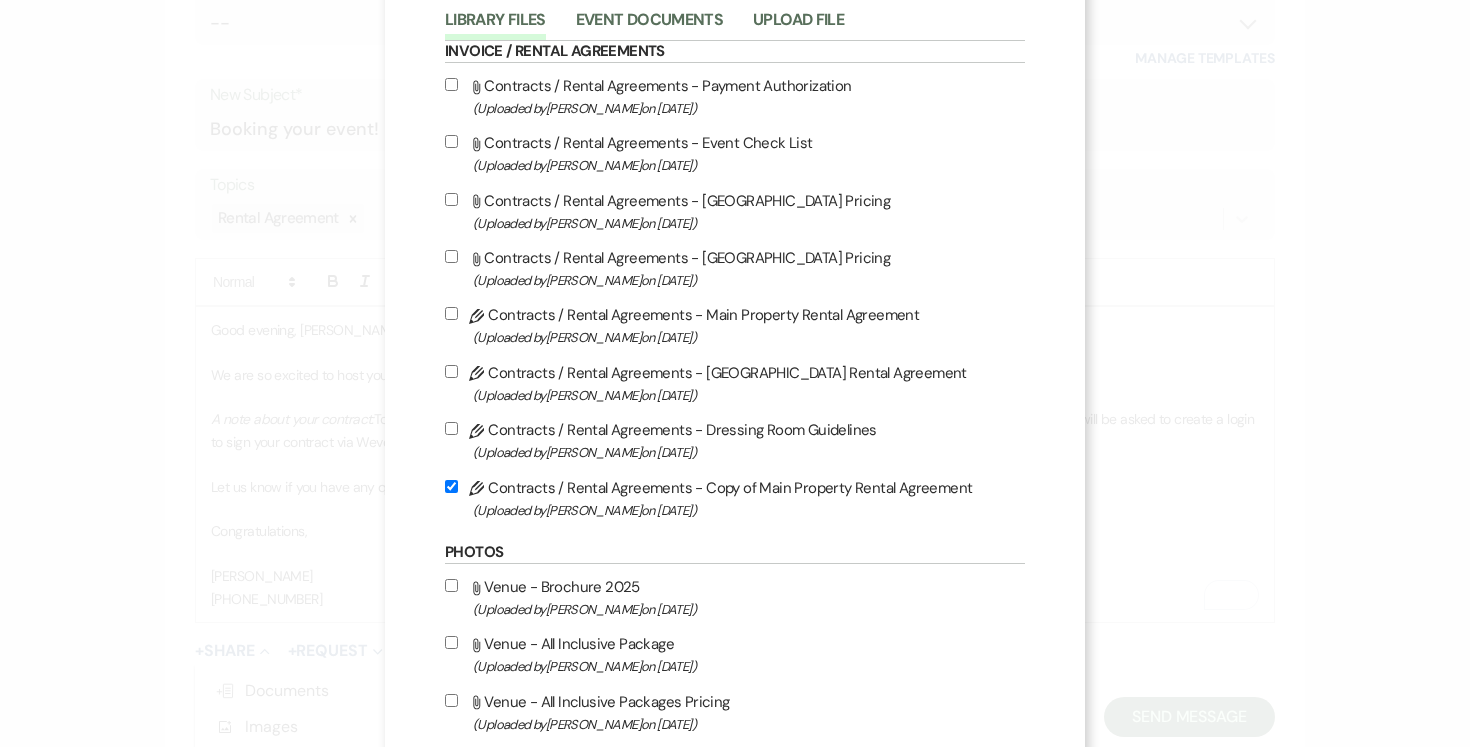 checkbox on "true" 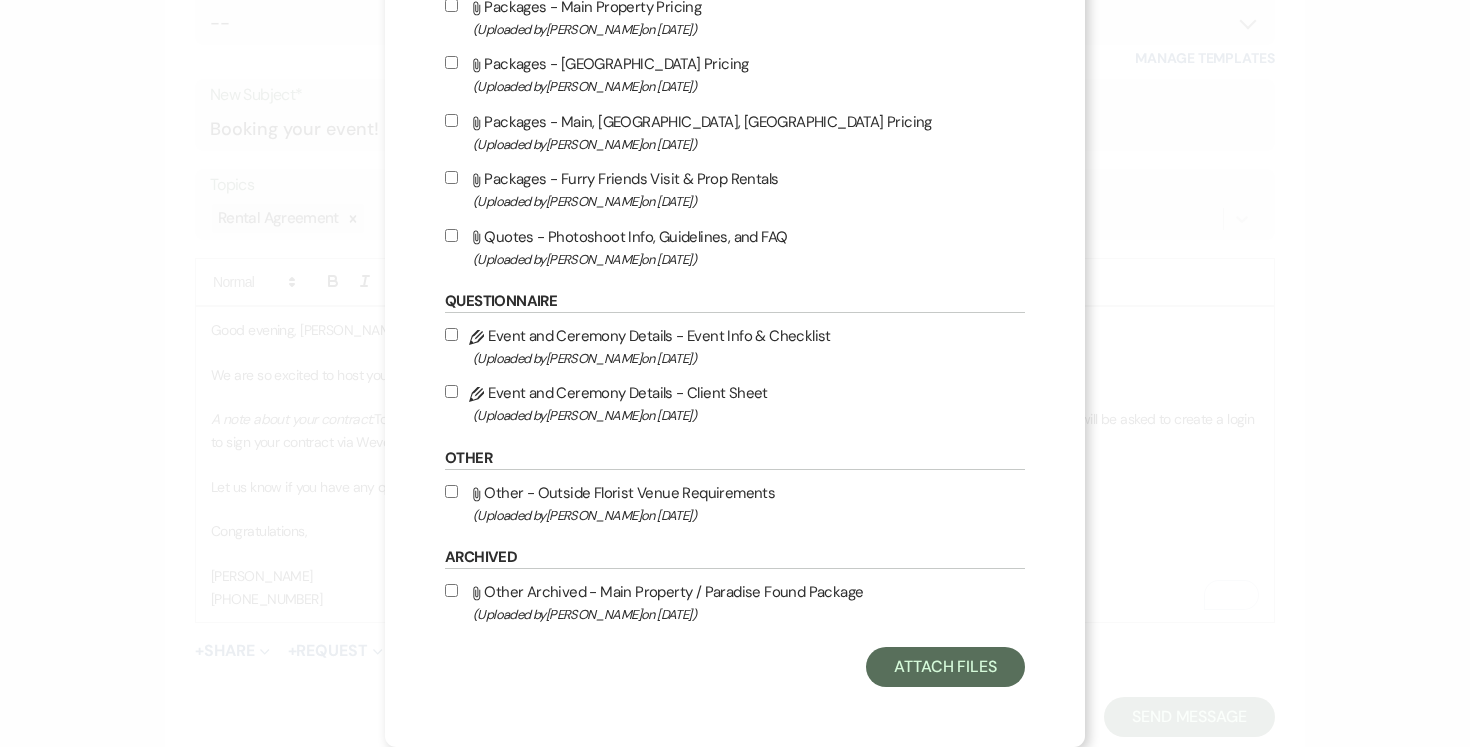 scroll, scrollTop: 923, scrollLeft: 0, axis: vertical 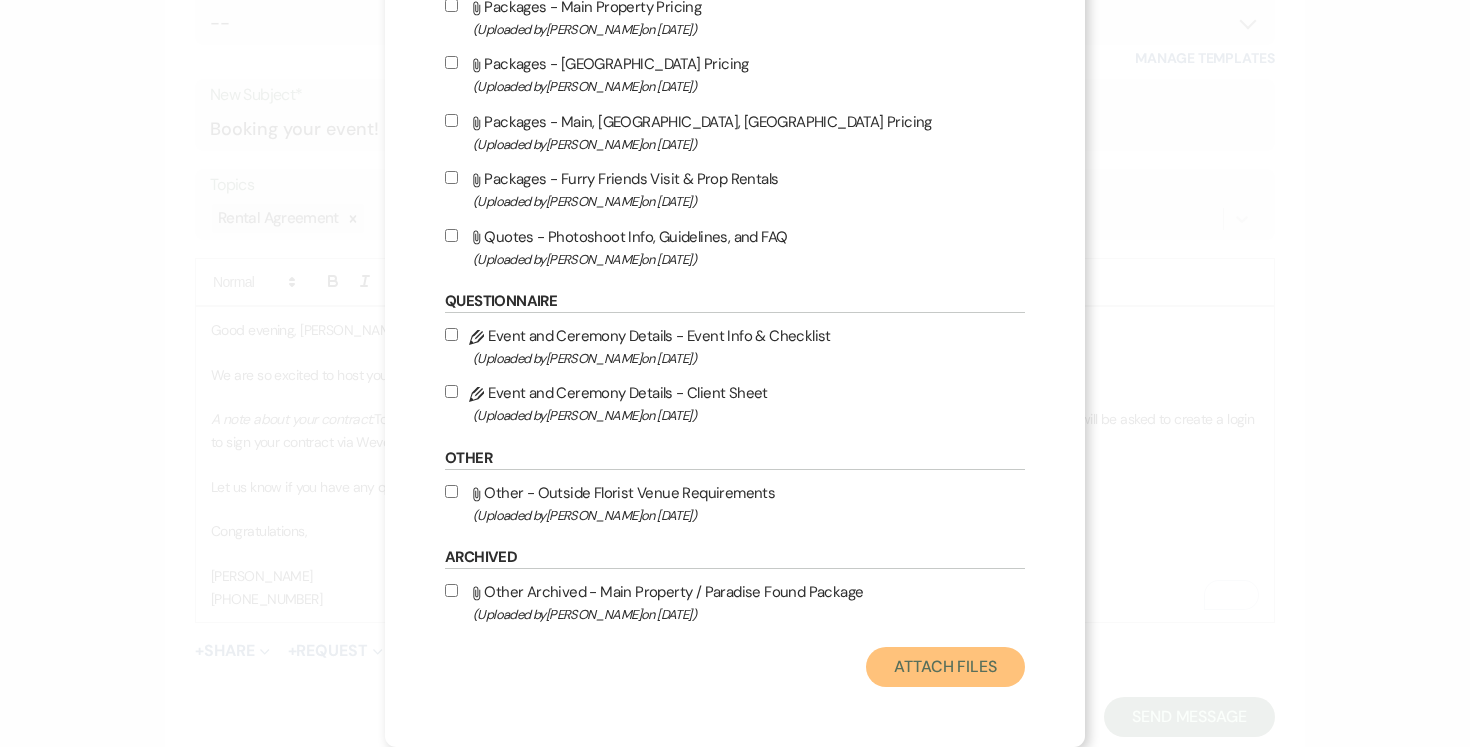 click on "Attach Files" at bounding box center [945, 667] 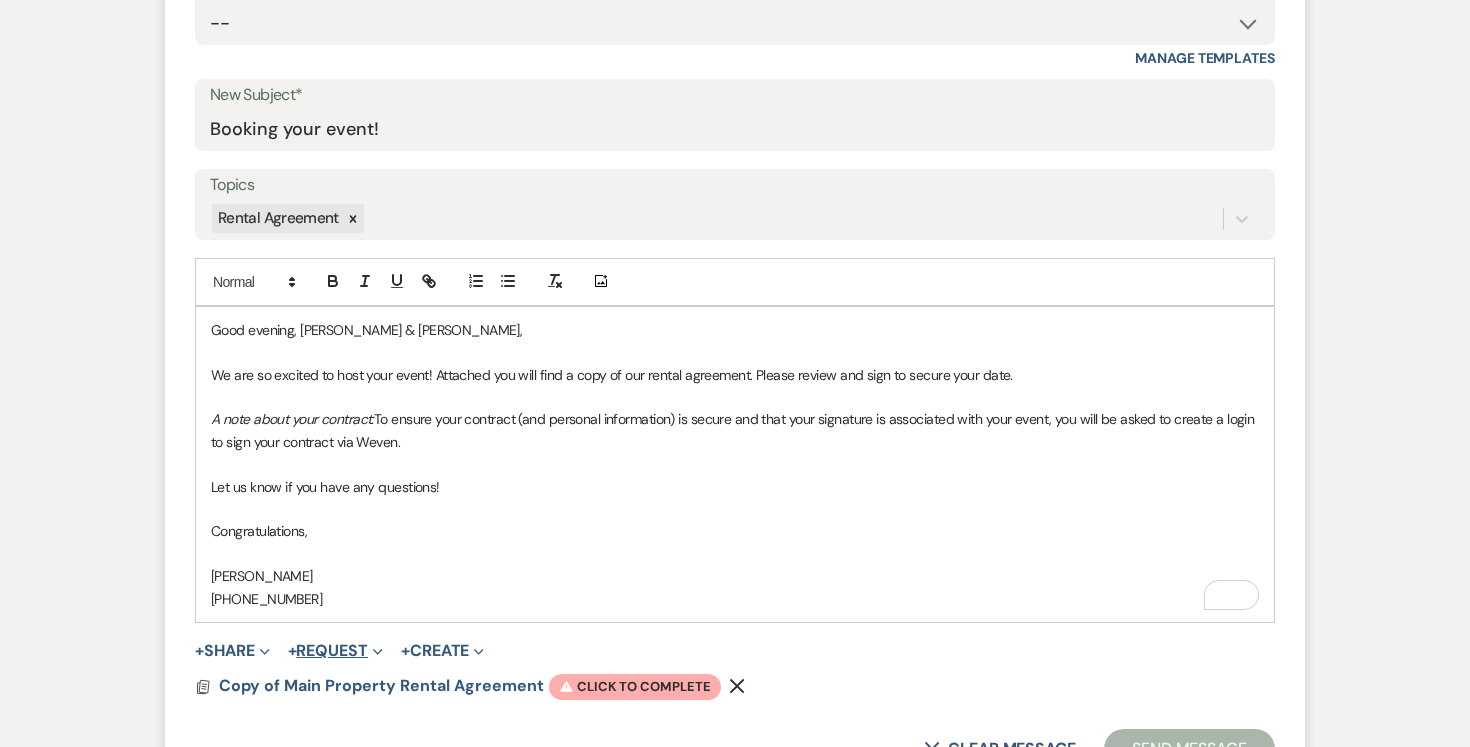 click on "+  Request Expand" at bounding box center (335, 651) 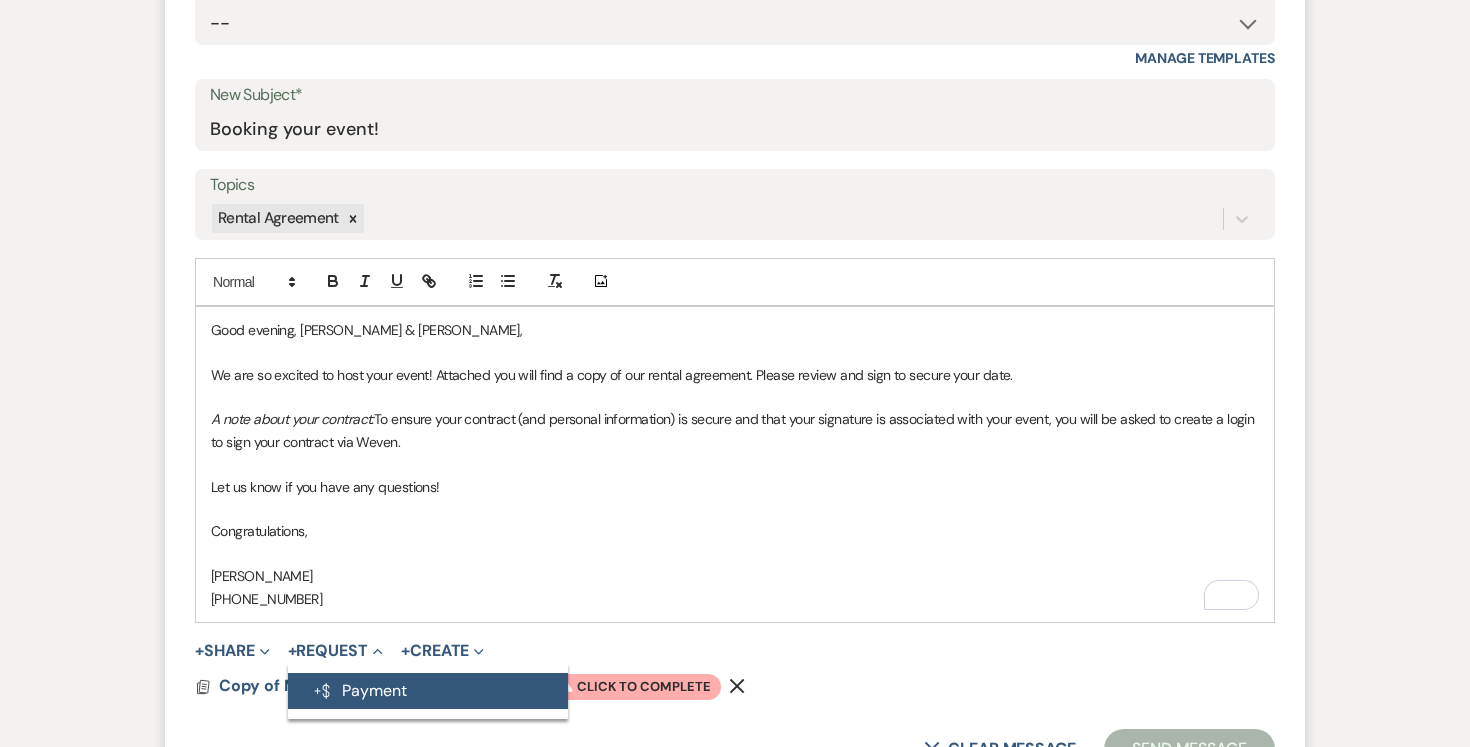 click on "Generate Payment Payment" at bounding box center (428, 691) 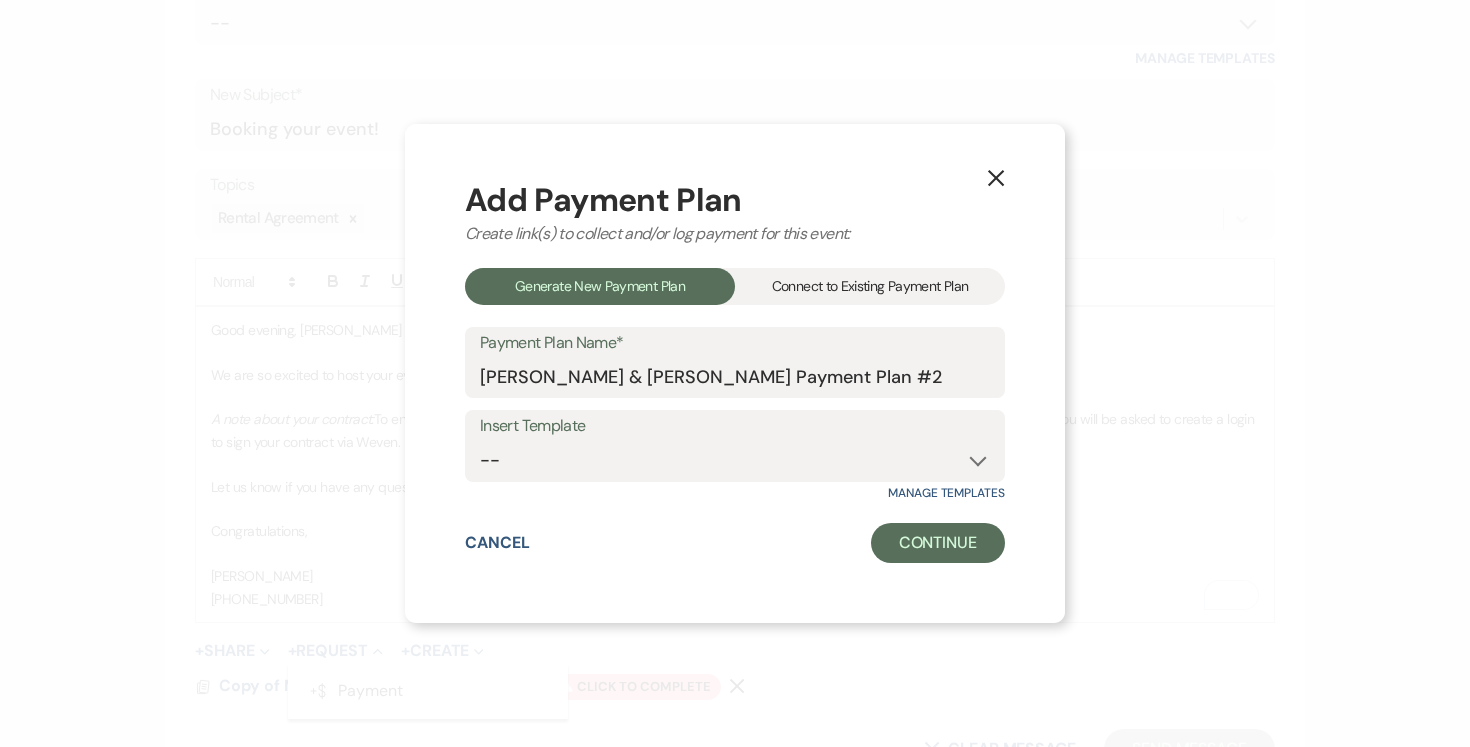 click on "Connect to Existing Payment Plan" at bounding box center [870, 286] 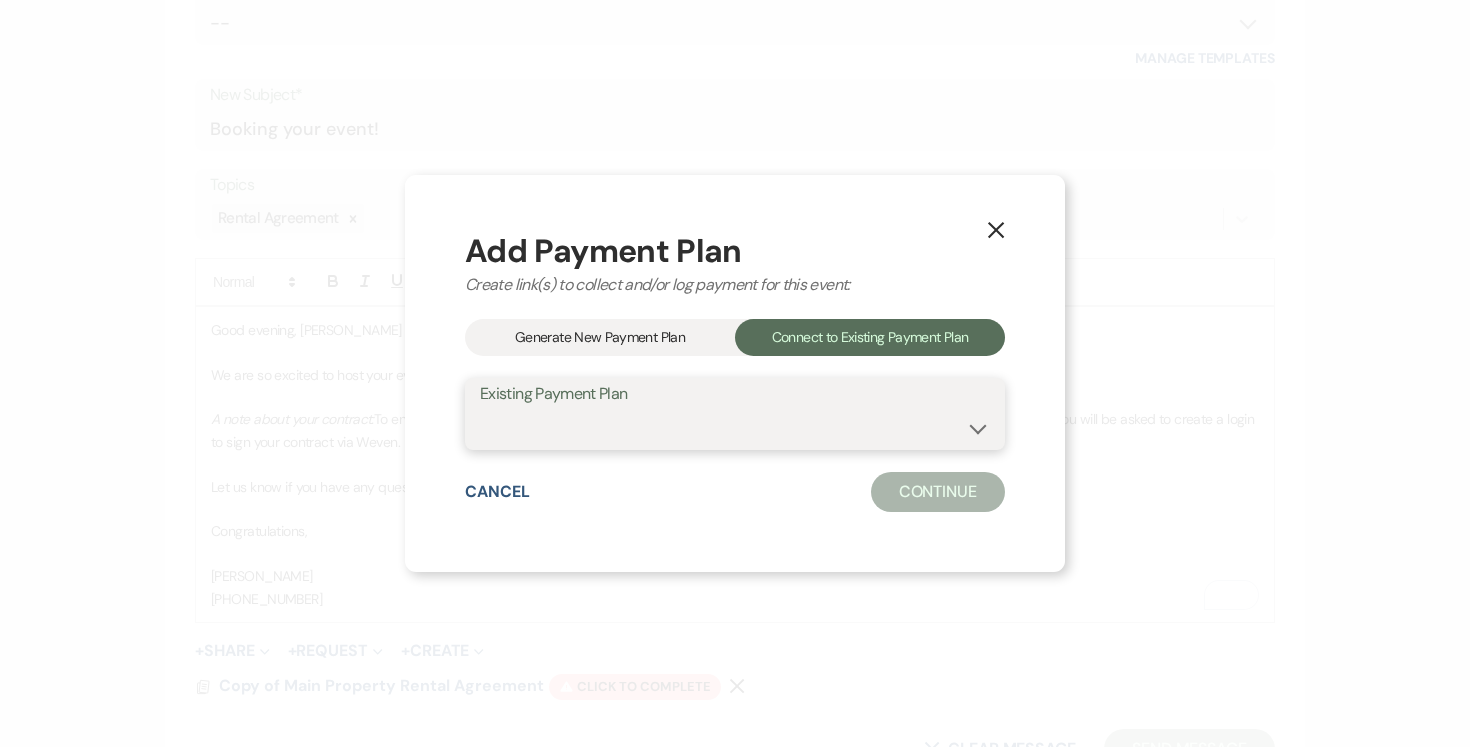 click on "Gabriella Vazquez & Alexander Bromley's Payment Plan #1" at bounding box center (735, 428) 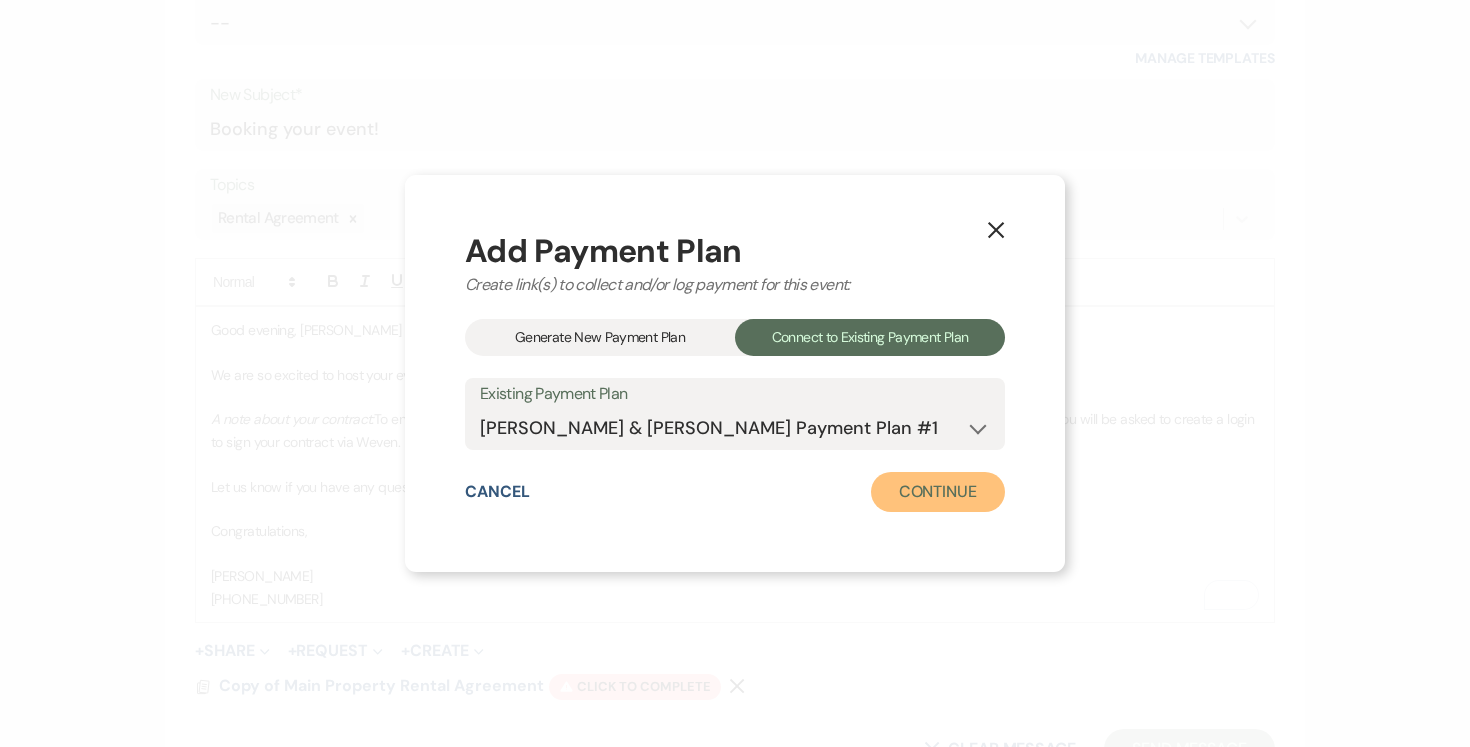 click on "Continue" at bounding box center [938, 492] 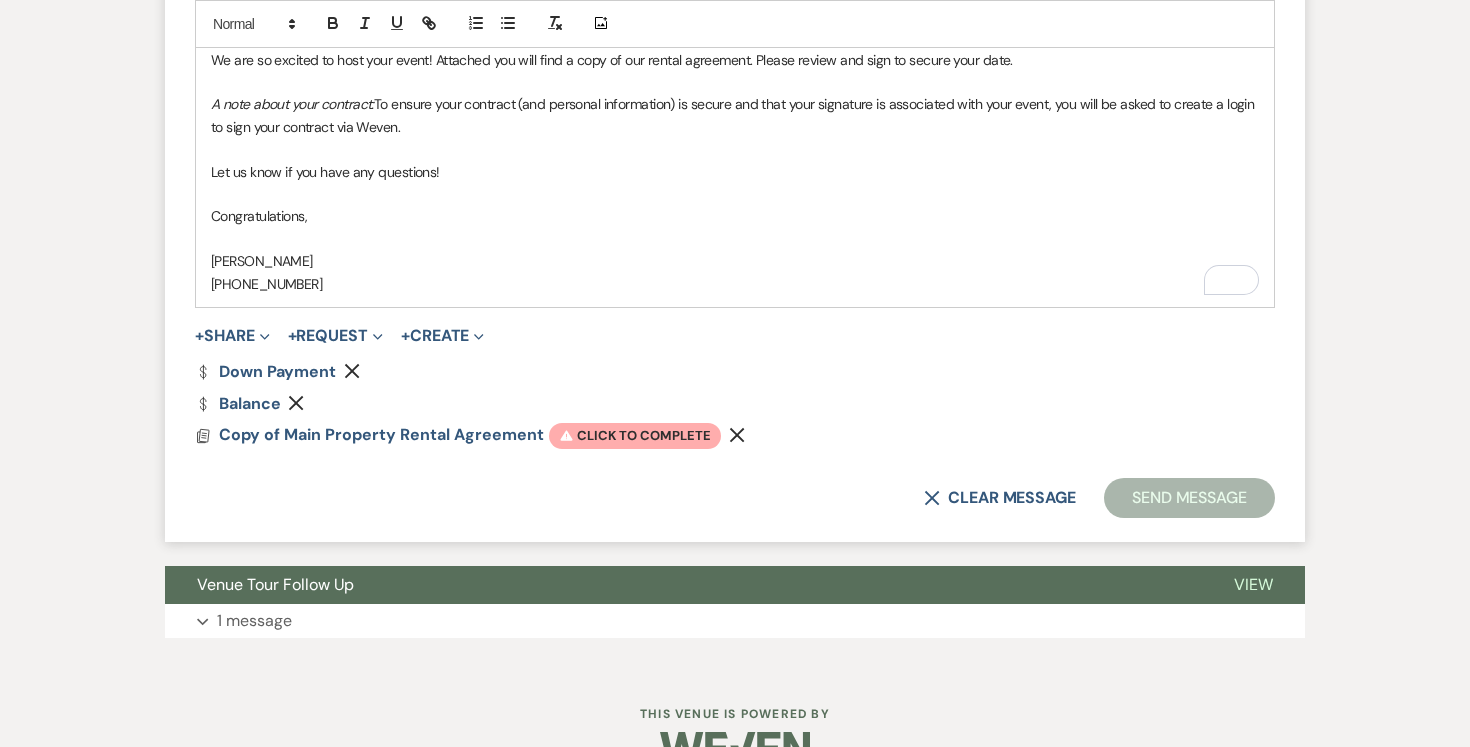 scroll, scrollTop: 1335, scrollLeft: 0, axis: vertical 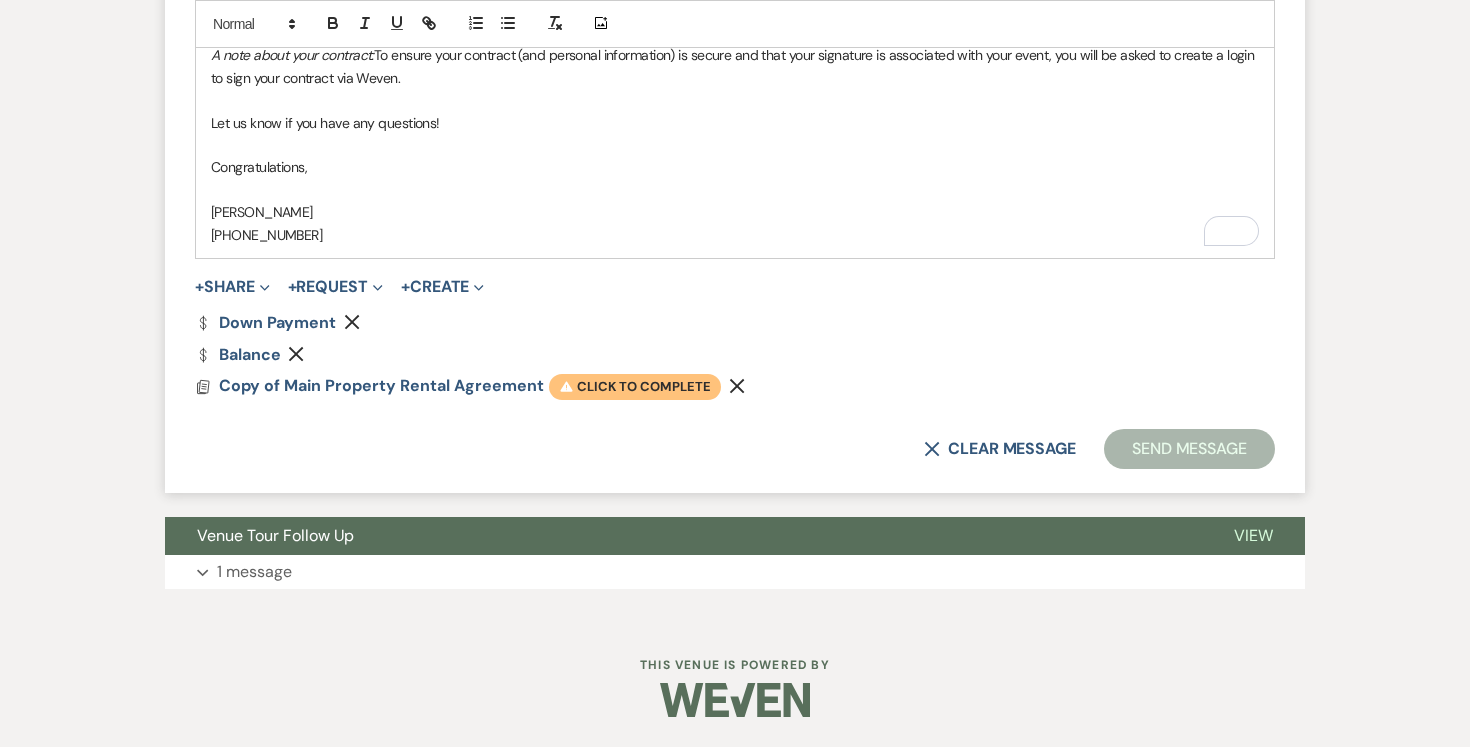 click on "Warning   Click to complete" at bounding box center [635, 387] 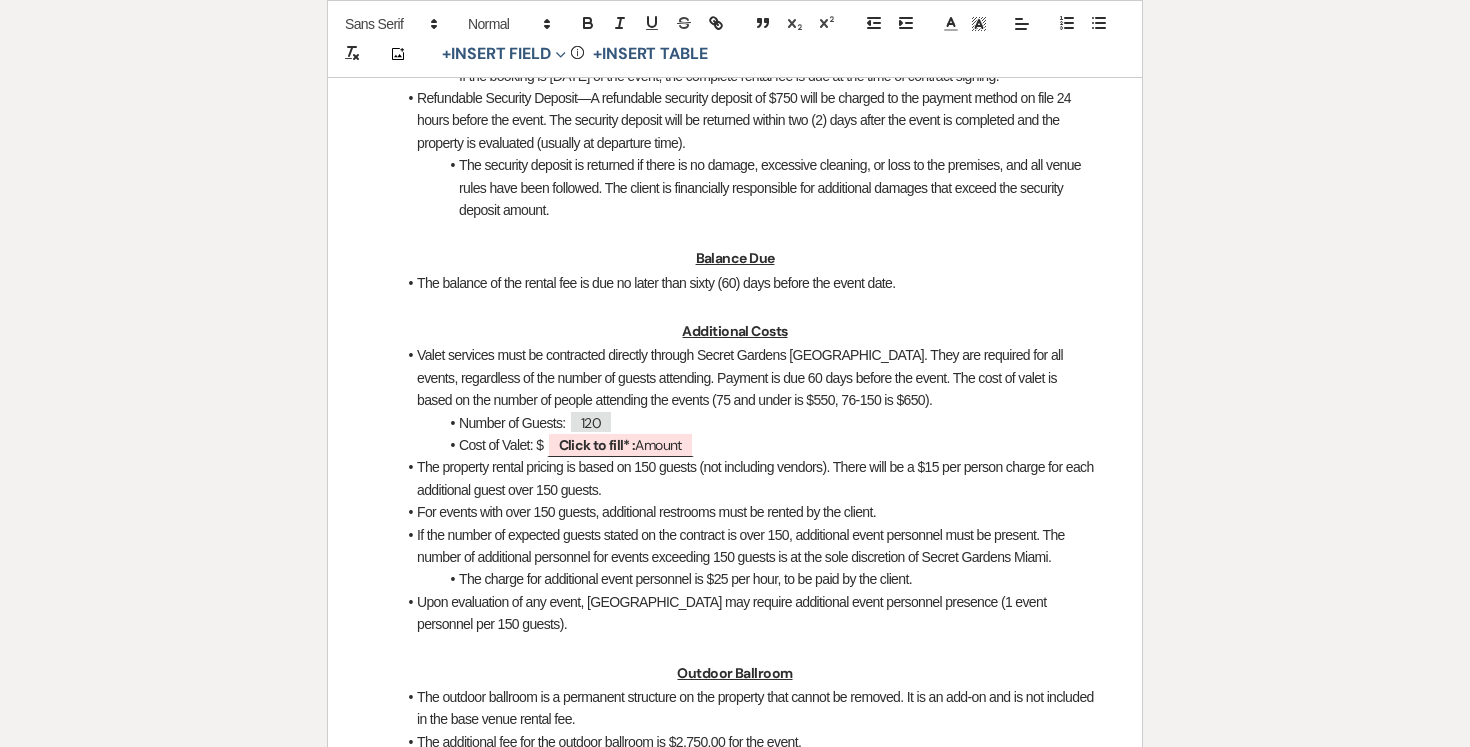 scroll, scrollTop: 1665, scrollLeft: 0, axis: vertical 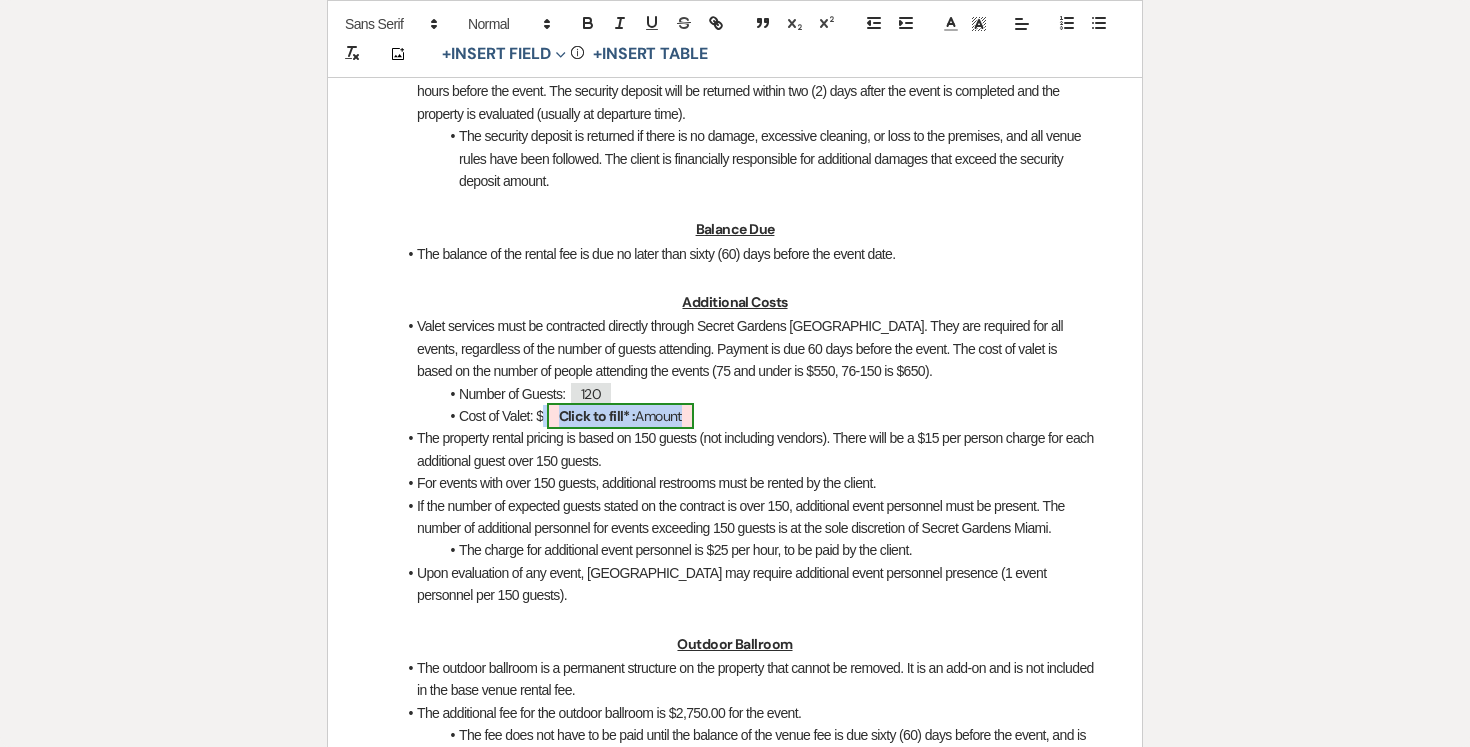 click on "Click to fill* :
Amount" at bounding box center (620, 416) 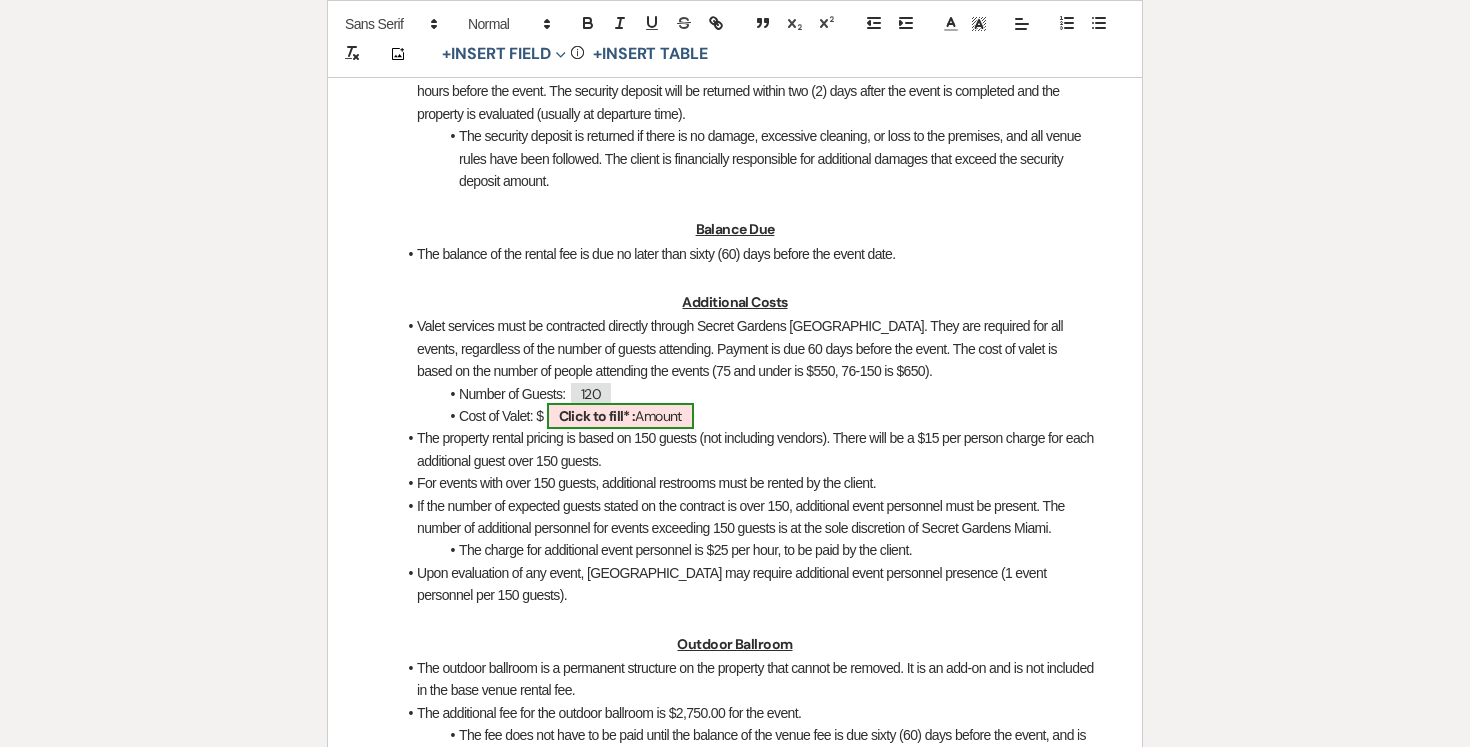select on "owner" 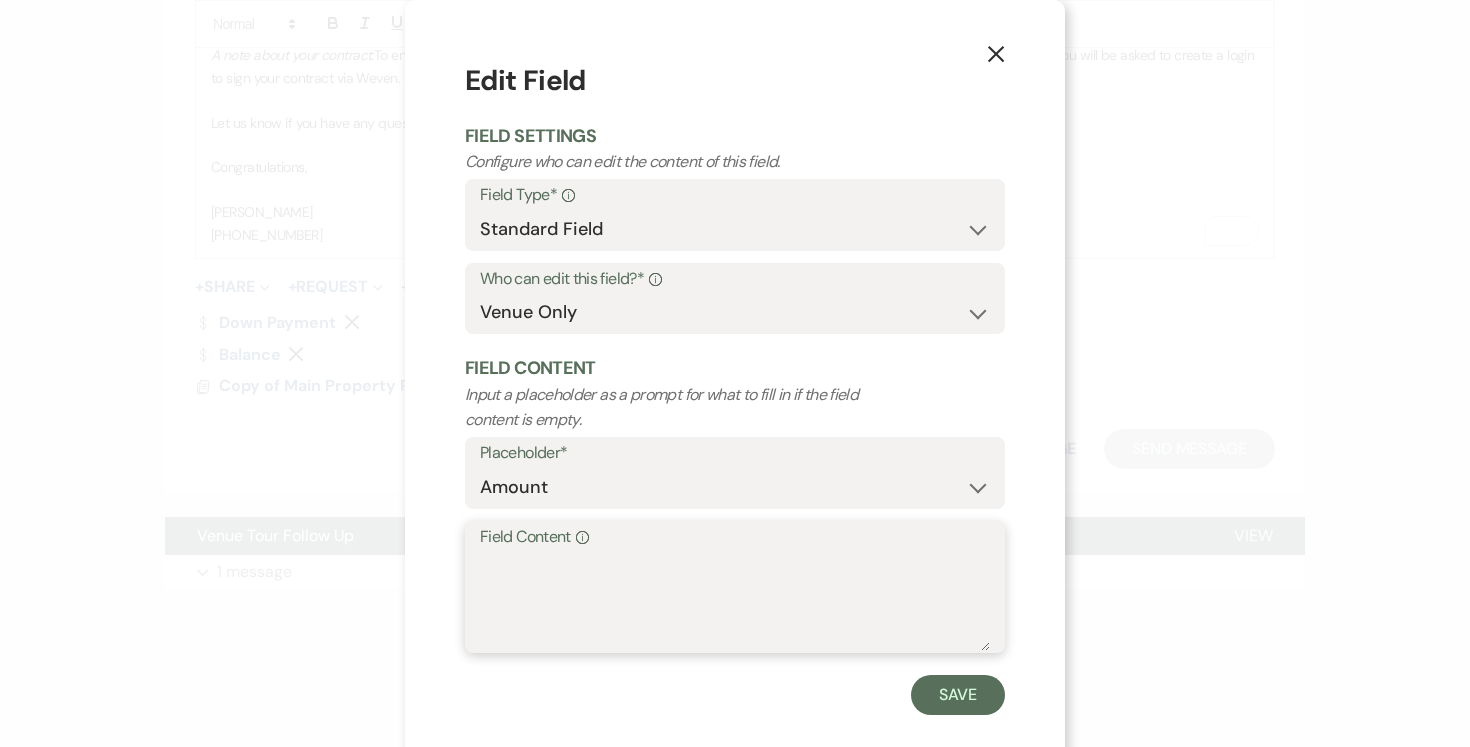 click on "Field Content Info" at bounding box center [735, 601] 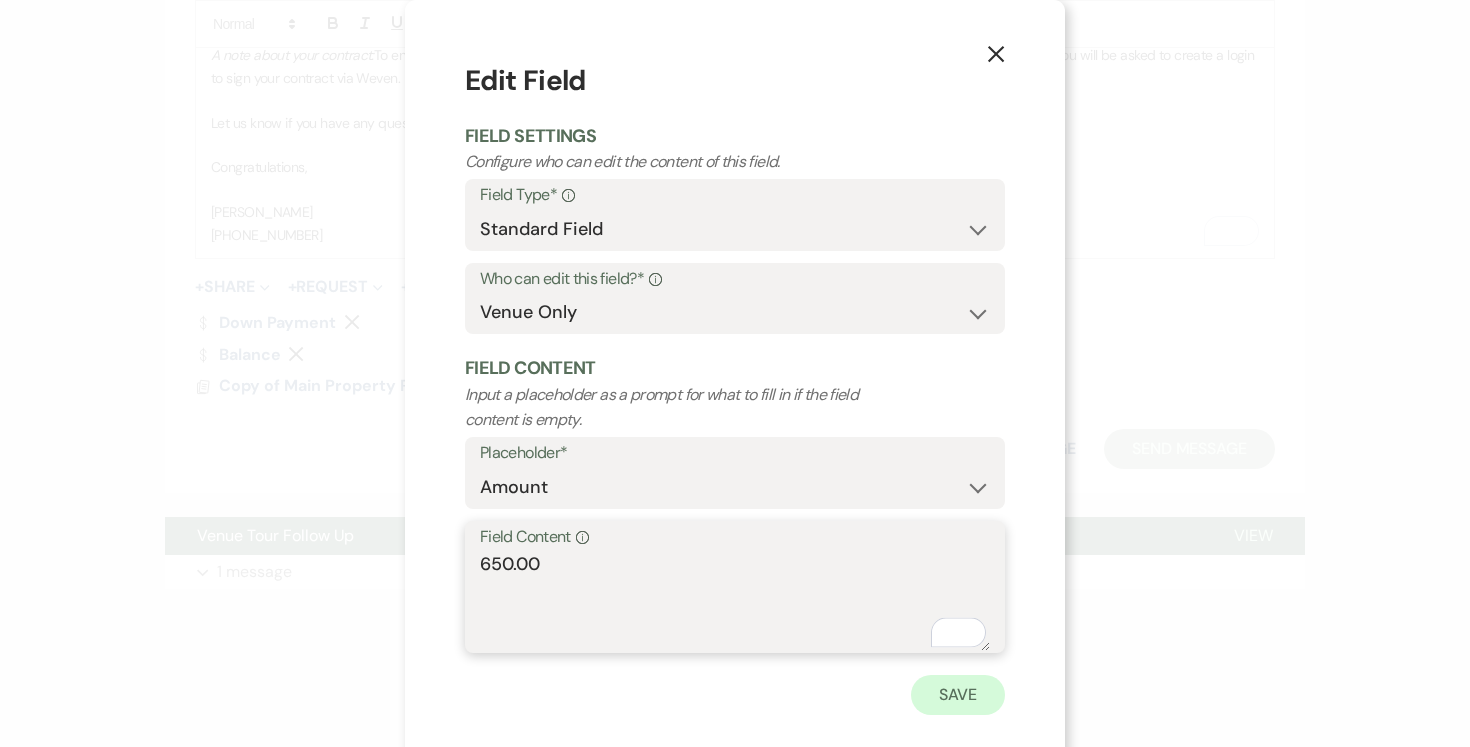 type on "650.00" 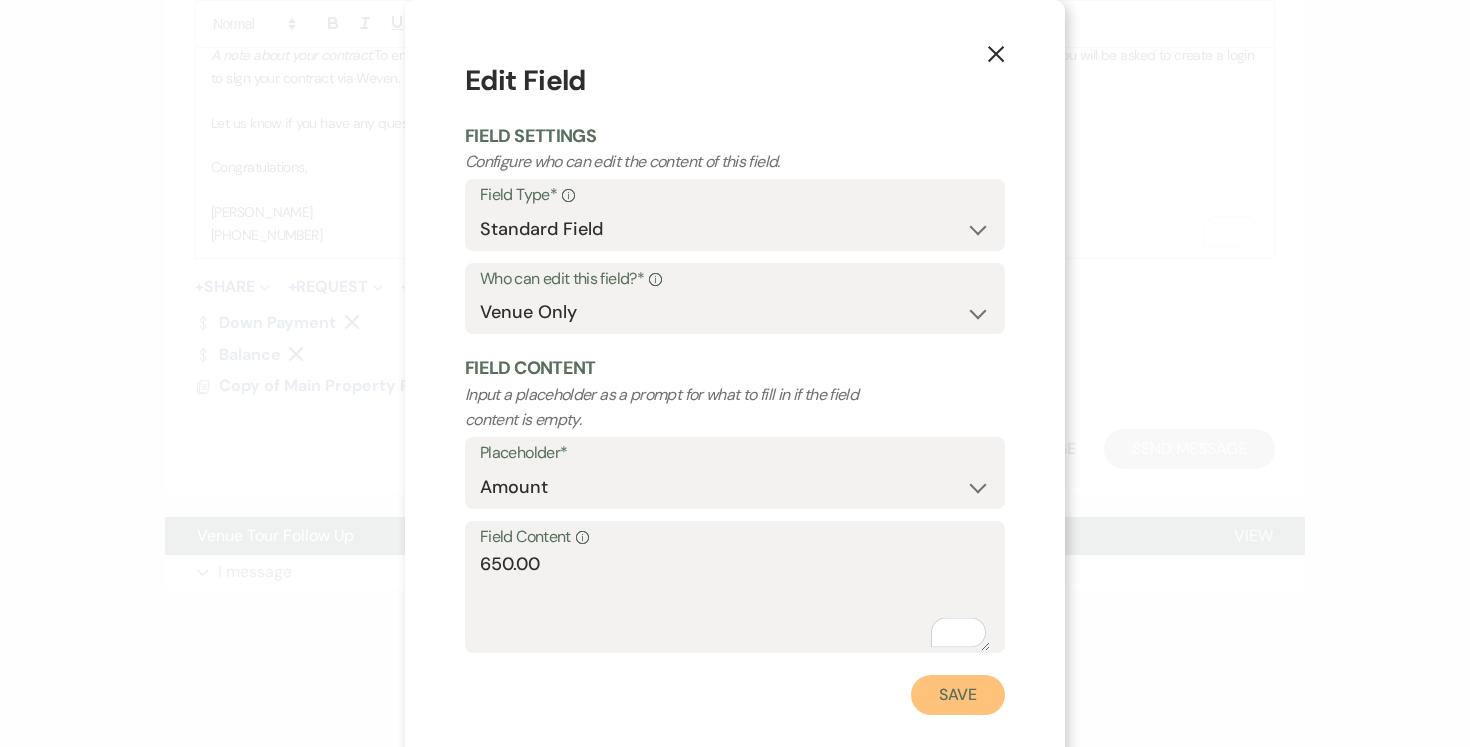 click on "Save" at bounding box center [958, 695] 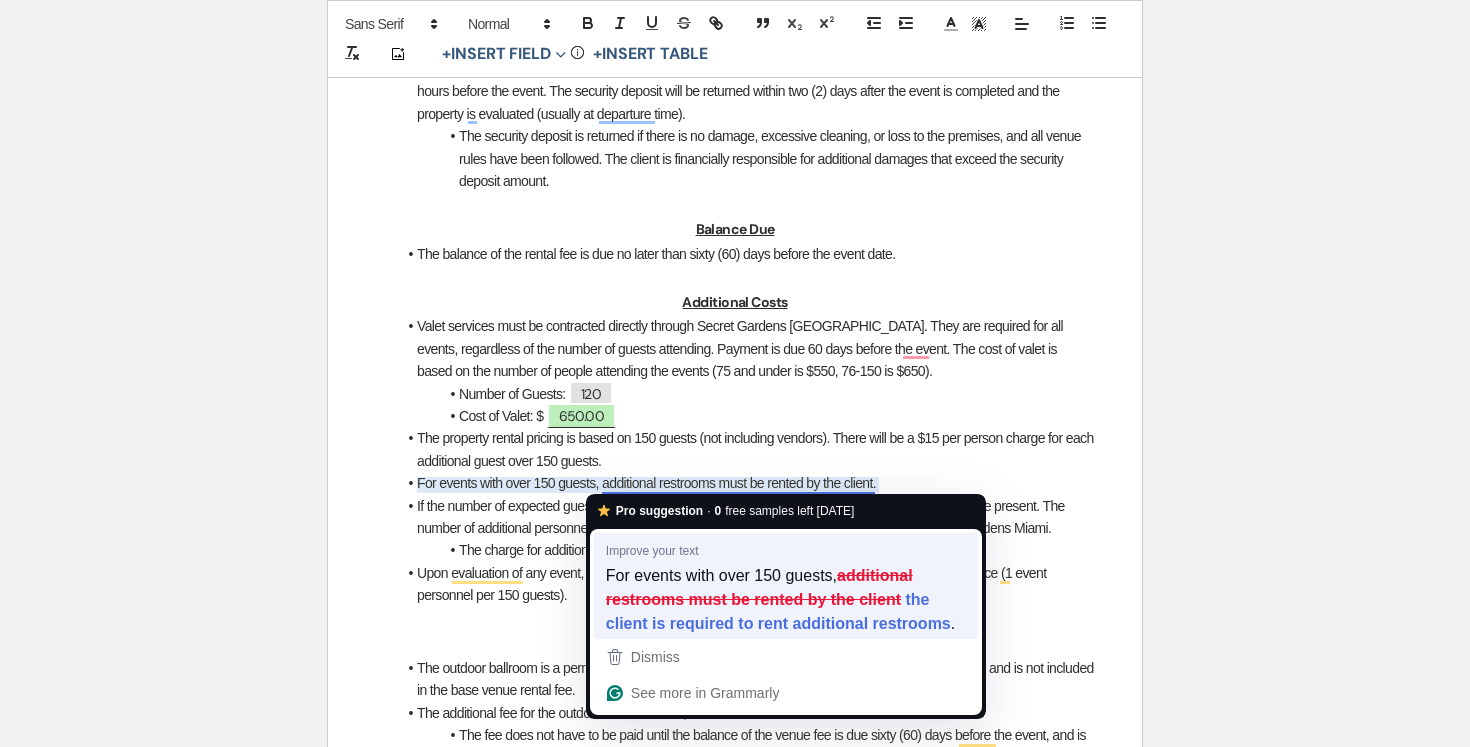 type 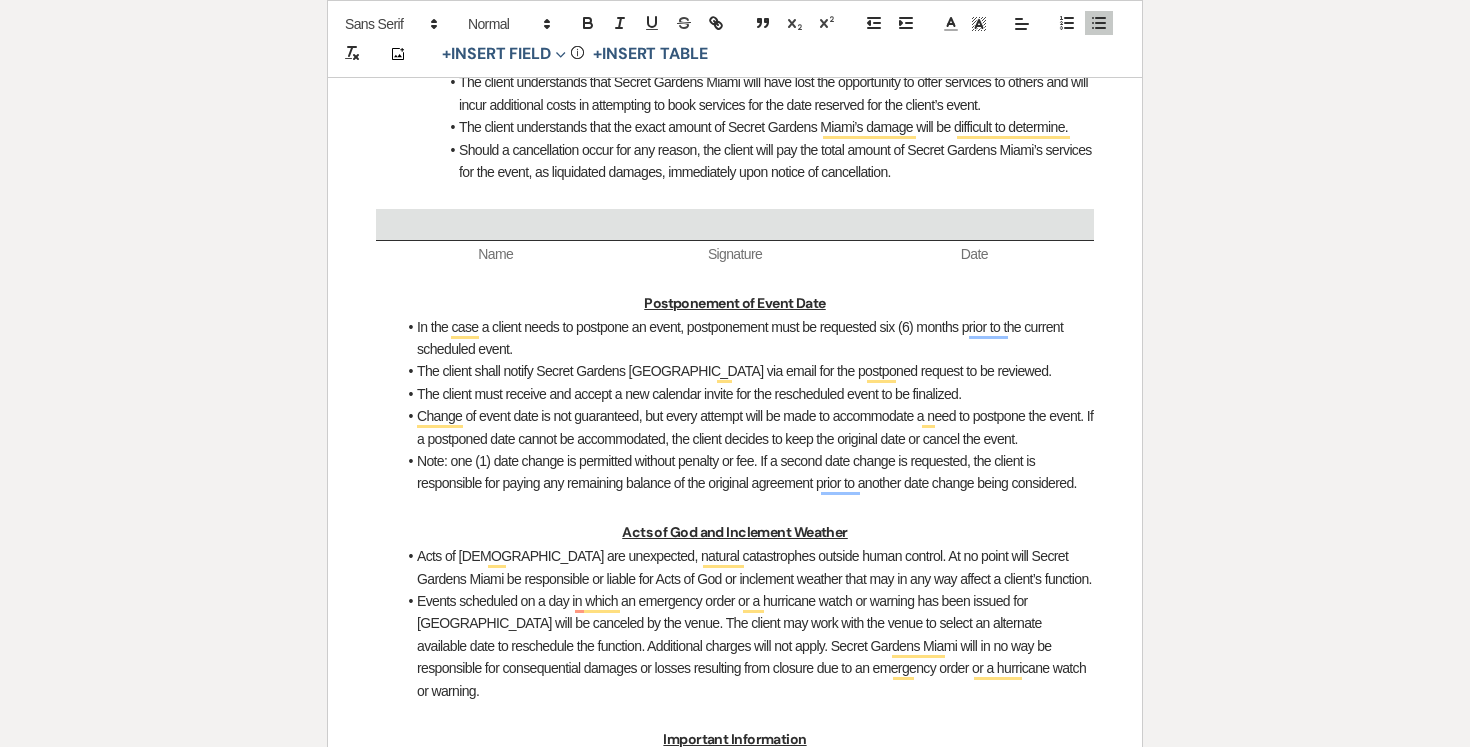 scroll, scrollTop: 2890, scrollLeft: 0, axis: vertical 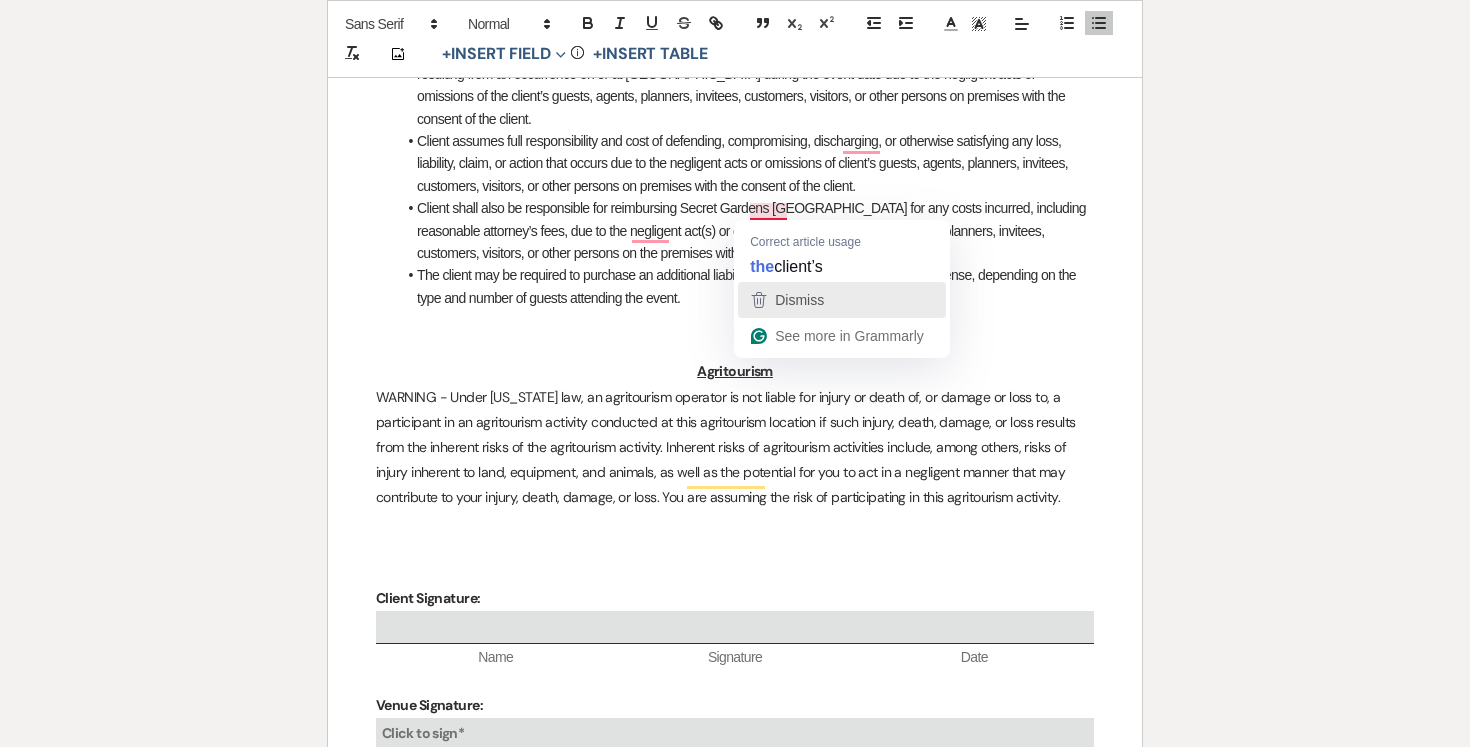 drag, startPoint x: 781, startPoint y: 285, endPoint x: 762, endPoint y: 276, distance: 21.023796 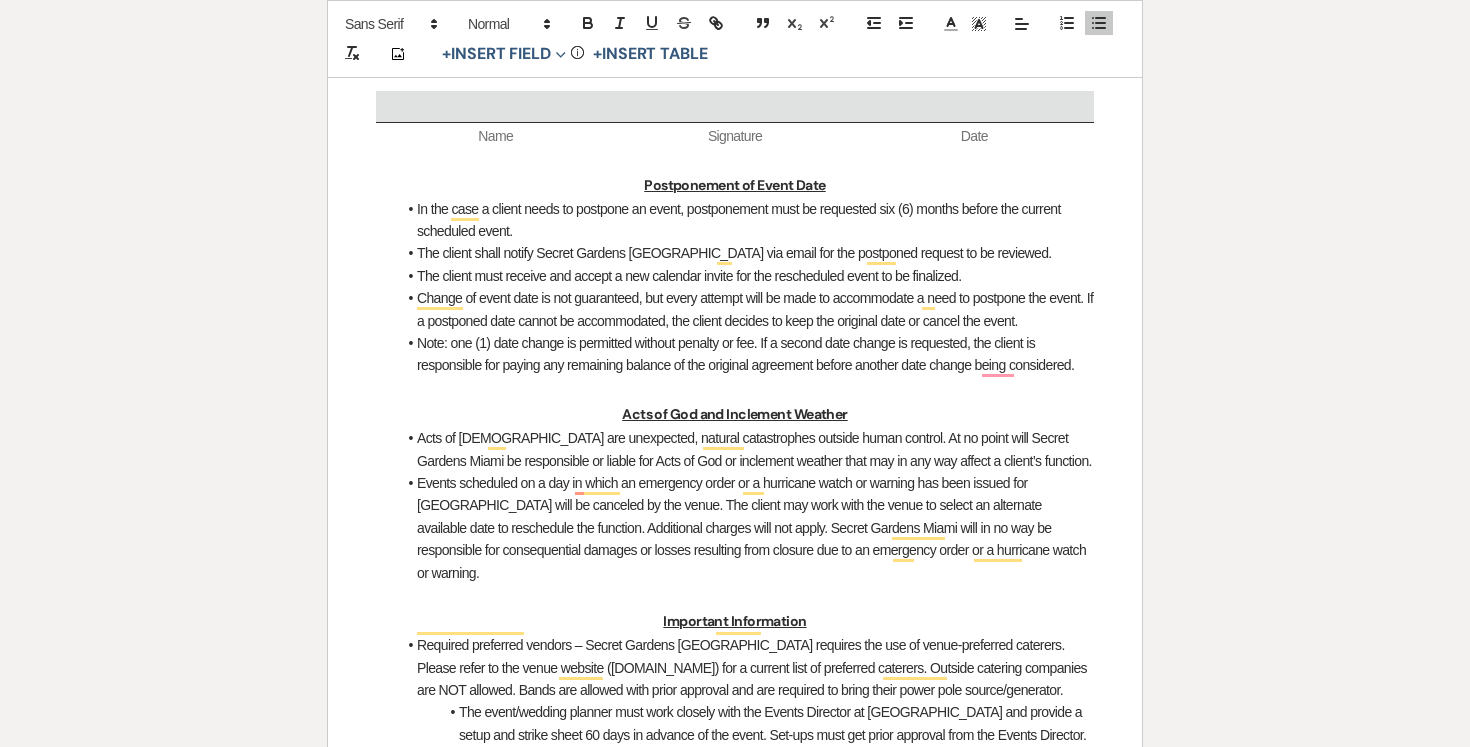 scroll, scrollTop: 3004, scrollLeft: 0, axis: vertical 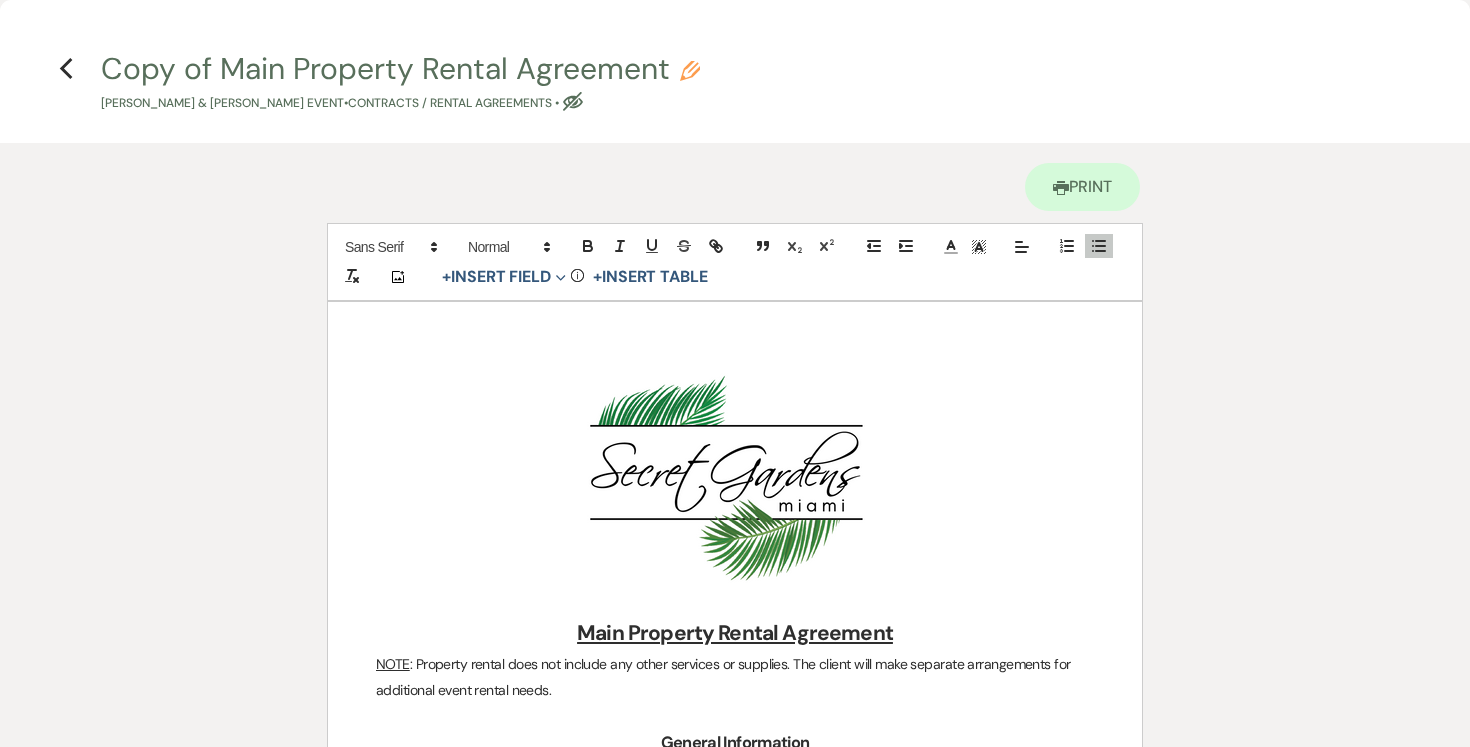 click on "Previous" 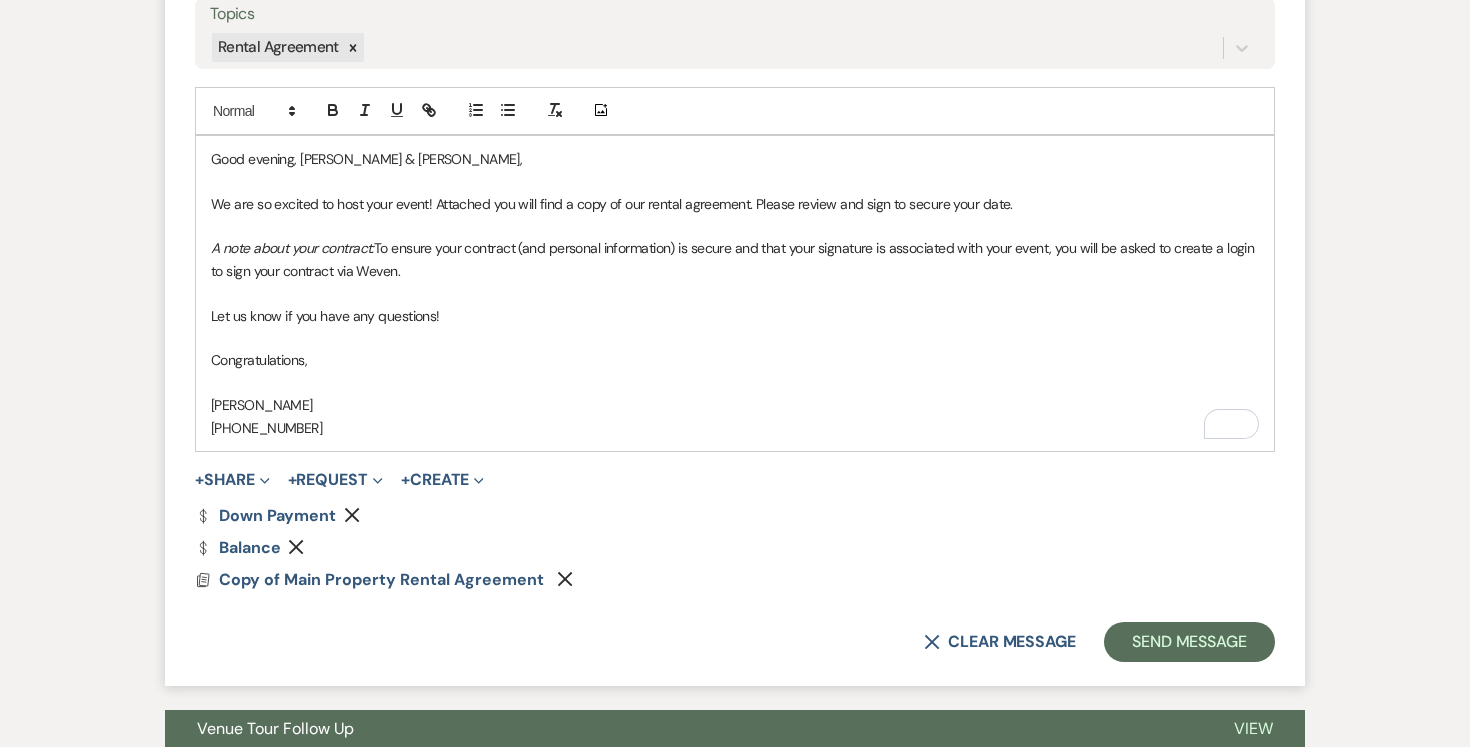 scroll, scrollTop: 1154, scrollLeft: 0, axis: vertical 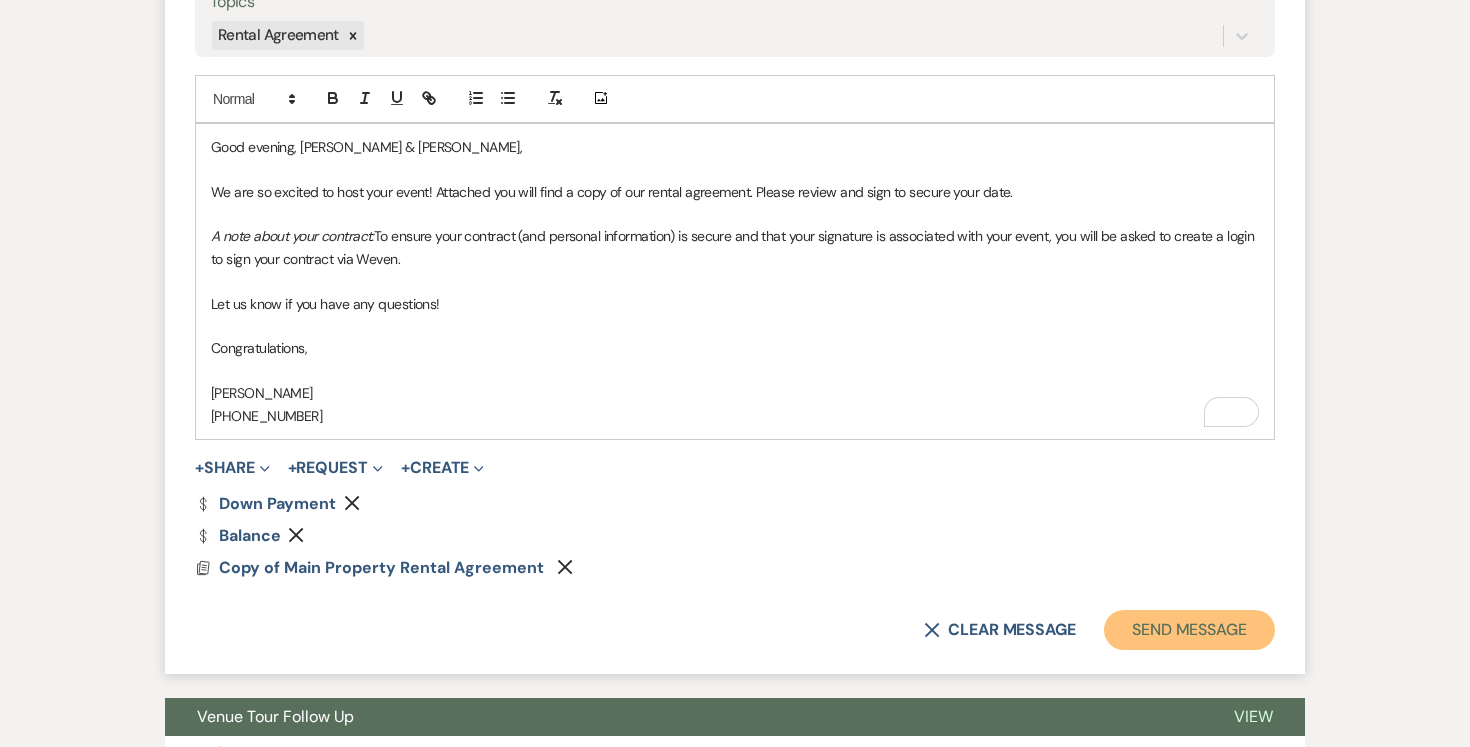 click on "Send Message" at bounding box center [1189, 630] 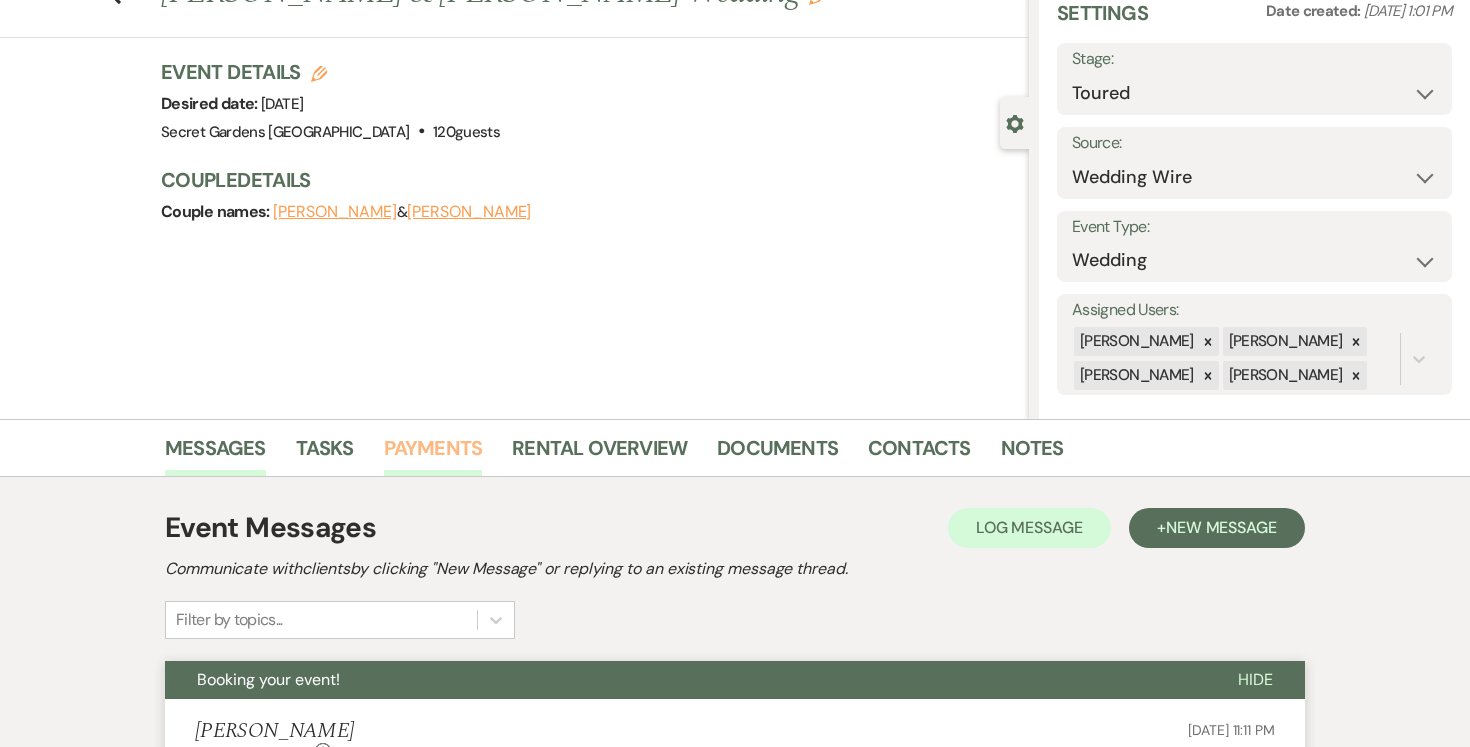 scroll, scrollTop: 0, scrollLeft: 0, axis: both 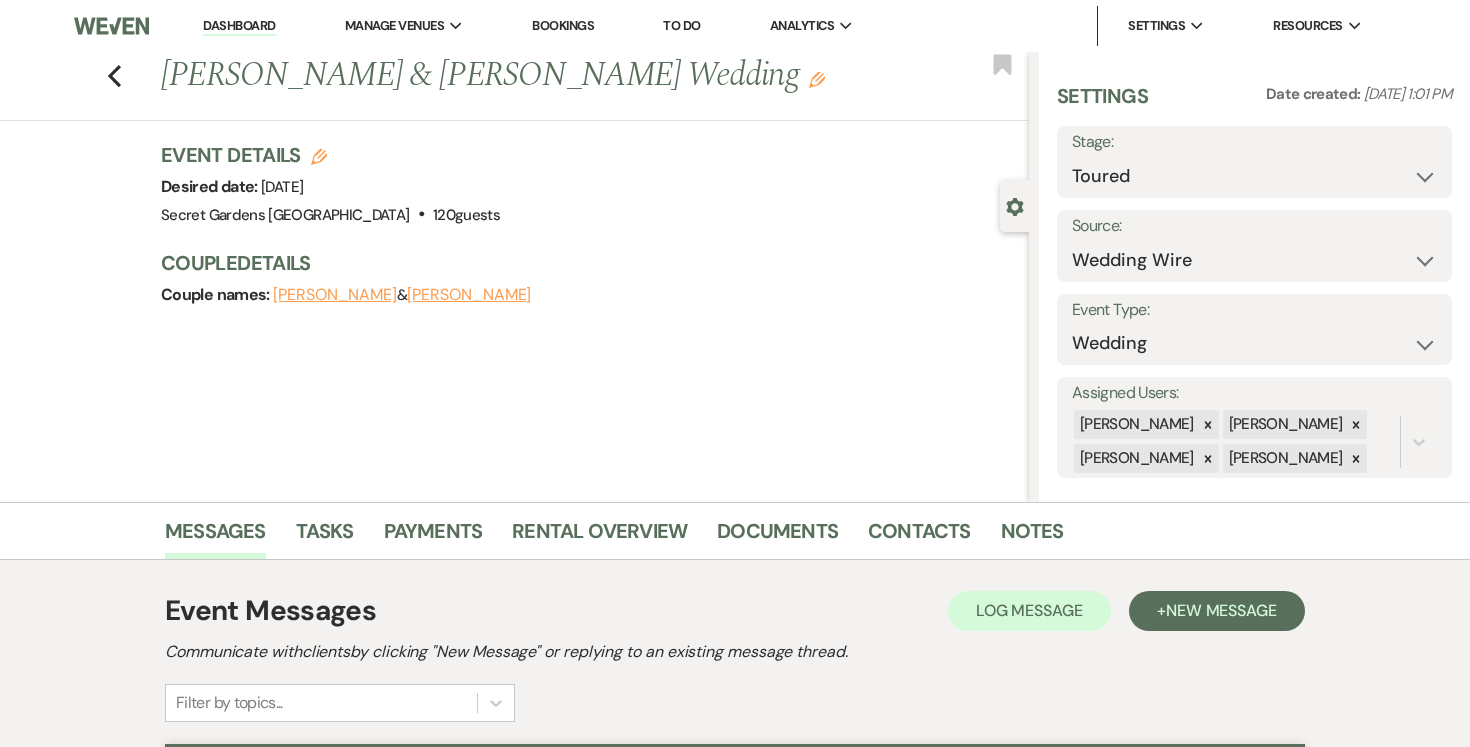 click on "Dashboard" at bounding box center [239, 26] 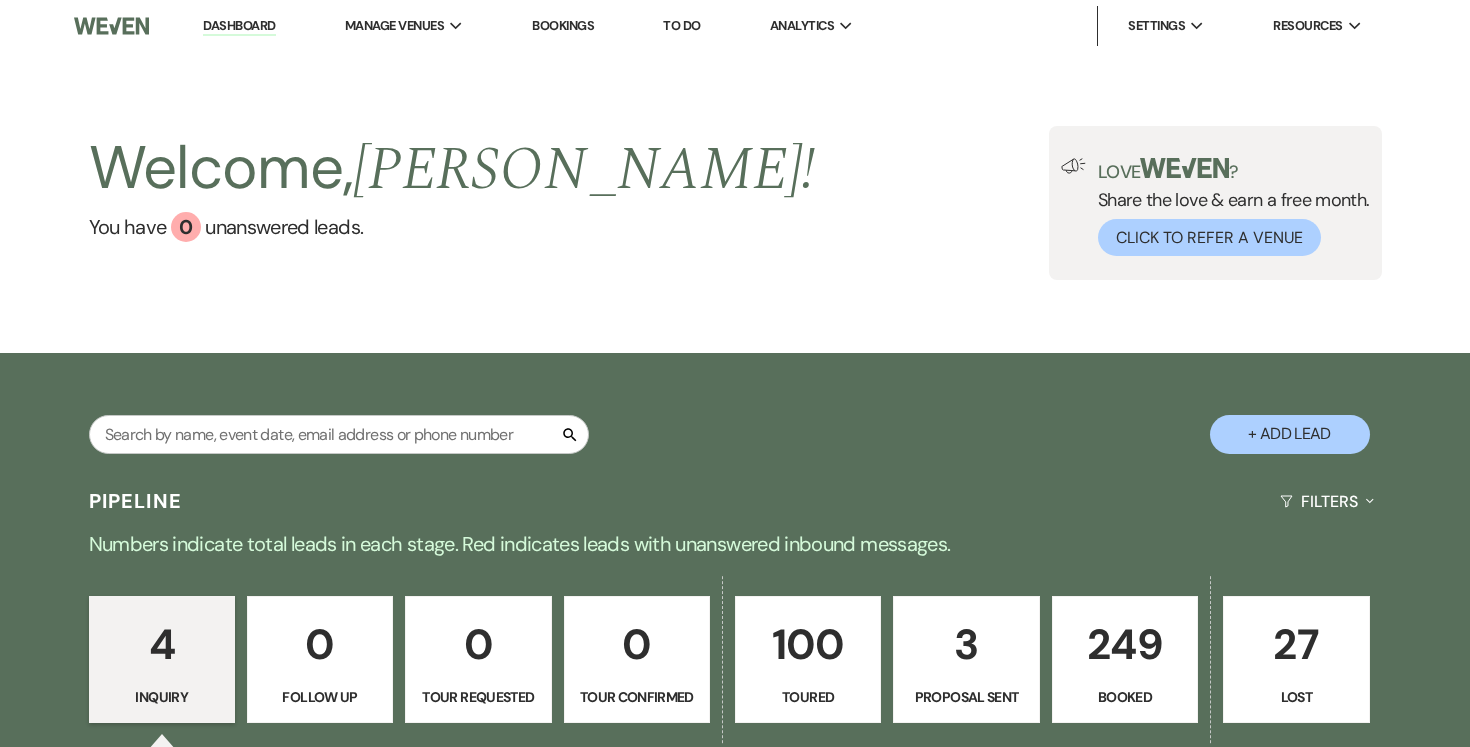 click on "3" at bounding box center (966, 644) 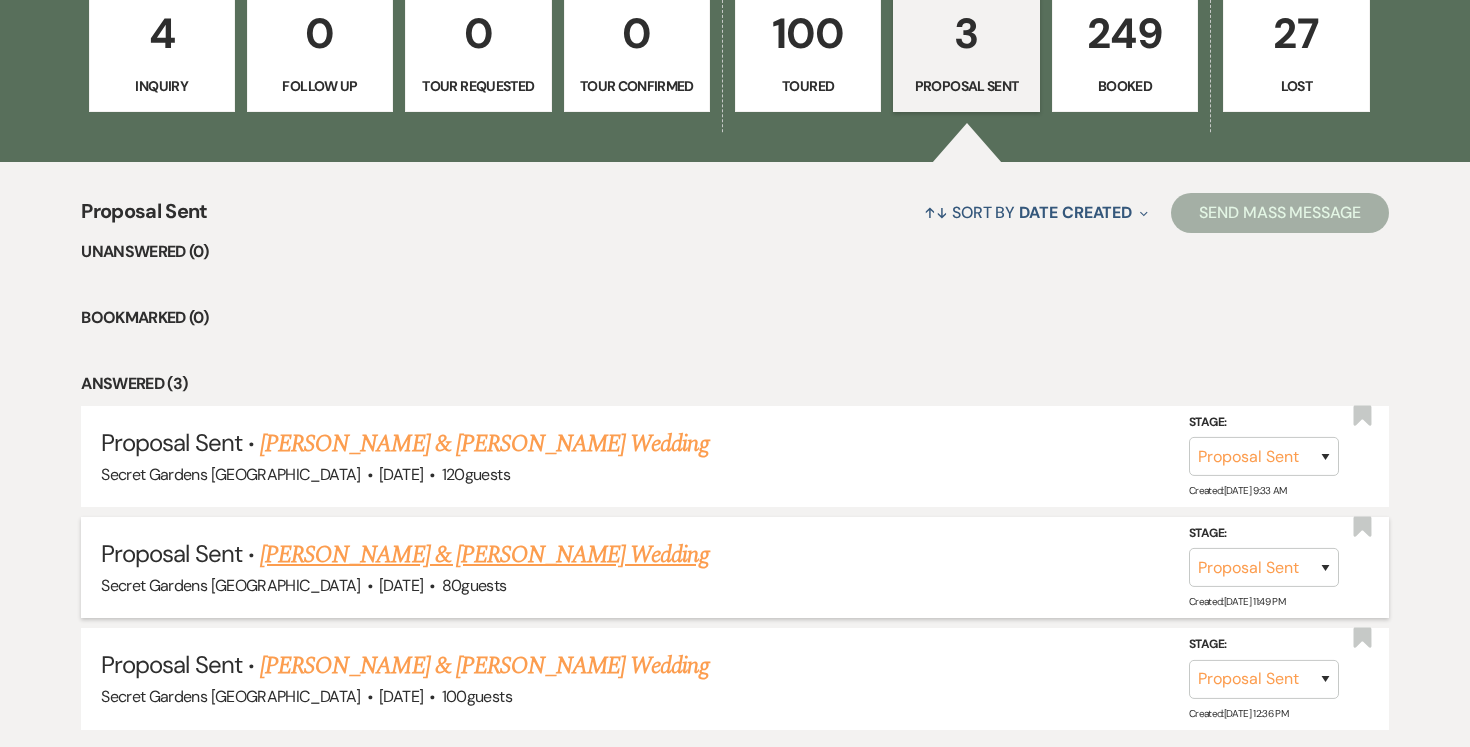 scroll, scrollTop: 515, scrollLeft: 0, axis: vertical 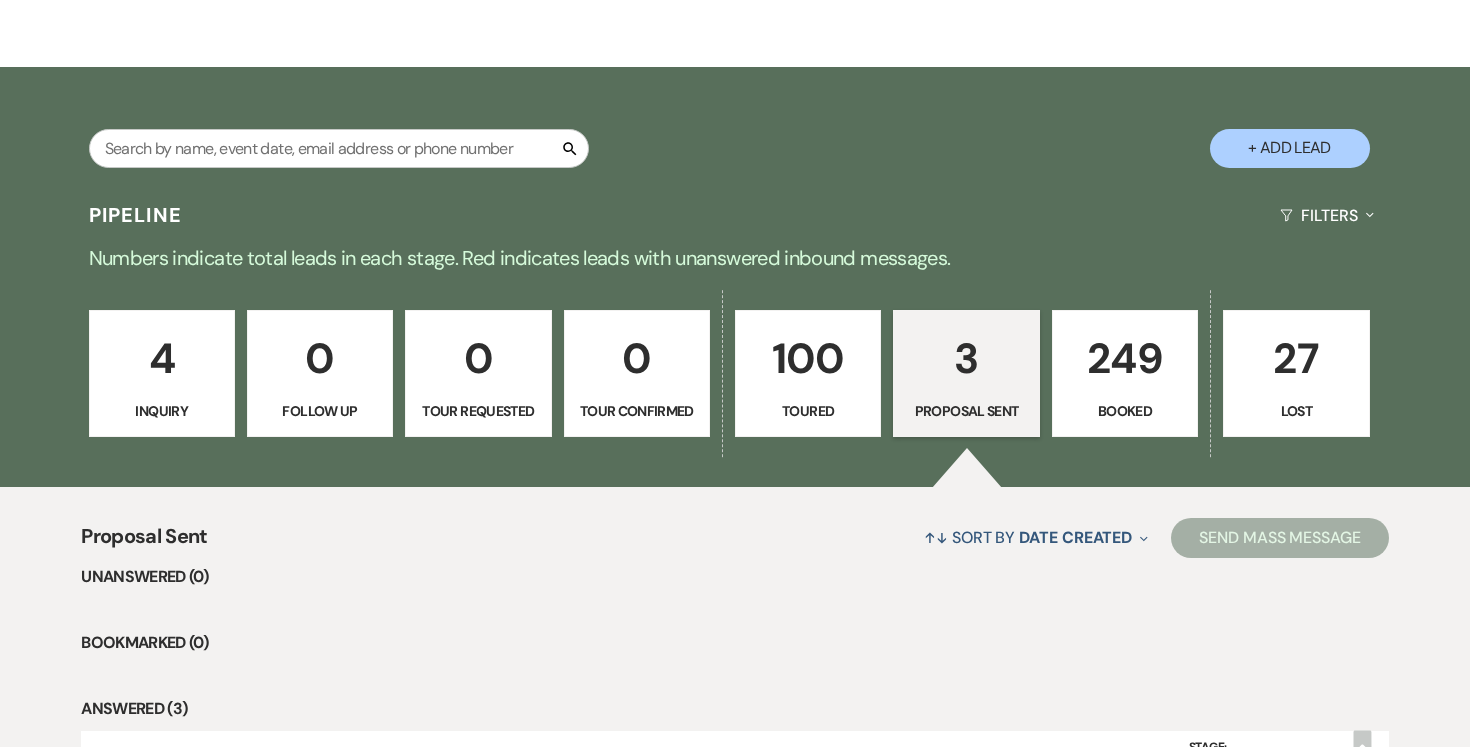 click on "100" at bounding box center (808, 358) 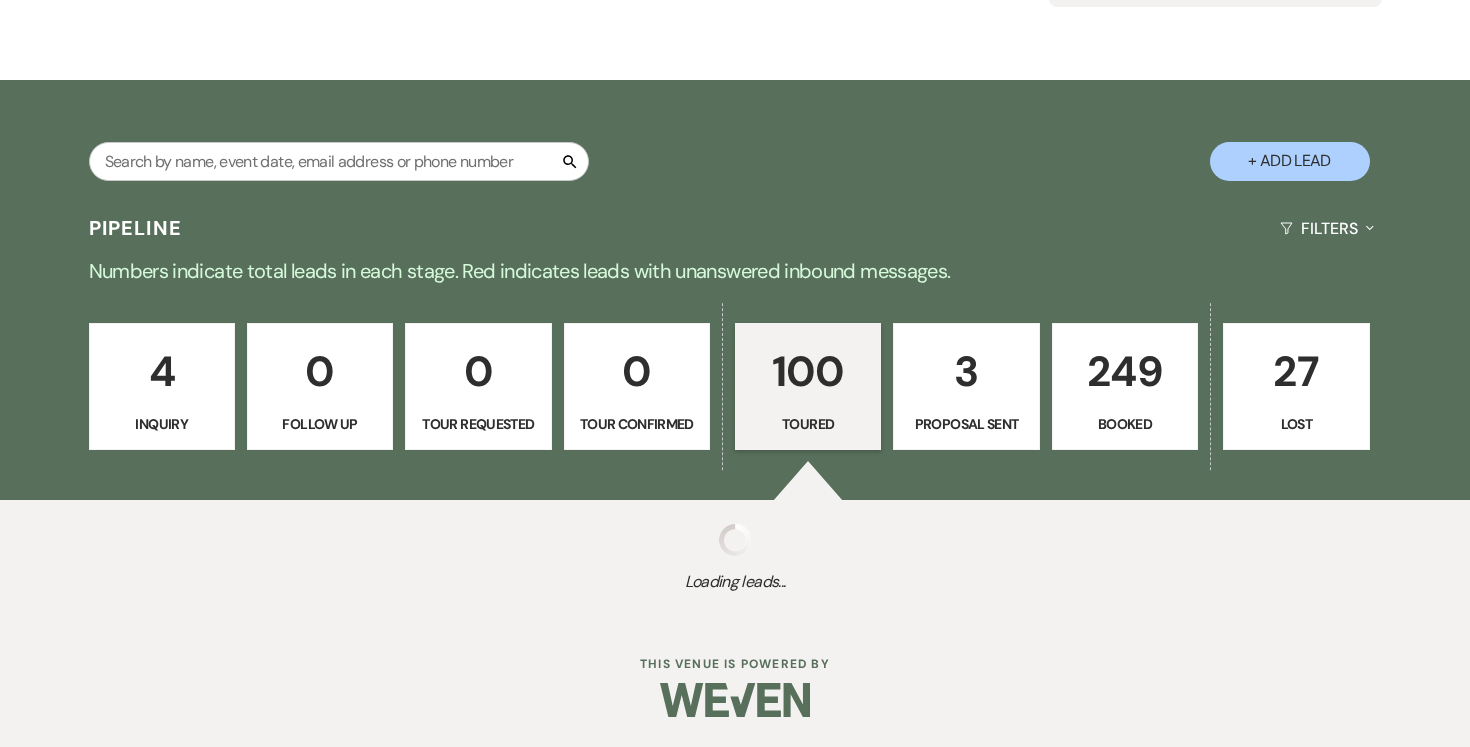 select on "5" 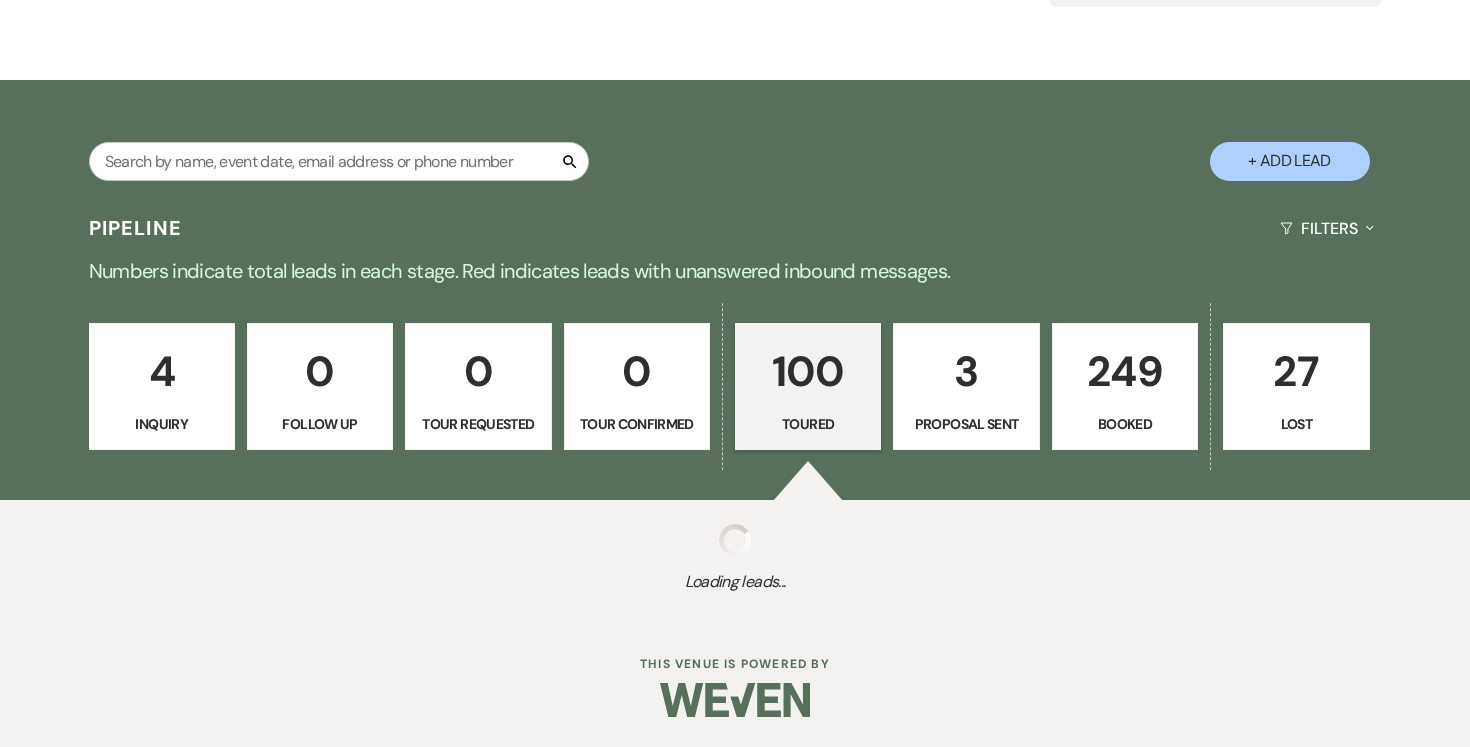 select on "5" 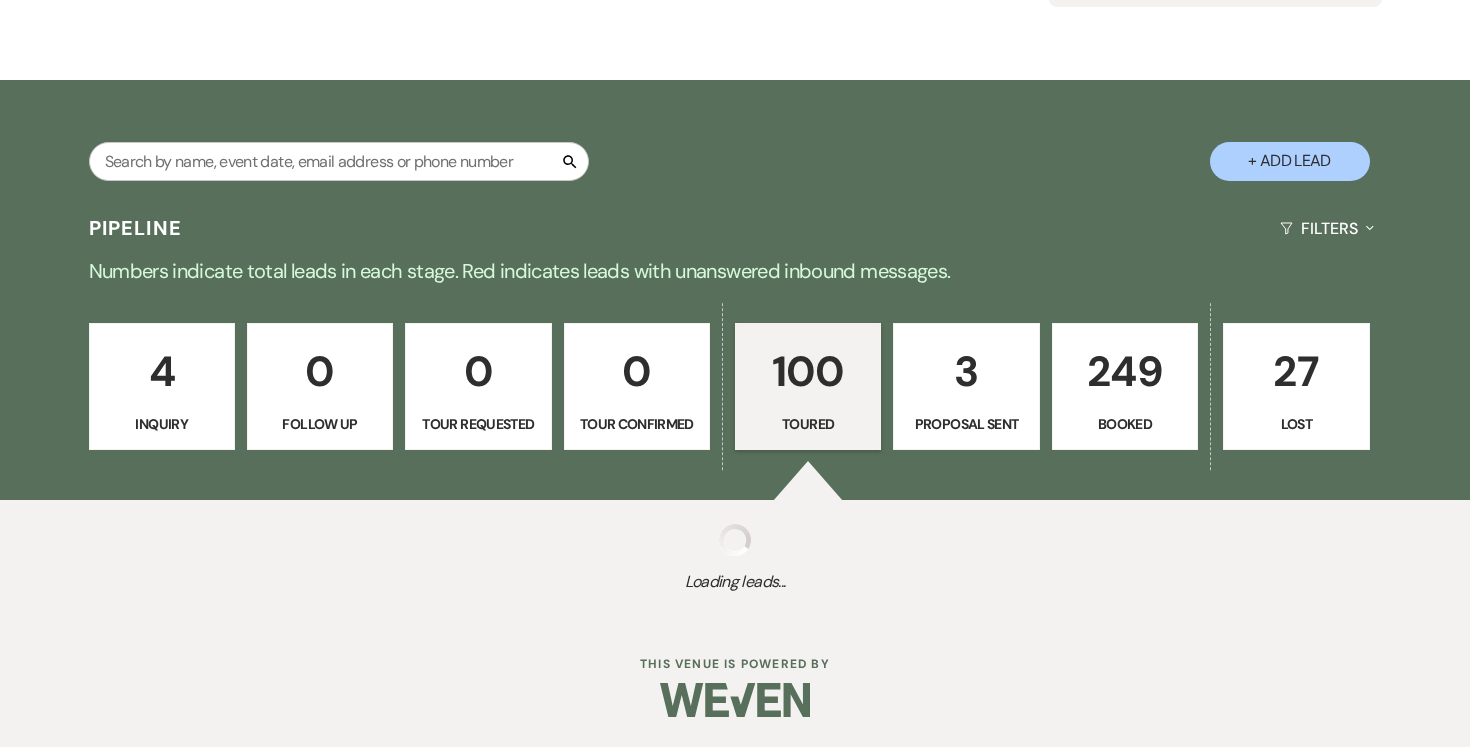 select on "5" 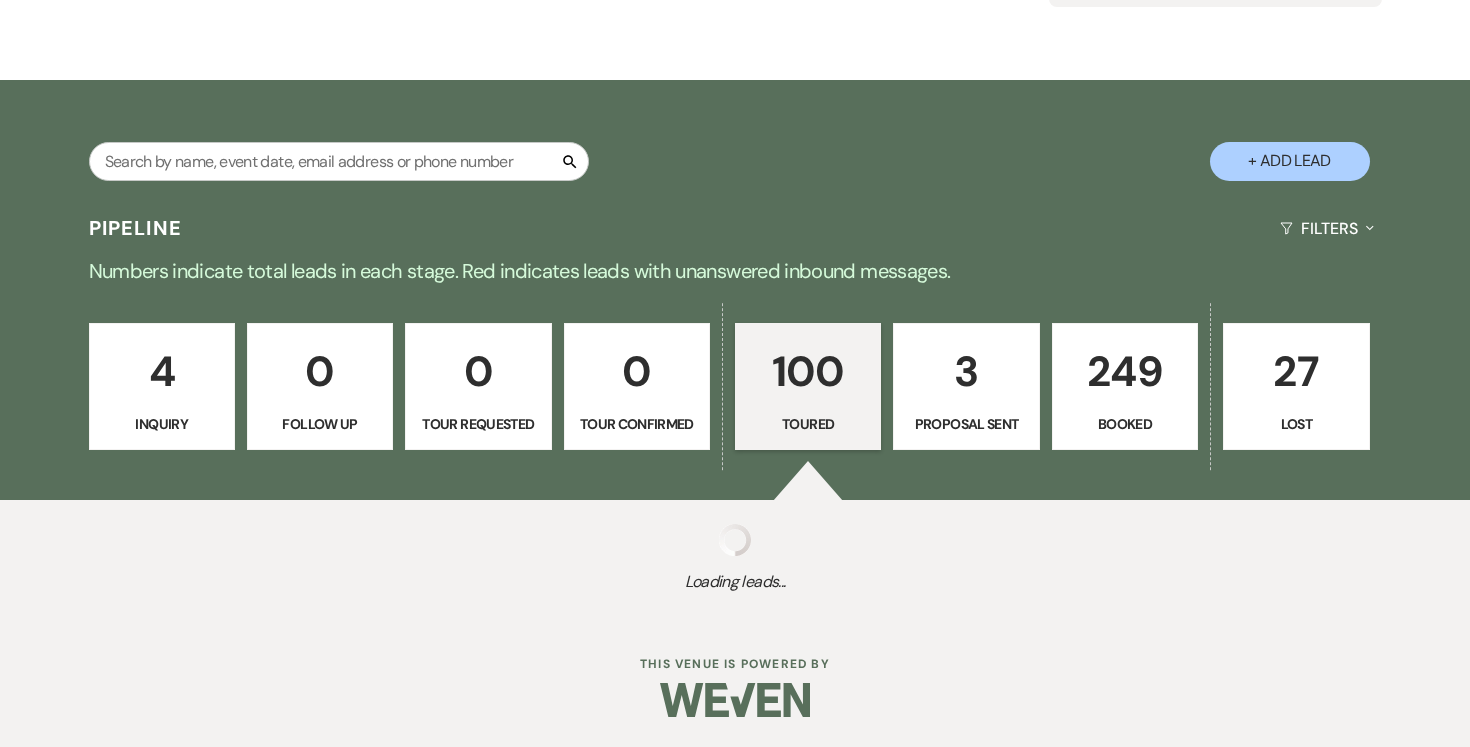 select on "5" 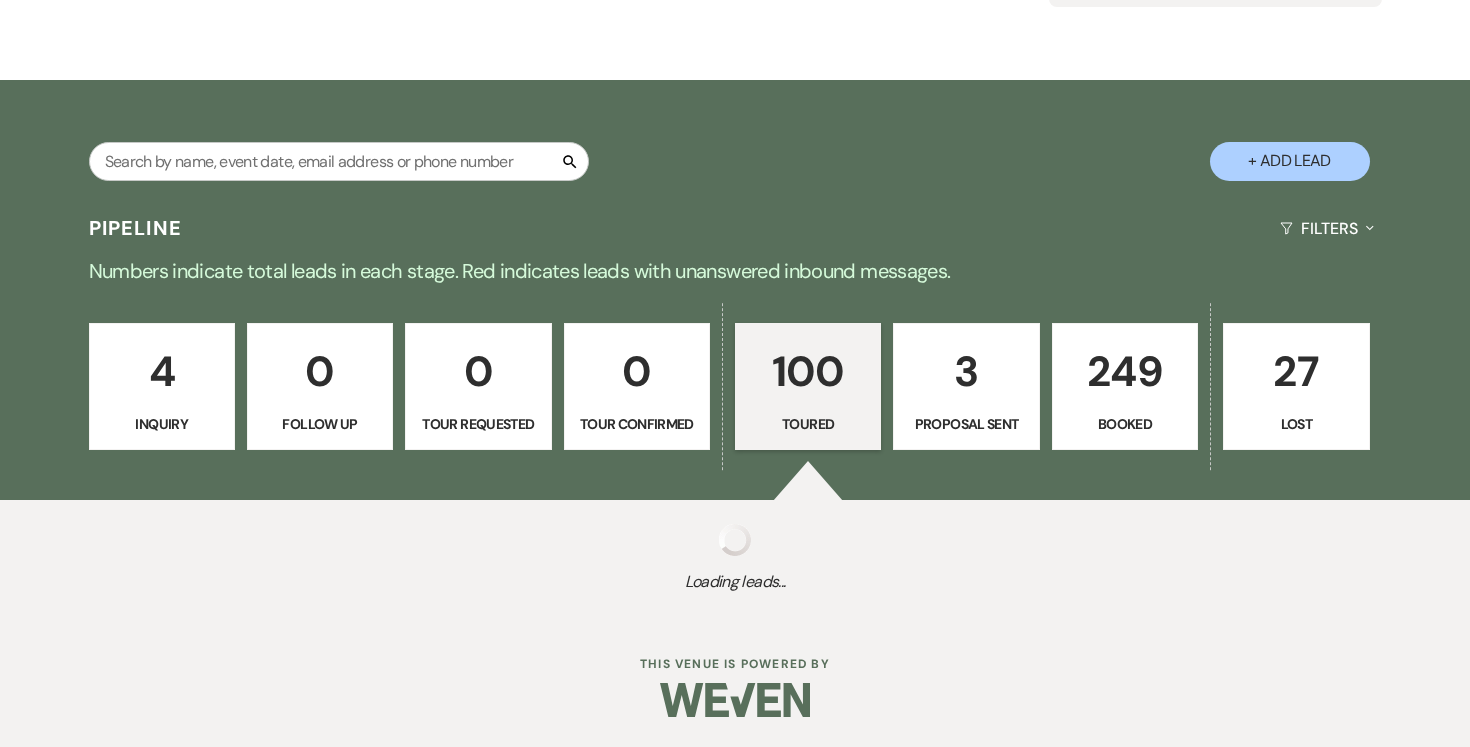 select on "5" 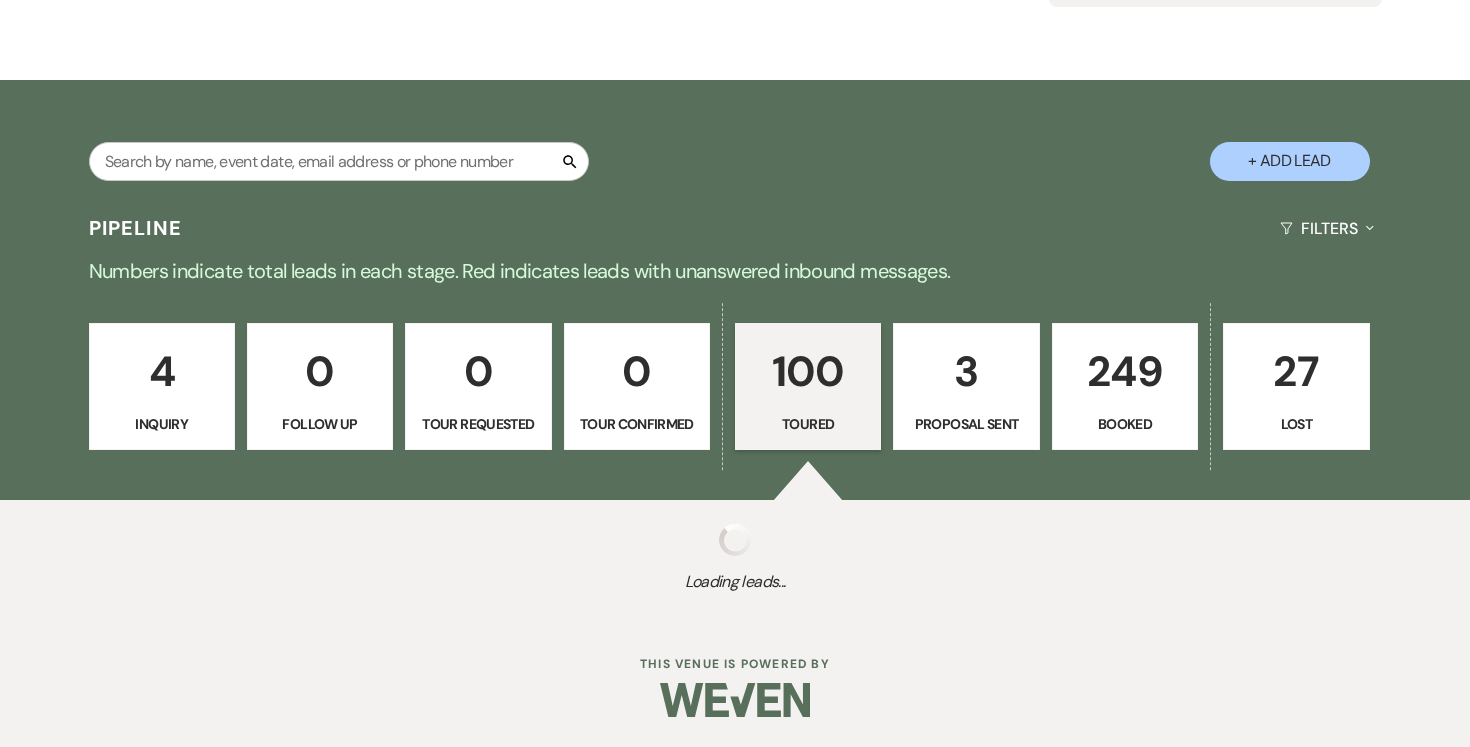 select on "5" 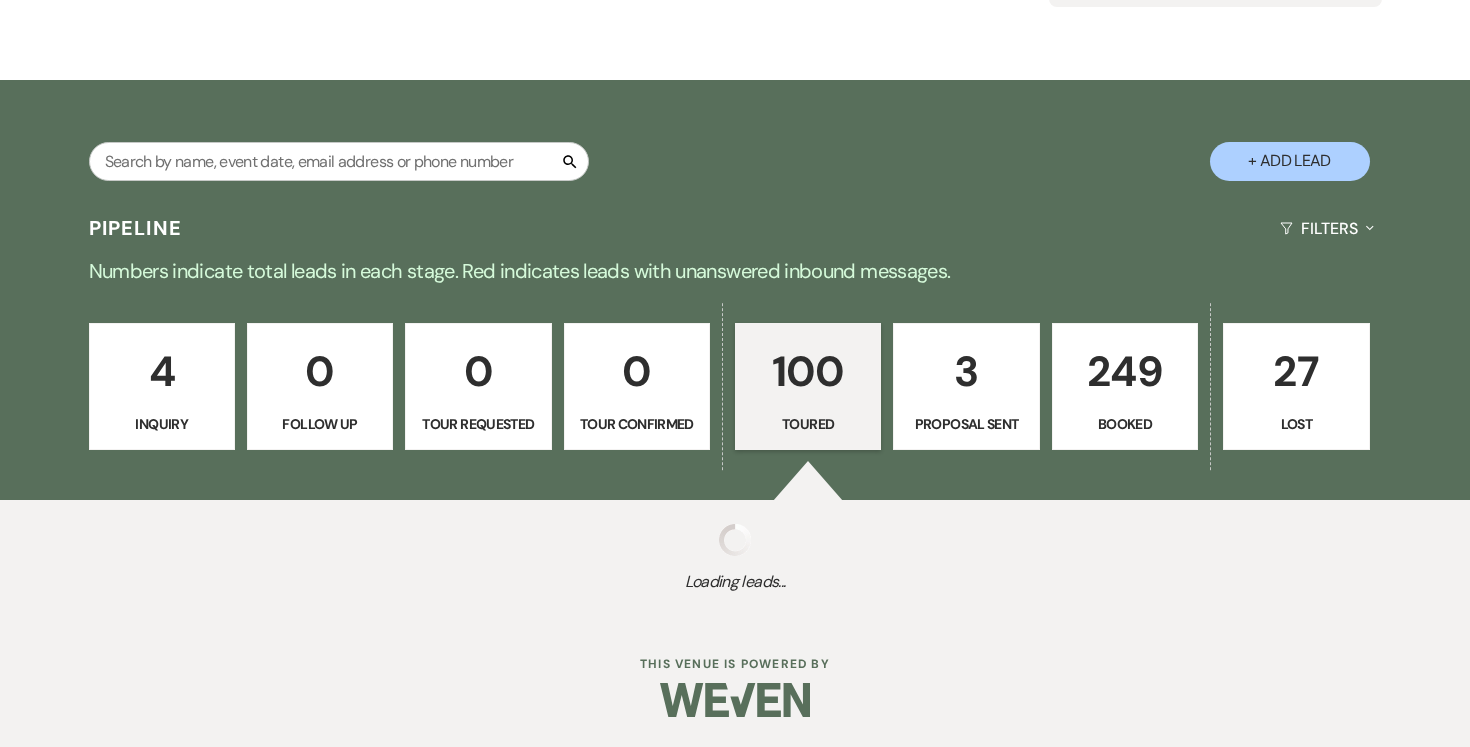 select on "5" 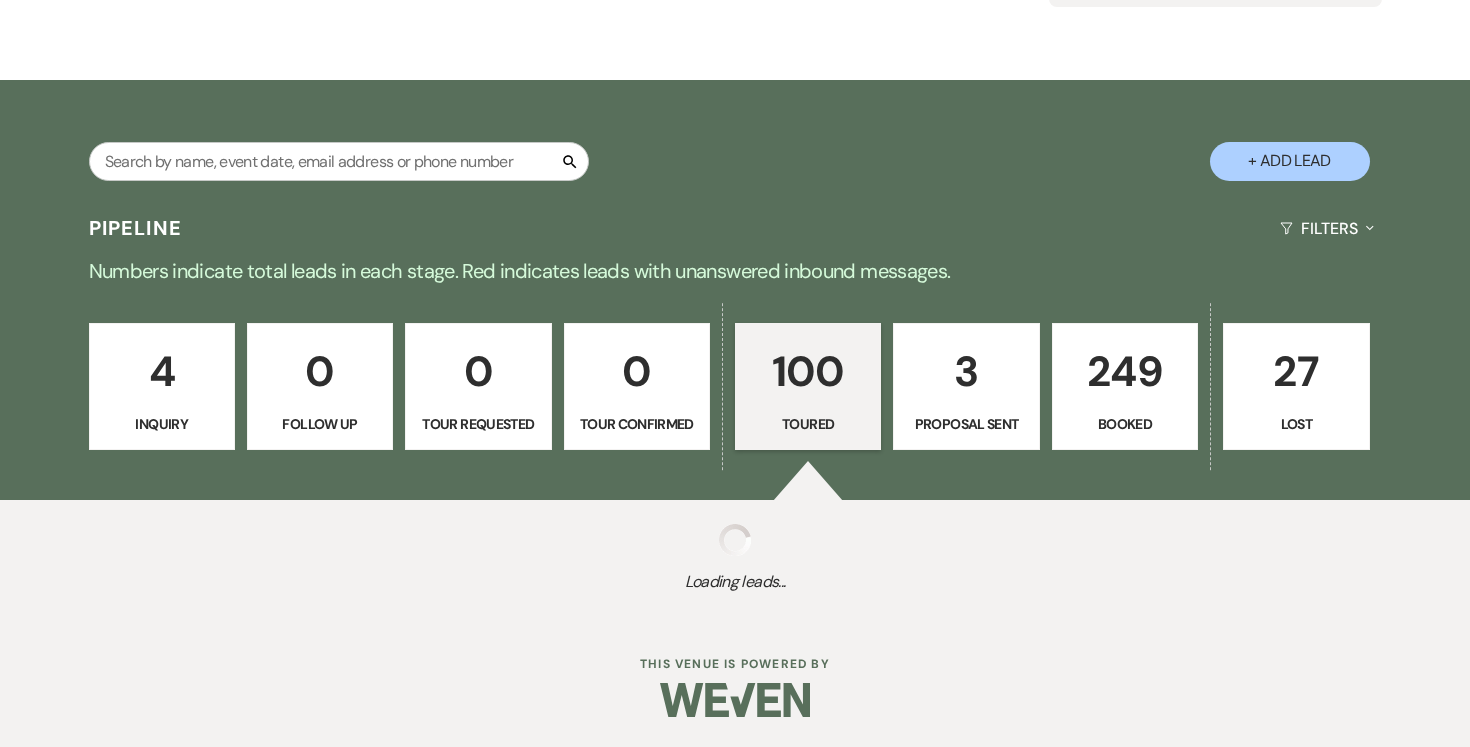 select on "5" 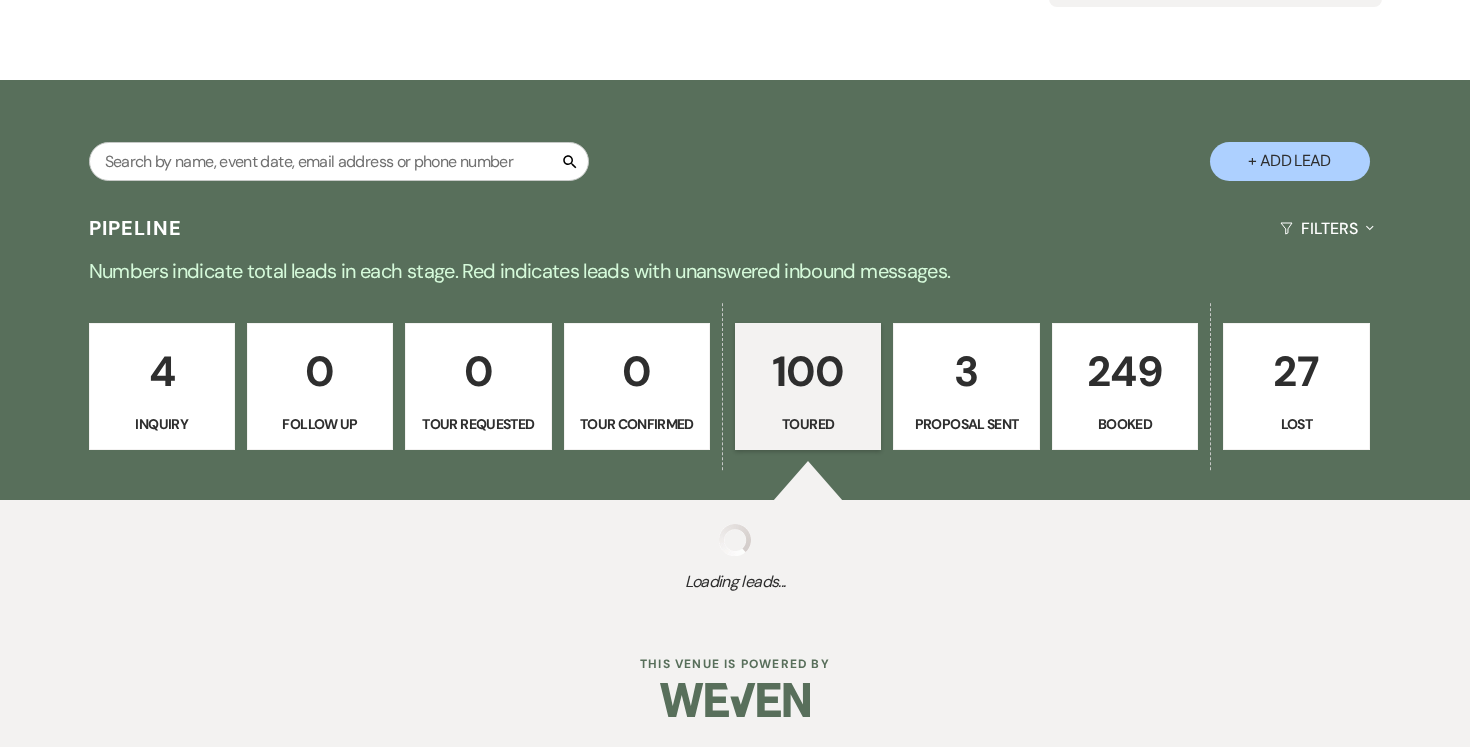 select on "5" 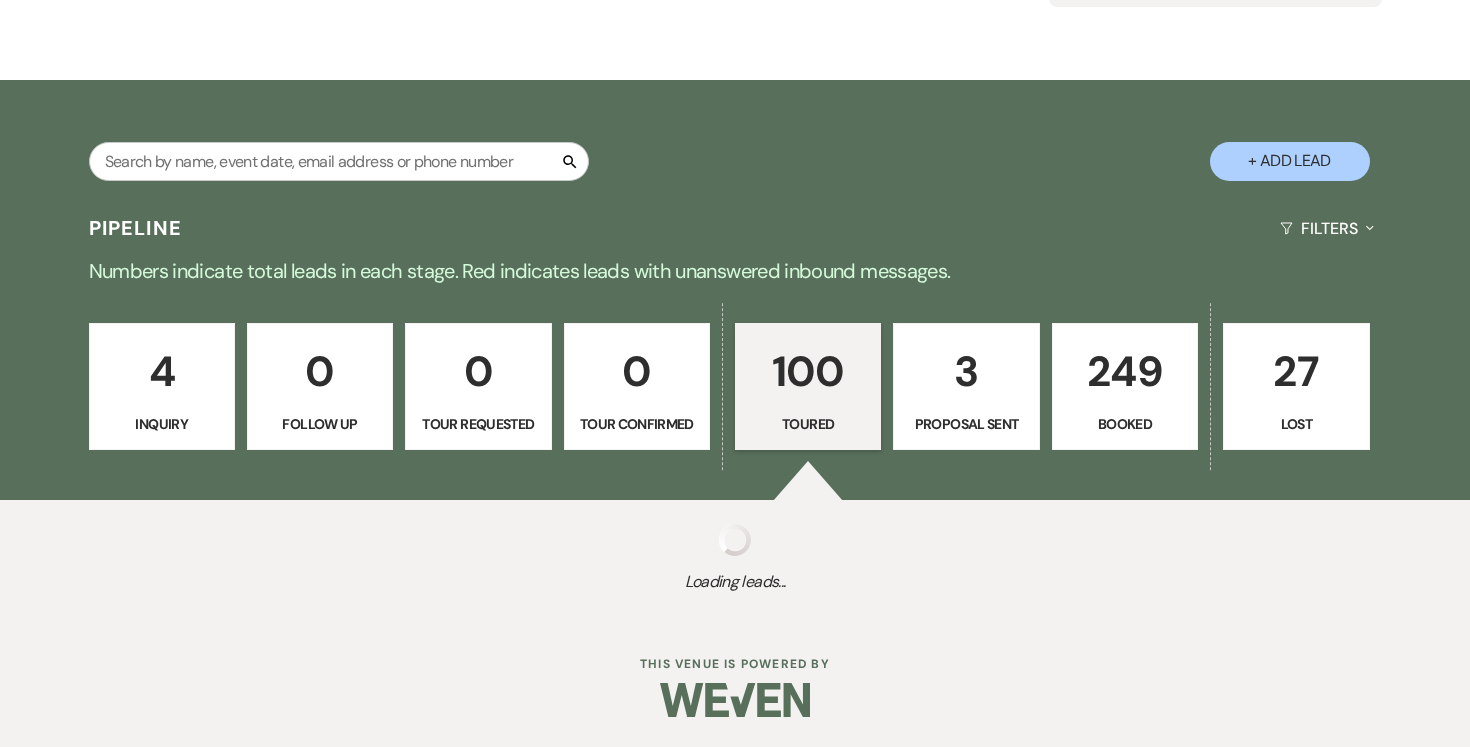 select on "5" 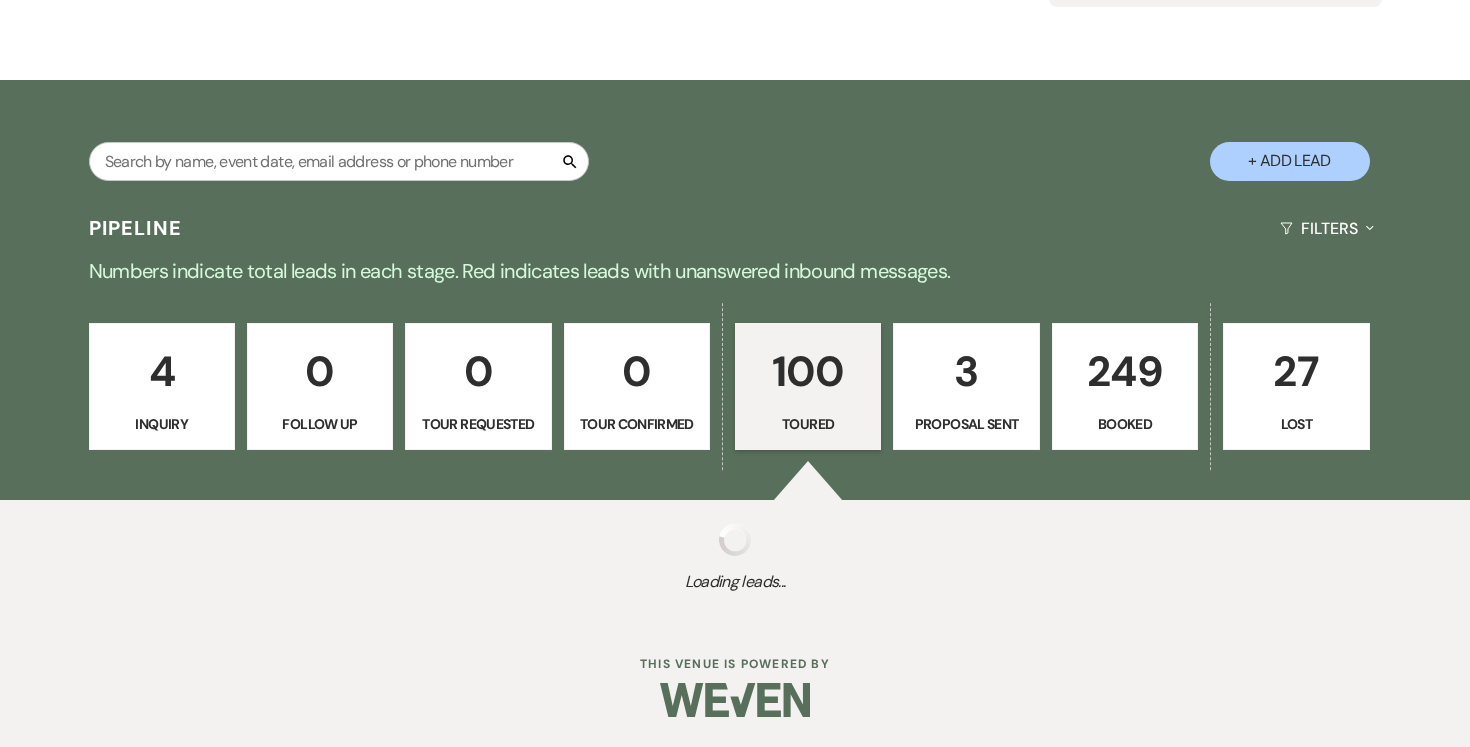 select on "5" 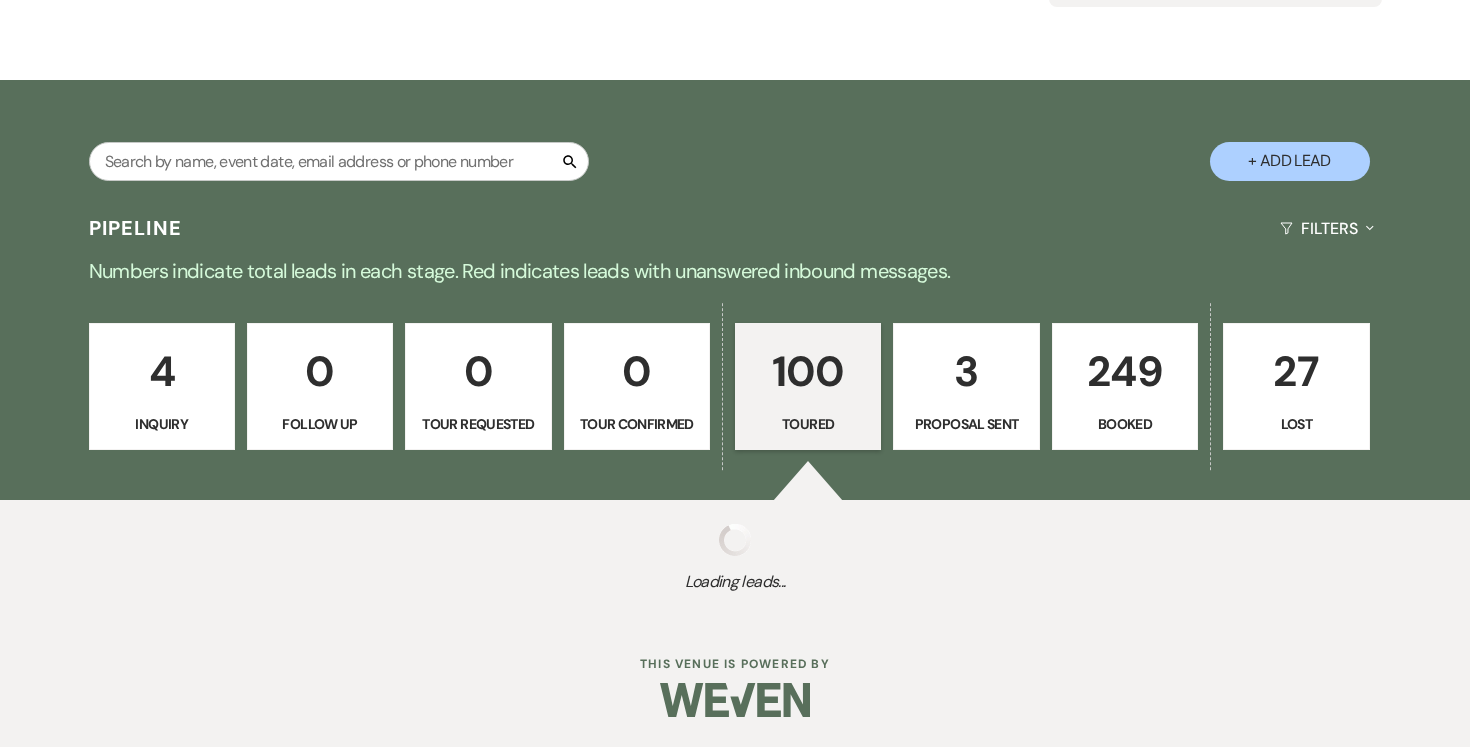 select on "5" 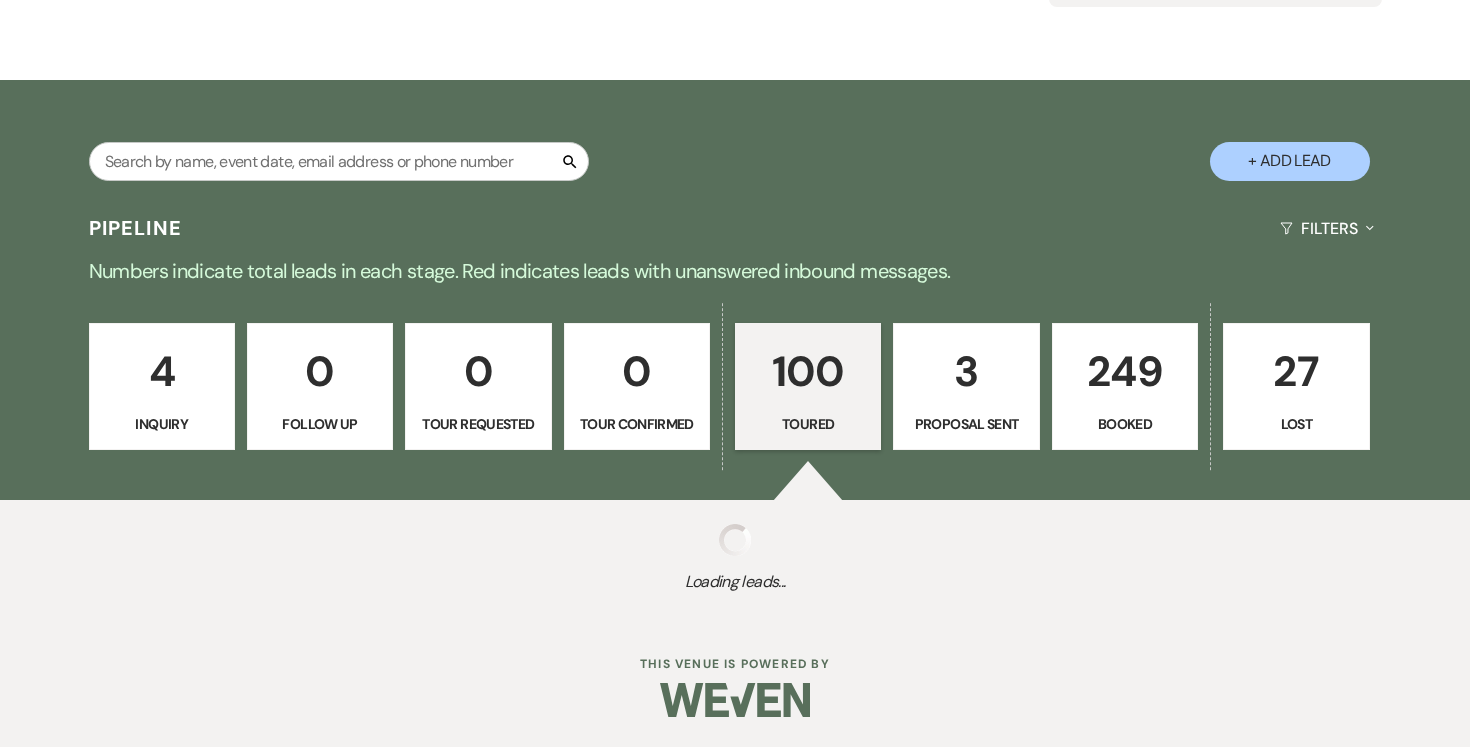 select on "5" 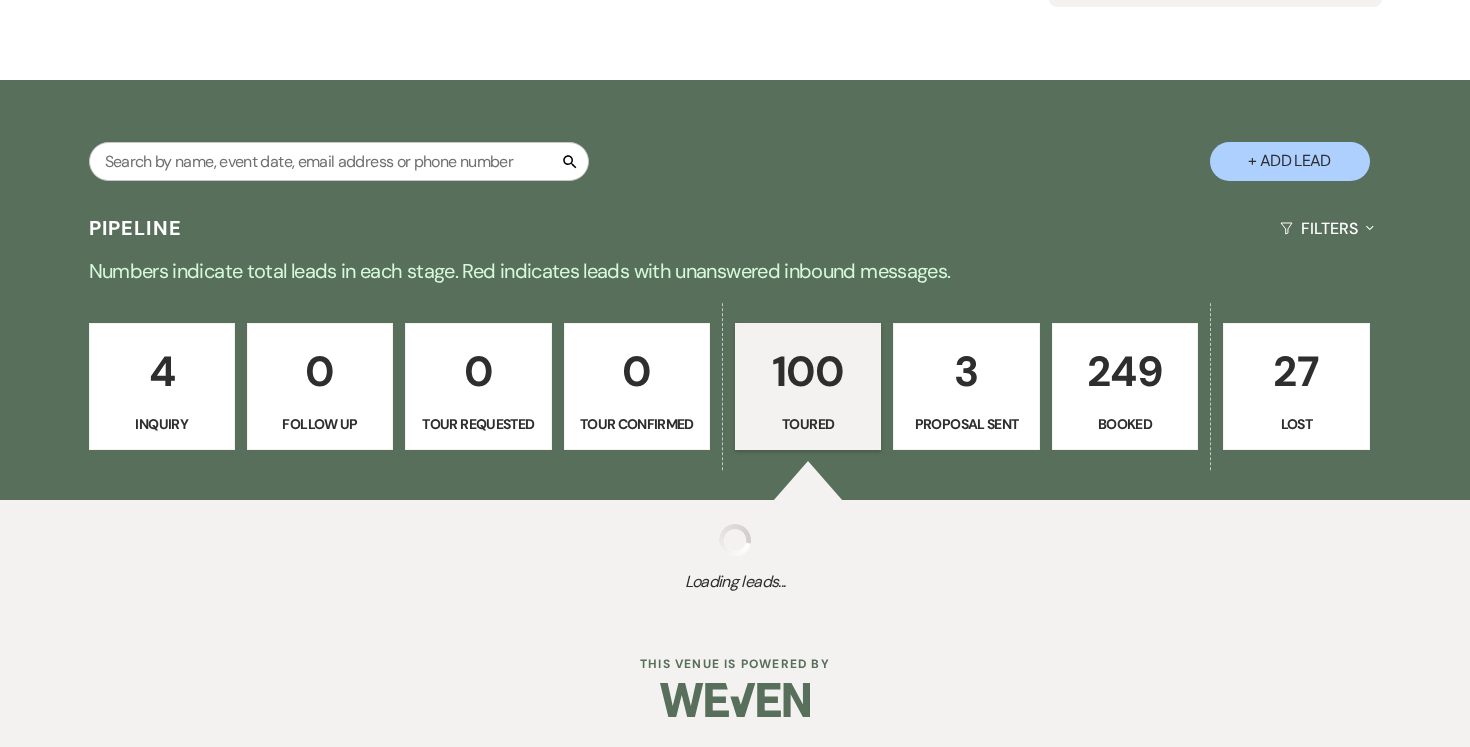 select on "5" 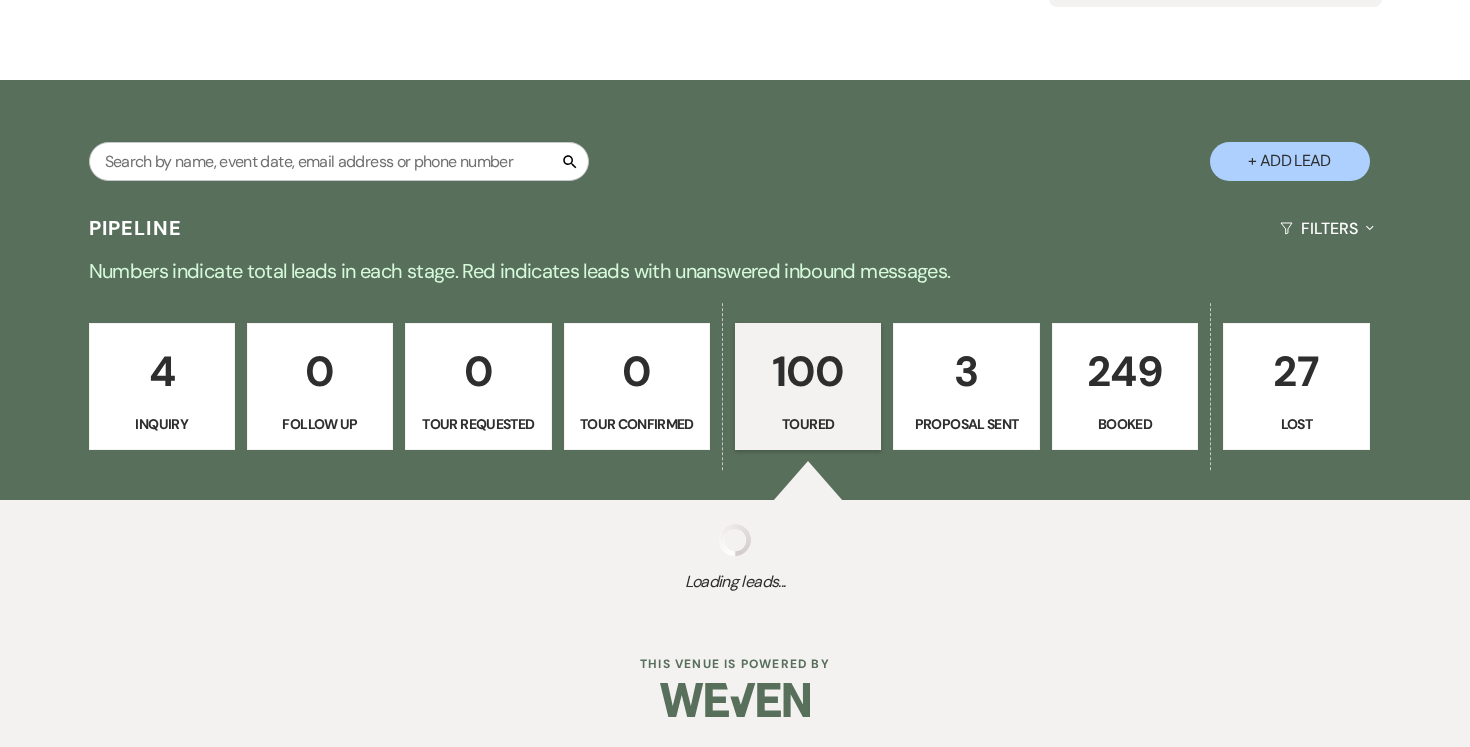 select on "5" 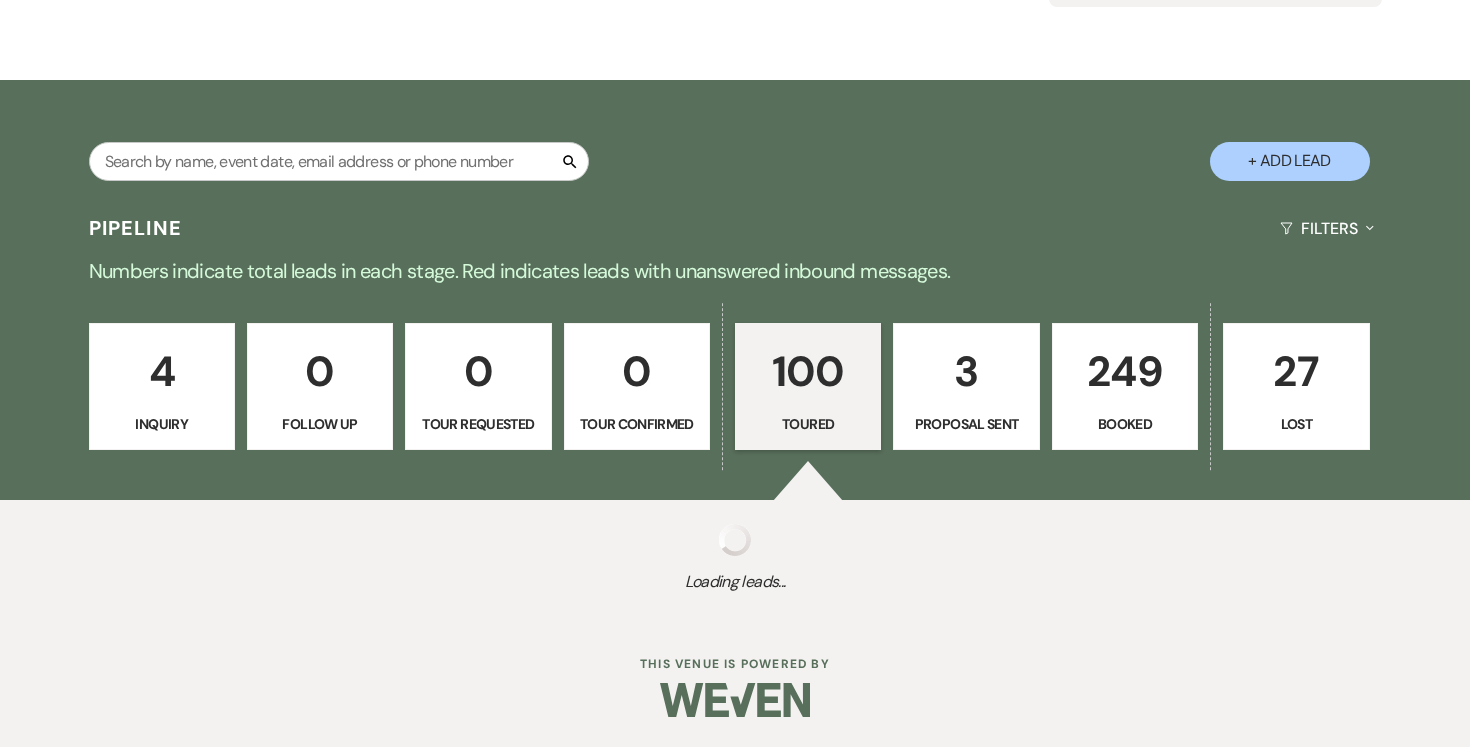 select on "5" 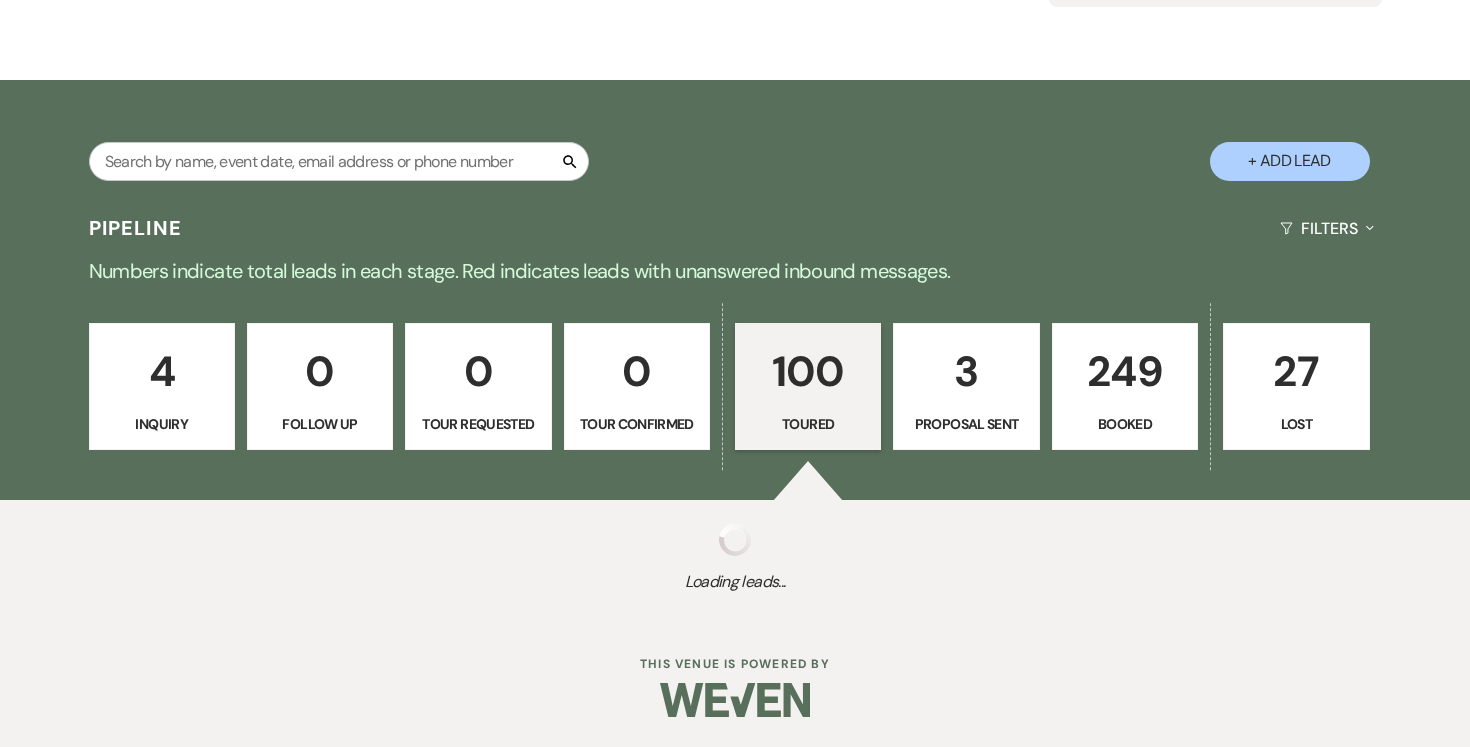 select on "5" 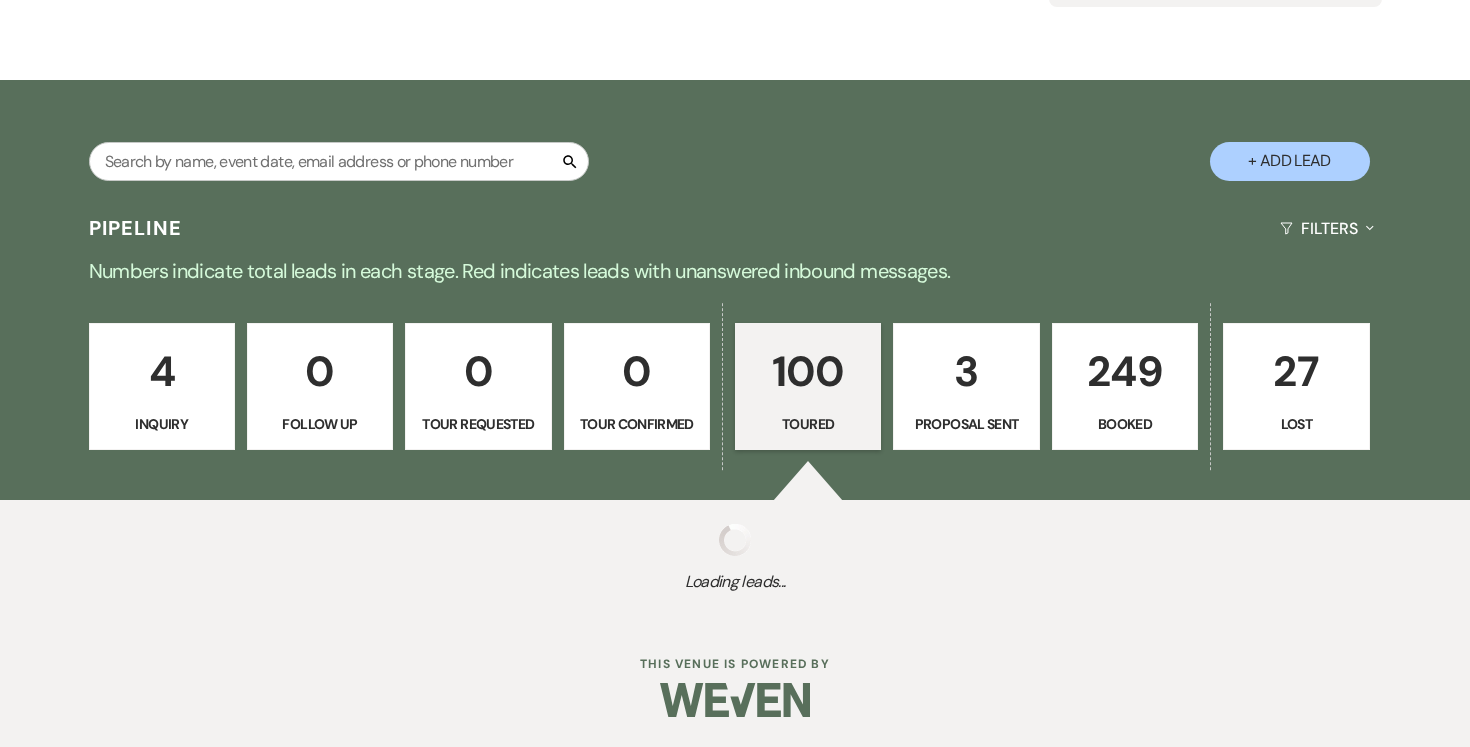 select on "5" 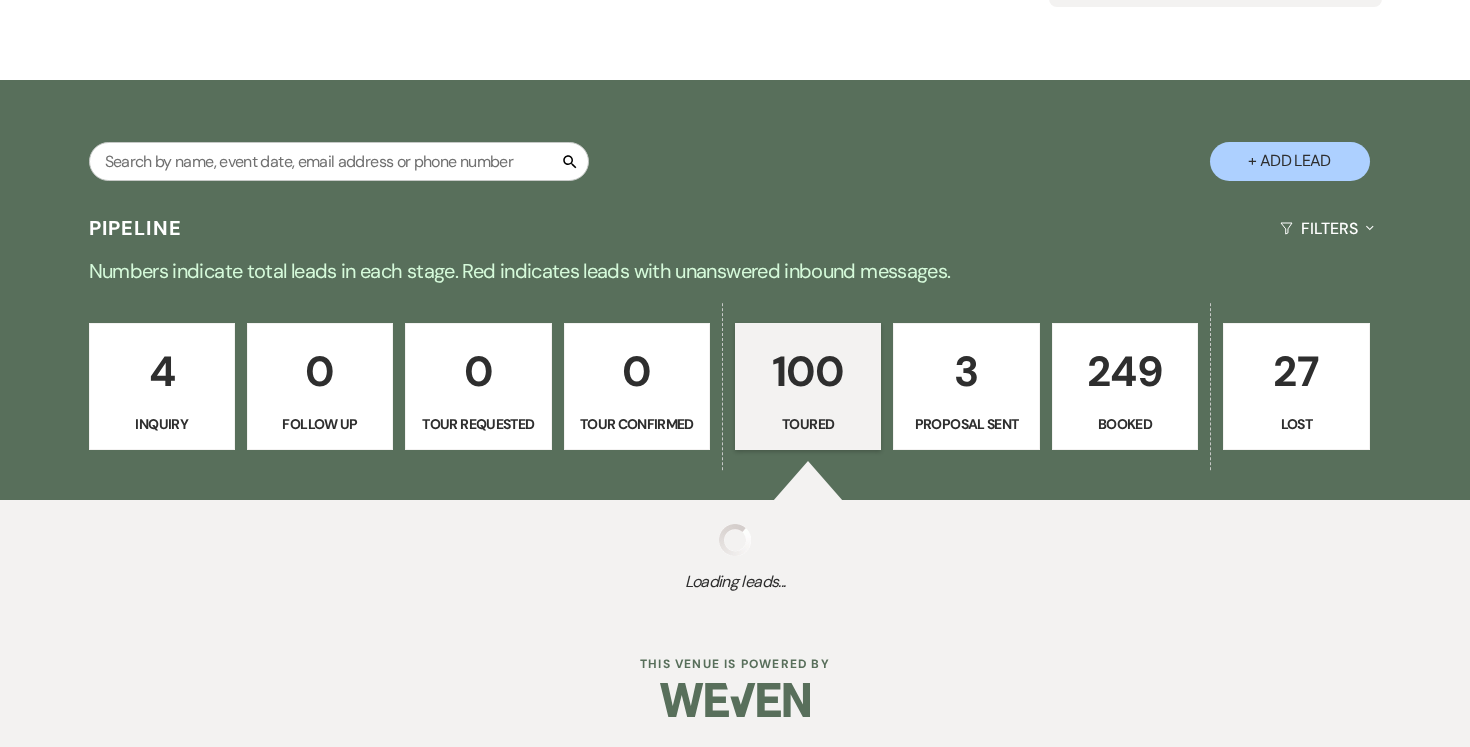 select on "5" 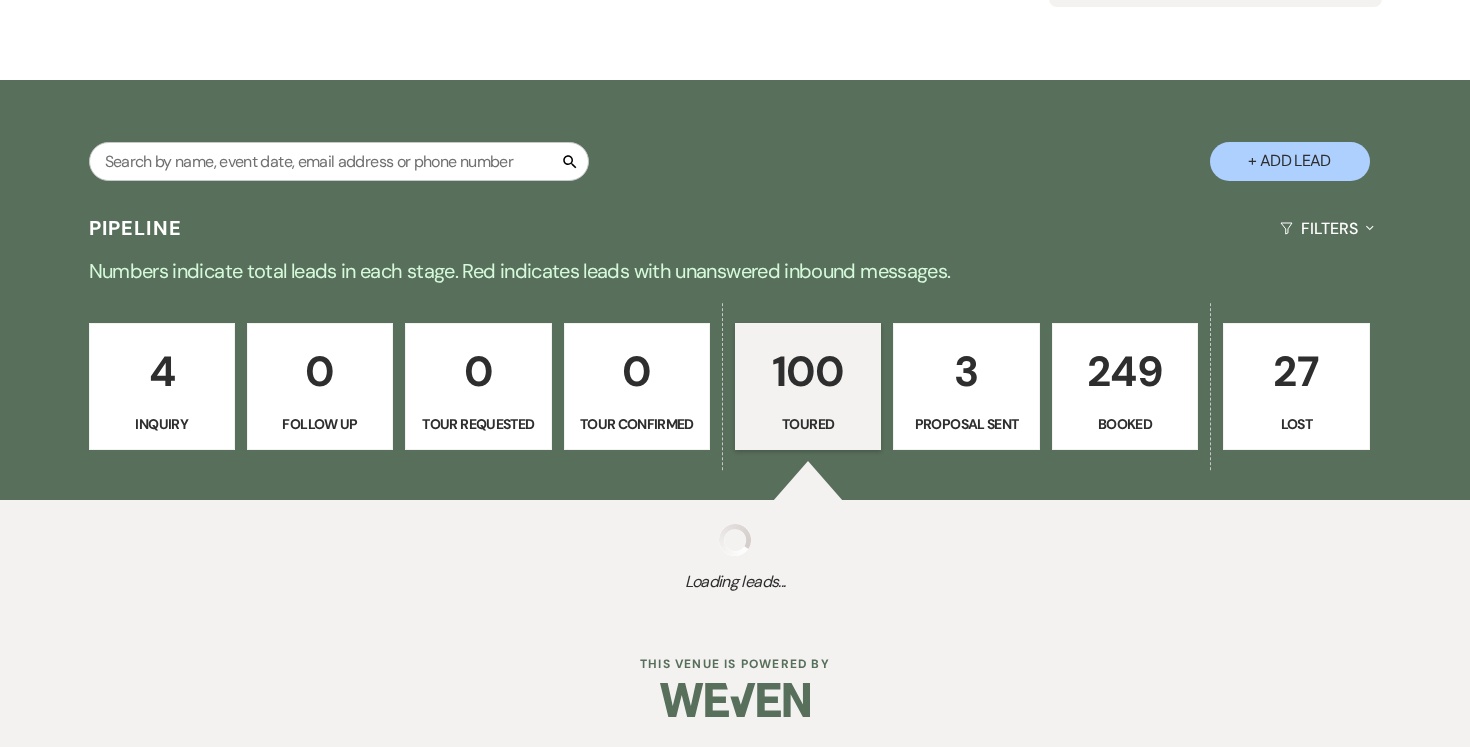 select on "5" 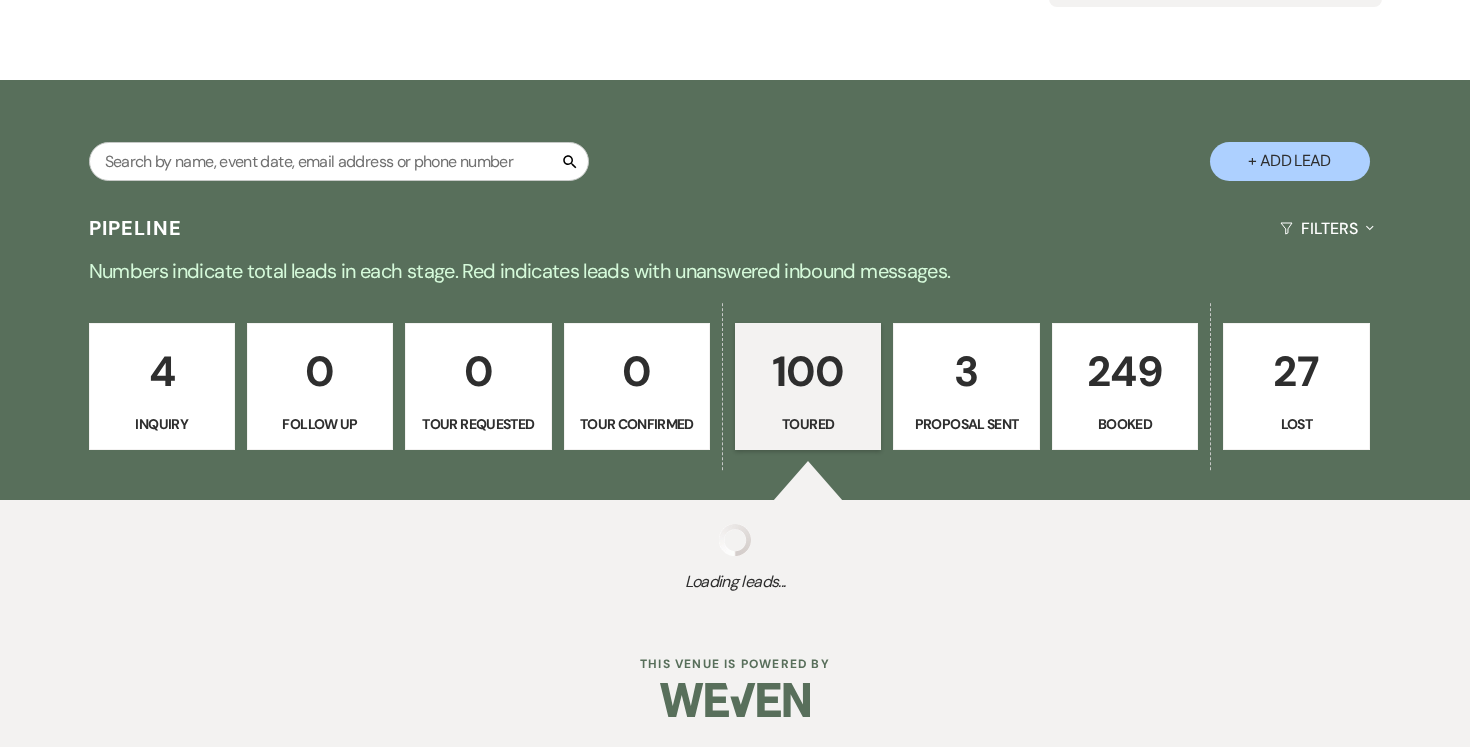 select on "5" 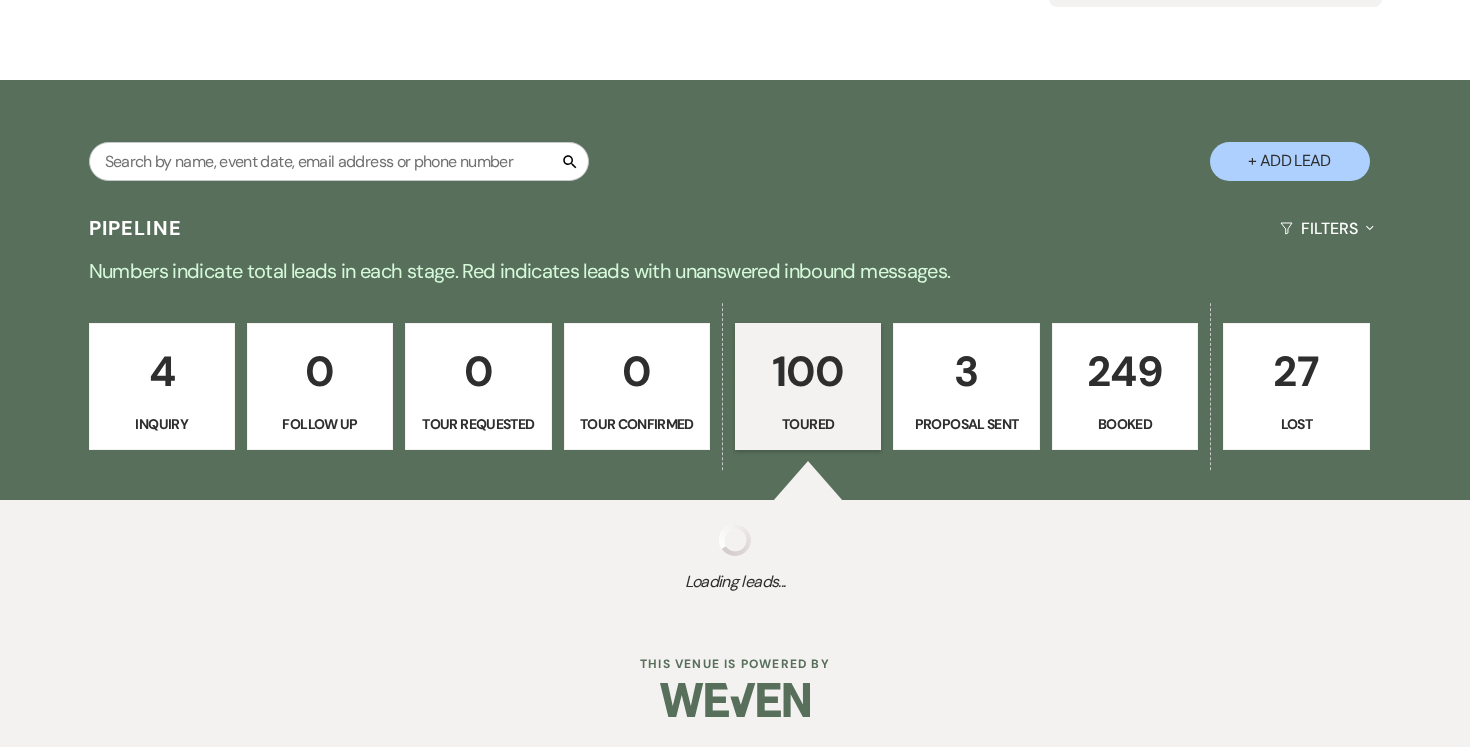 select on "5" 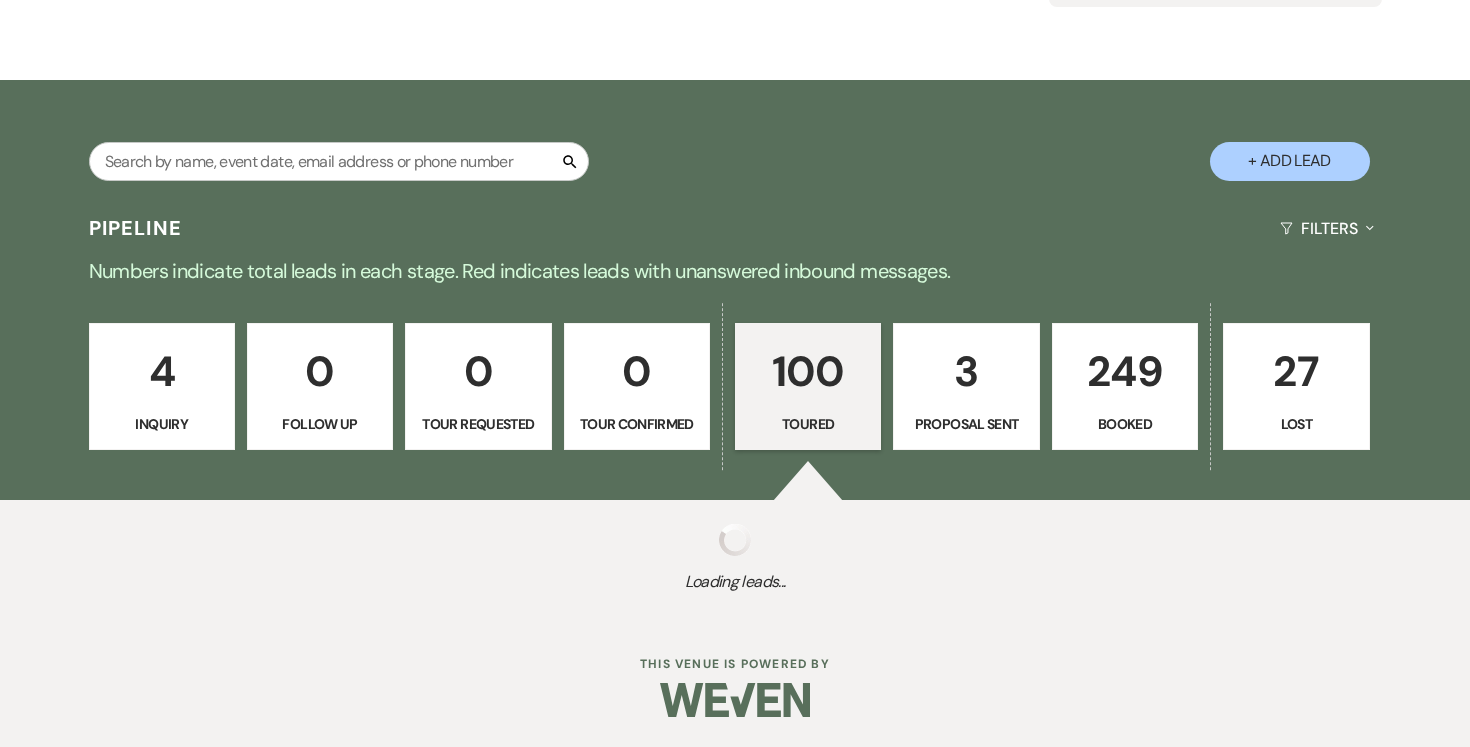 select on "5" 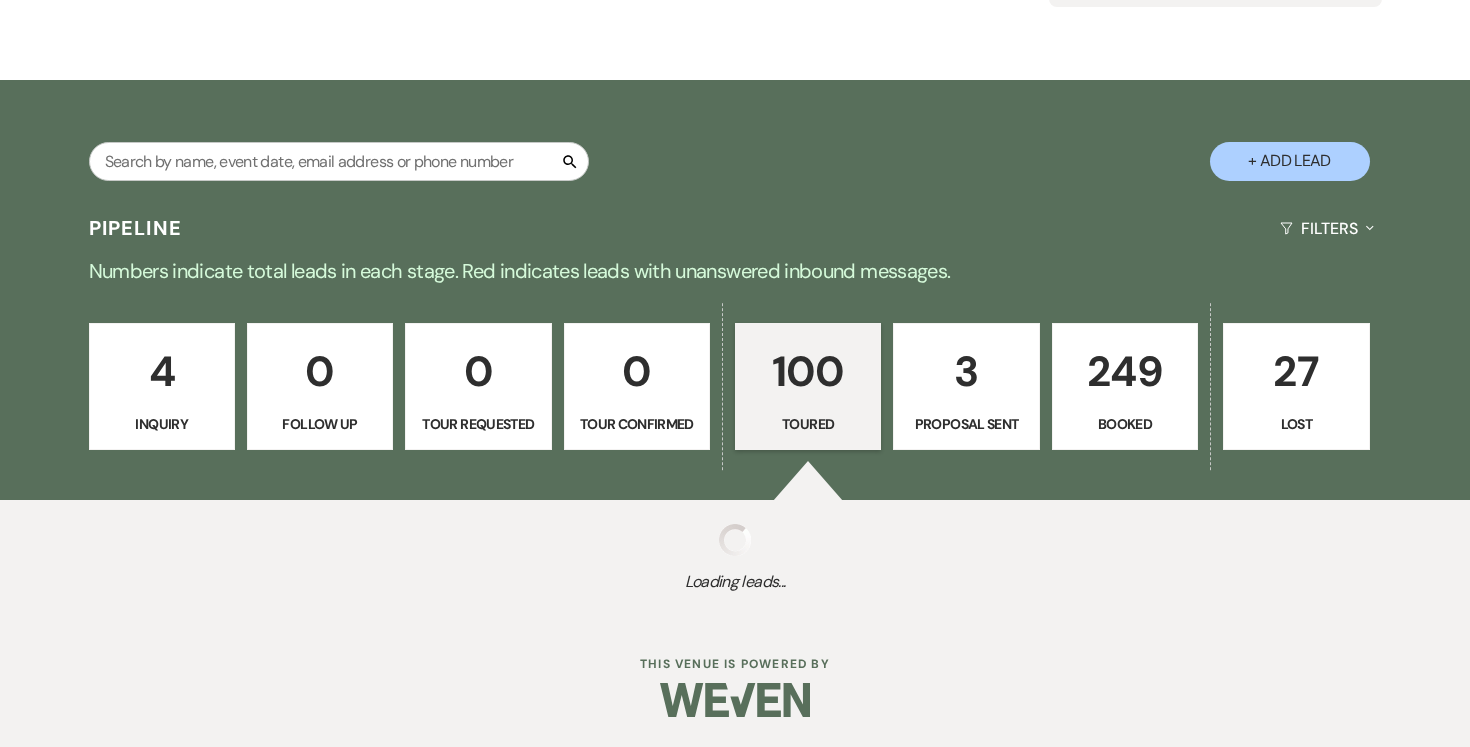 select on "5" 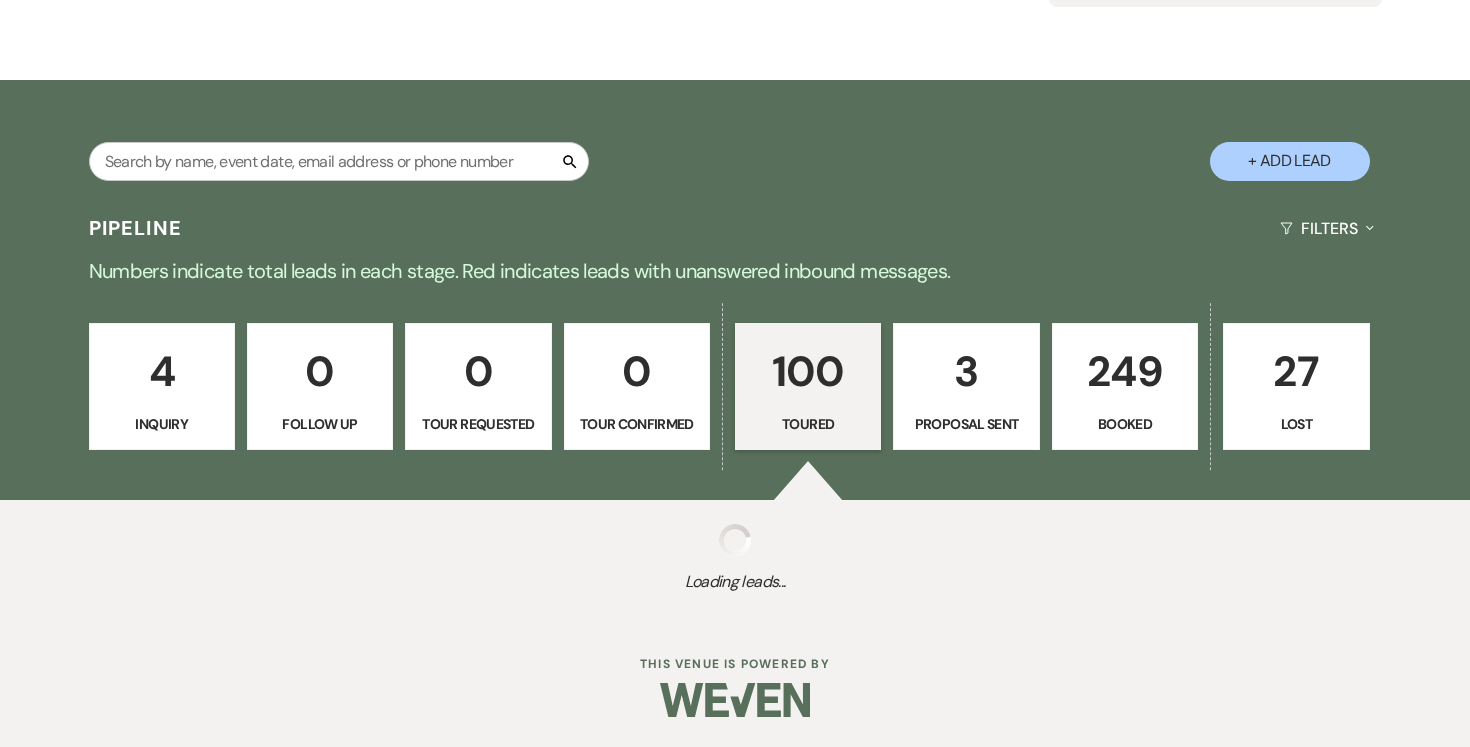 select on "5" 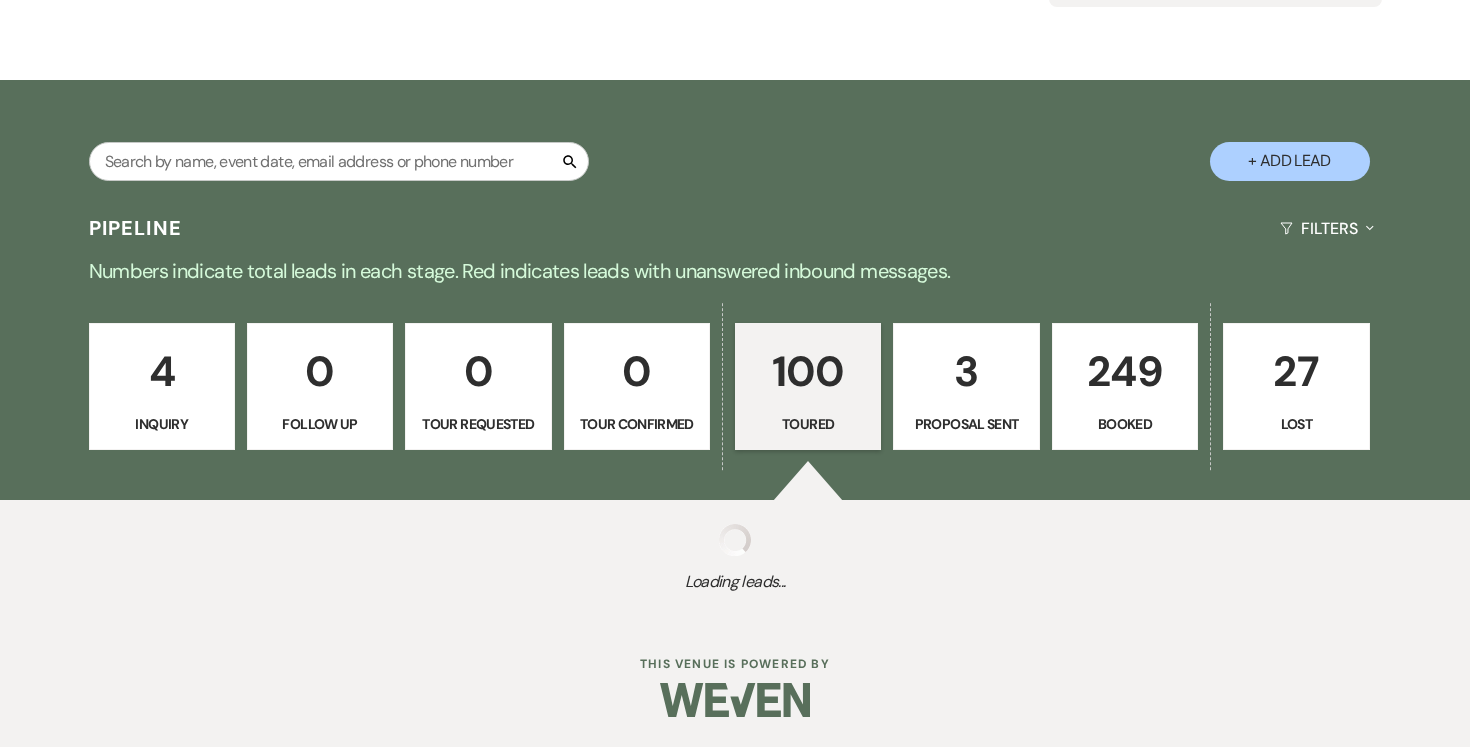 select on "5" 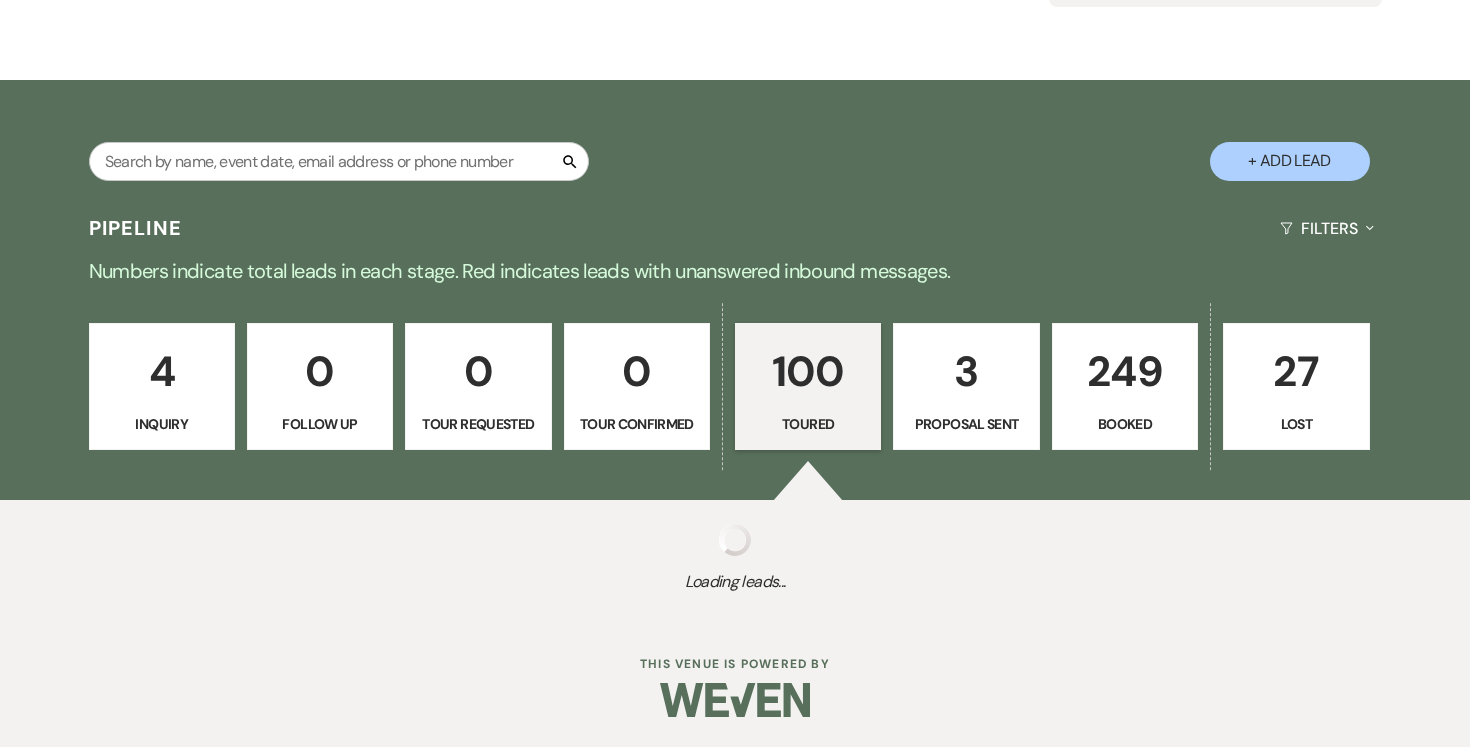select on "5" 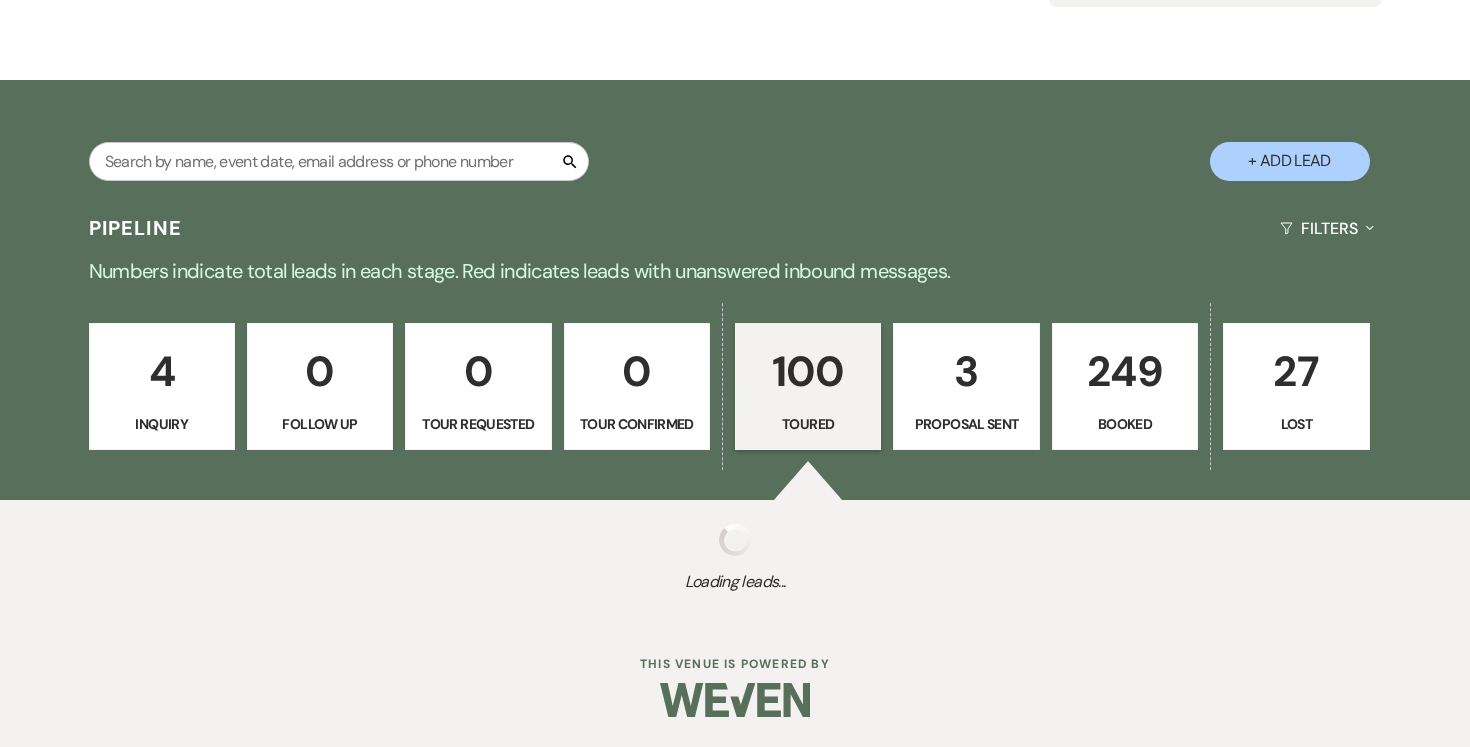 select on "5" 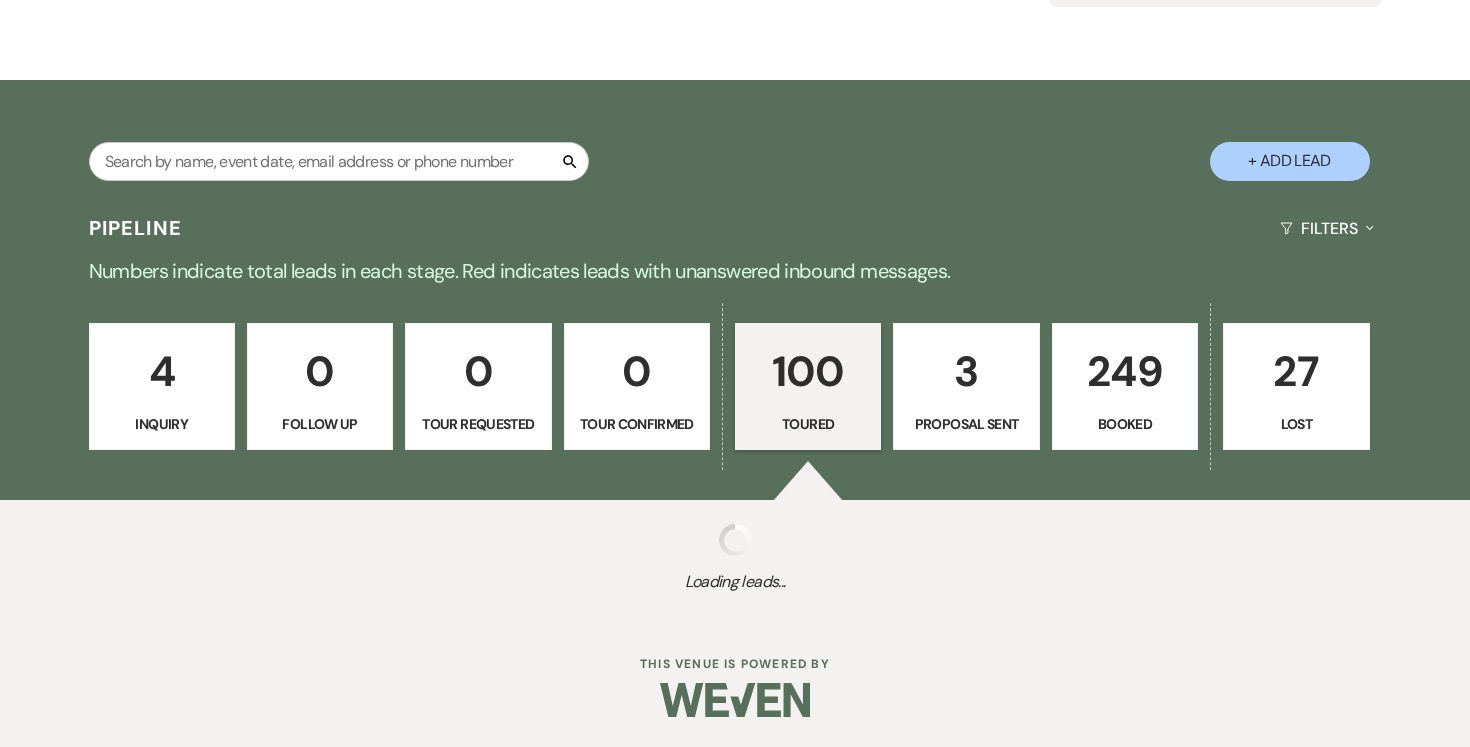 select on "5" 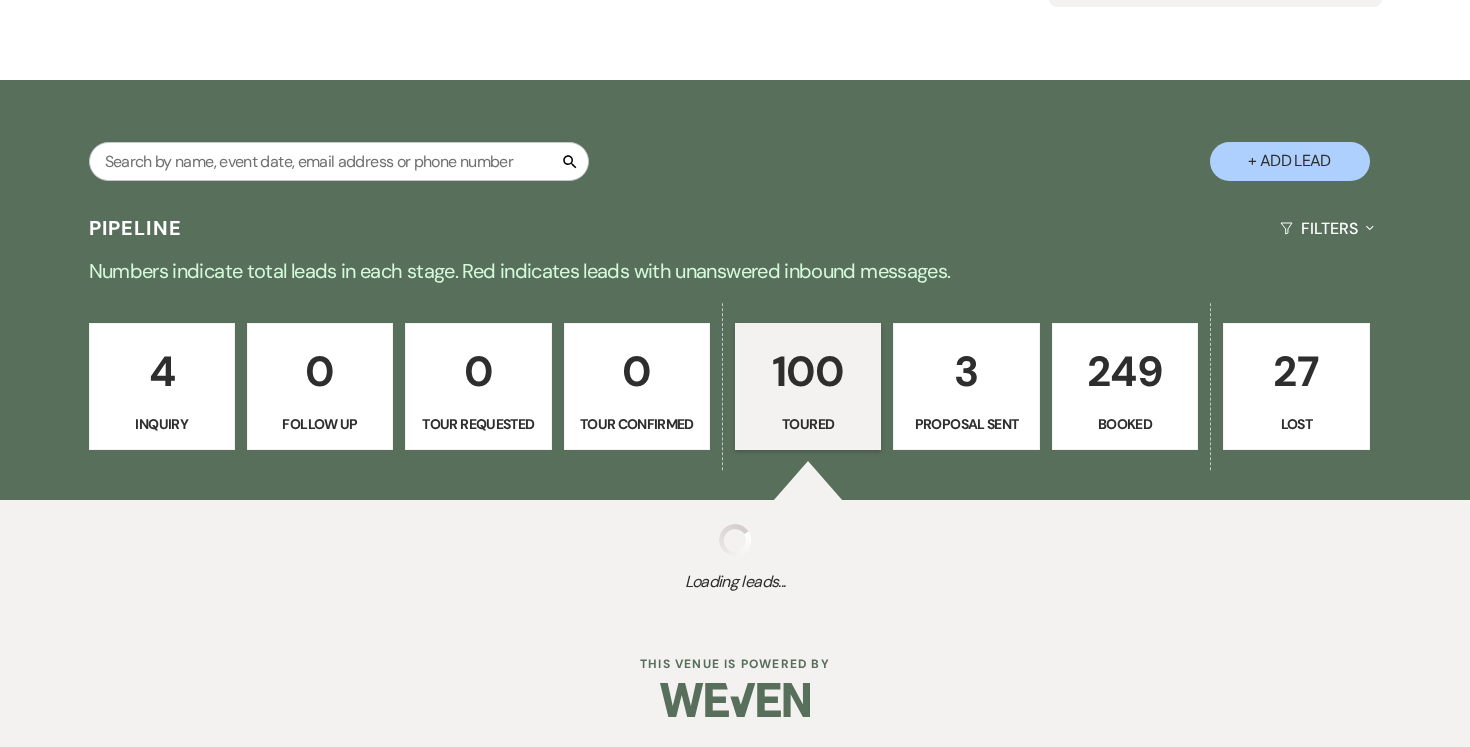 select on "5" 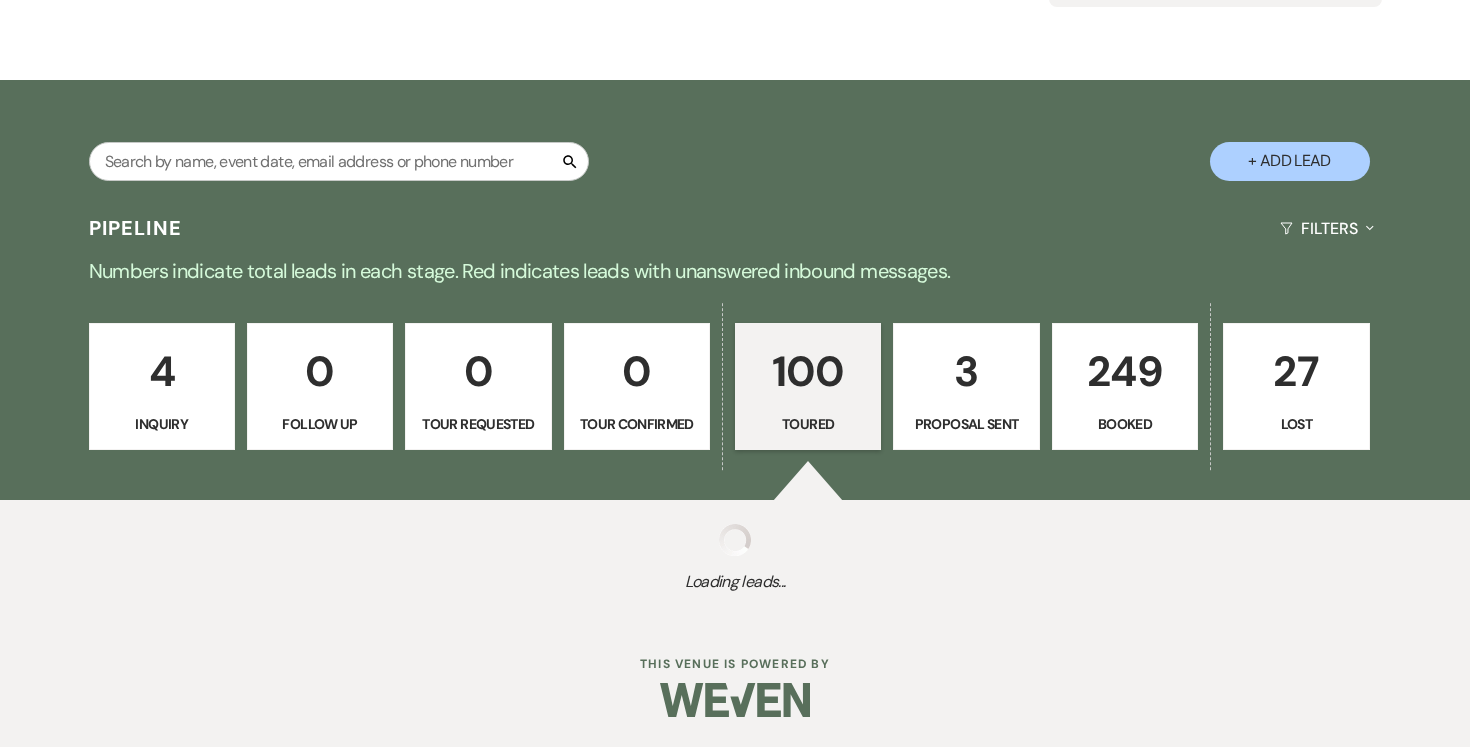 select on "5" 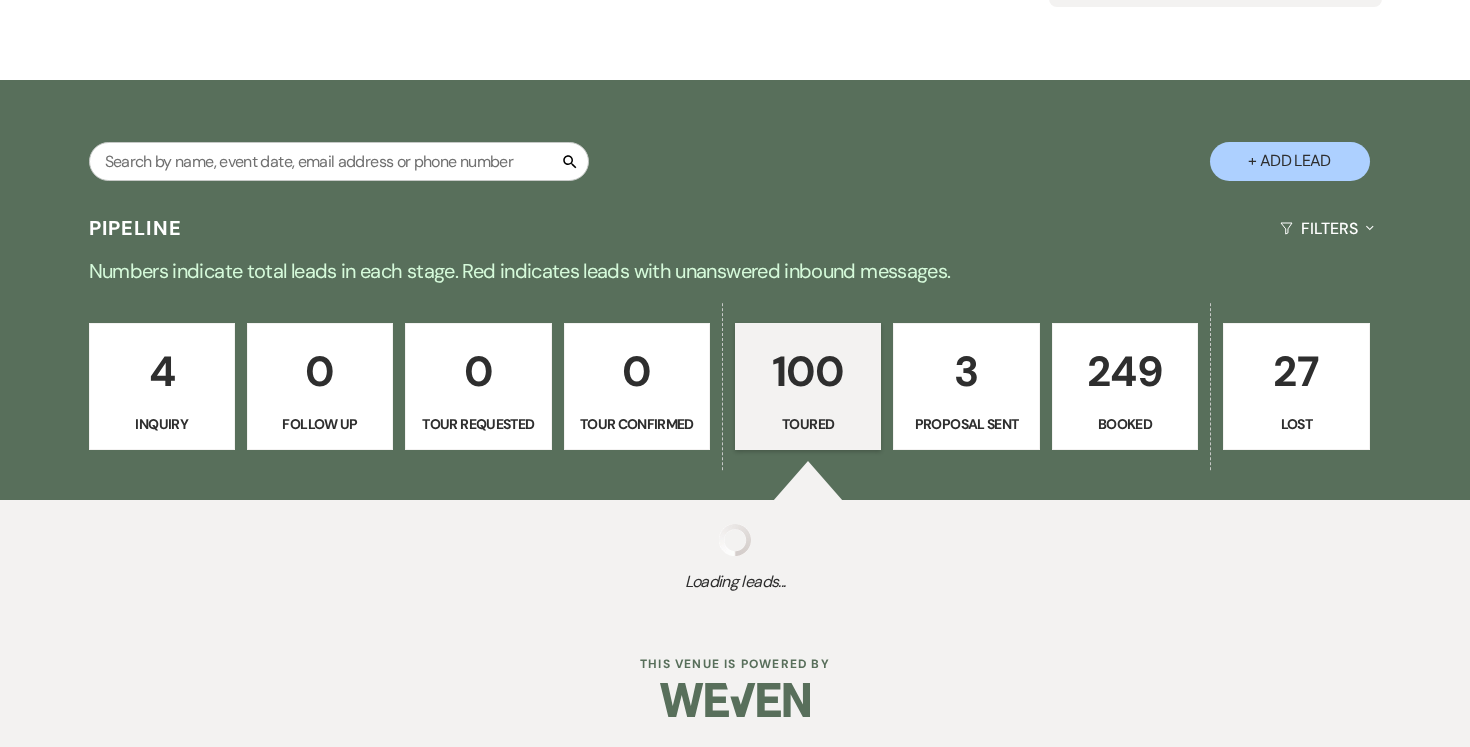 select on "5" 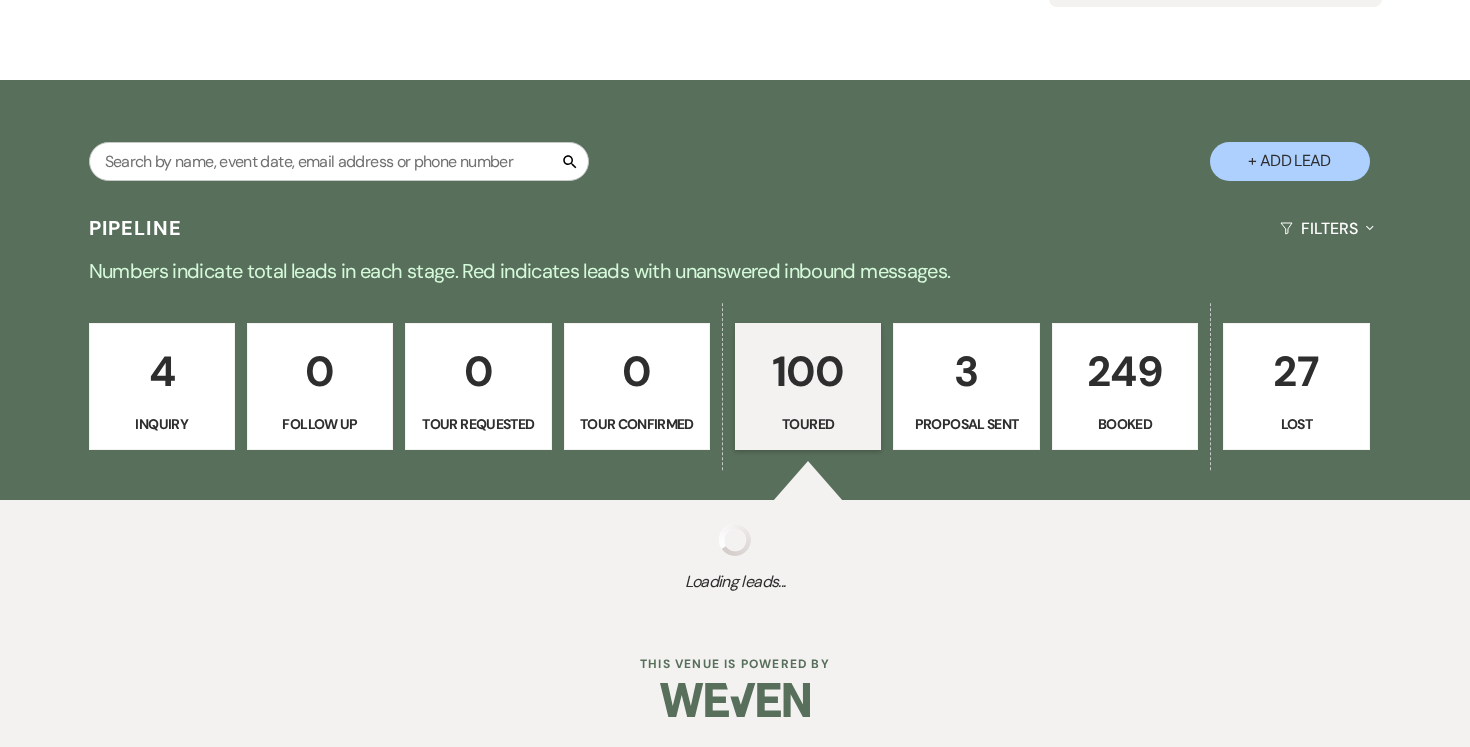 select on "5" 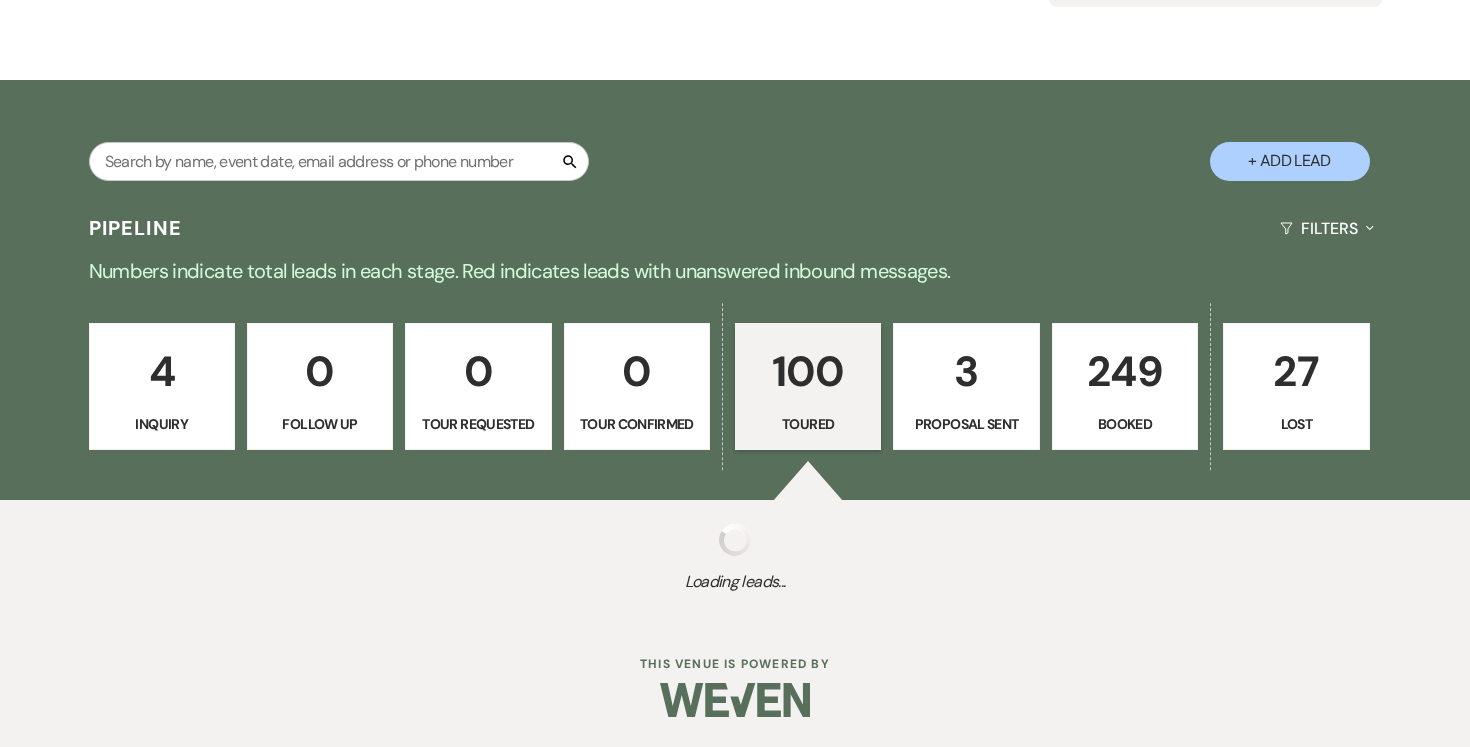 select on "5" 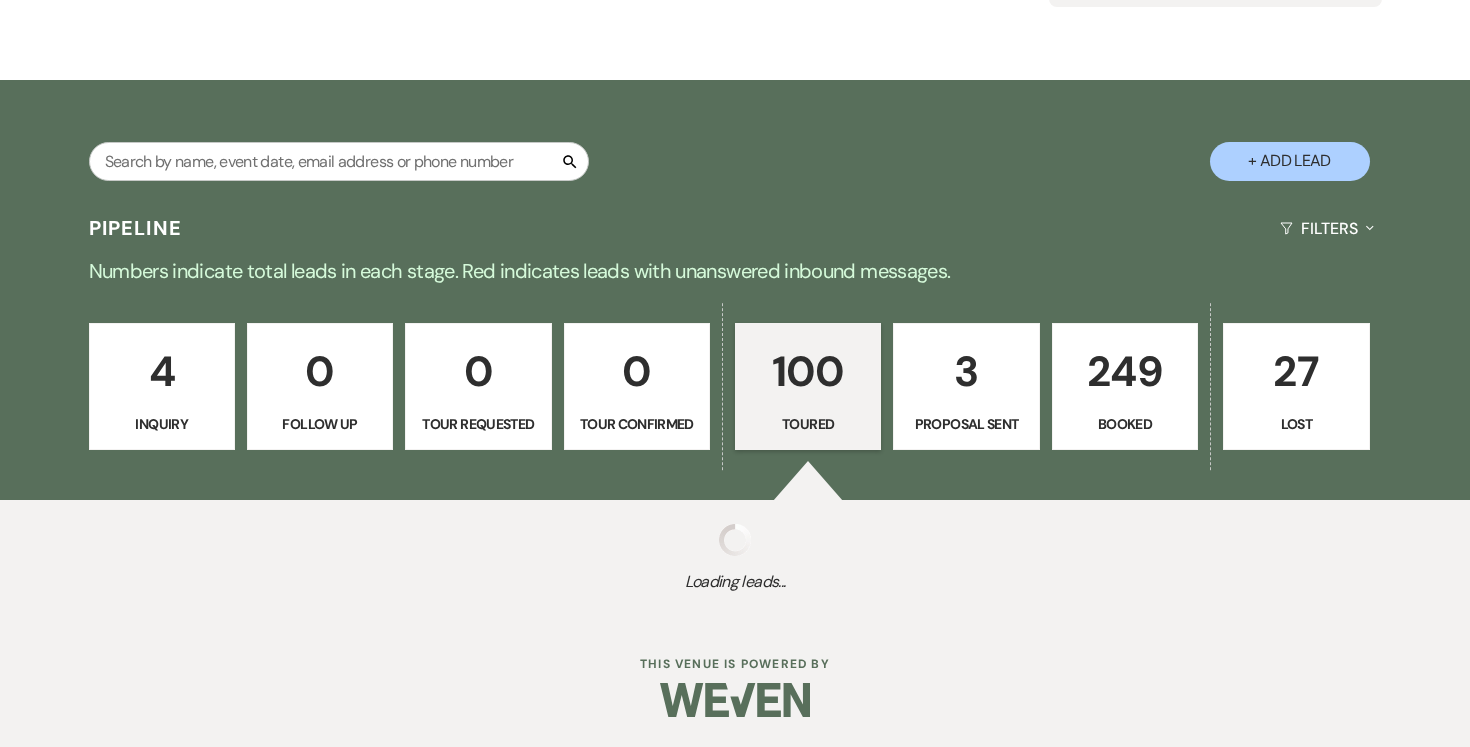 select on "5" 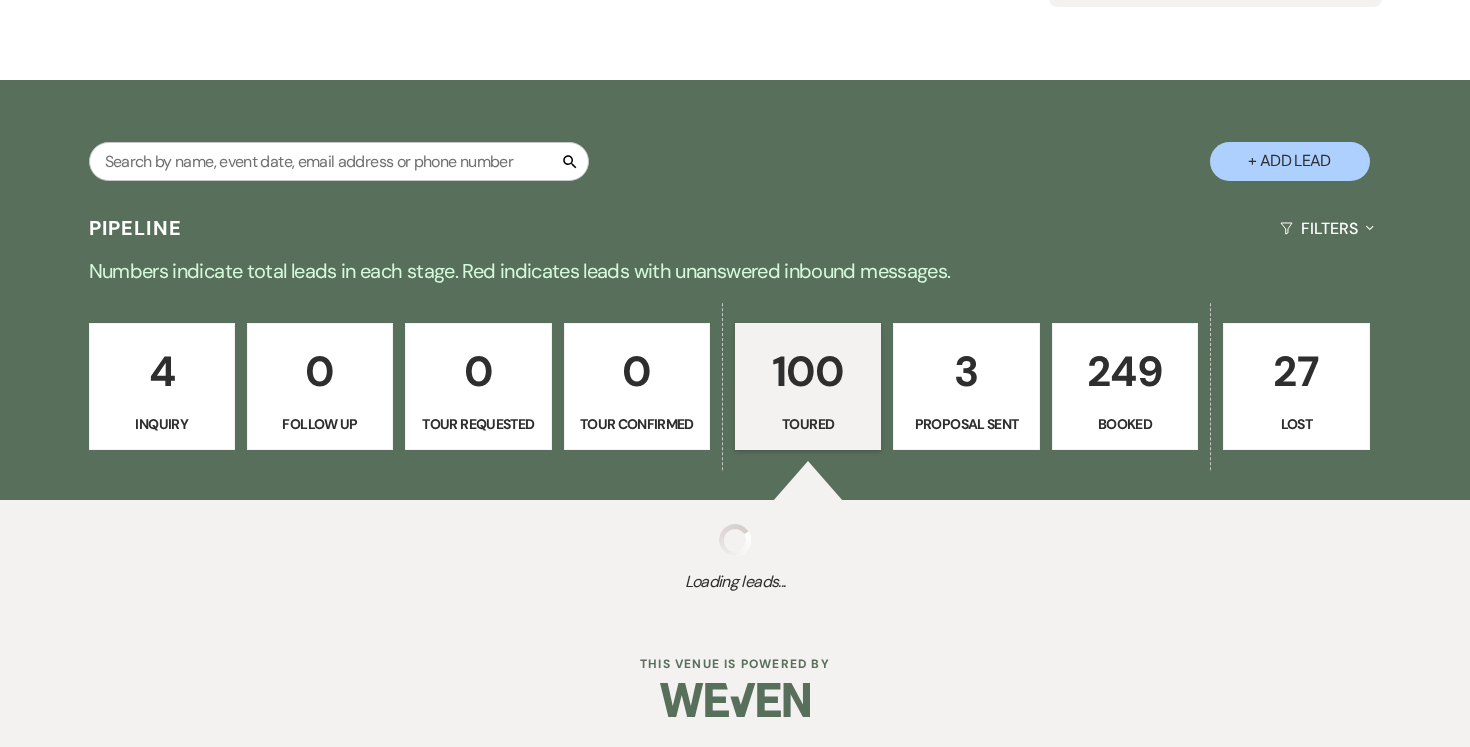 select on "5" 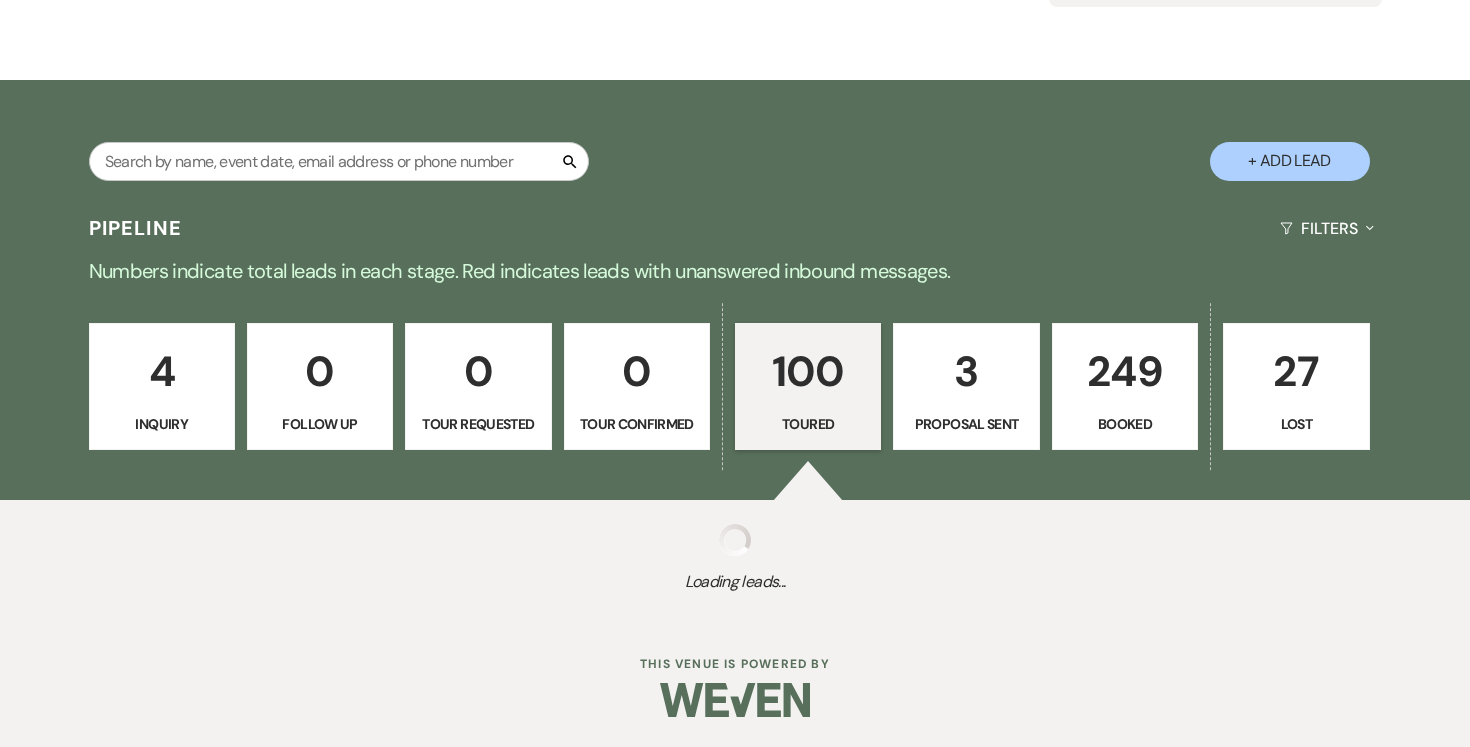 select on "5" 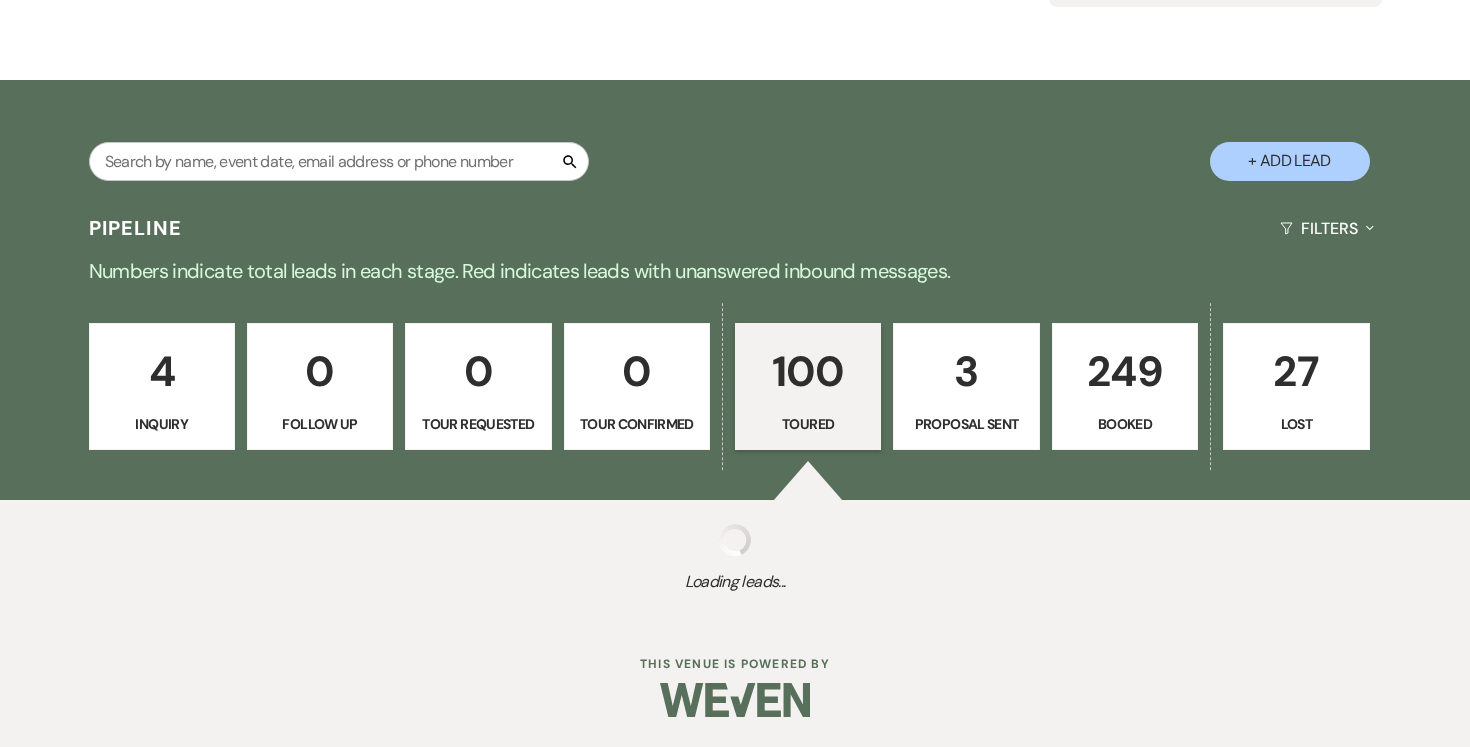 select on "5" 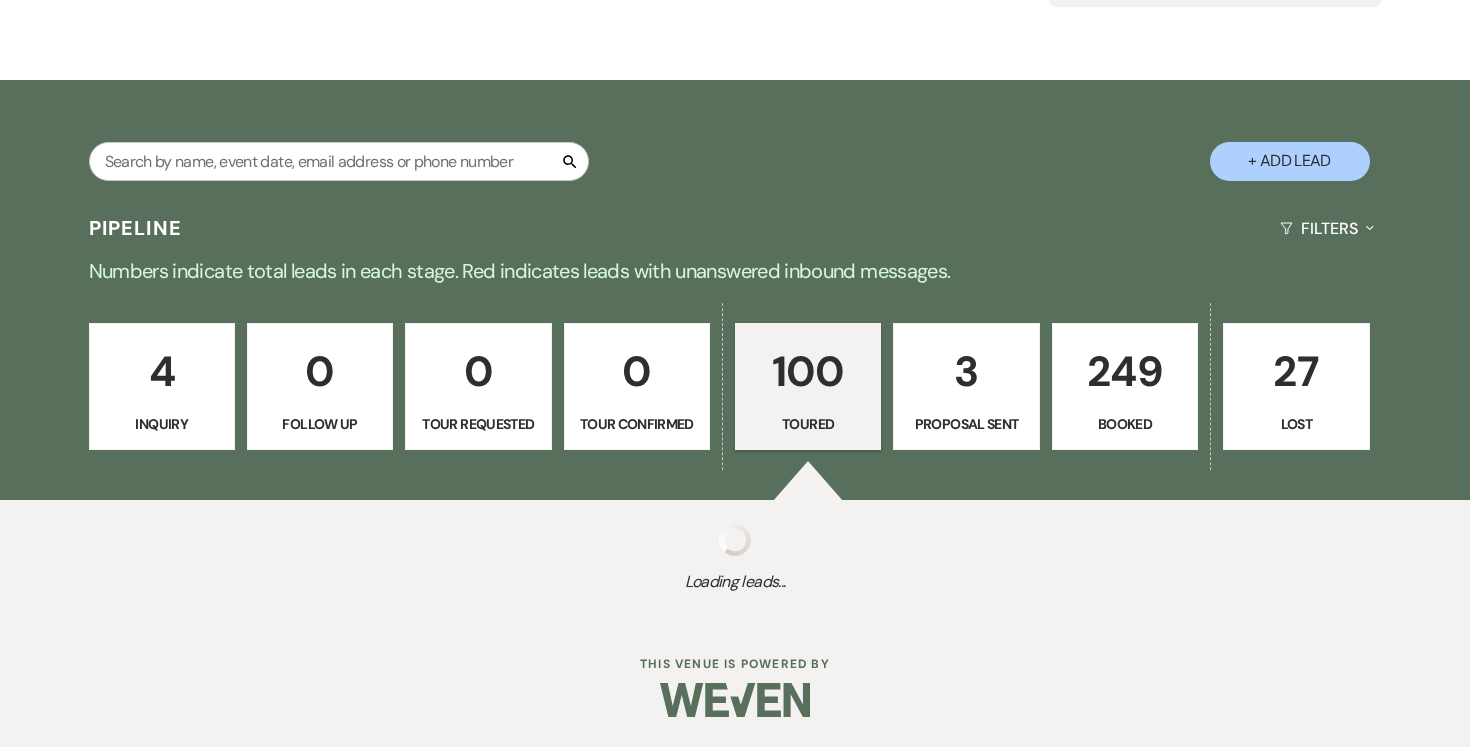 select on "5" 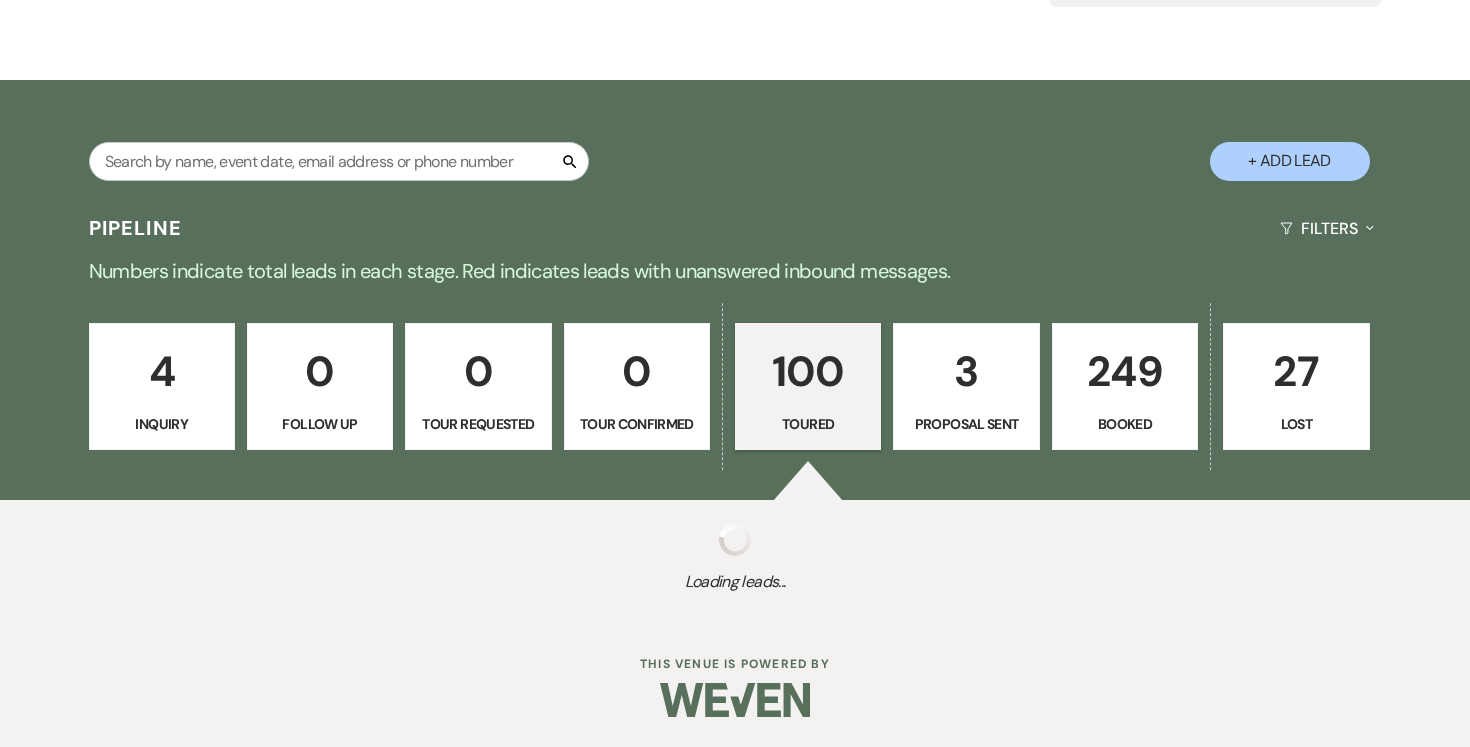 select on "5" 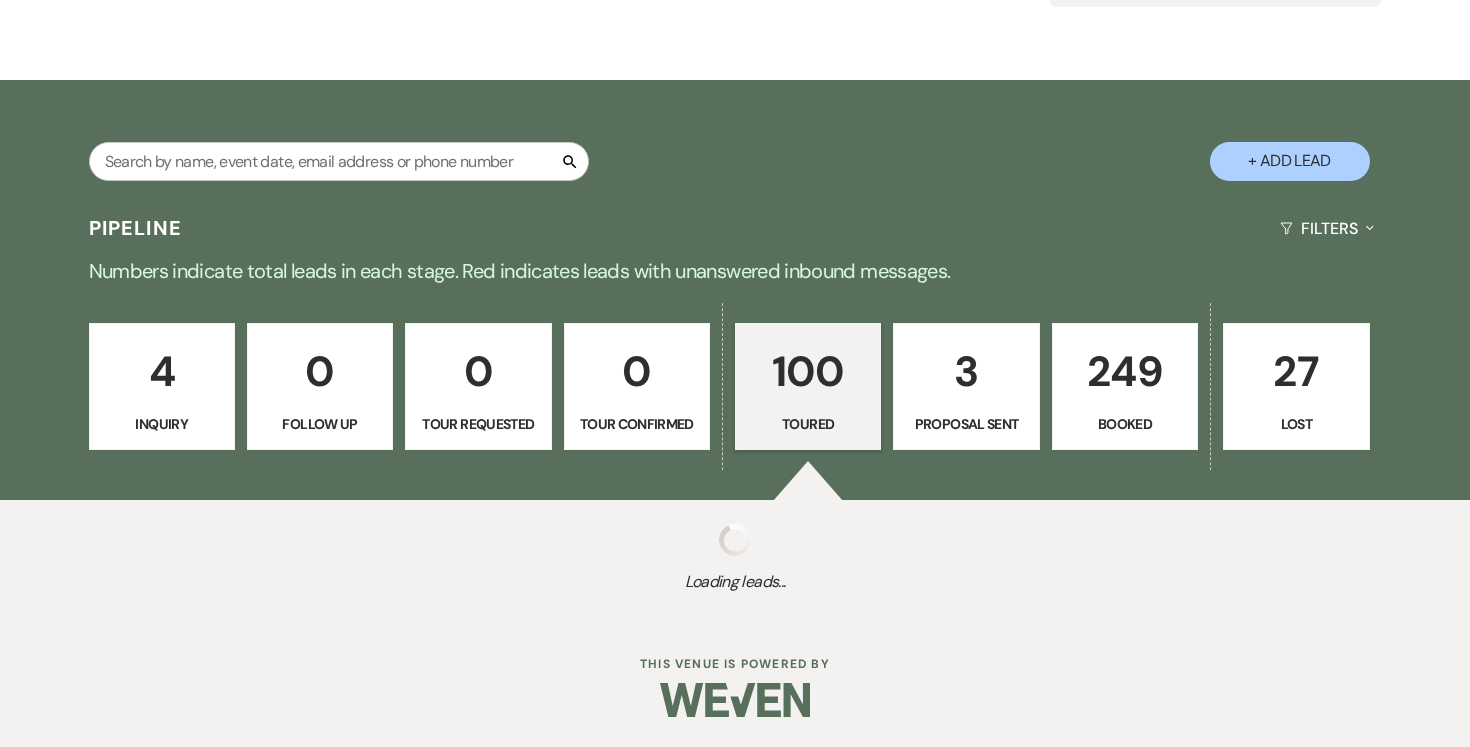 select on "5" 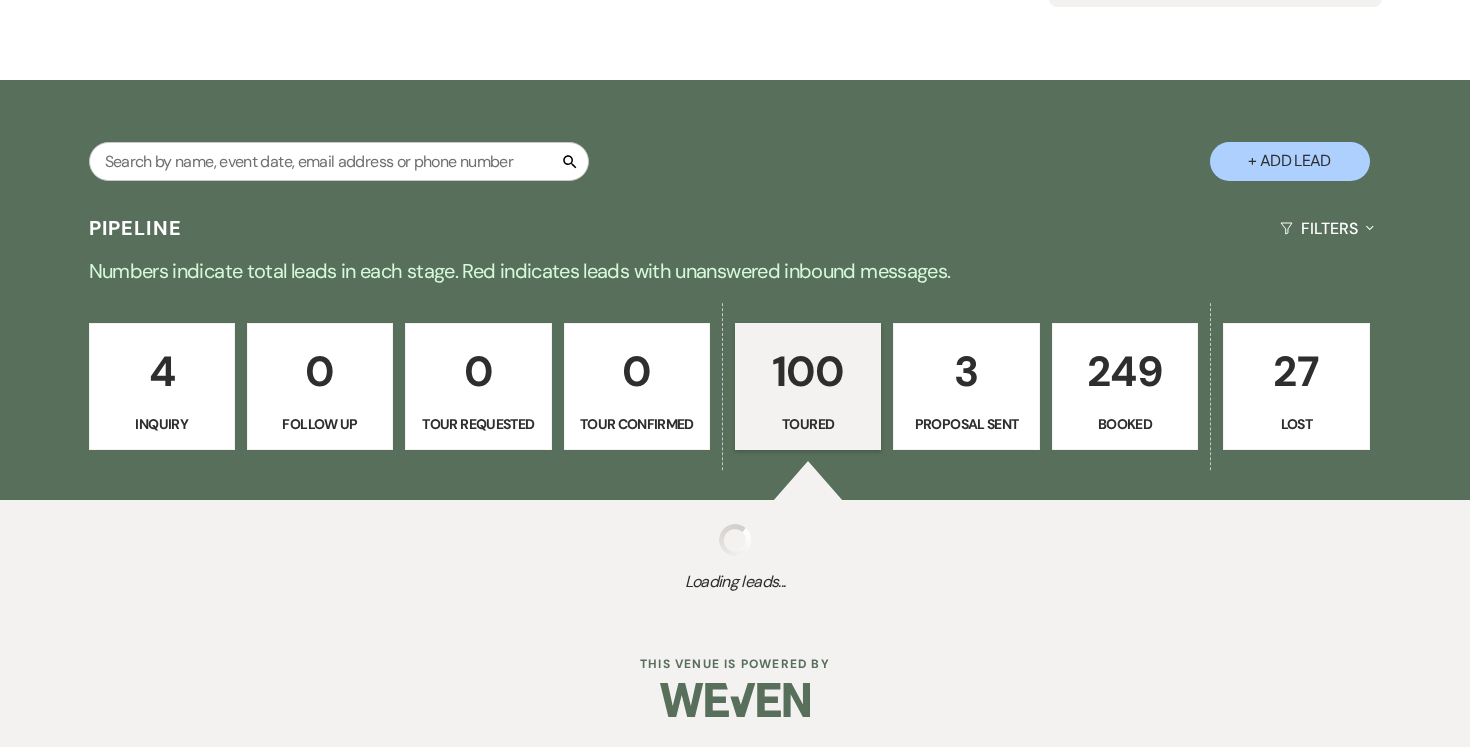 select on "5" 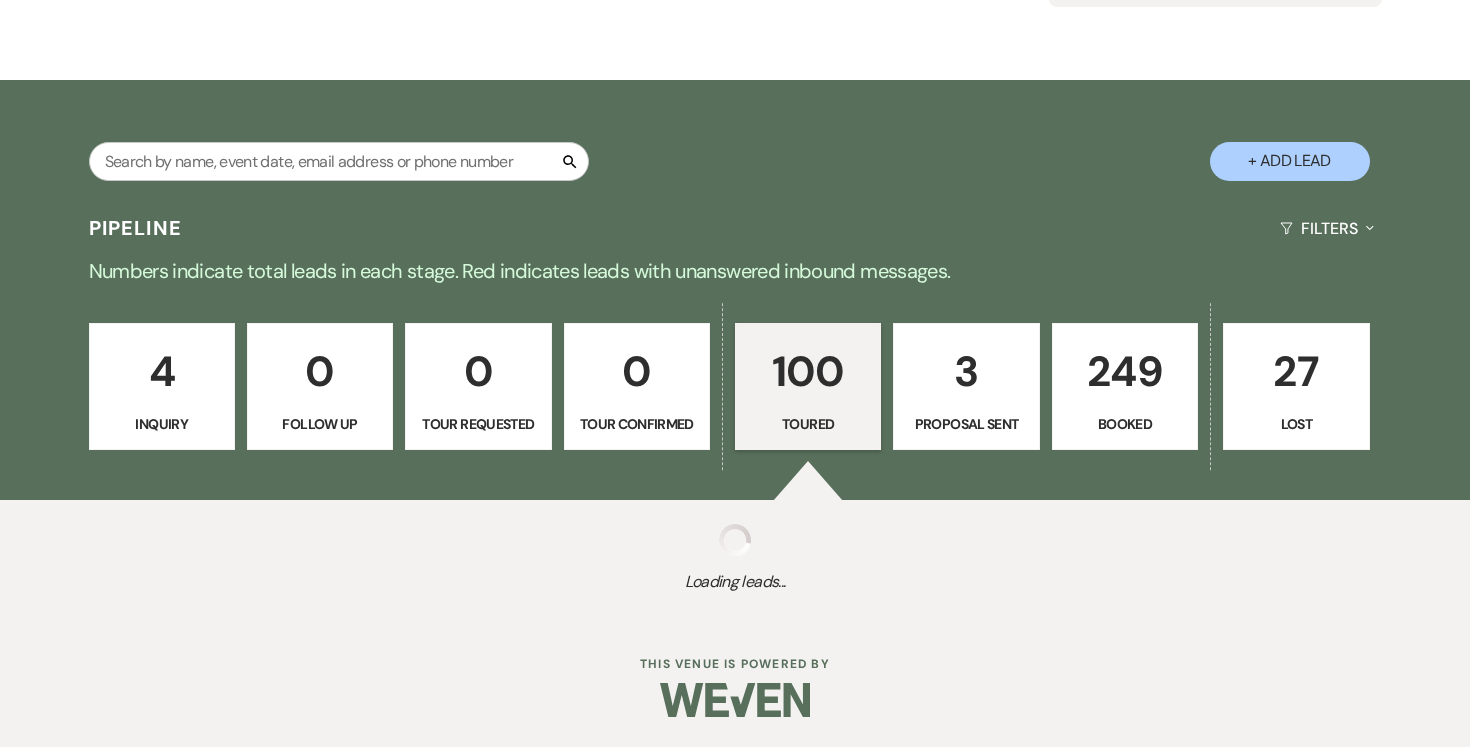select on "5" 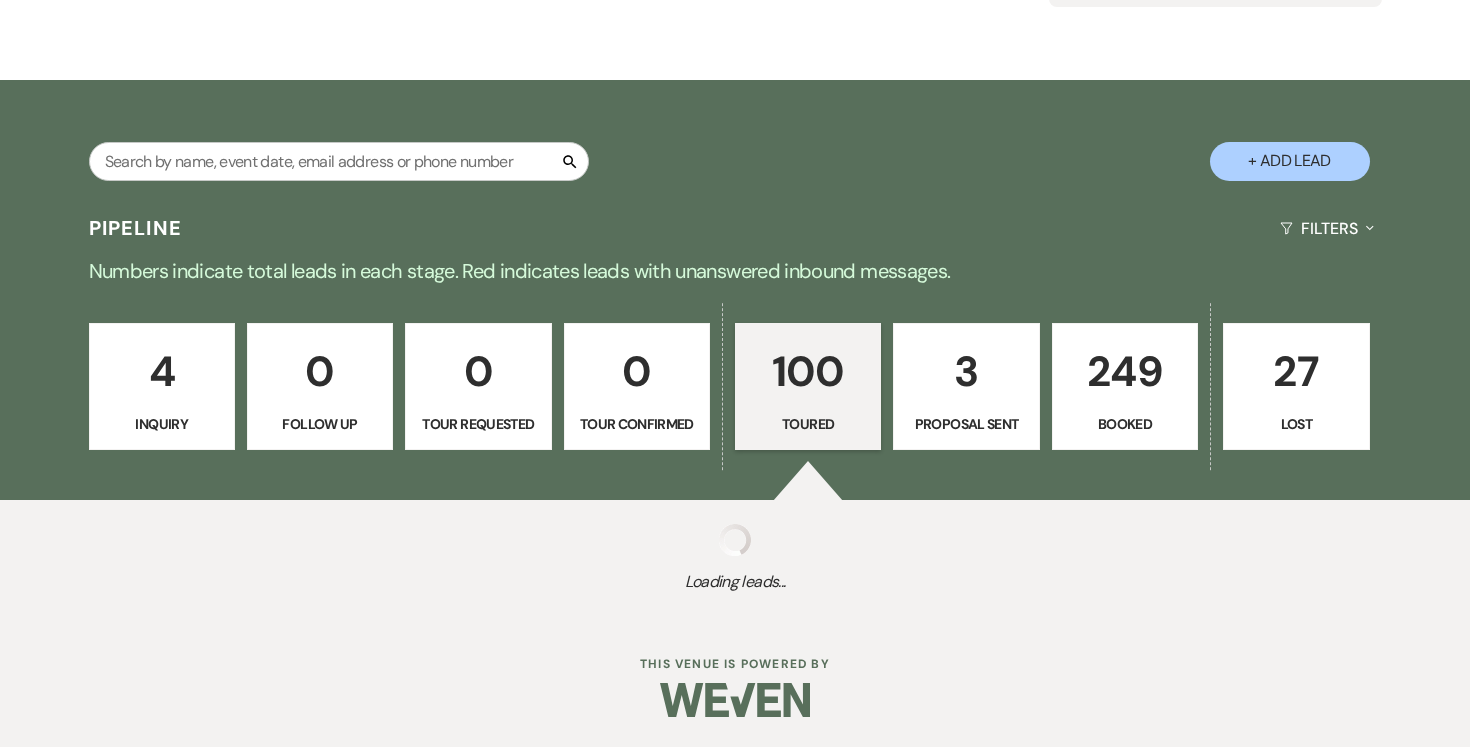 select on "5" 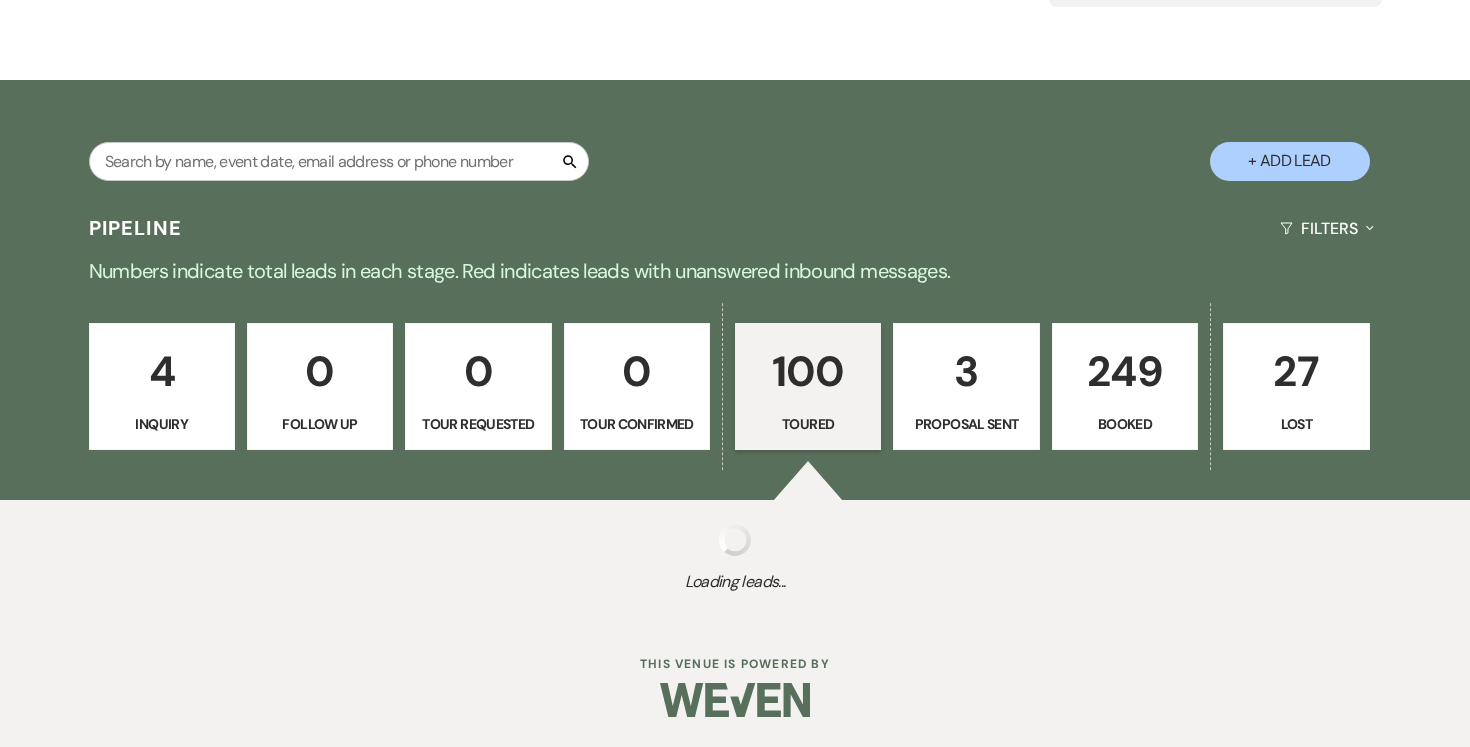select on "5" 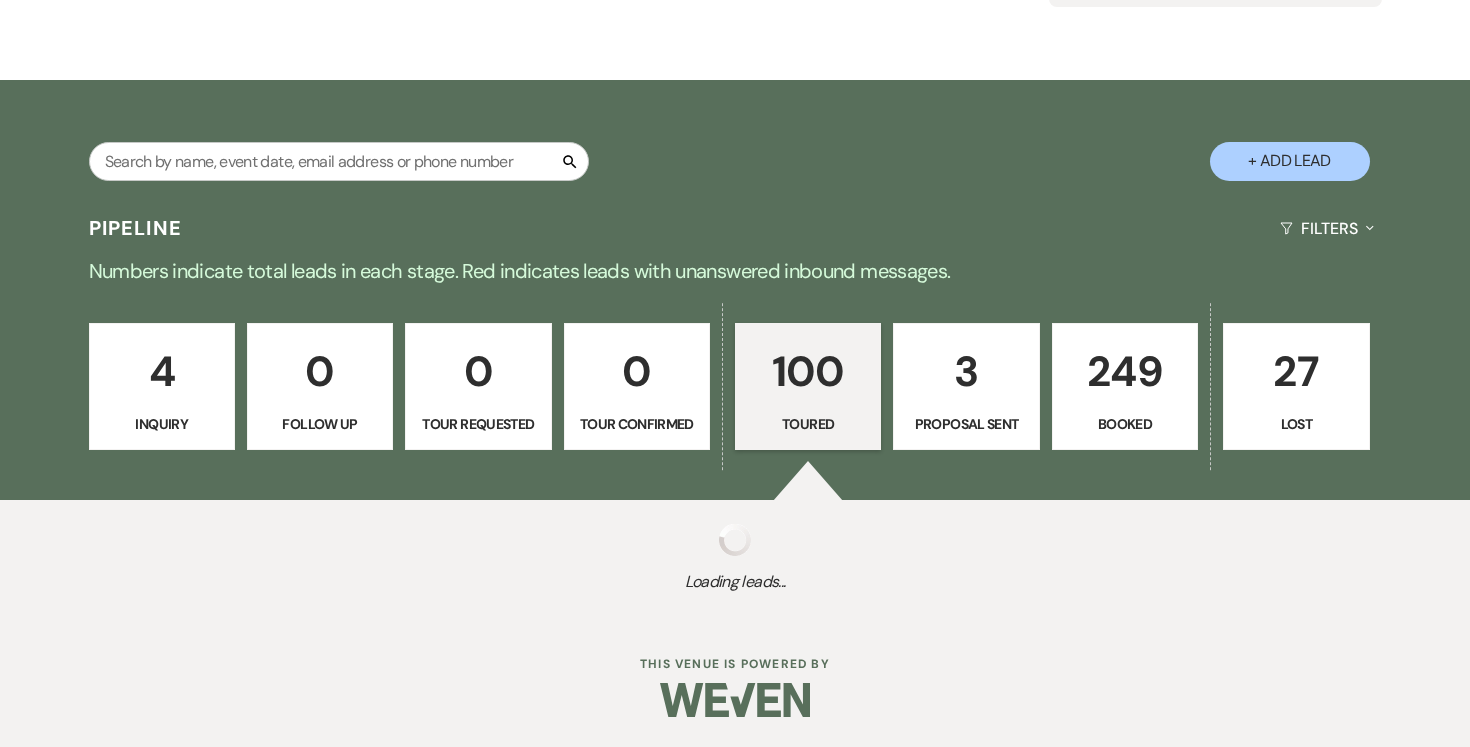select on "5" 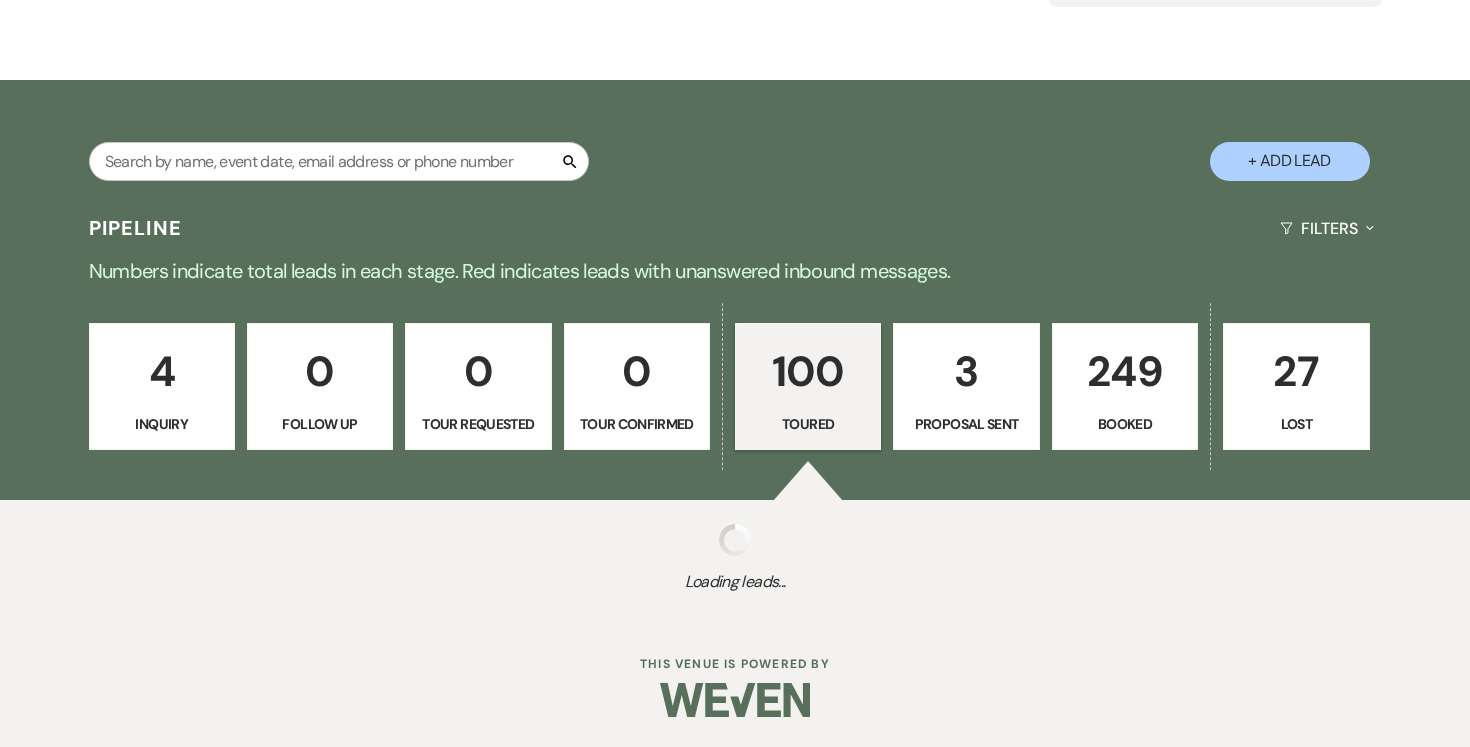 select on "5" 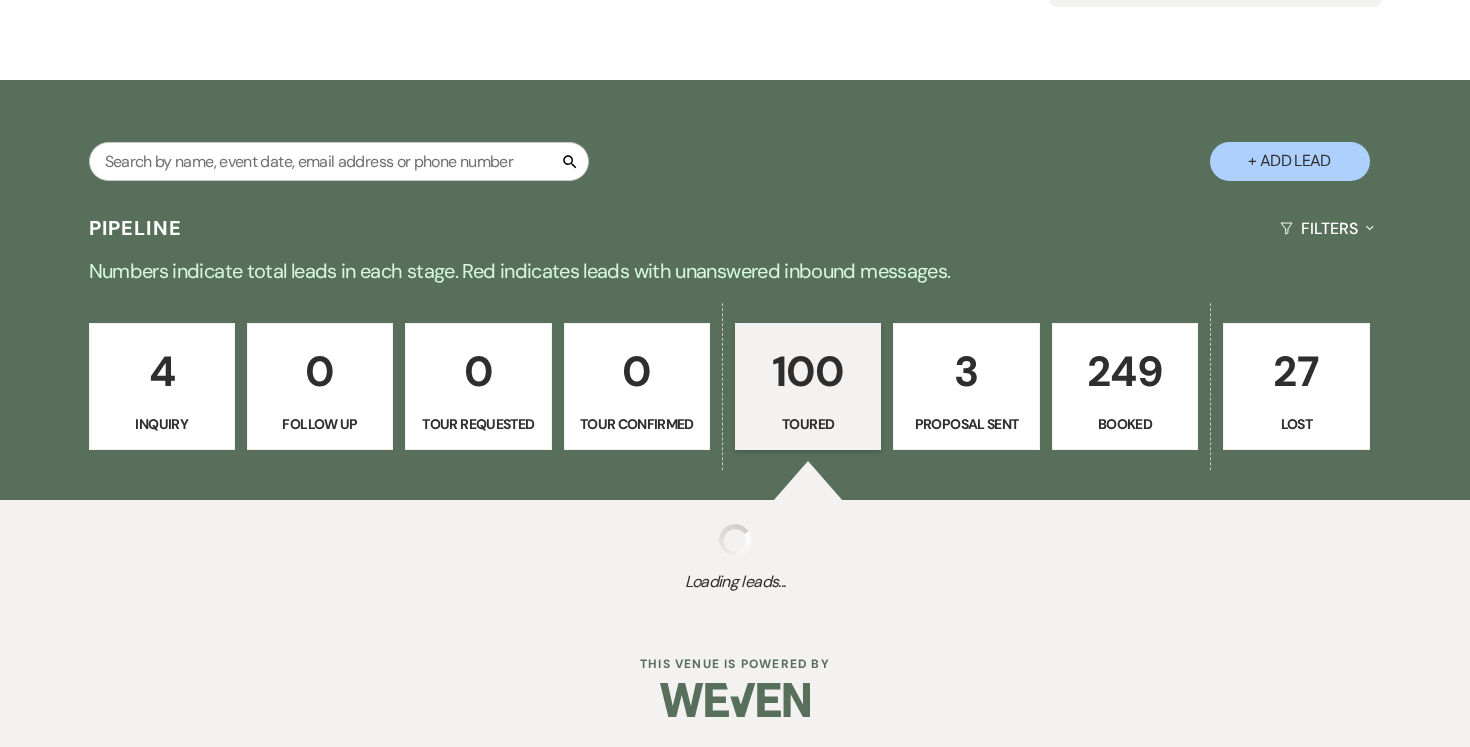 select on "5" 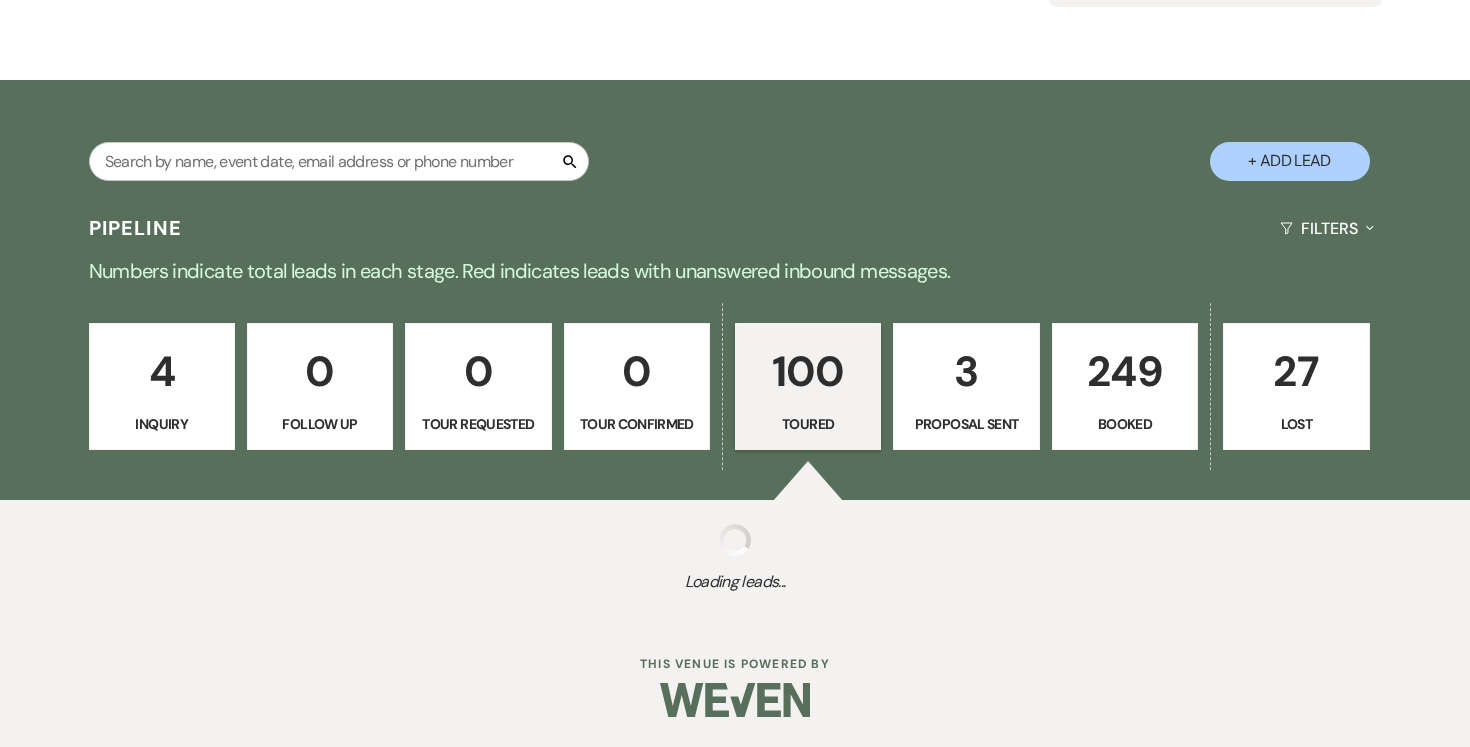 select on "5" 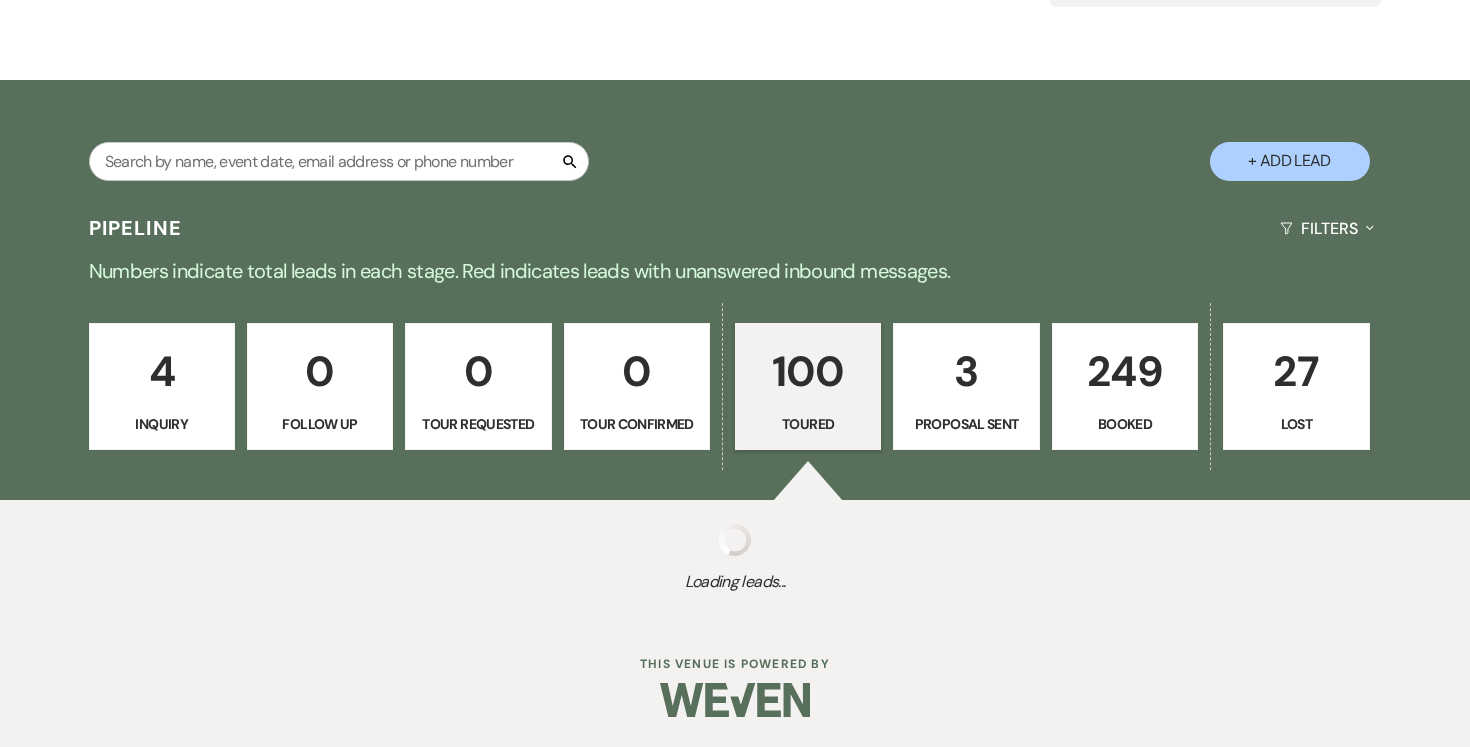 select on "5" 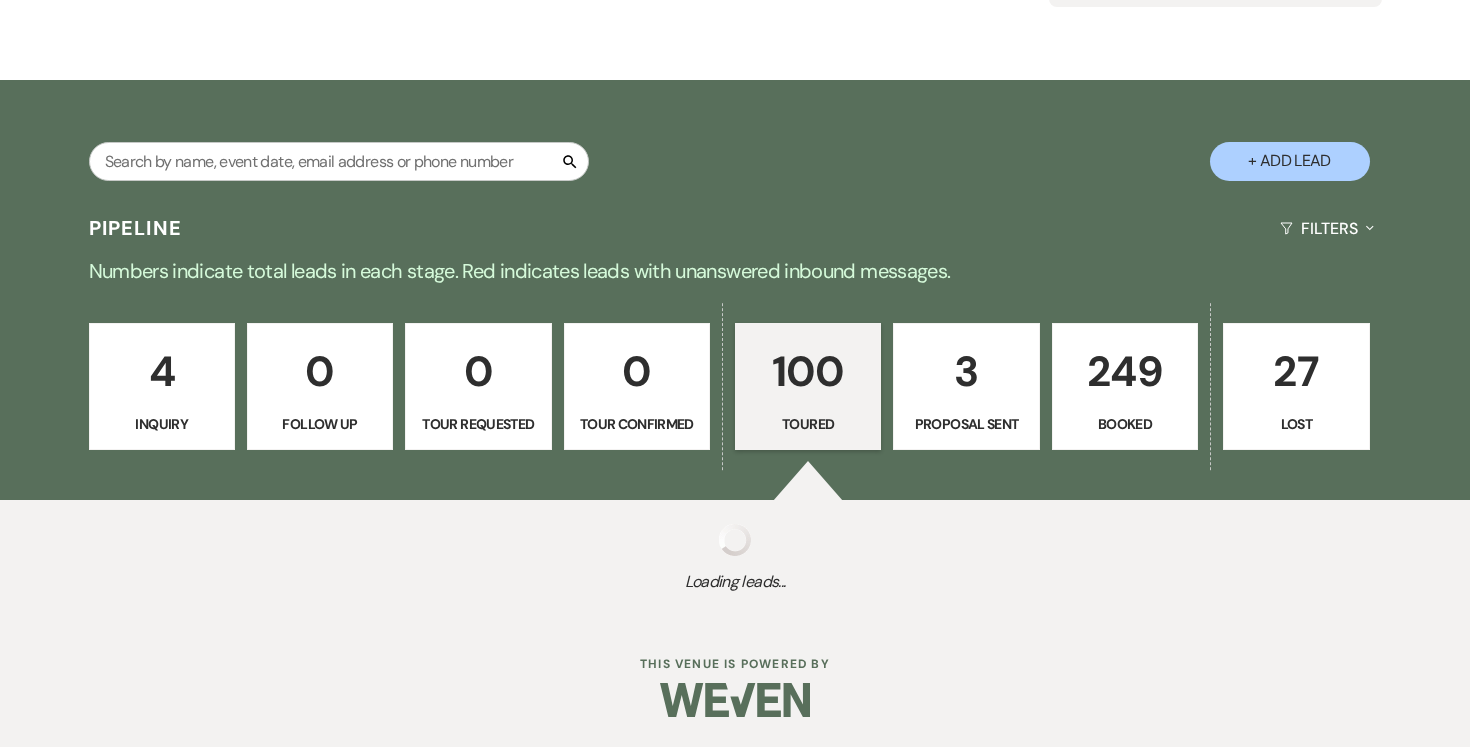 select on "5" 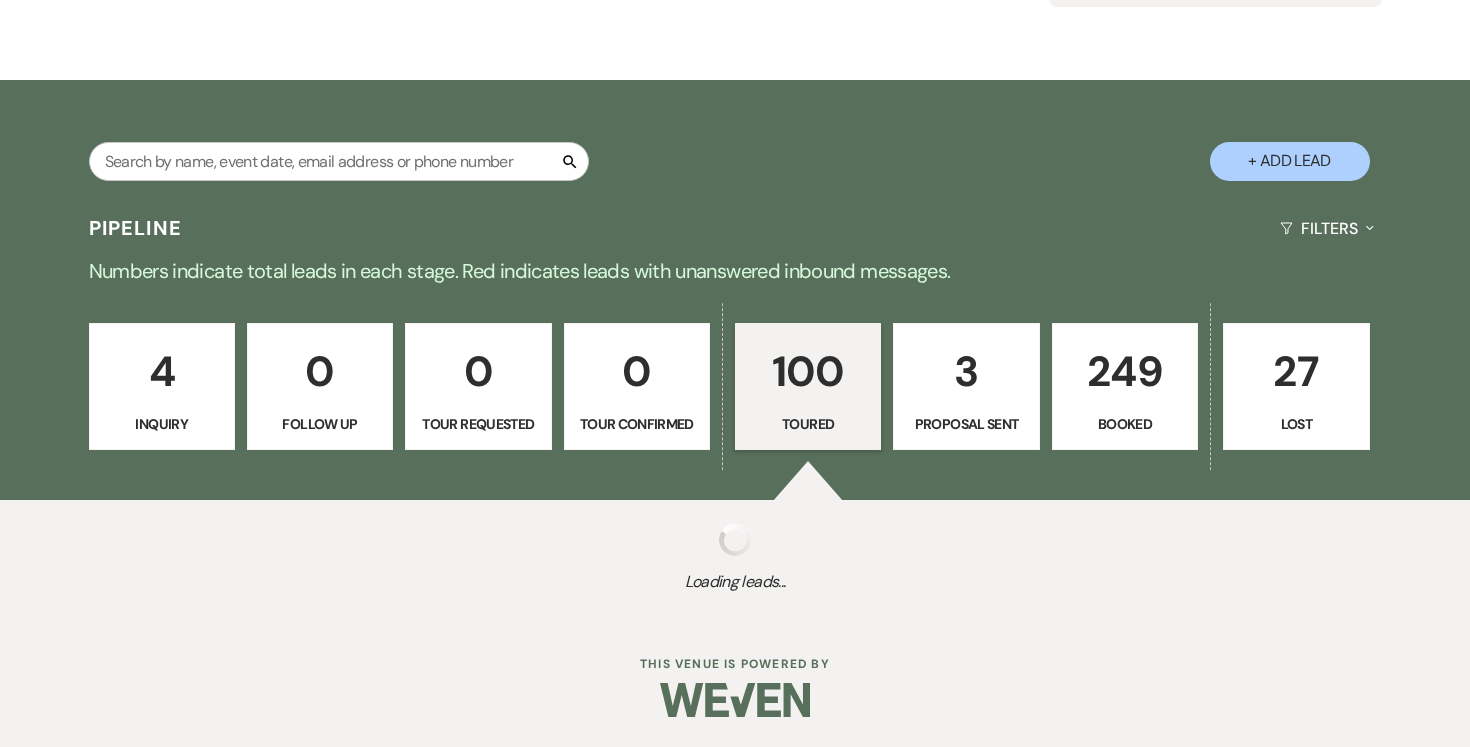 select on "5" 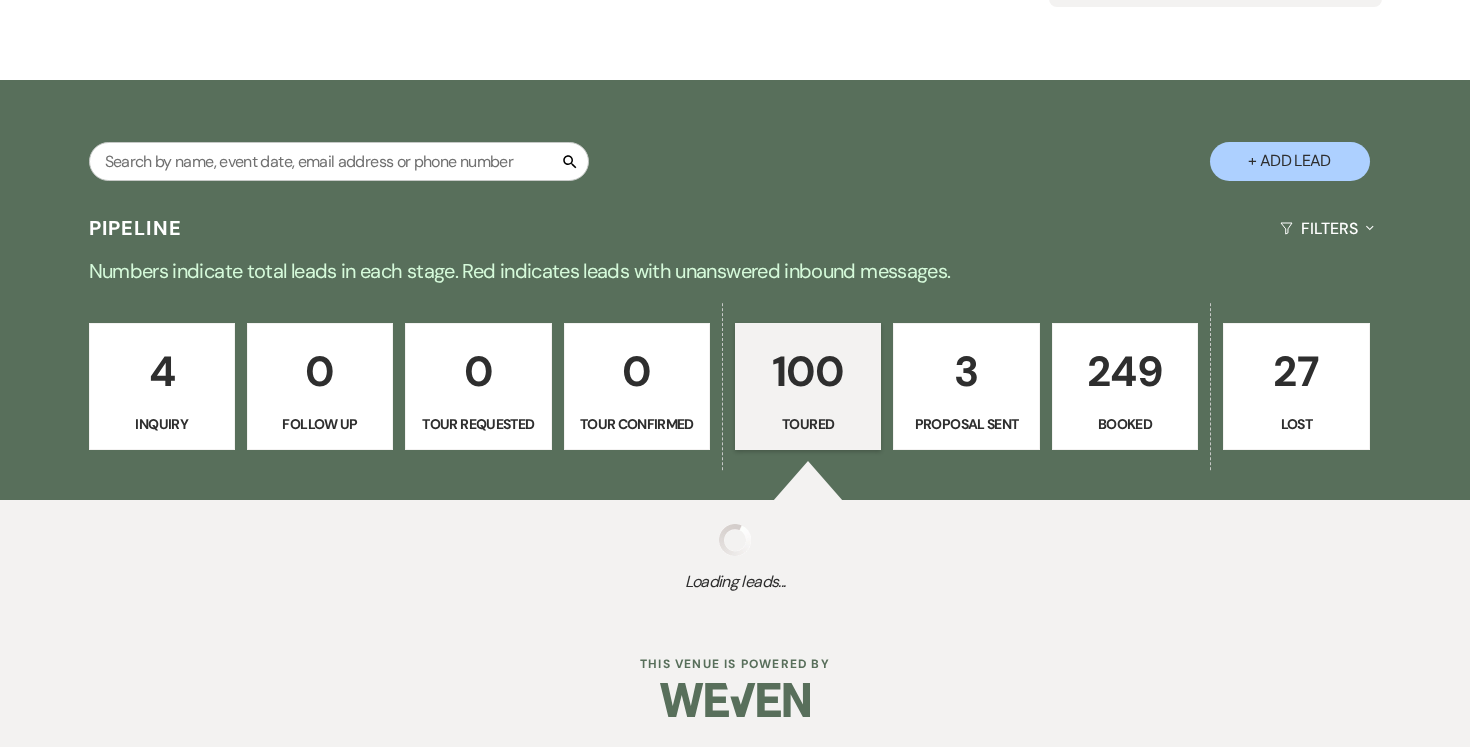 select on "5" 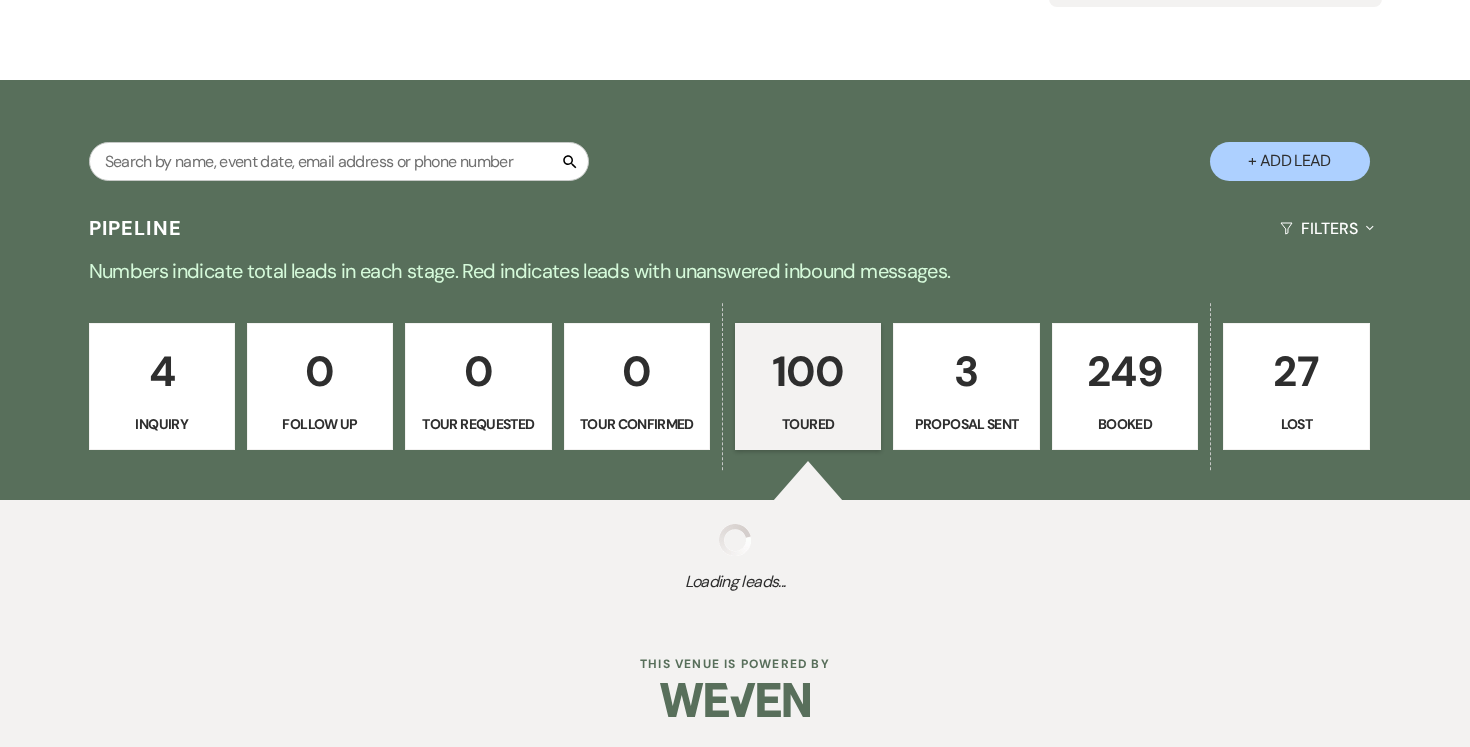select on "5" 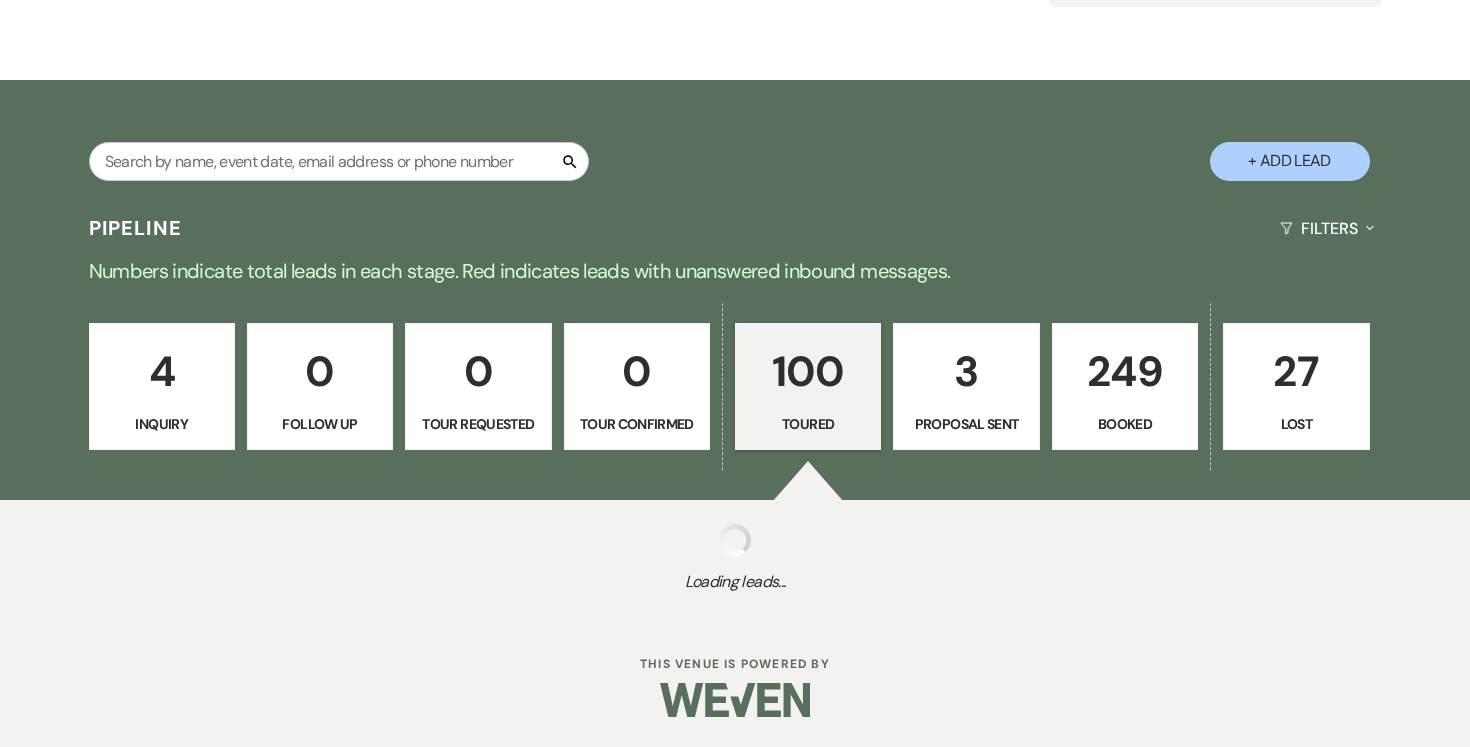 select on "5" 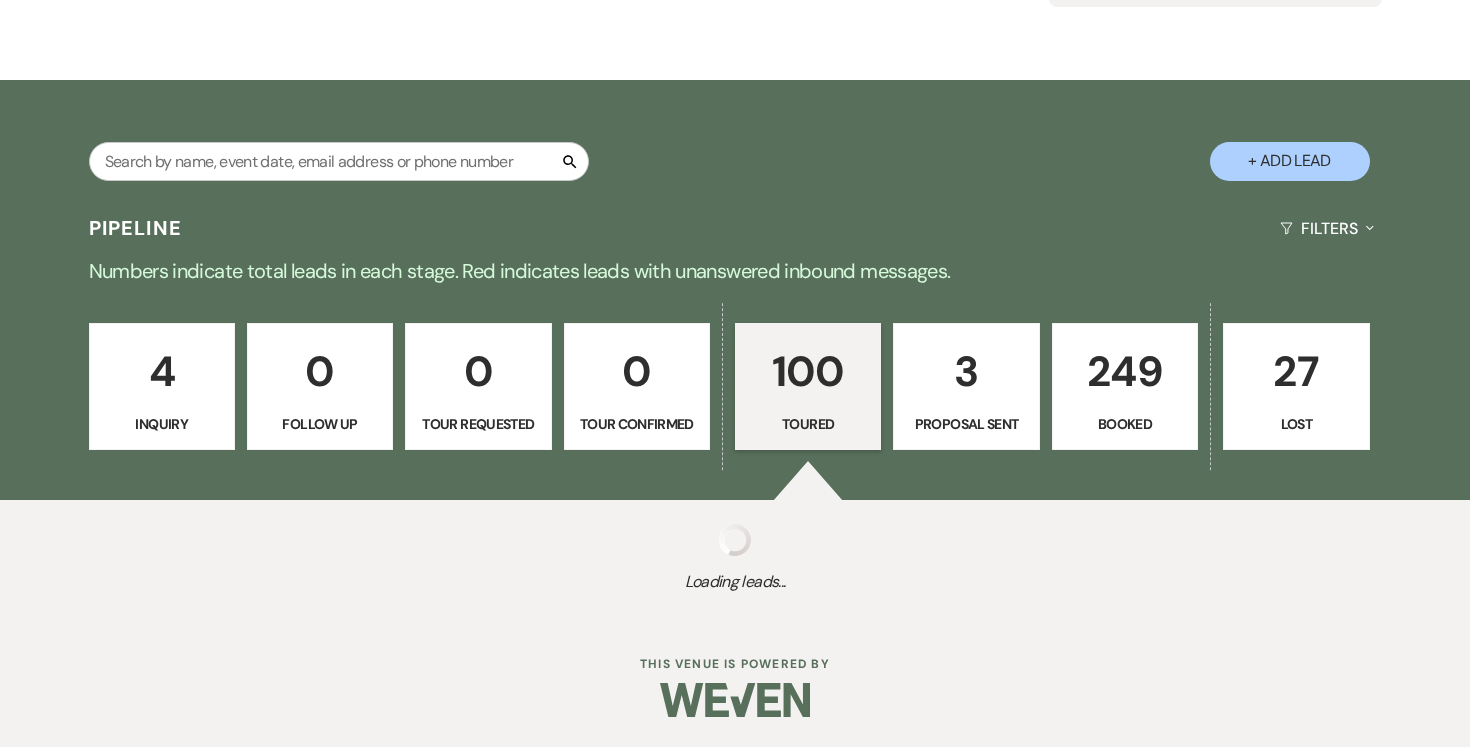 select on "5" 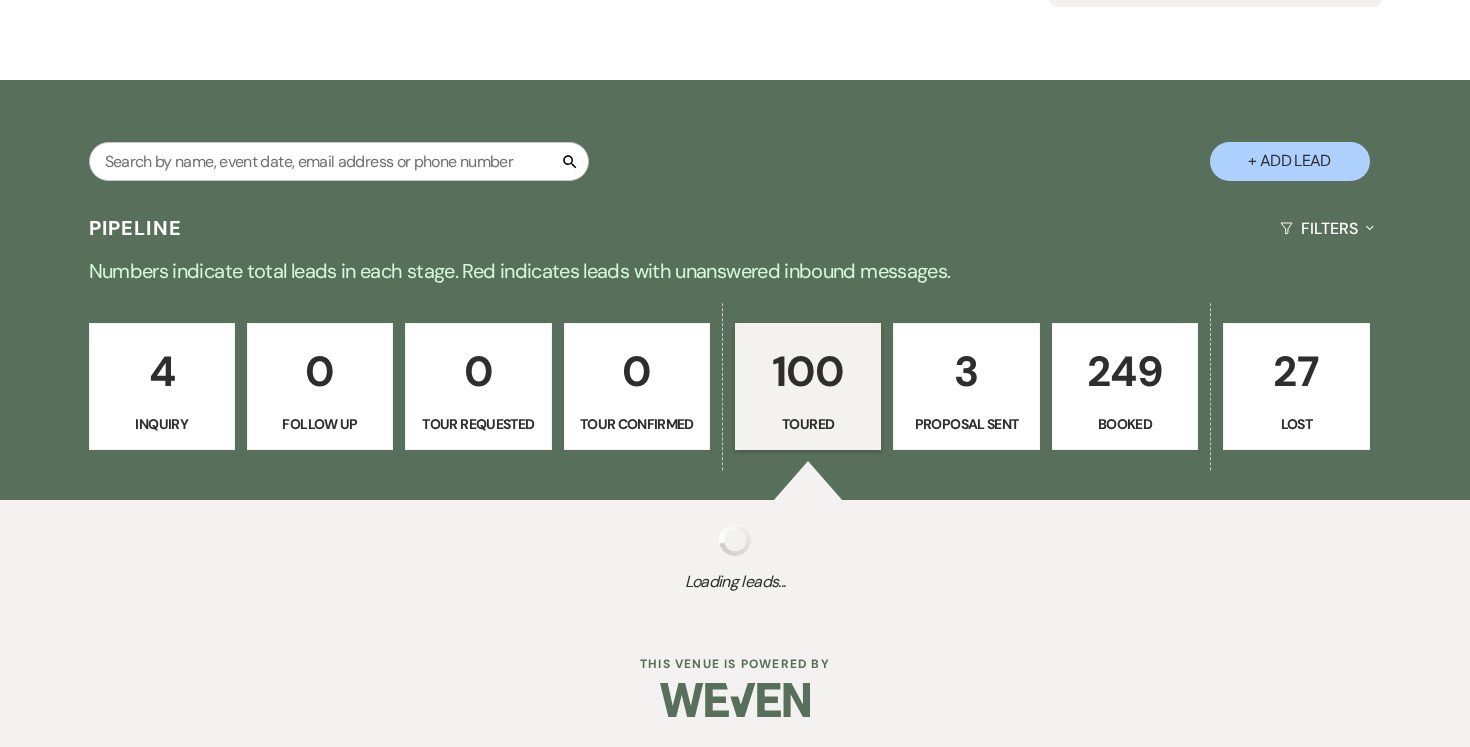 select on "5" 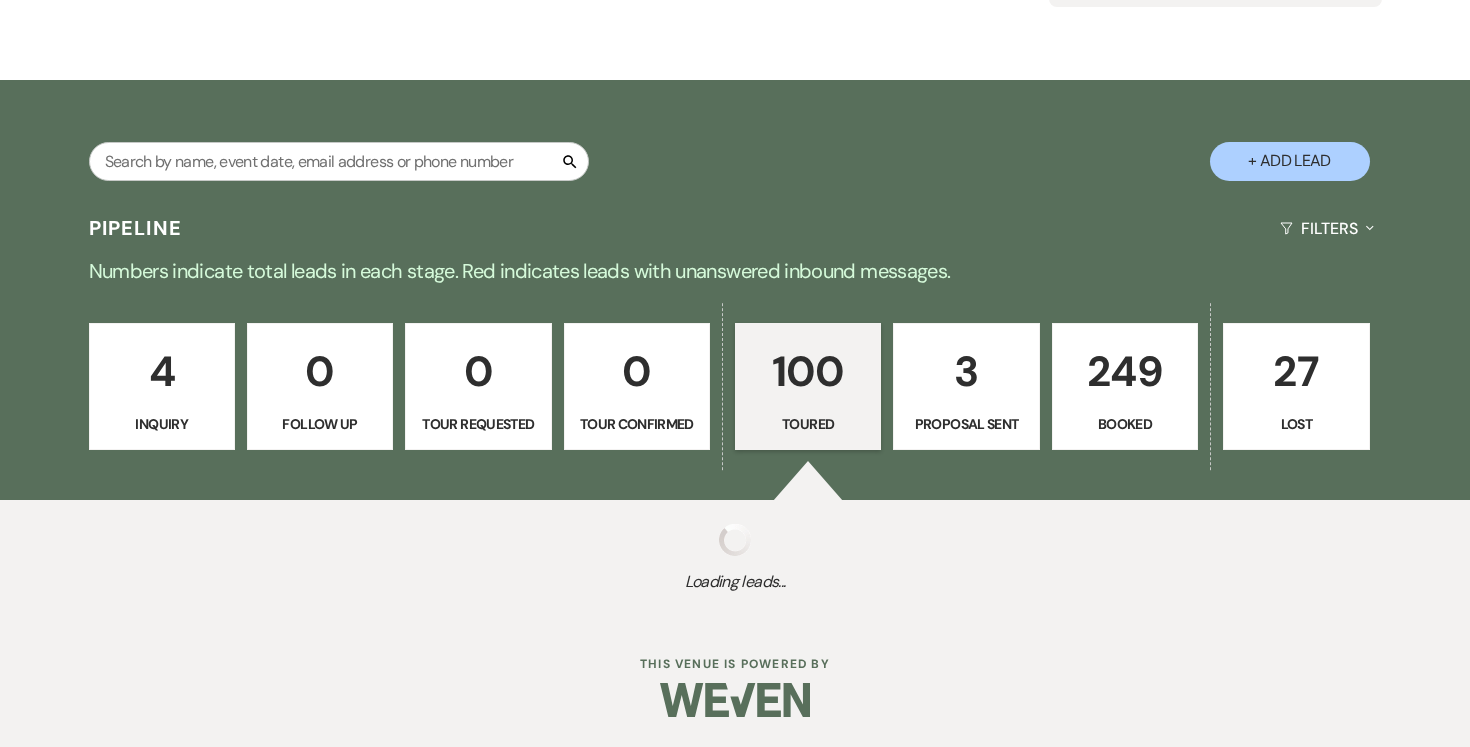 select on "5" 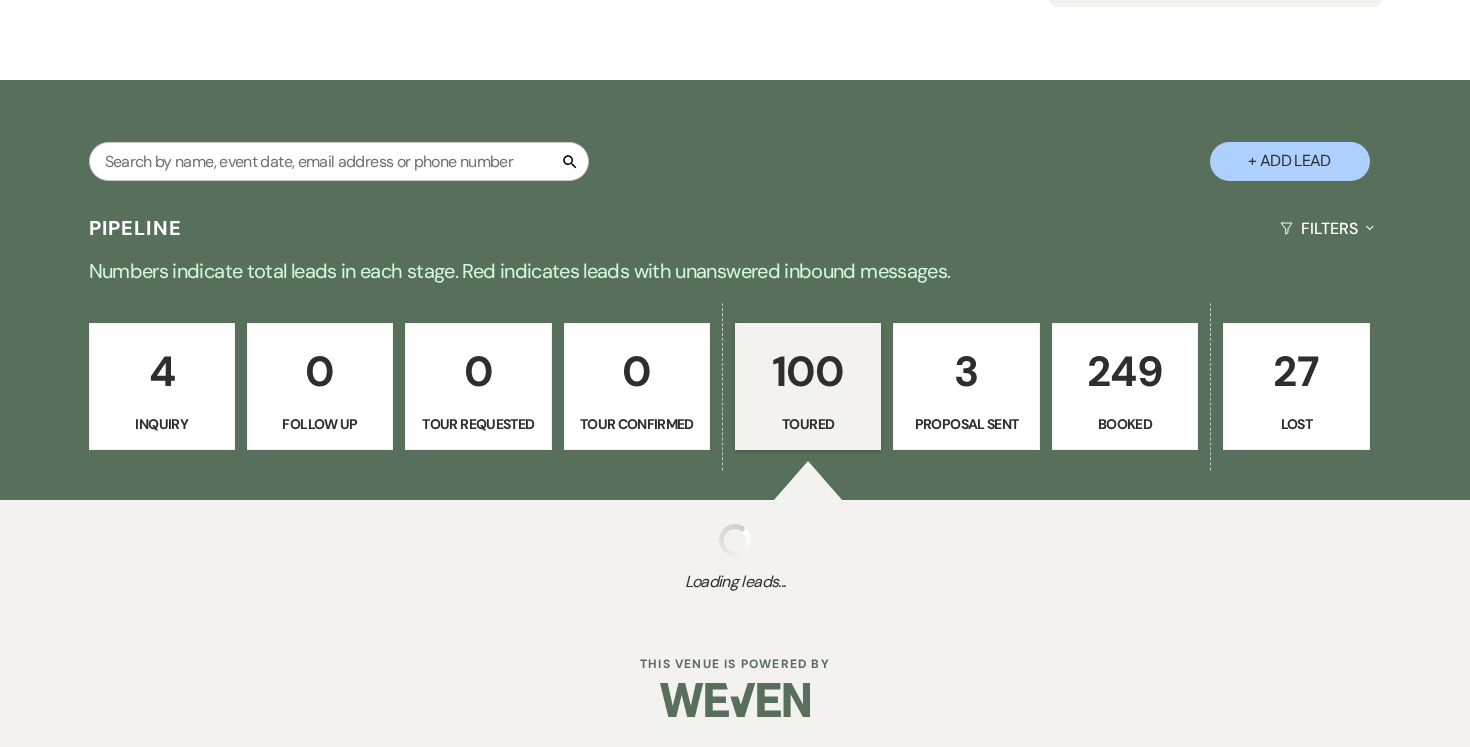 select on "5" 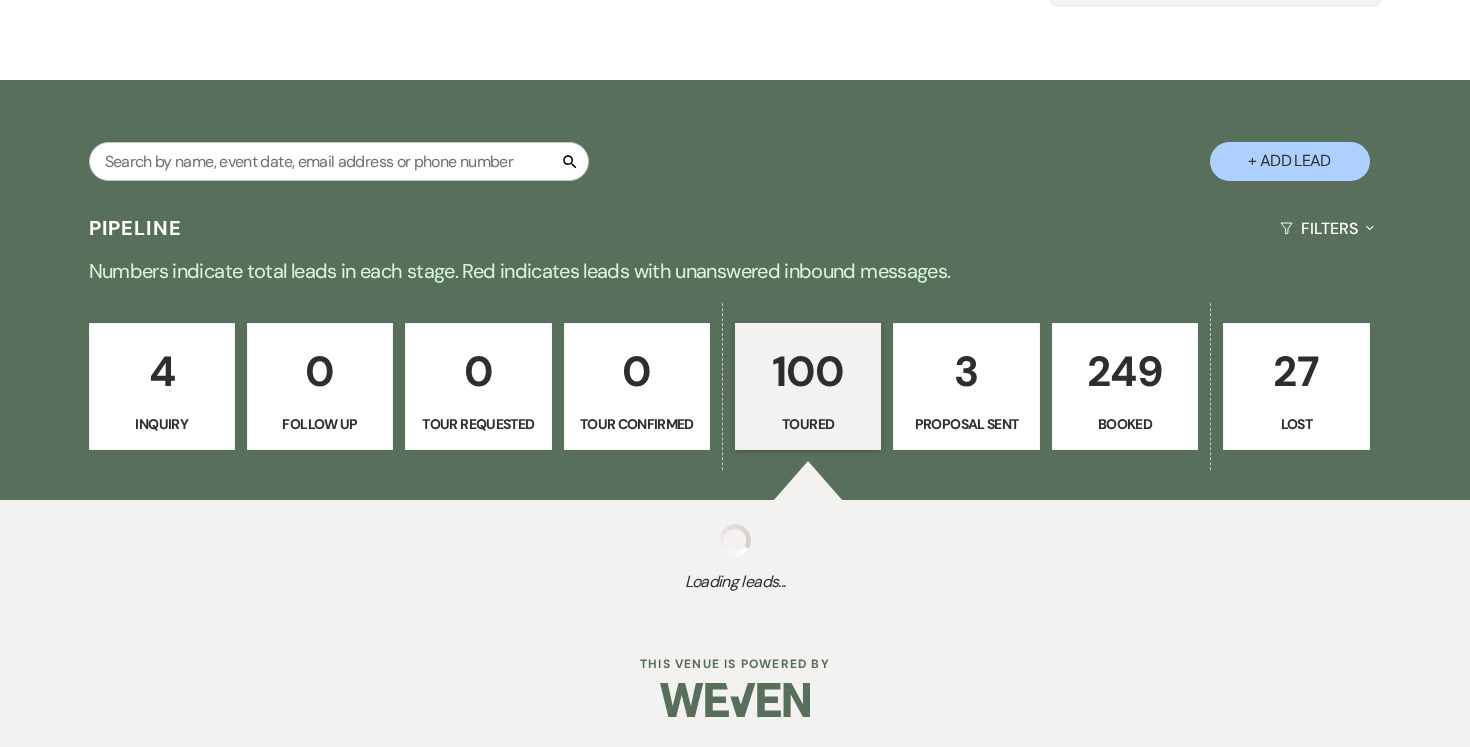 select on "5" 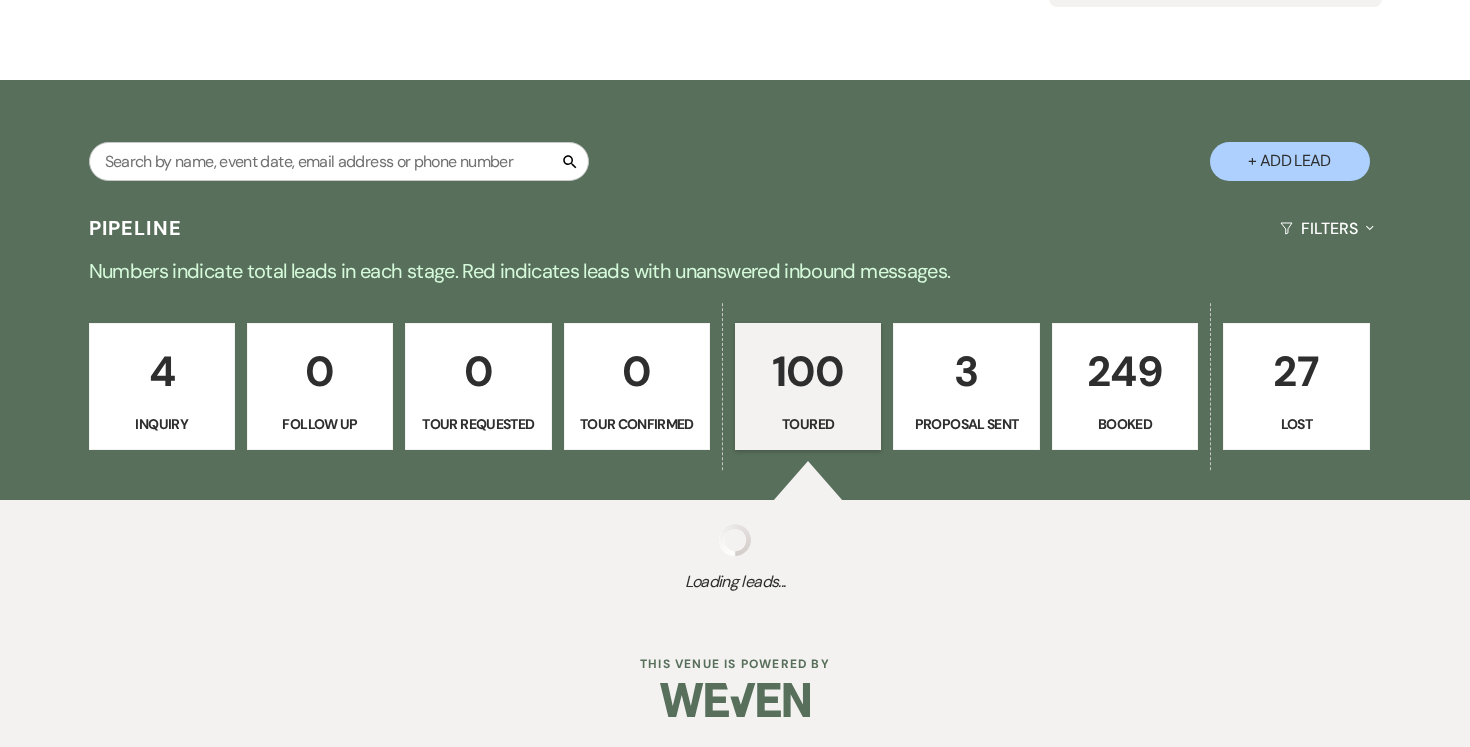 select on "5" 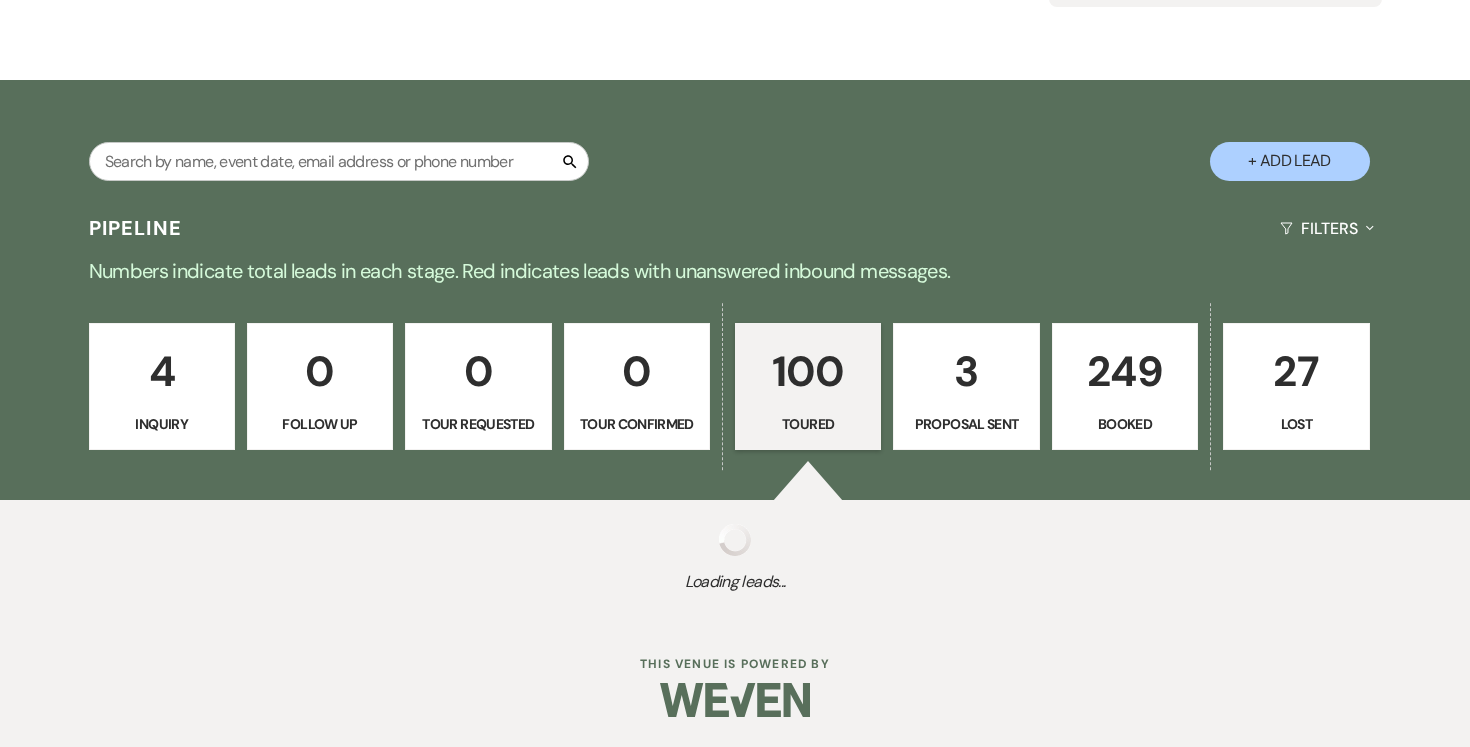 select on "5" 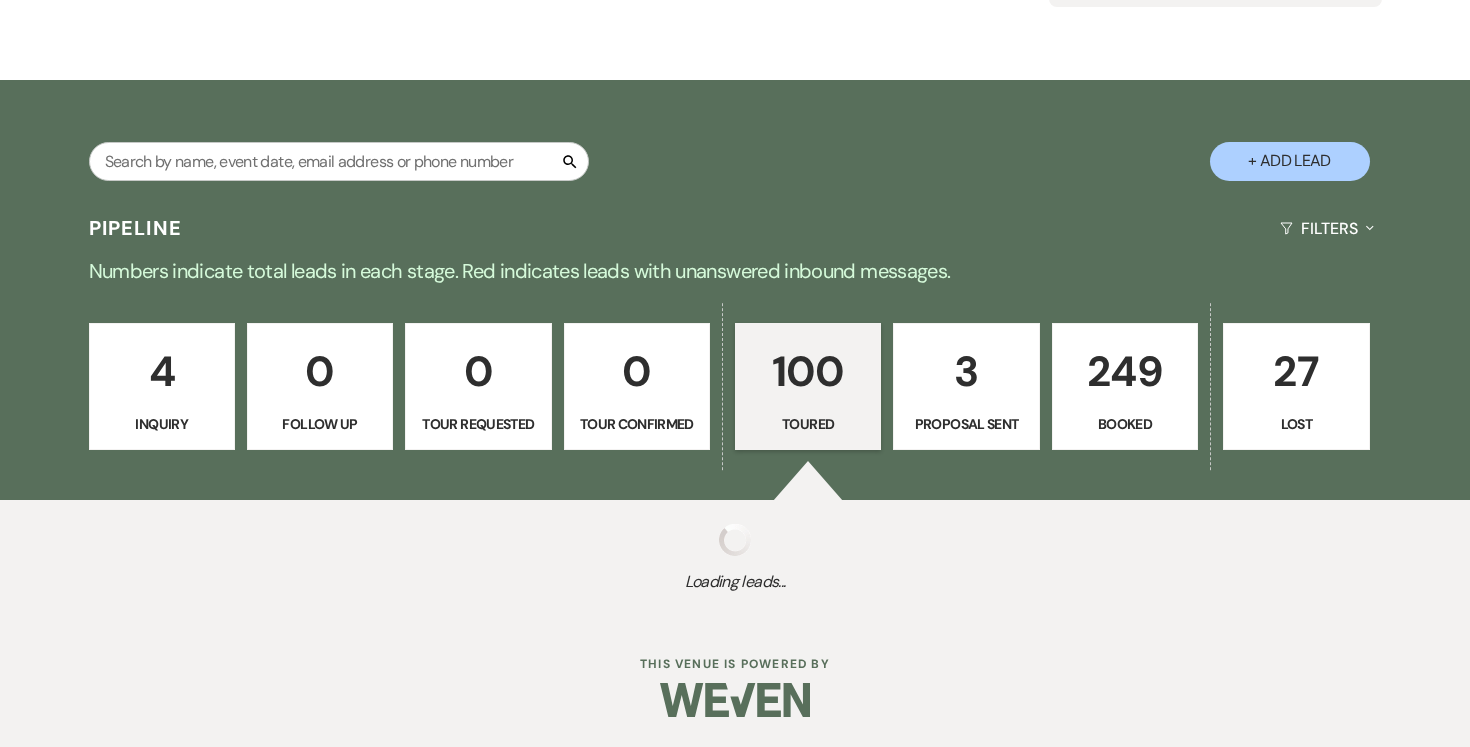 select on "5" 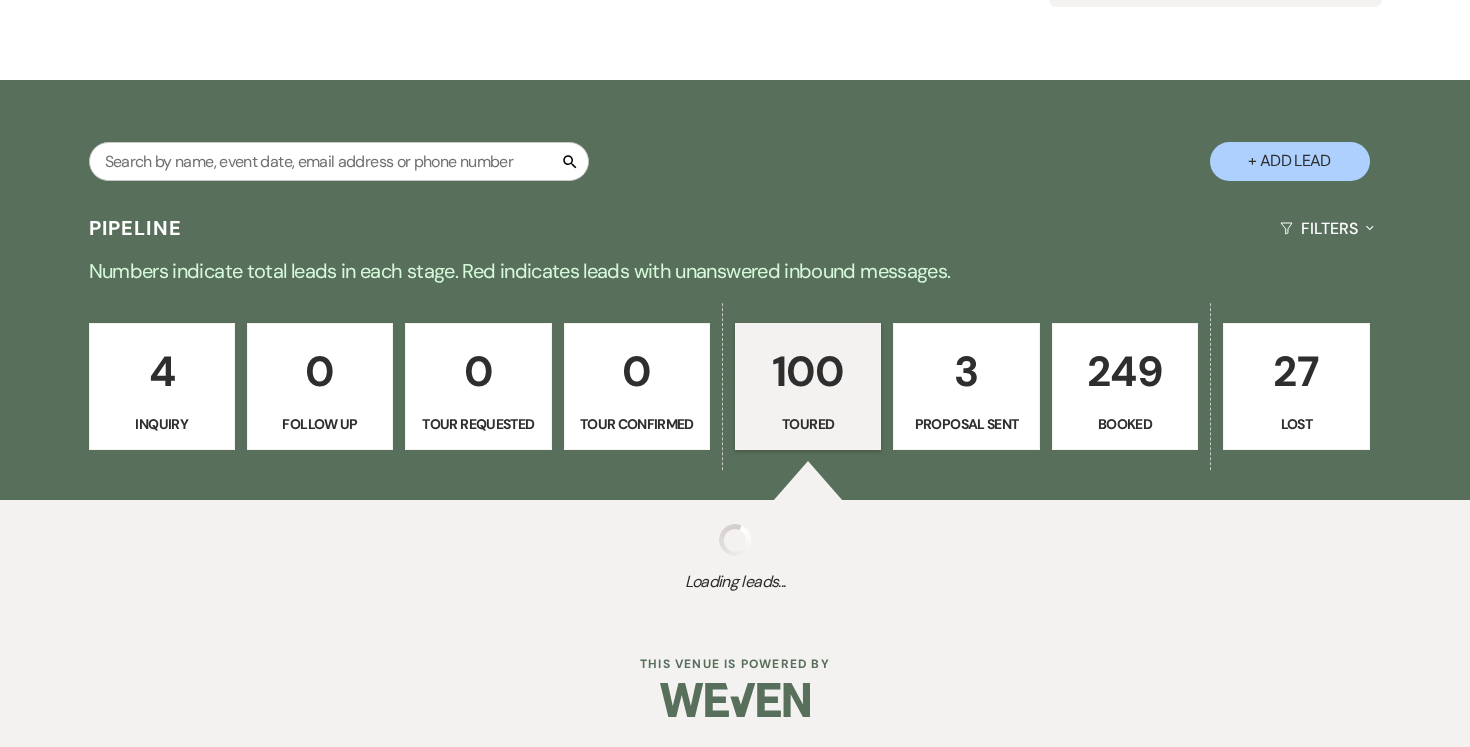 select on "5" 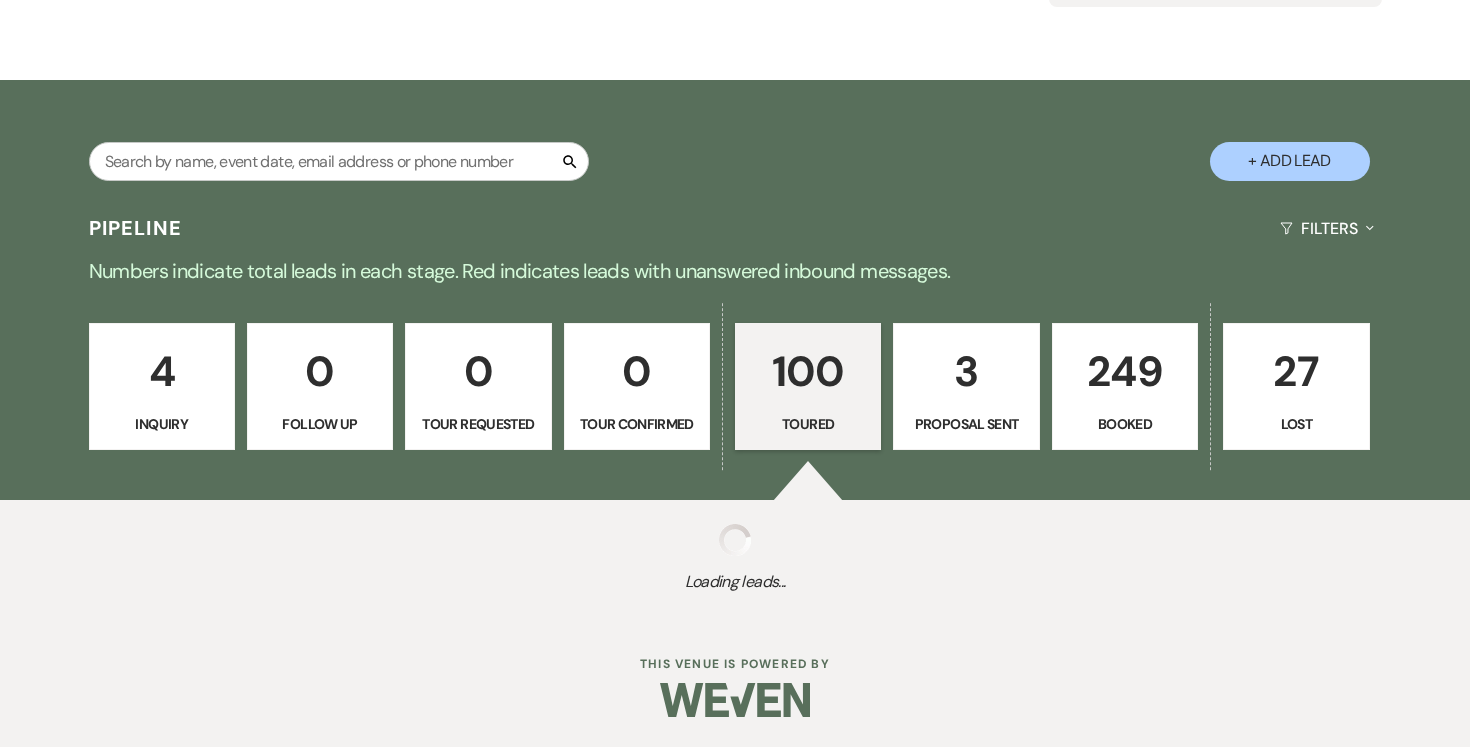 select on "5" 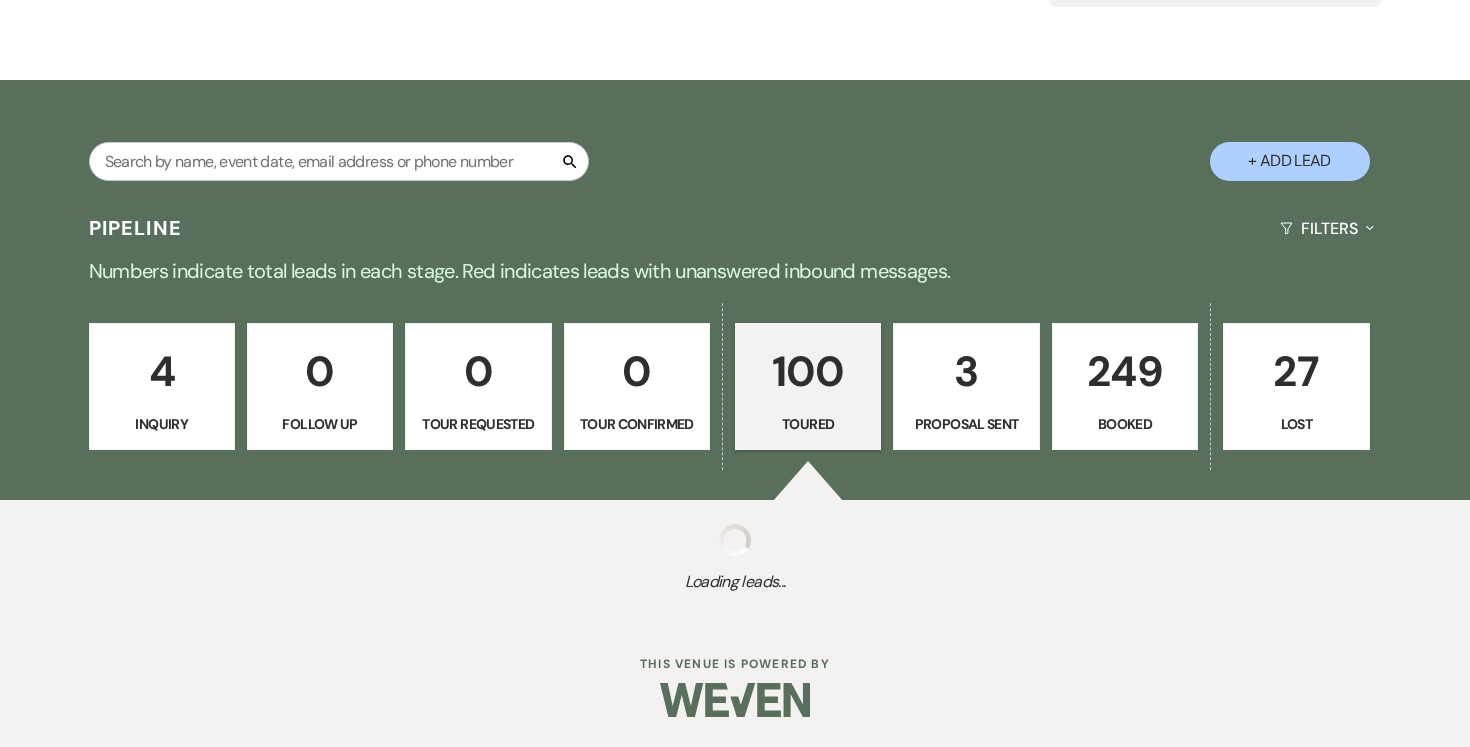 select on "5" 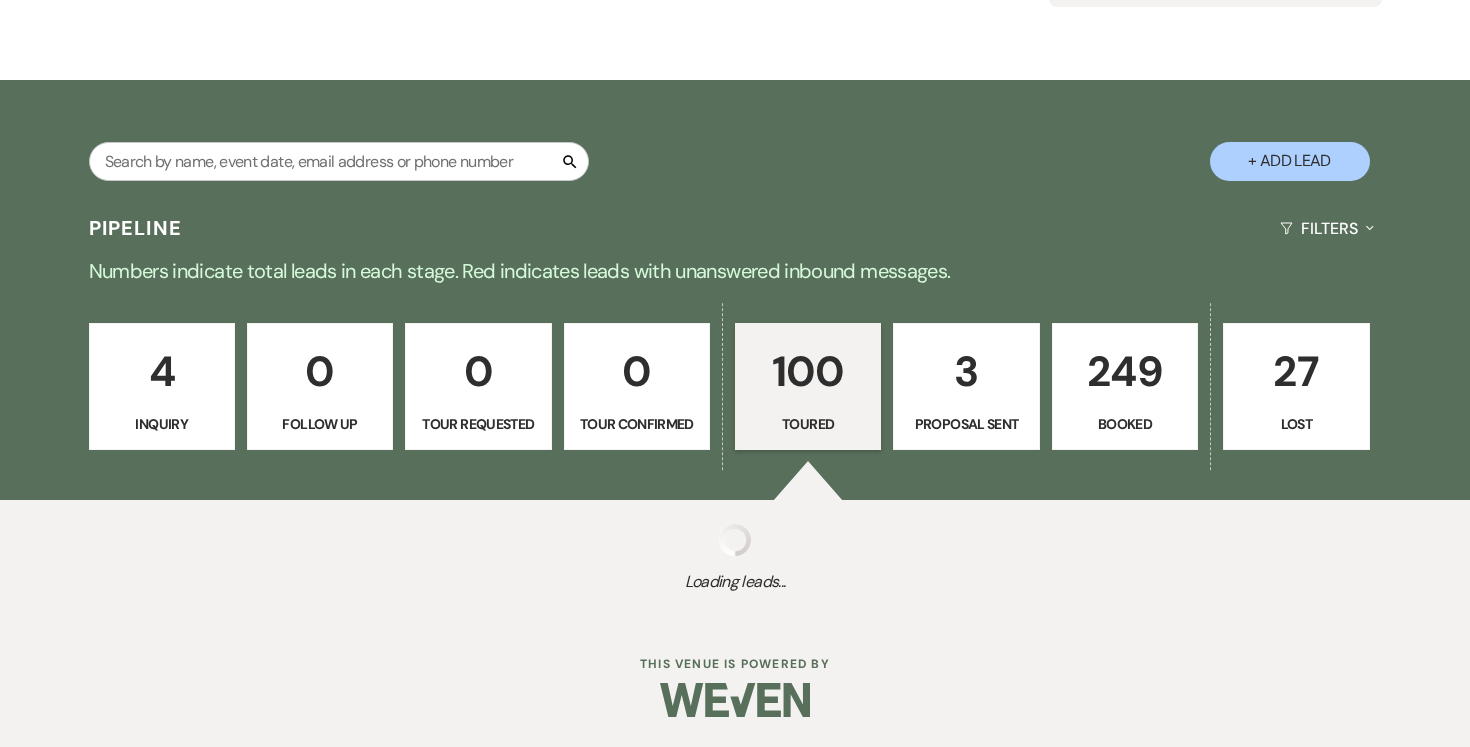 select on "5" 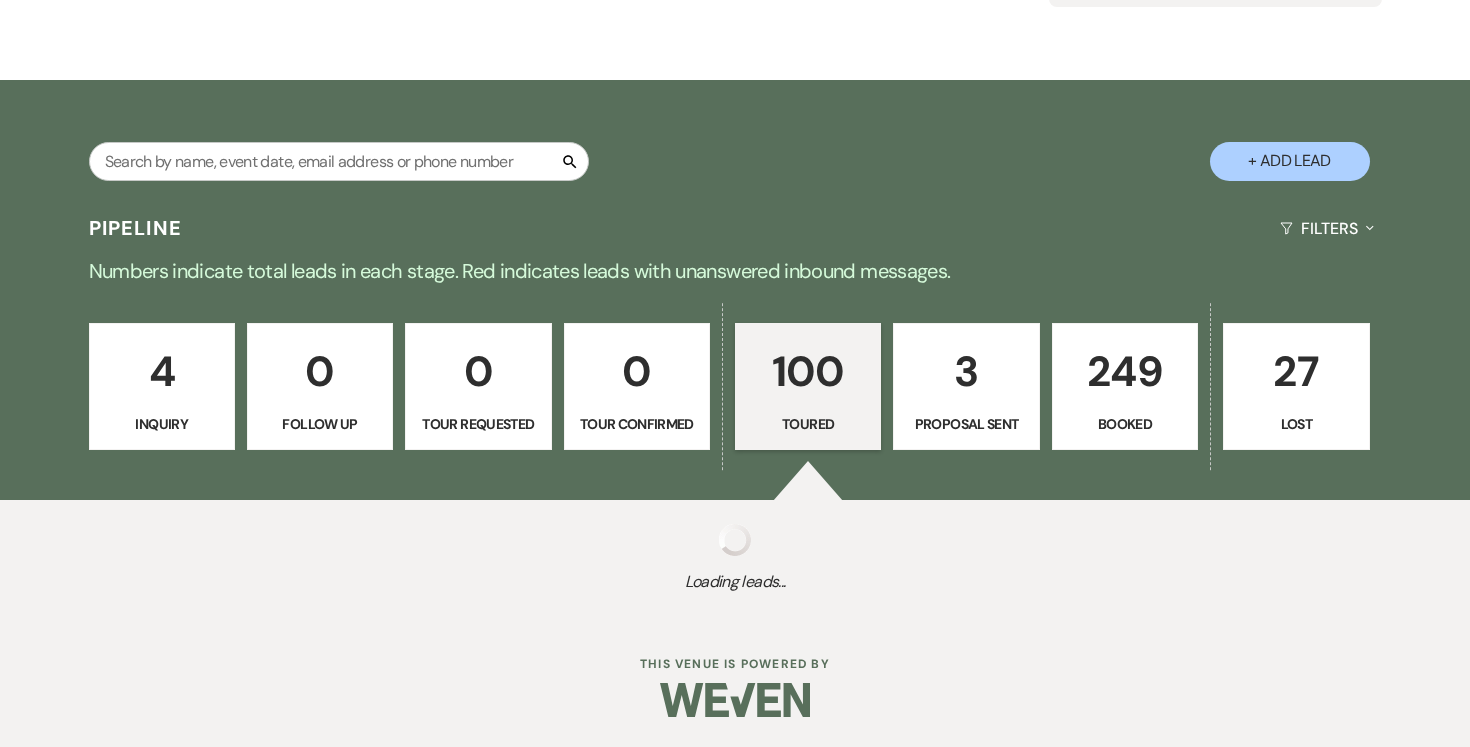 select on "5" 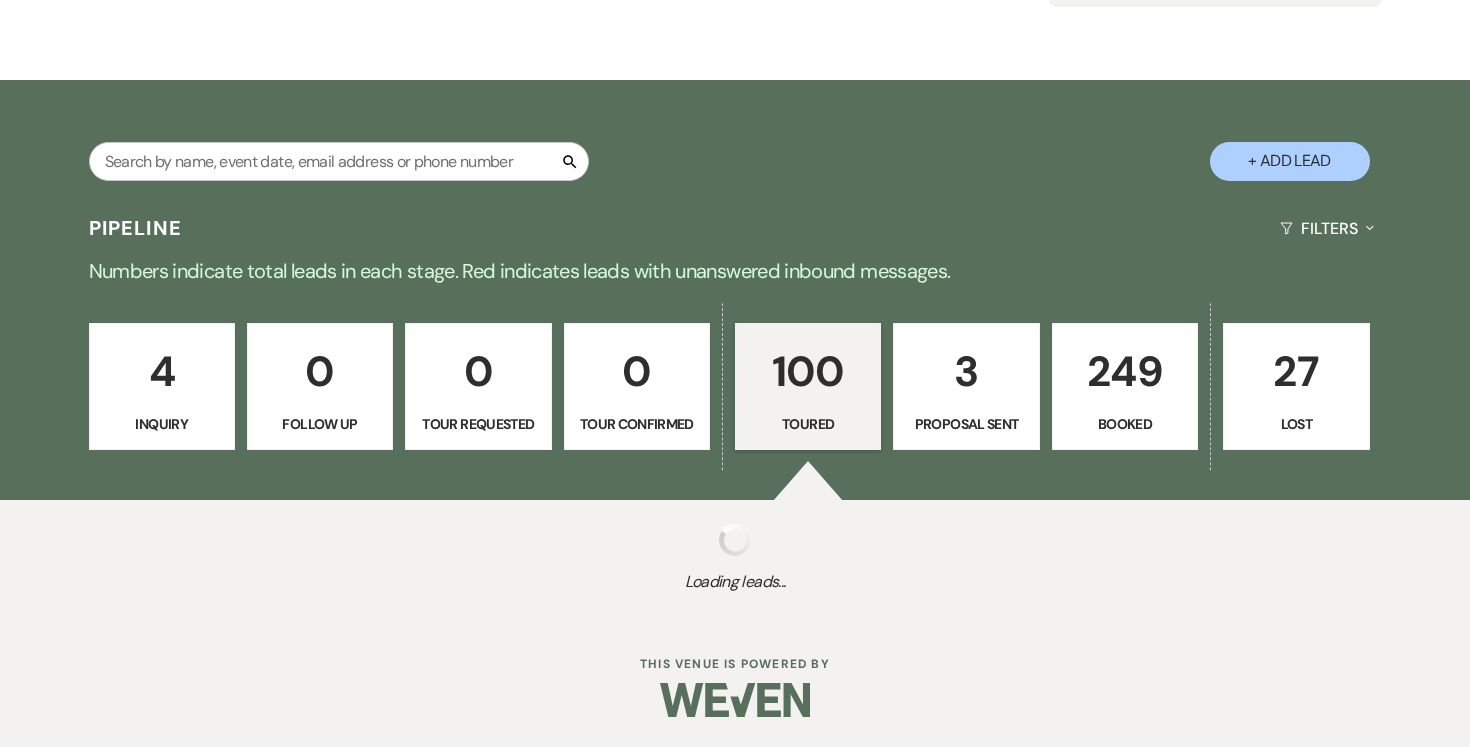 select on "5" 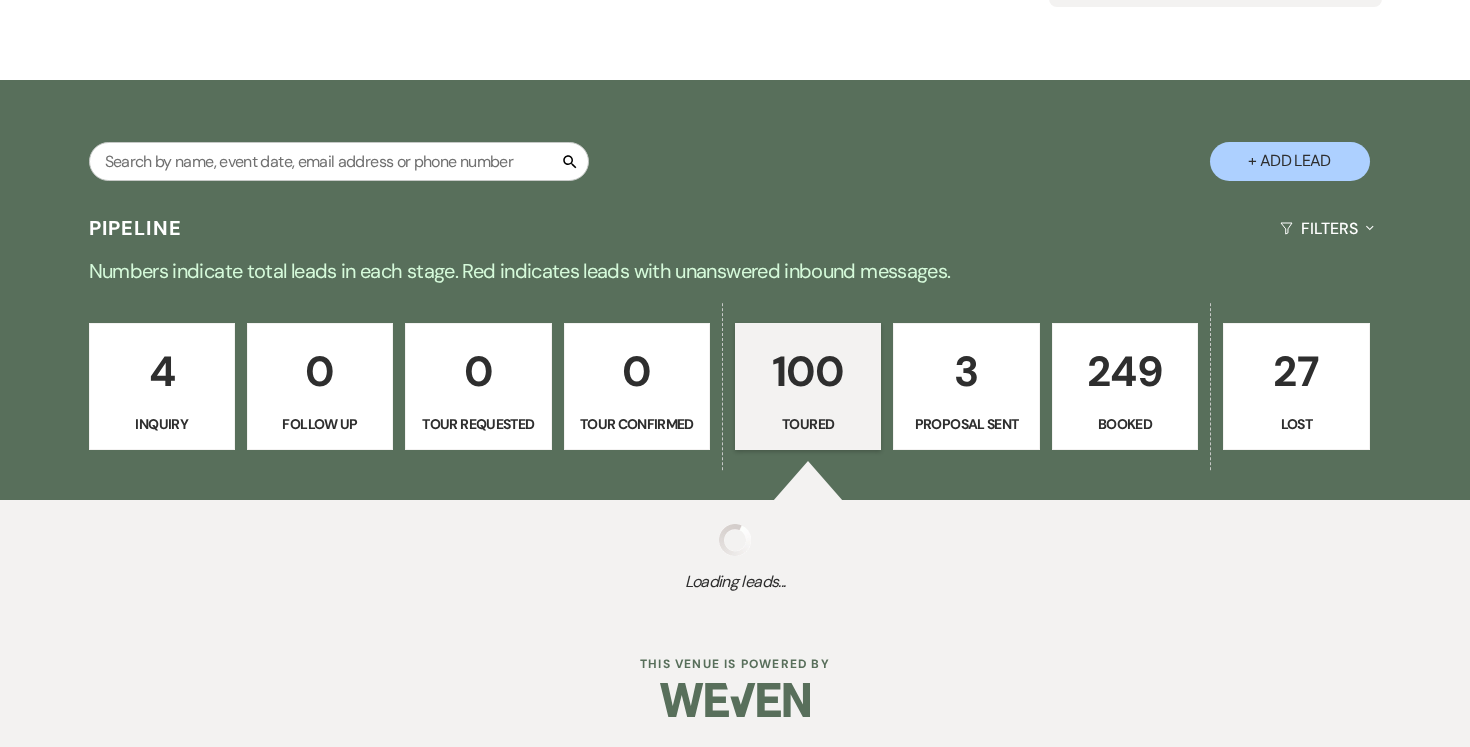 select on "5" 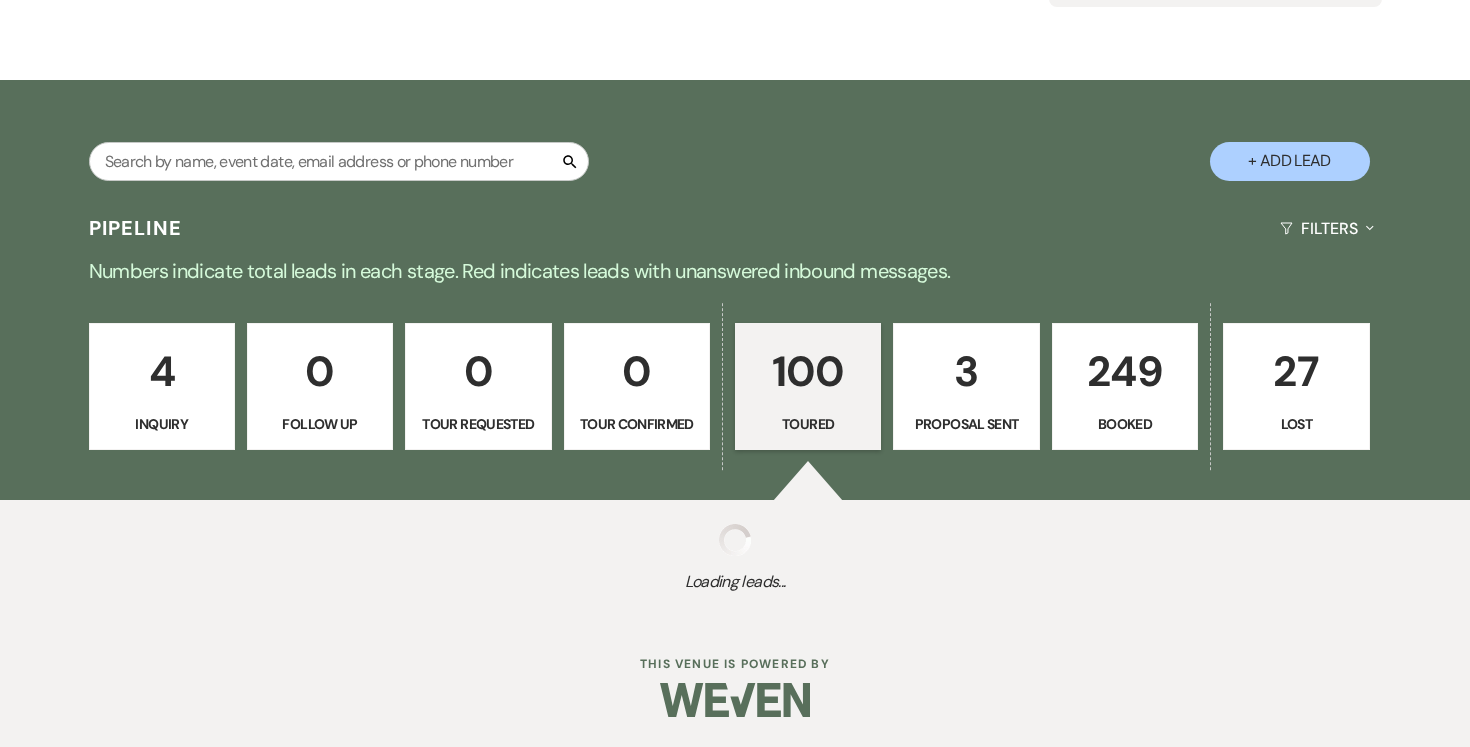 select on "5" 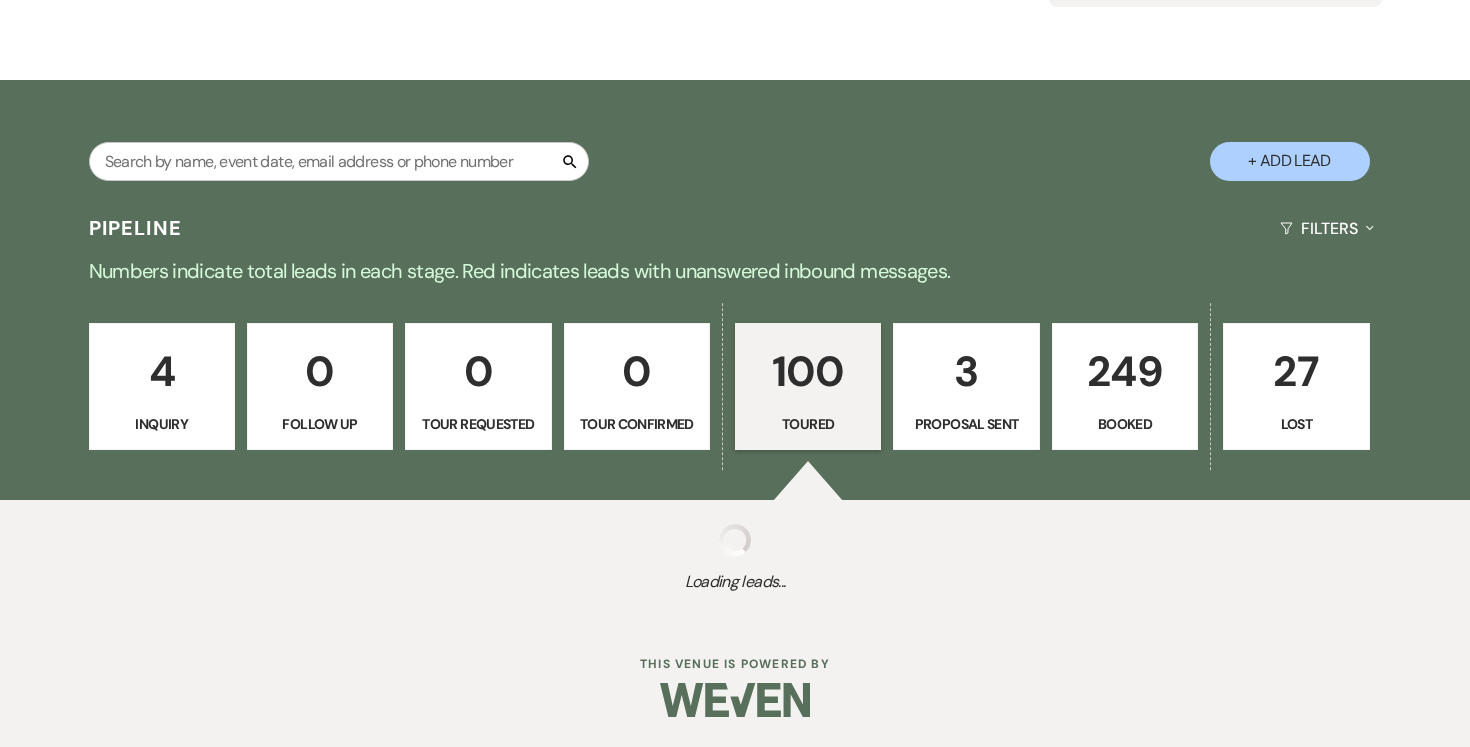 select on "5" 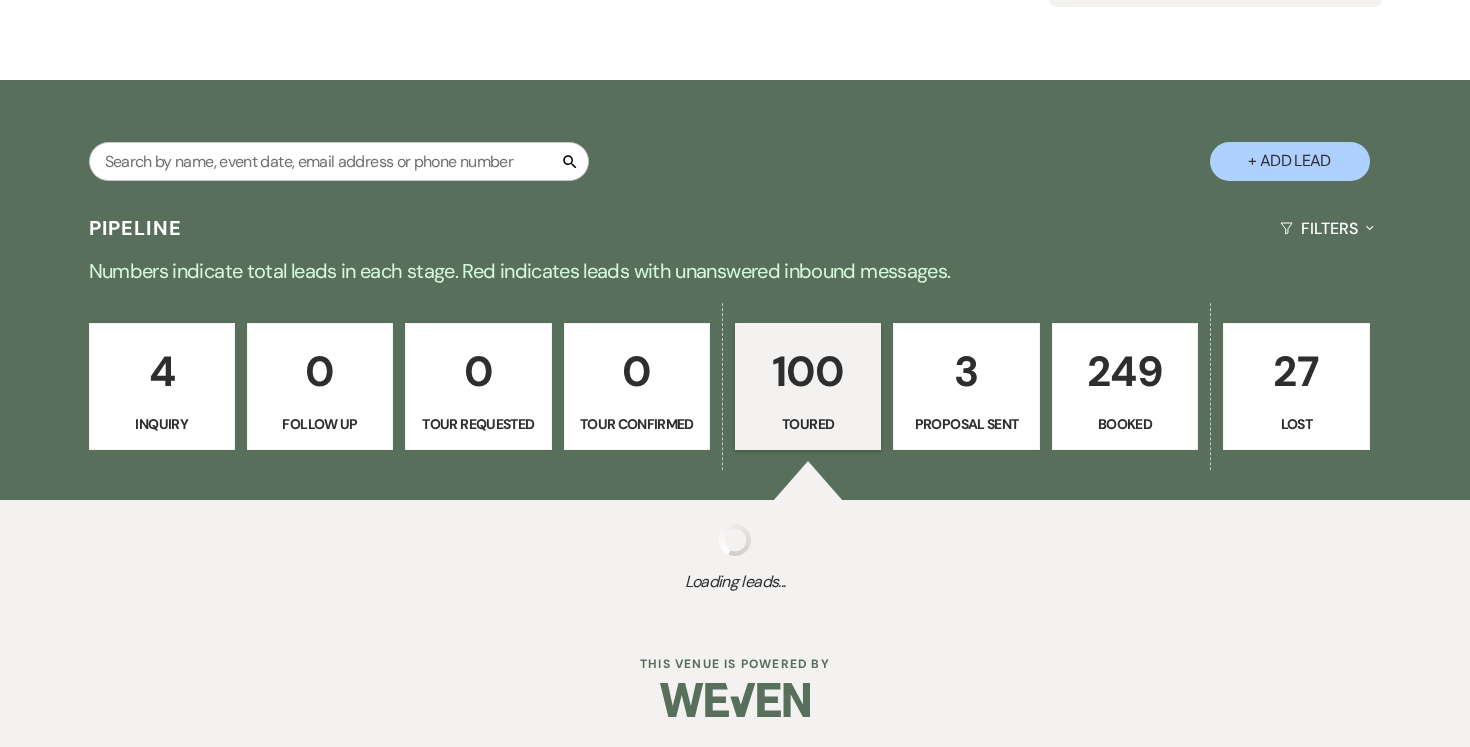 select on "5" 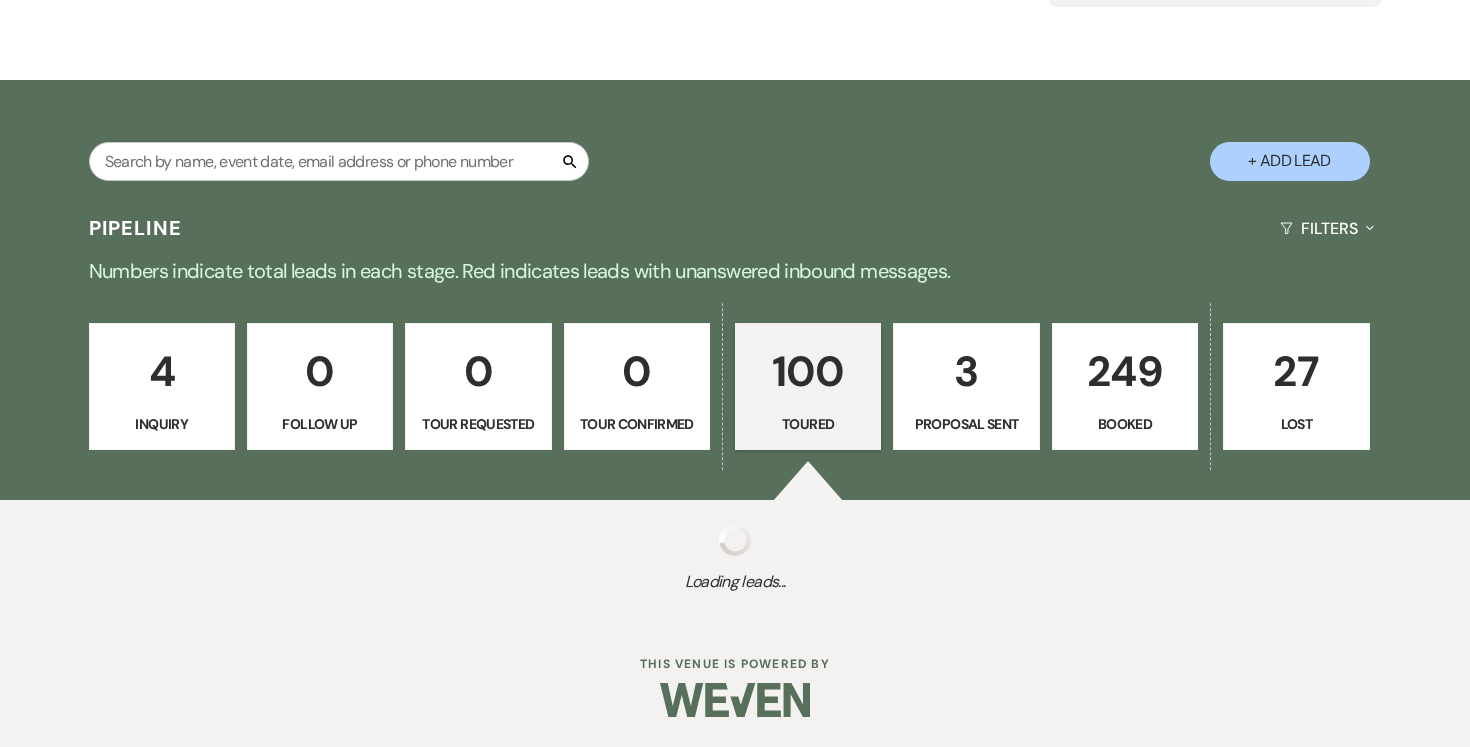select on "5" 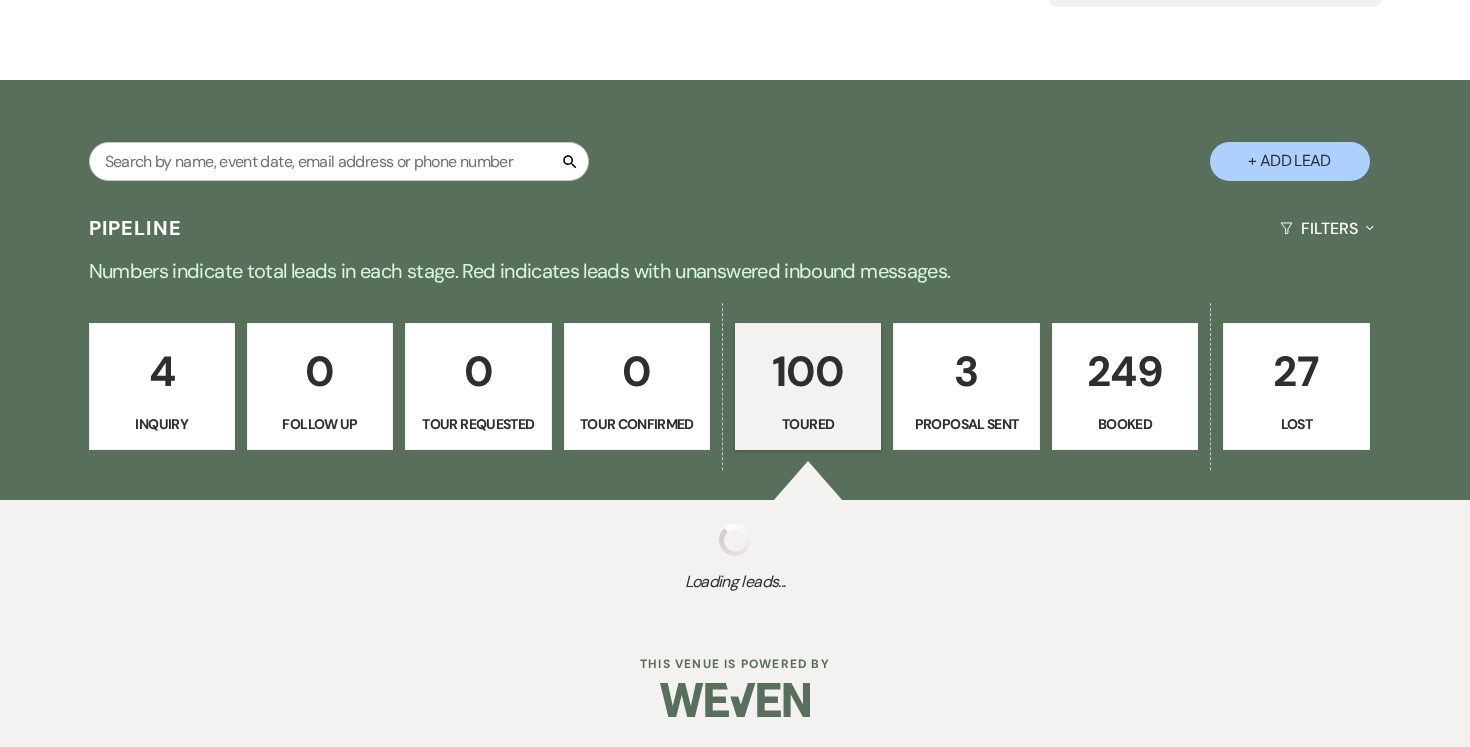 select on "5" 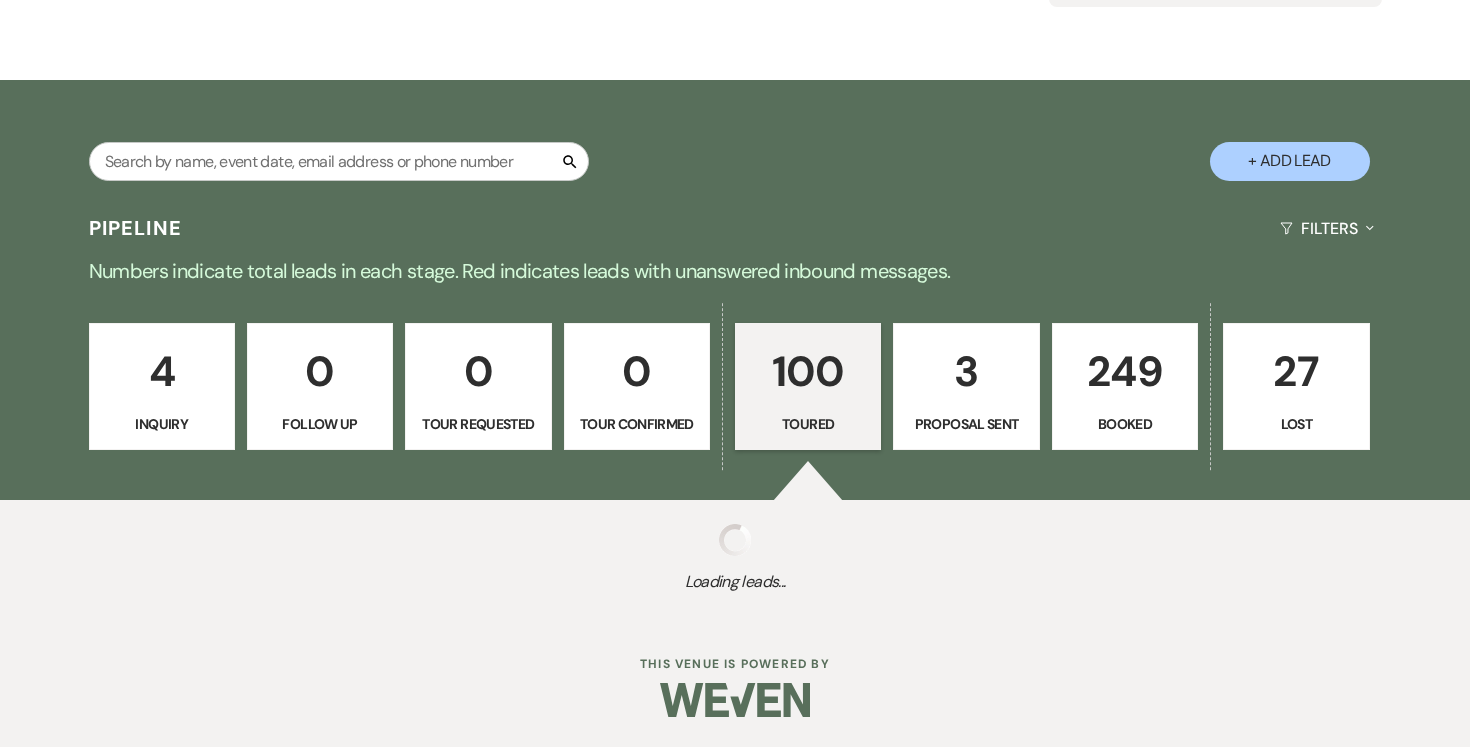 select on "5" 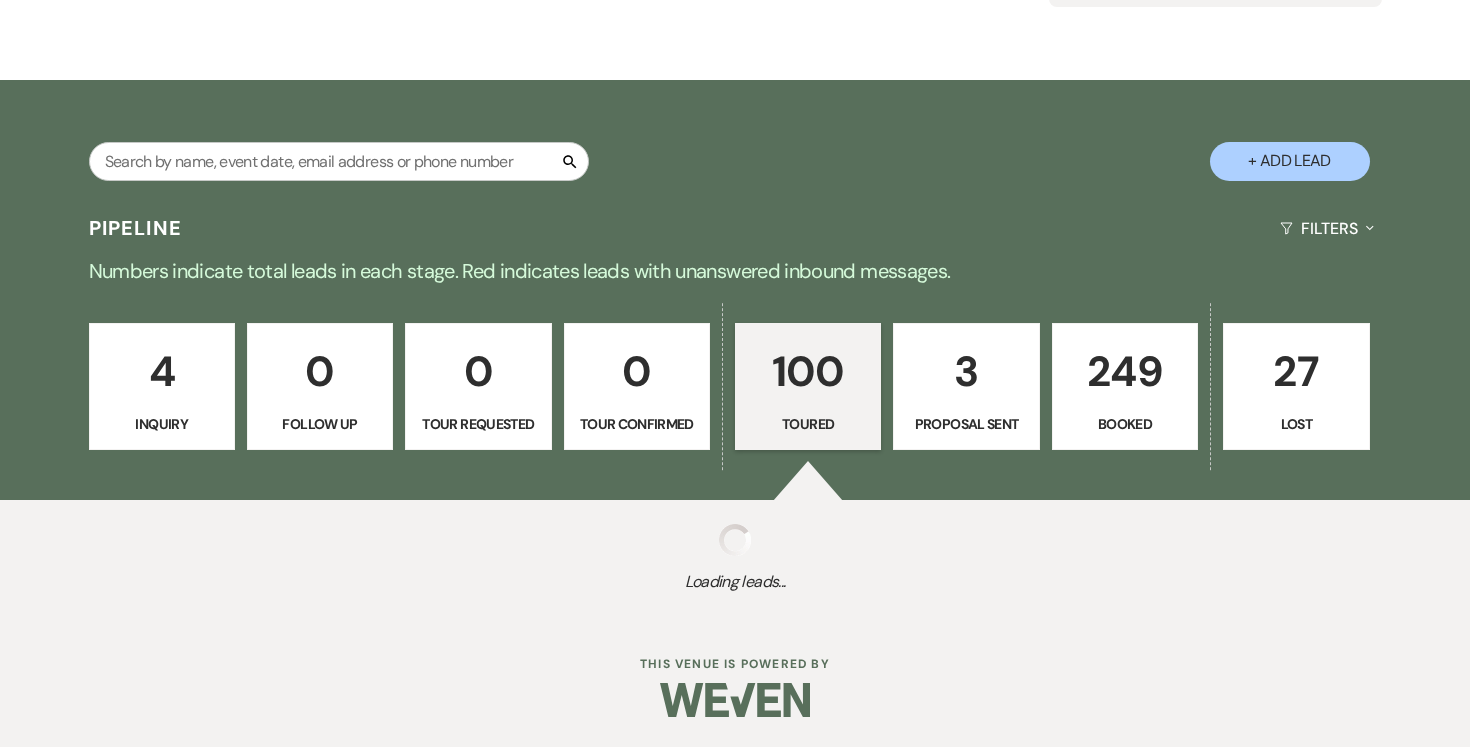 select on "5" 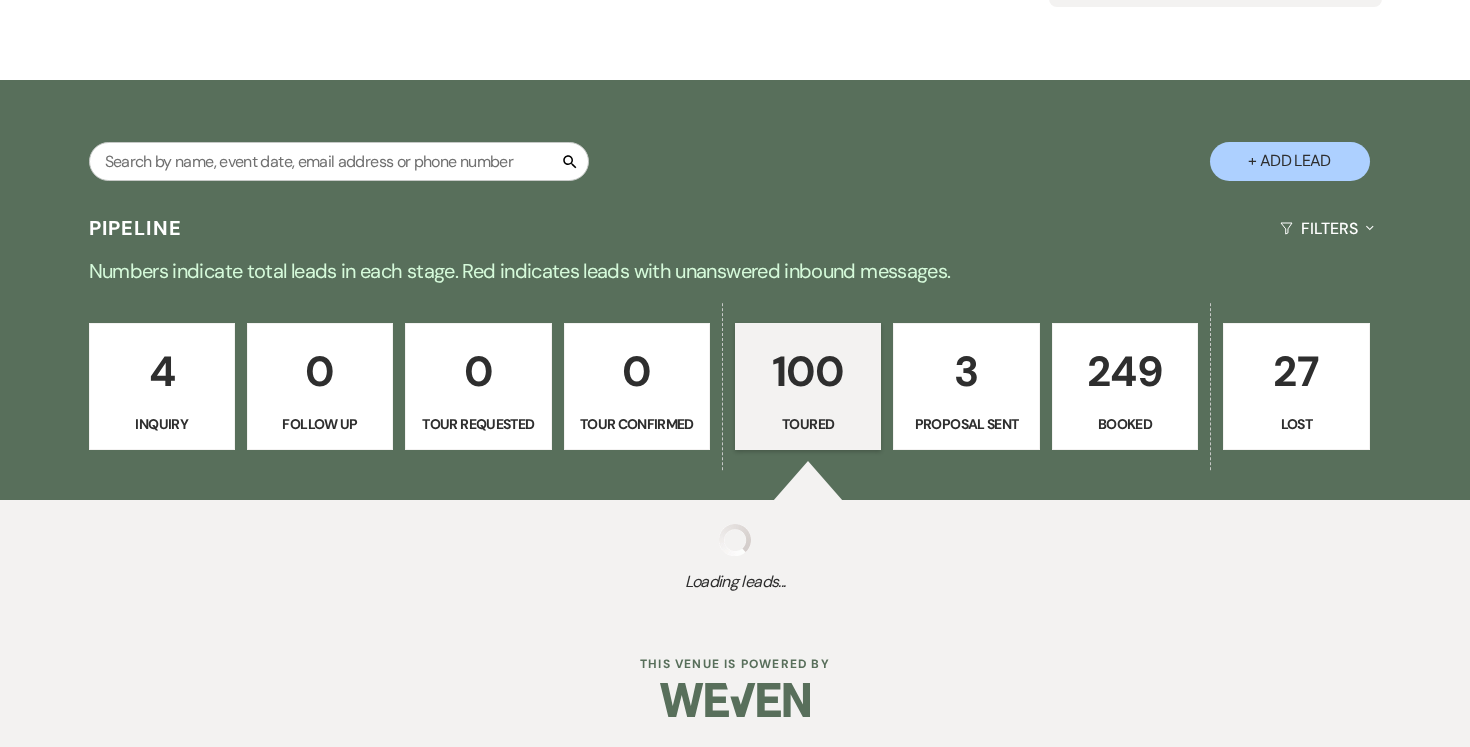 select on "5" 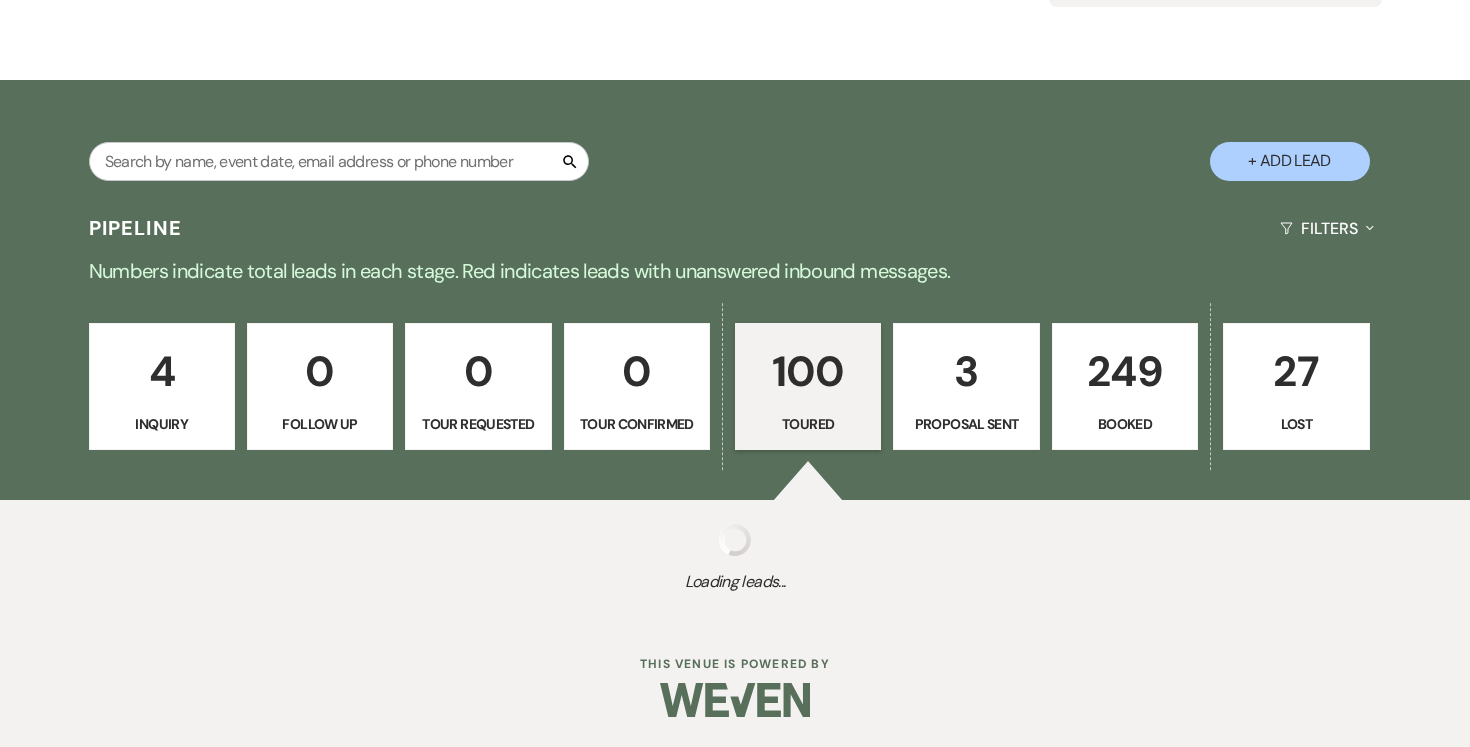 select on "5" 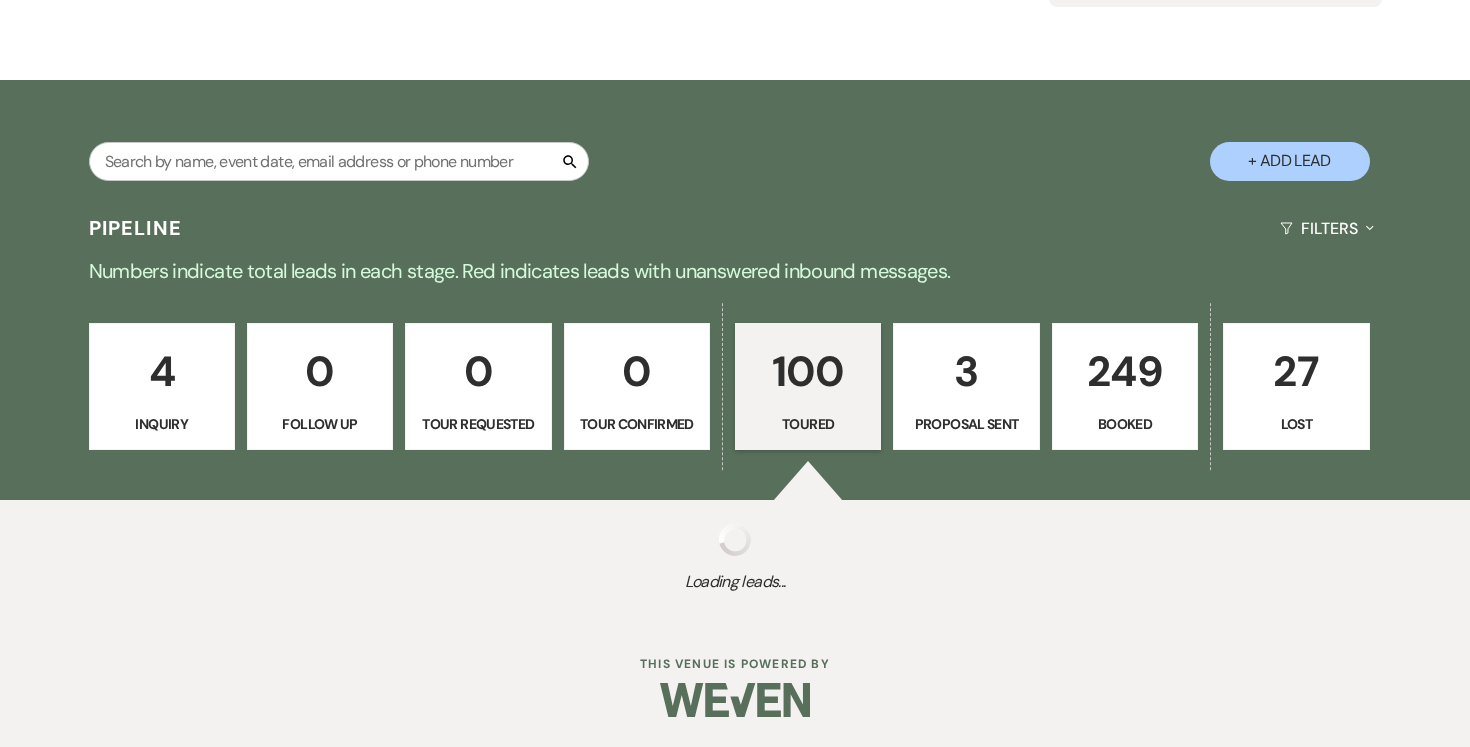 select on "5" 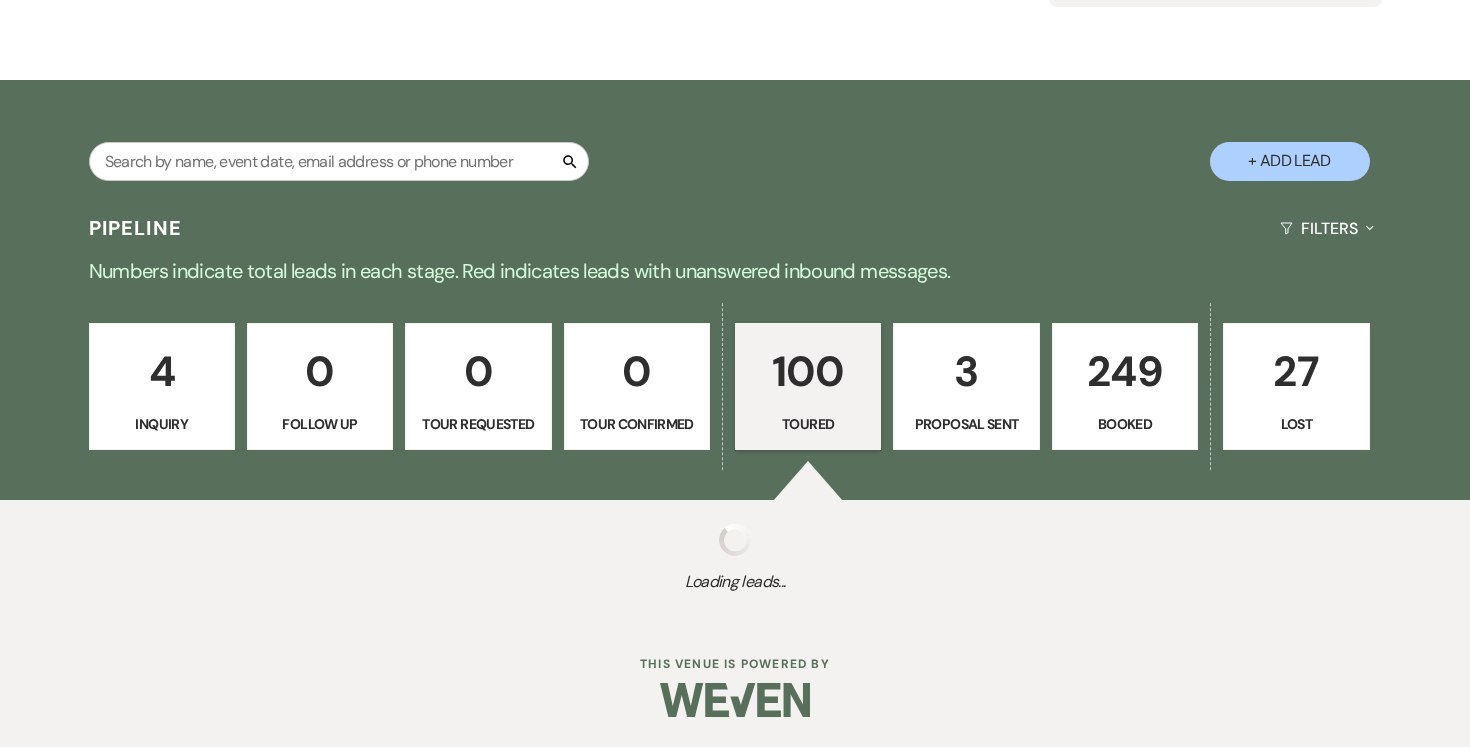 select on "5" 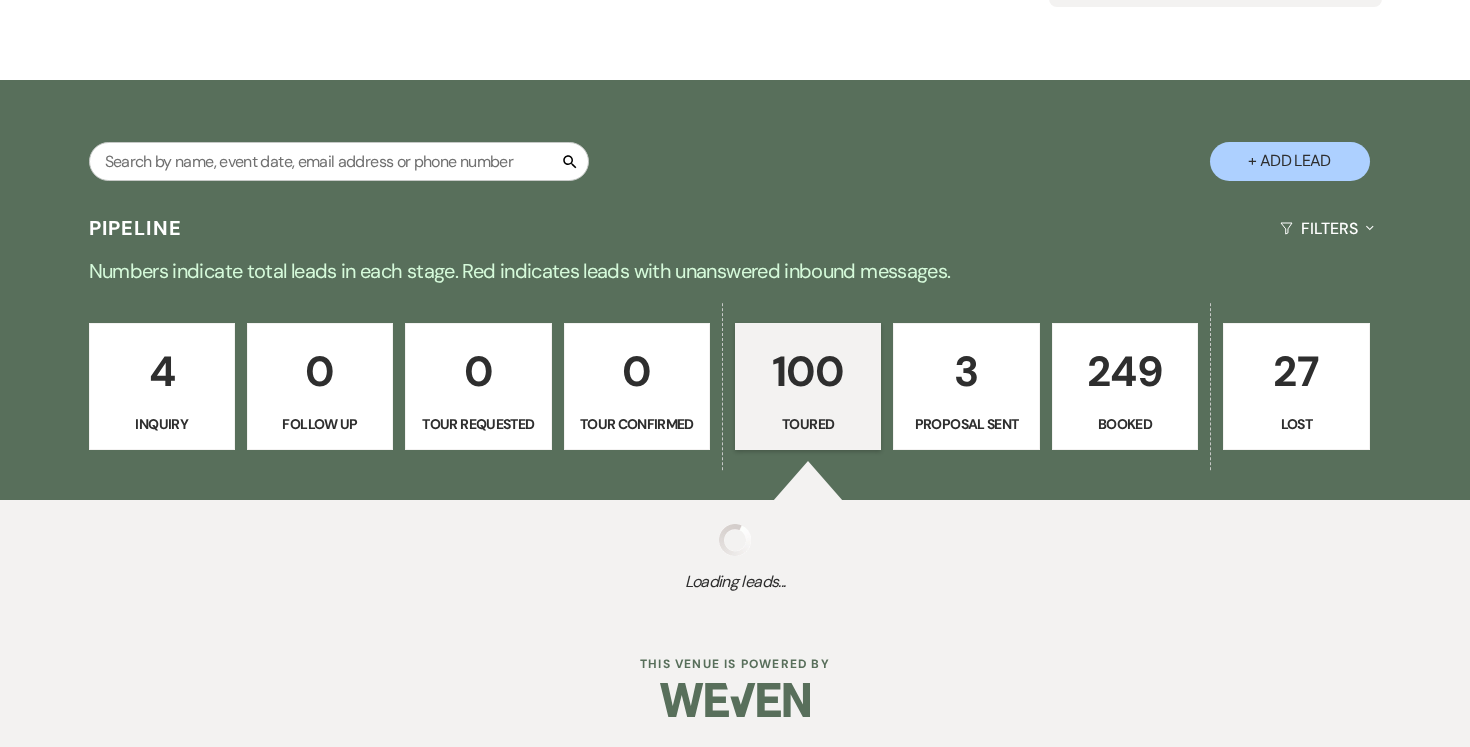 select on "5" 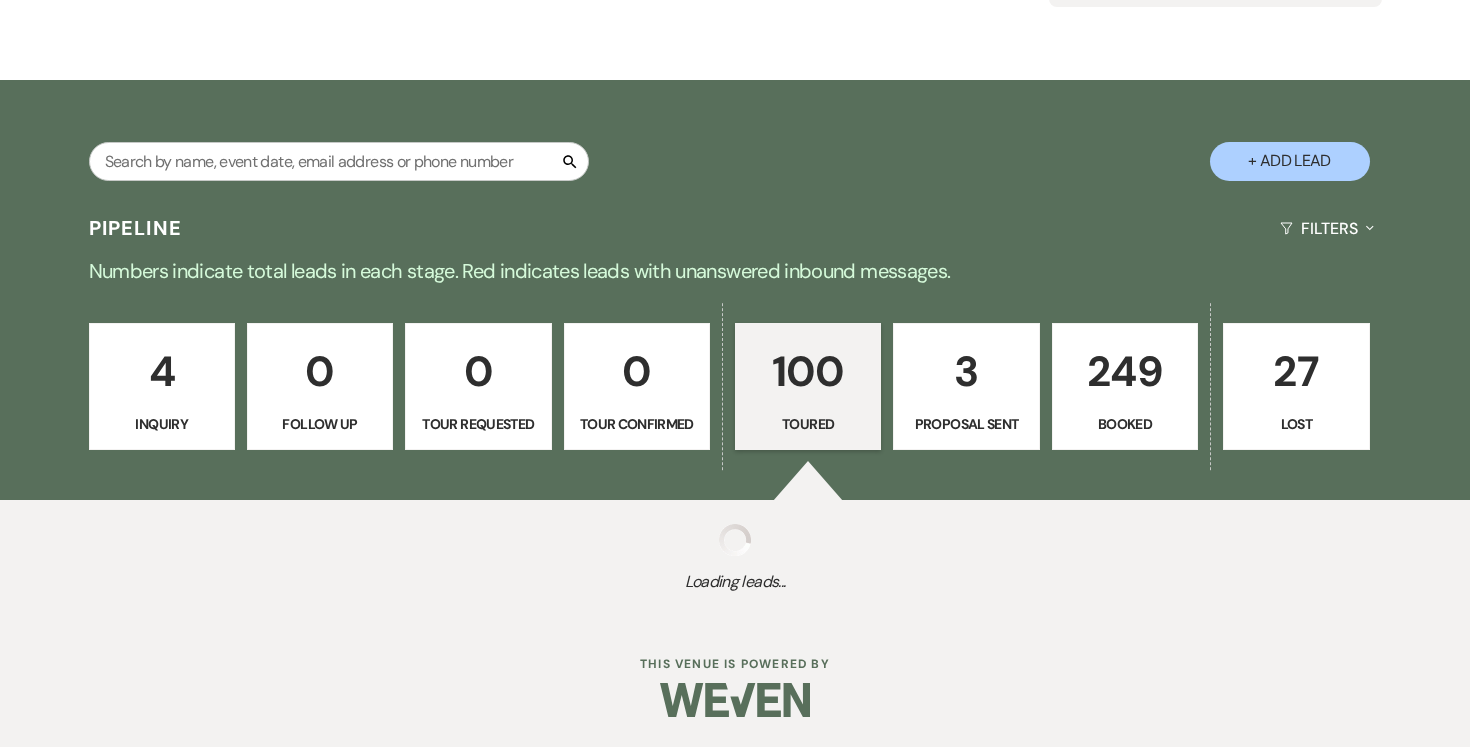 select on "5" 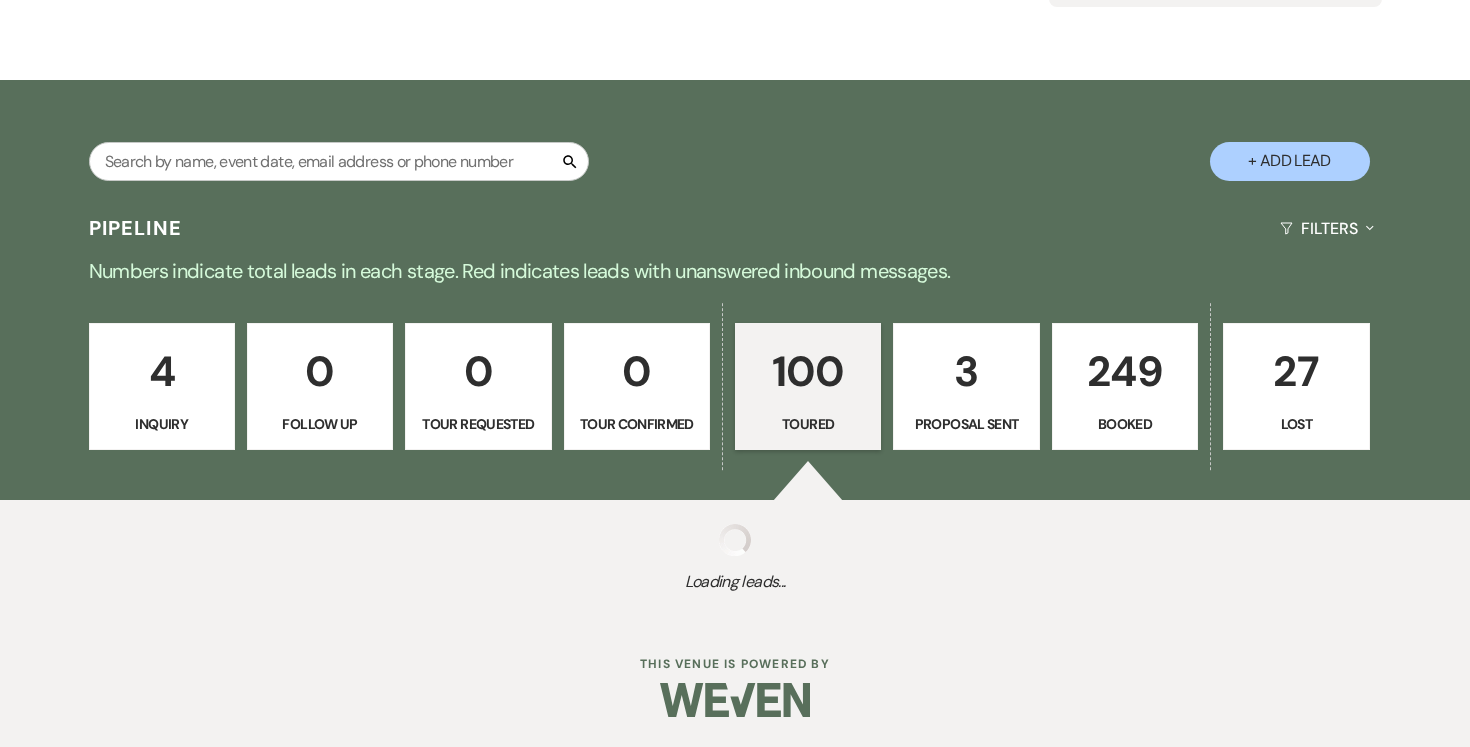 select on "5" 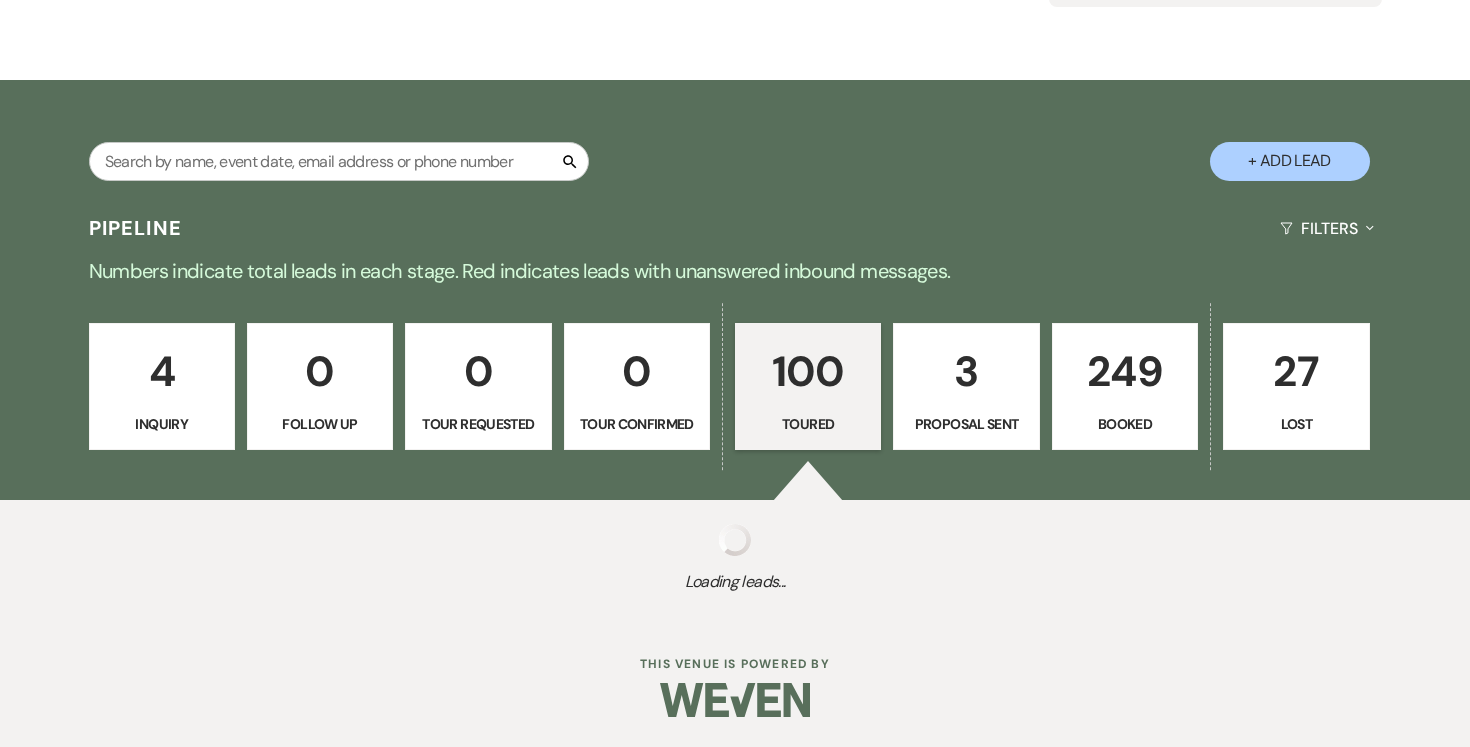select on "5" 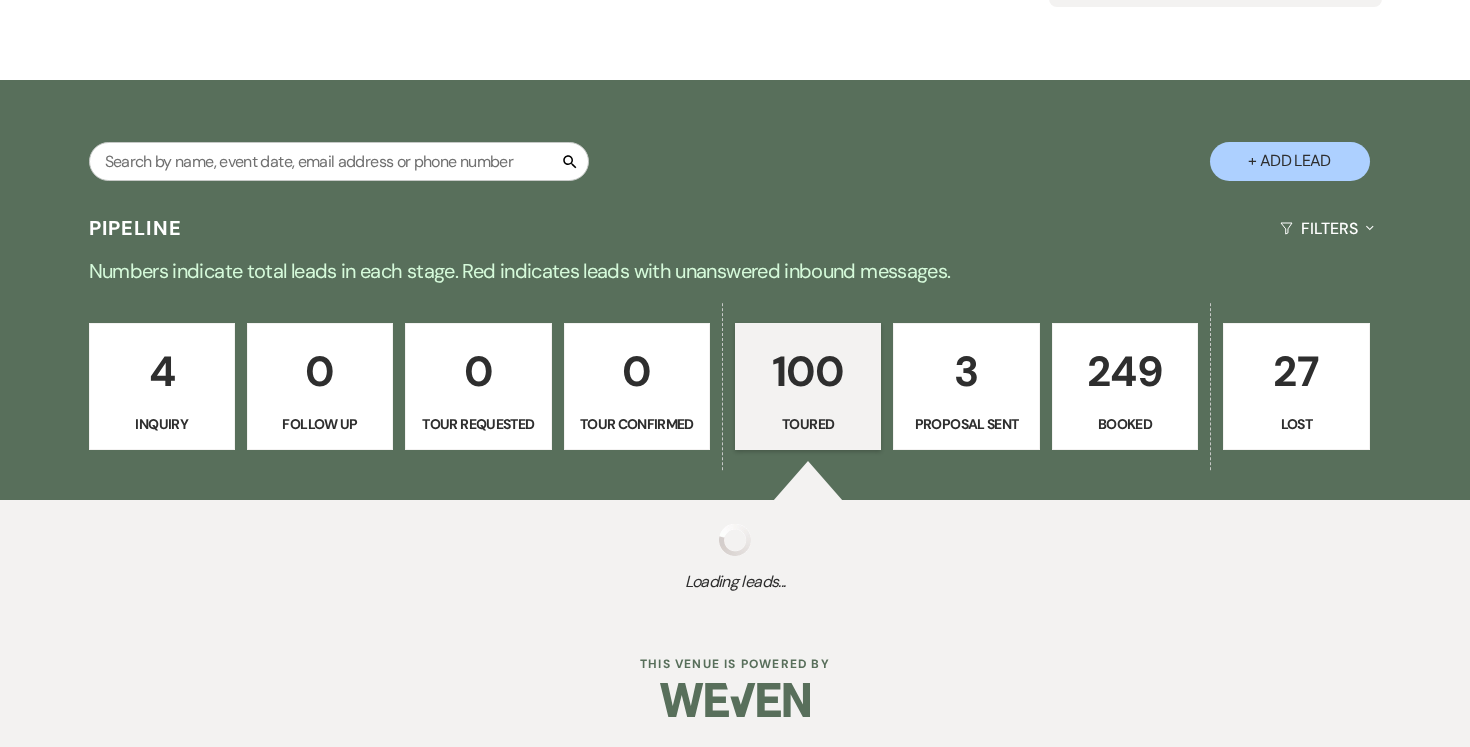 select on "5" 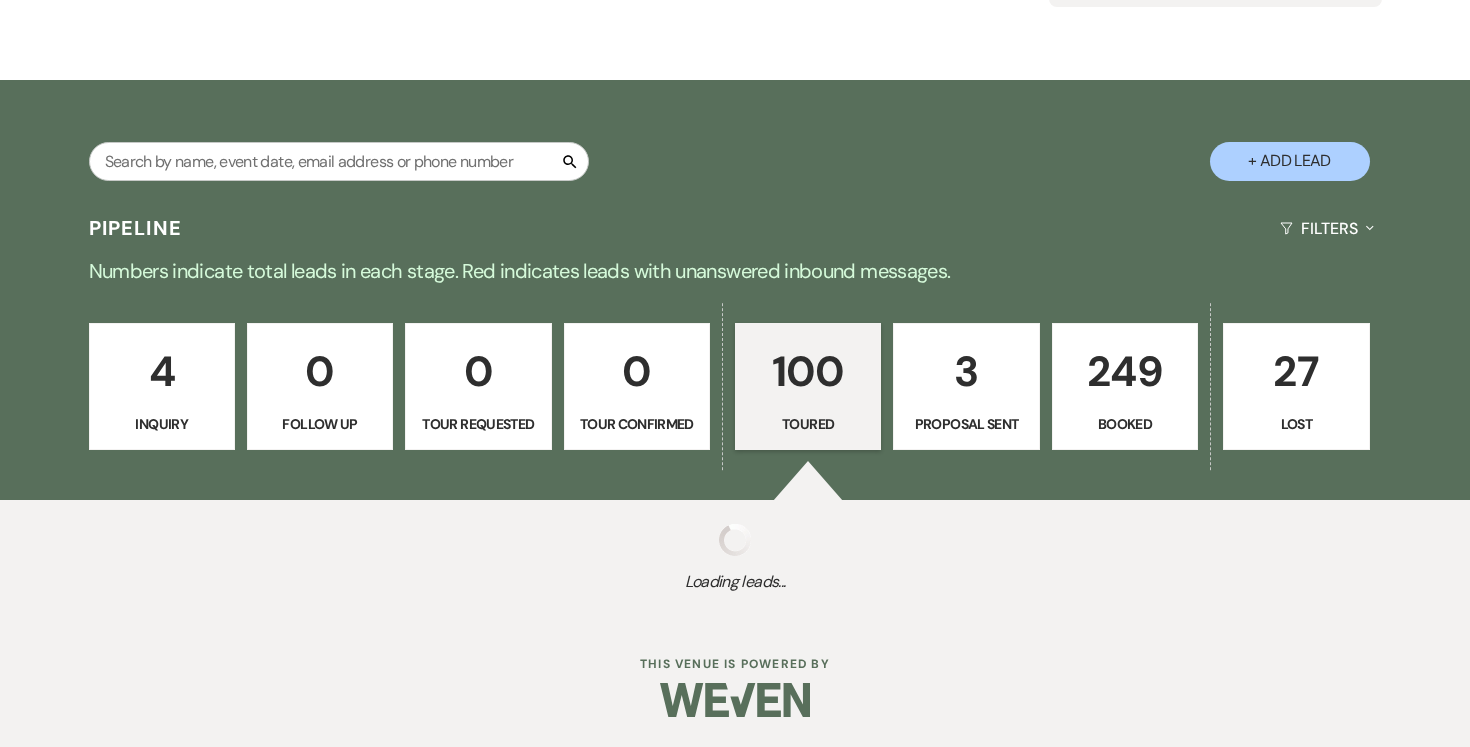 select on "5" 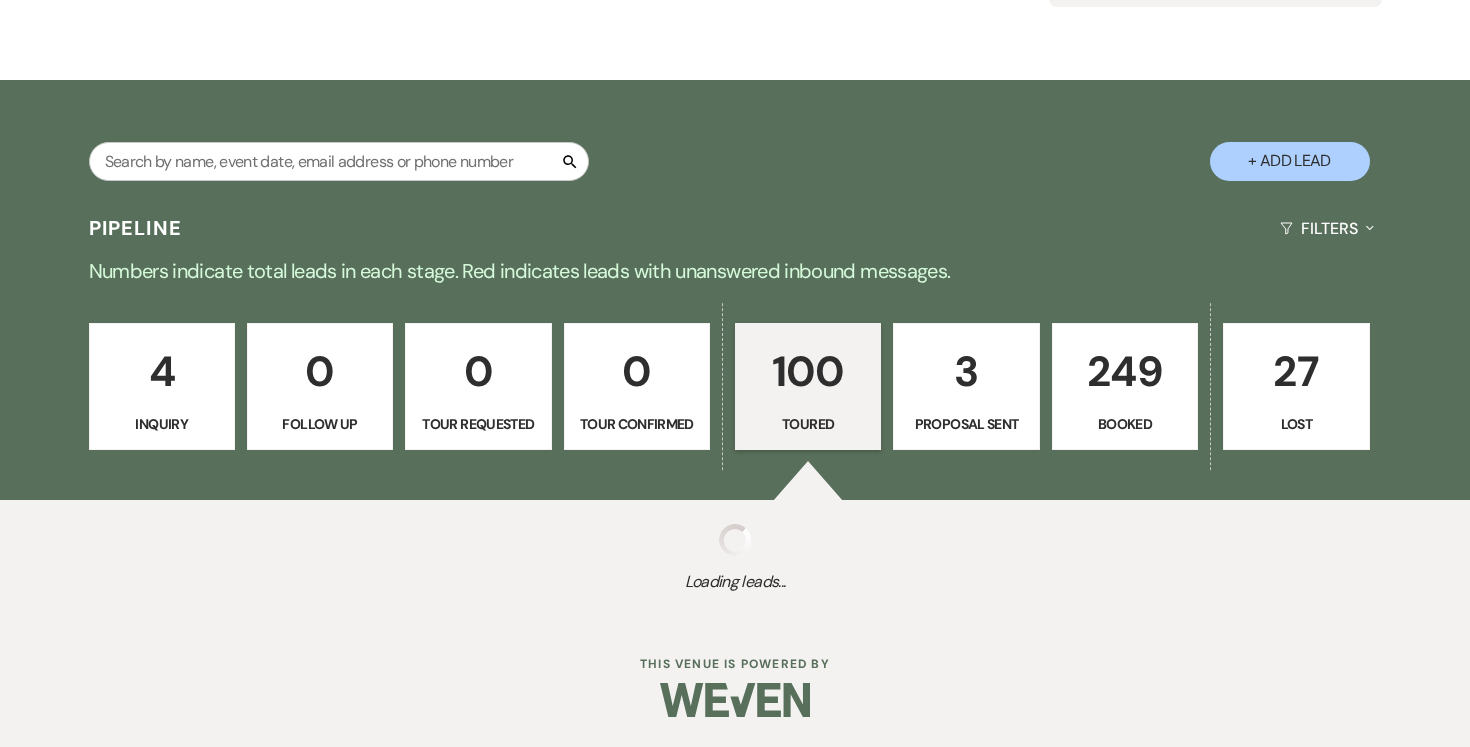 select on "5" 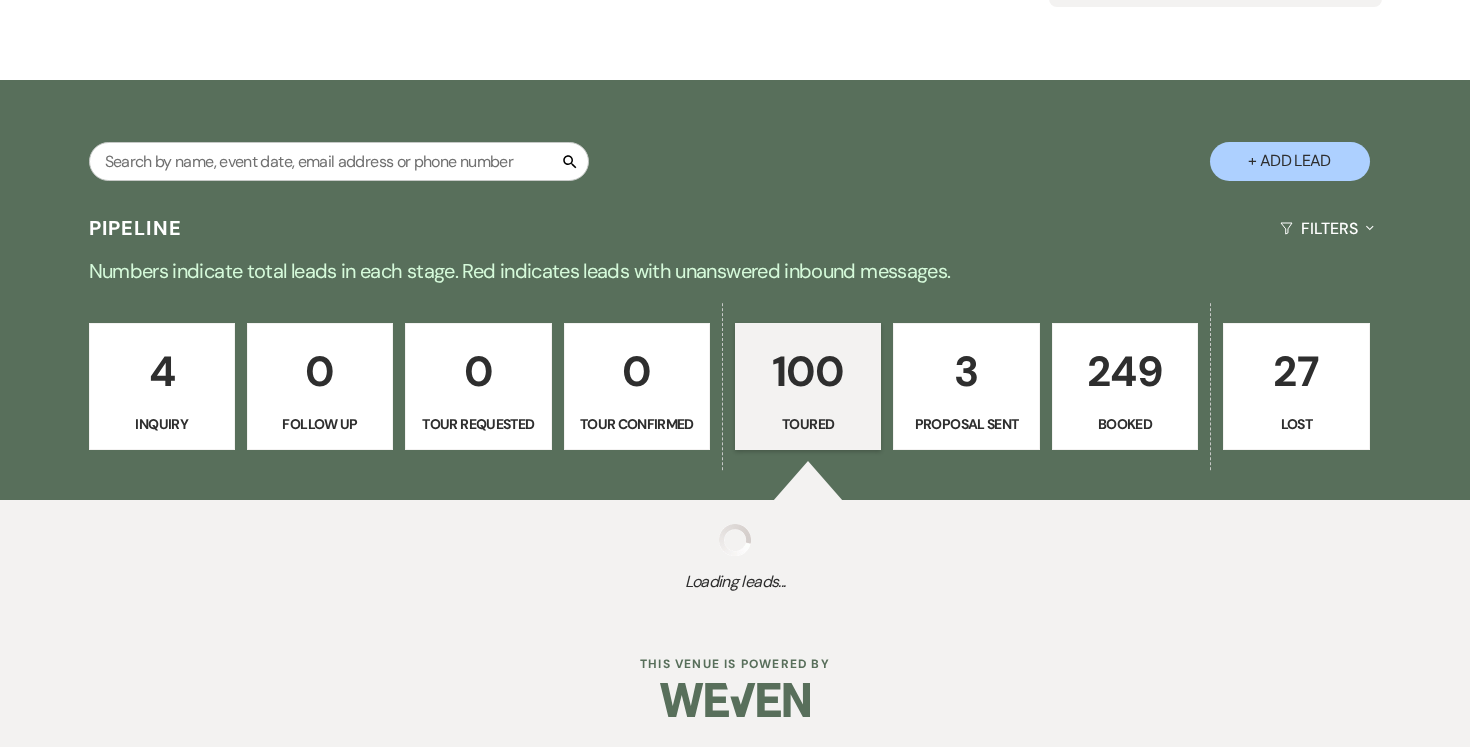 select on "5" 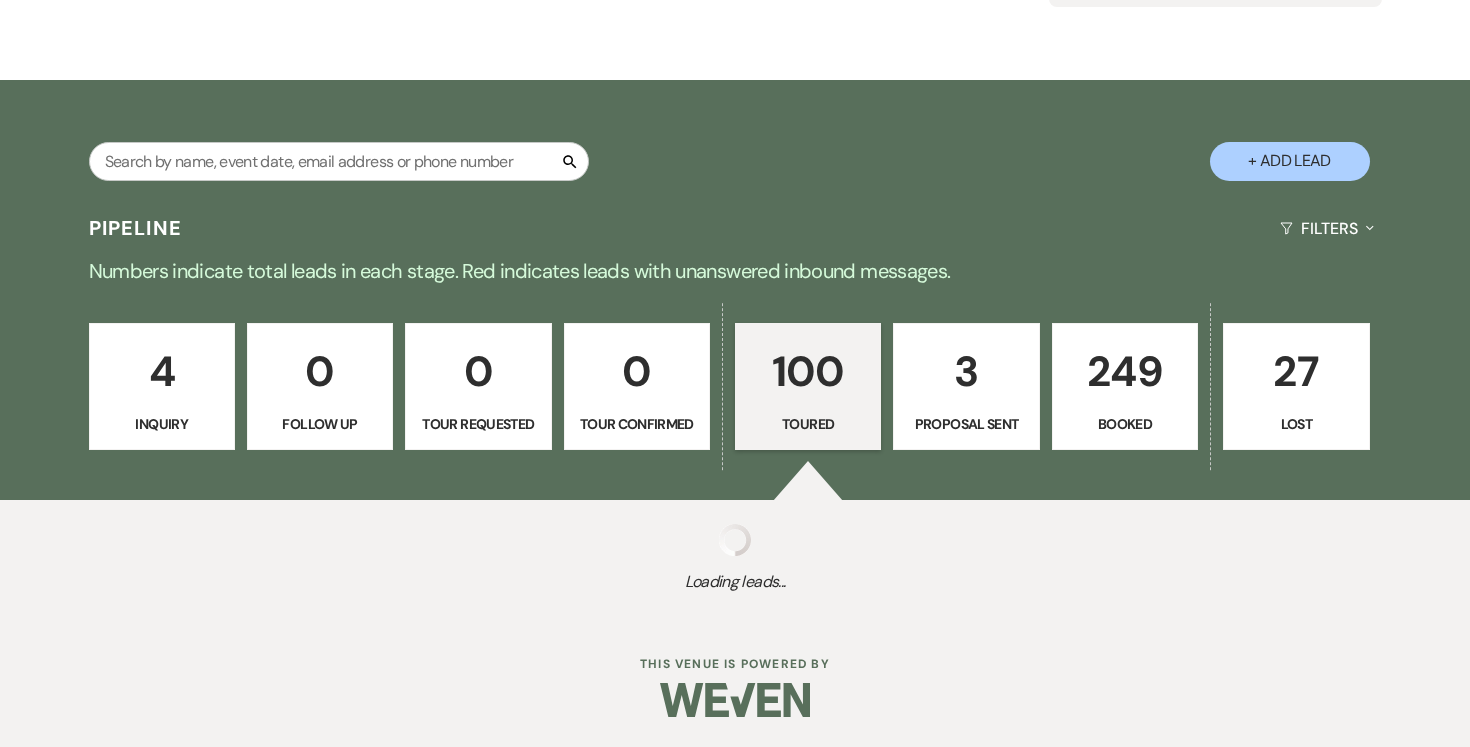 select on "5" 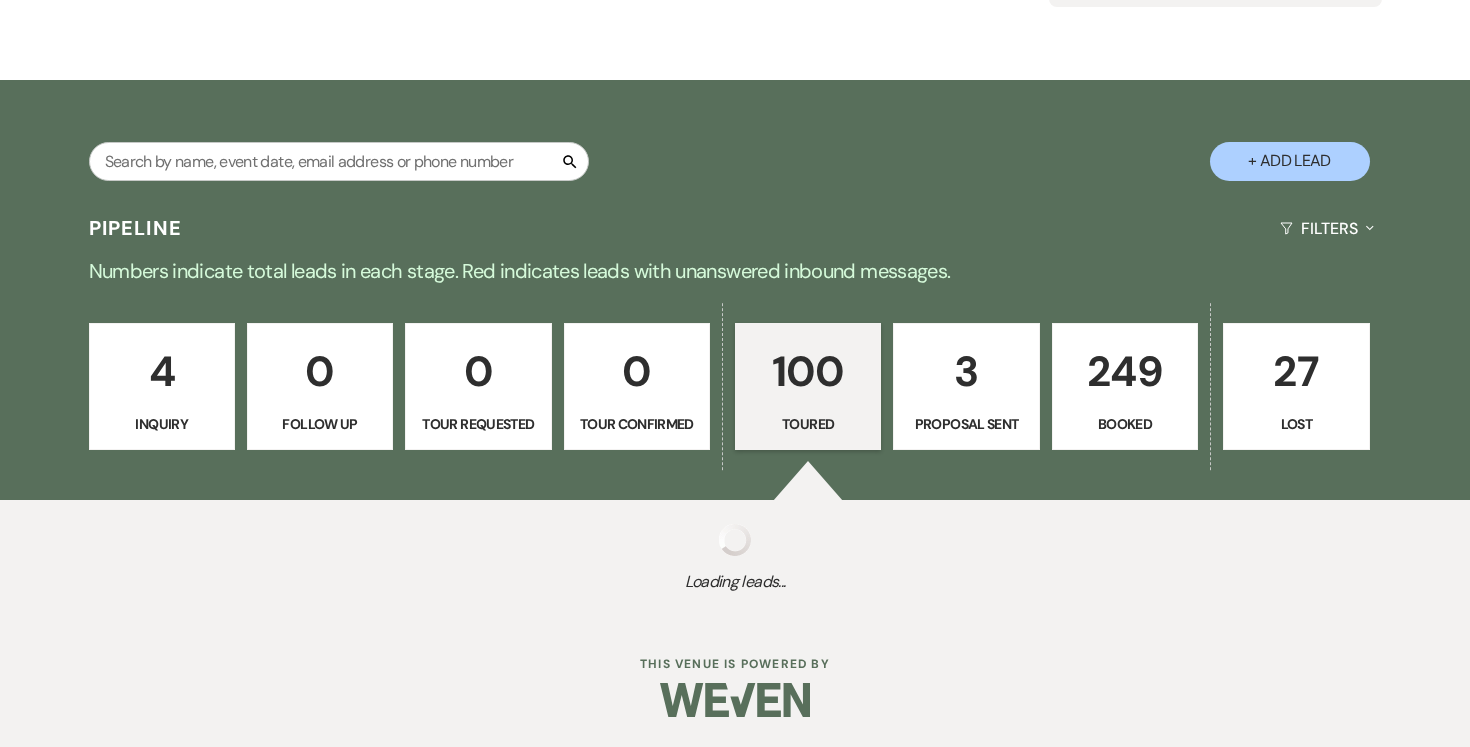 select on "5" 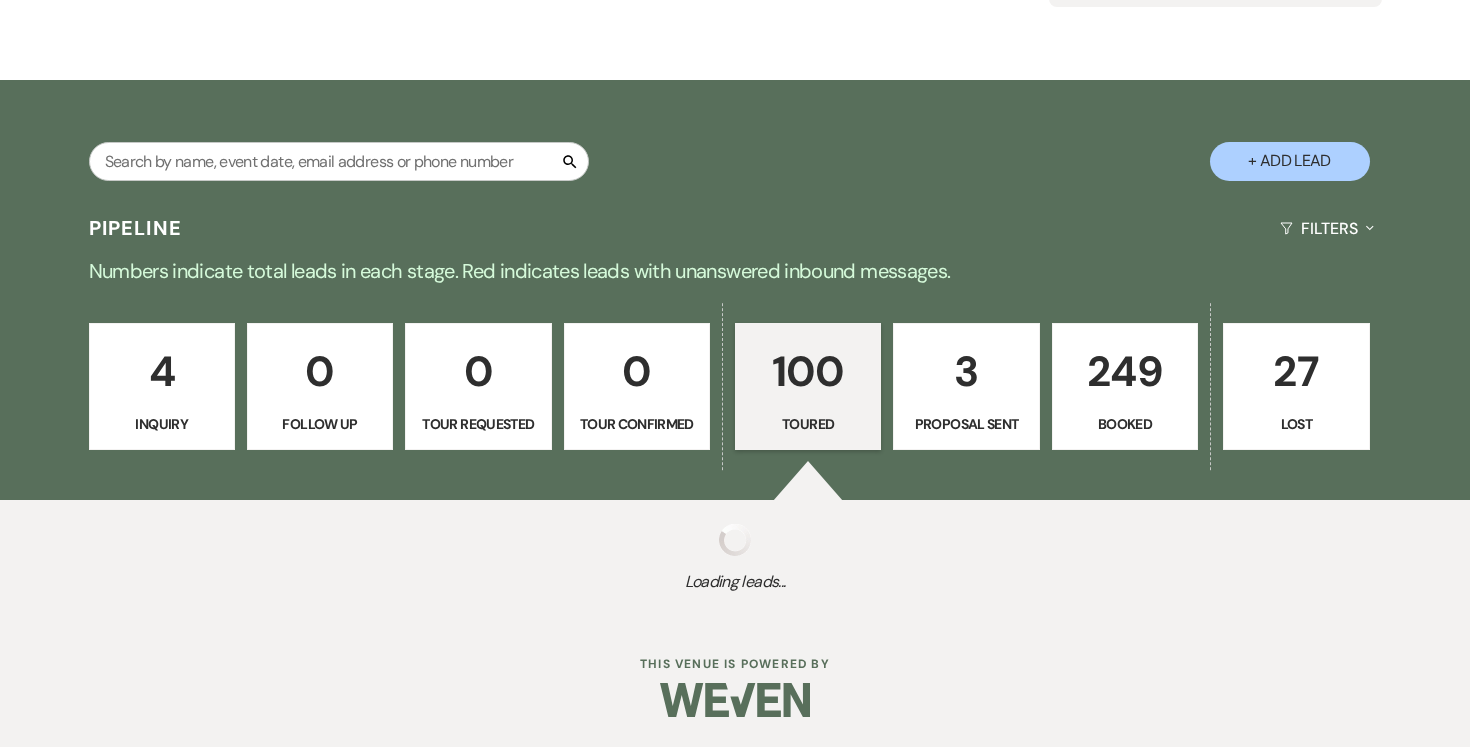 select on "5" 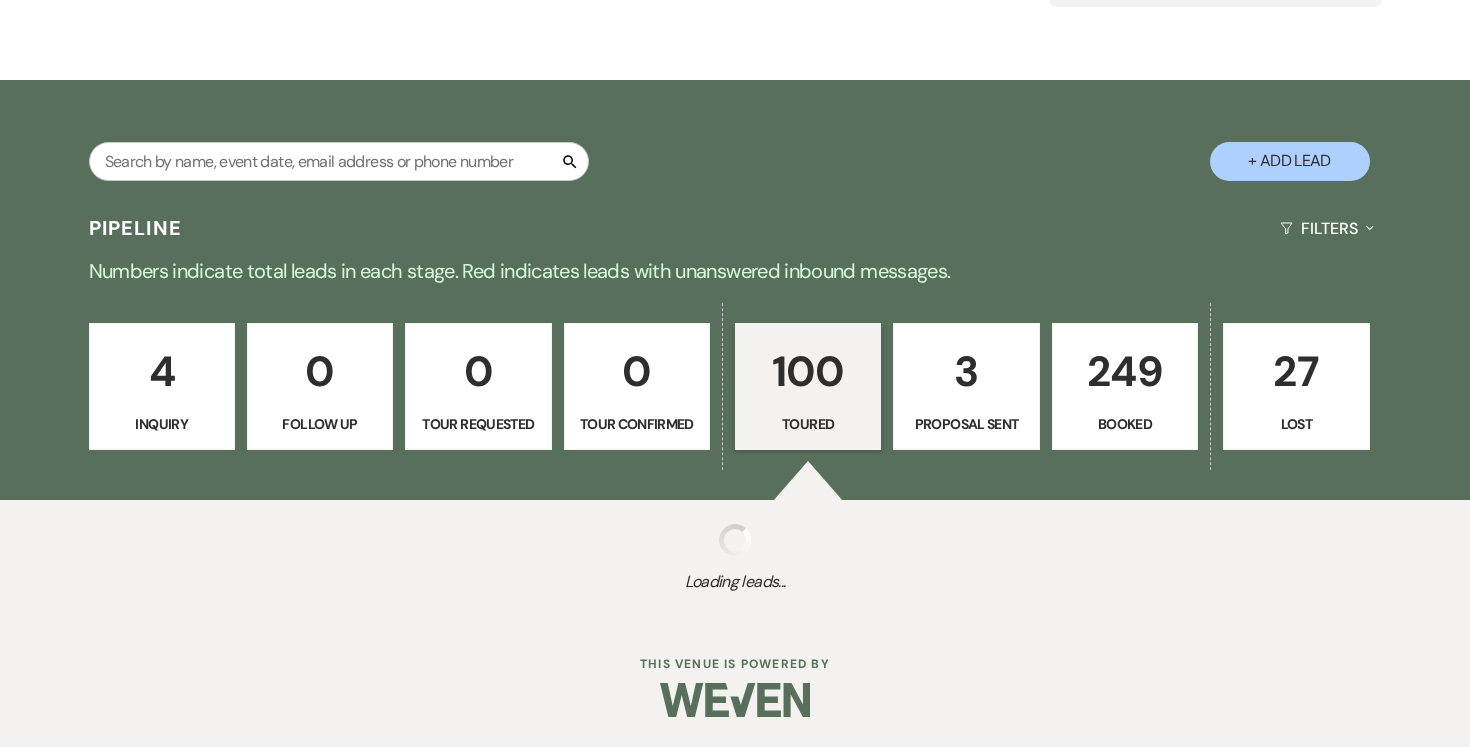 select on "5" 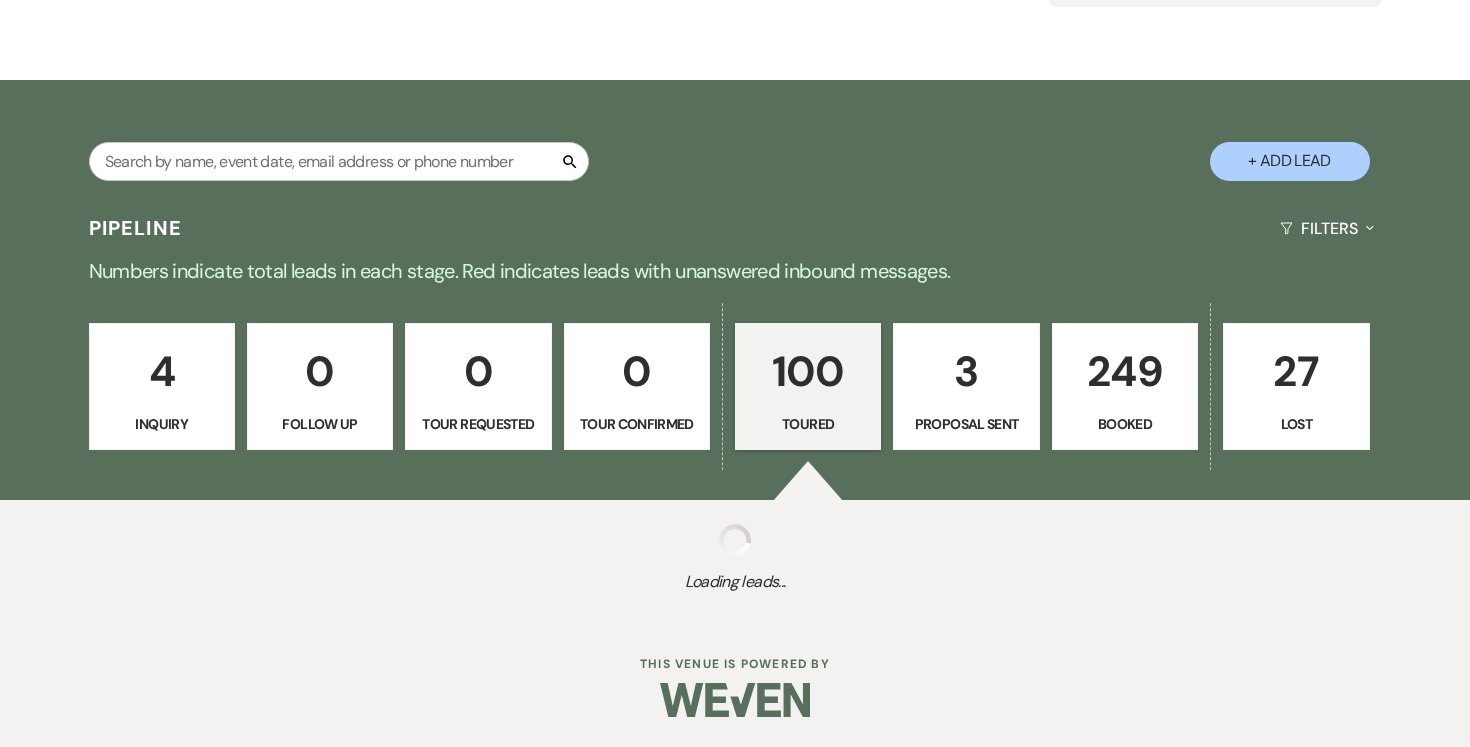select on "5" 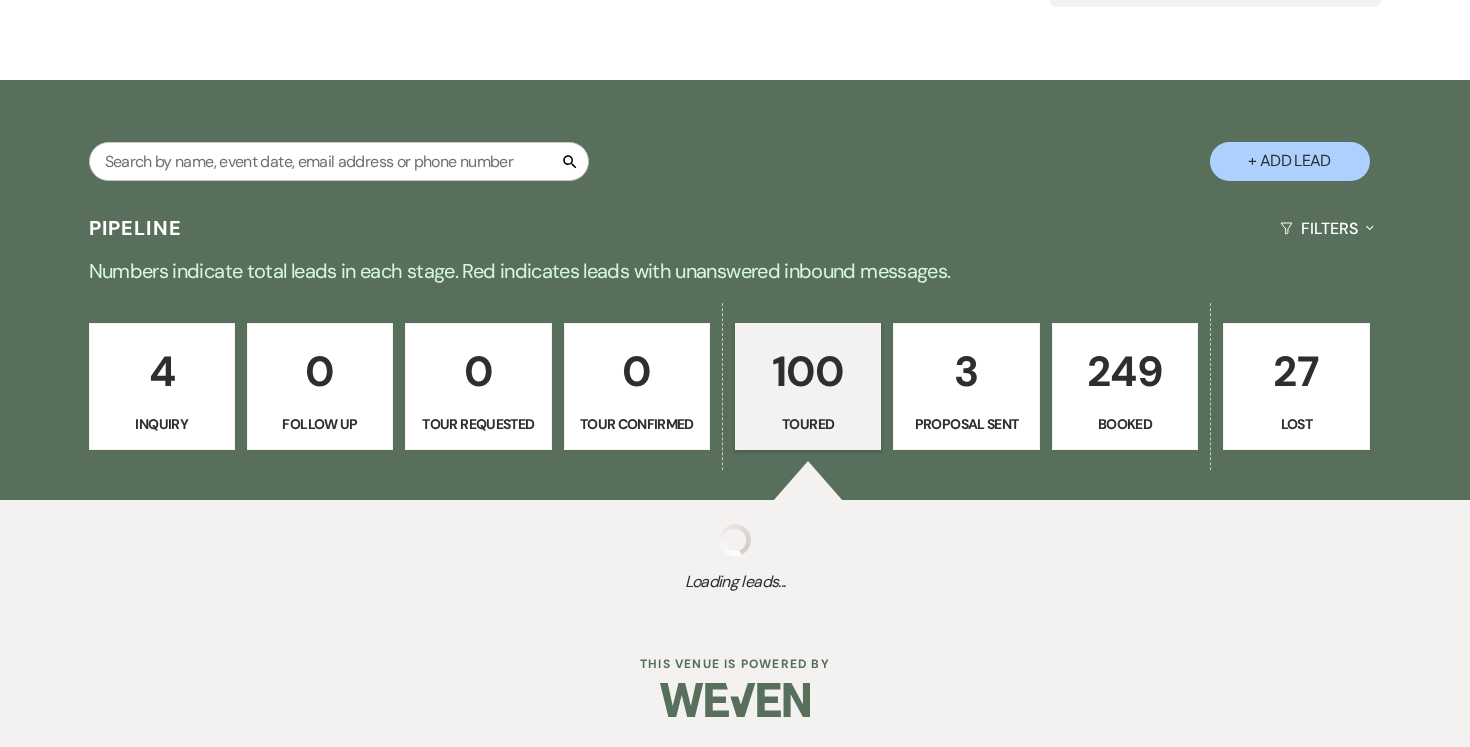select on "5" 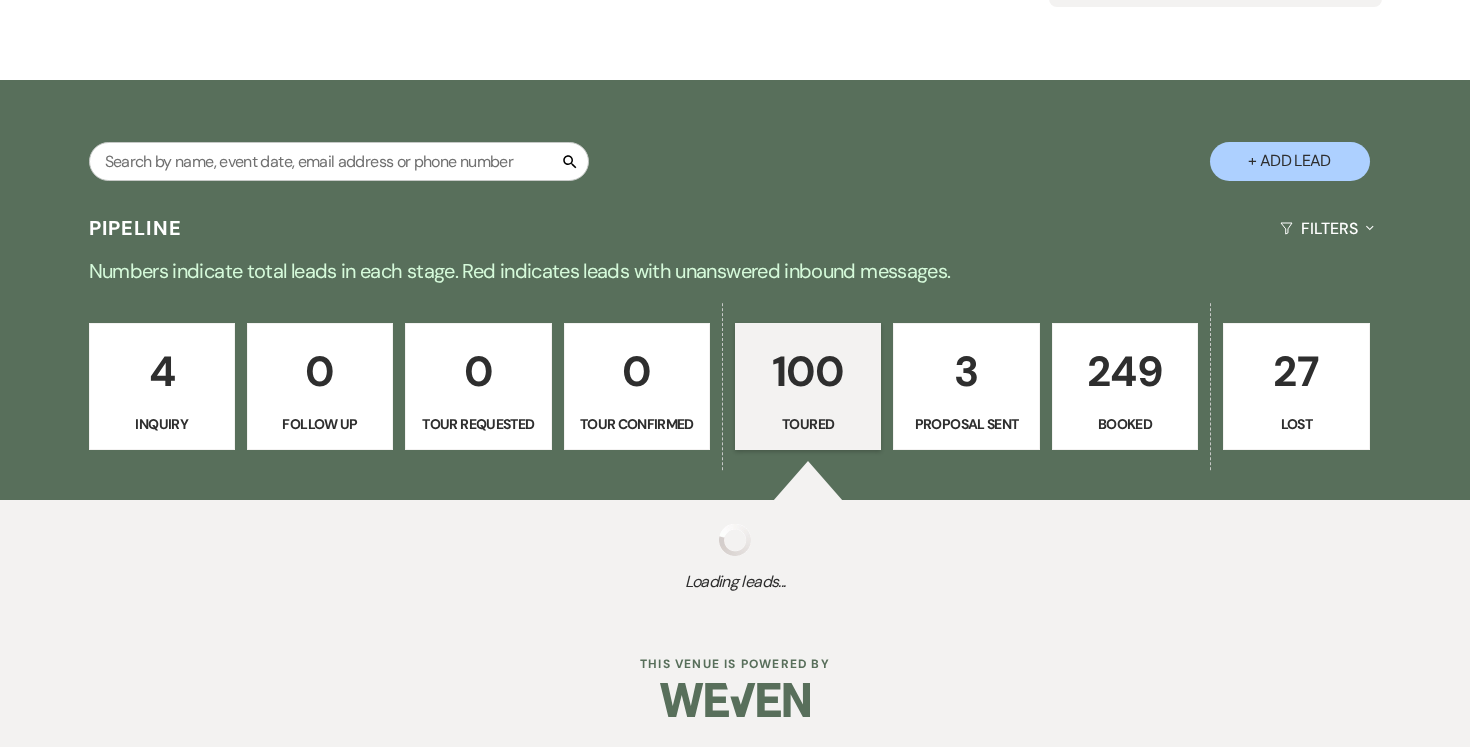 select on "5" 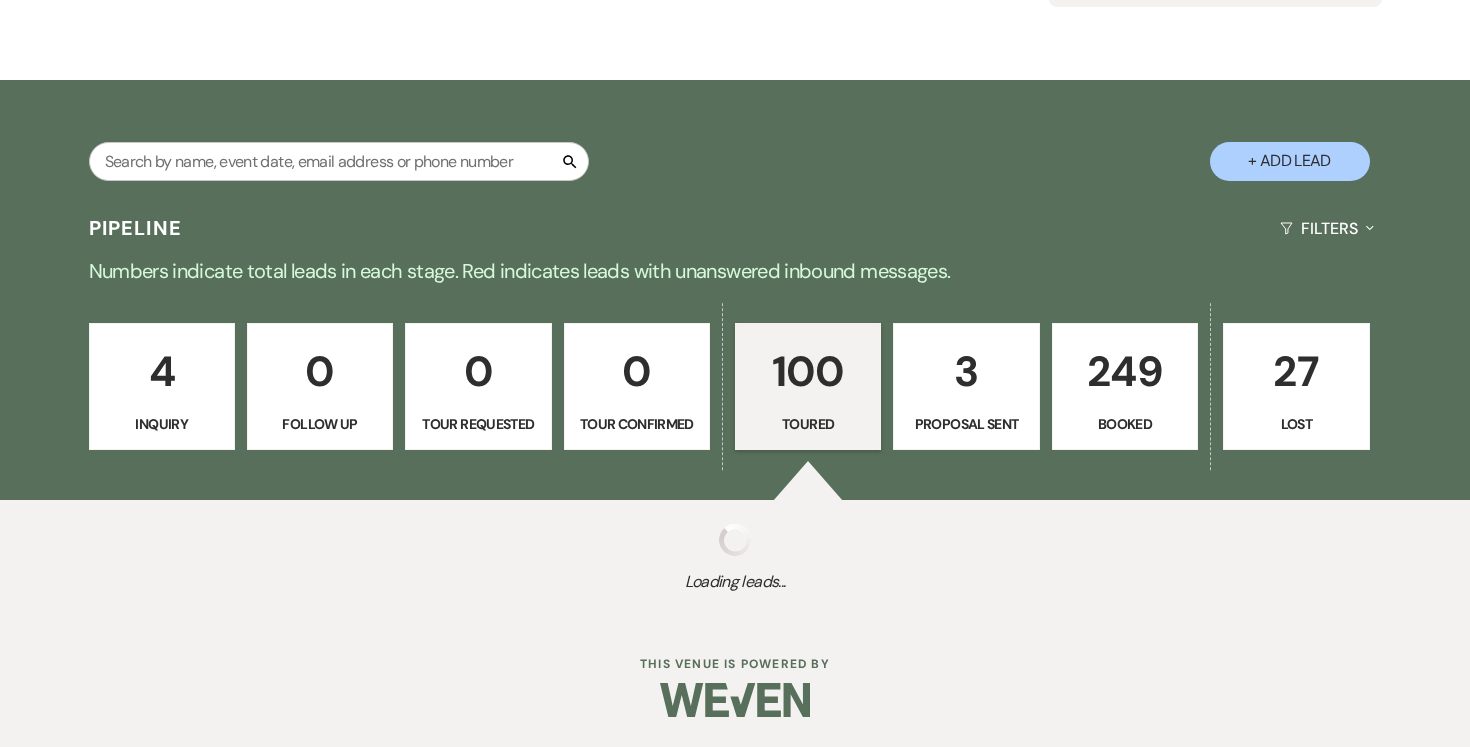 select on "5" 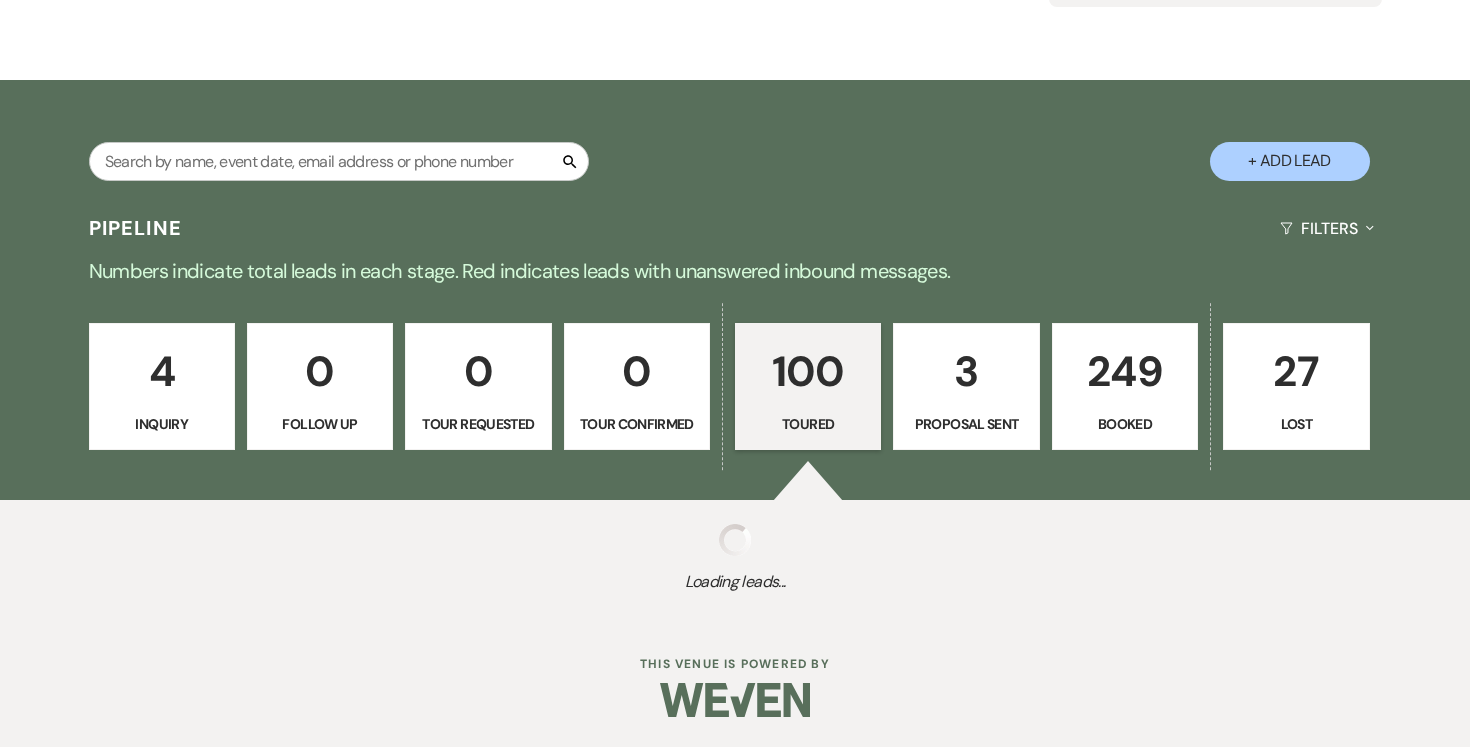 select on "5" 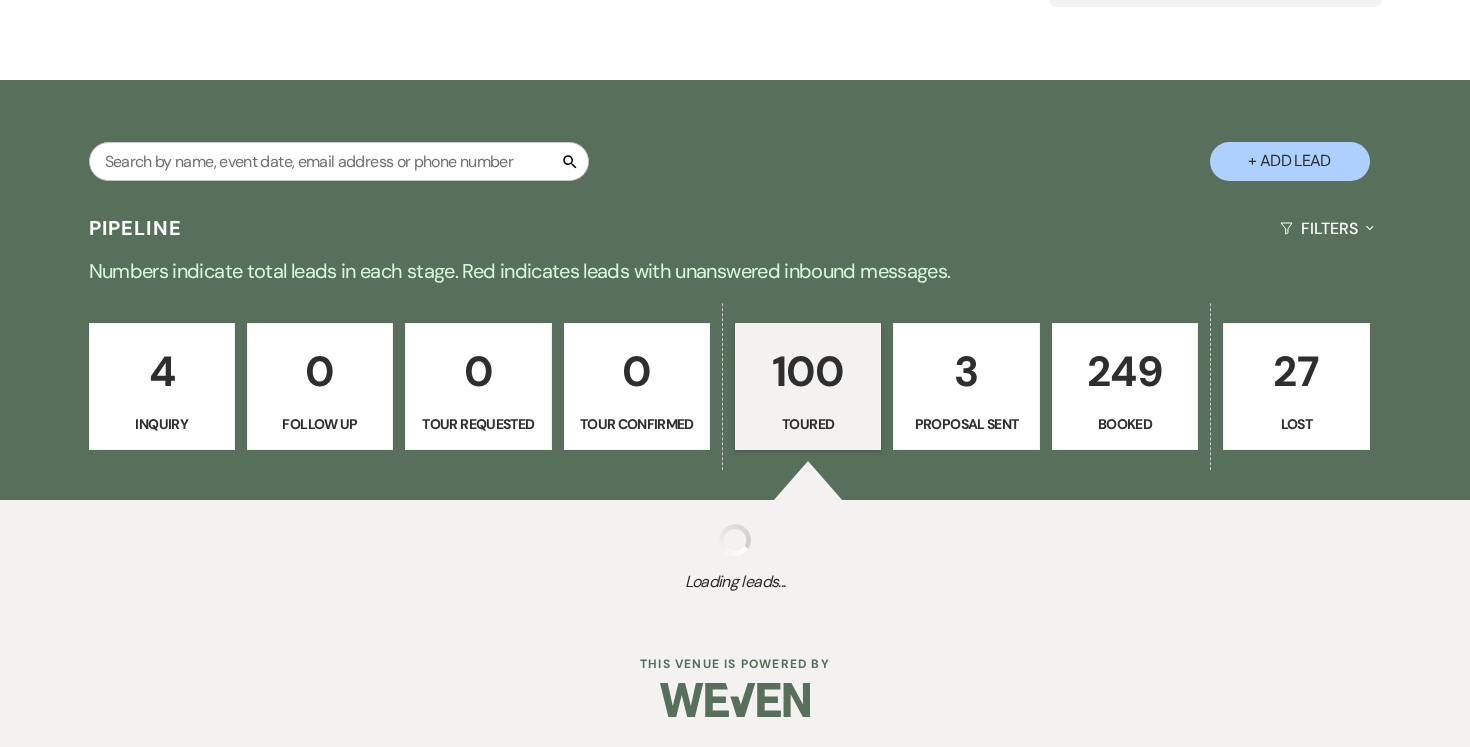 select on "5" 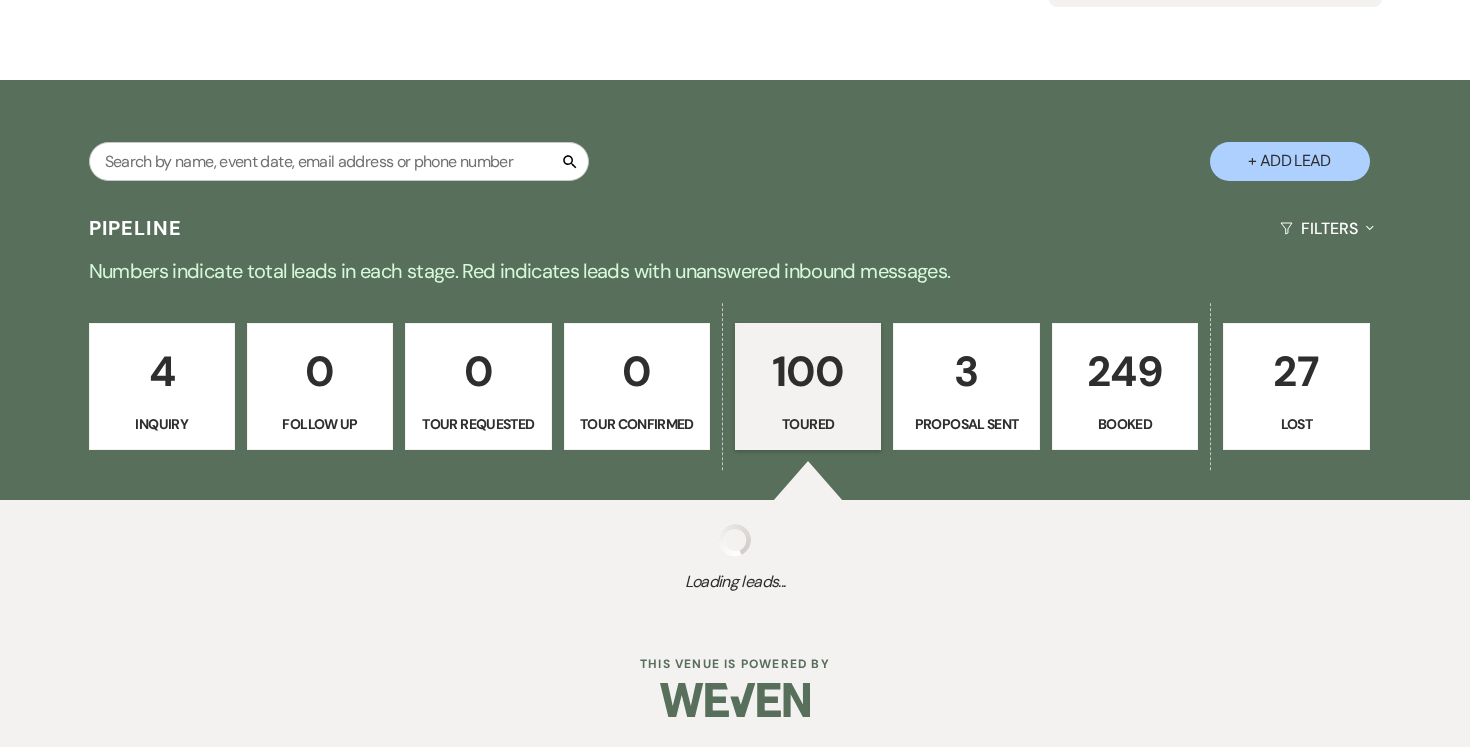 select on "5" 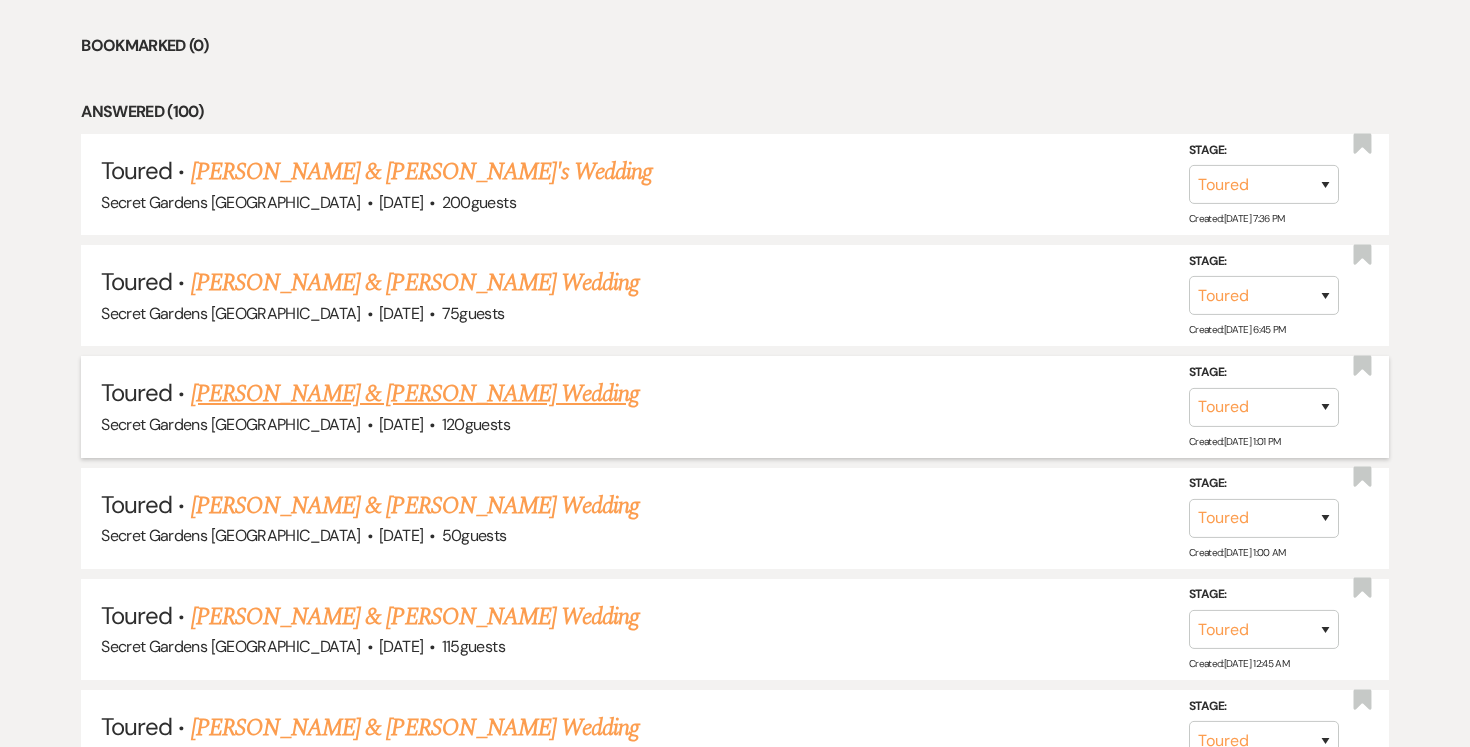 scroll, scrollTop: 888, scrollLeft: 0, axis: vertical 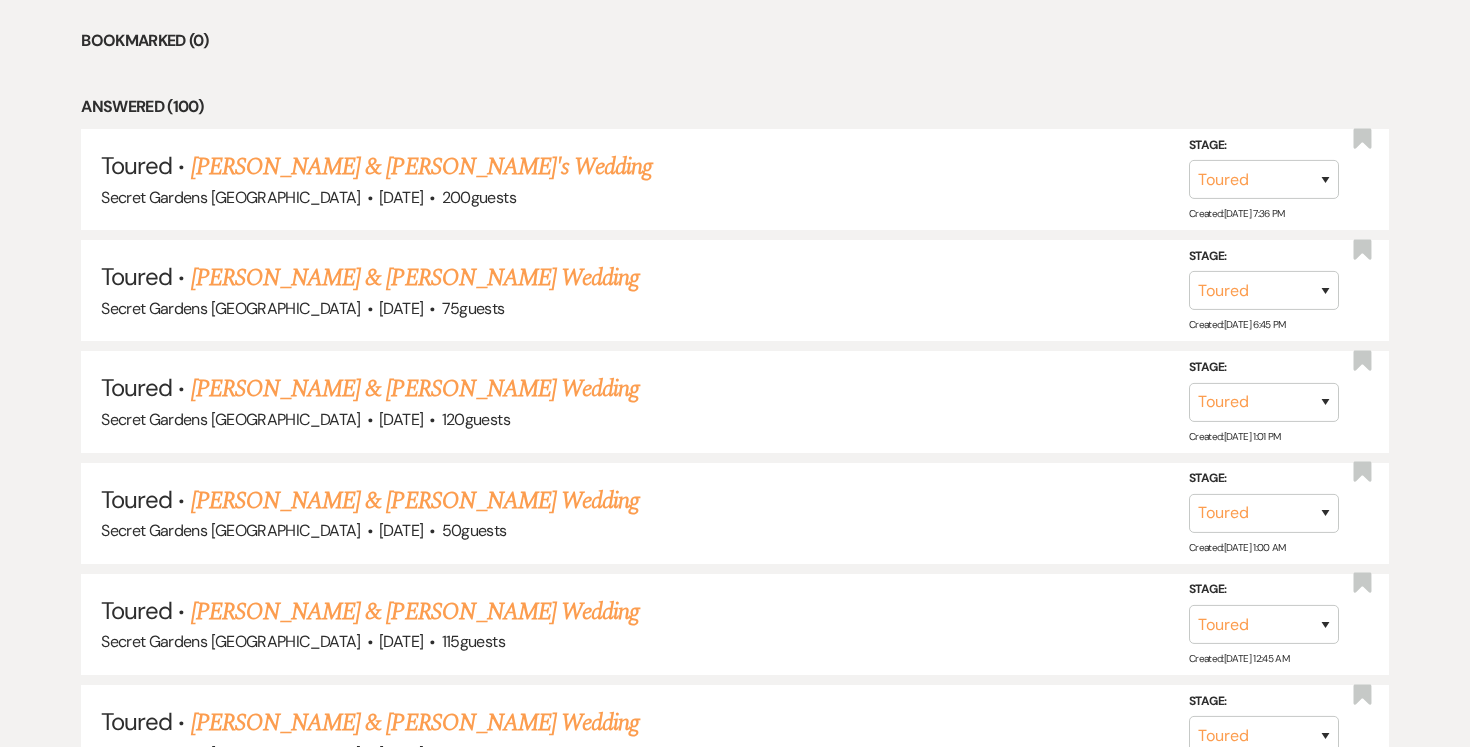 click on "[PERSON_NAME] & [PERSON_NAME] Wedding" at bounding box center (415, 389) 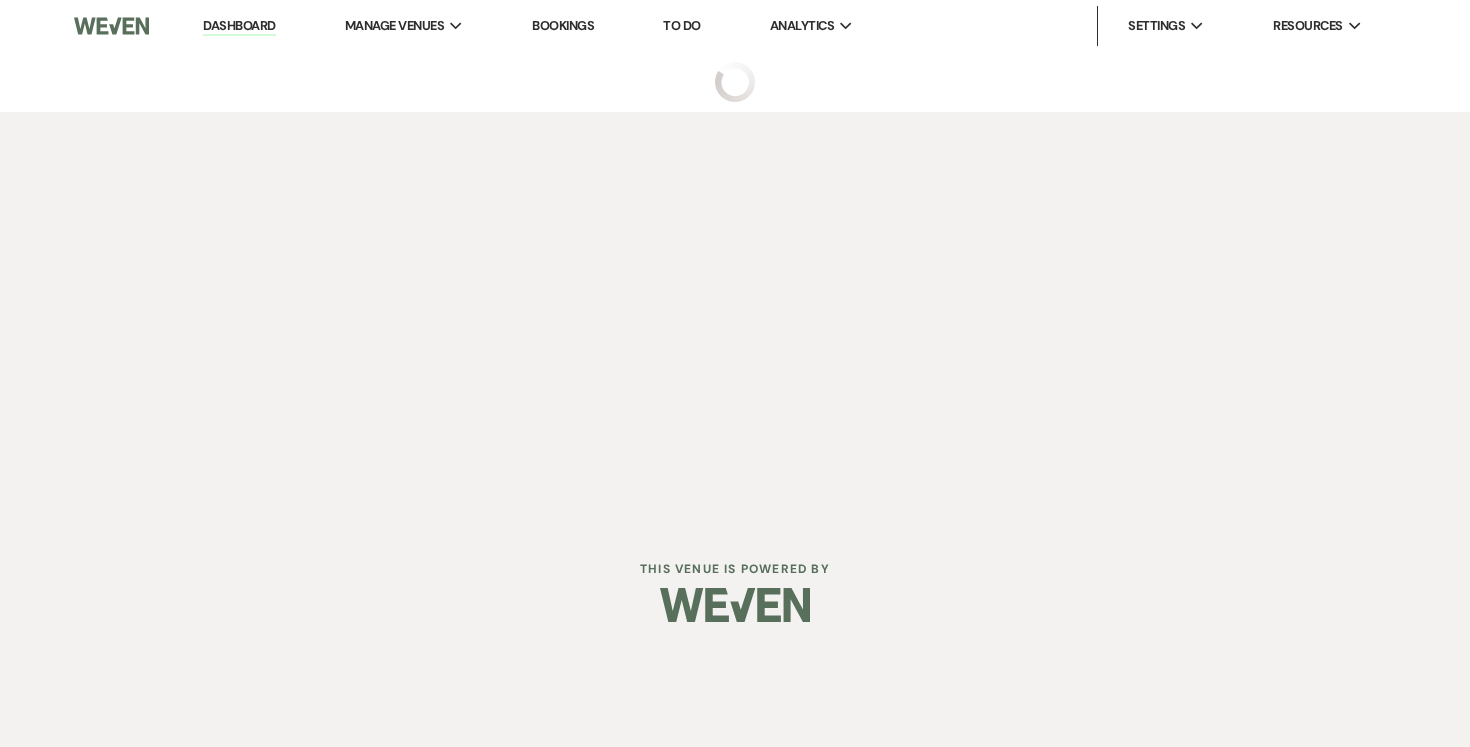 select on "5" 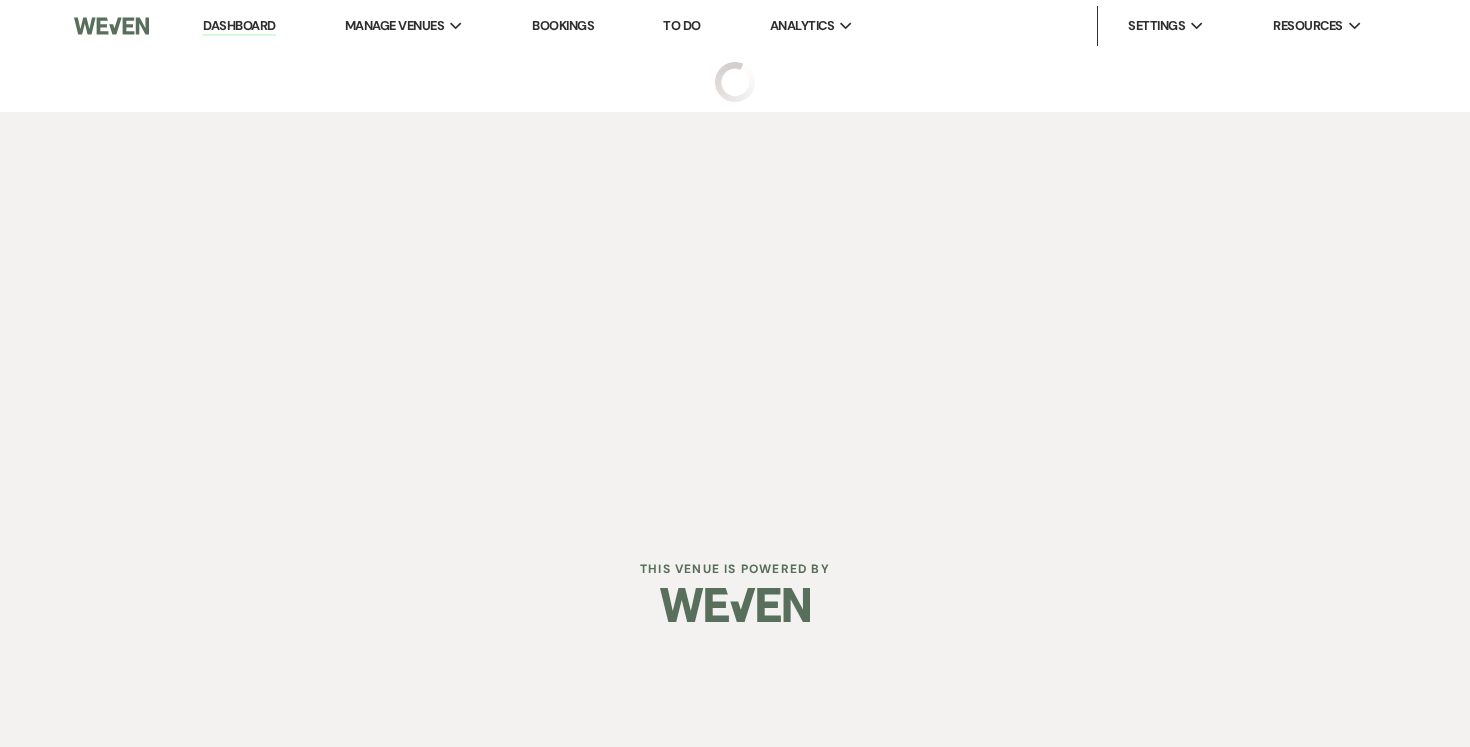 select on "3" 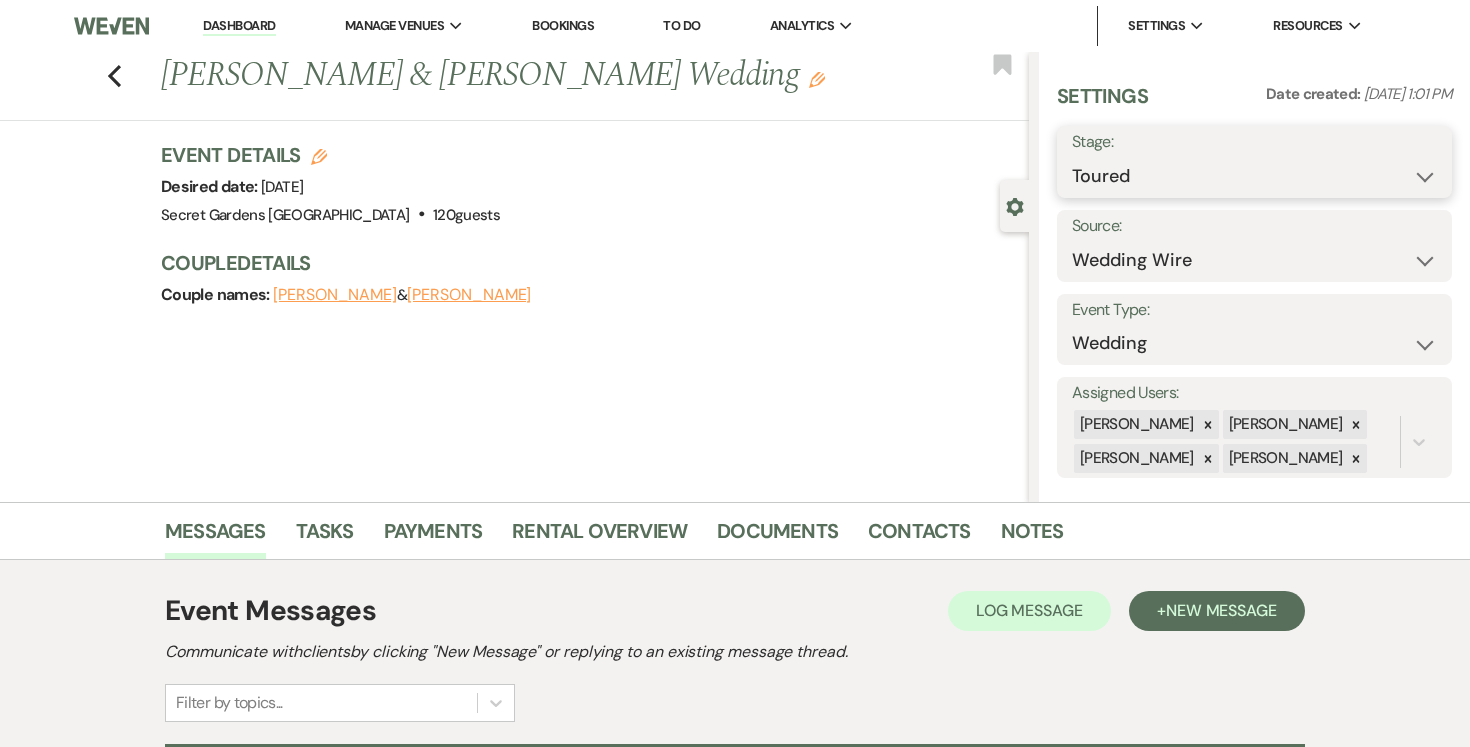 click on "Inquiry Follow Up Tour Requested Tour Confirmed Toured Proposal Sent Booked Lost" at bounding box center [1254, 176] 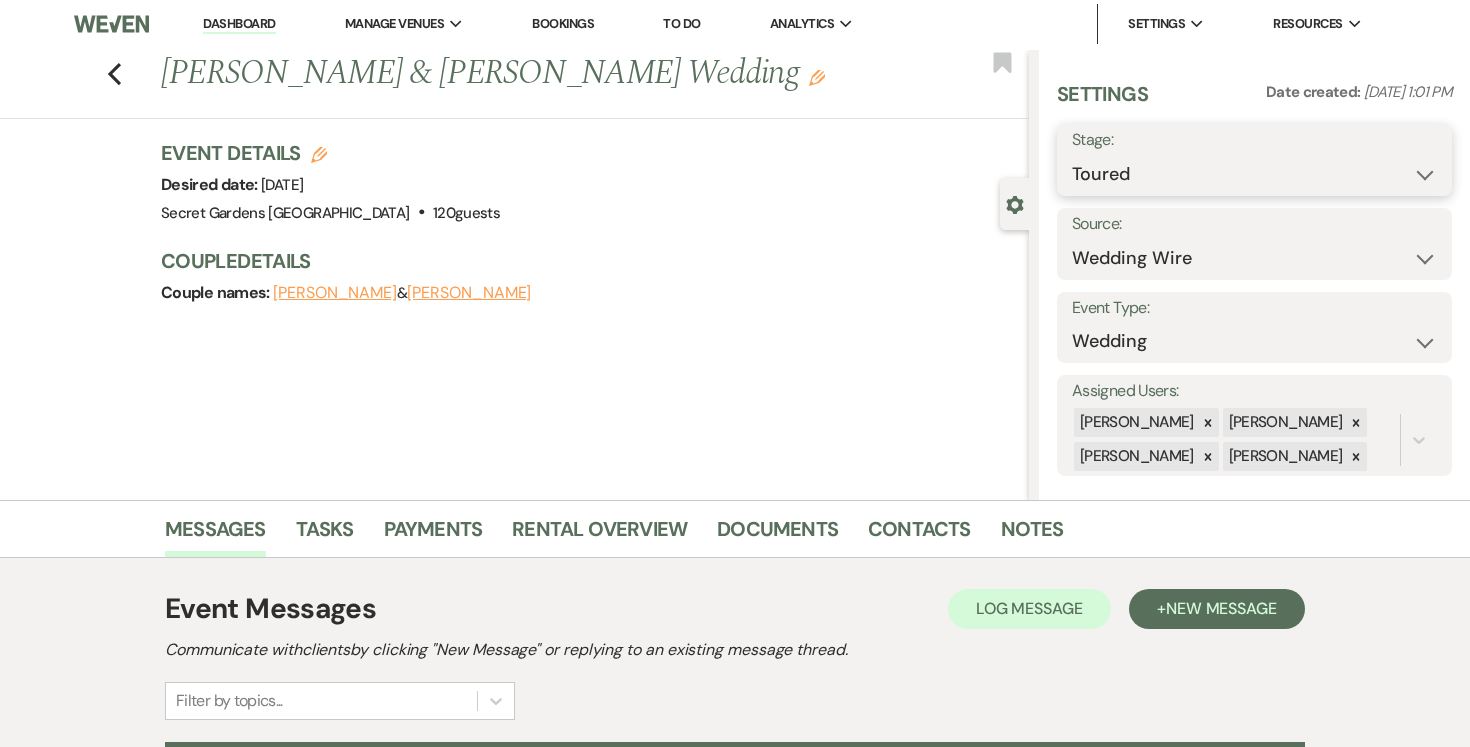 select on "6" 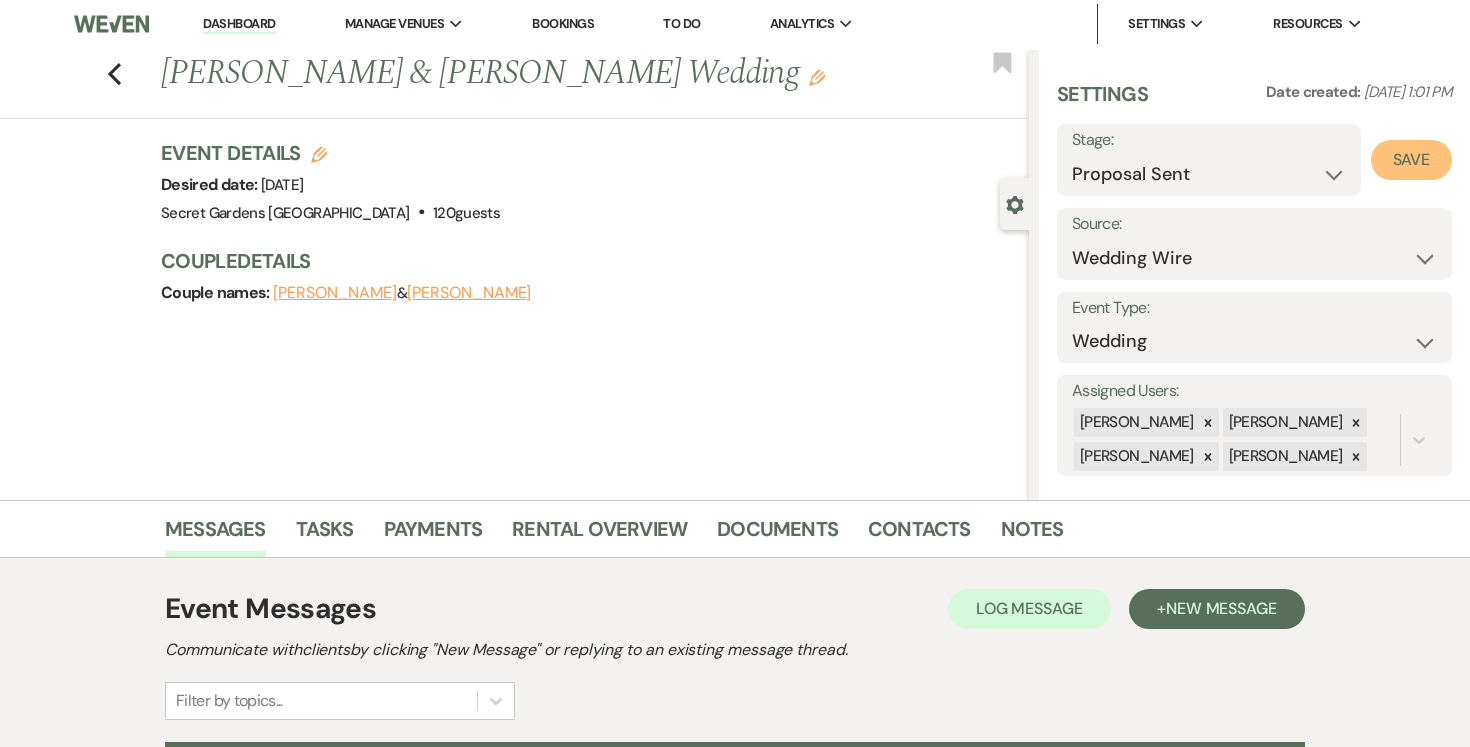 click on "Save" at bounding box center [1411, 160] 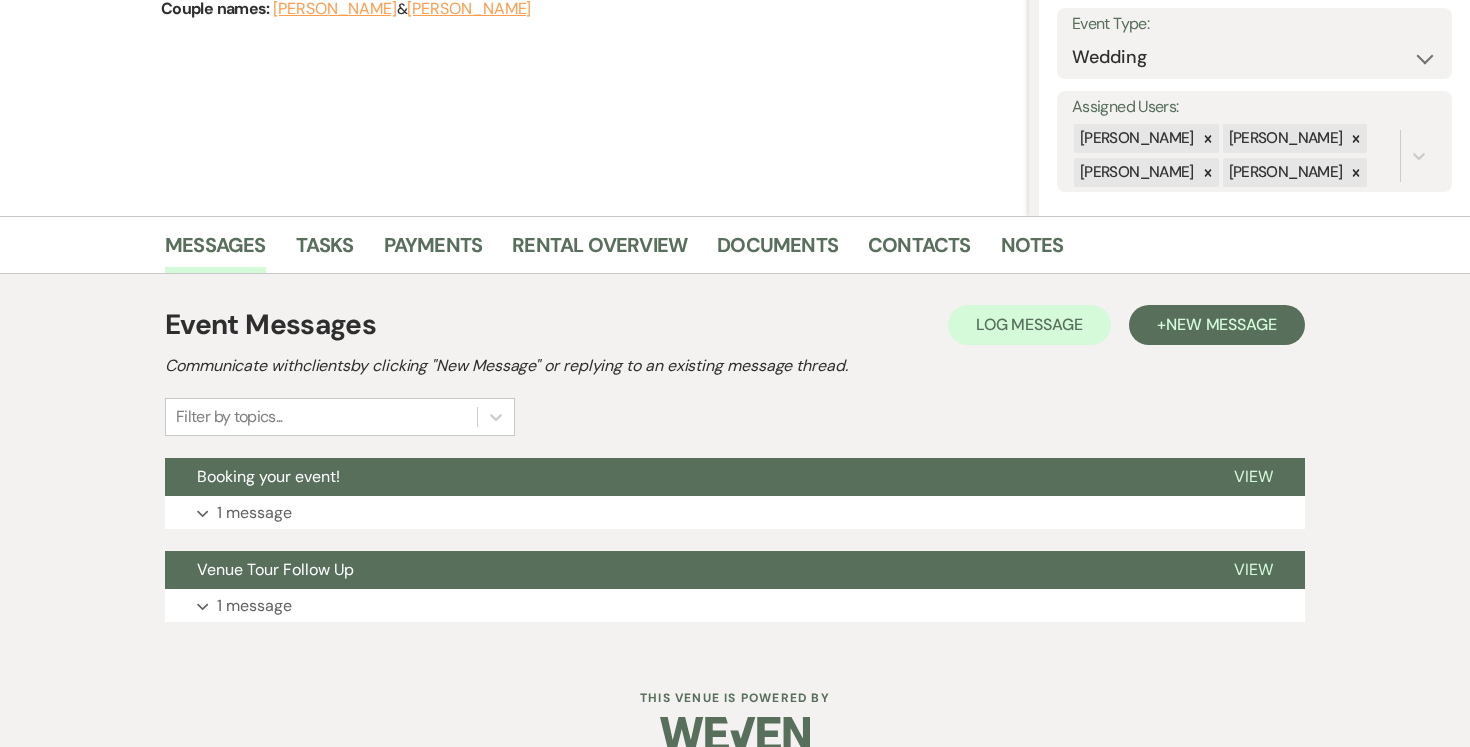 scroll, scrollTop: 320, scrollLeft: 0, axis: vertical 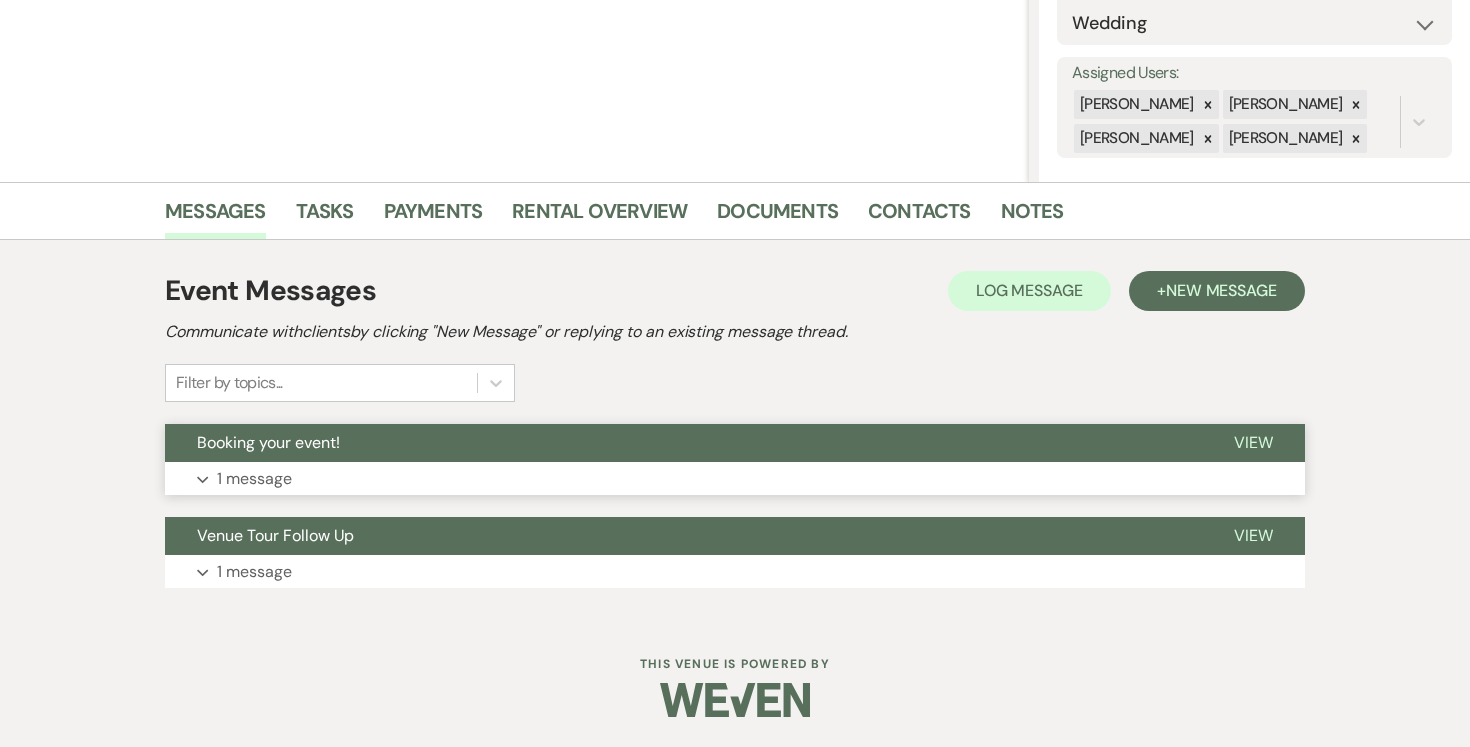 click on "View" at bounding box center (1253, 442) 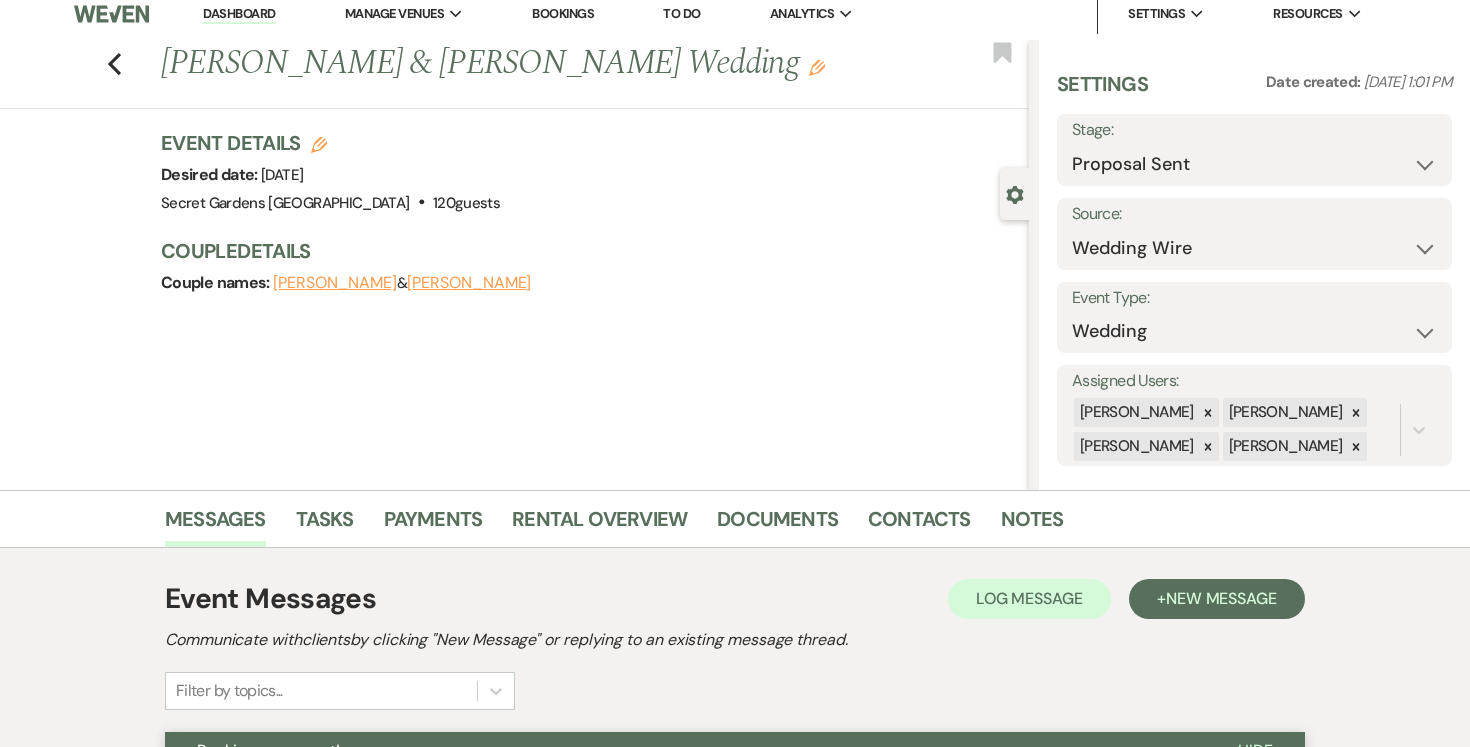 scroll, scrollTop: 0, scrollLeft: 0, axis: both 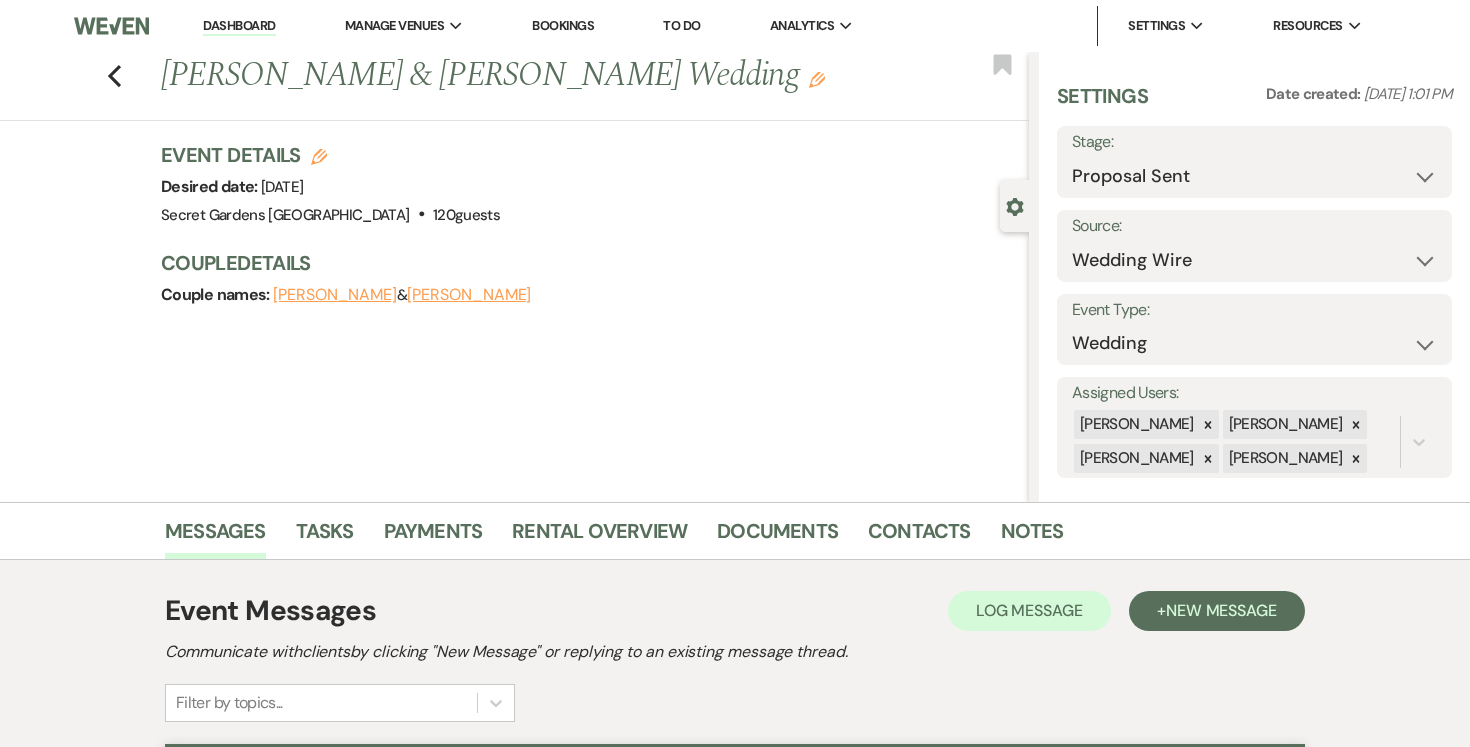 click on "Previous Gabriella Vazquez & Alexander Bromley's Wedding Edit Bookmark" at bounding box center [509, 86] 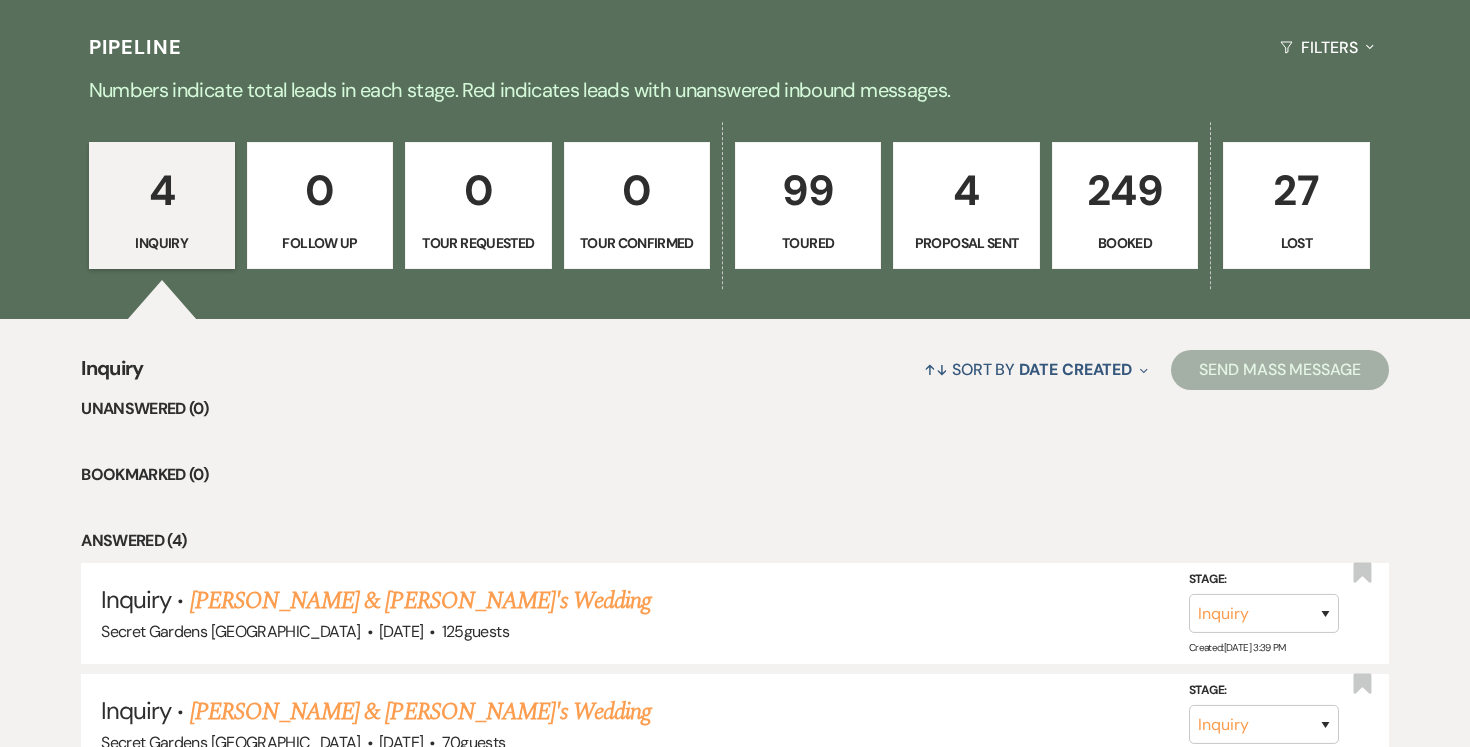 scroll, scrollTop: 440, scrollLeft: 0, axis: vertical 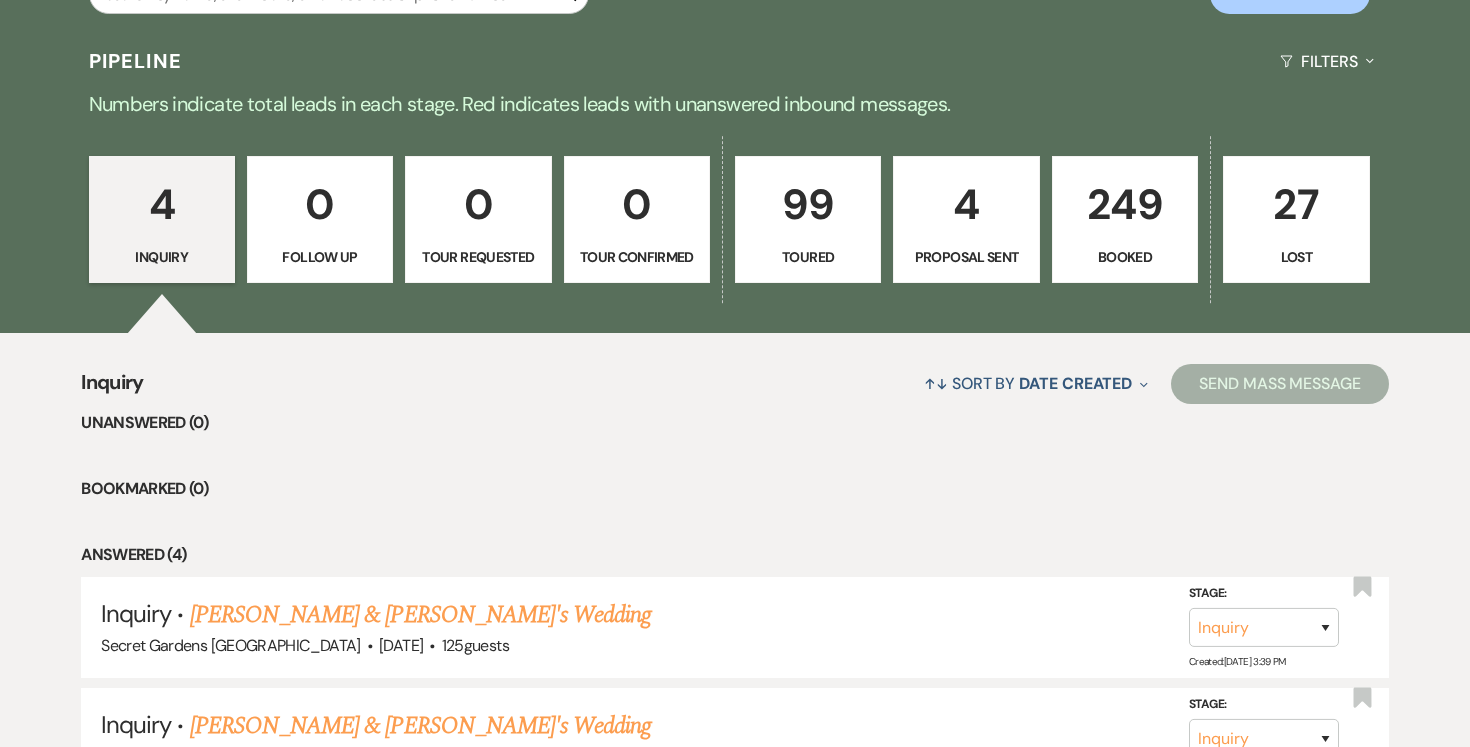 click on "4" at bounding box center [966, 204] 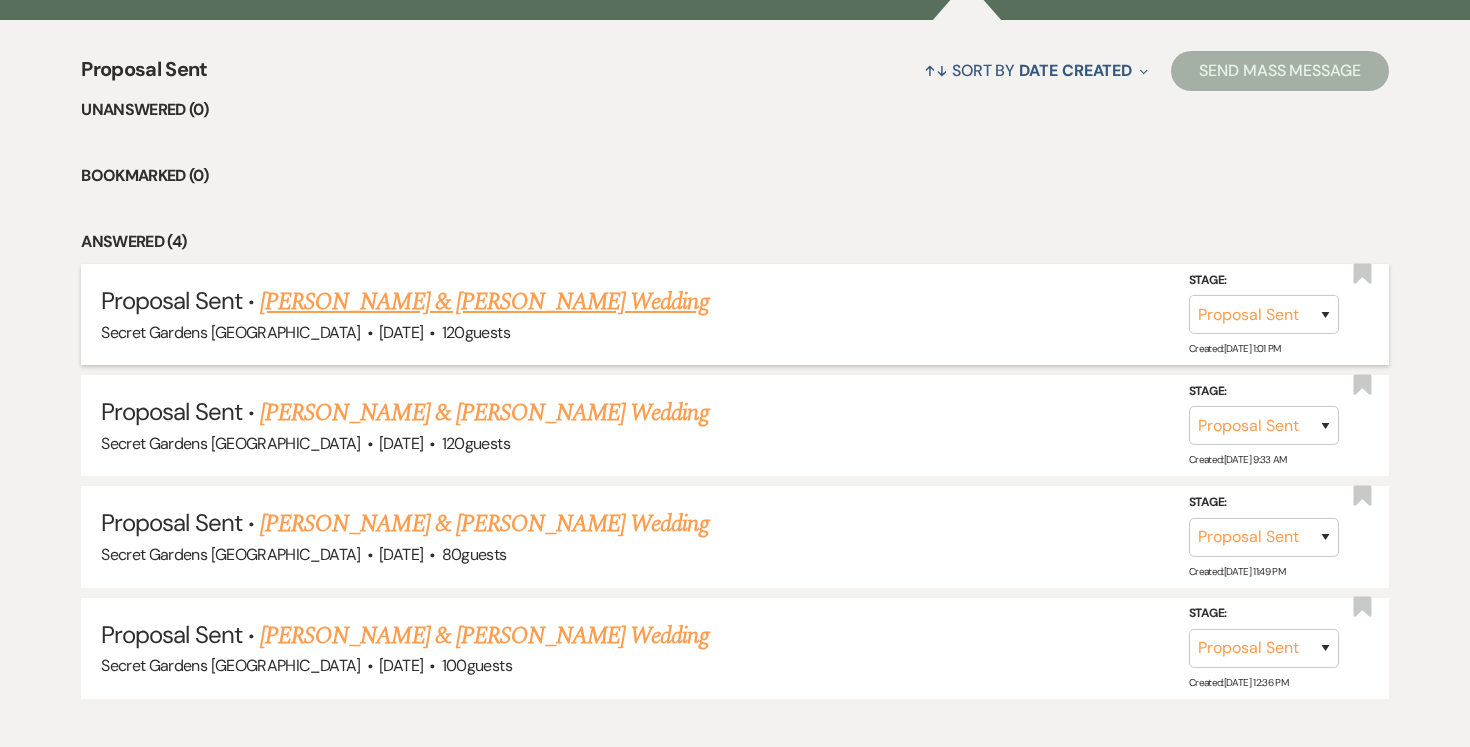 scroll, scrollTop: 806, scrollLeft: 0, axis: vertical 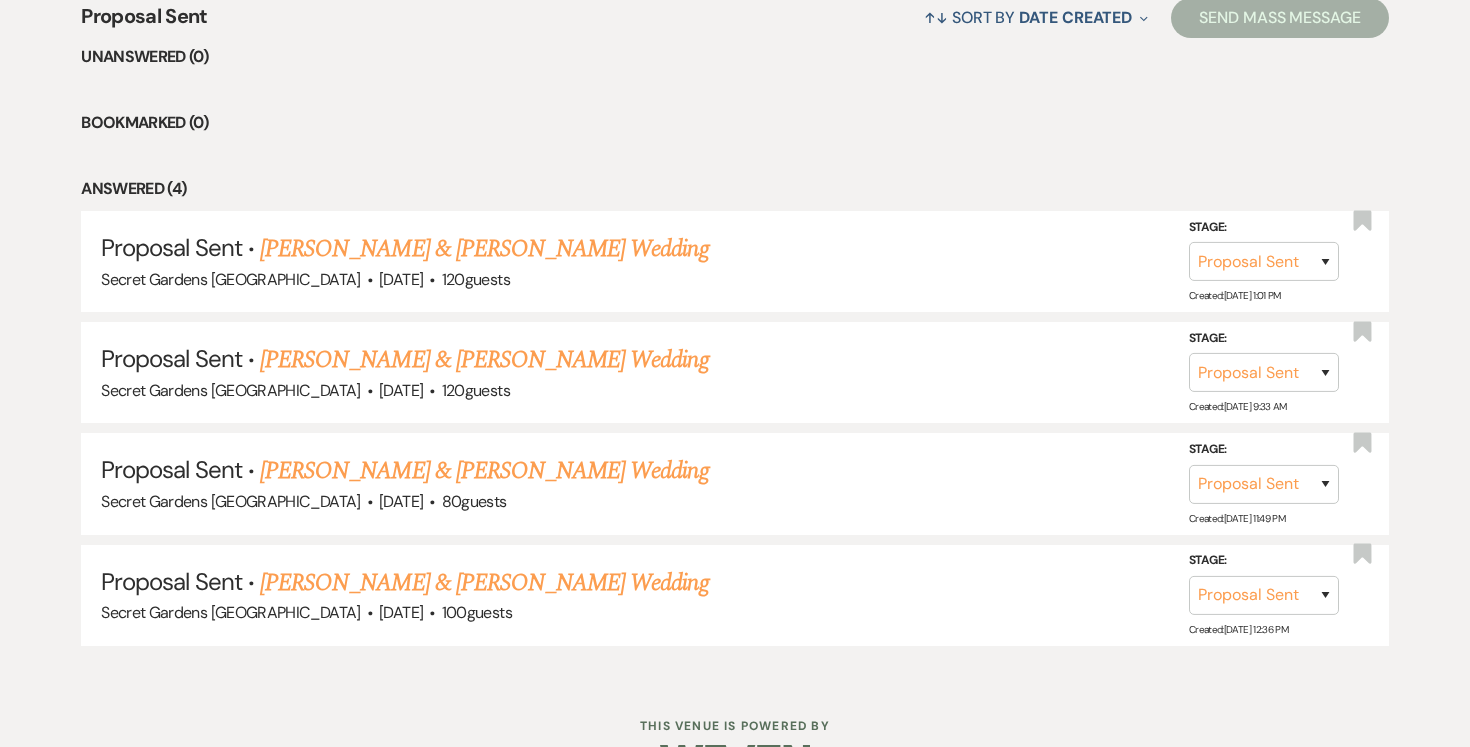 click on "Belyssa Cruz & Leander Trobajo's Wedding" at bounding box center (484, 360) 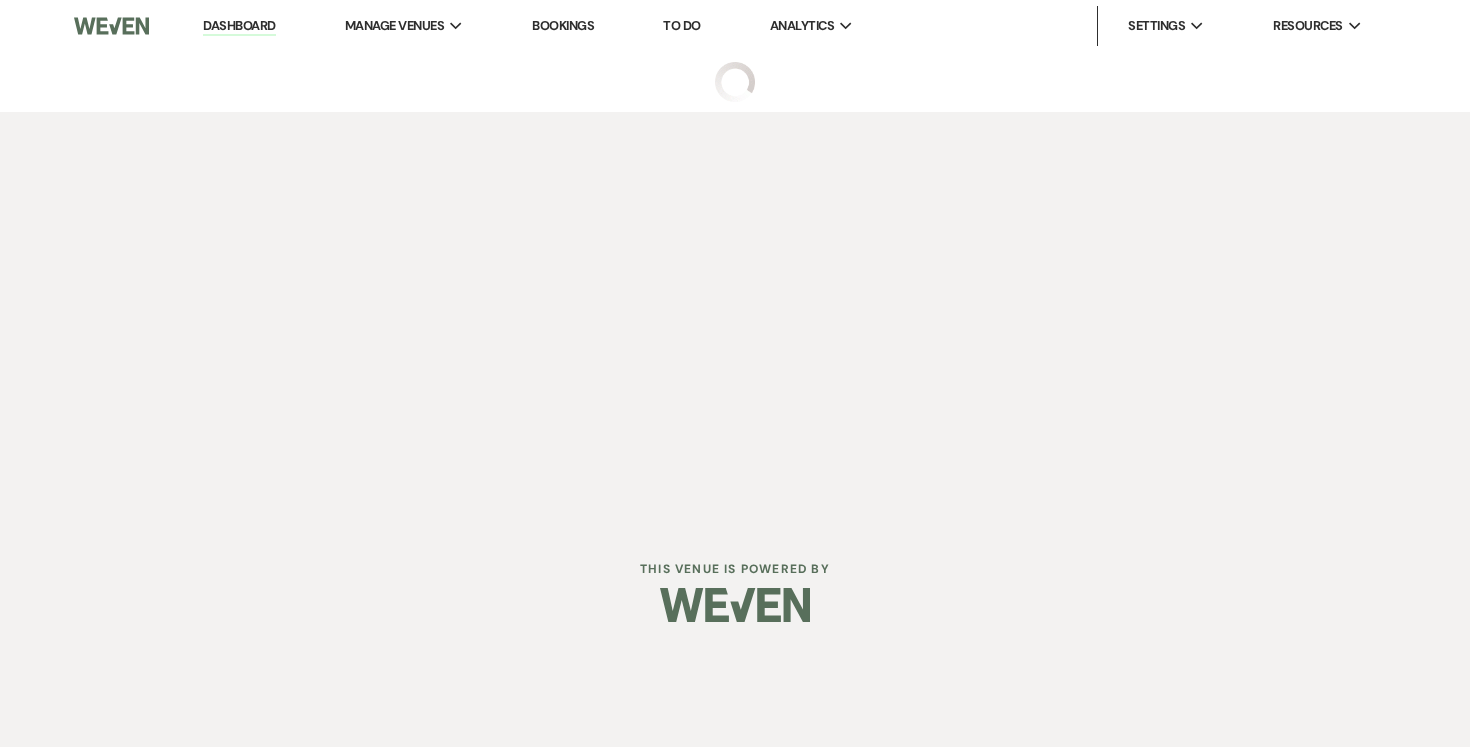 scroll, scrollTop: 0, scrollLeft: 0, axis: both 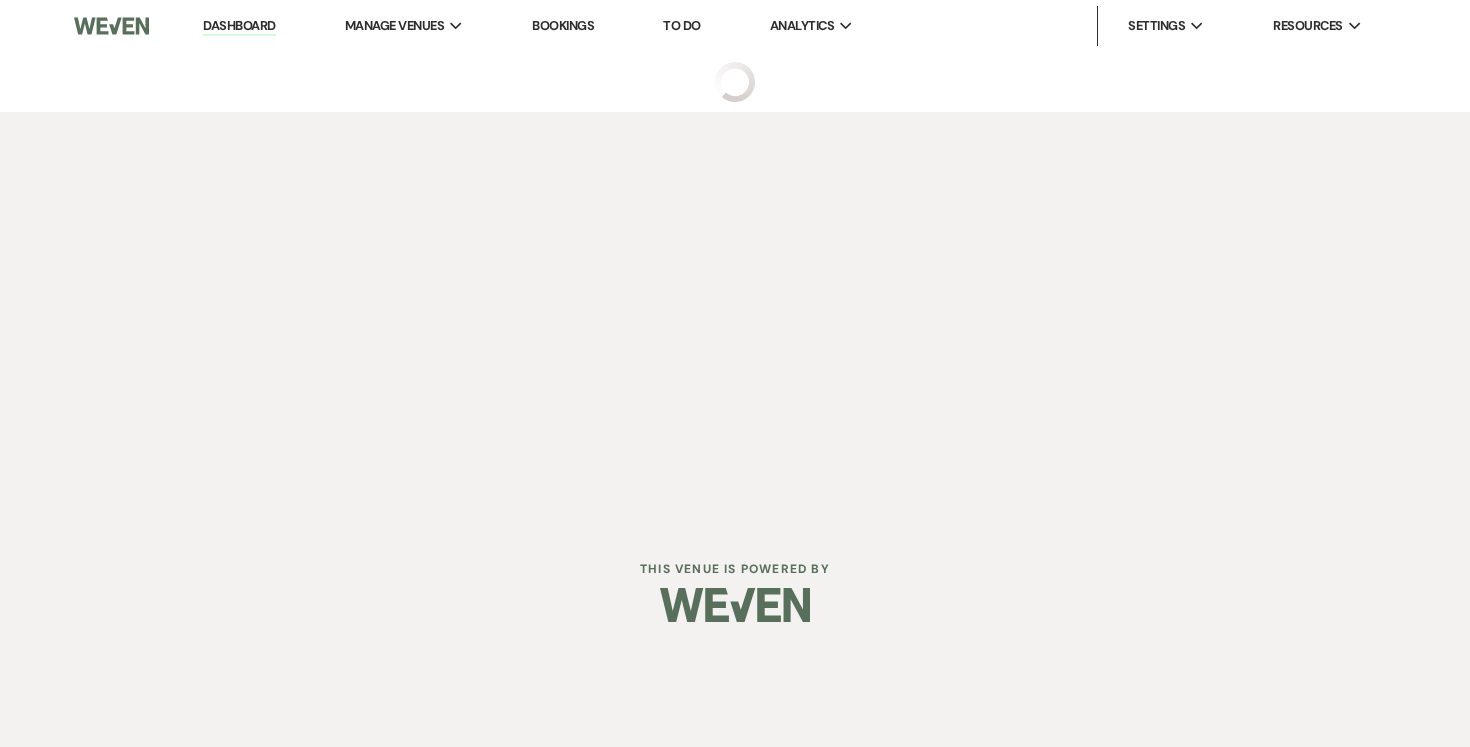 select on "6" 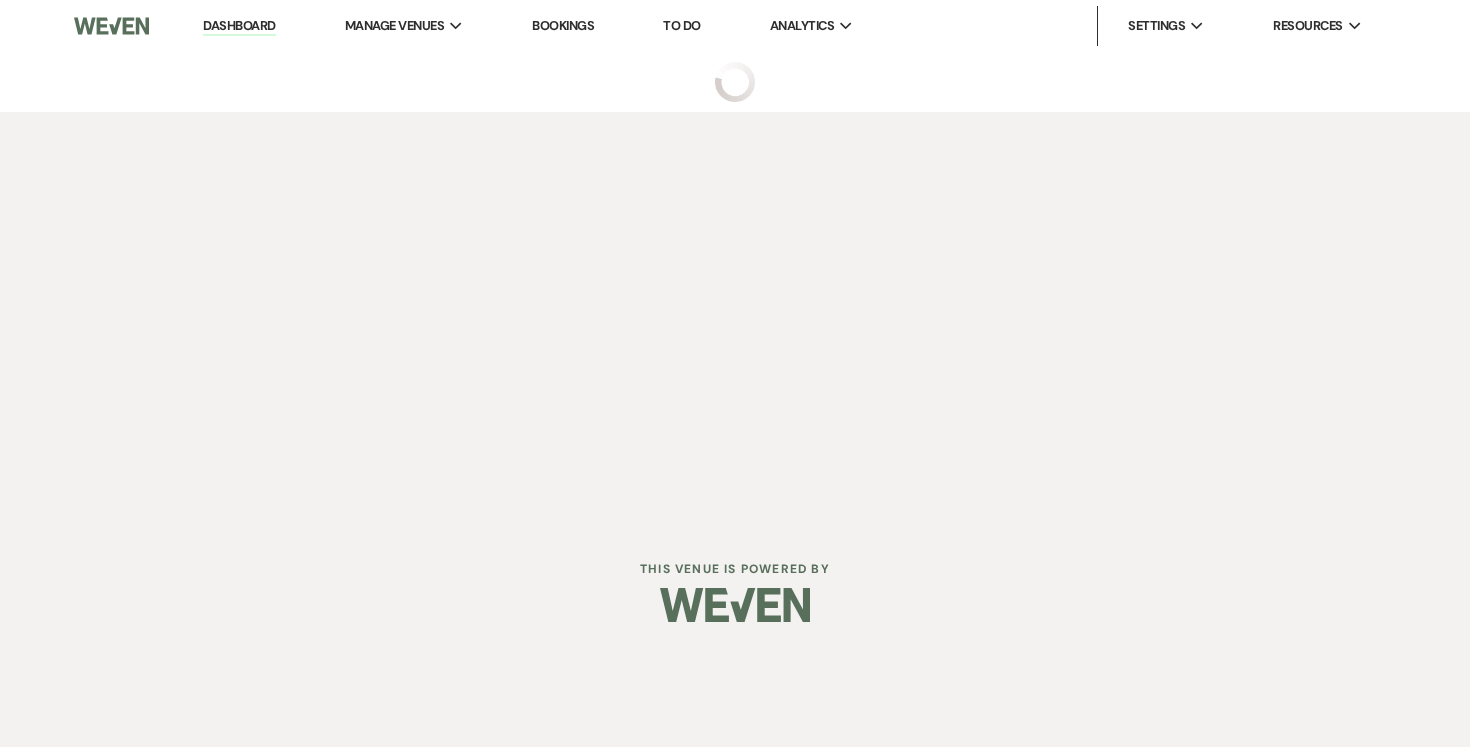 select on "12" 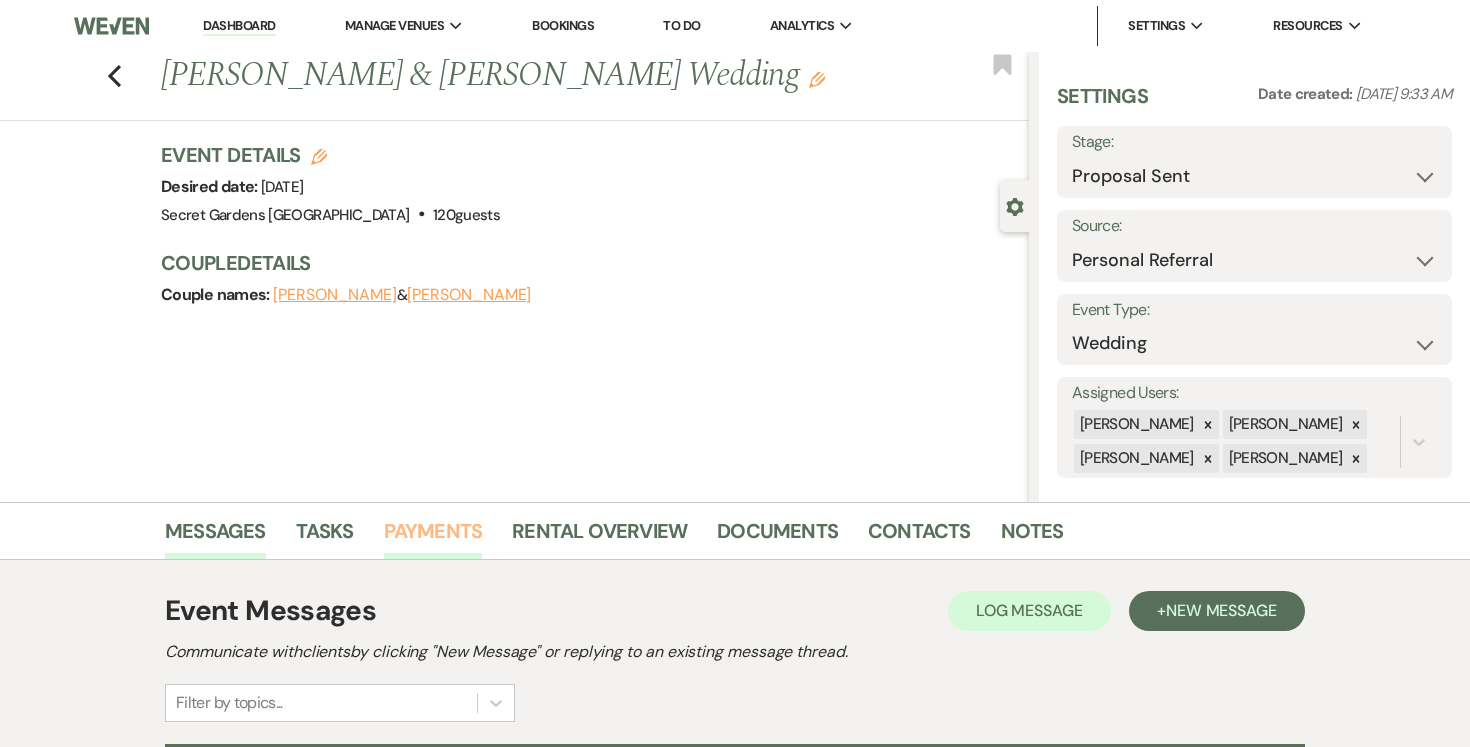 click on "Payments" at bounding box center (433, 537) 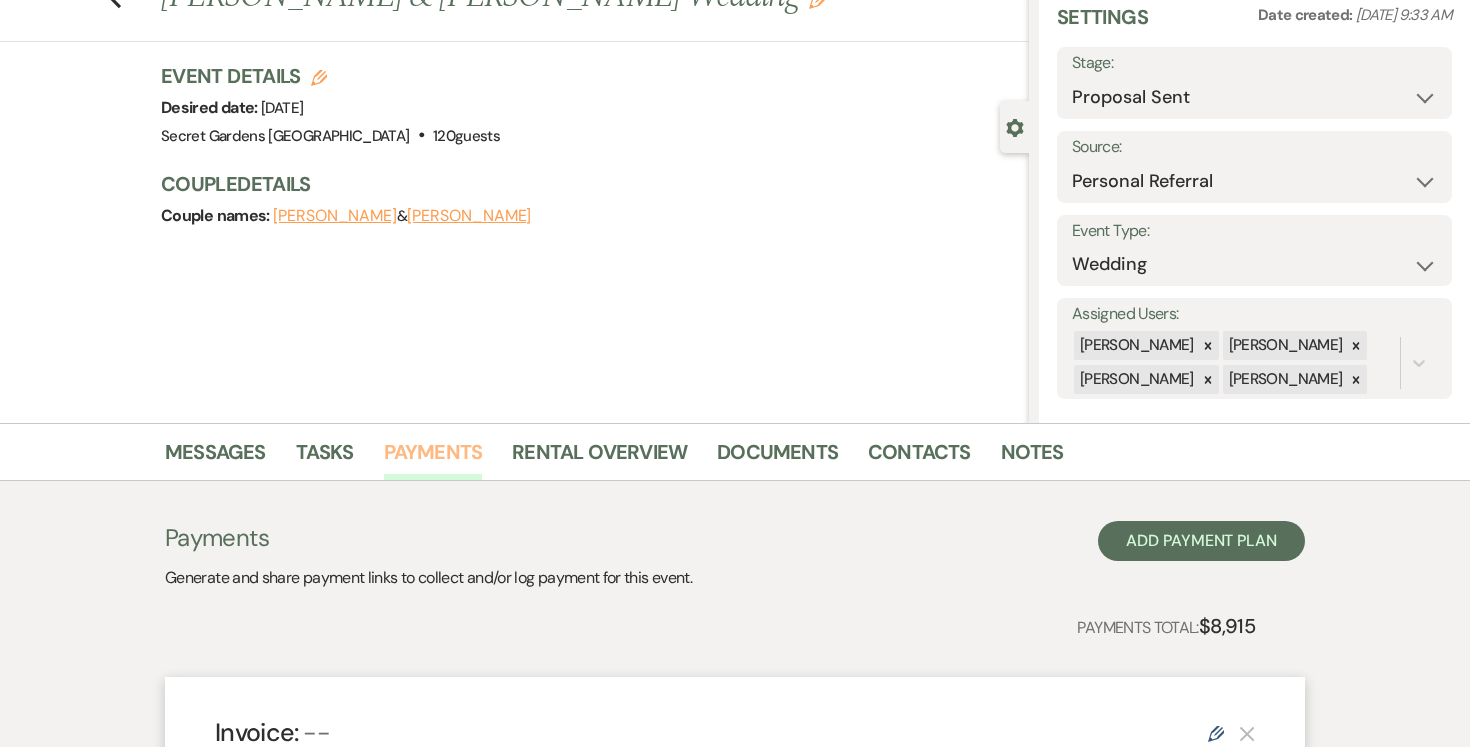 scroll, scrollTop: 0, scrollLeft: 0, axis: both 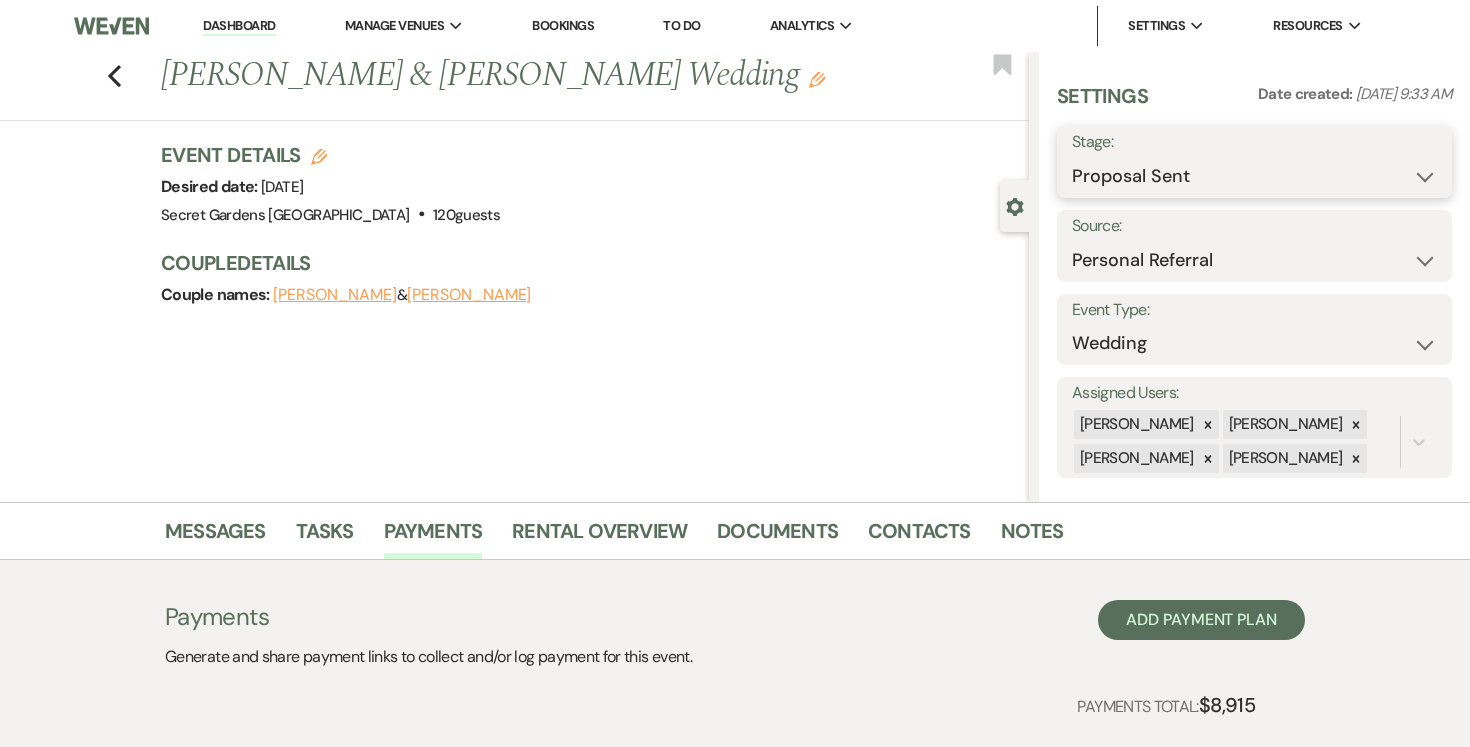 click on "Inquiry Follow Up Tour Requested Tour Confirmed Toured Proposal Sent Booked Lost" at bounding box center (1254, 176) 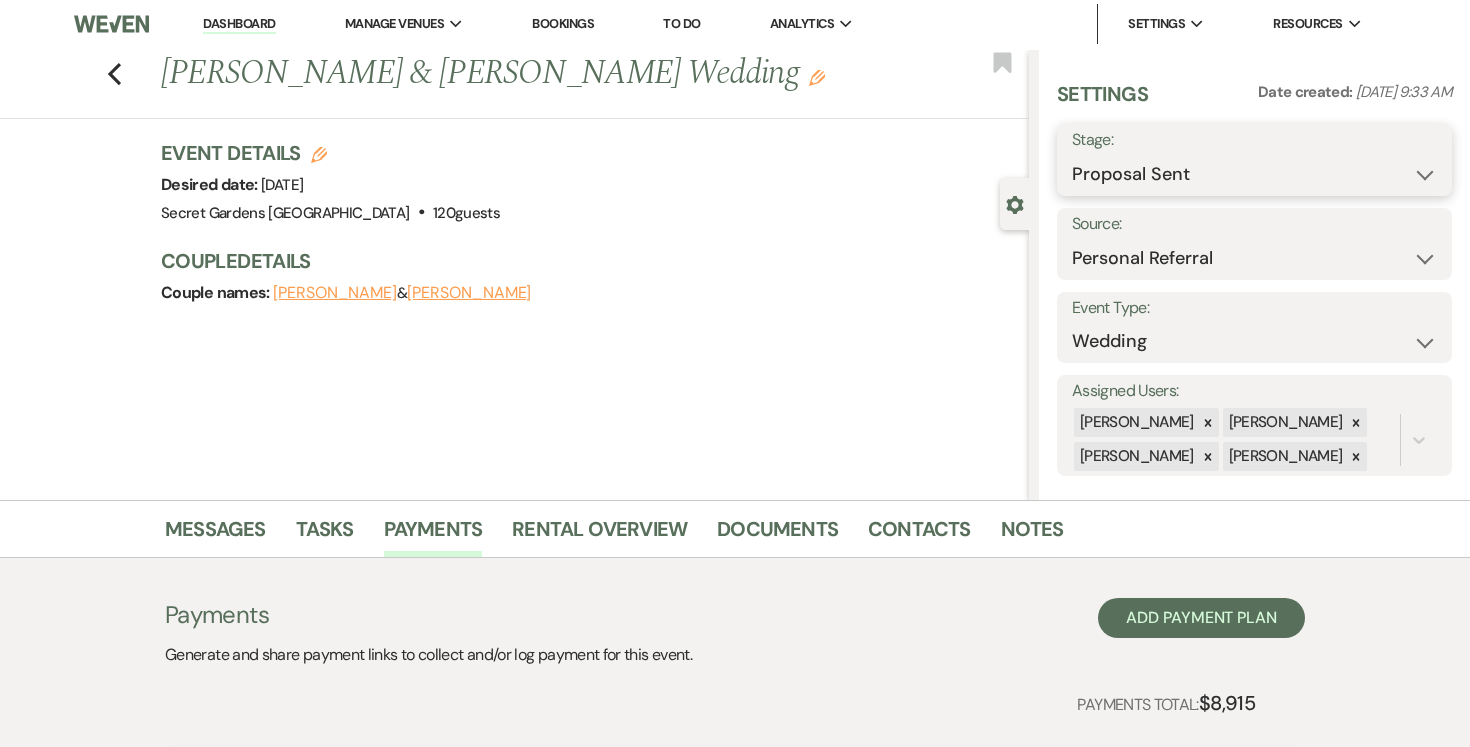 select on "7" 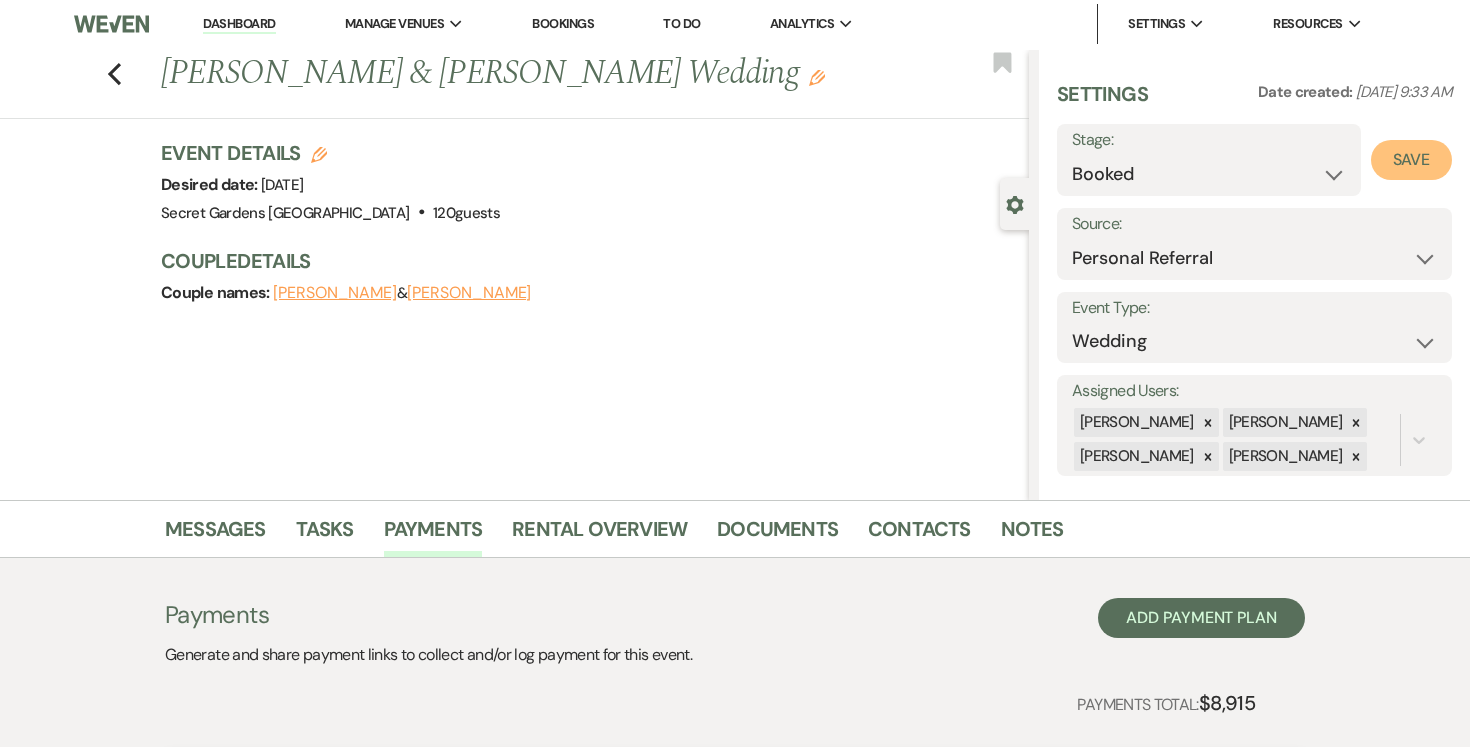 click on "Save" at bounding box center [1411, 160] 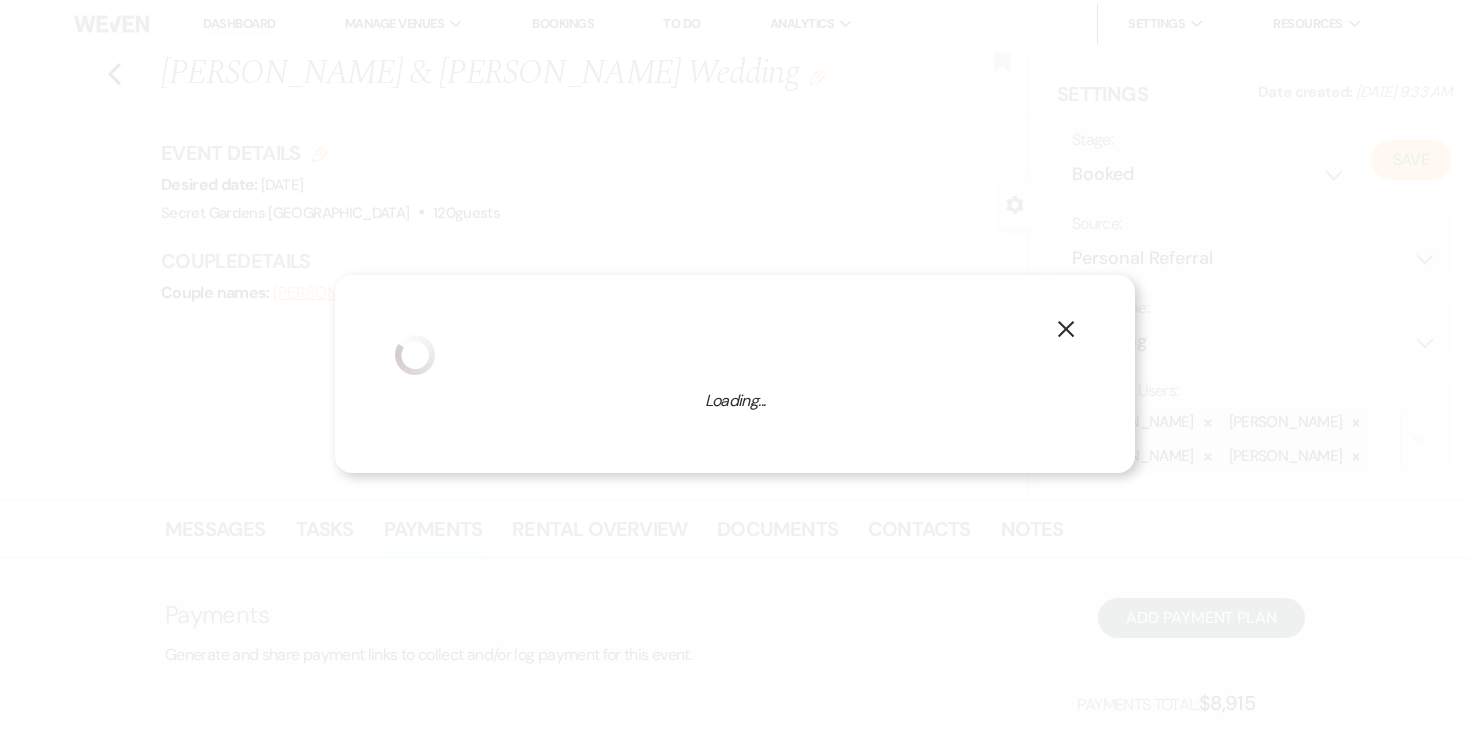 select on "1" 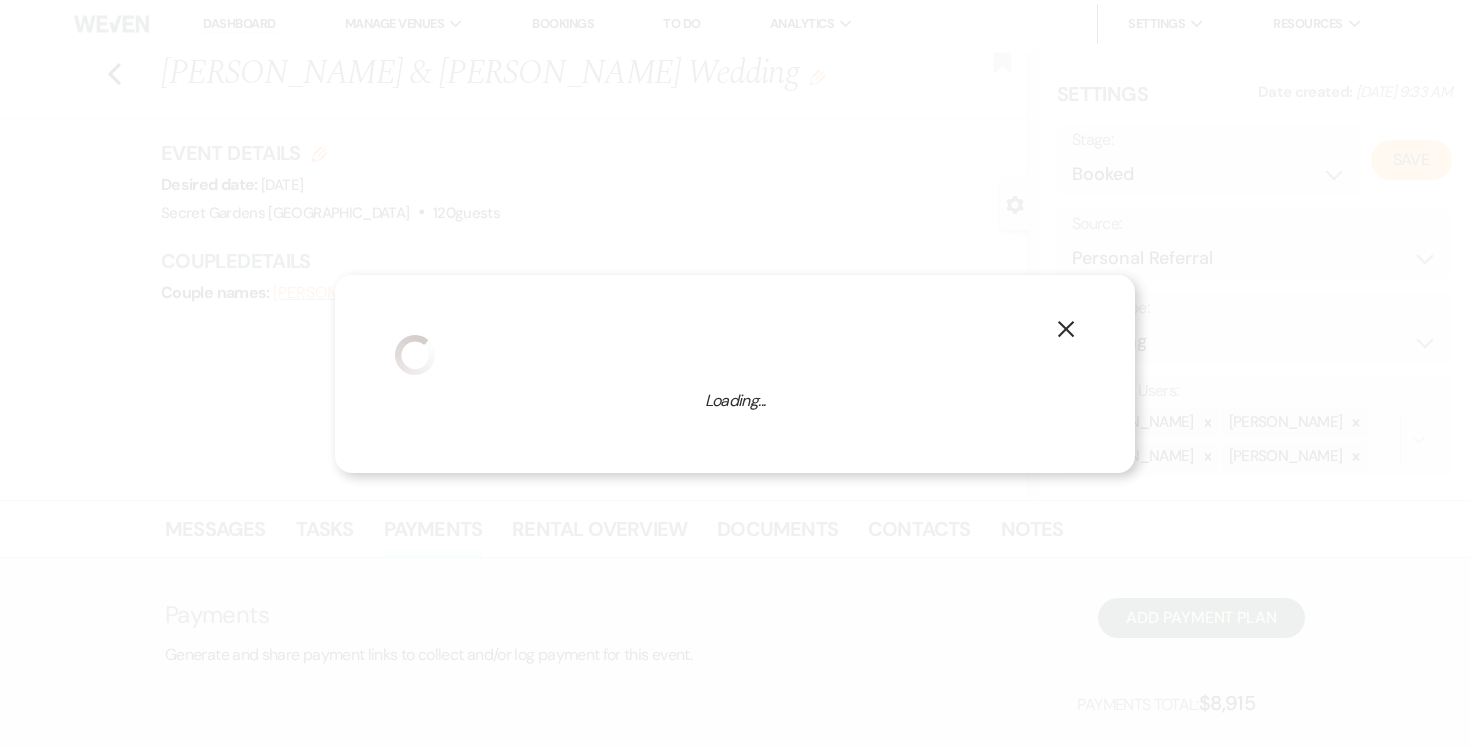 select on "834" 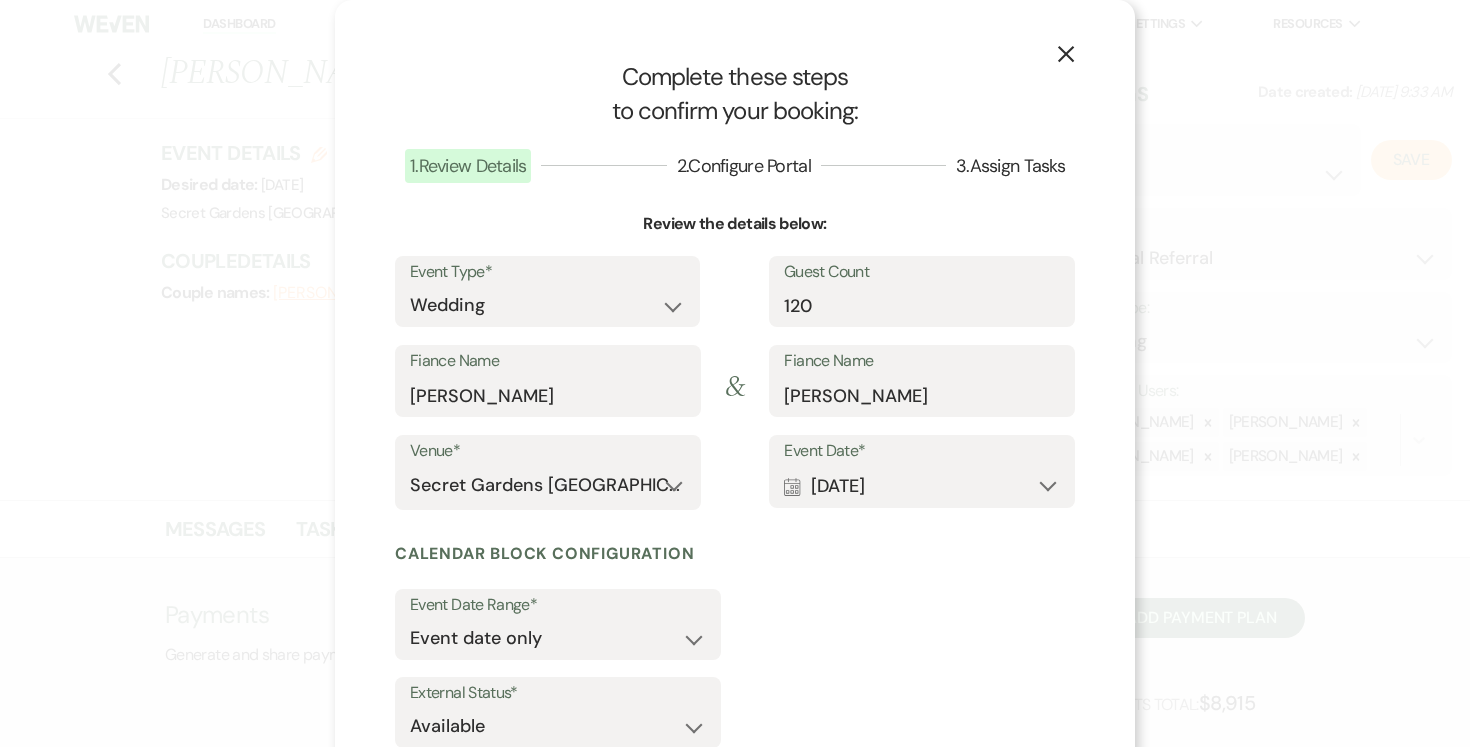 scroll, scrollTop: 135, scrollLeft: 0, axis: vertical 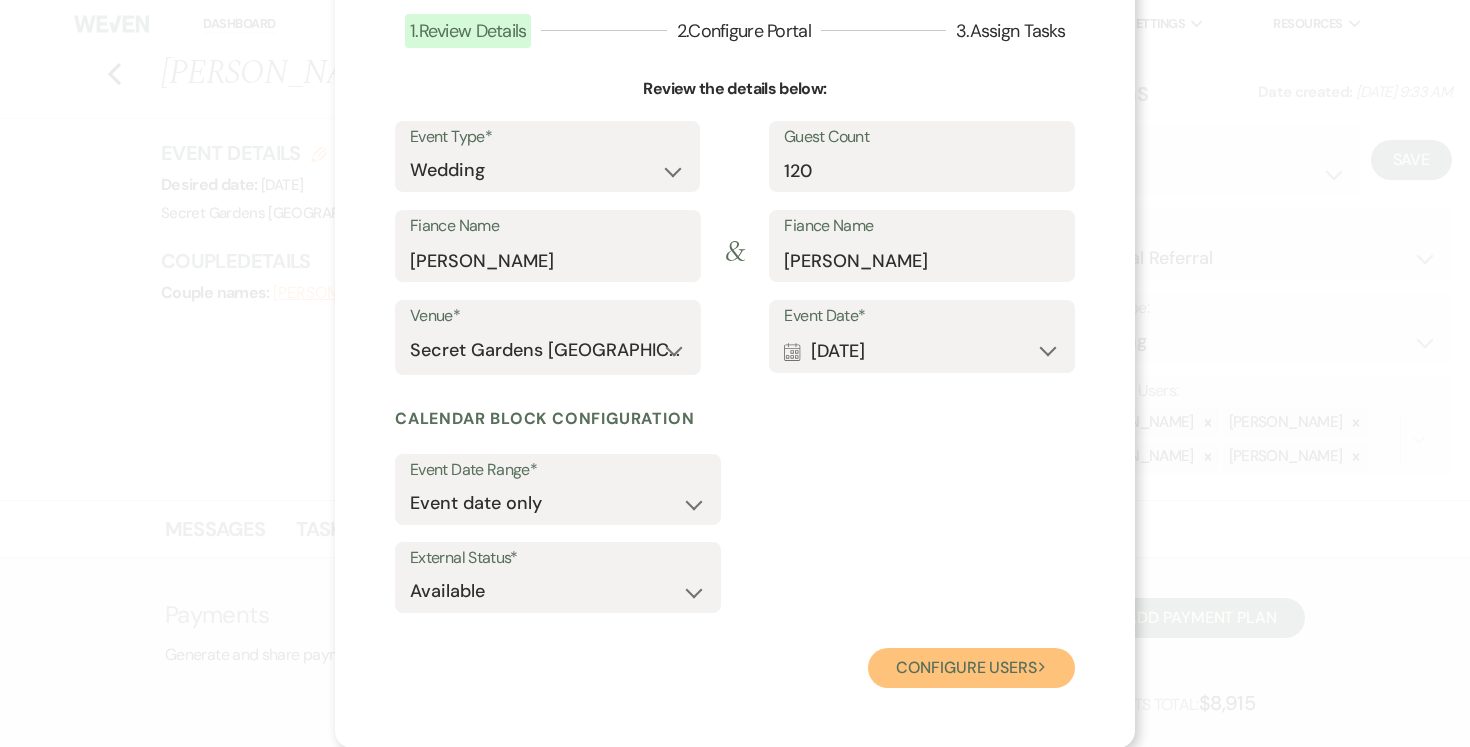 click on "Configure users  Next" at bounding box center [971, 668] 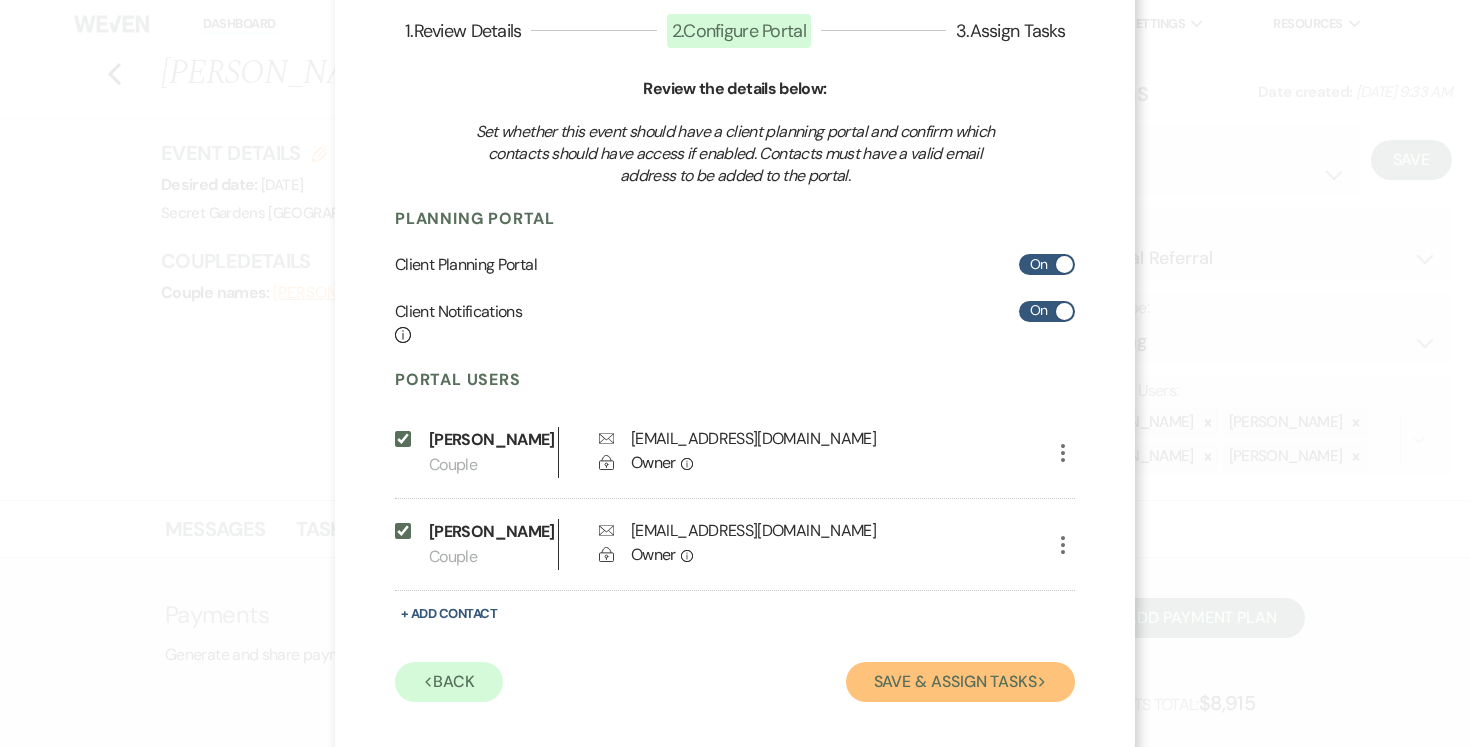 click on "Save & Assign Tasks  Next" at bounding box center (960, 682) 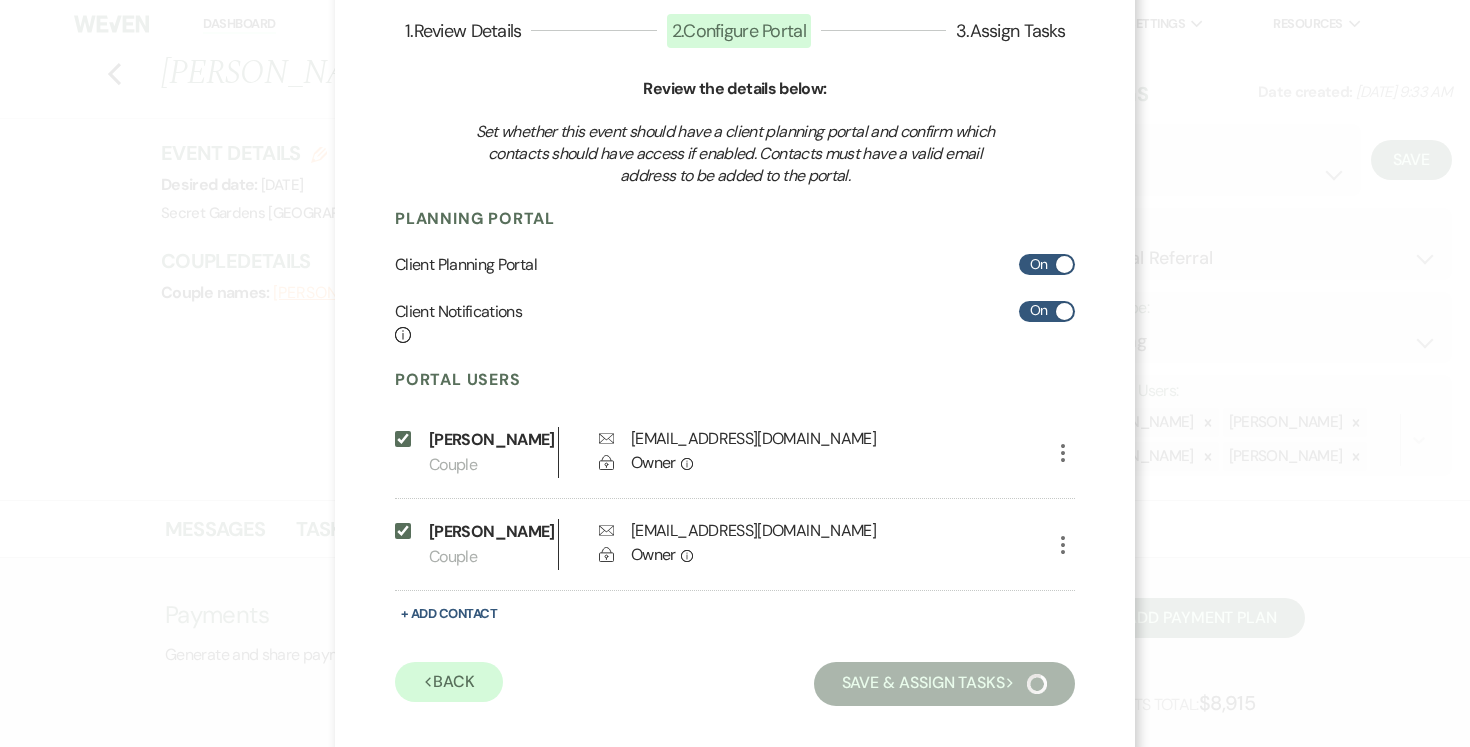 scroll, scrollTop: 39, scrollLeft: 0, axis: vertical 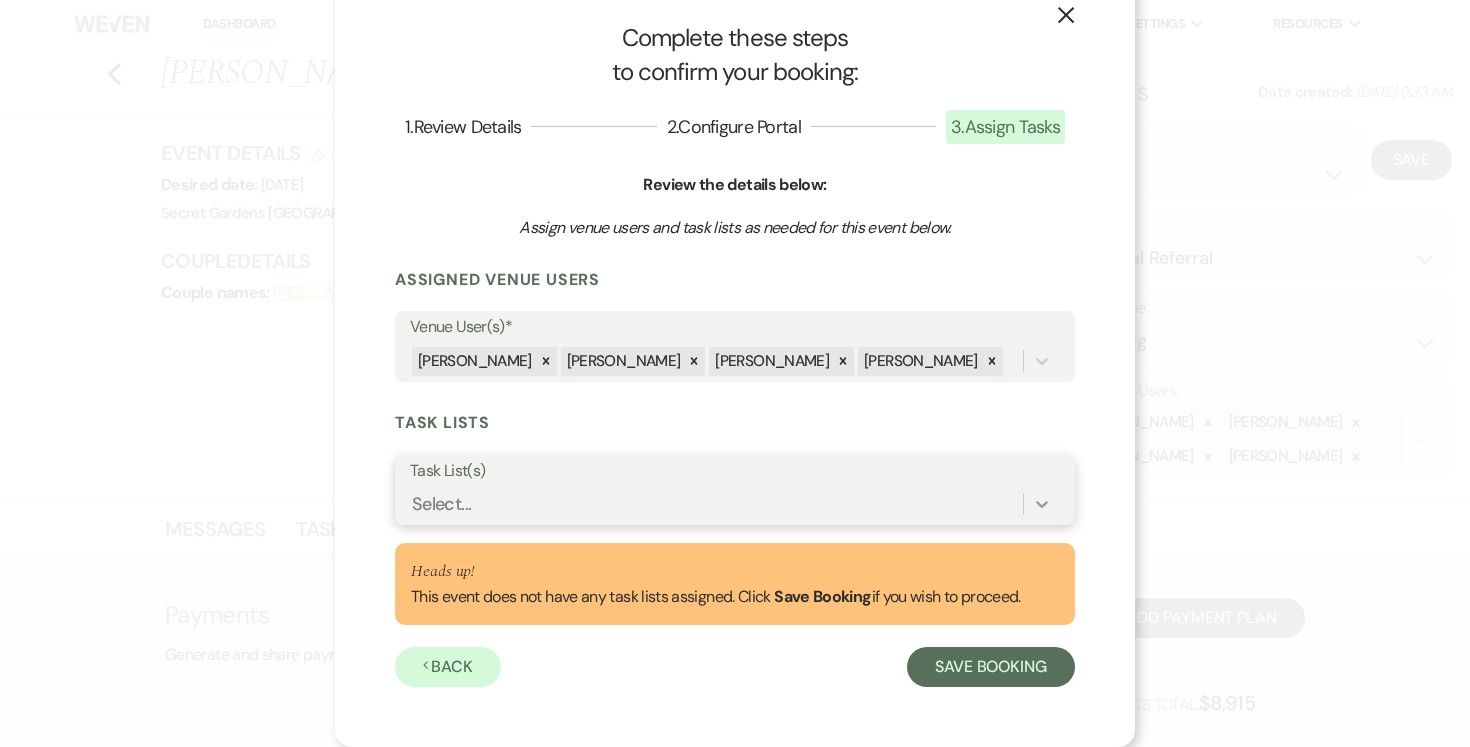 click at bounding box center [1042, 504] 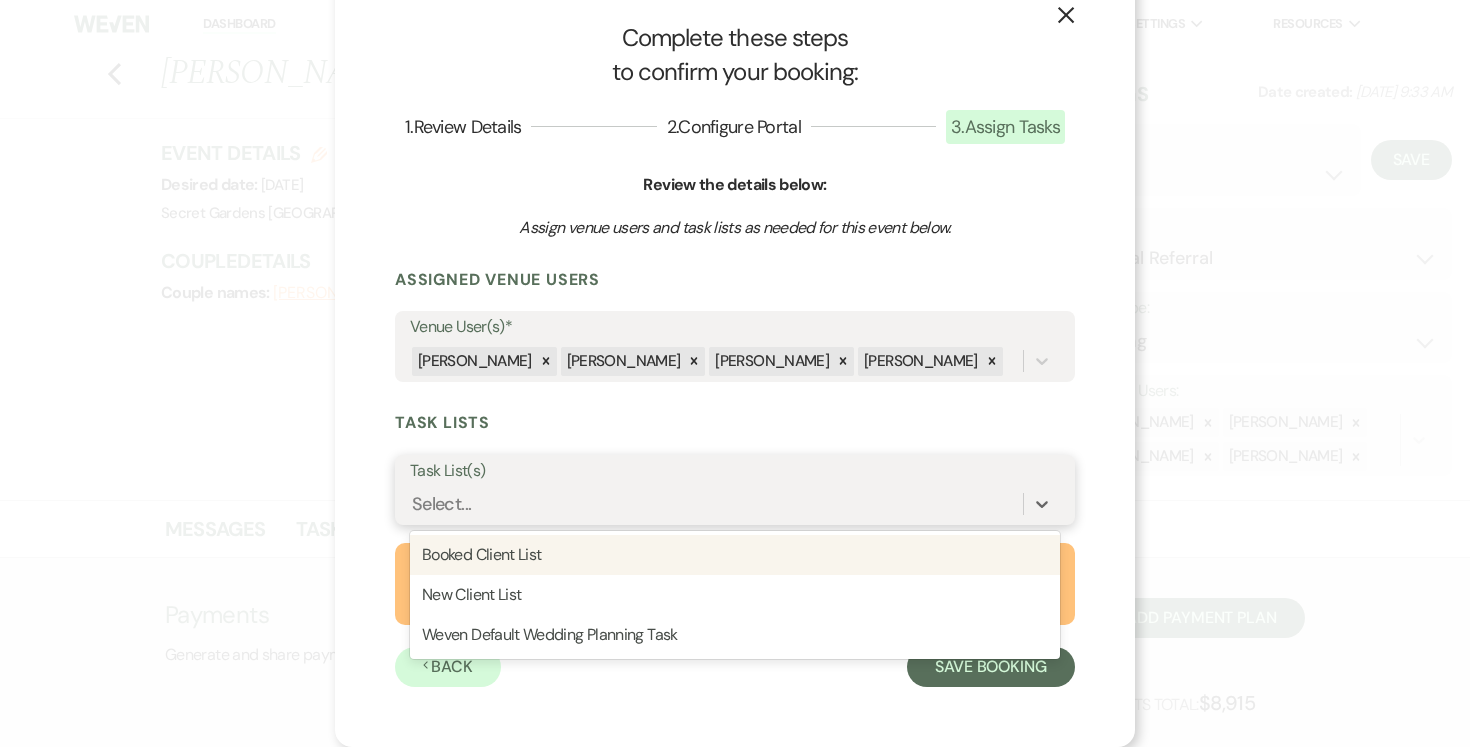 click on "Booked Client List" at bounding box center [735, 555] 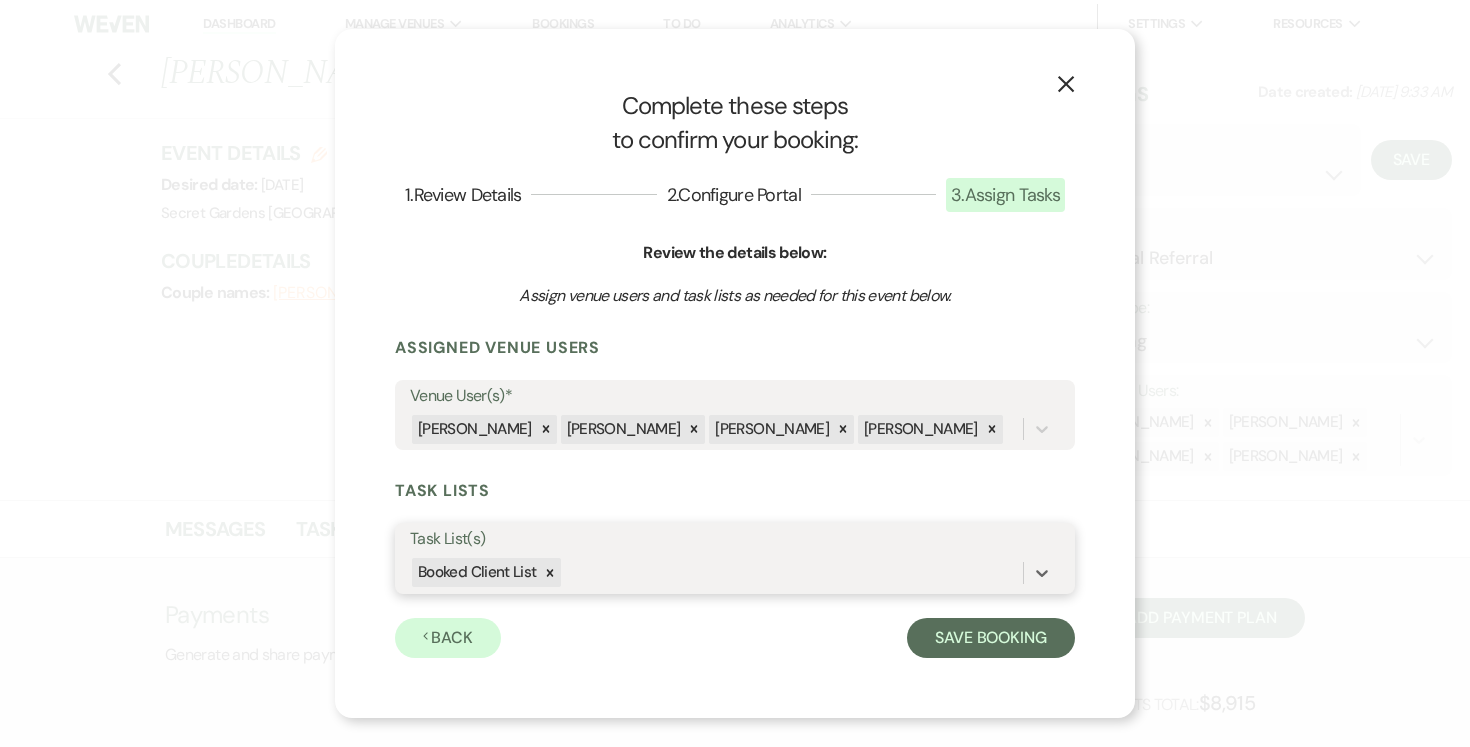 scroll, scrollTop: 0, scrollLeft: 0, axis: both 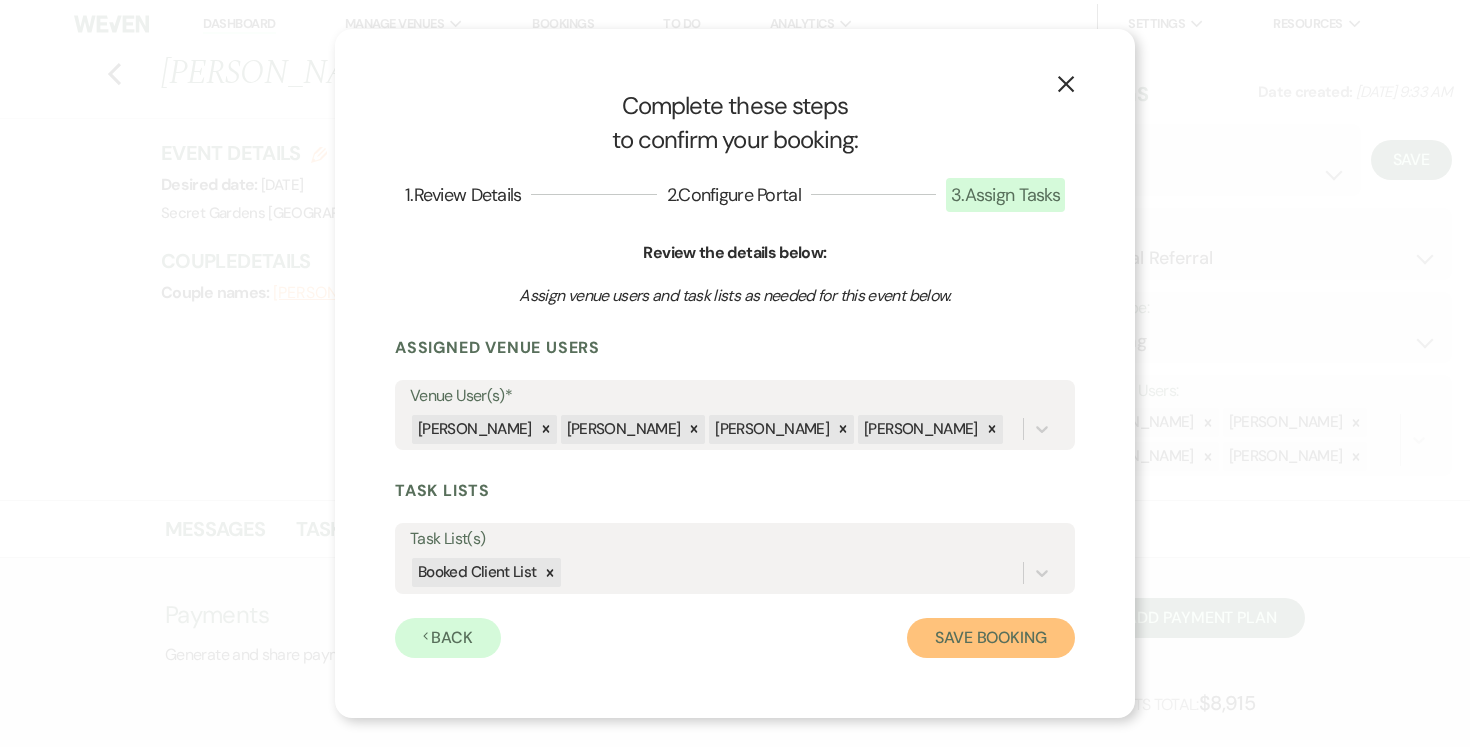 click on "Save Booking" at bounding box center [991, 638] 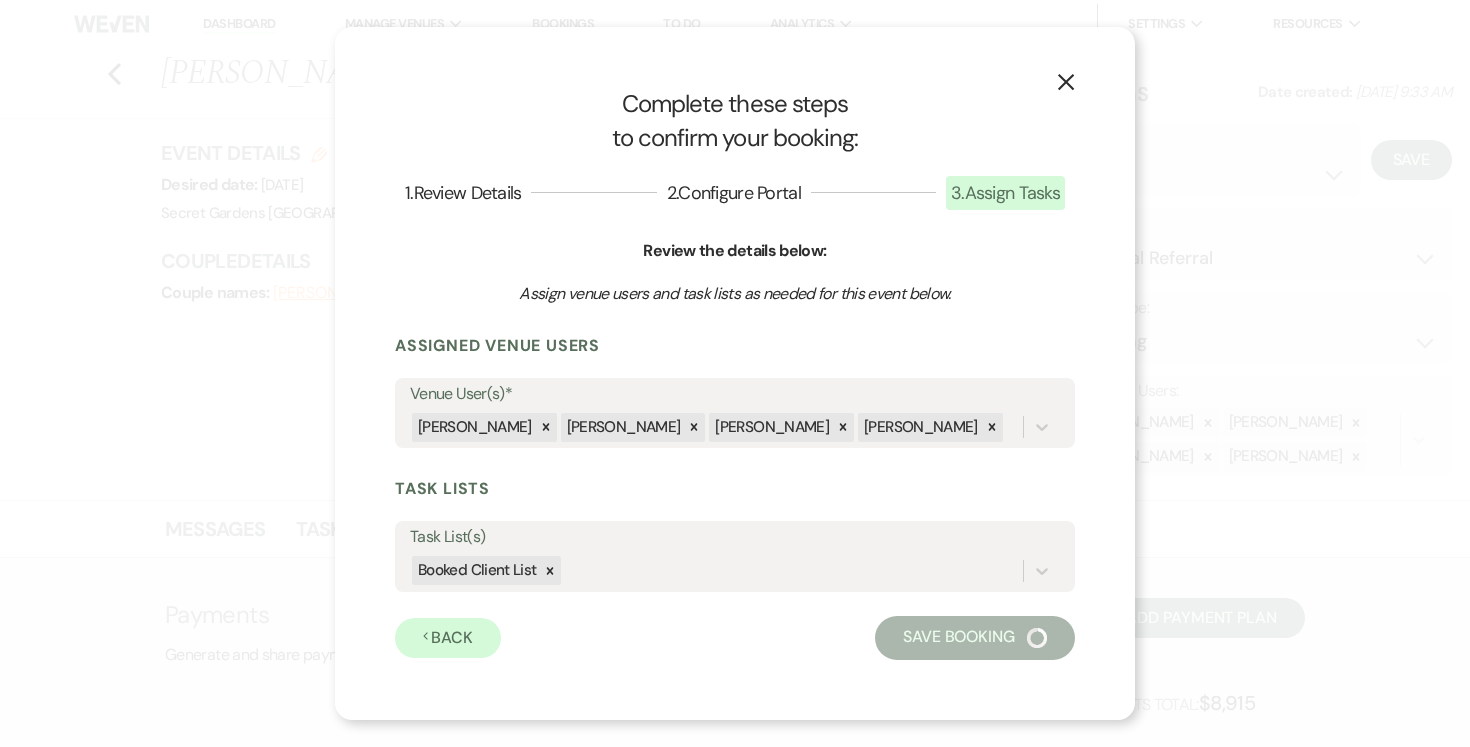 select on "14" 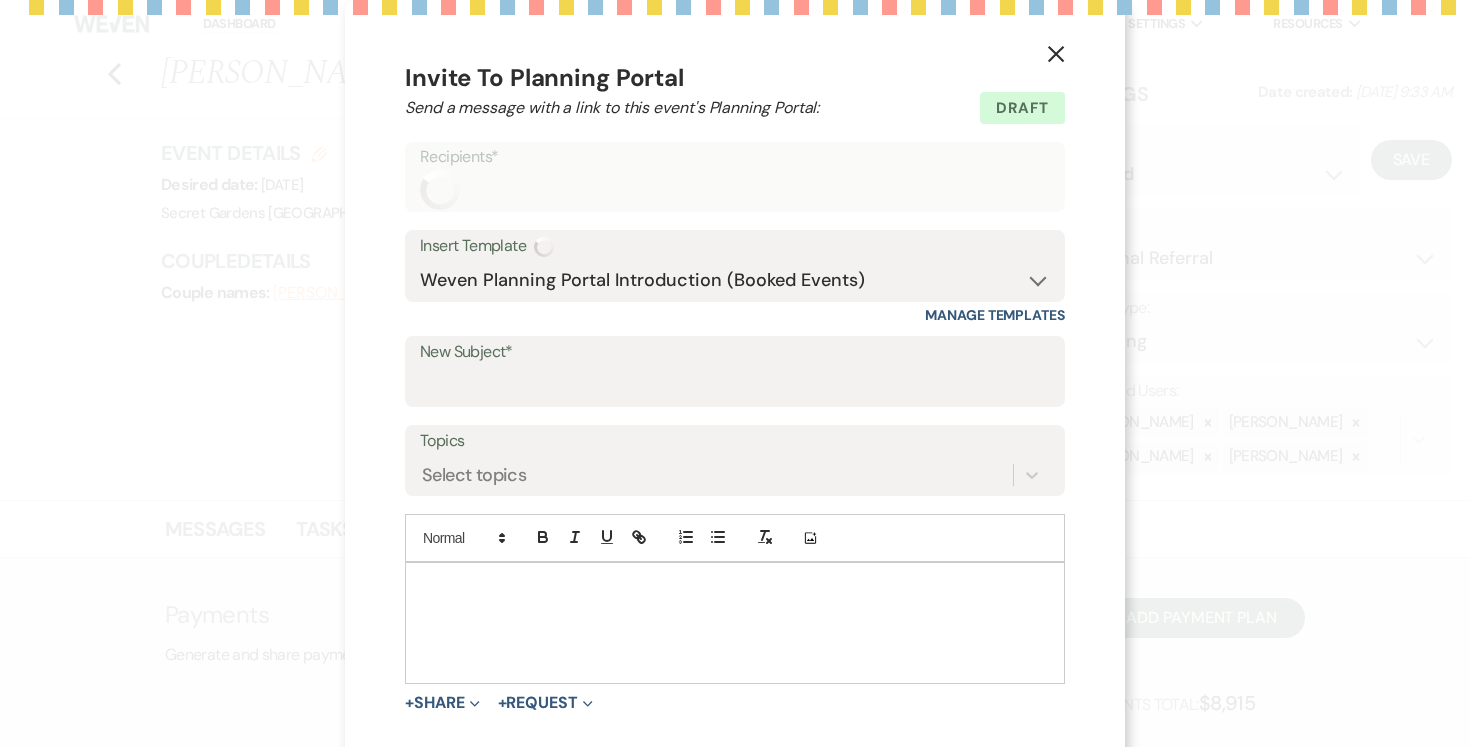scroll, scrollTop: 0, scrollLeft: 0, axis: both 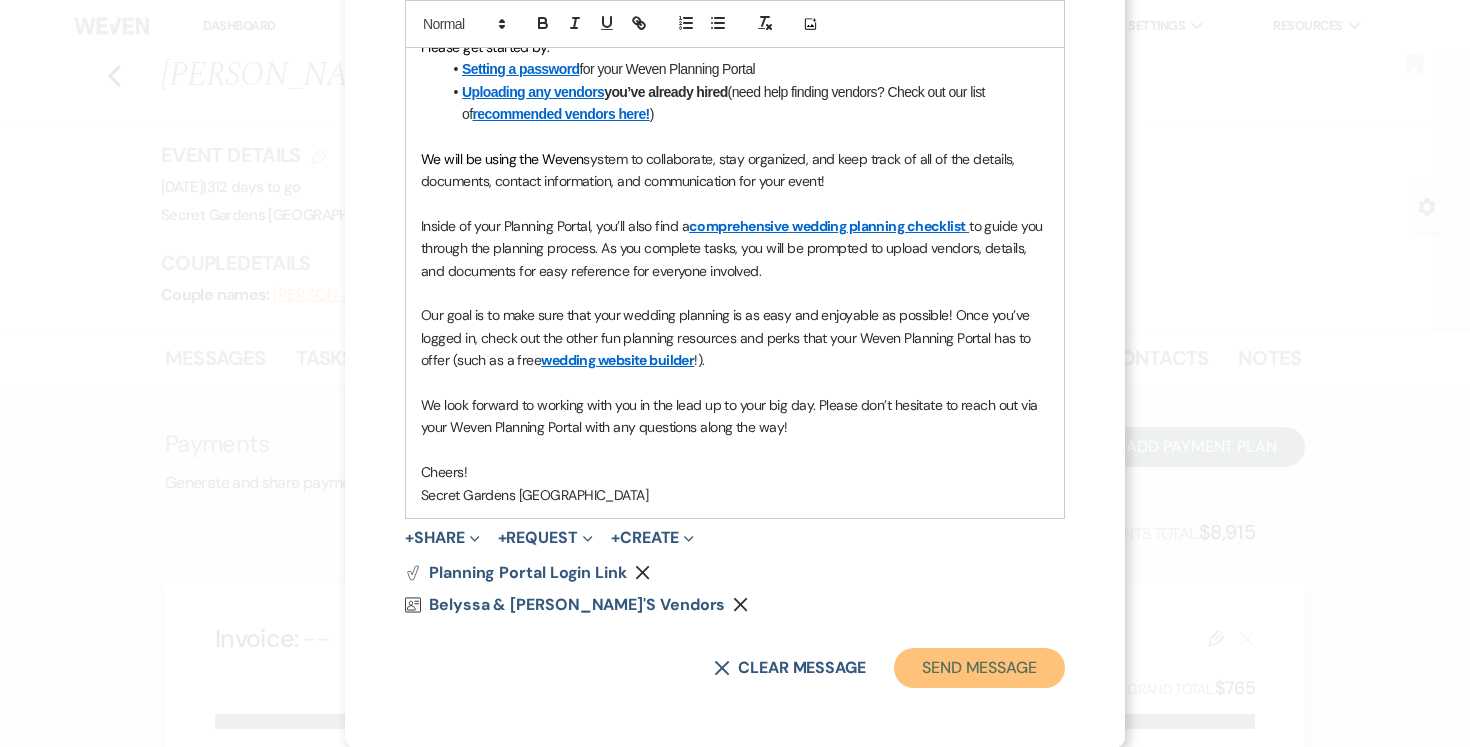 click on "Send Message" at bounding box center (979, 668) 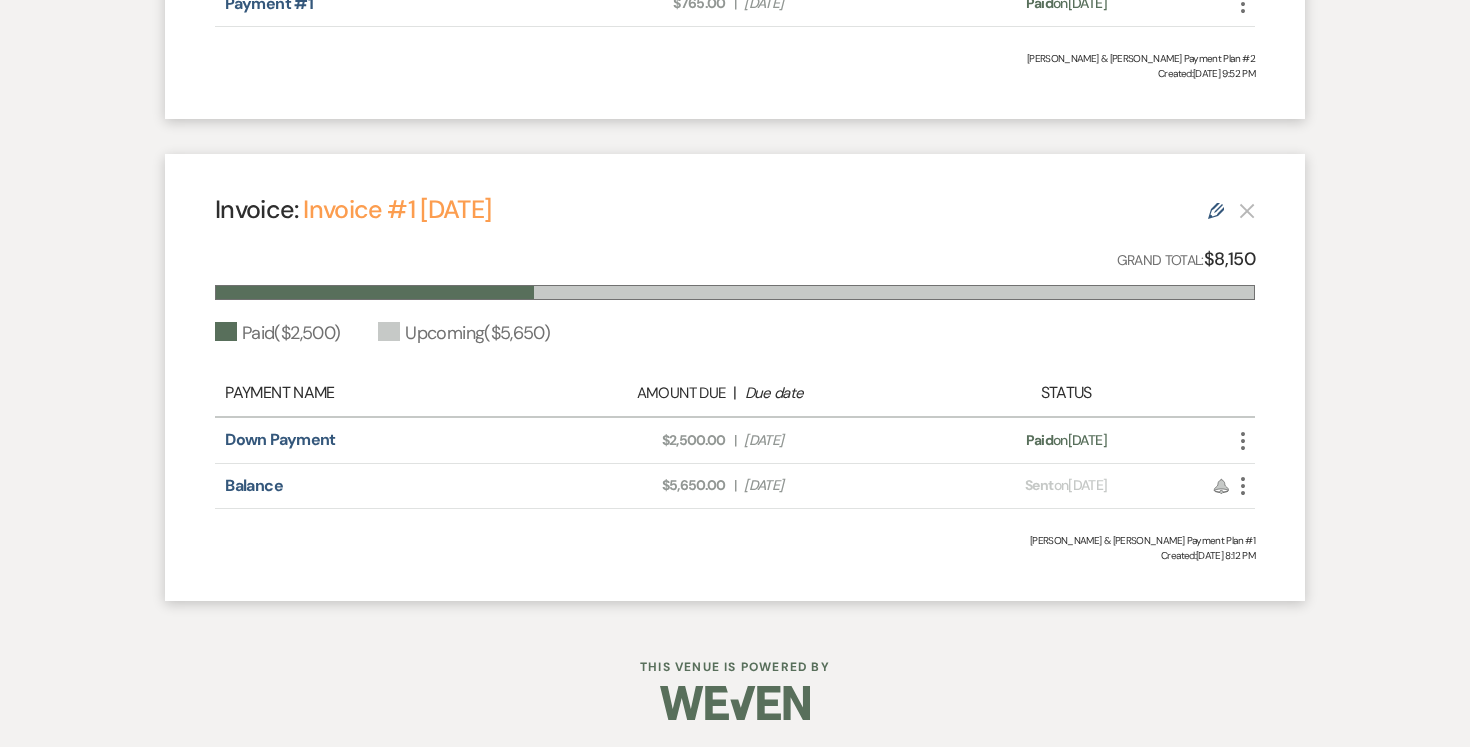 scroll, scrollTop: 0, scrollLeft: 0, axis: both 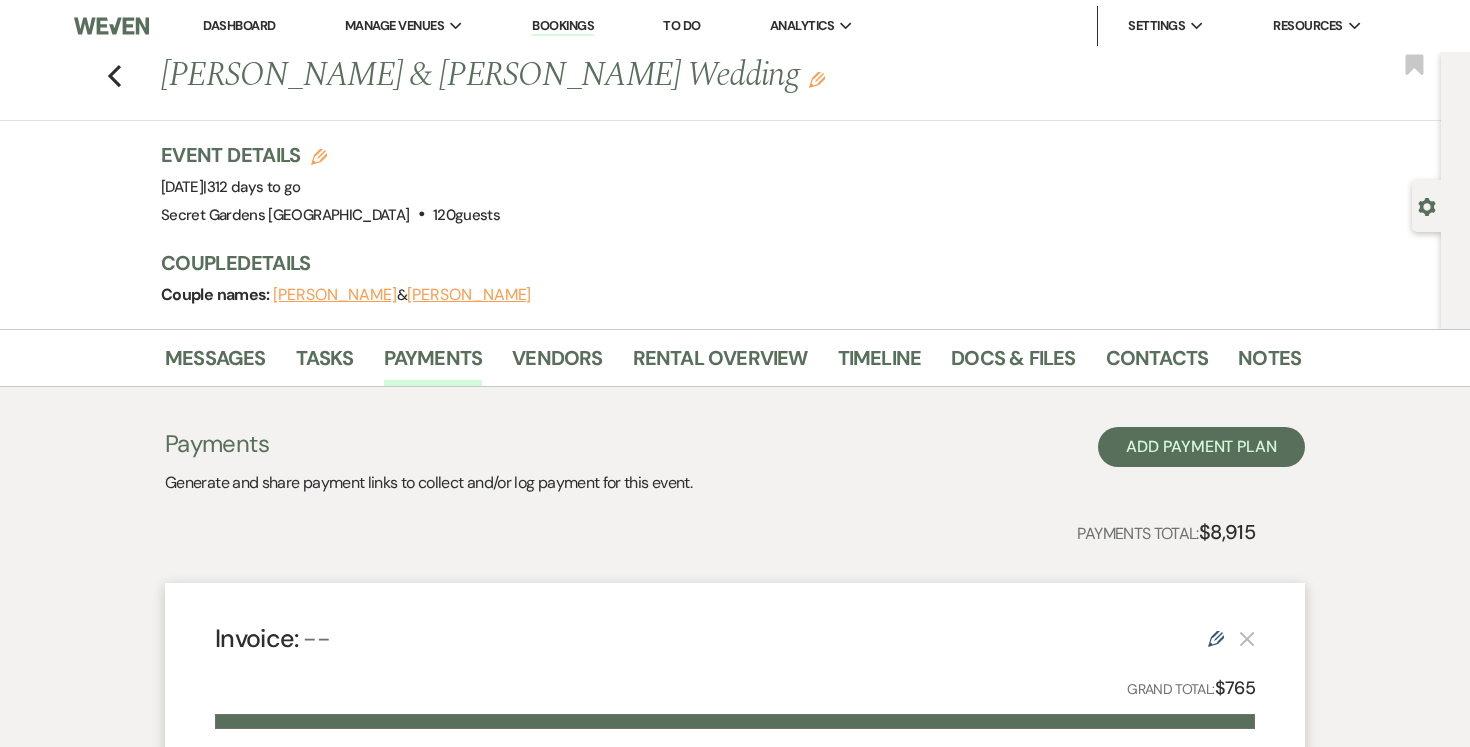 click on "Previous Belyssa Cruz & Leander Trobajo's Wedding Edit Bookmark" at bounding box center (715, 86) 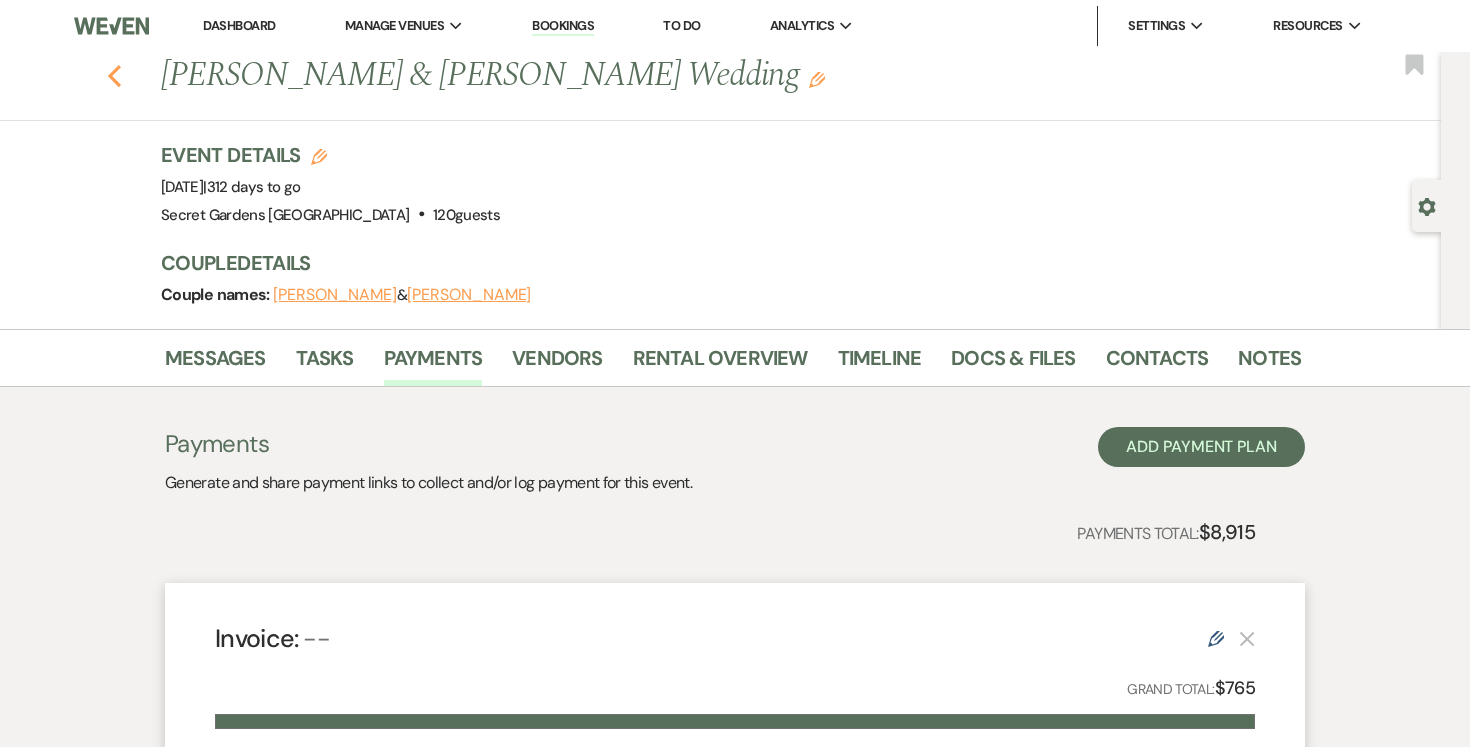 click on "Previous" 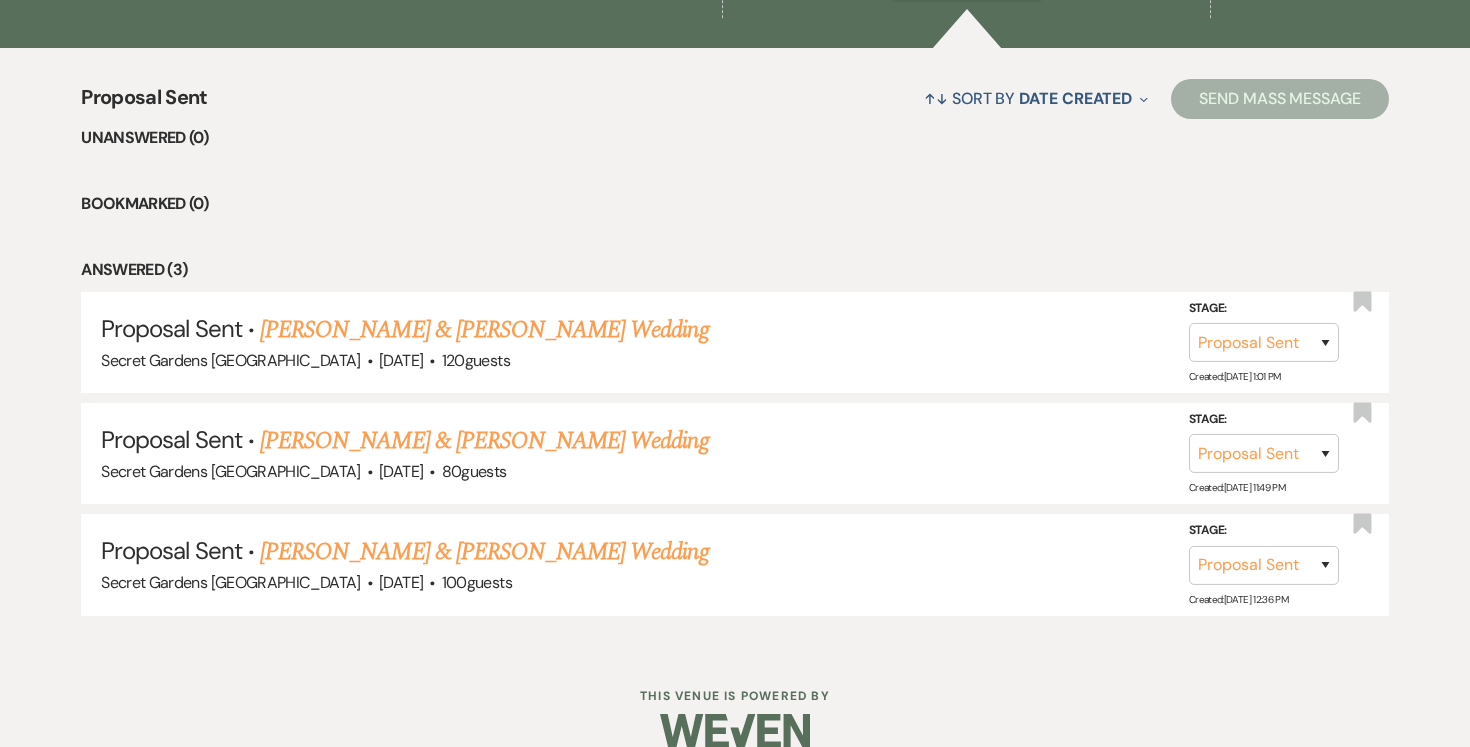 scroll, scrollTop: 728, scrollLeft: 0, axis: vertical 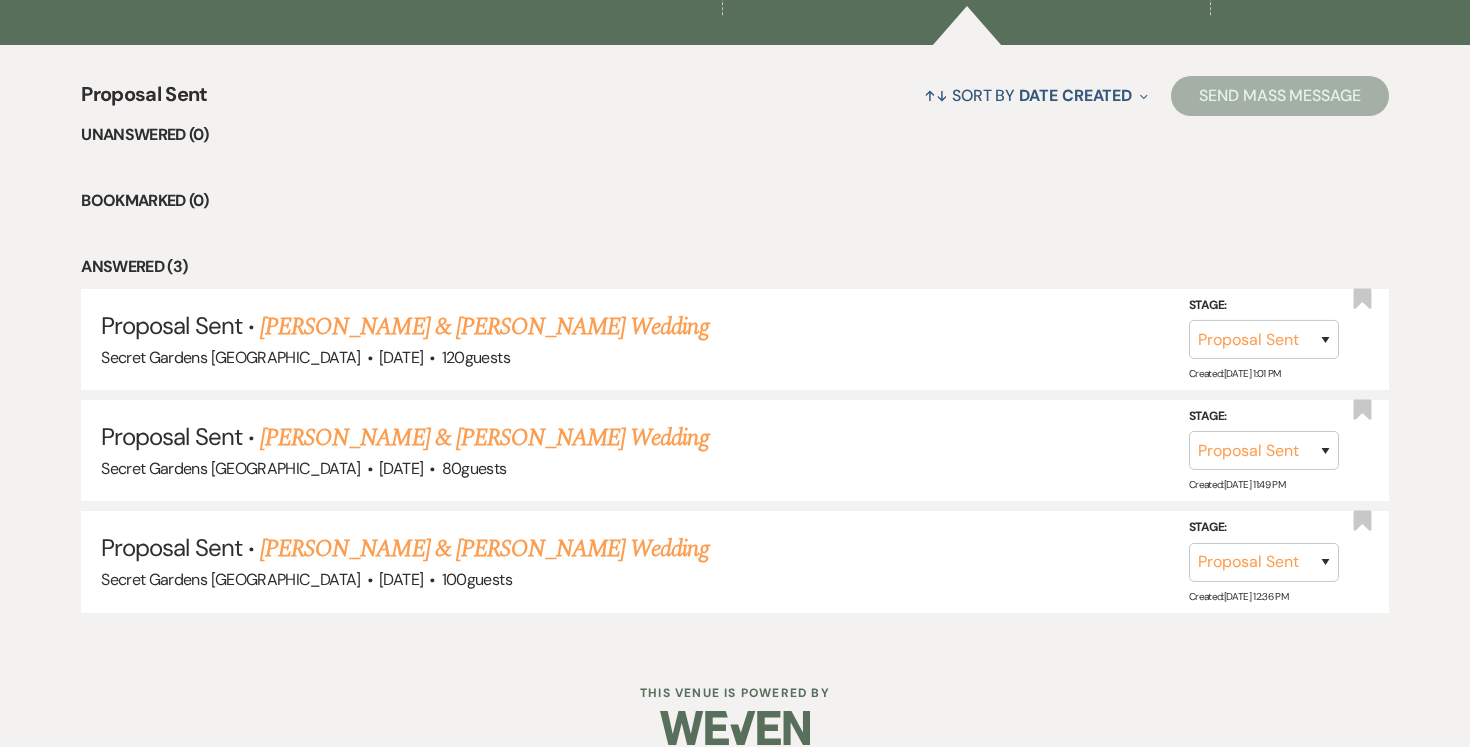 click on "[PERSON_NAME] & [PERSON_NAME] Wedding" at bounding box center [484, 438] 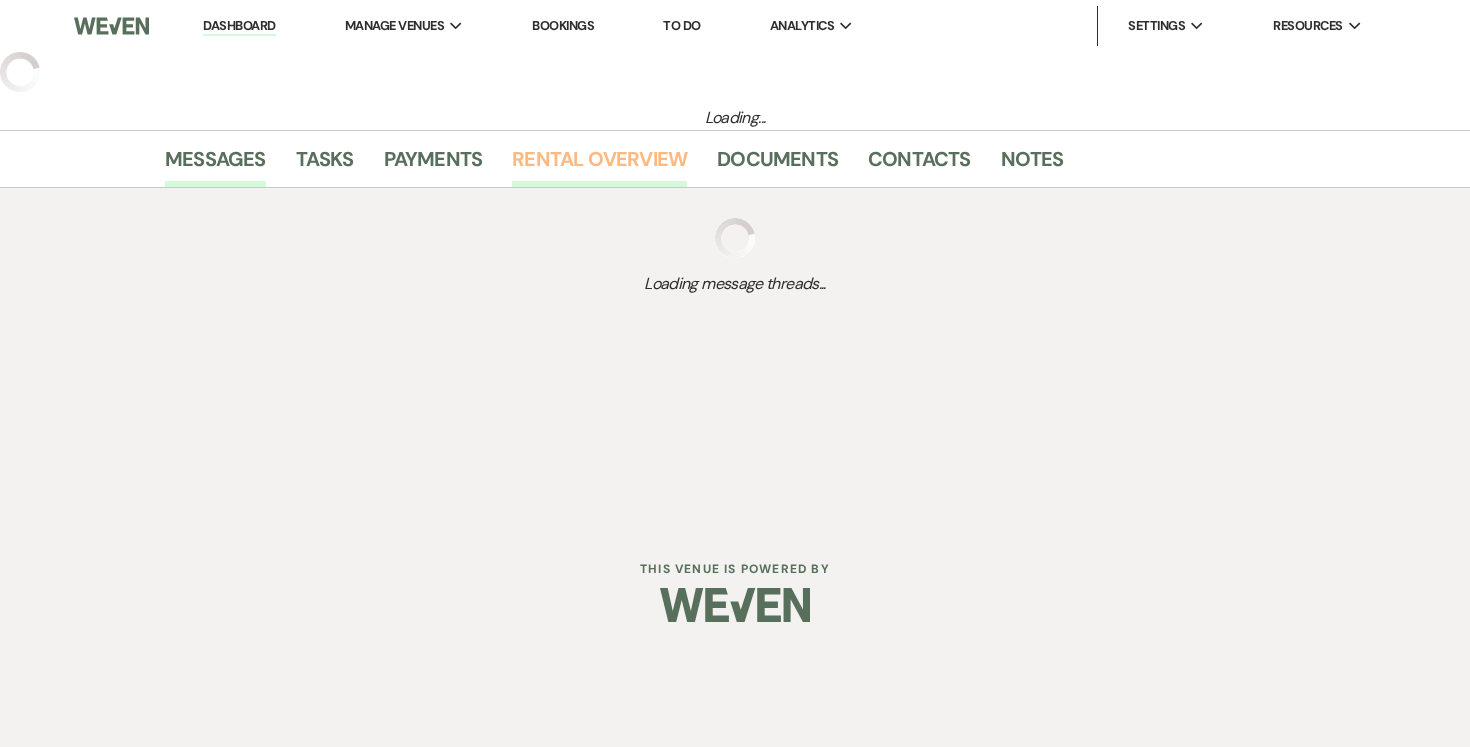 select on "6" 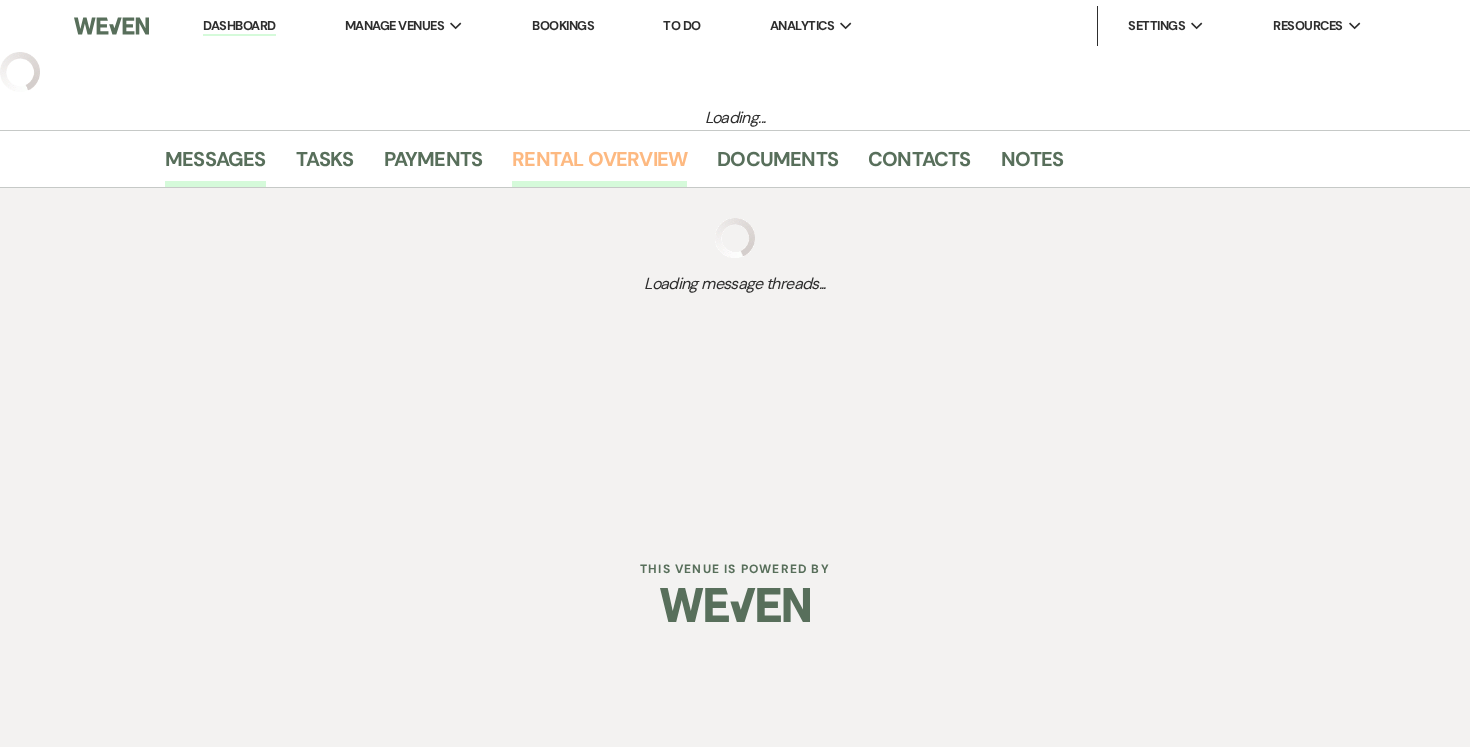 select on "2" 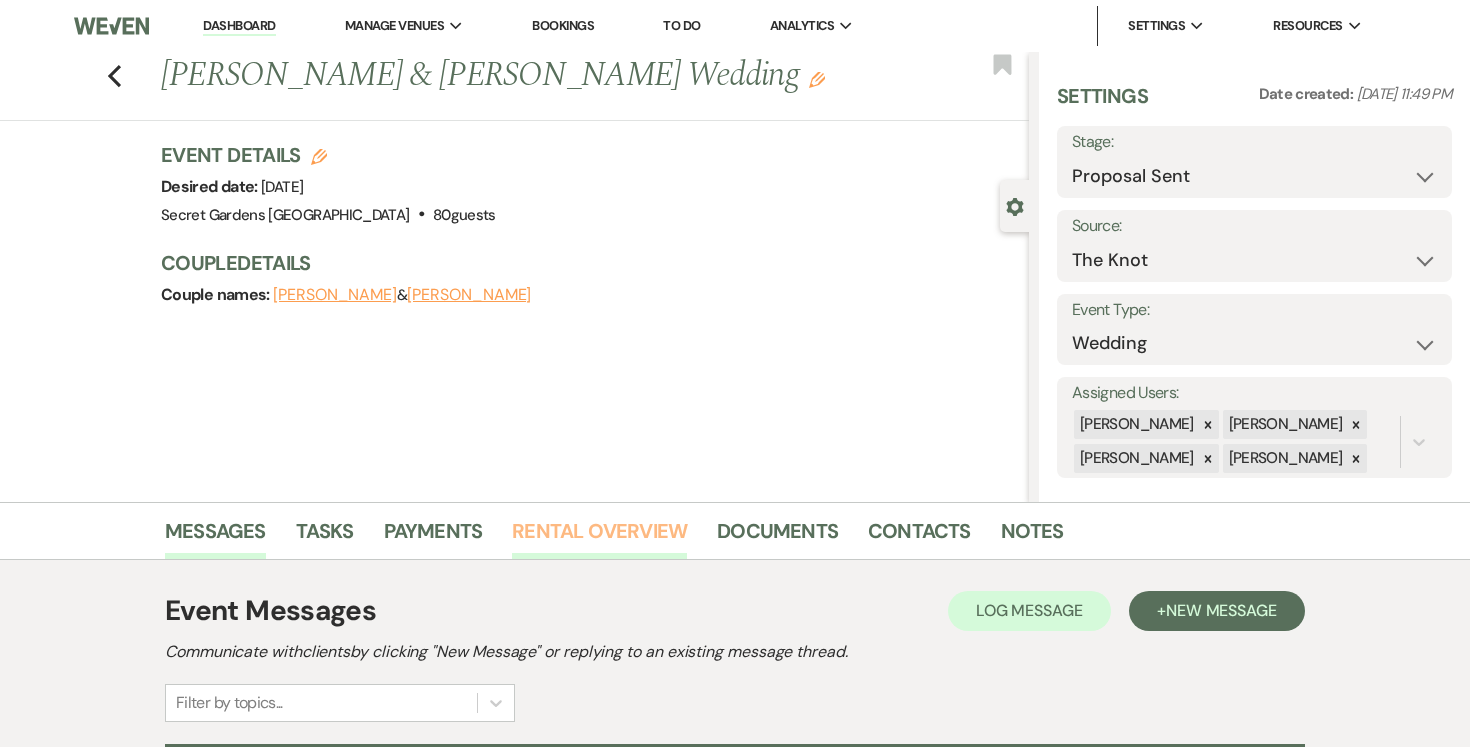 scroll, scrollTop: 227, scrollLeft: 0, axis: vertical 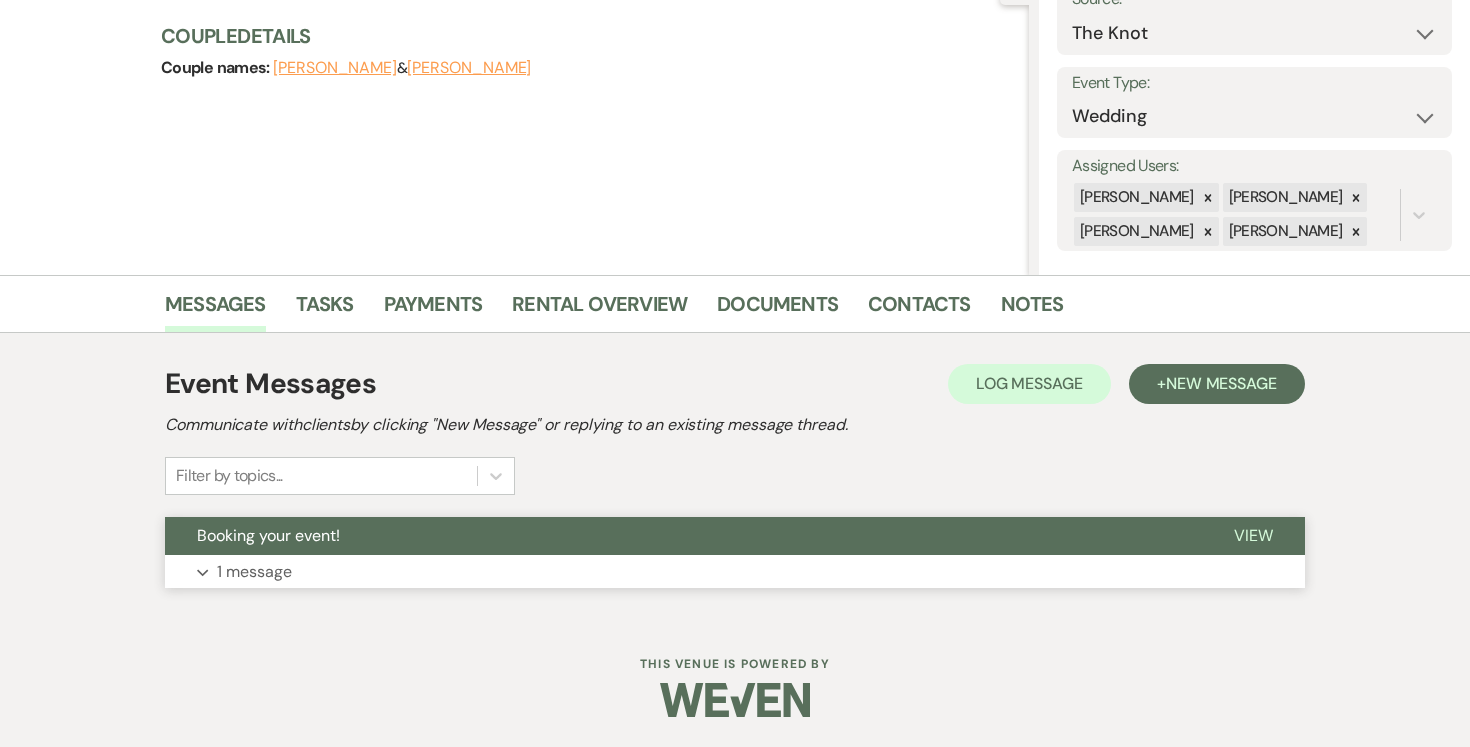 click on "View" at bounding box center (1253, 535) 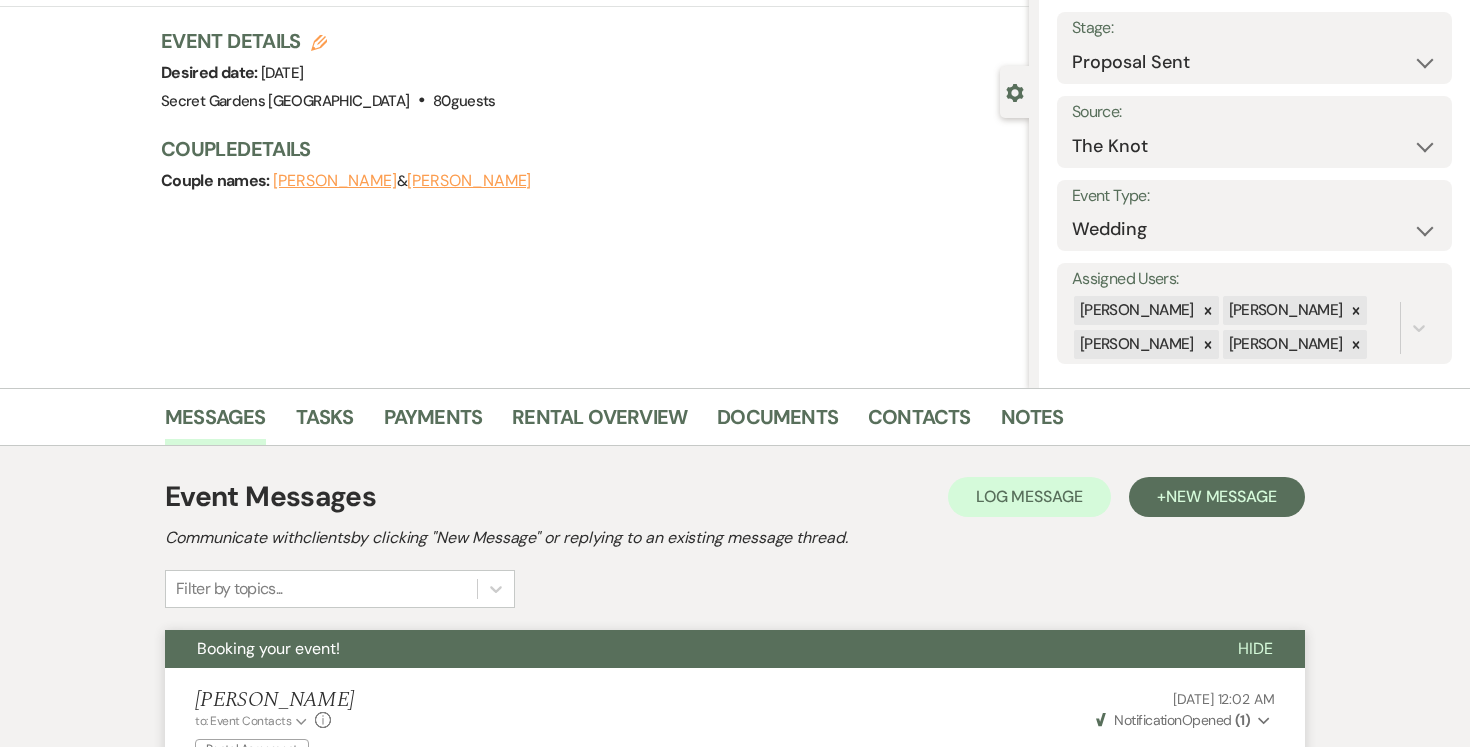 scroll, scrollTop: 0, scrollLeft: 0, axis: both 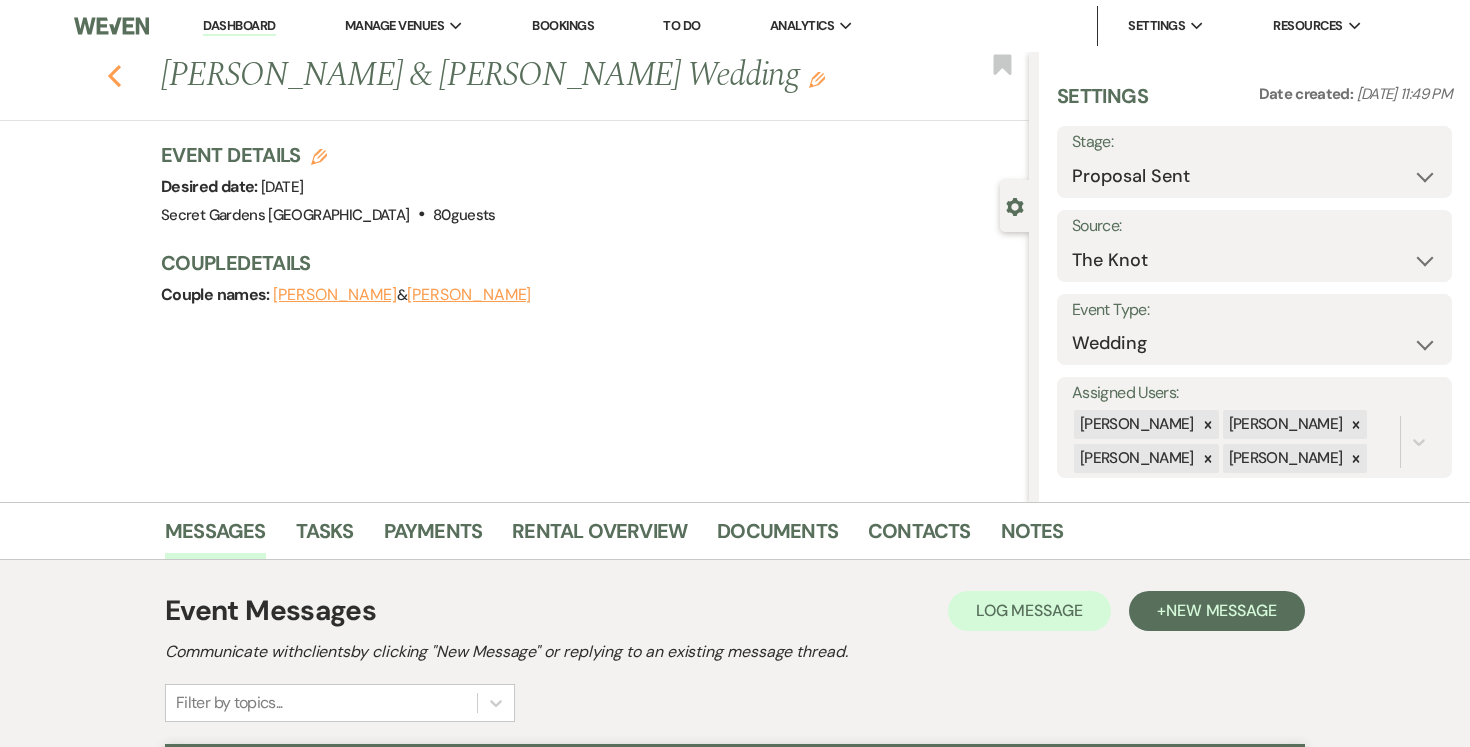 click on "Previous" 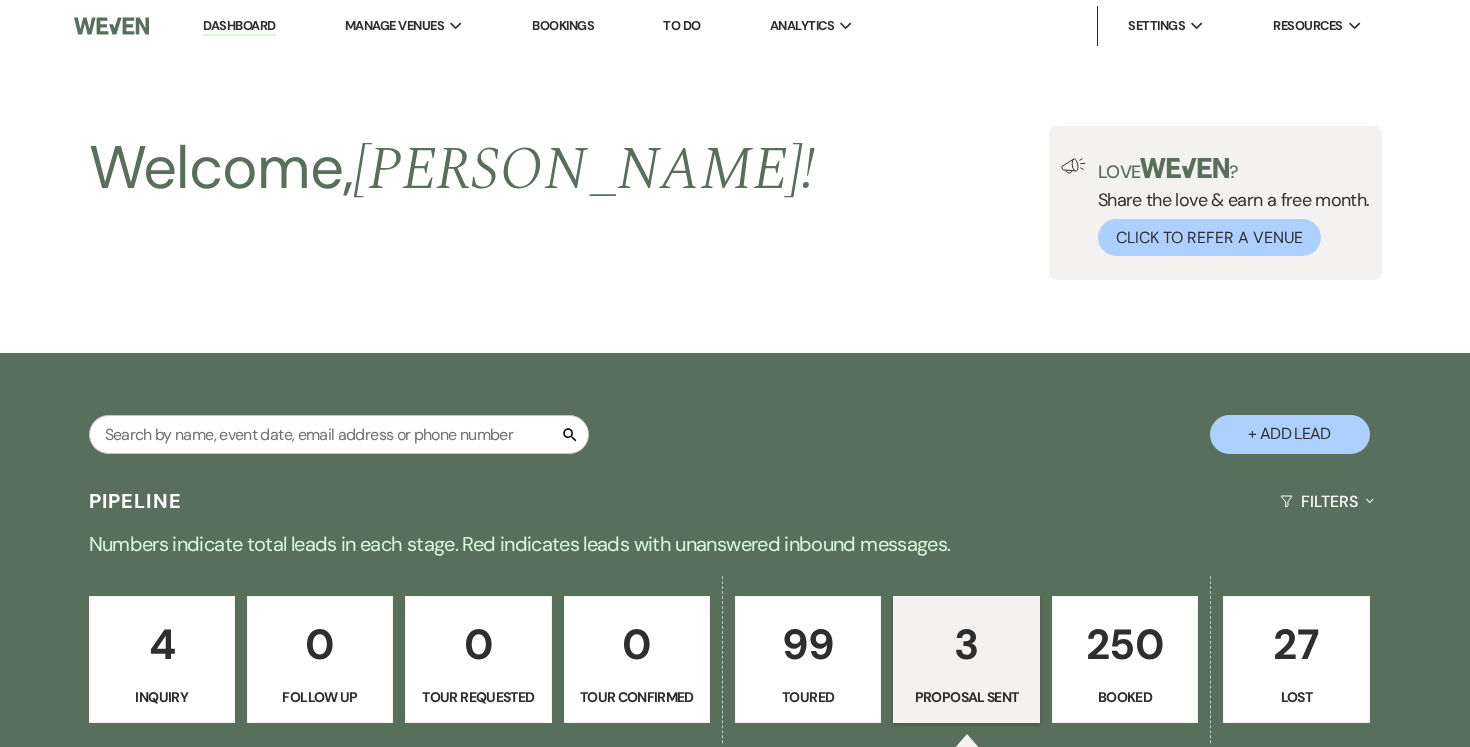 scroll, scrollTop: 728, scrollLeft: 0, axis: vertical 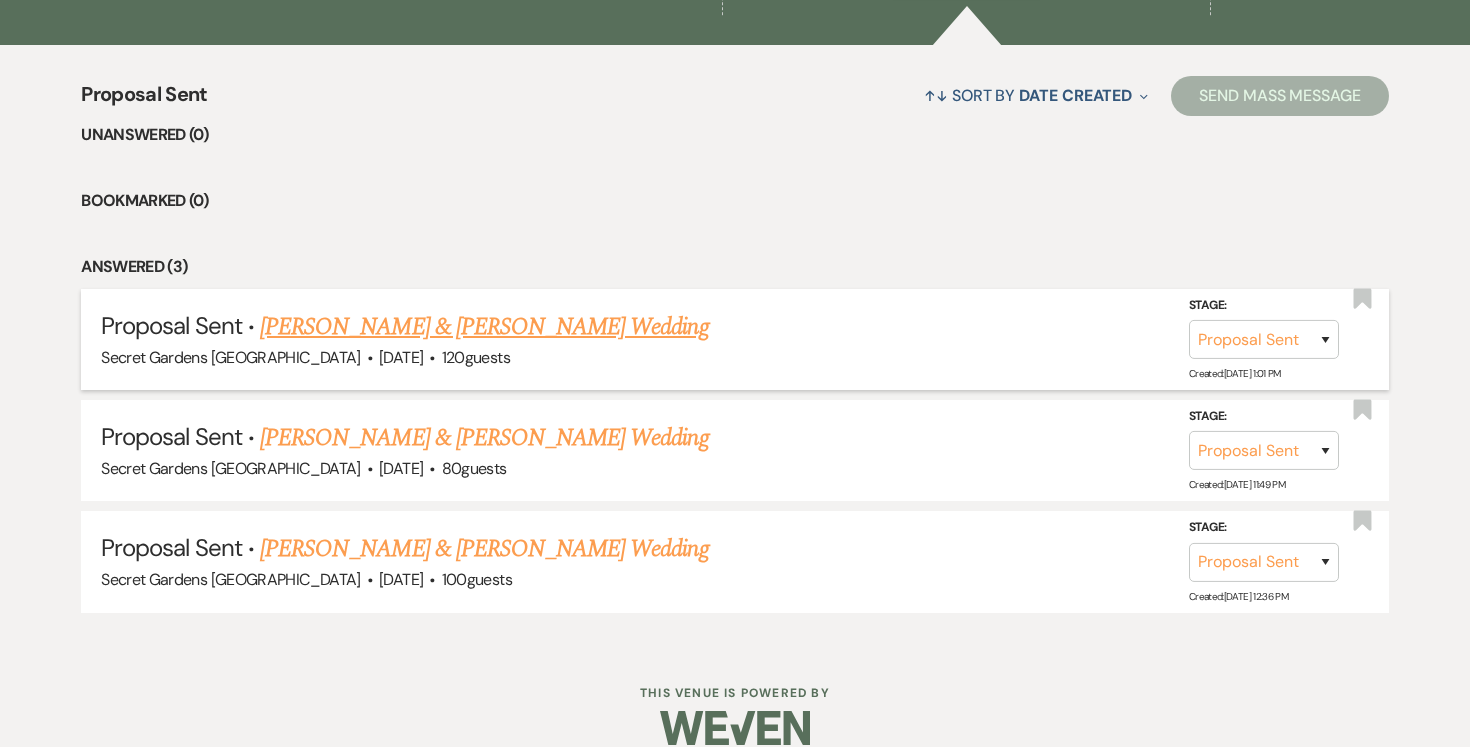 click on "[PERSON_NAME] & [PERSON_NAME] Wedding" at bounding box center [484, 327] 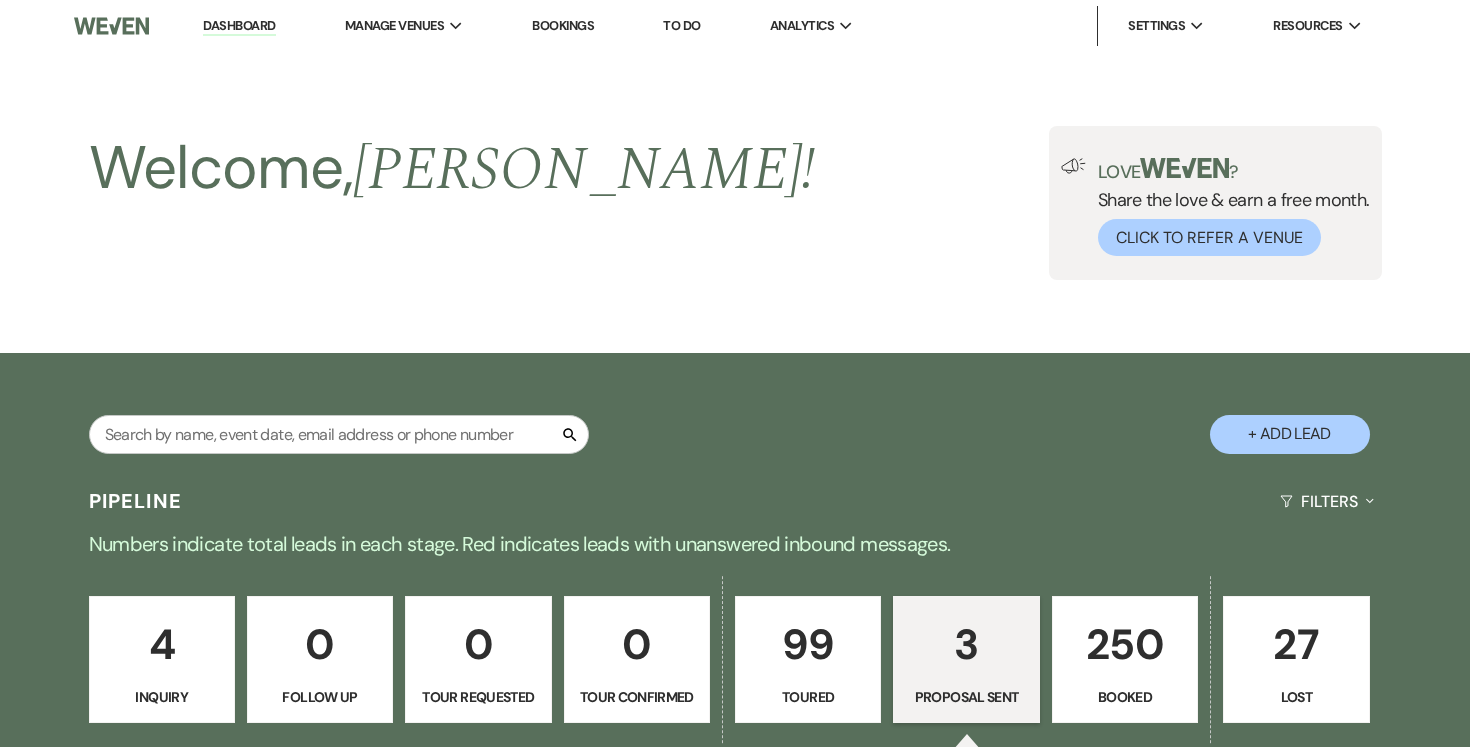 select on "6" 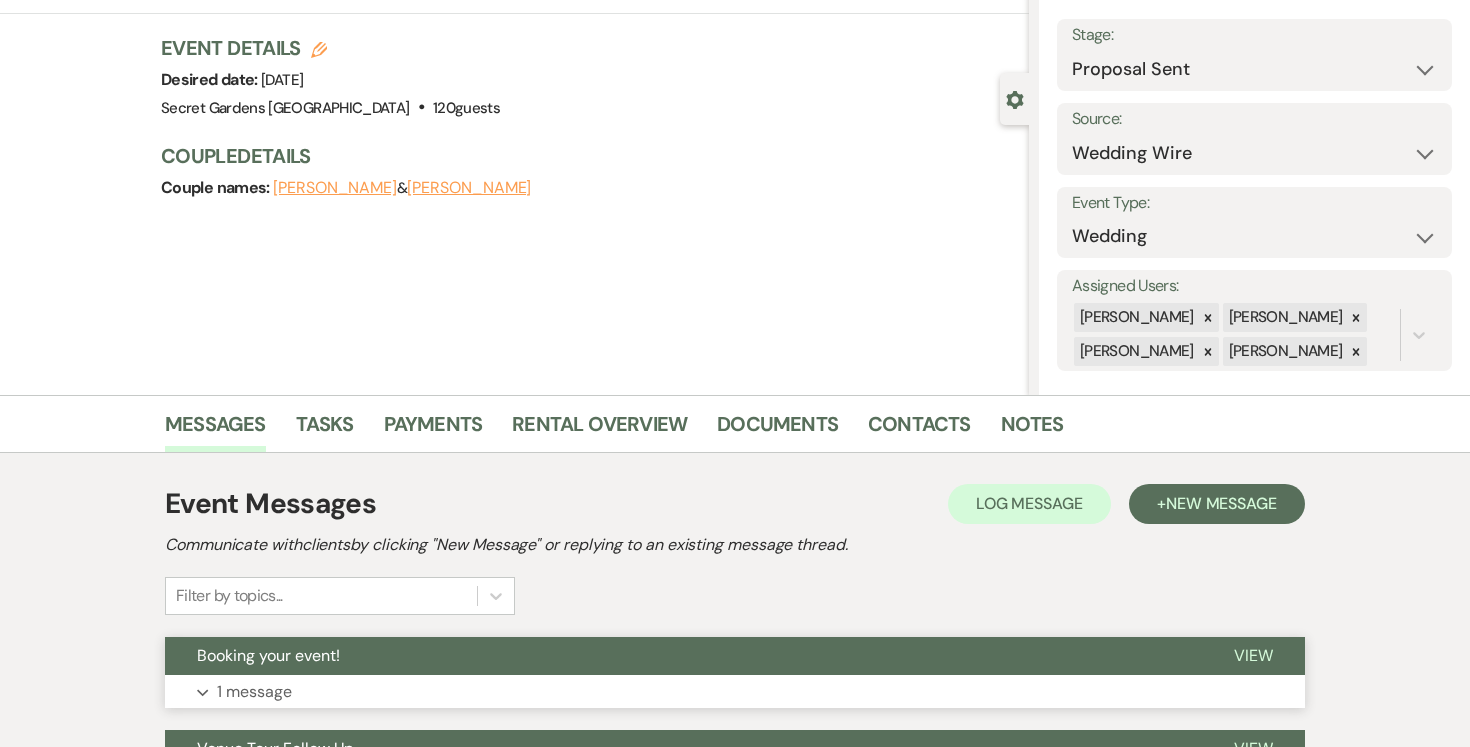 scroll, scrollTop: 320, scrollLeft: 0, axis: vertical 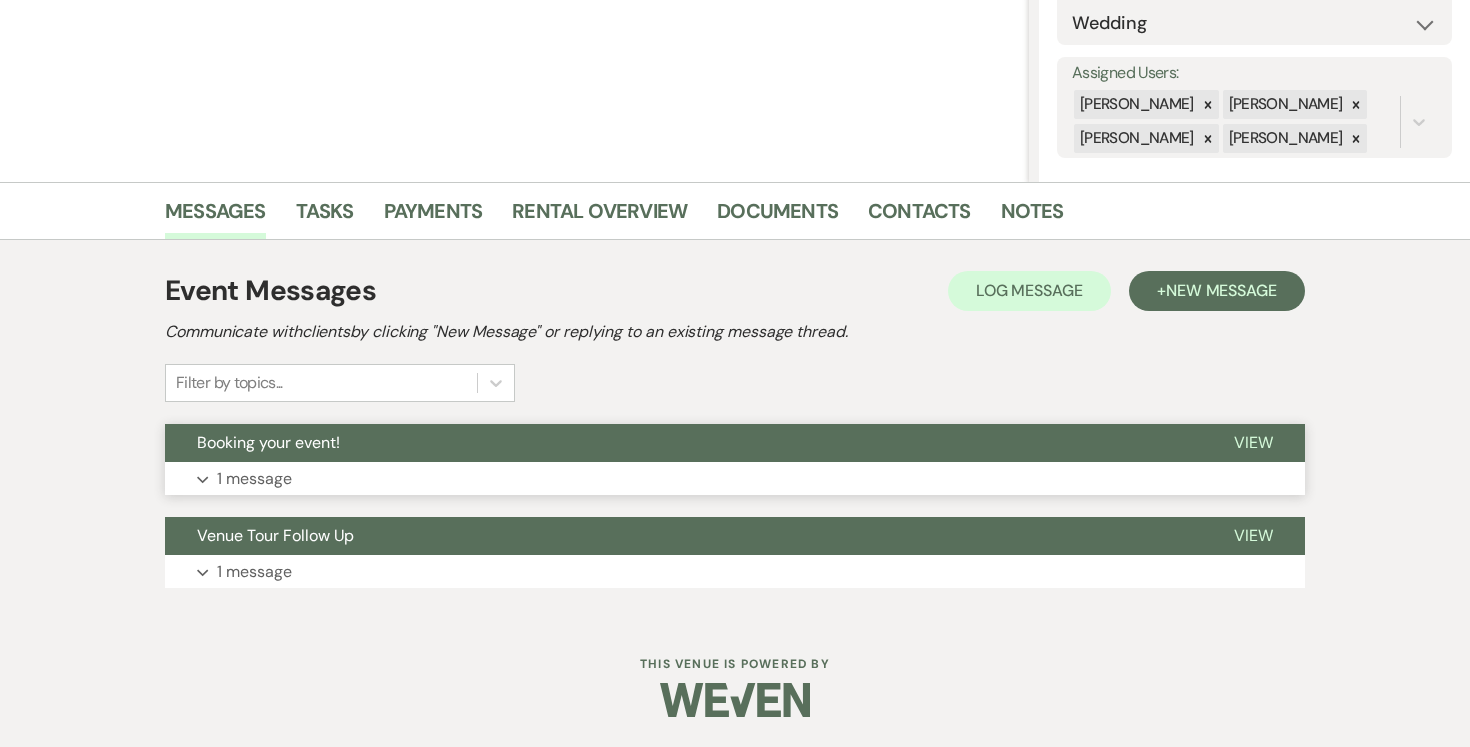 click on "View" at bounding box center [1253, 442] 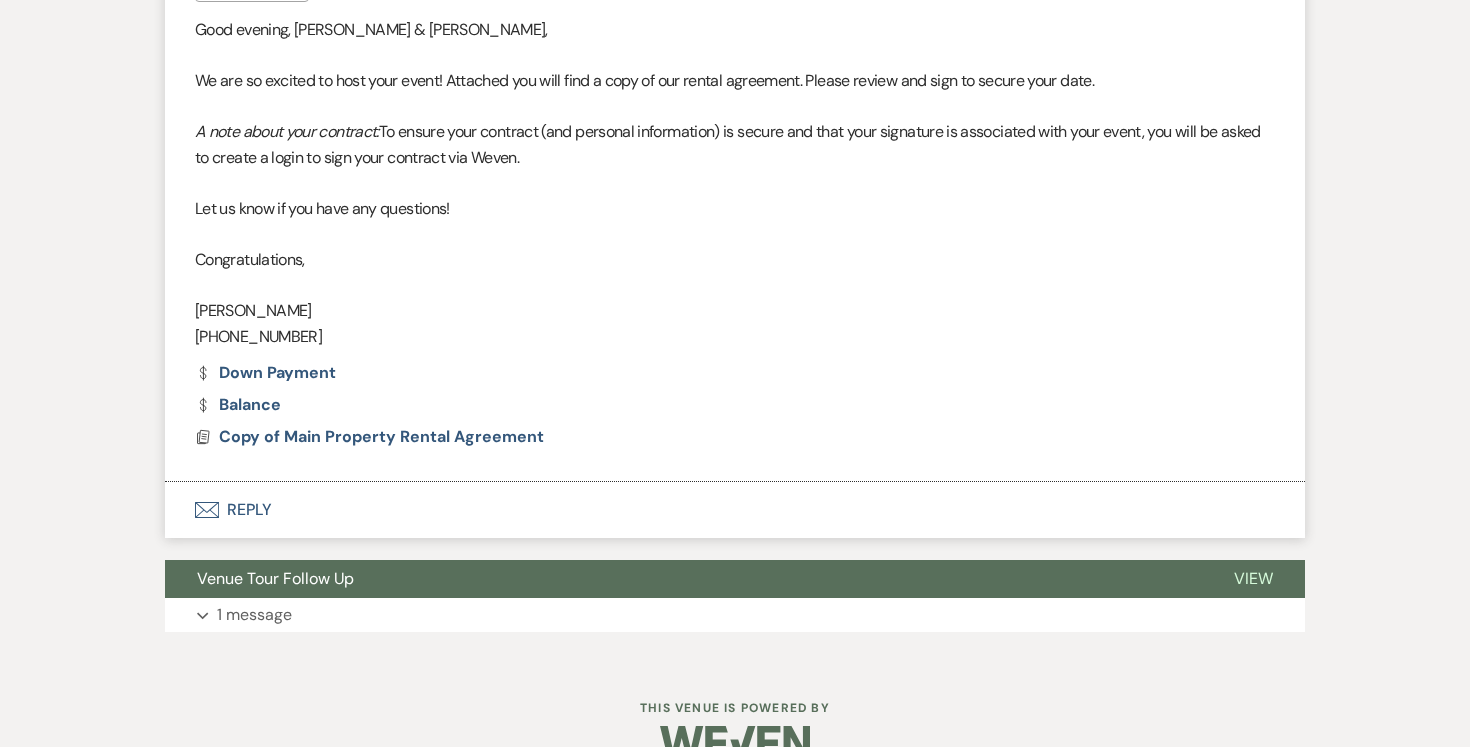 scroll, scrollTop: 915, scrollLeft: 0, axis: vertical 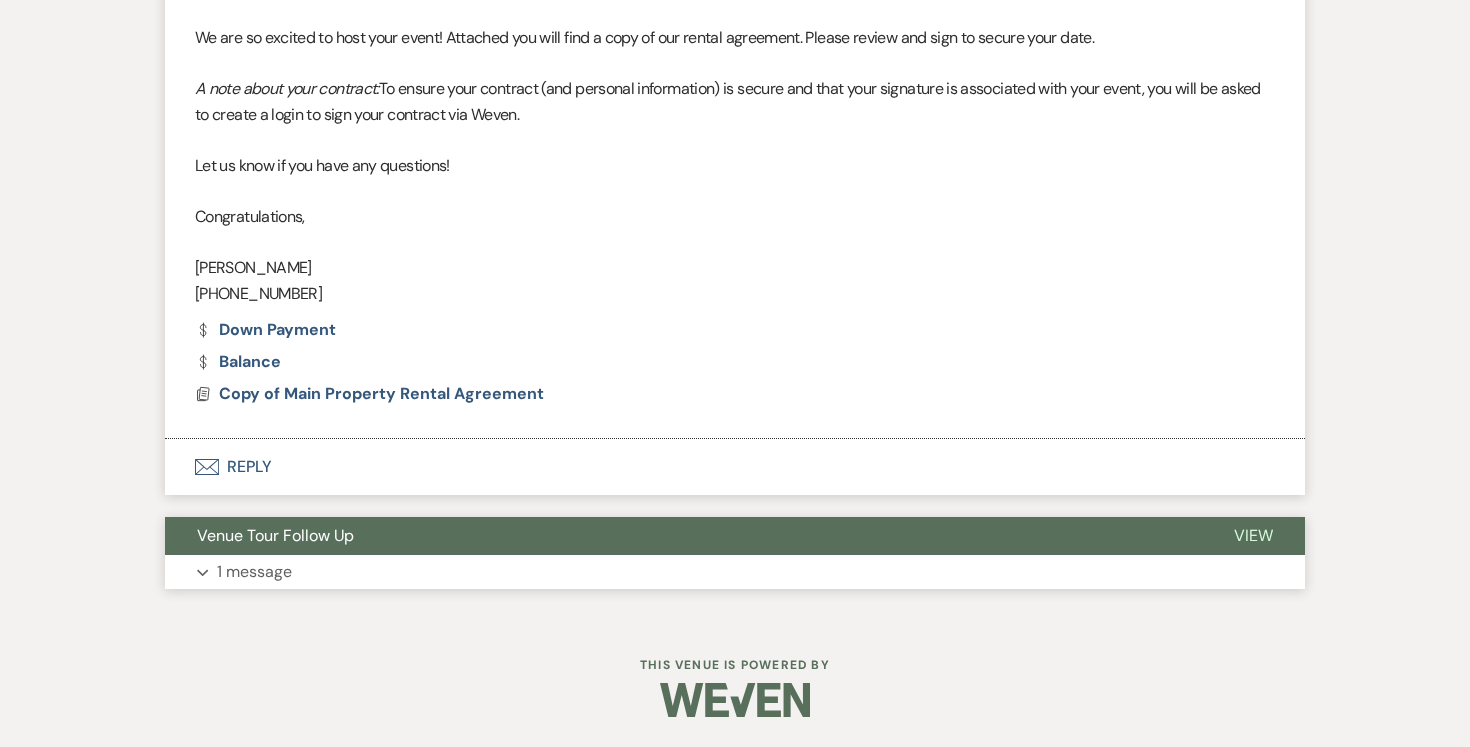 click on "View" at bounding box center [1253, 535] 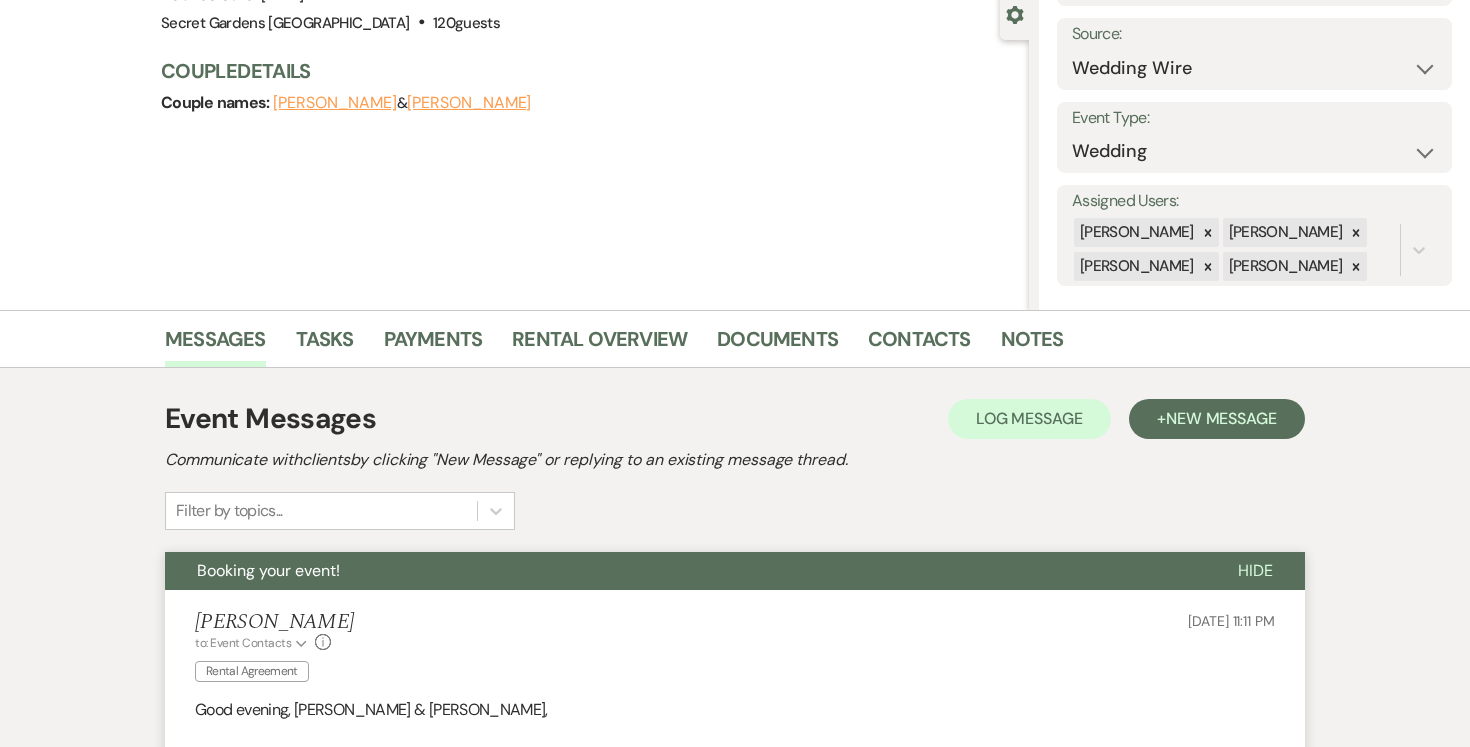 scroll, scrollTop: 0, scrollLeft: 0, axis: both 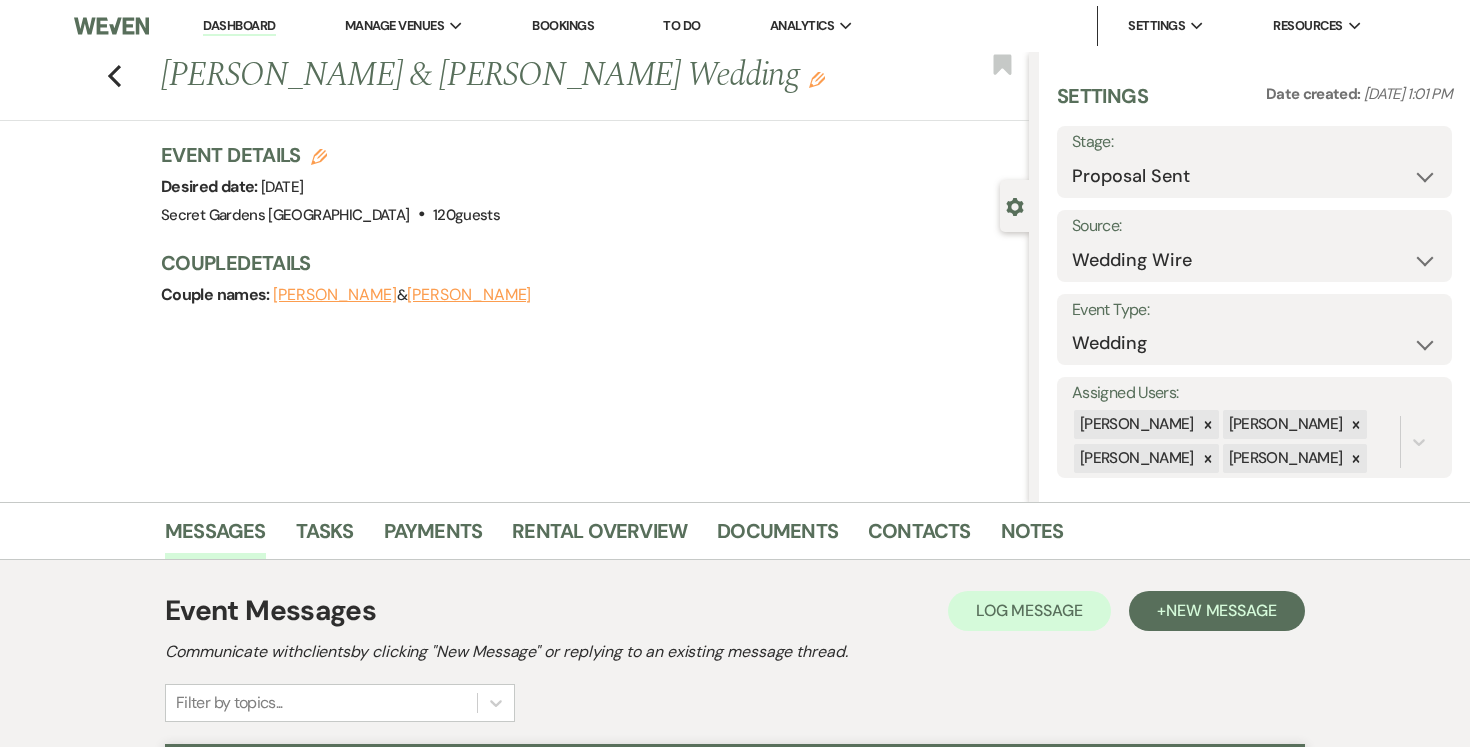 click on "[PERSON_NAME]" at bounding box center [335, 295] 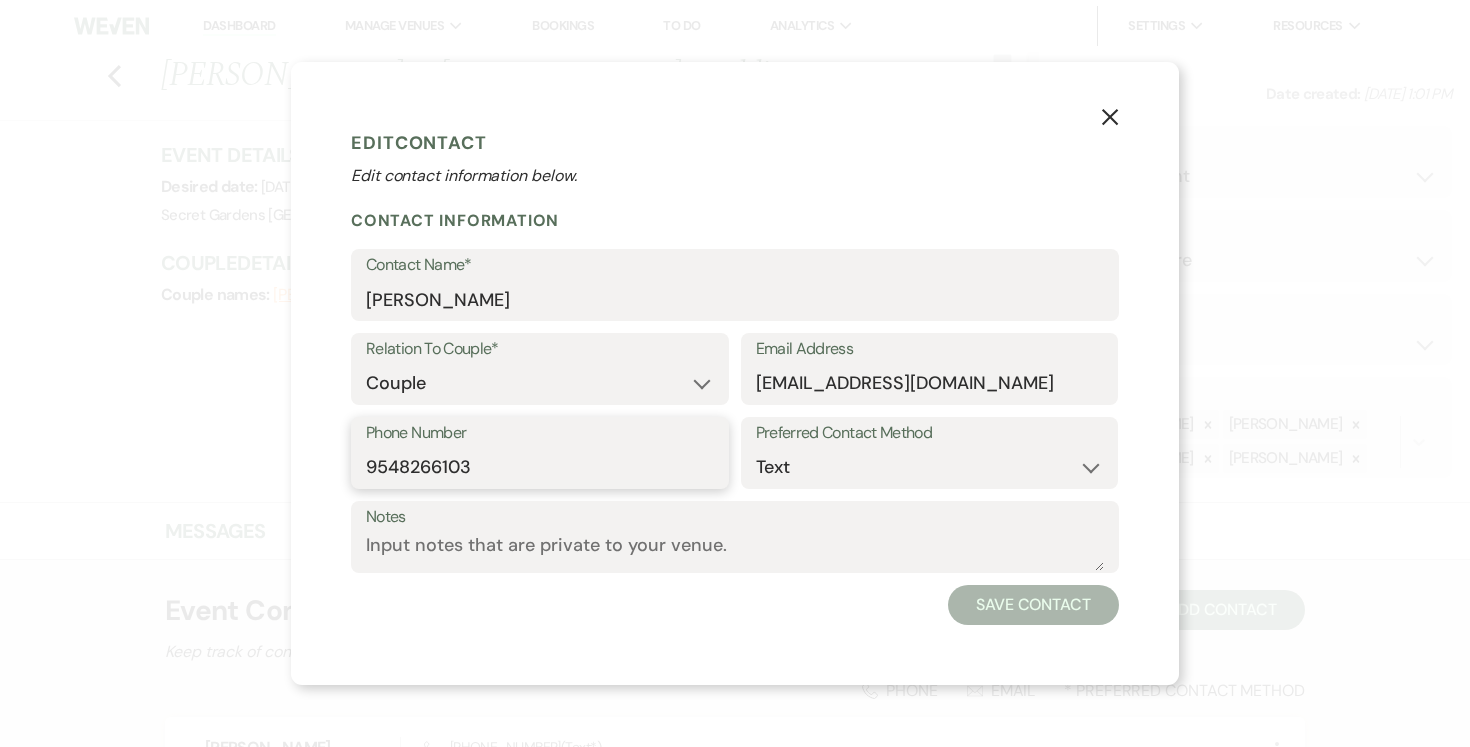 click on "9548266103" at bounding box center (540, 467) 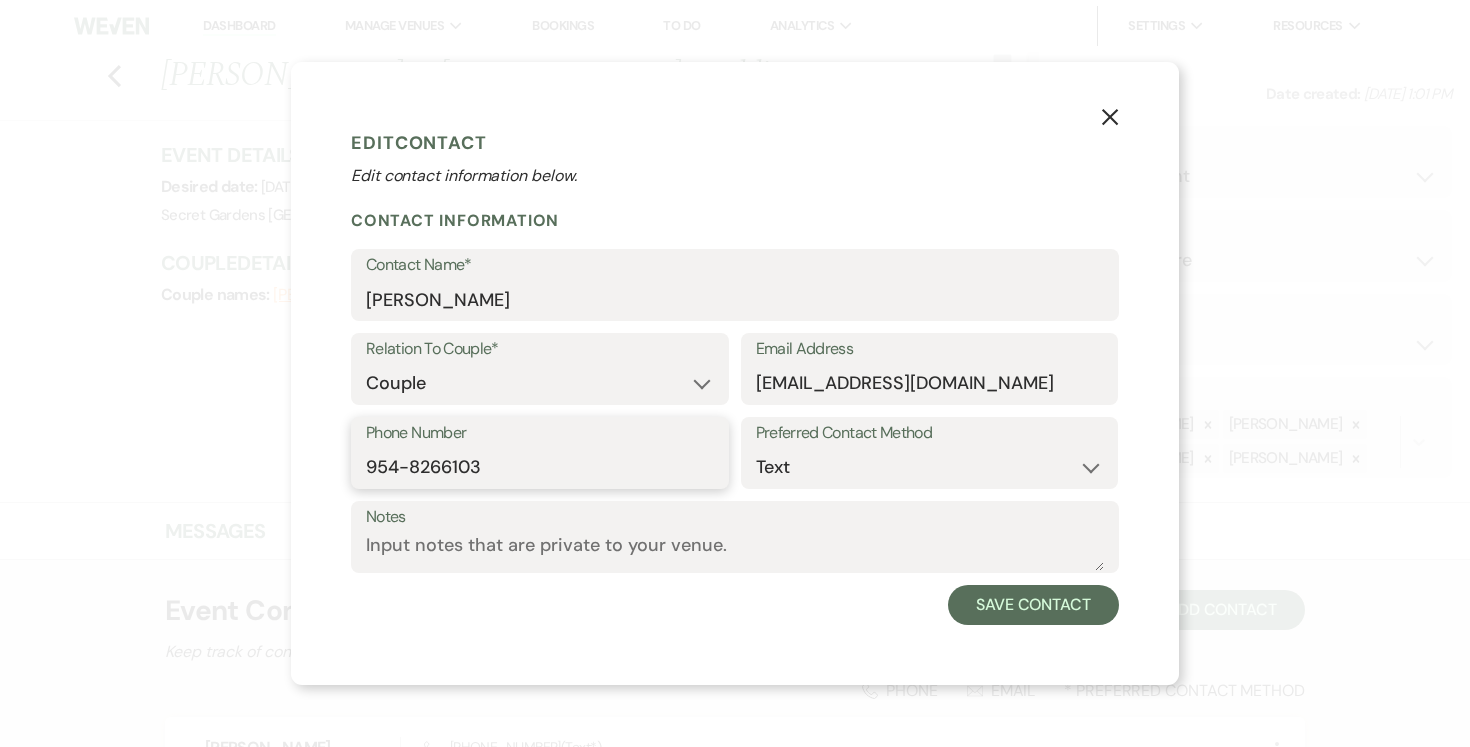 click on "954-8266103" at bounding box center [540, 467] 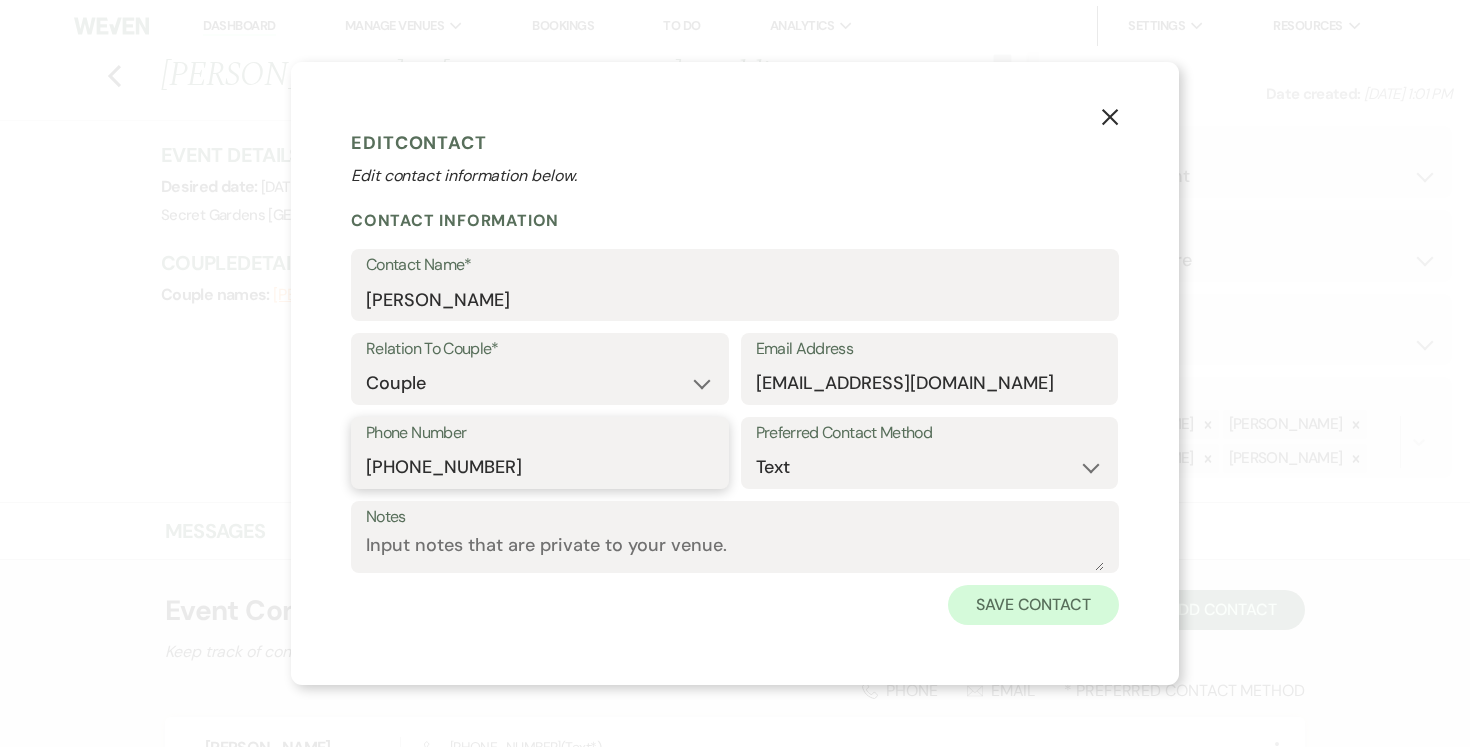type on "954-826-6103" 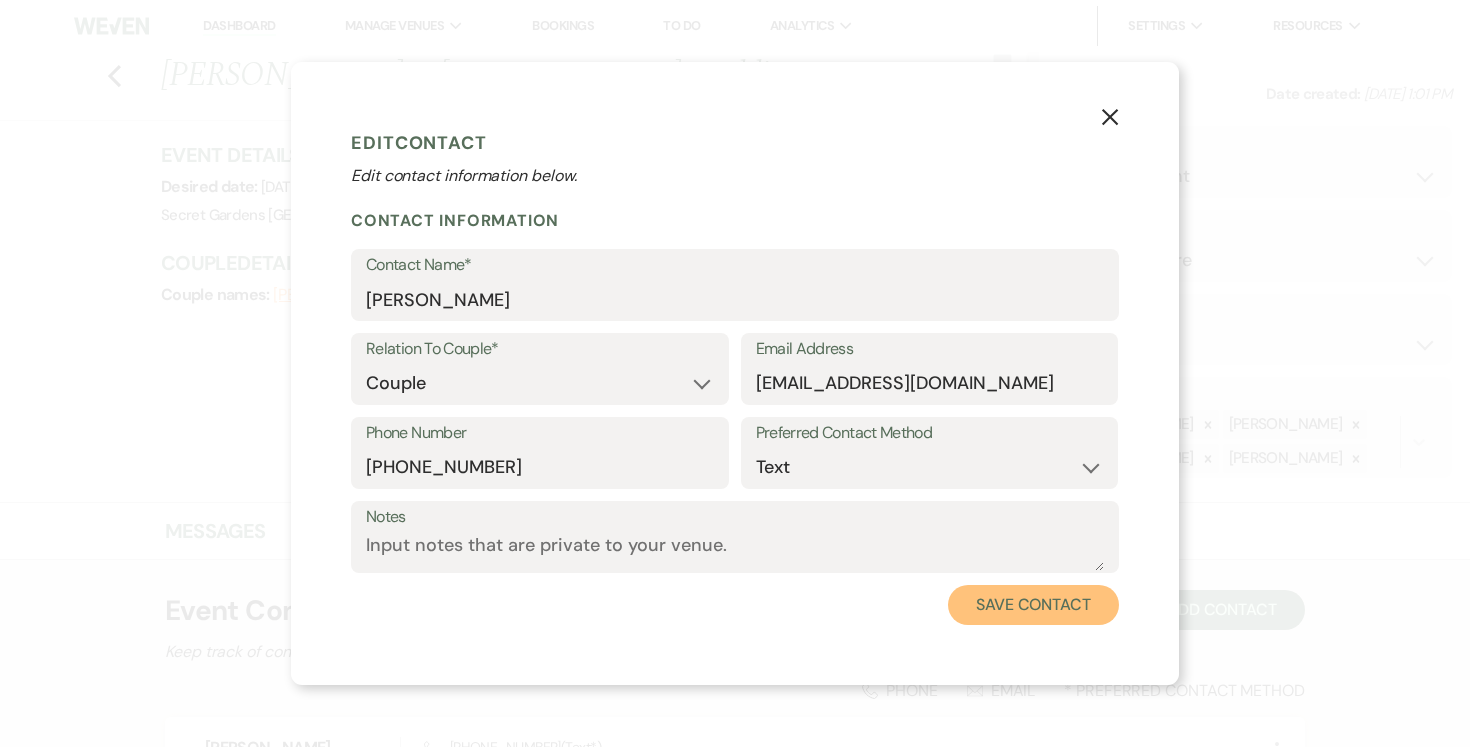 click on "Save Contact" at bounding box center (1033, 605) 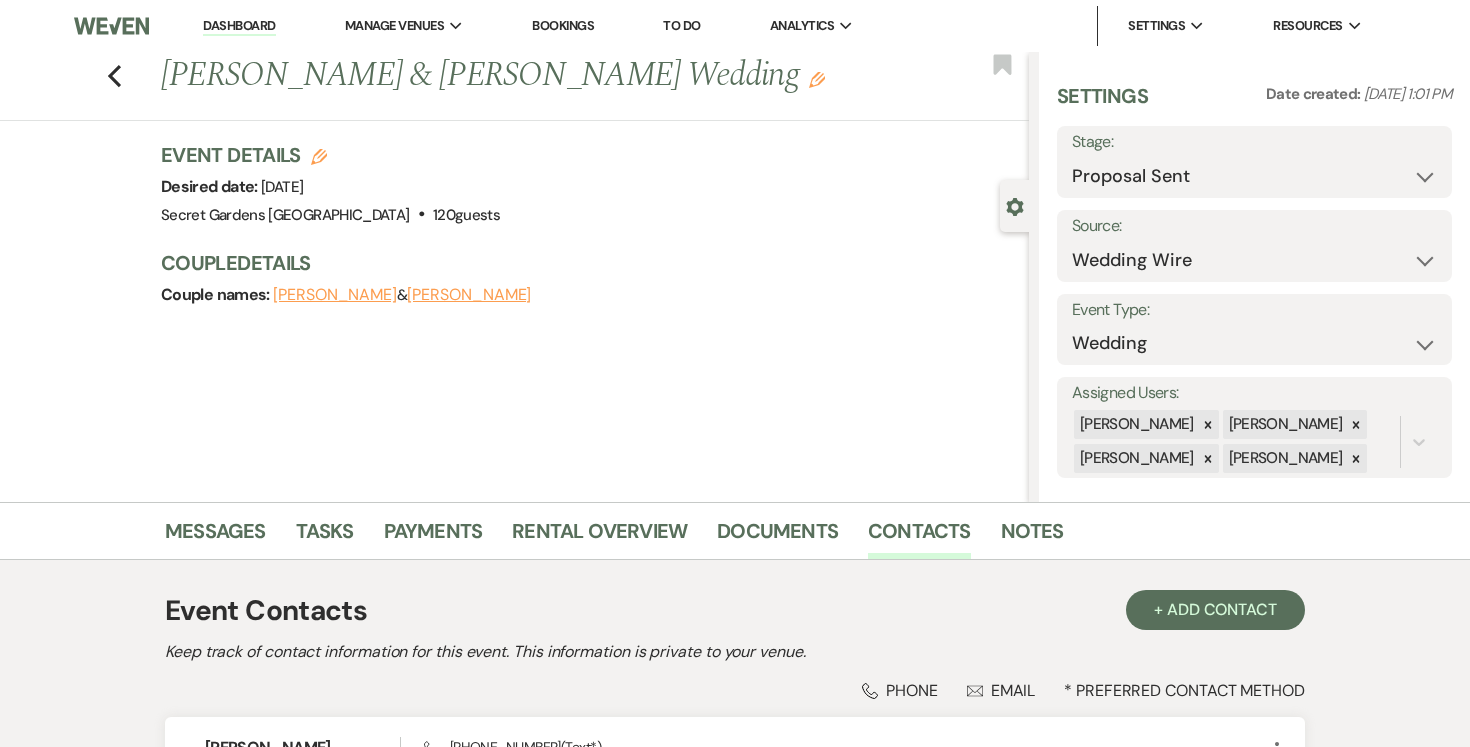 click on "[PERSON_NAME]" at bounding box center (469, 295) 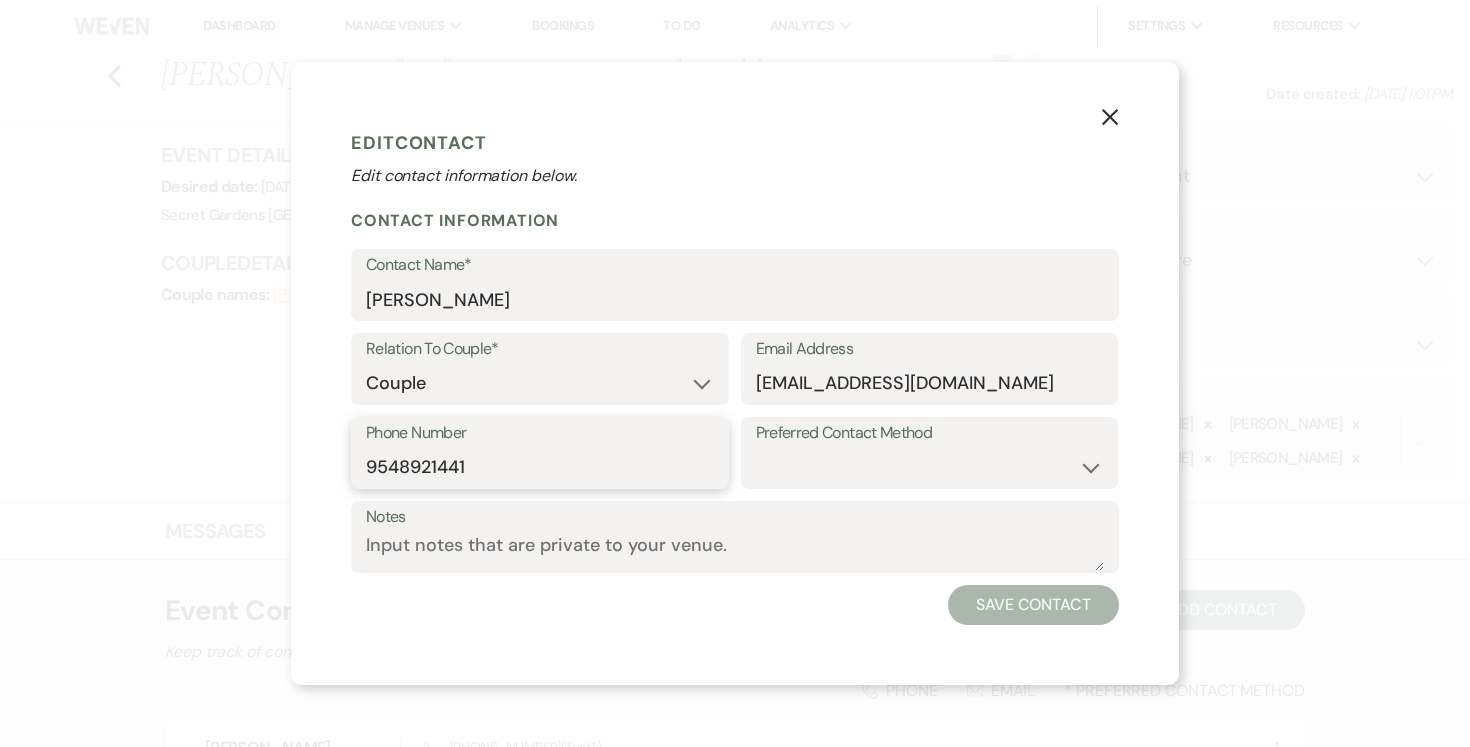 click on "9548921441" at bounding box center [540, 467] 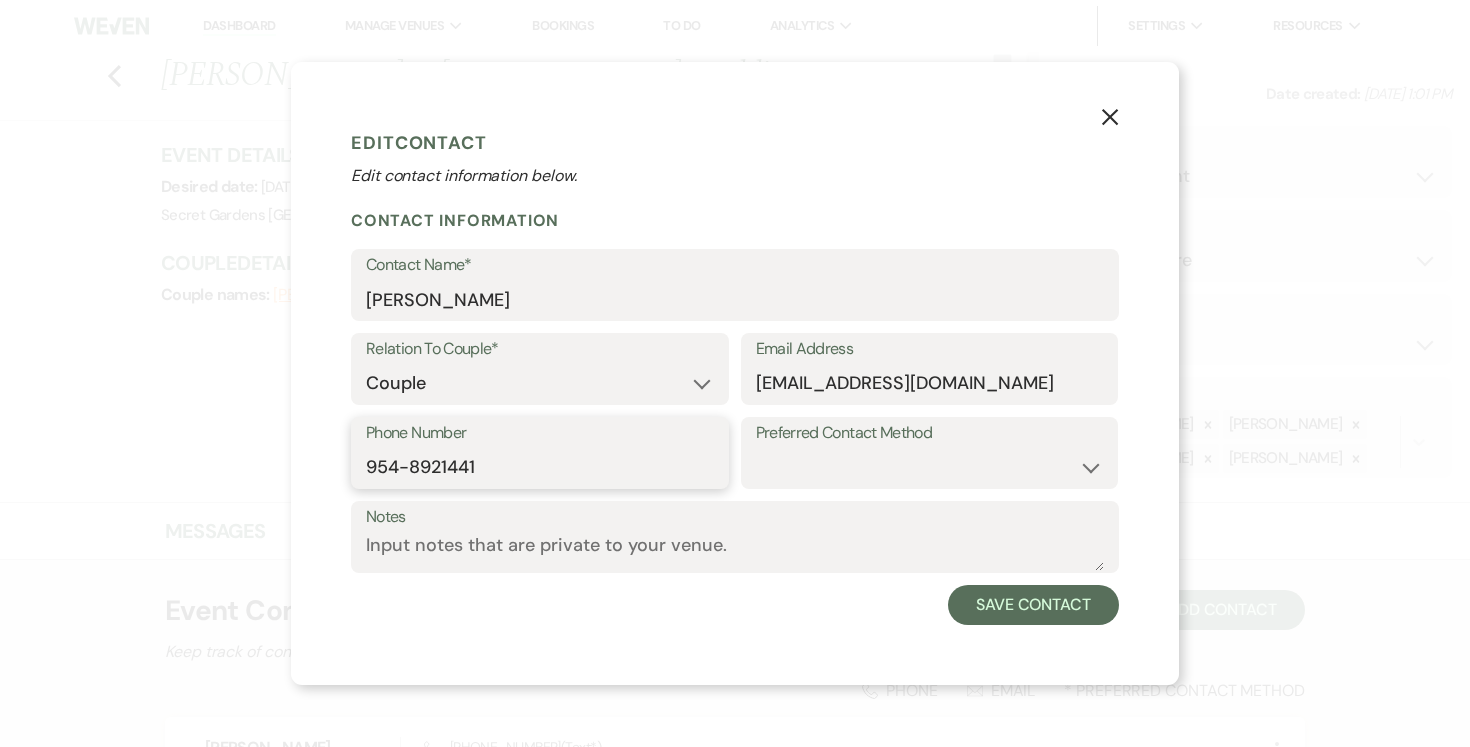 click on "954-8921441" at bounding box center (540, 467) 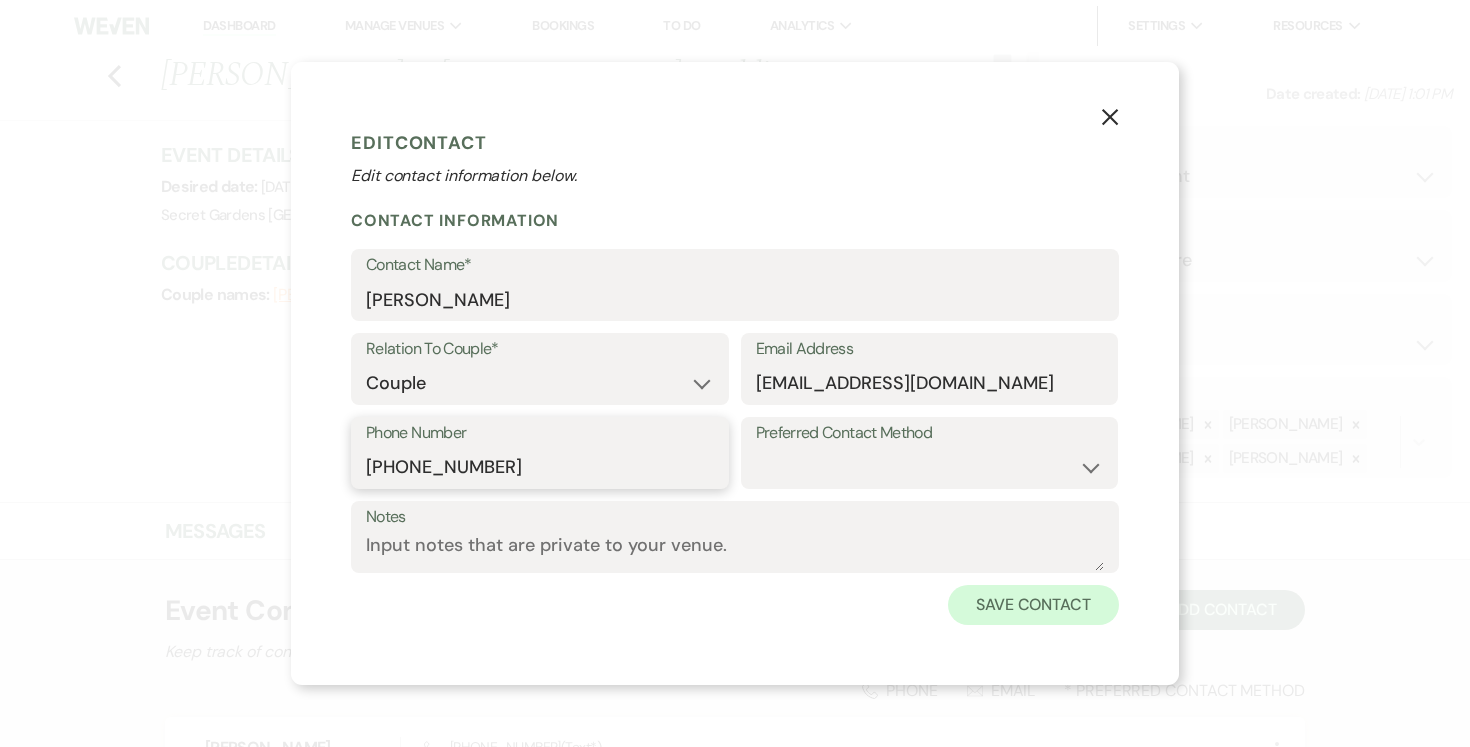 type on "954-892-1441" 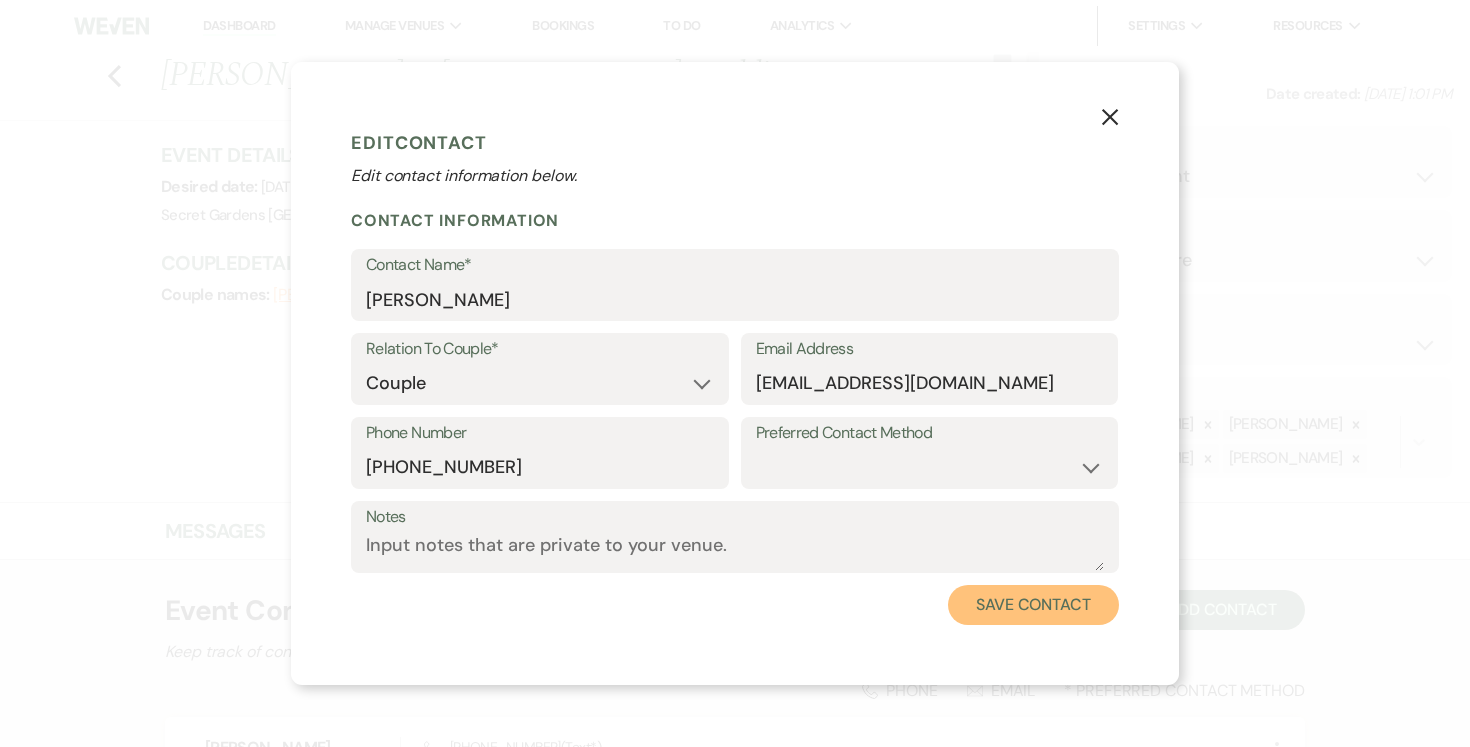 click on "Save Contact" at bounding box center [1033, 605] 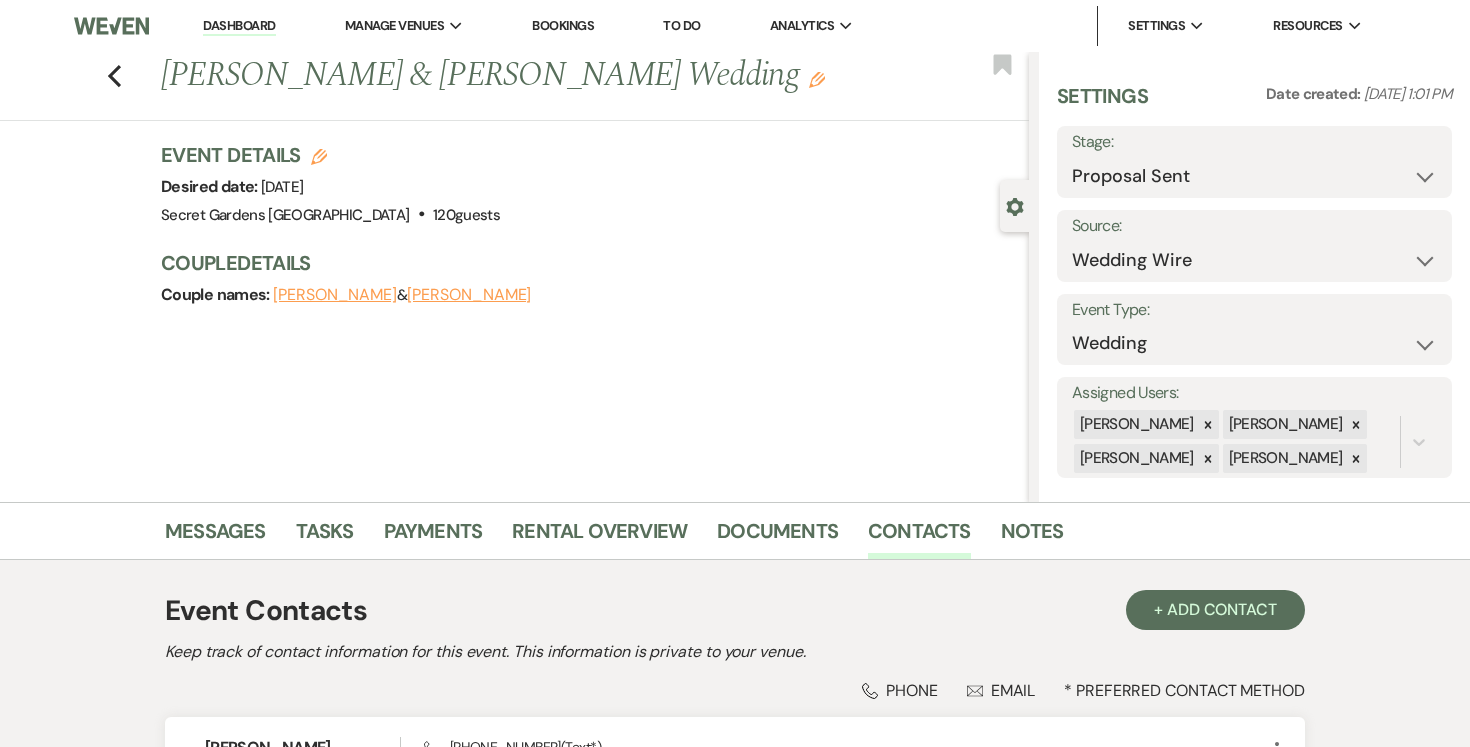 scroll, scrollTop: 331, scrollLeft: 0, axis: vertical 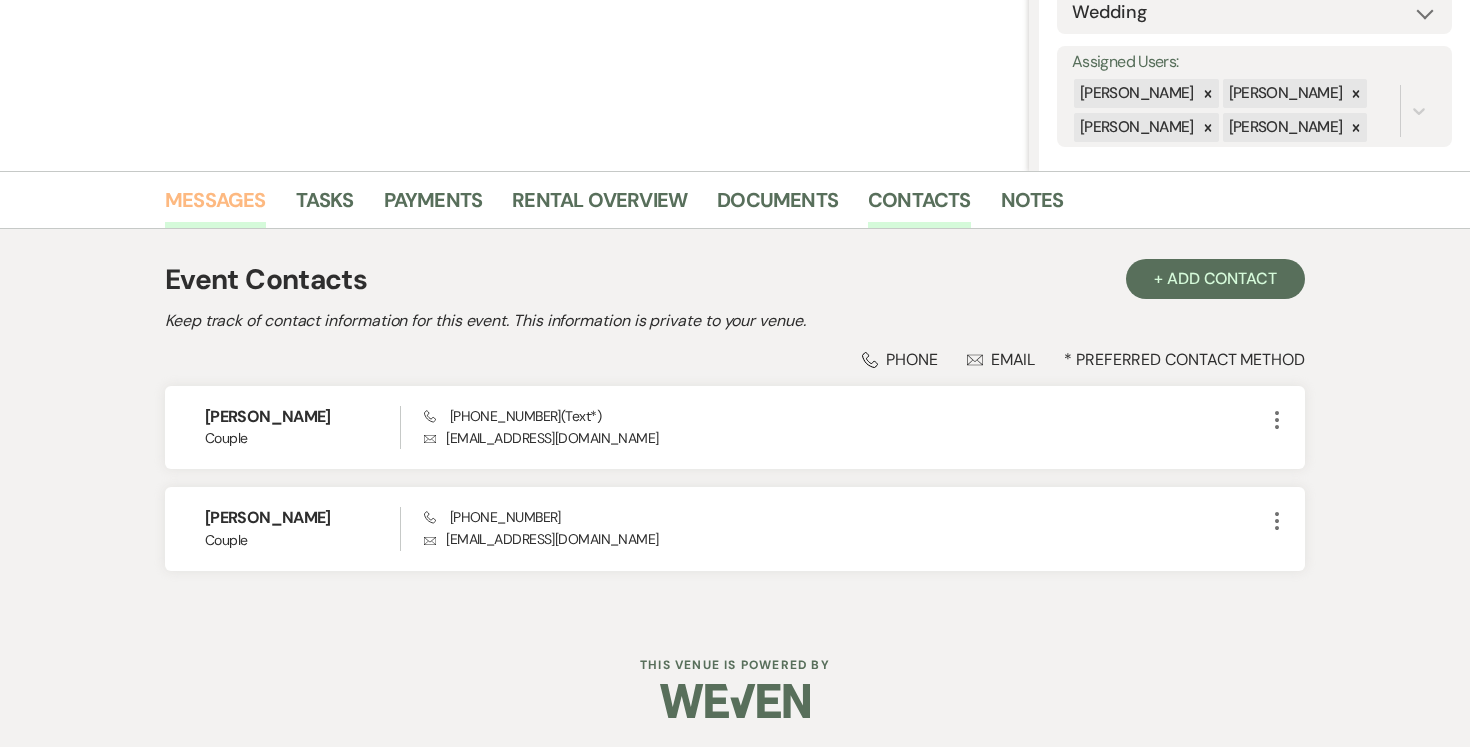 click on "Messages" at bounding box center (215, 206) 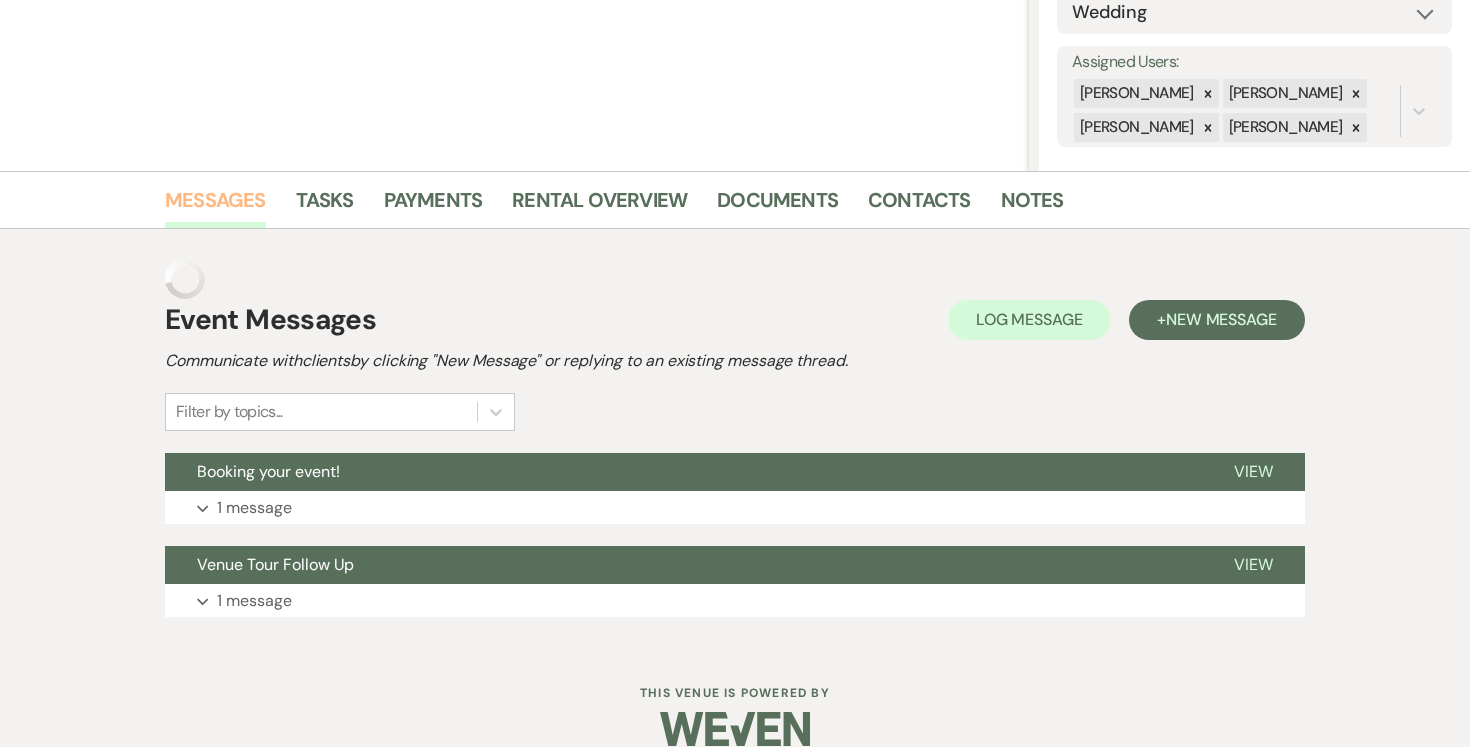scroll, scrollTop: 320, scrollLeft: 0, axis: vertical 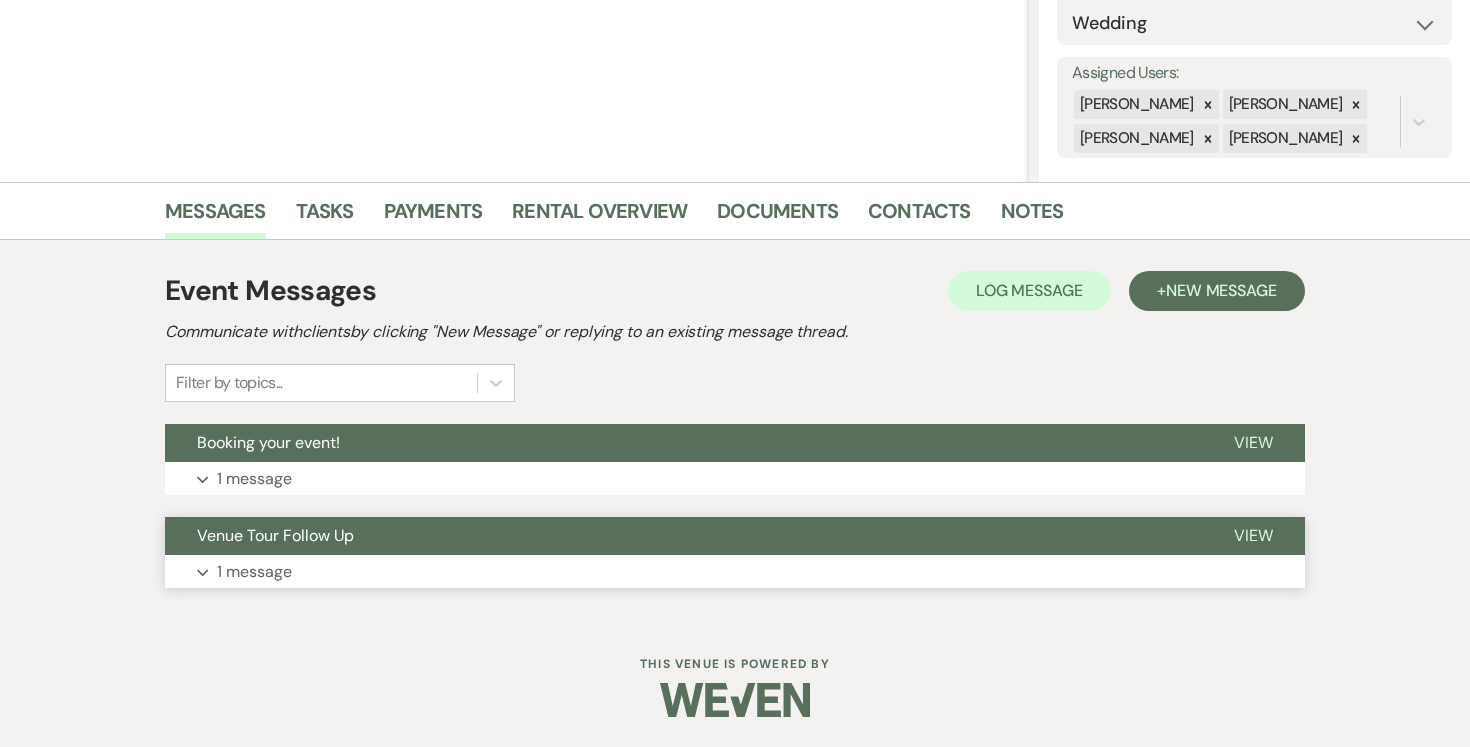 click on "View" at bounding box center (1253, 535) 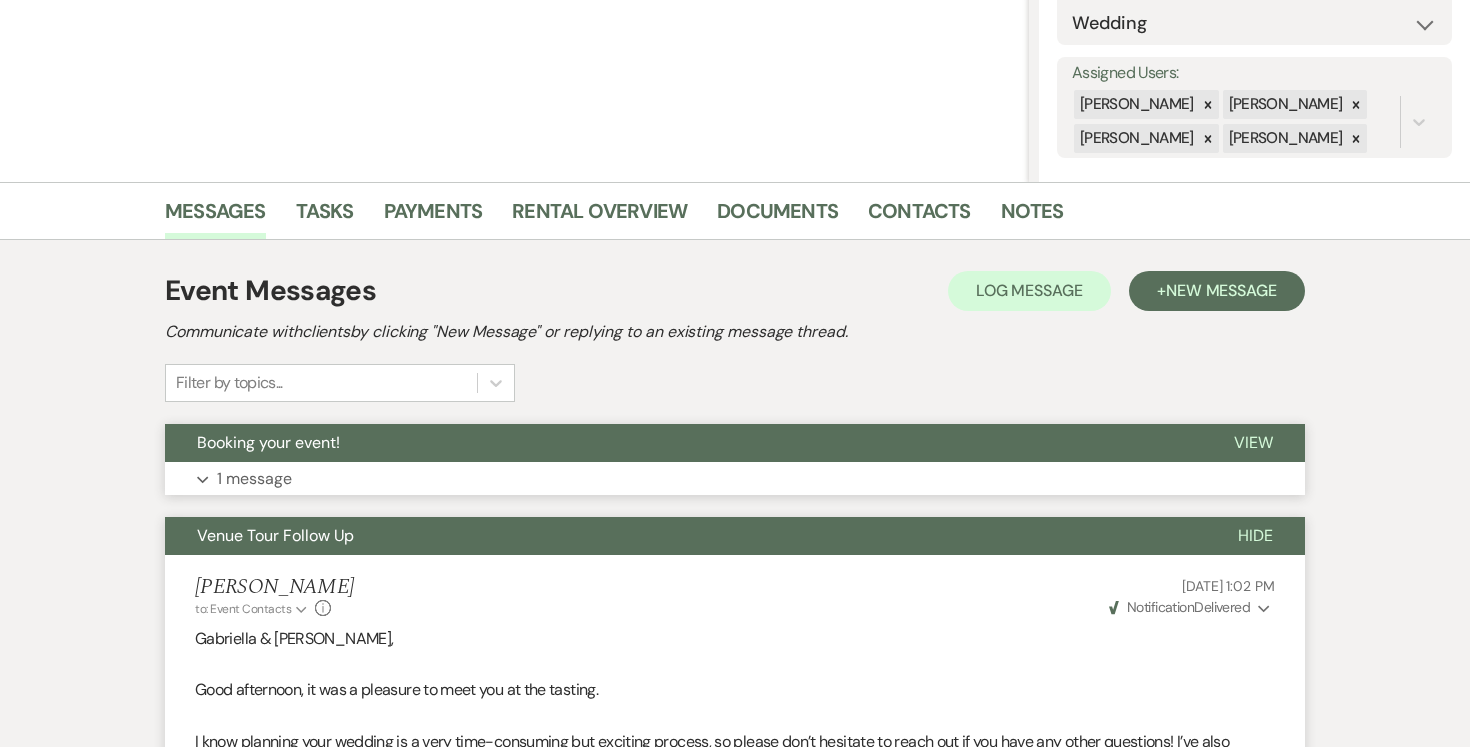 click on "View" at bounding box center [1253, 442] 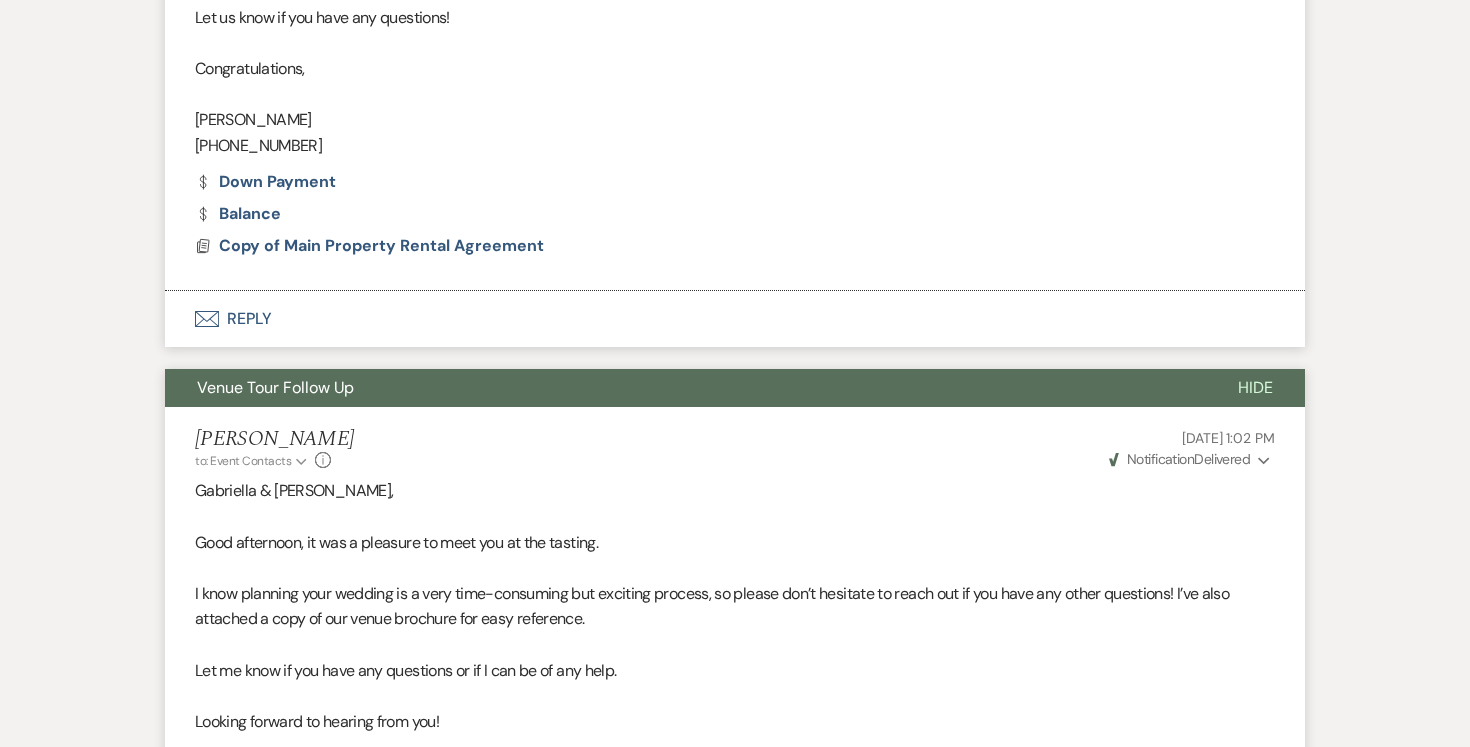 scroll, scrollTop: 1096, scrollLeft: 0, axis: vertical 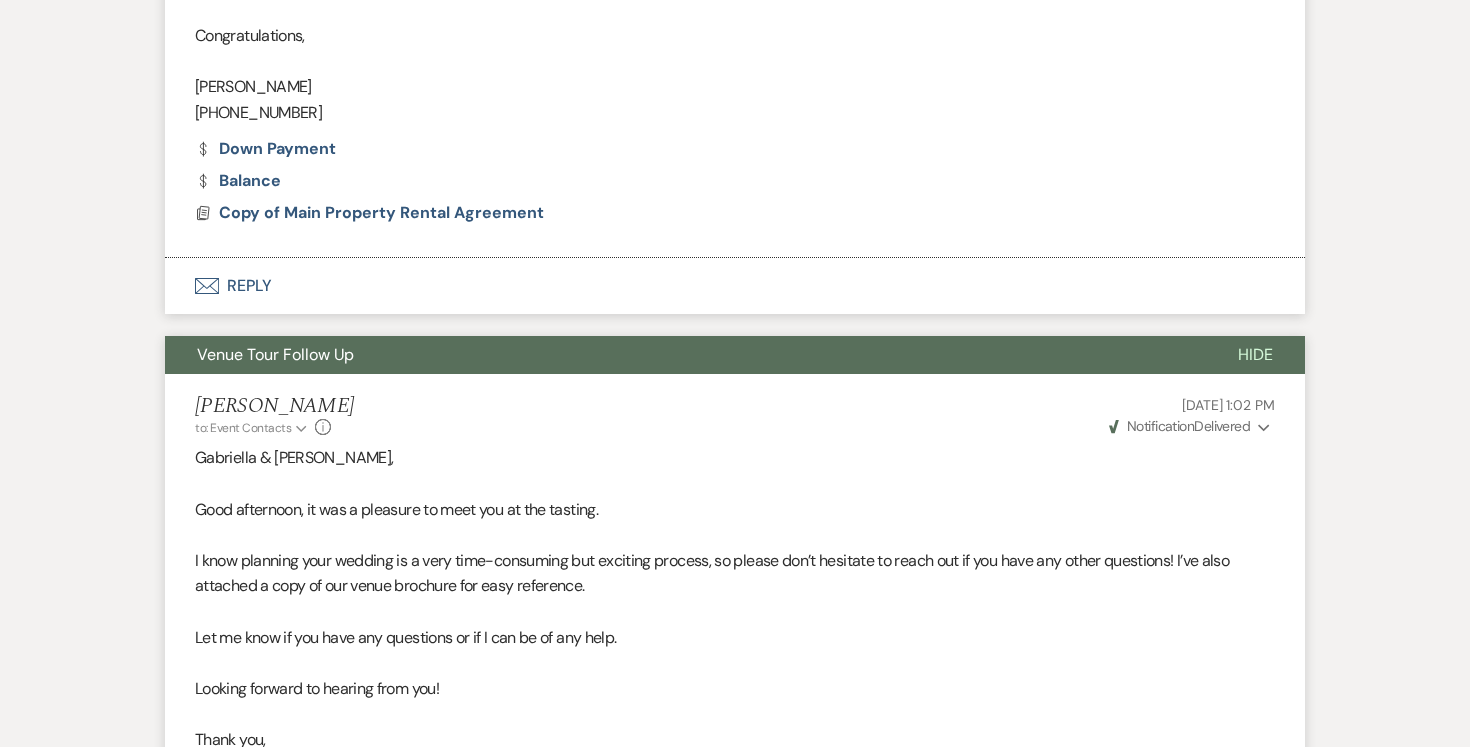 click on "Expand" 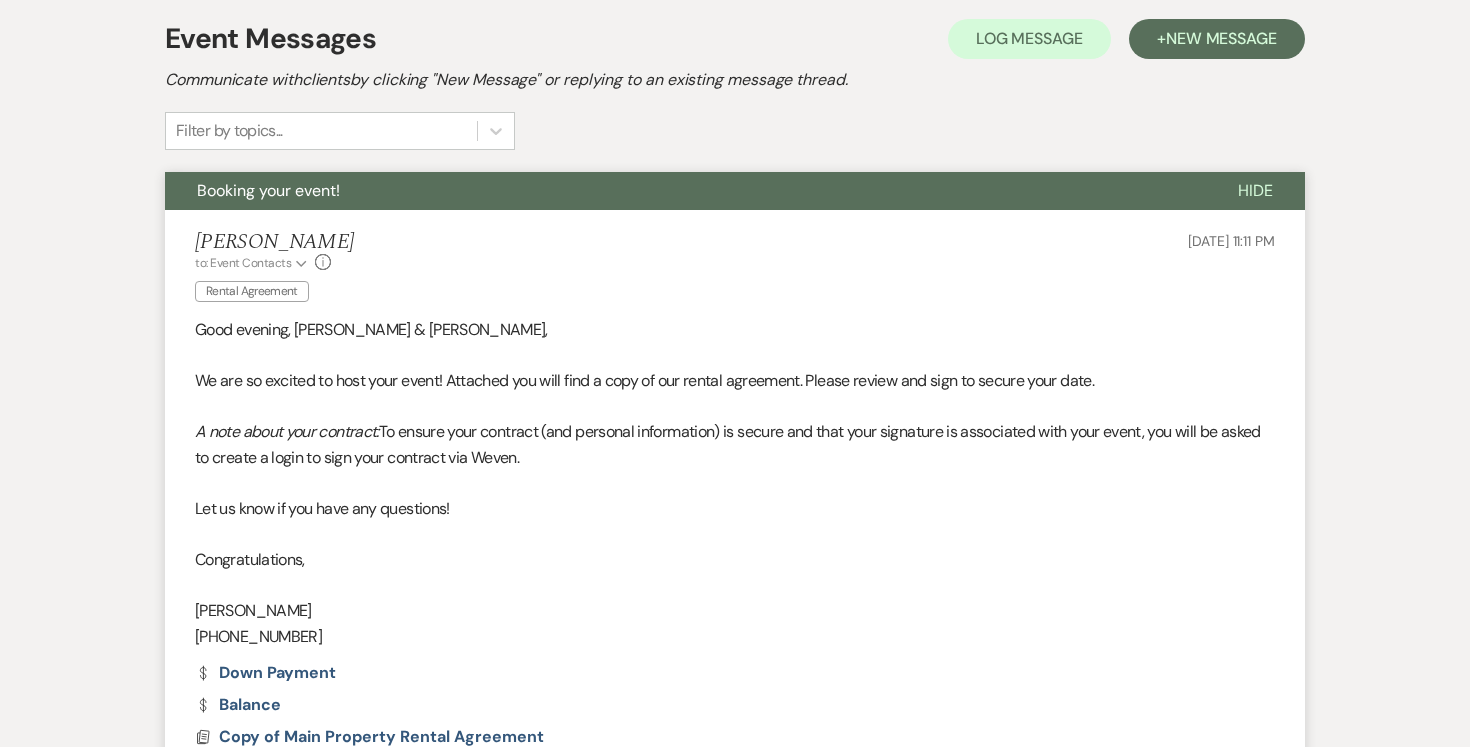 scroll, scrollTop: 584, scrollLeft: 0, axis: vertical 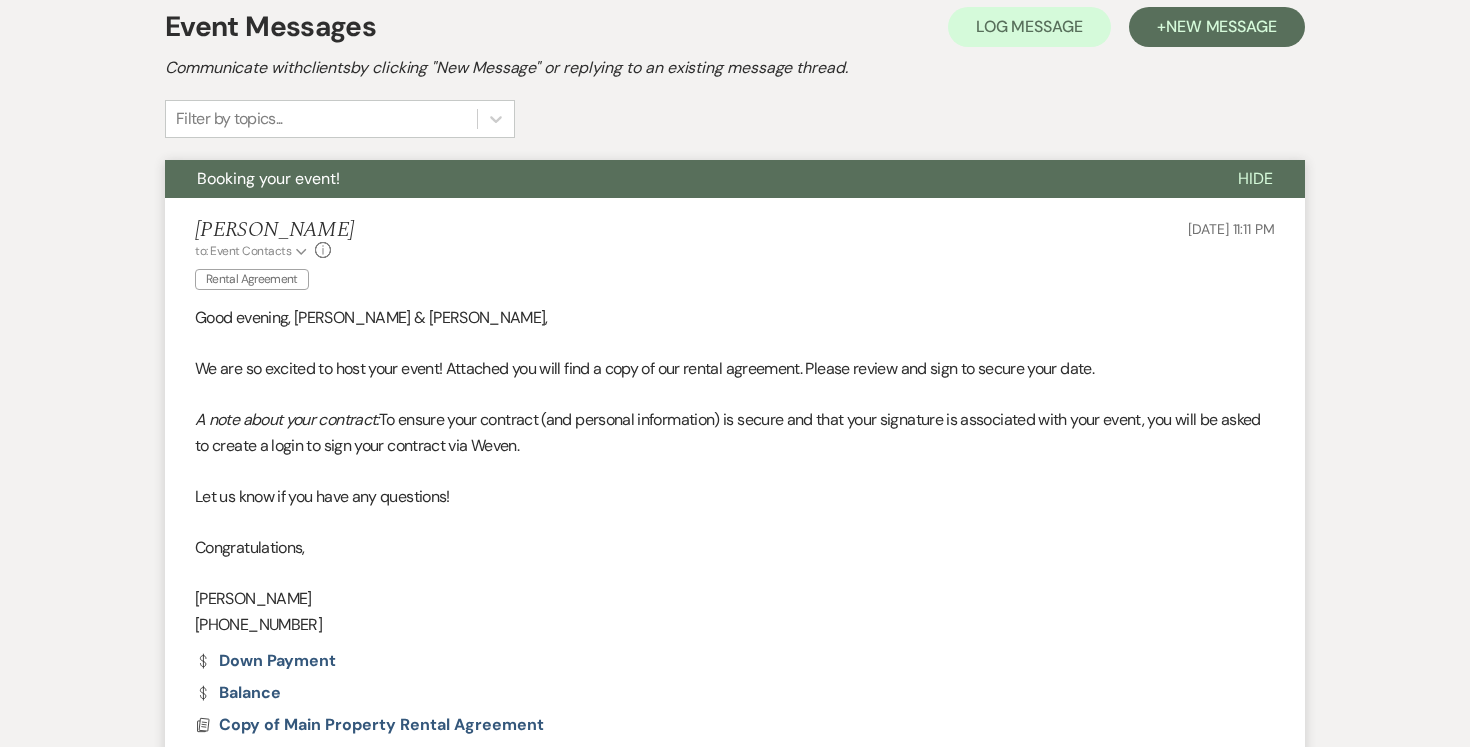 click on "Hide" at bounding box center (1255, 178) 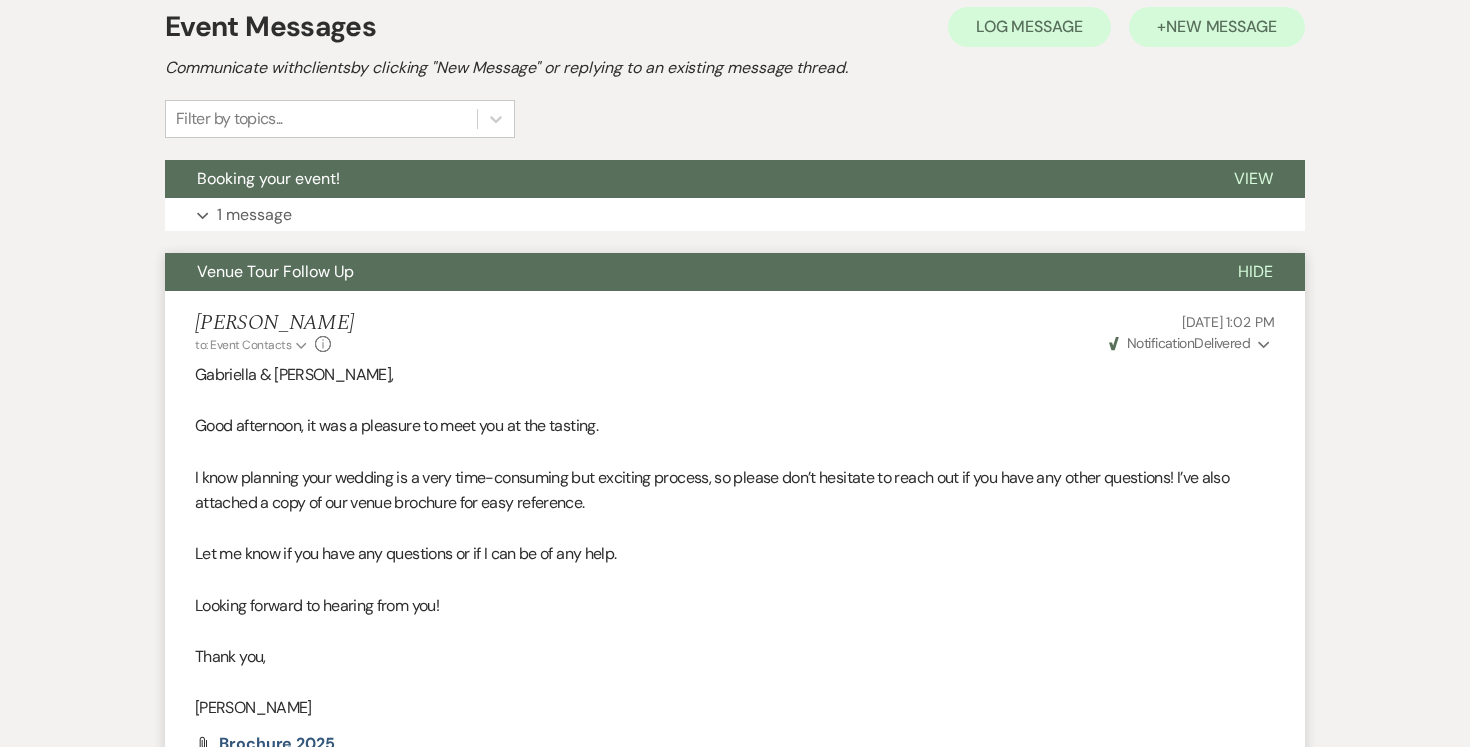 click on "Hide" at bounding box center (1255, 271) 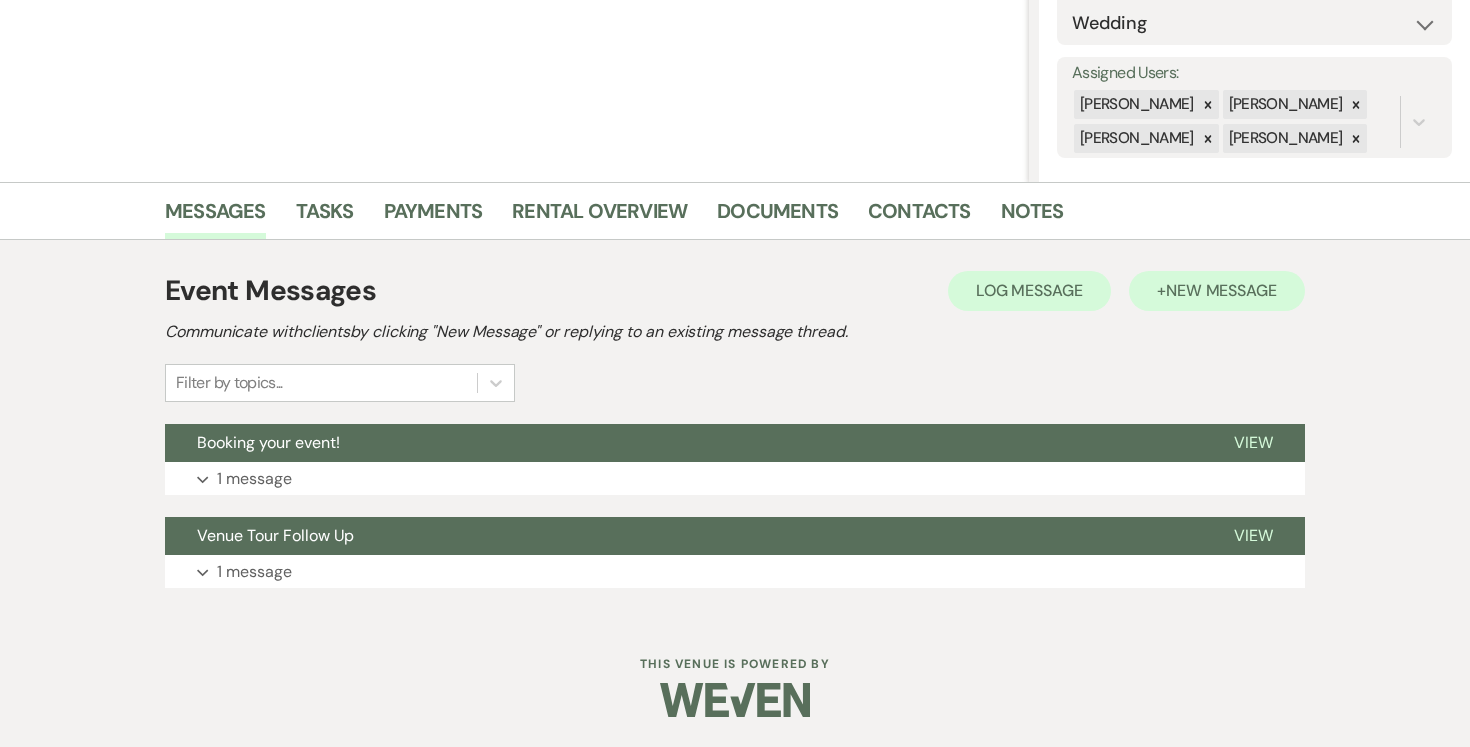 scroll, scrollTop: 320, scrollLeft: 0, axis: vertical 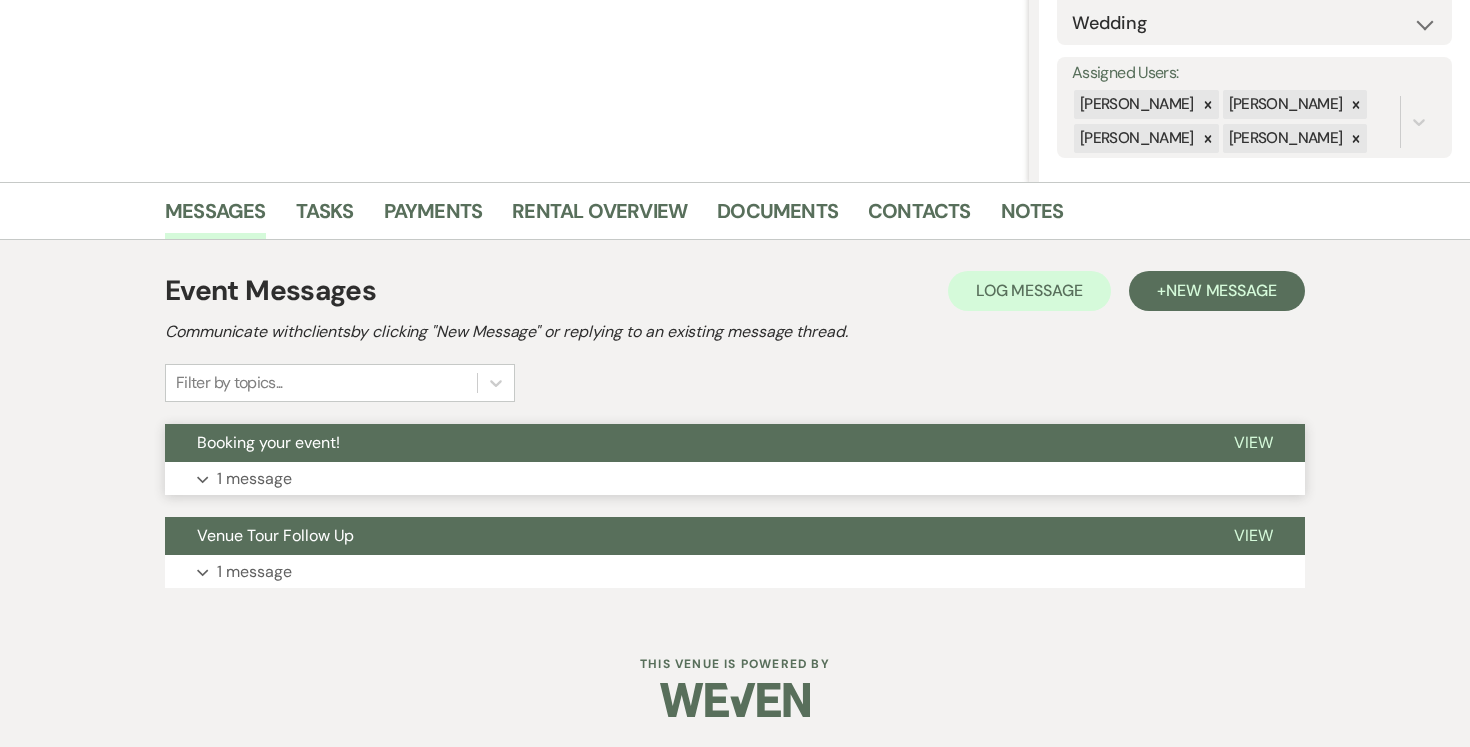 click on "View" at bounding box center (1253, 442) 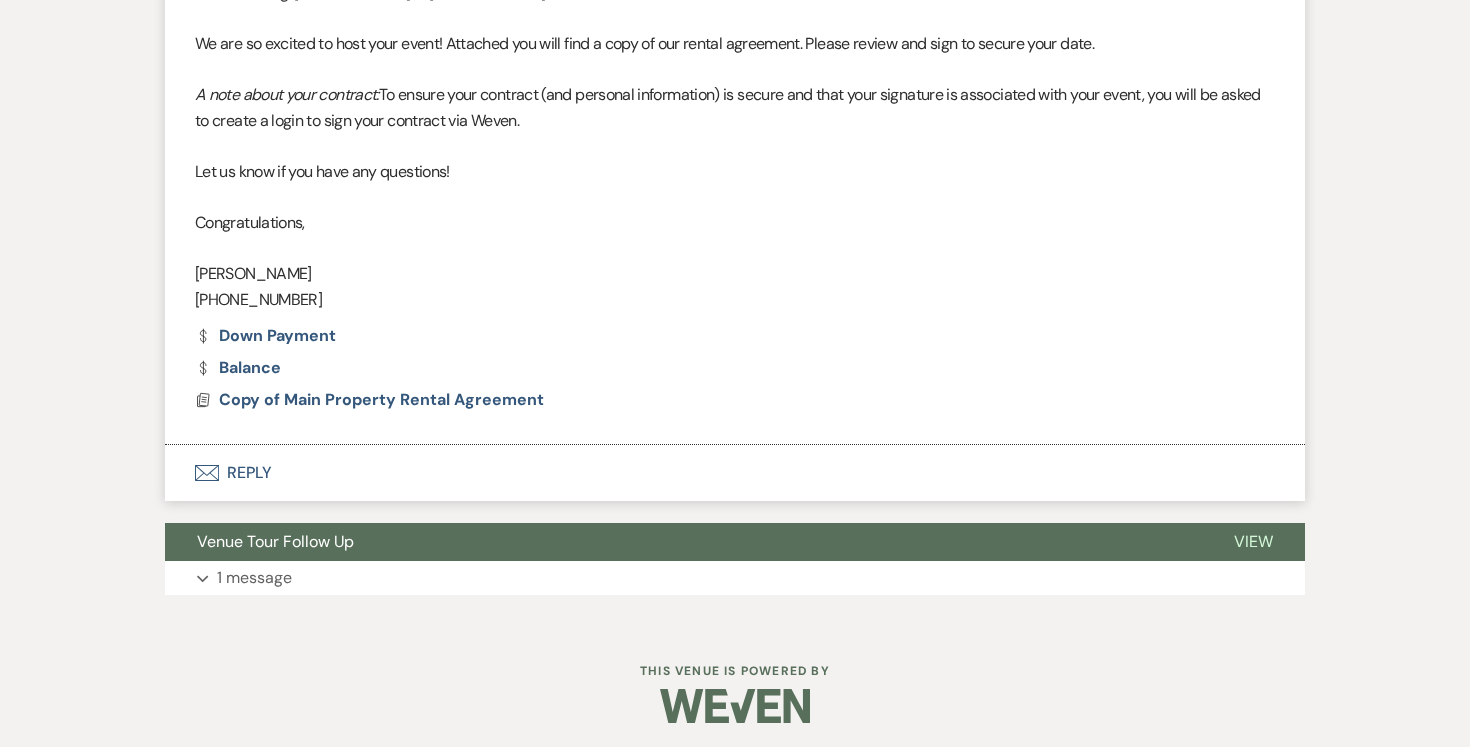 scroll, scrollTop: 915, scrollLeft: 0, axis: vertical 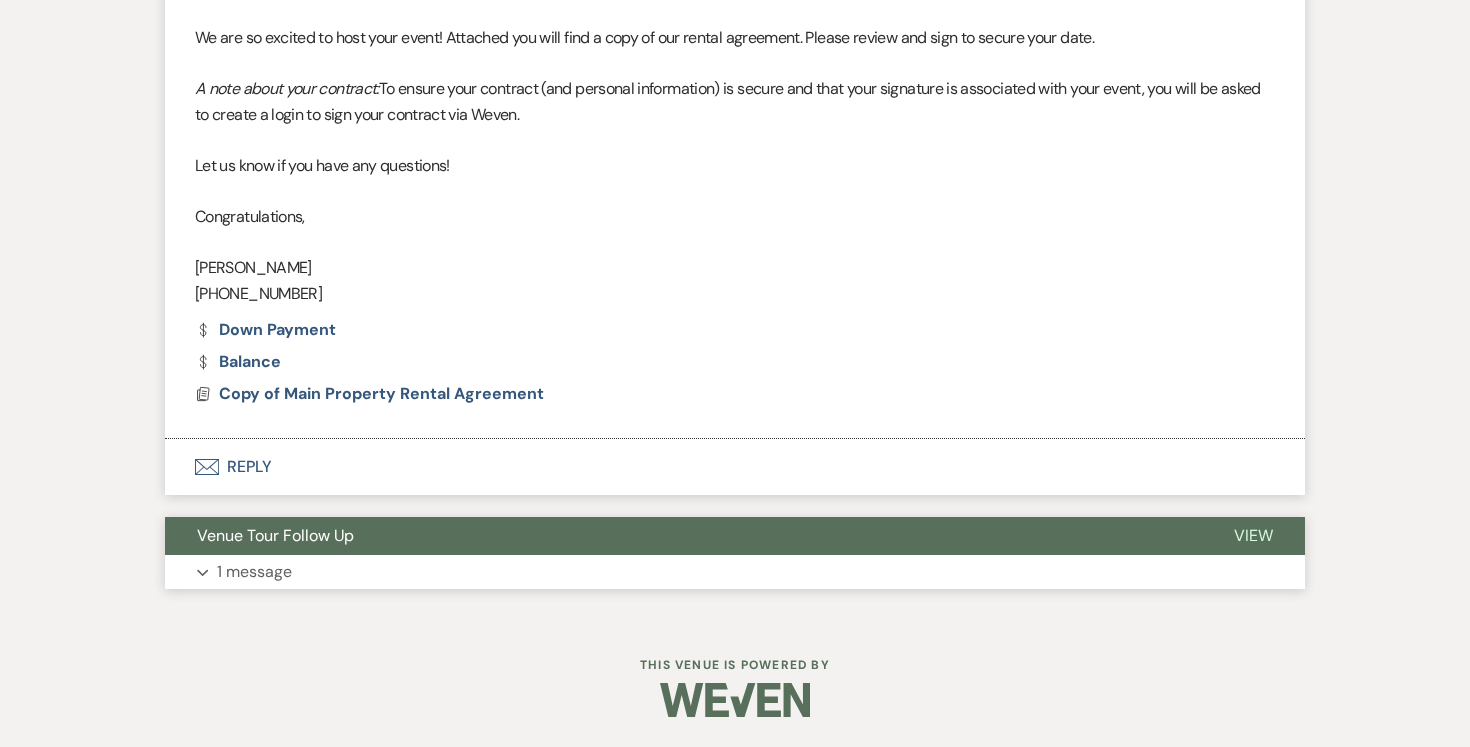 click on "View" at bounding box center (1253, 535) 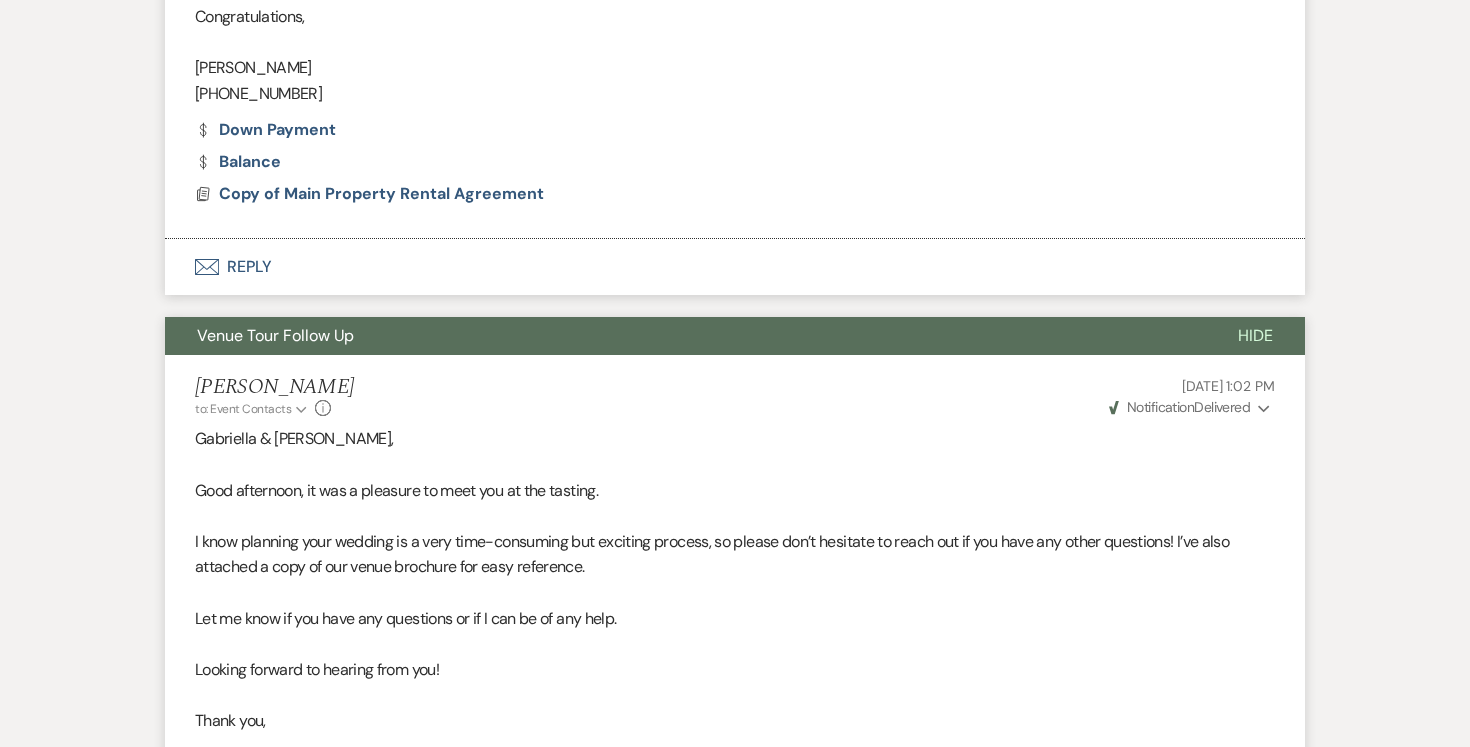 scroll, scrollTop: 1120, scrollLeft: 0, axis: vertical 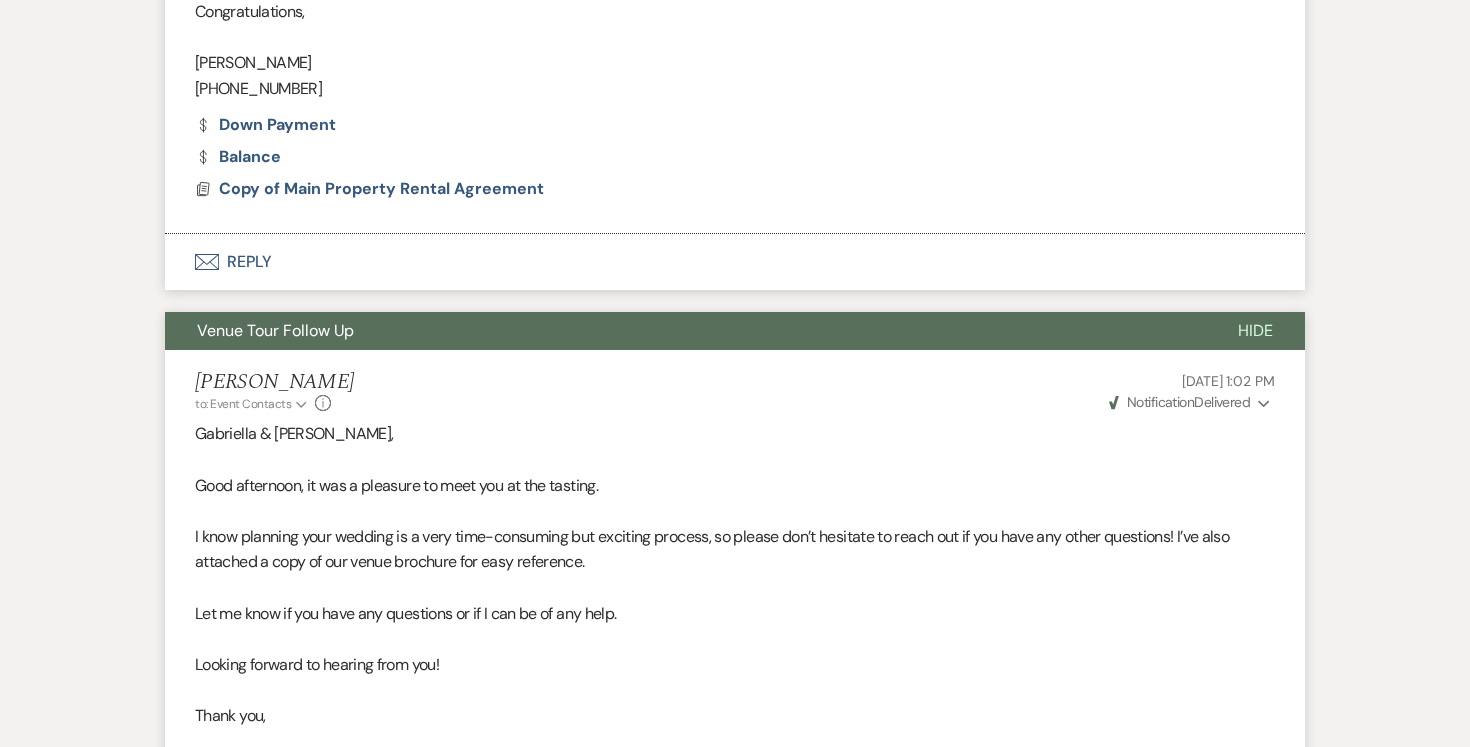 click on "Expand" 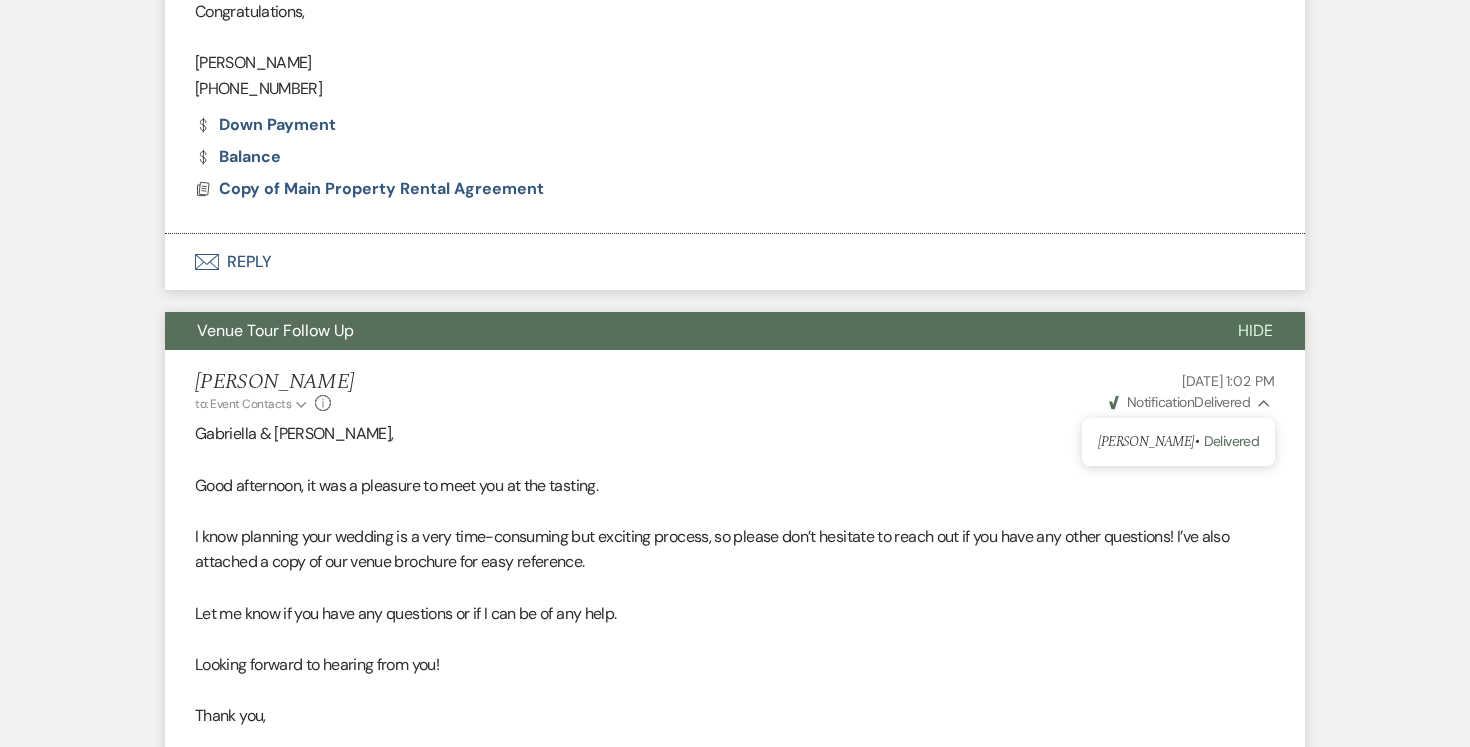 click on "Gabriella & [PERSON_NAME]," at bounding box center (735, 434) 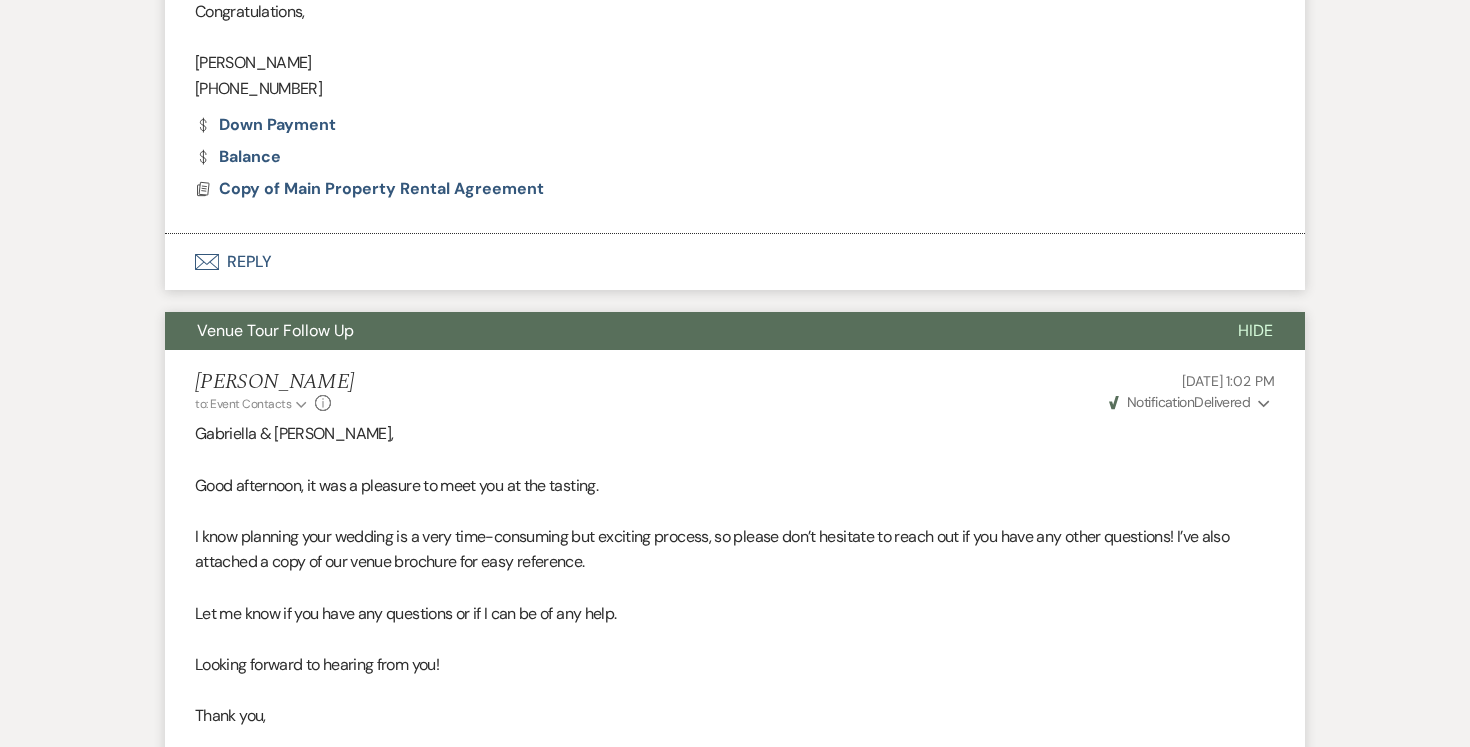 click on "Expand" 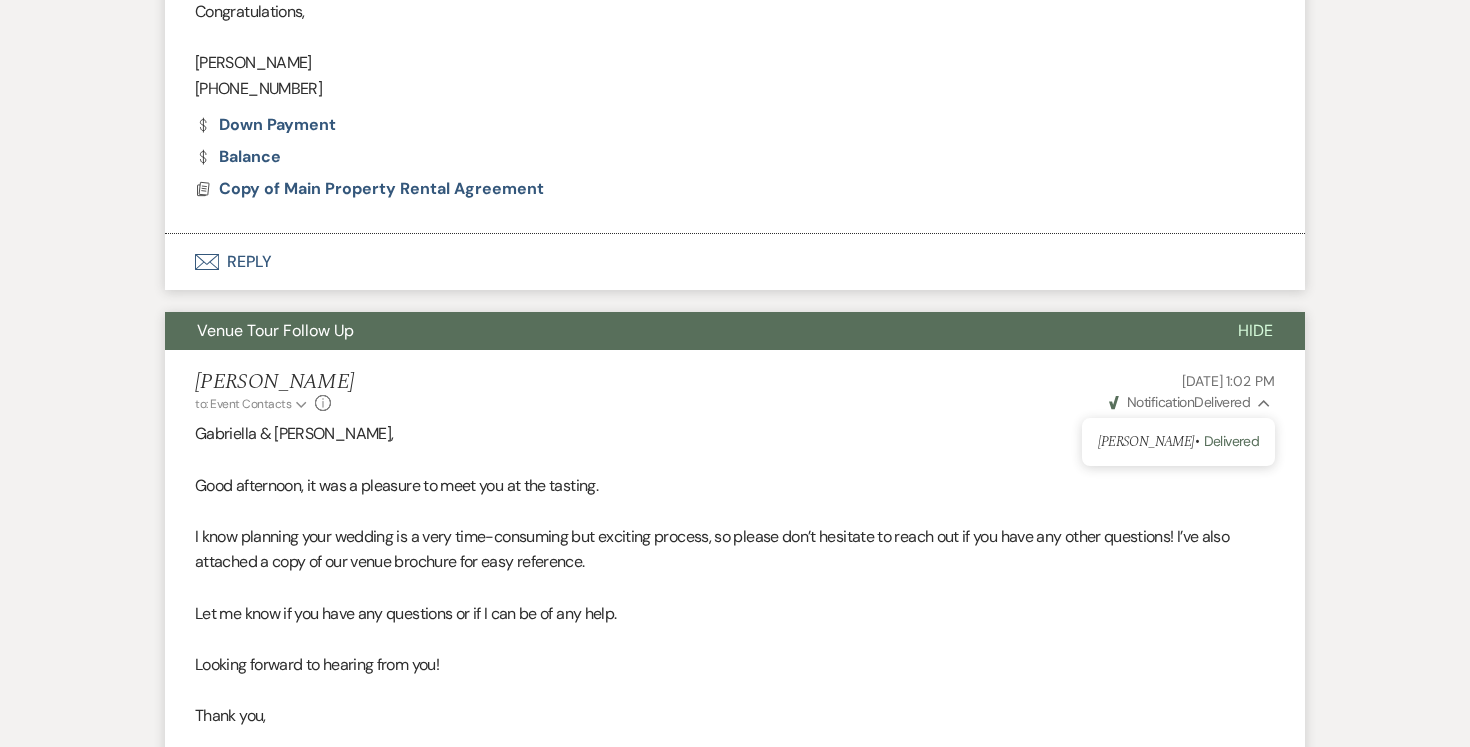 click on "Gabriella Vazquez  • Delivered" at bounding box center (1178, 442) 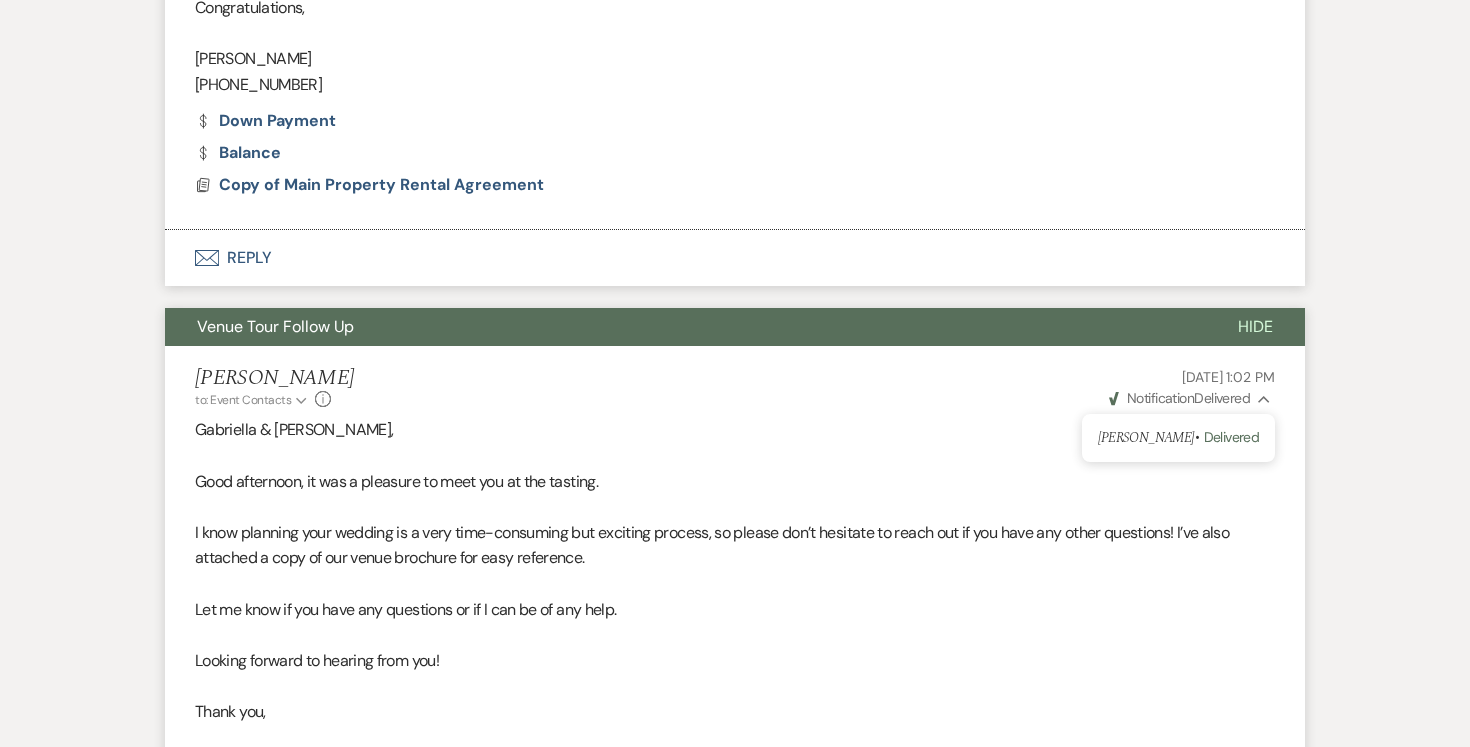 click on "Joe Doyle to: Event Contacts Expand Info Jul 20, 2025, 1:02 PM Weven Check Notification  Delivered Collapse Gabriella Vazquez  • Delivered" at bounding box center [735, 387] 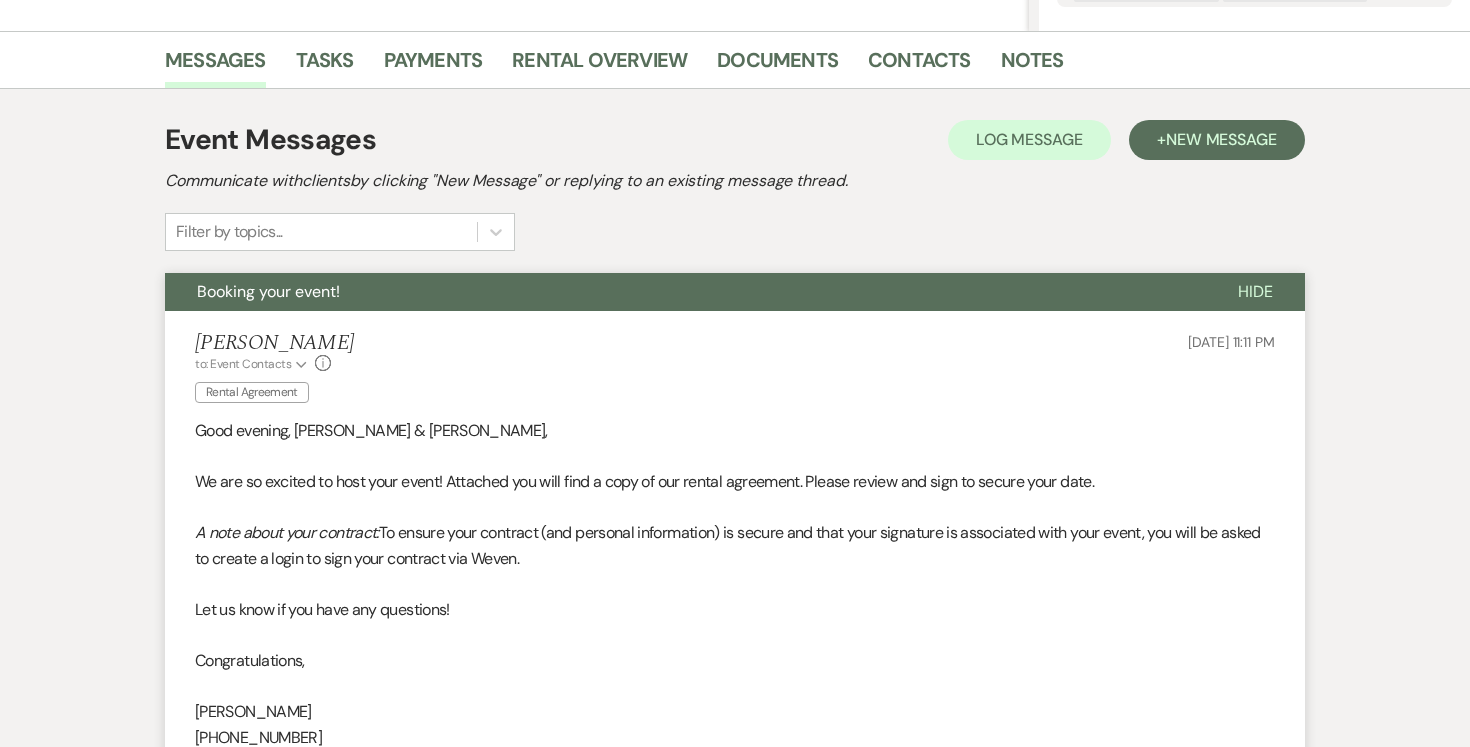 scroll, scrollTop: 472, scrollLeft: 0, axis: vertical 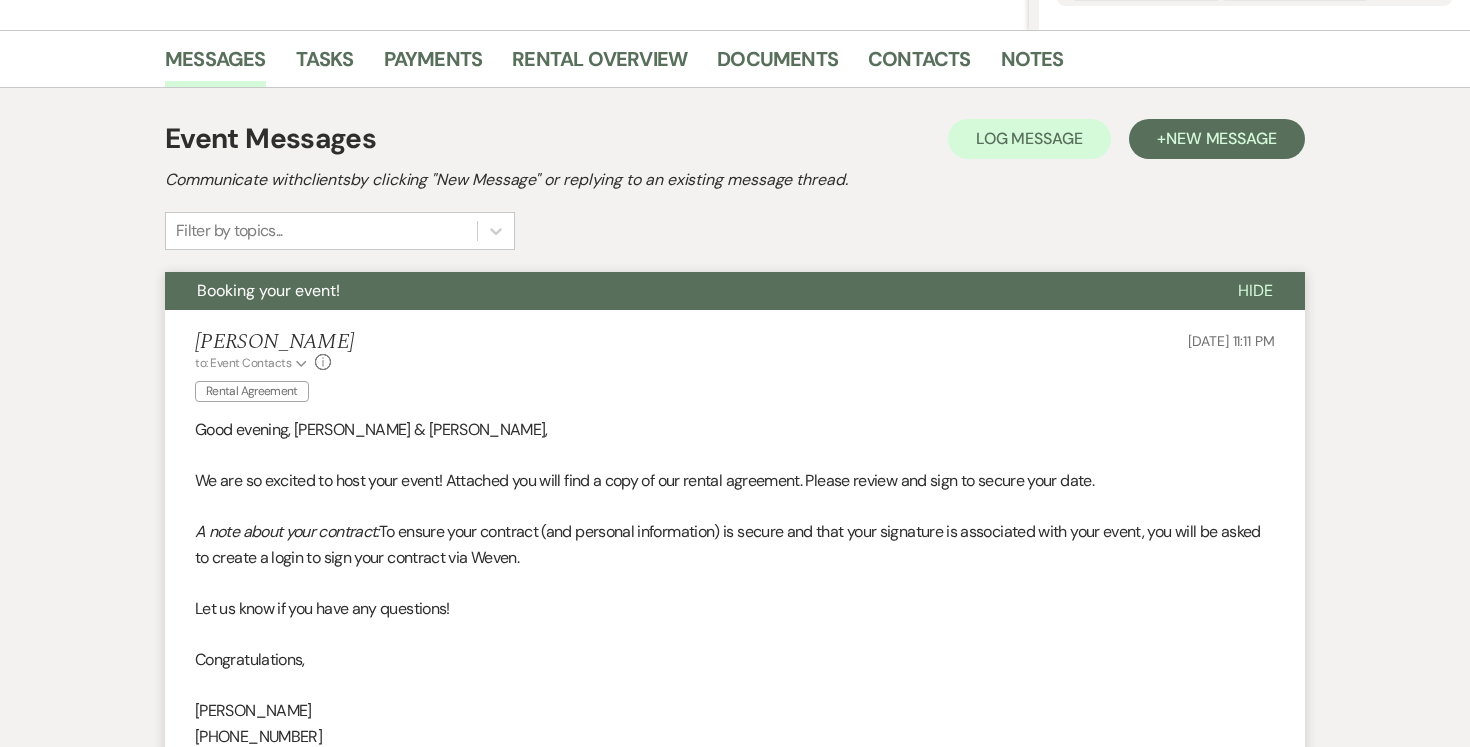 click on "Hide" at bounding box center [1255, 290] 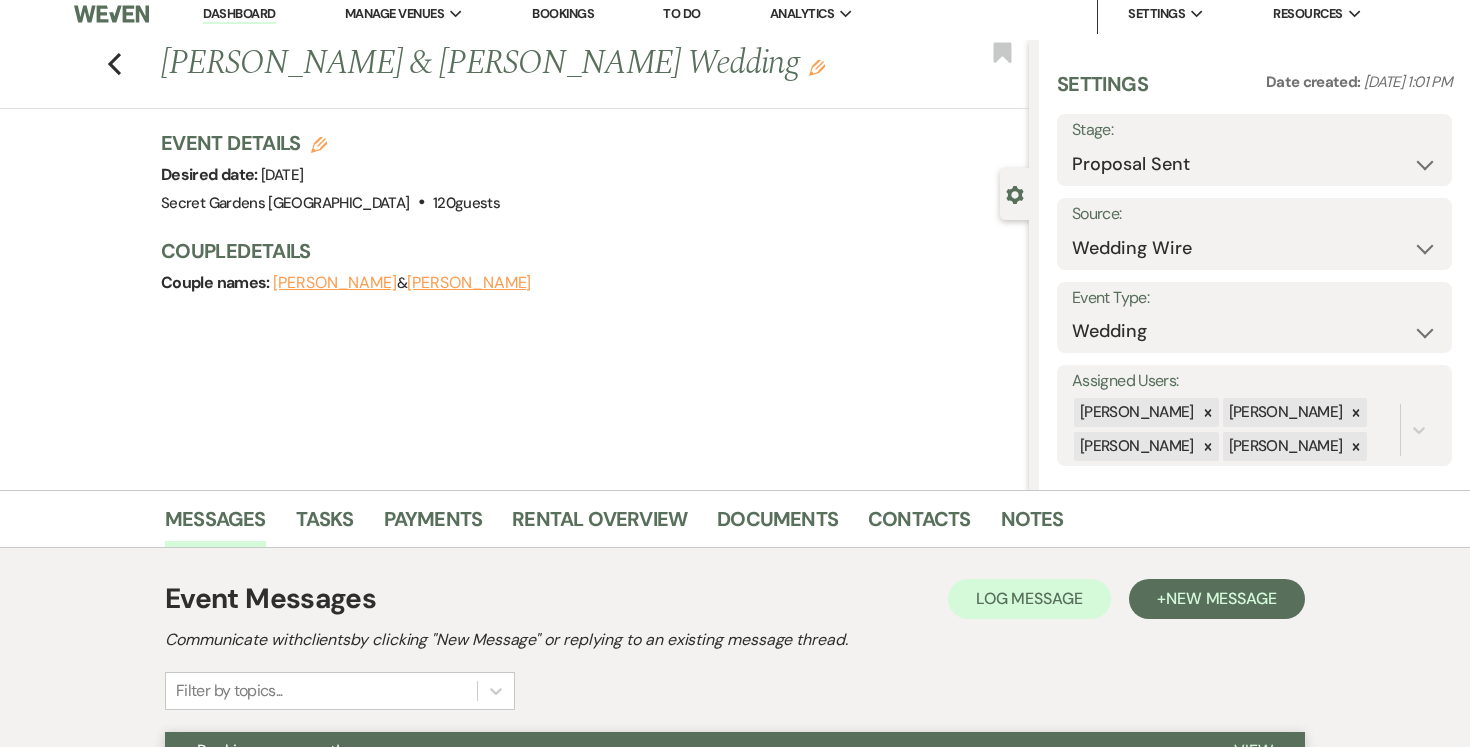 scroll, scrollTop: 0, scrollLeft: 0, axis: both 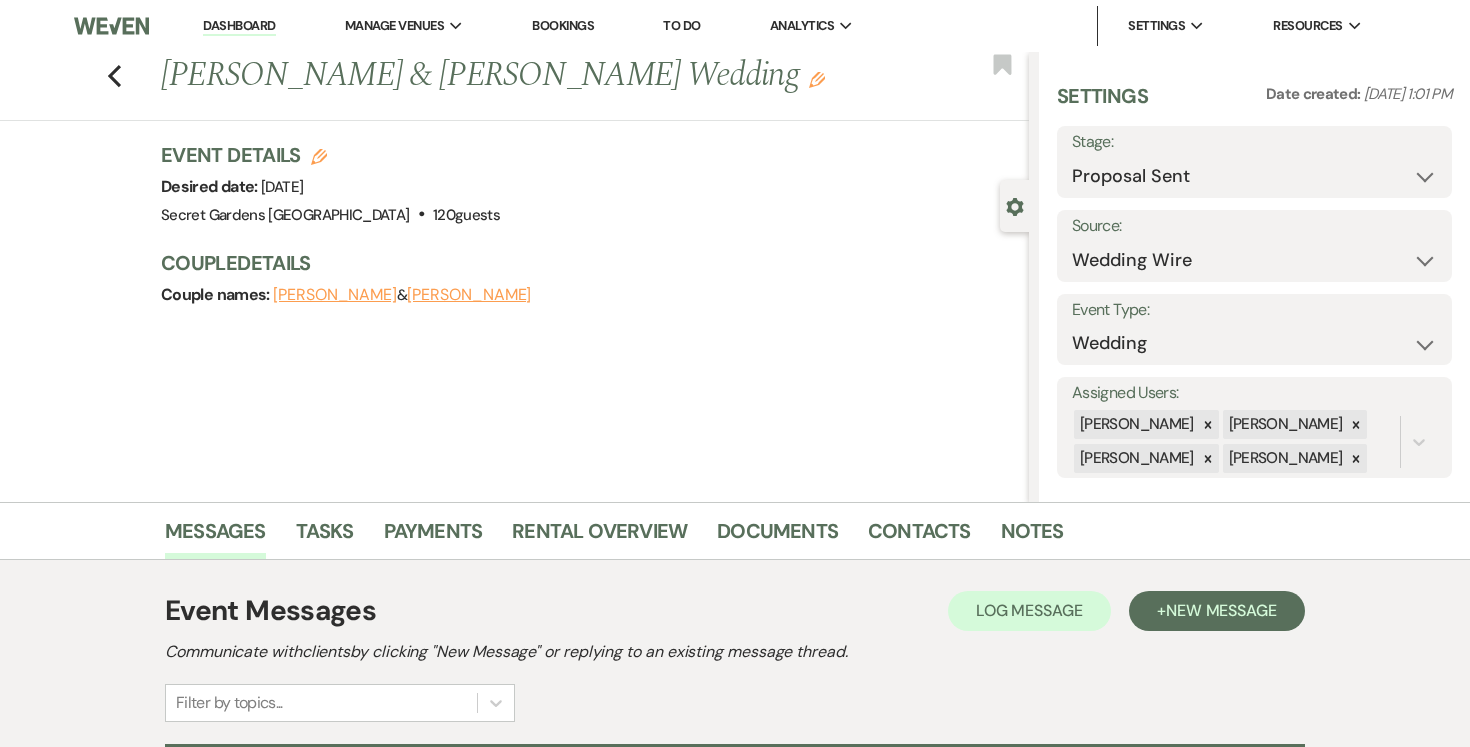 click on "Dashboard" at bounding box center (239, 26) 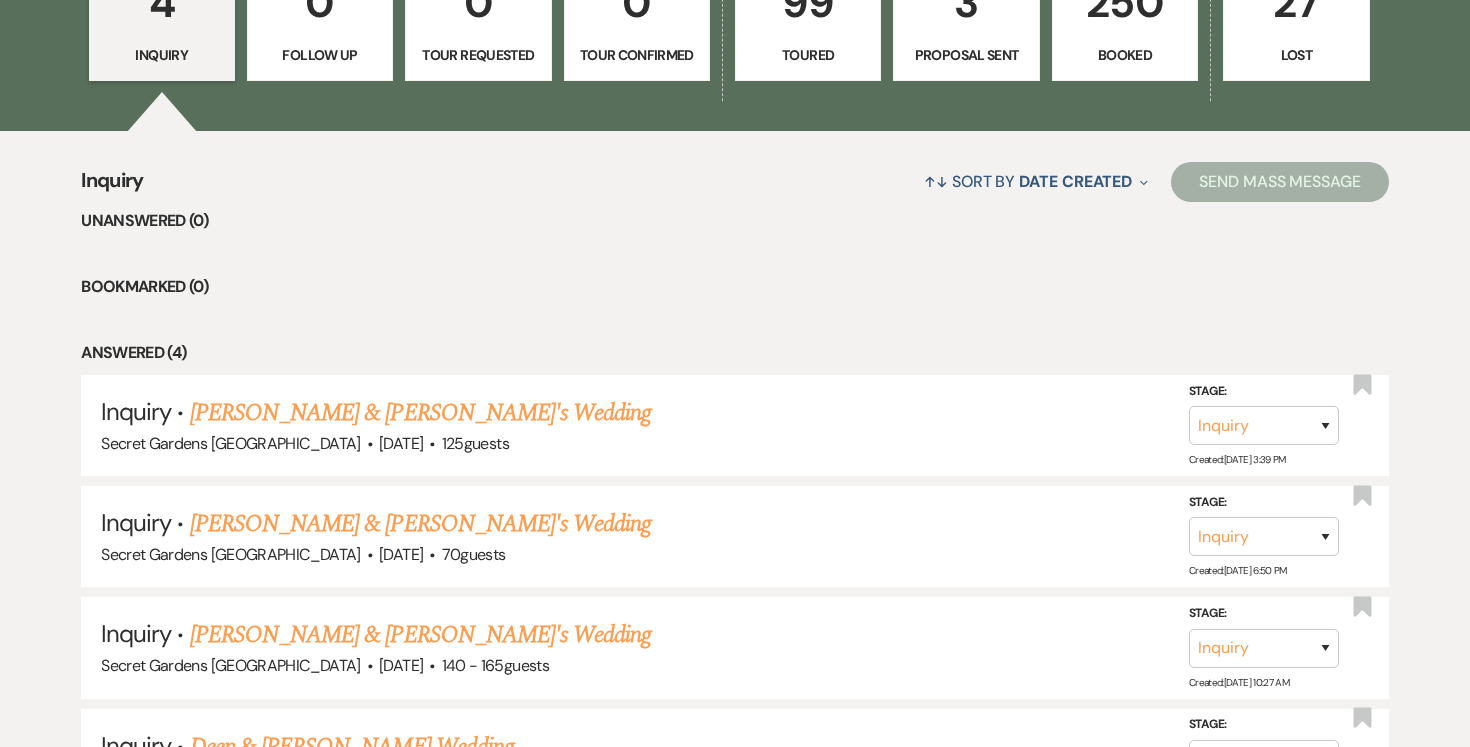 scroll, scrollTop: 646, scrollLeft: 0, axis: vertical 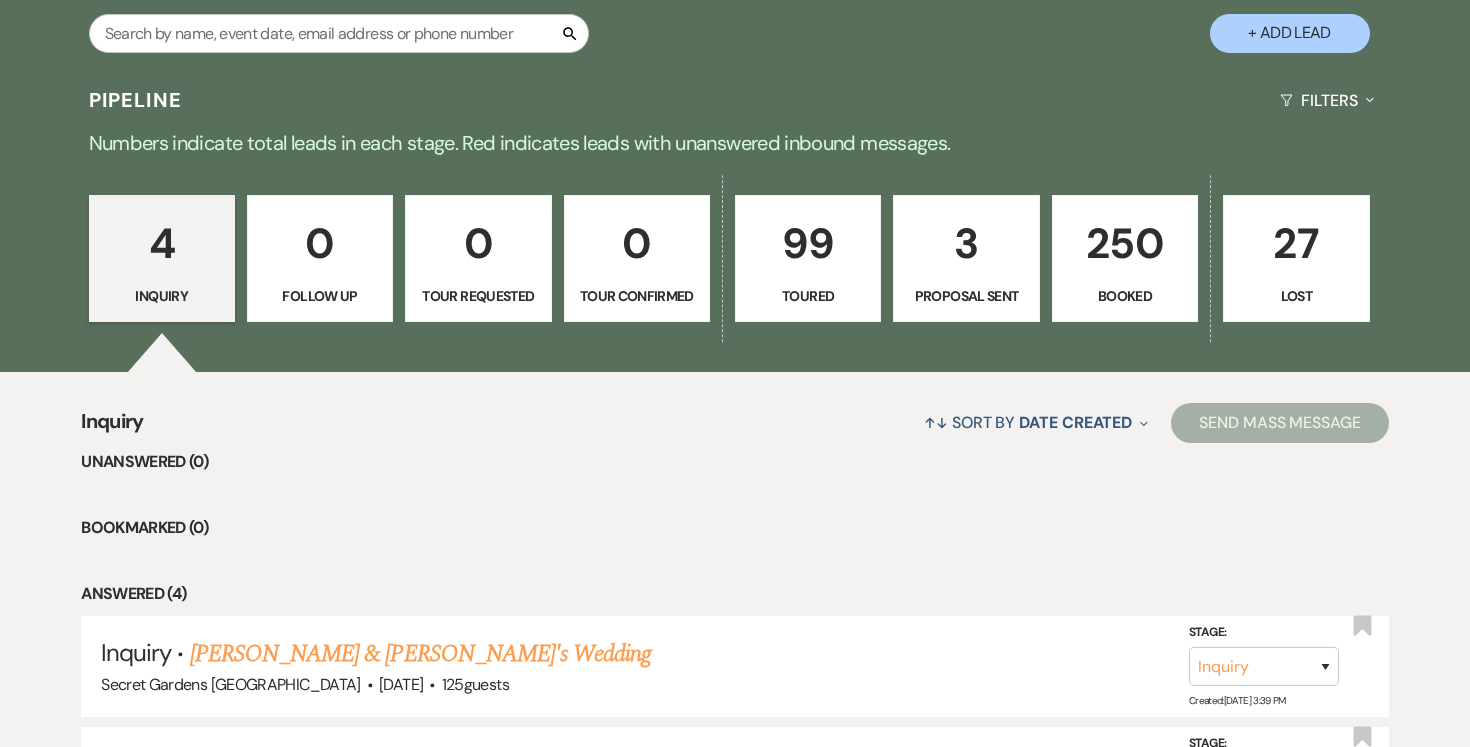 click on "3" at bounding box center [966, 243] 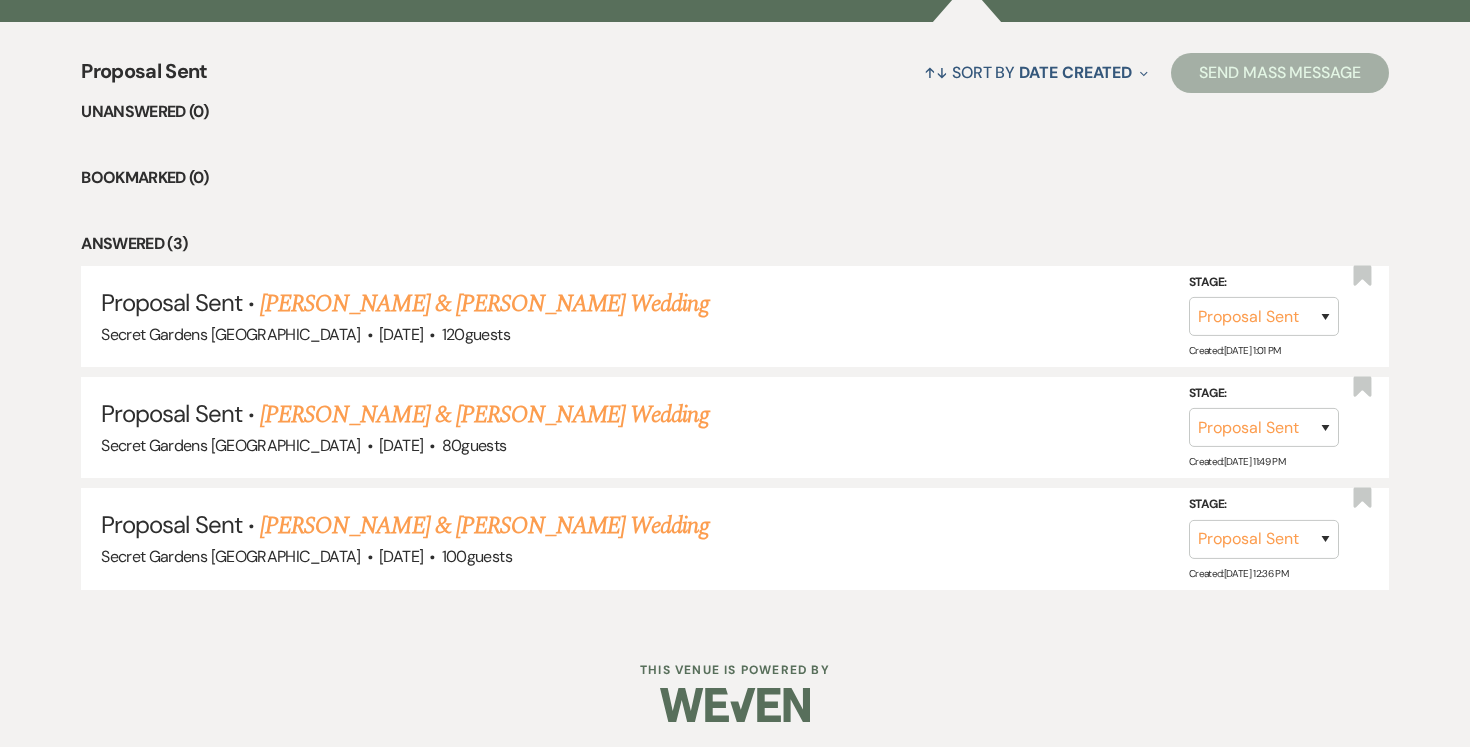 scroll, scrollTop: 754, scrollLeft: 0, axis: vertical 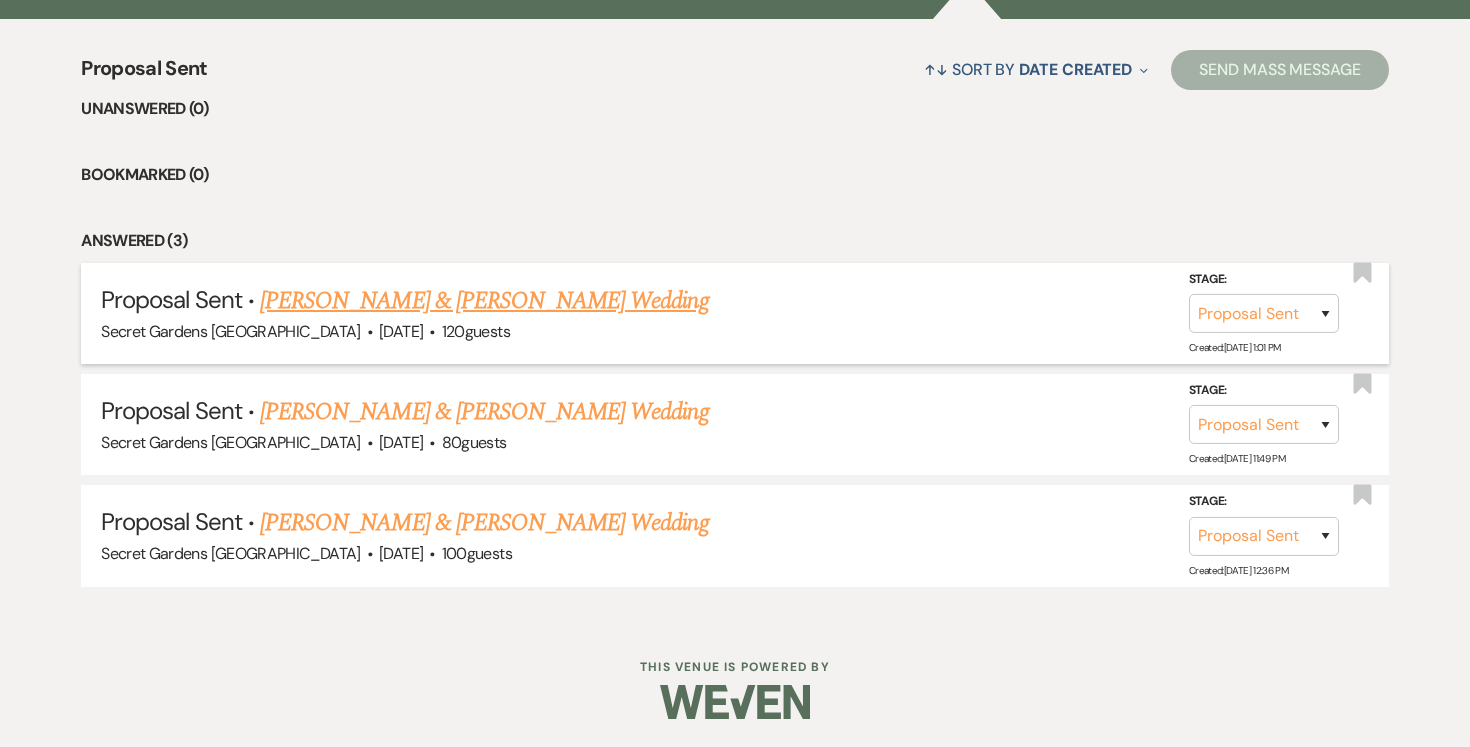 click on "[PERSON_NAME] & [PERSON_NAME] Wedding" at bounding box center (484, 301) 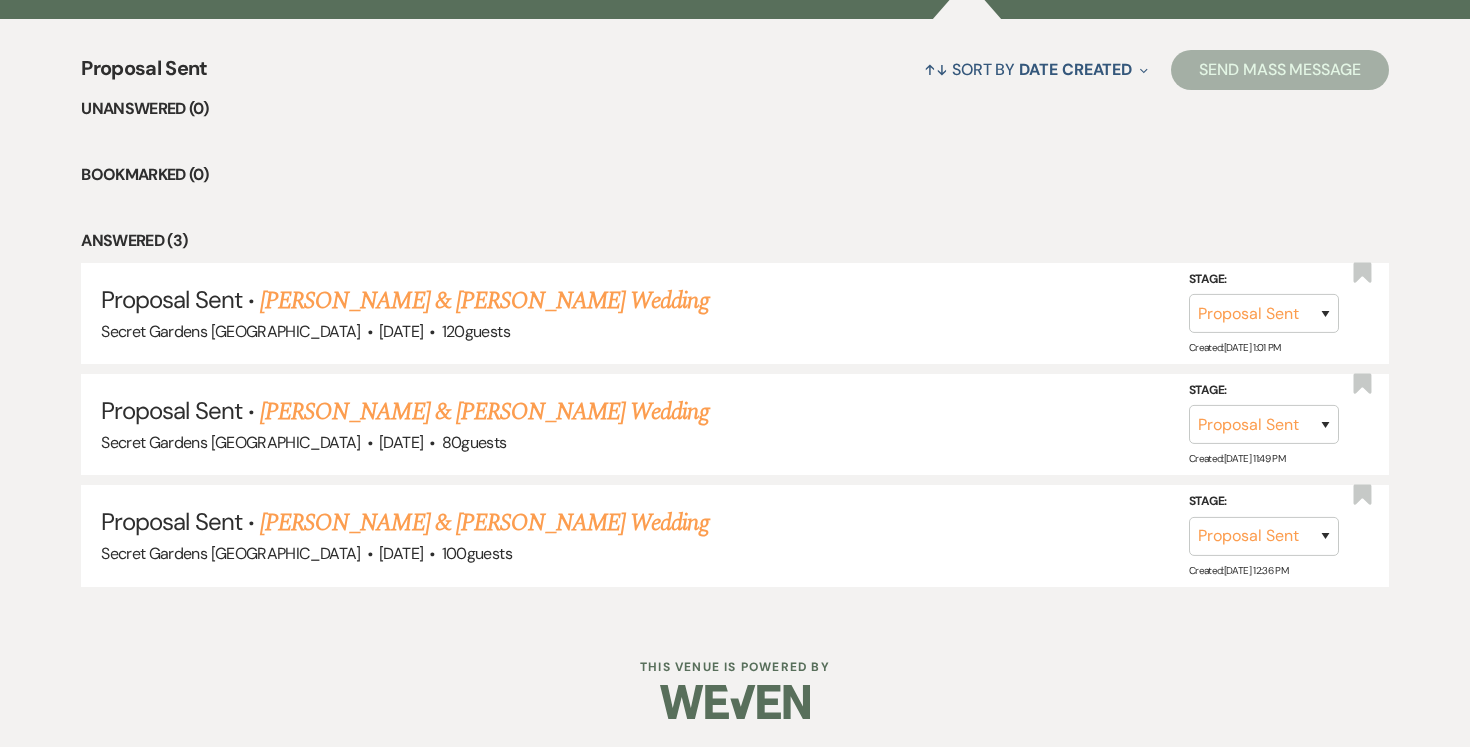 scroll, scrollTop: 0, scrollLeft: 0, axis: both 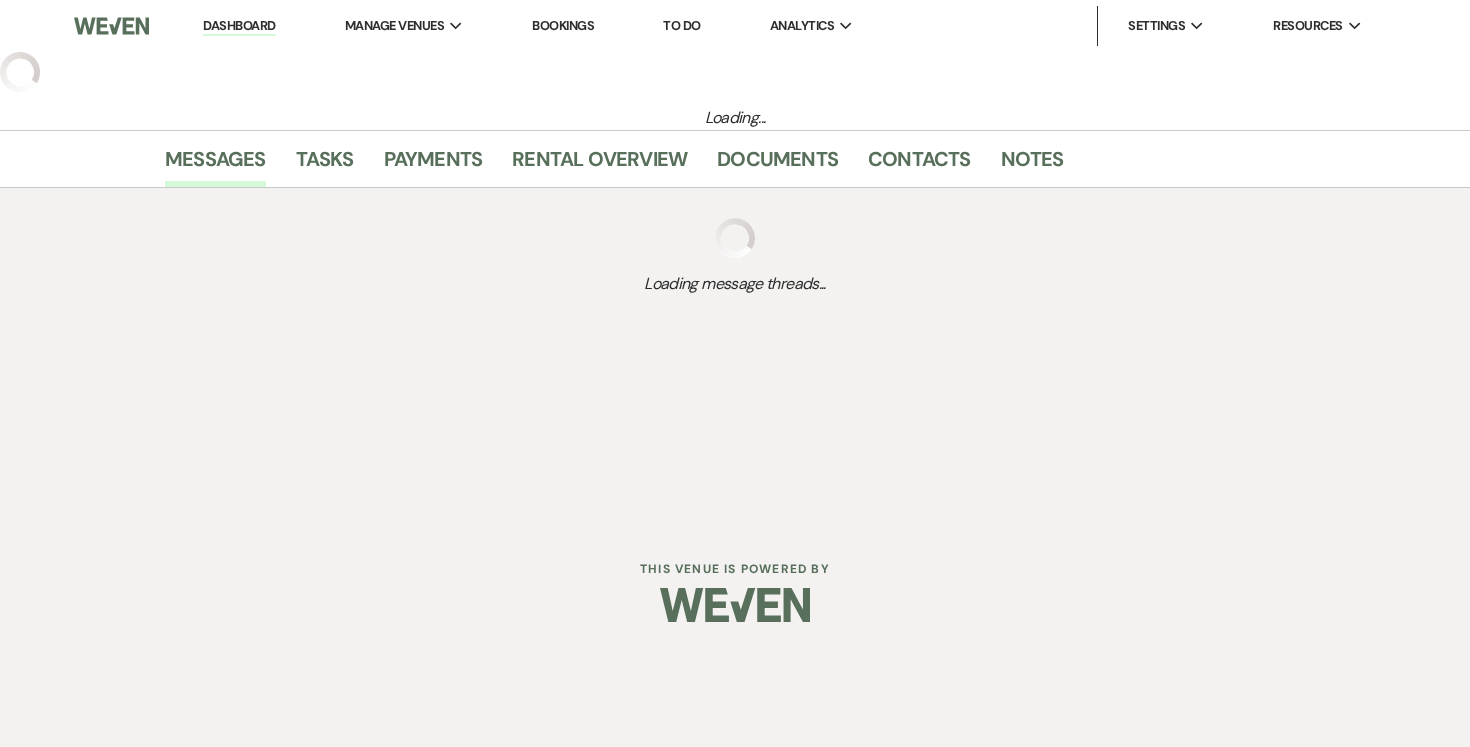 select on "6" 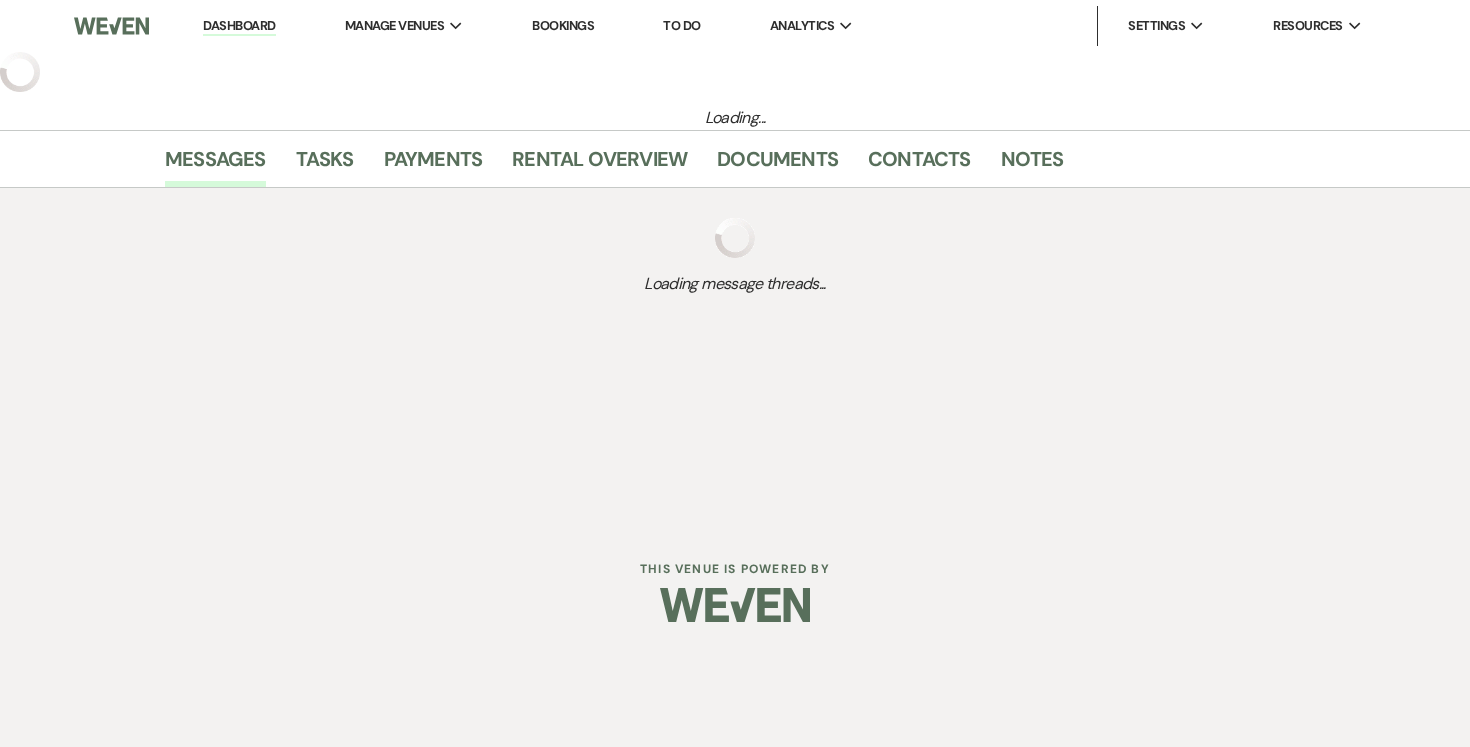 select on "3" 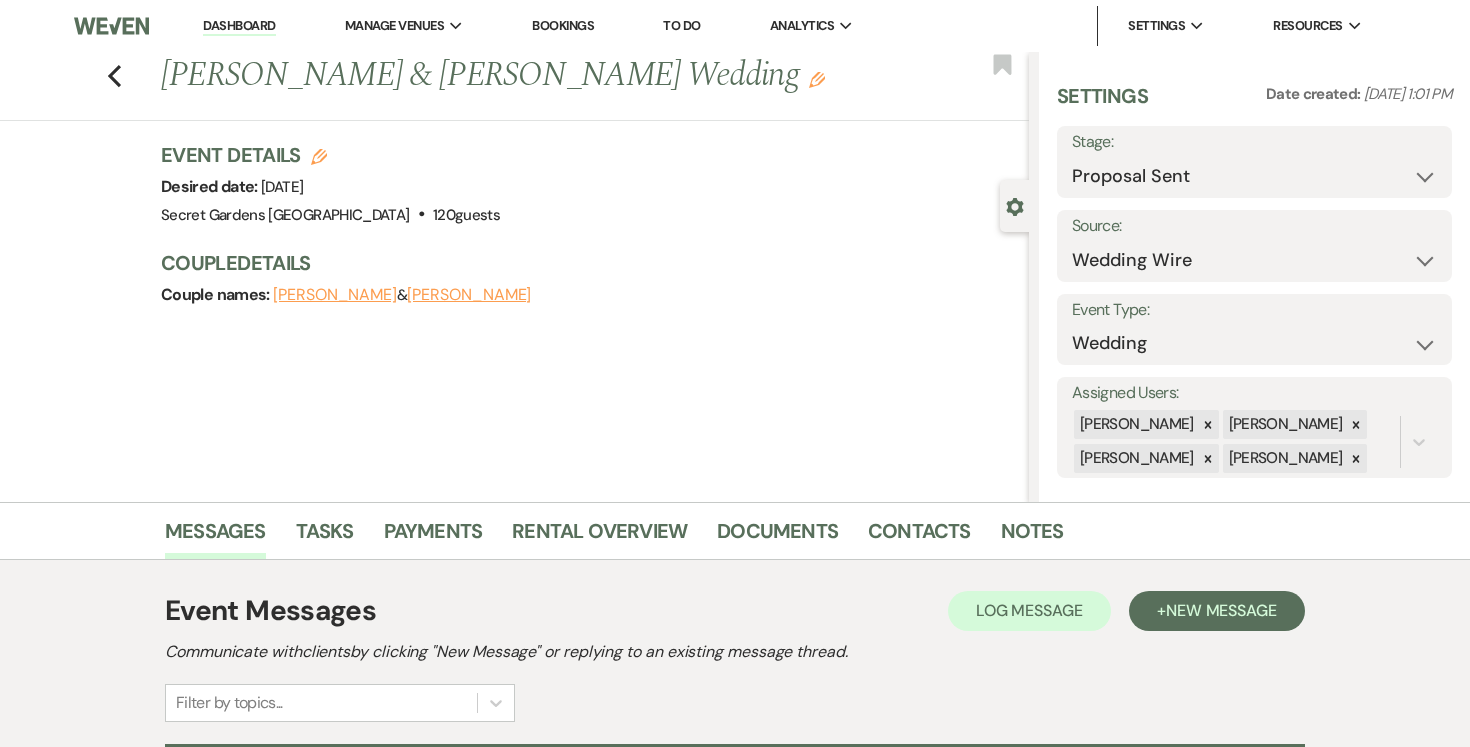 click on "[PERSON_NAME]" at bounding box center (335, 295) 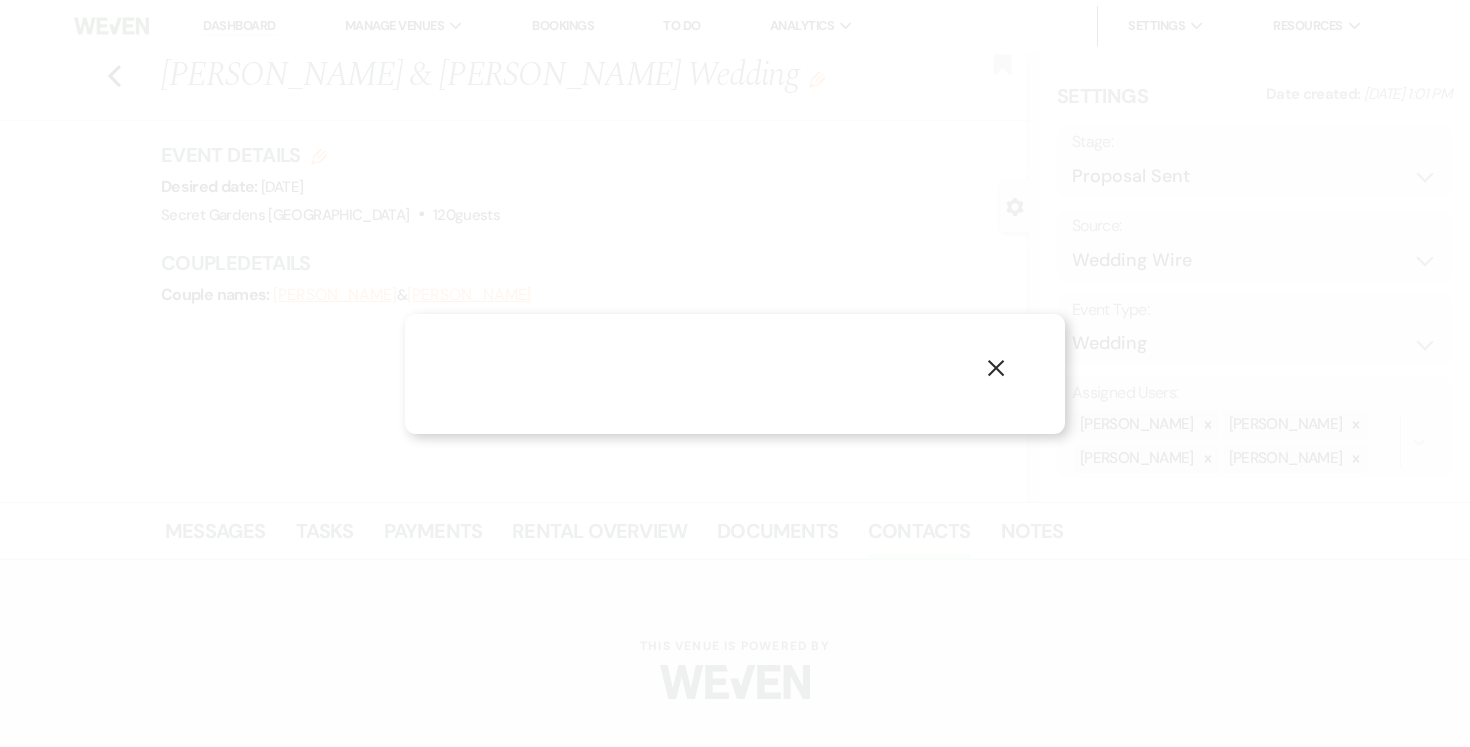 select on "1" 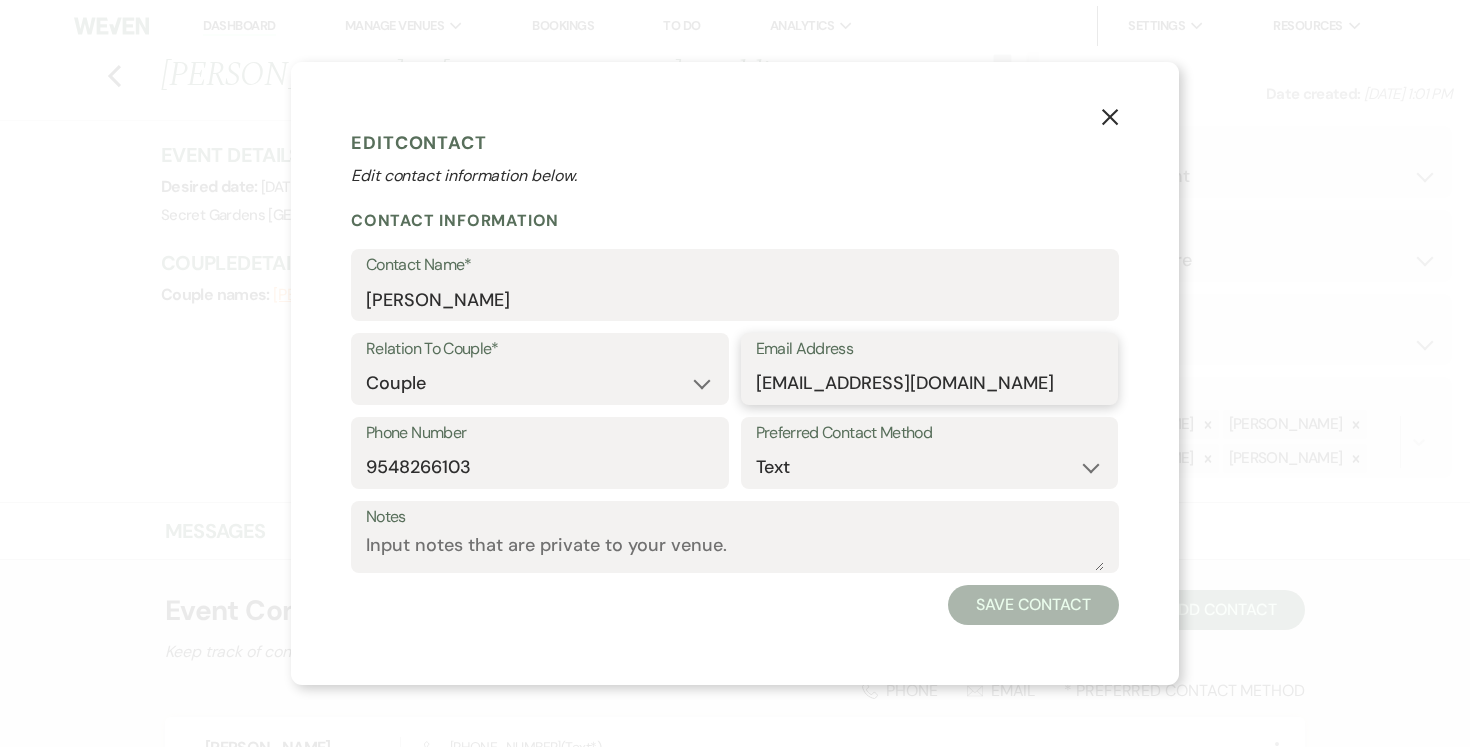 click on "[EMAIL_ADDRESS][DOMAIN_NAME]" at bounding box center (930, 383) 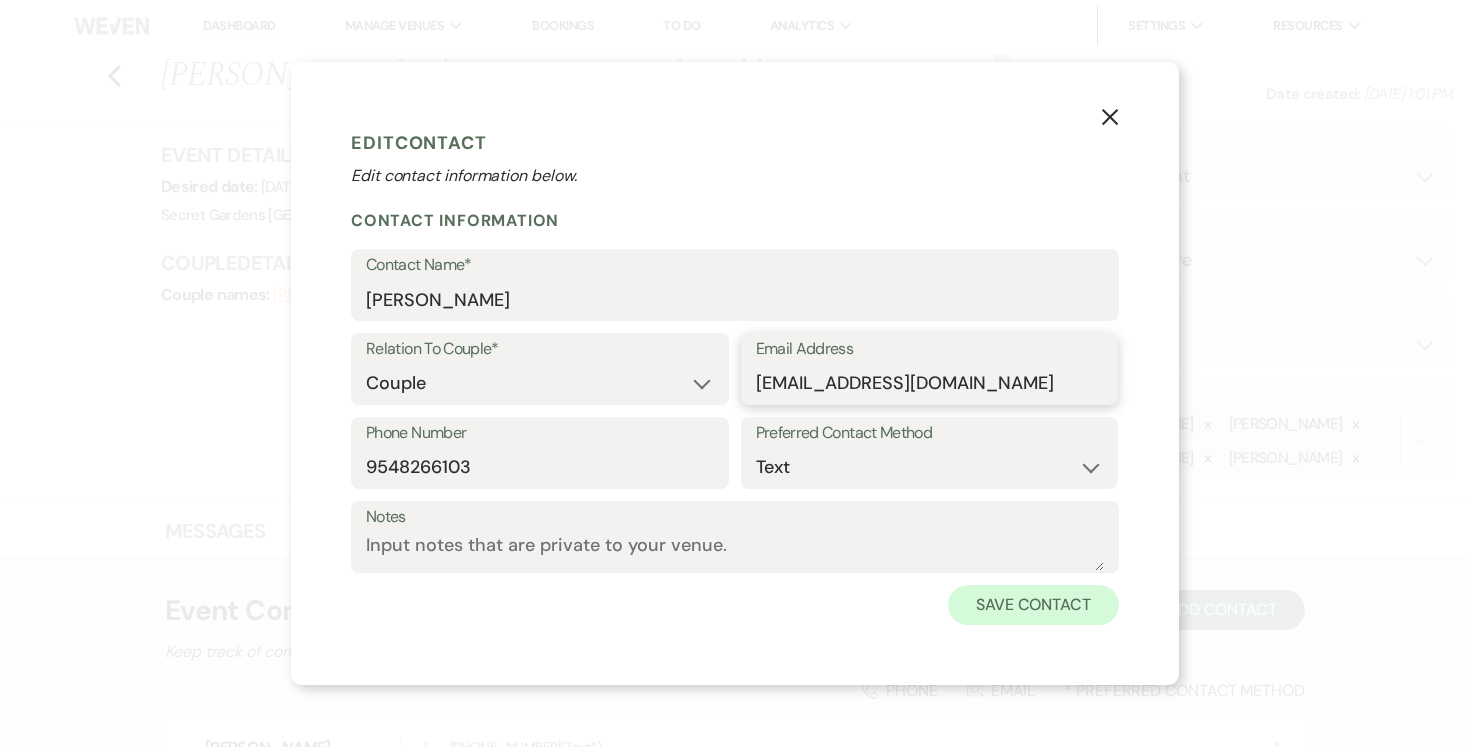type on "[EMAIL_ADDRESS][DOMAIN_NAME]" 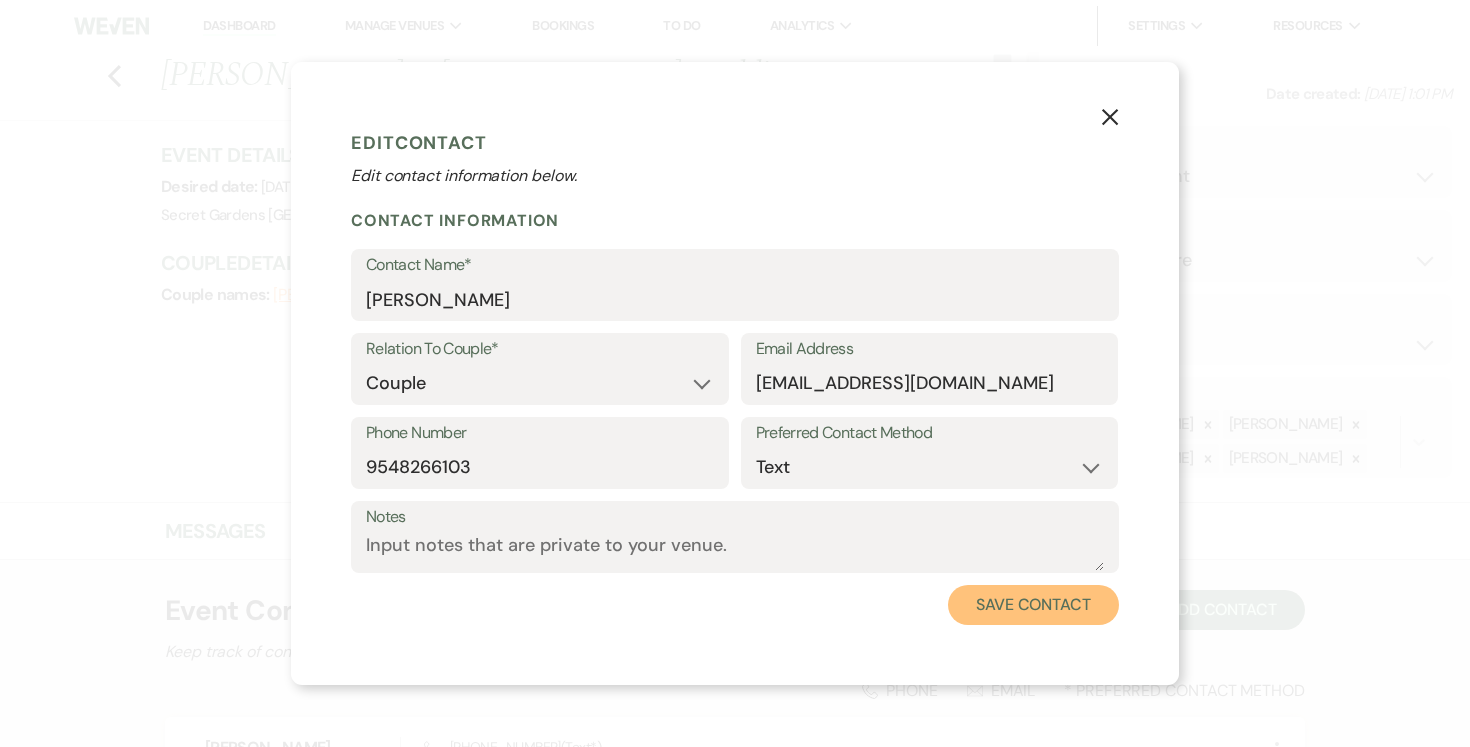 click on "Save Contact" at bounding box center (1033, 605) 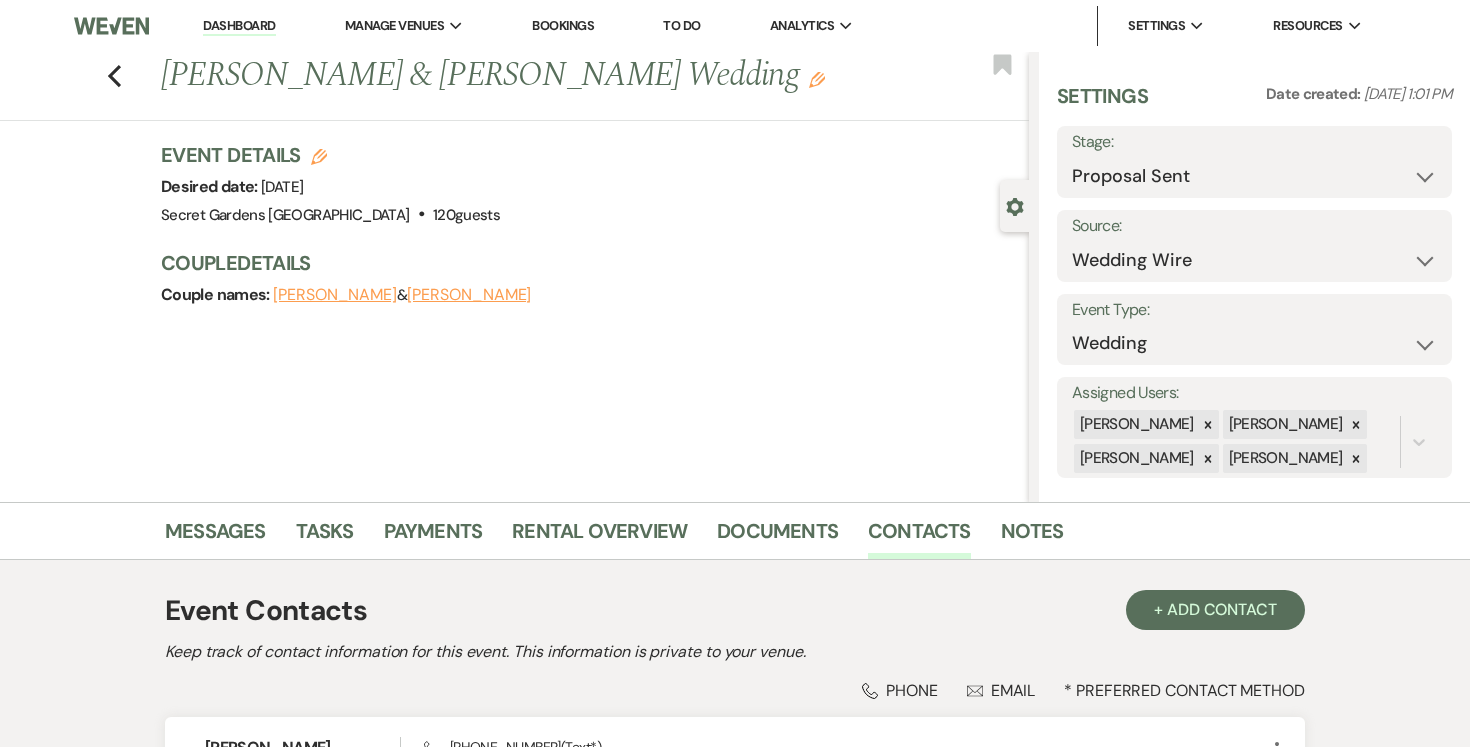 click on "[PERSON_NAME]" at bounding box center [469, 295] 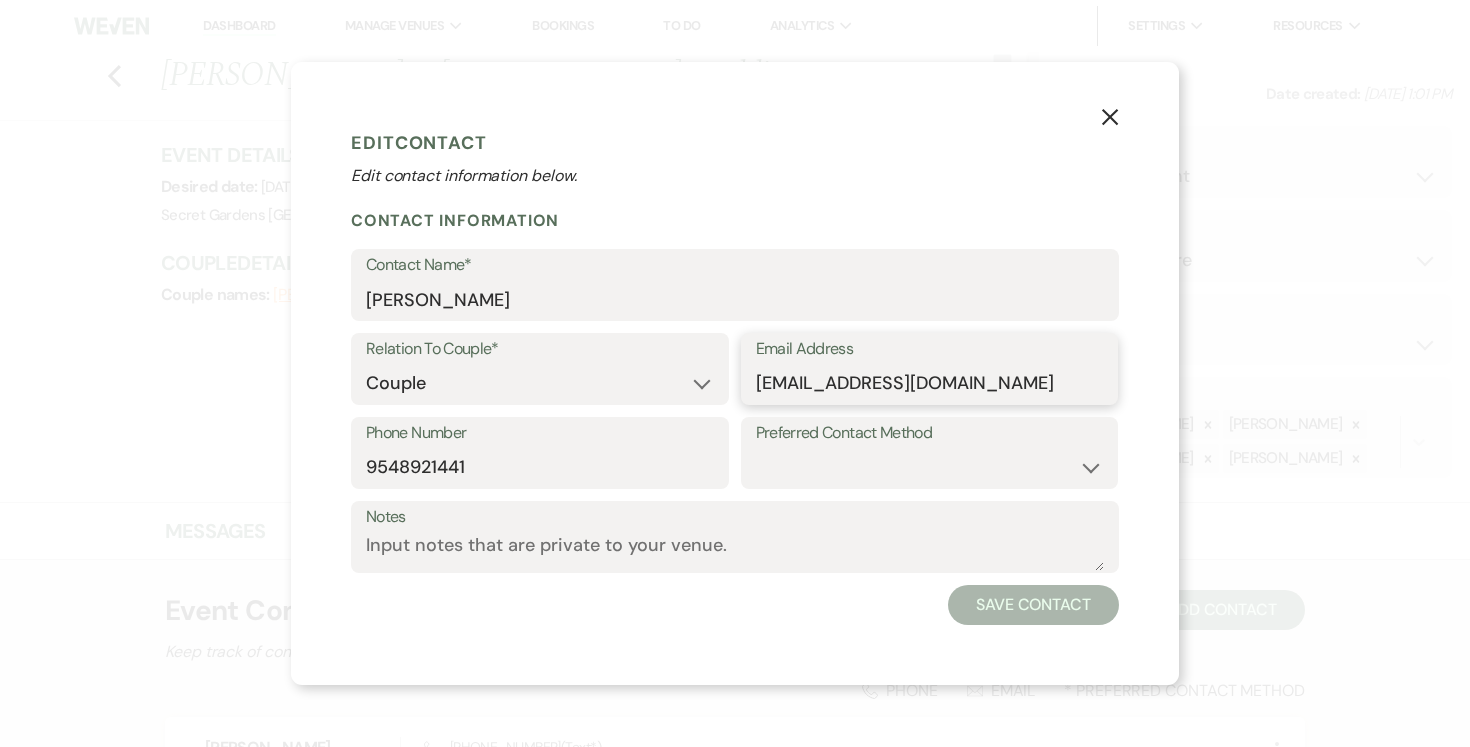drag, startPoint x: 873, startPoint y: 384, endPoint x: 886, endPoint y: 389, distance: 13.928389 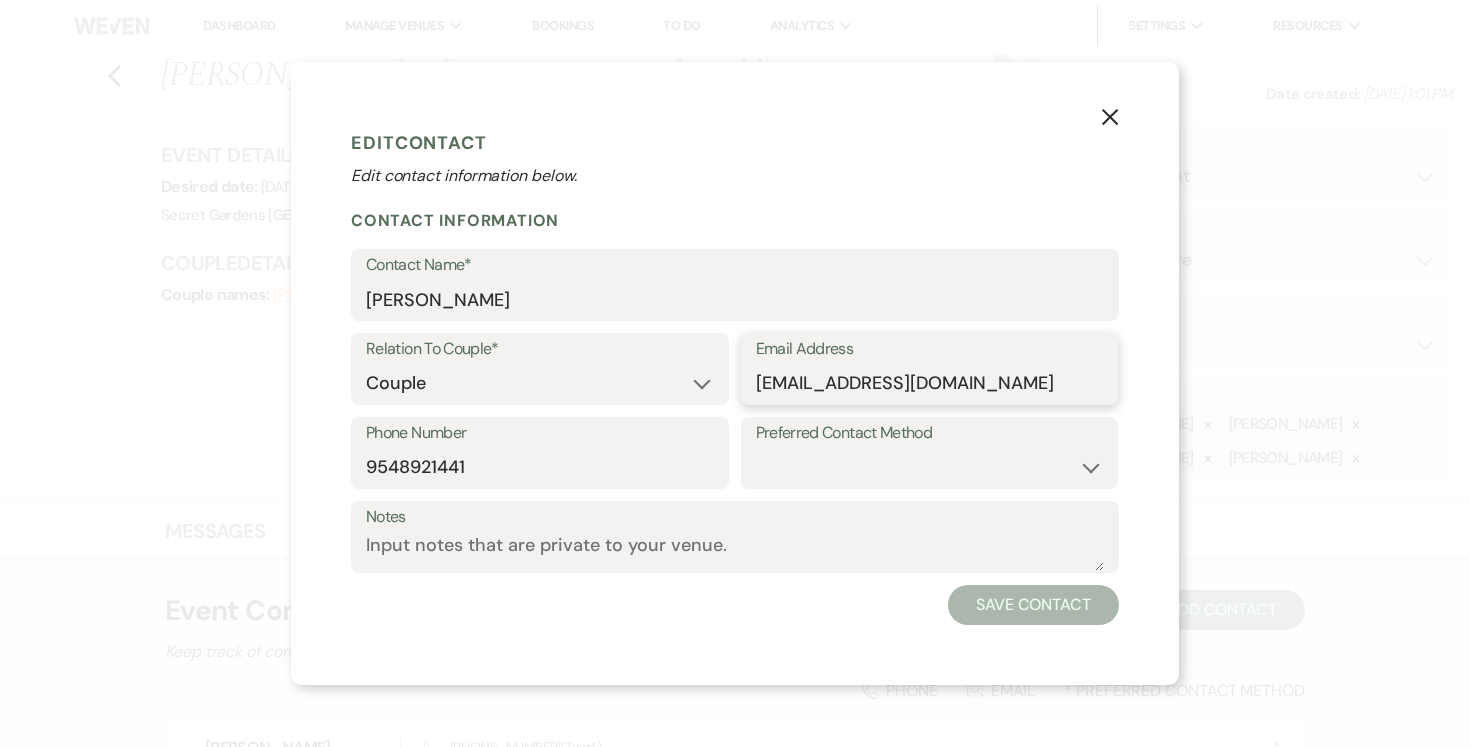 click on "[EMAIL_ADDRESS][DOMAIN_NAME]" at bounding box center (930, 383) 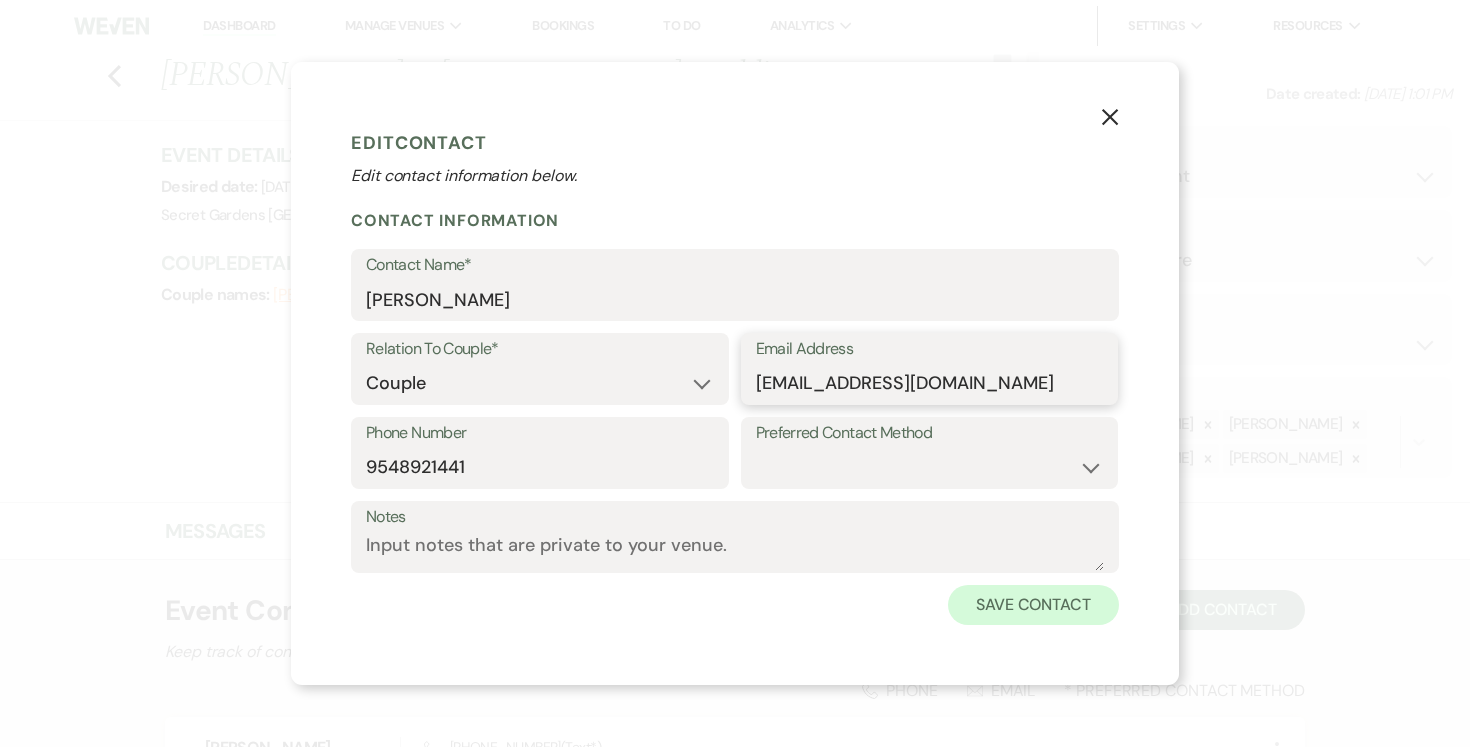 type on "[EMAIL_ADDRESS][DOMAIN_NAME]" 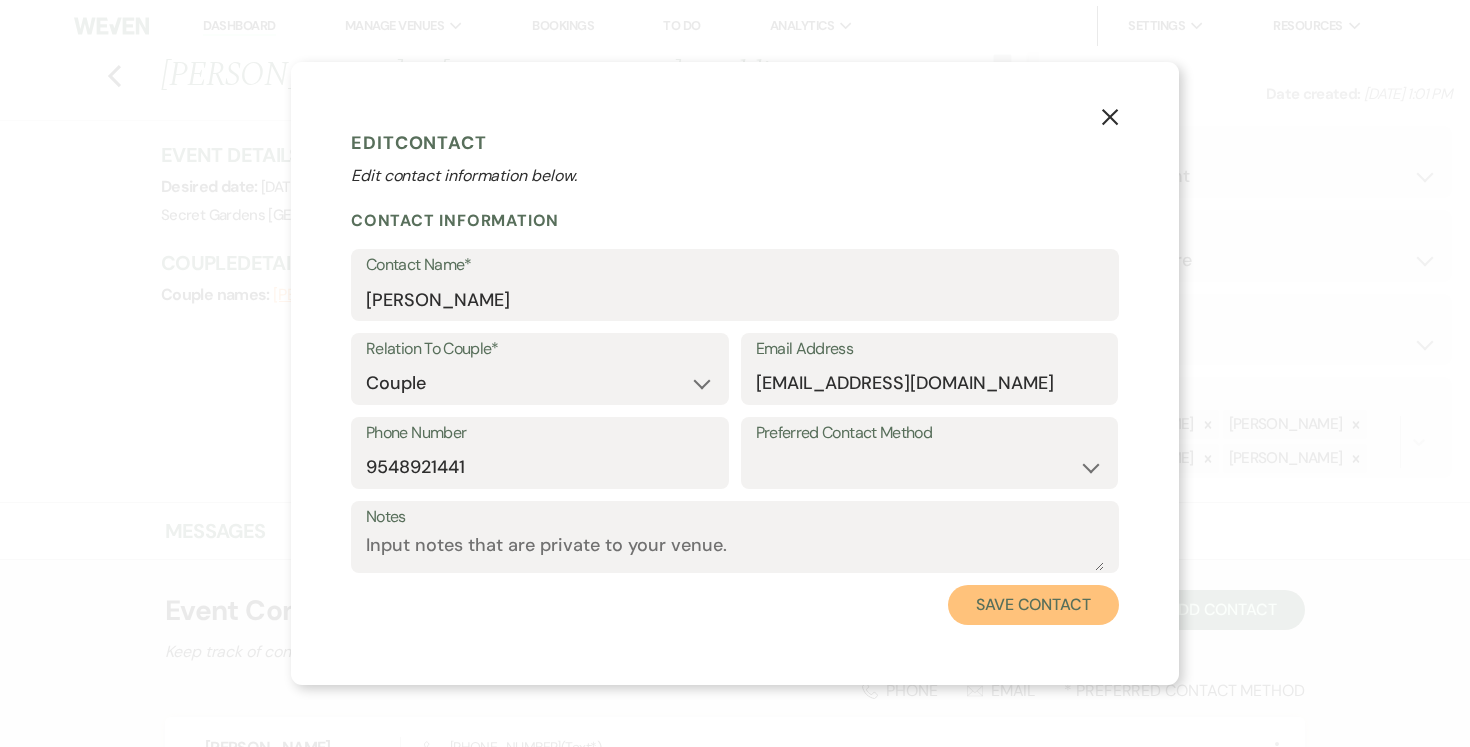 click on "Save Contact" at bounding box center (1033, 605) 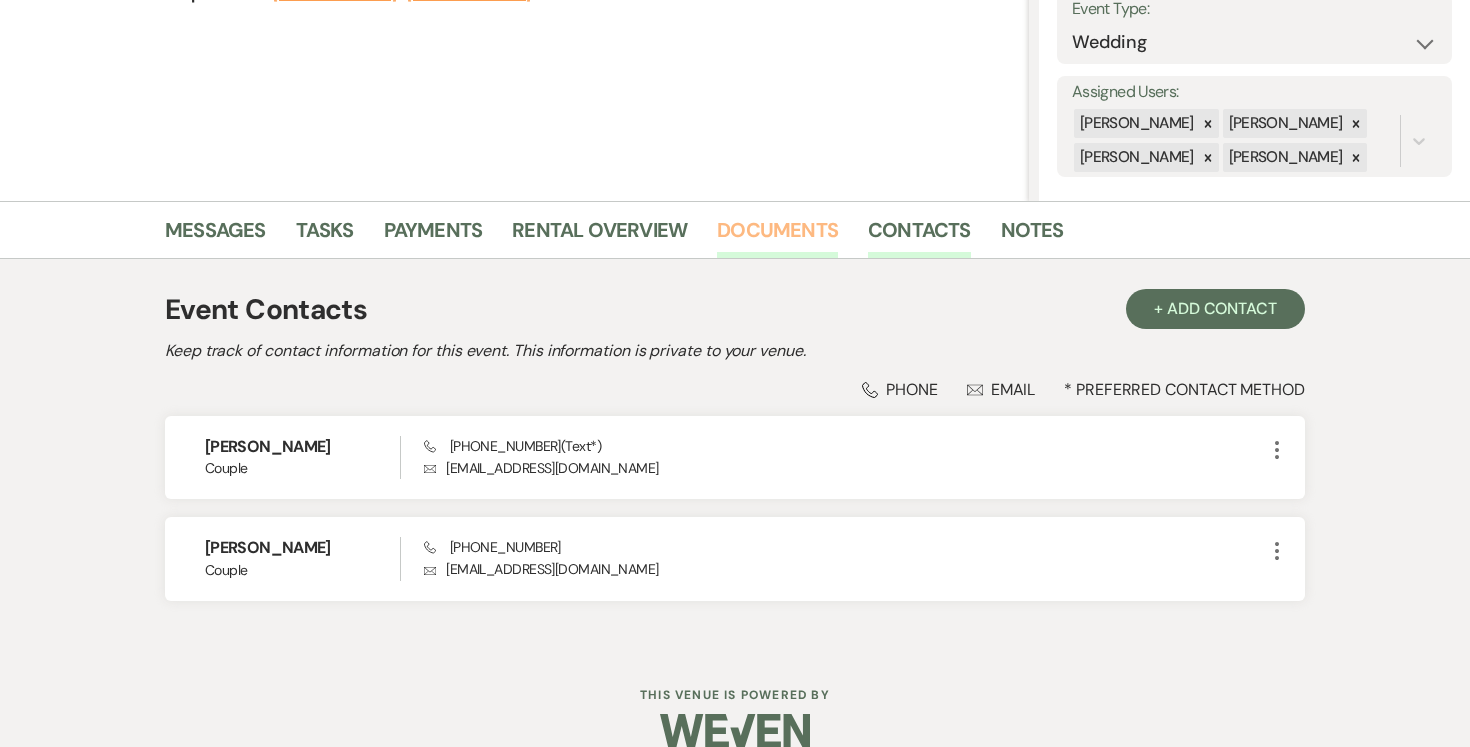 scroll, scrollTop: 331, scrollLeft: 0, axis: vertical 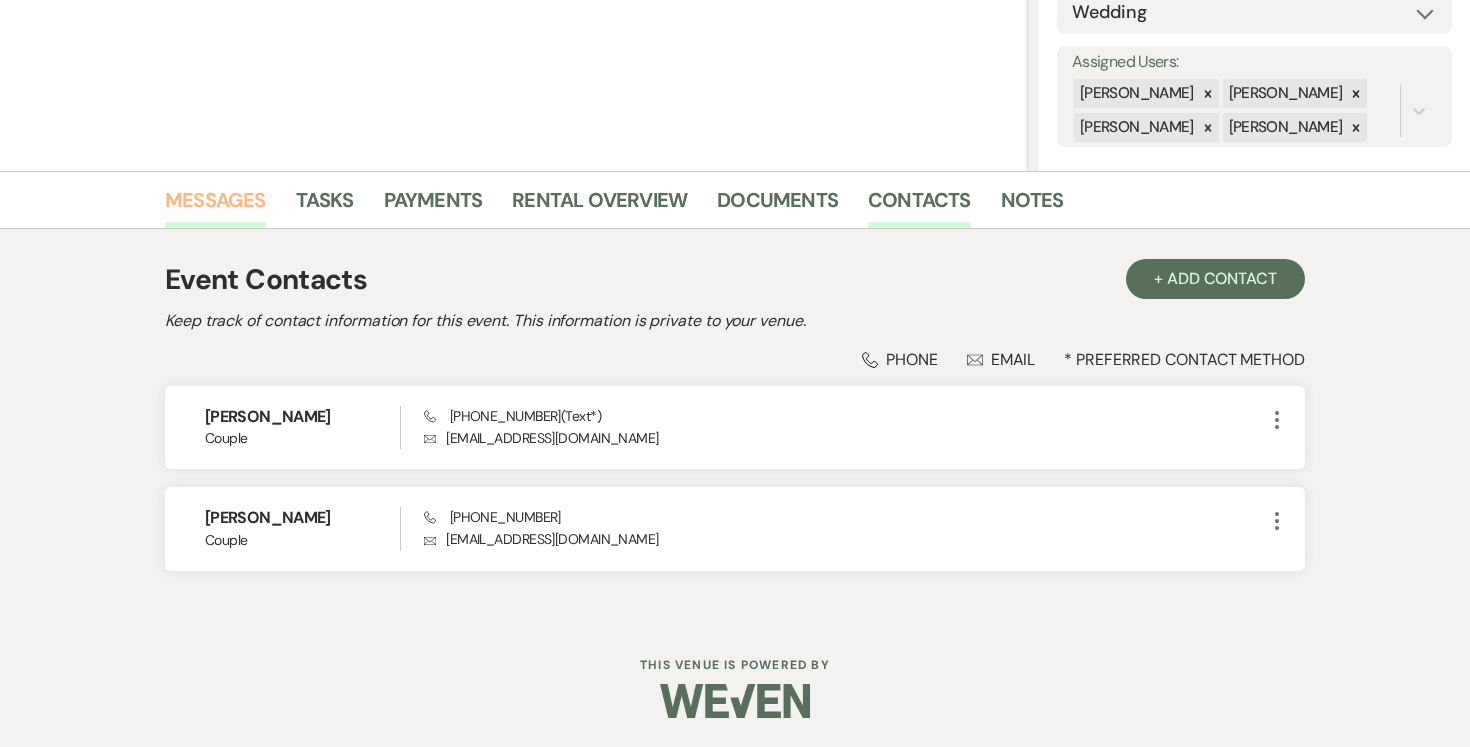 click on "Messages" at bounding box center [215, 206] 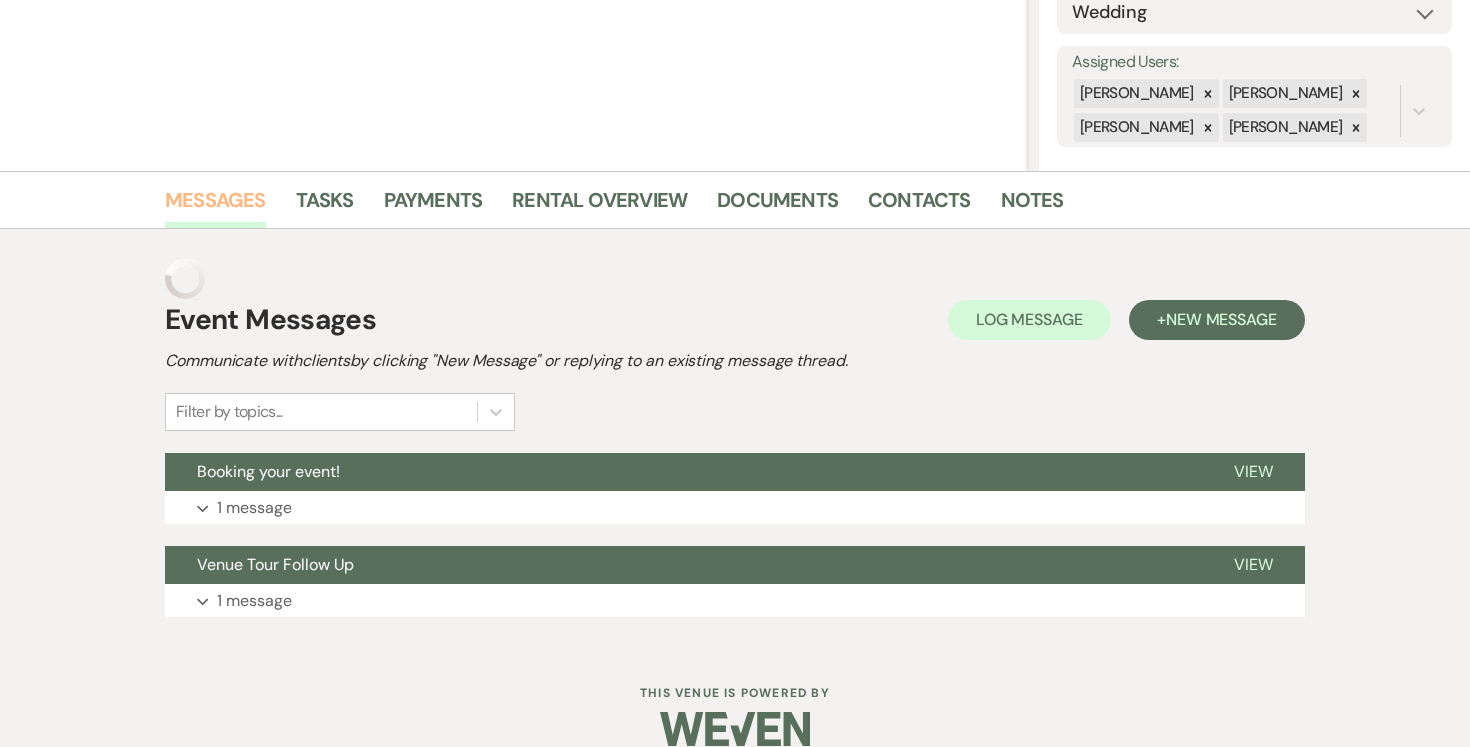 scroll, scrollTop: 320, scrollLeft: 0, axis: vertical 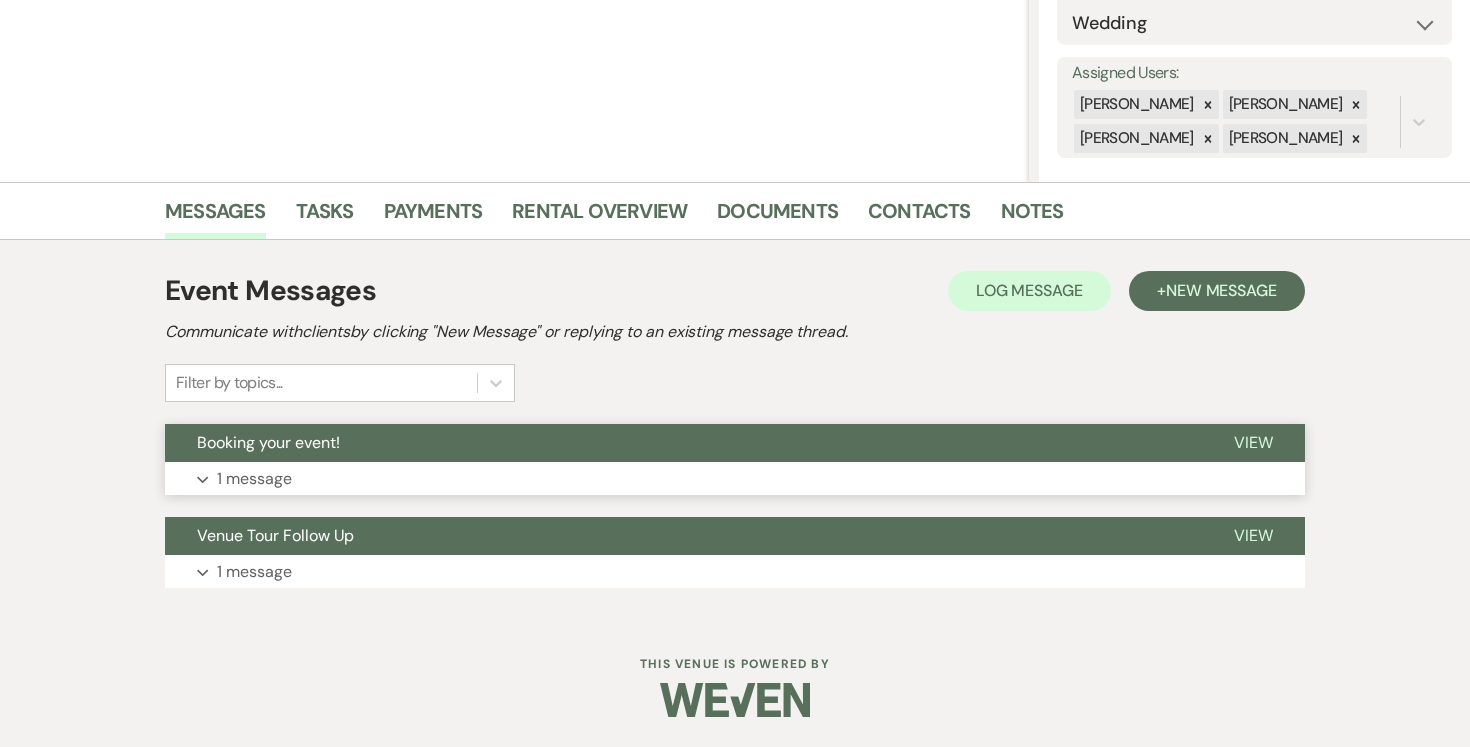 click on "View" at bounding box center (1253, 442) 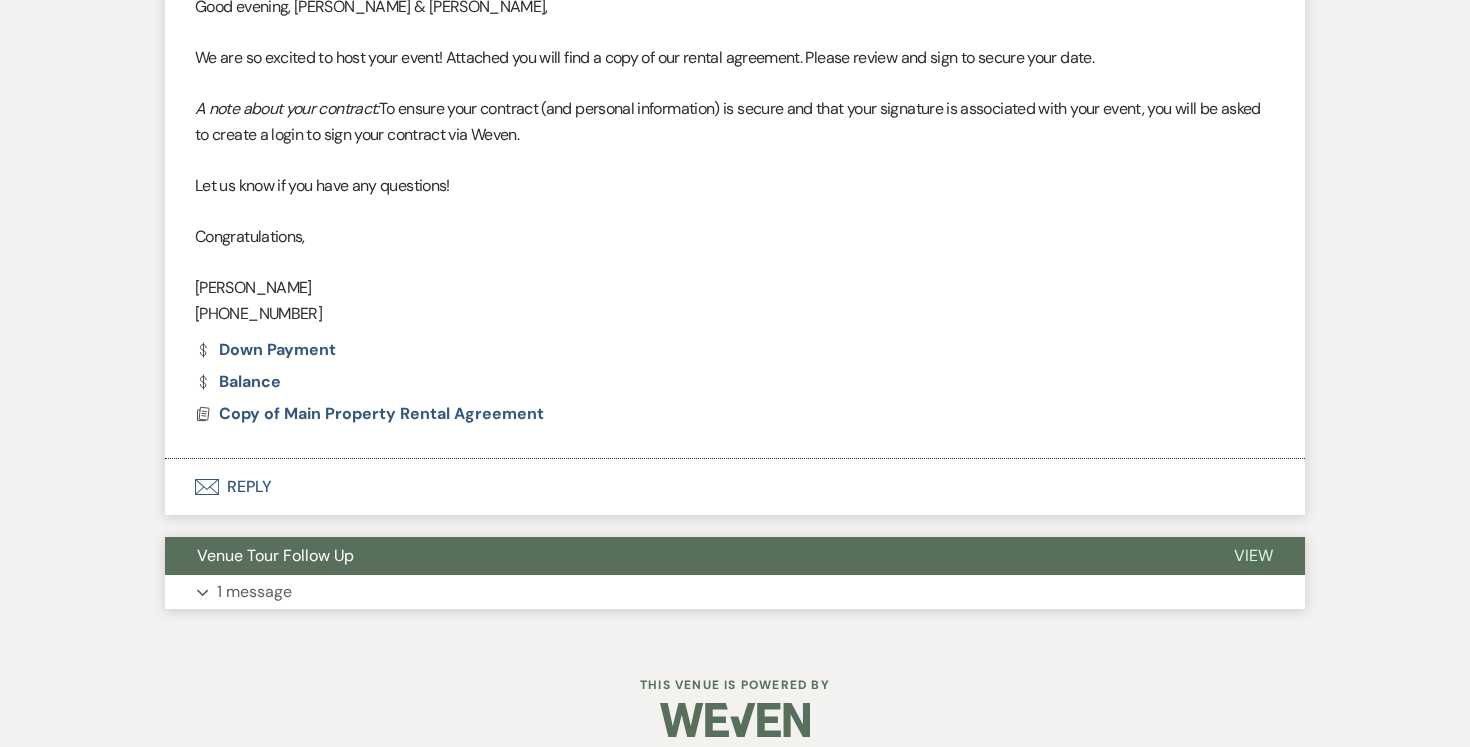 scroll, scrollTop: 915, scrollLeft: 0, axis: vertical 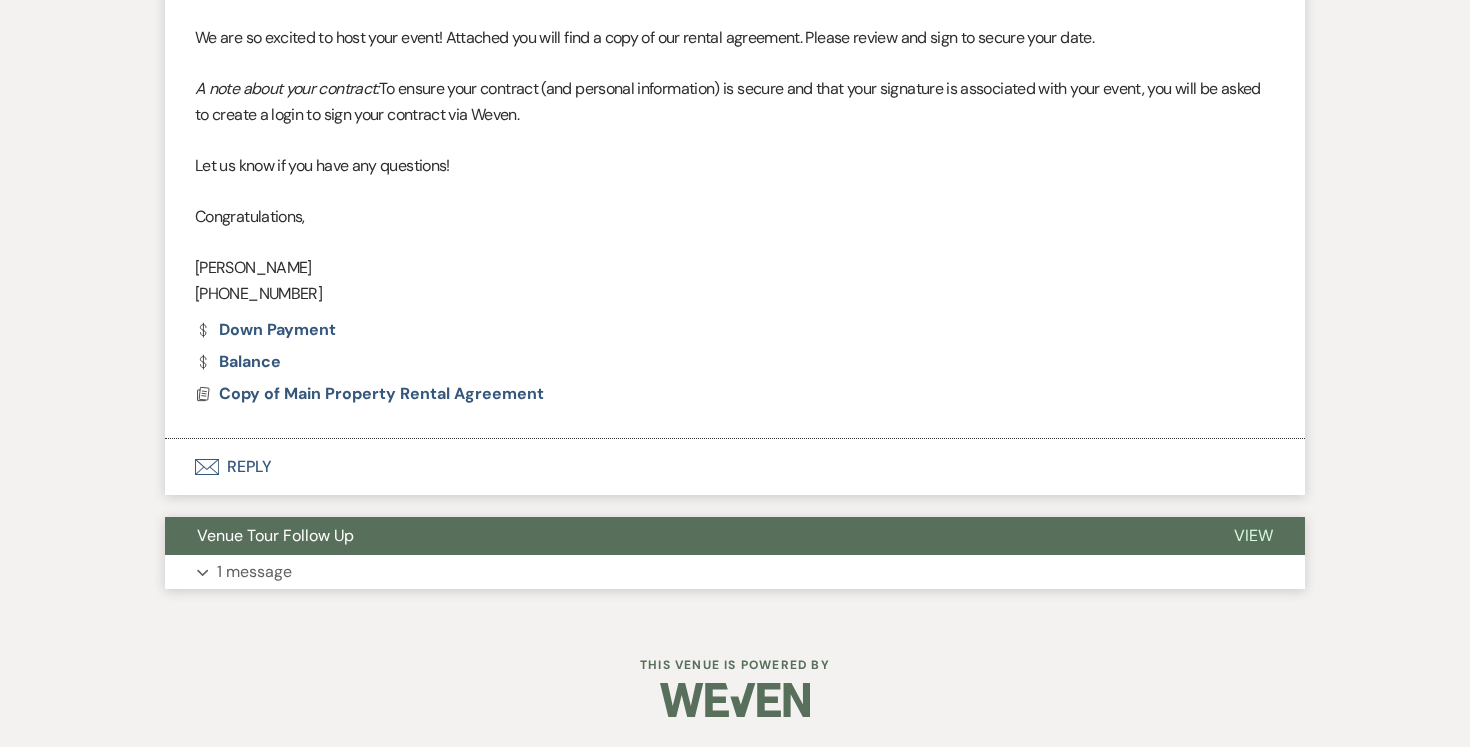 click on "View" at bounding box center (1253, 535) 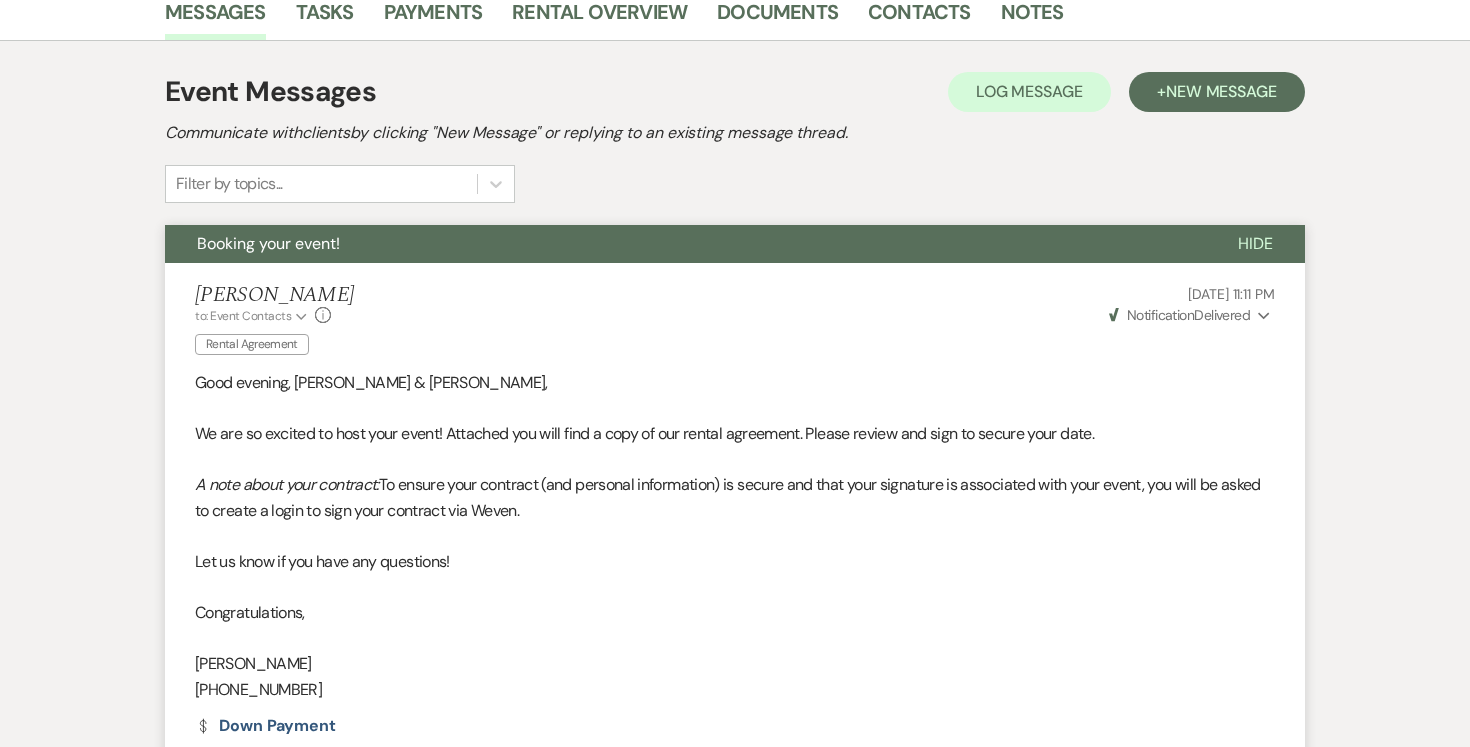 scroll, scrollTop: 517, scrollLeft: 0, axis: vertical 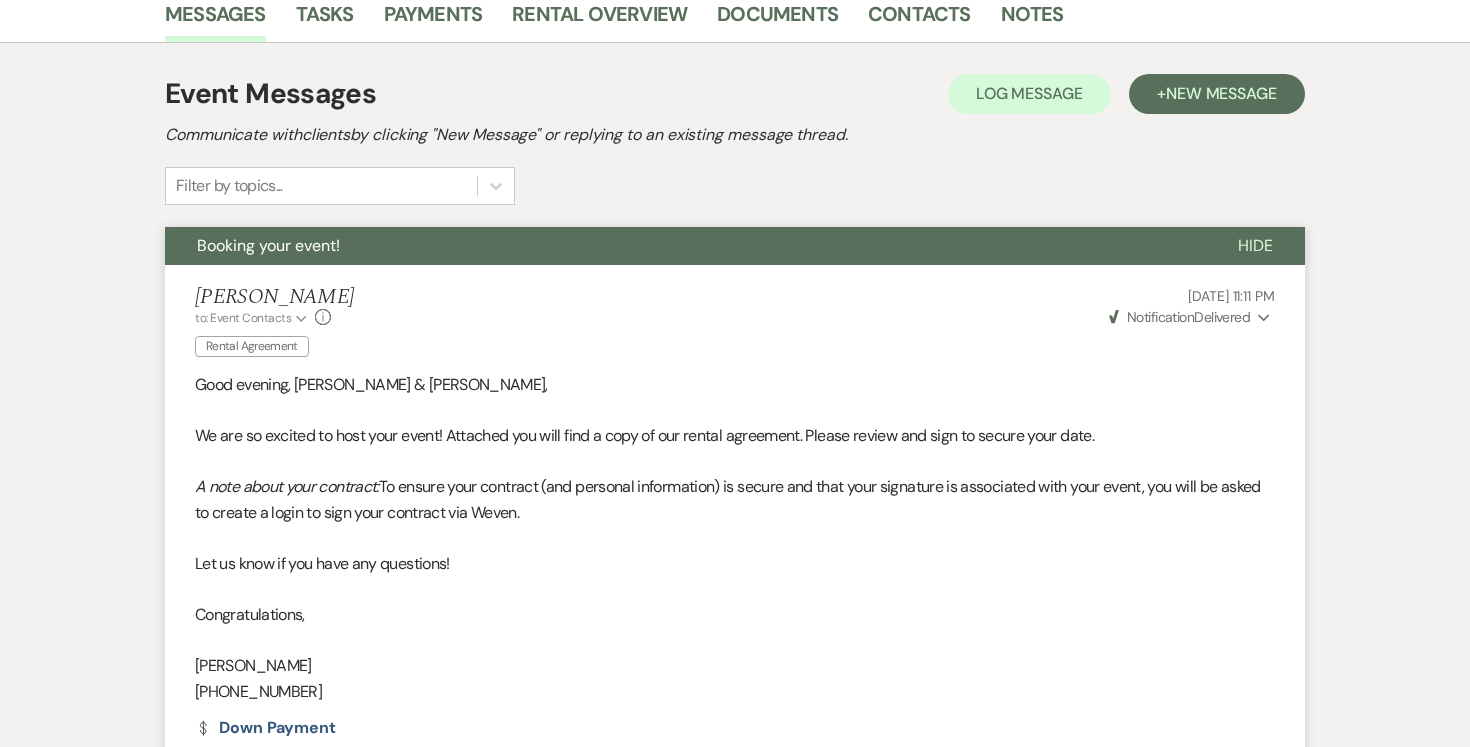 click on "Expand" 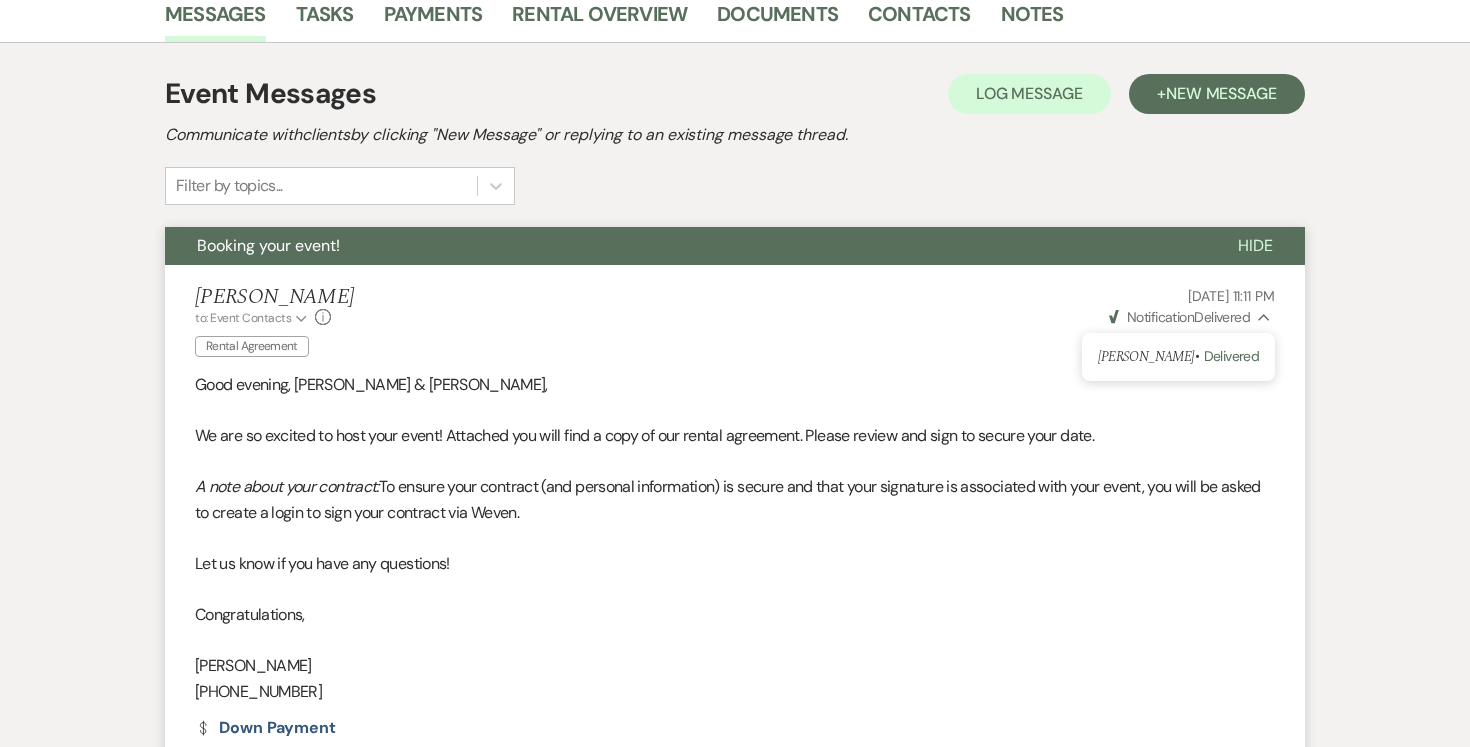 scroll, scrollTop: 514, scrollLeft: 0, axis: vertical 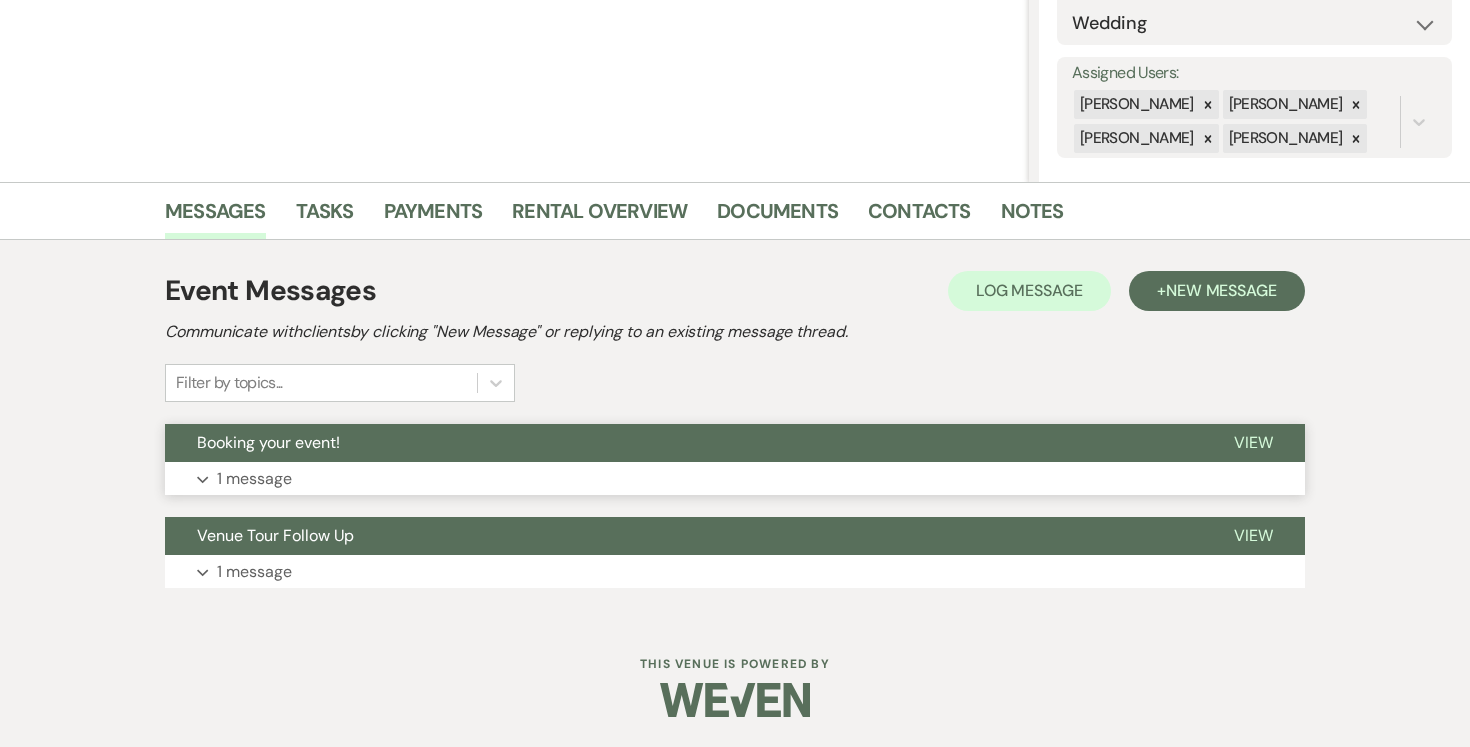 click on "View" at bounding box center [1253, 442] 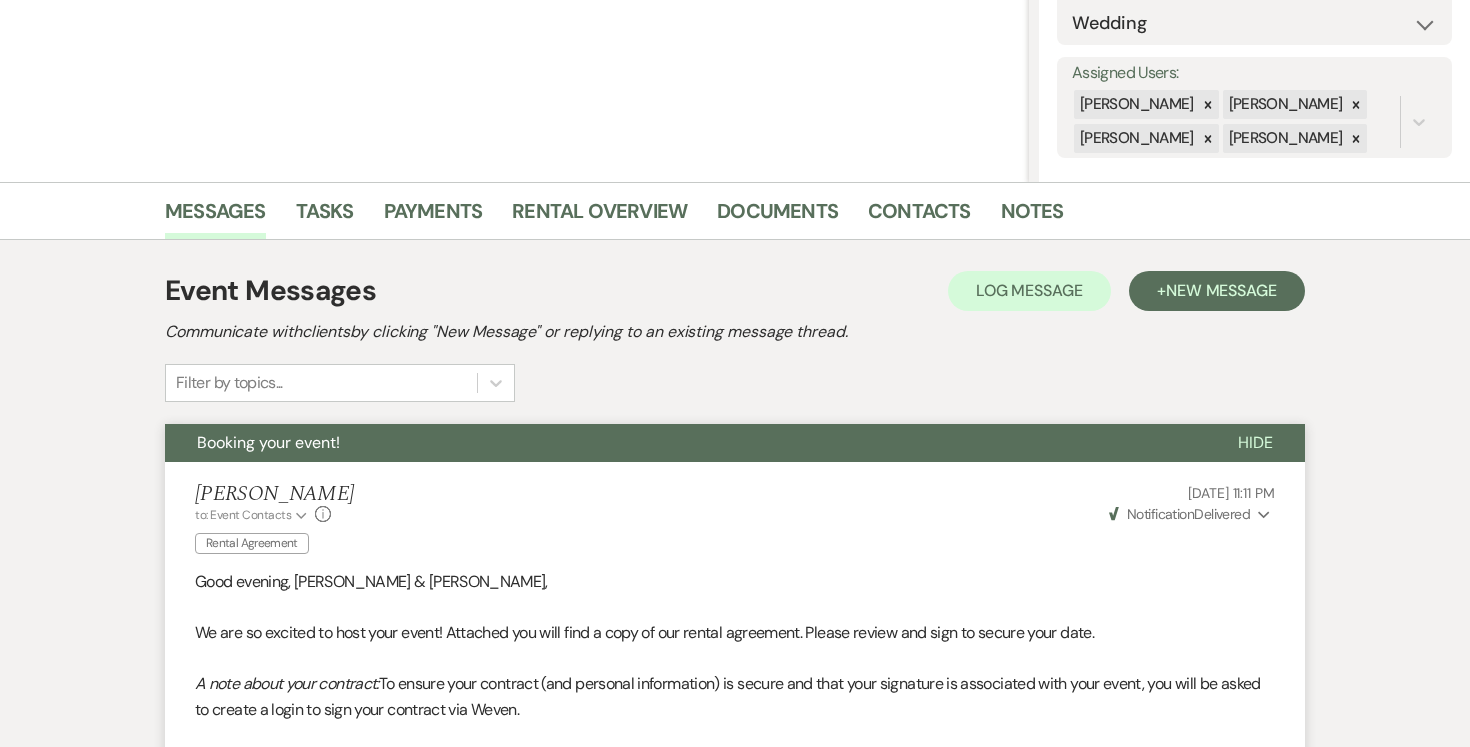 click on "Weven Check Notification  Delivered Expand" at bounding box center [1190, 514] 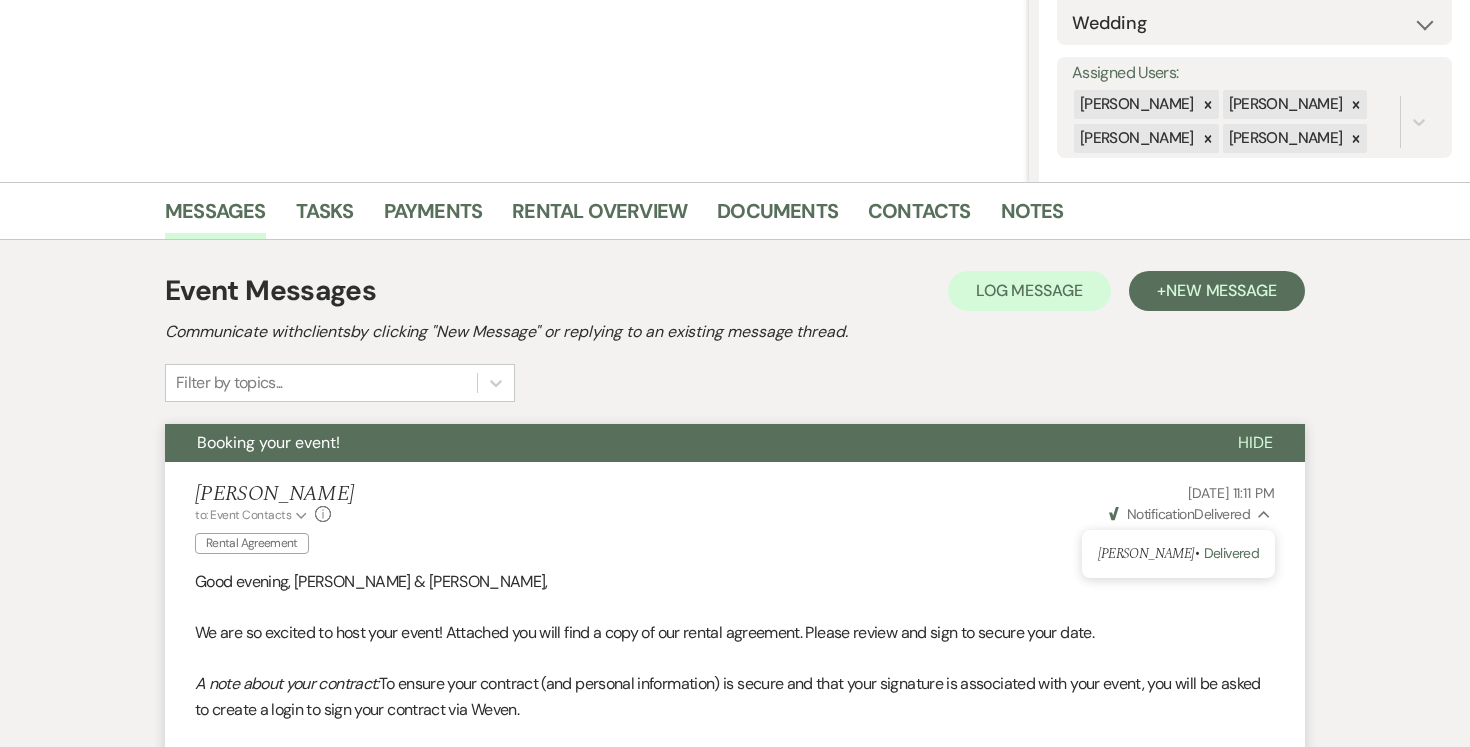 scroll, scrollTop: 321, scrollLeft: 0, axis: vertical 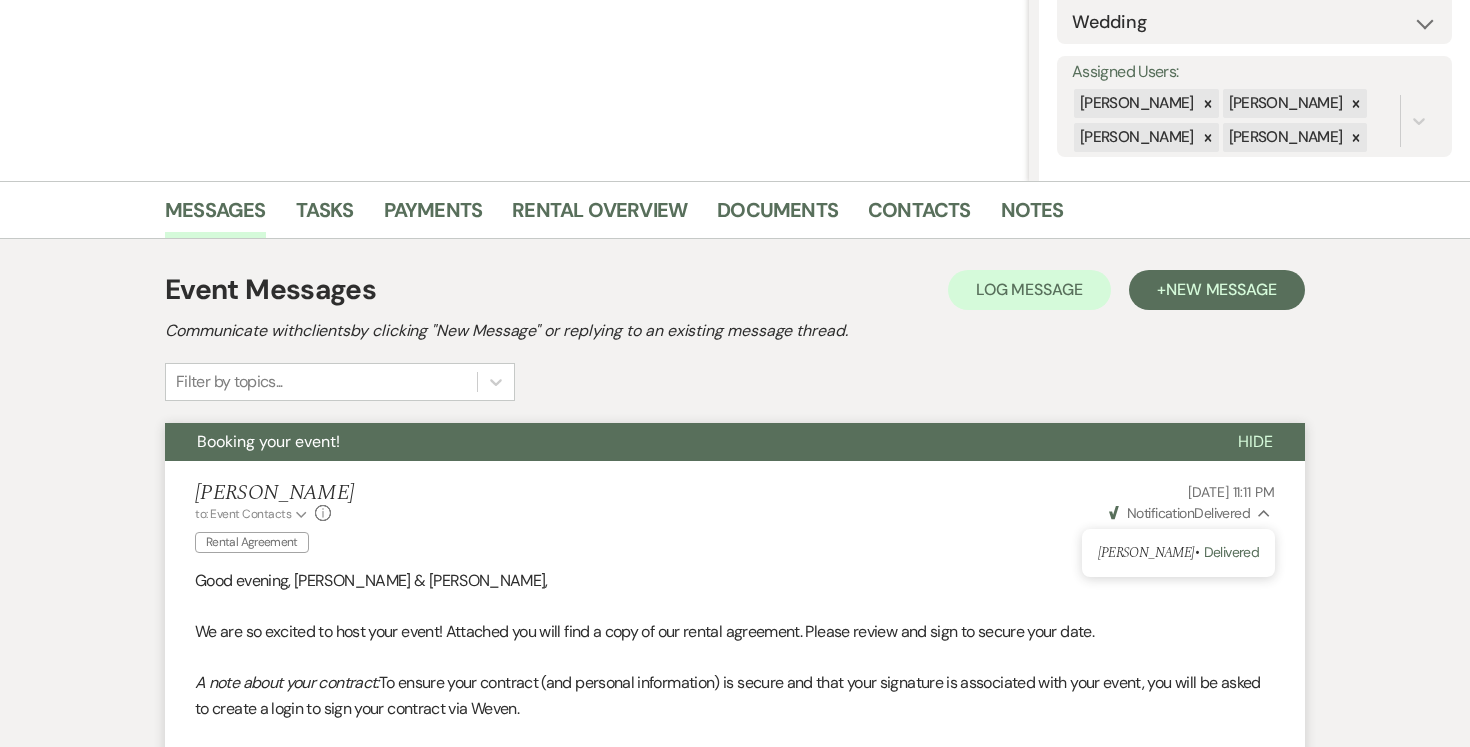 click on "Collapse" 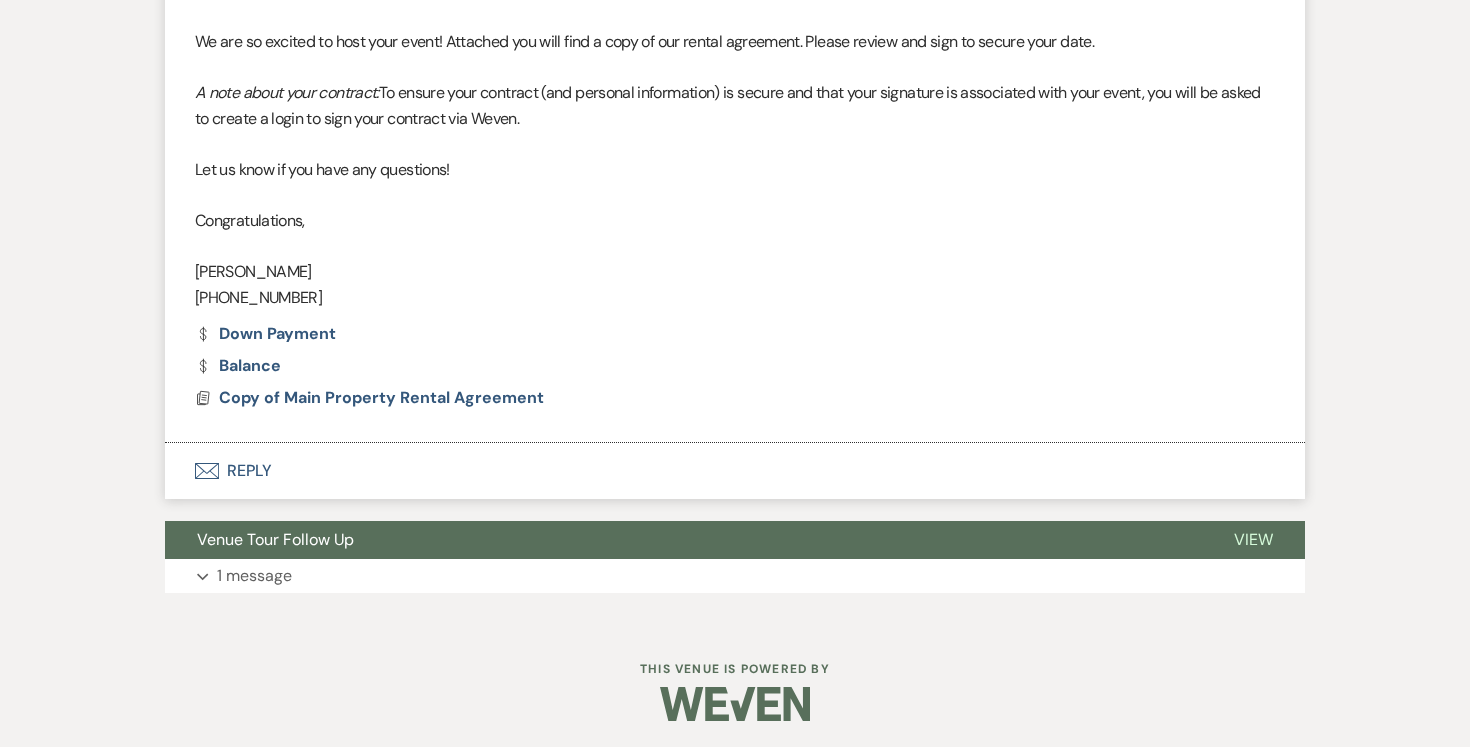 scroll, scrollTop: 915, scrollLeft: 0, axis: vertical 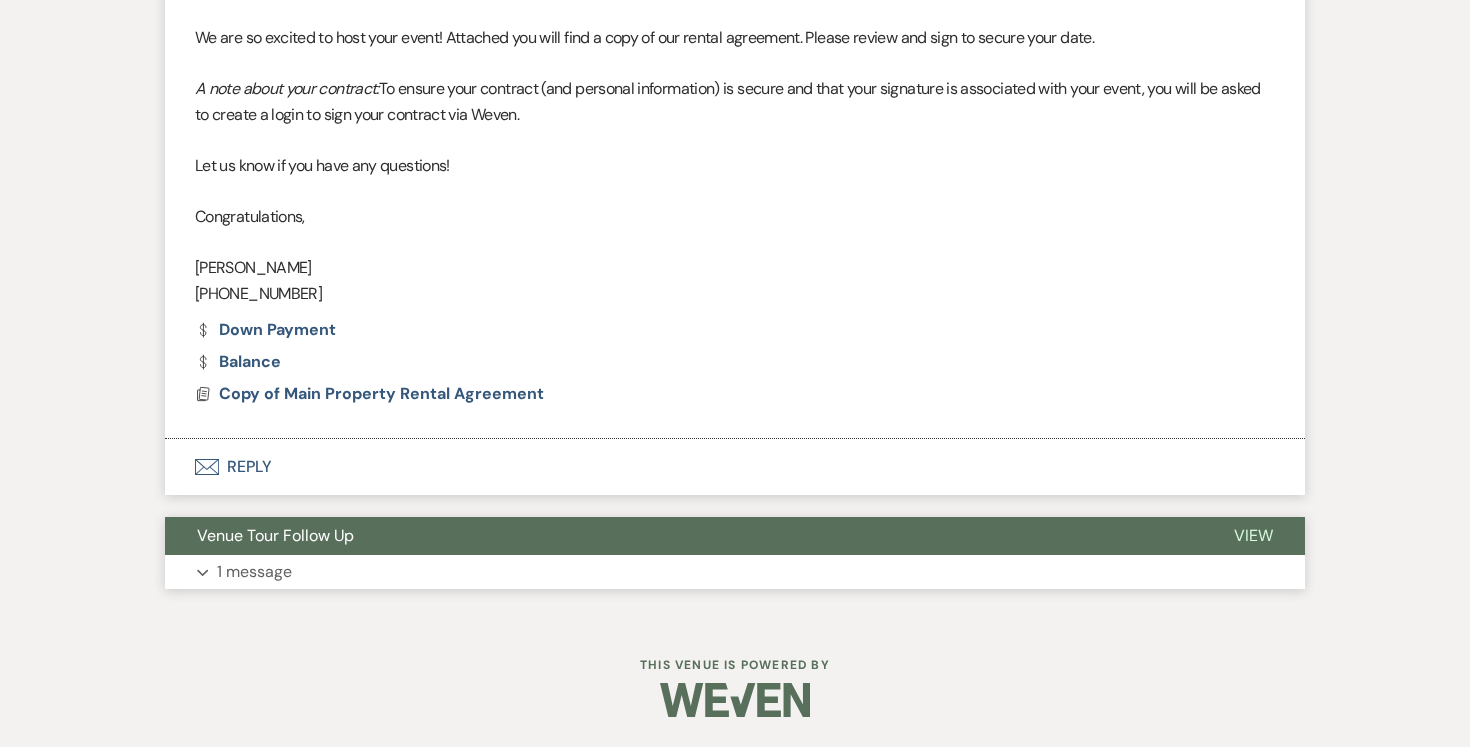 click on "View" at bounding box center (1253, 535) 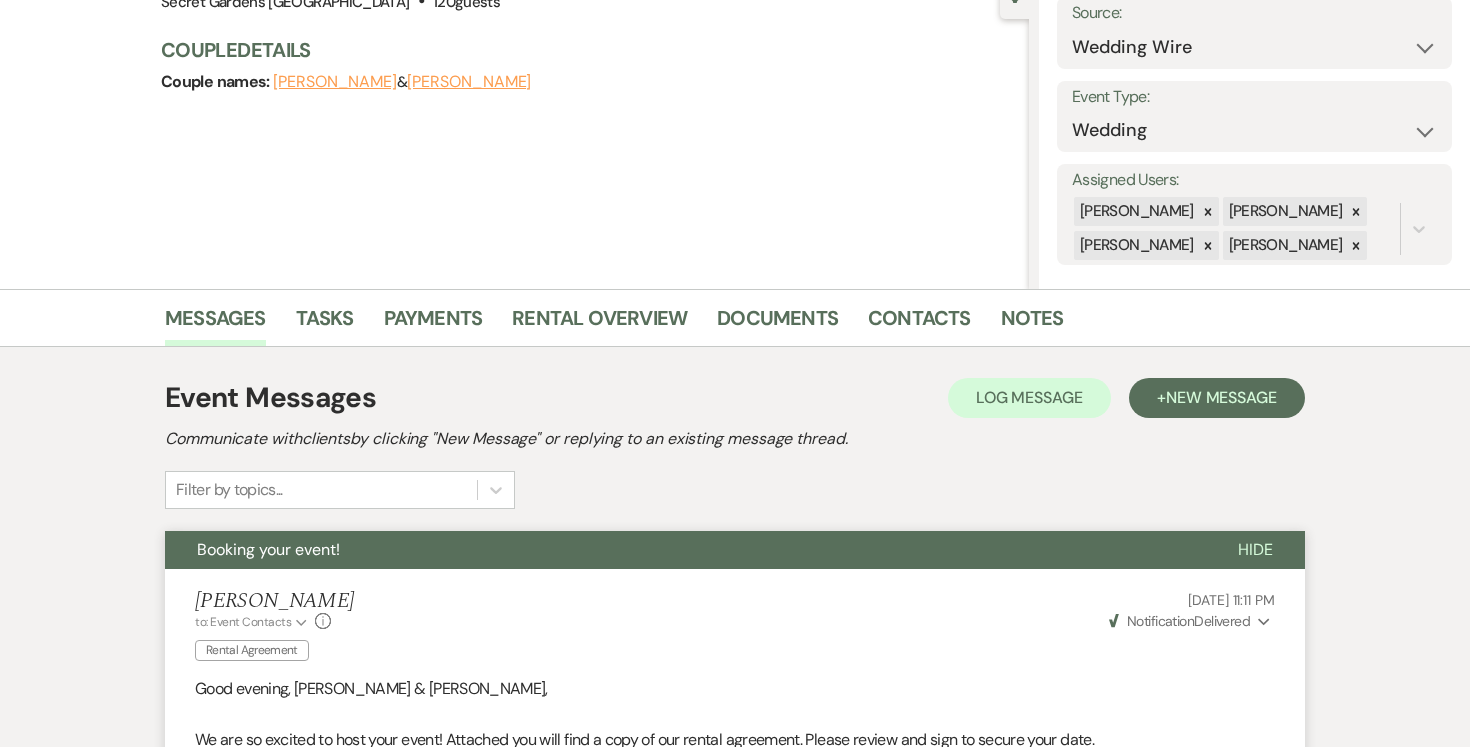 scroll, scrollTop: 0, scrollLeft: 0, axis: both 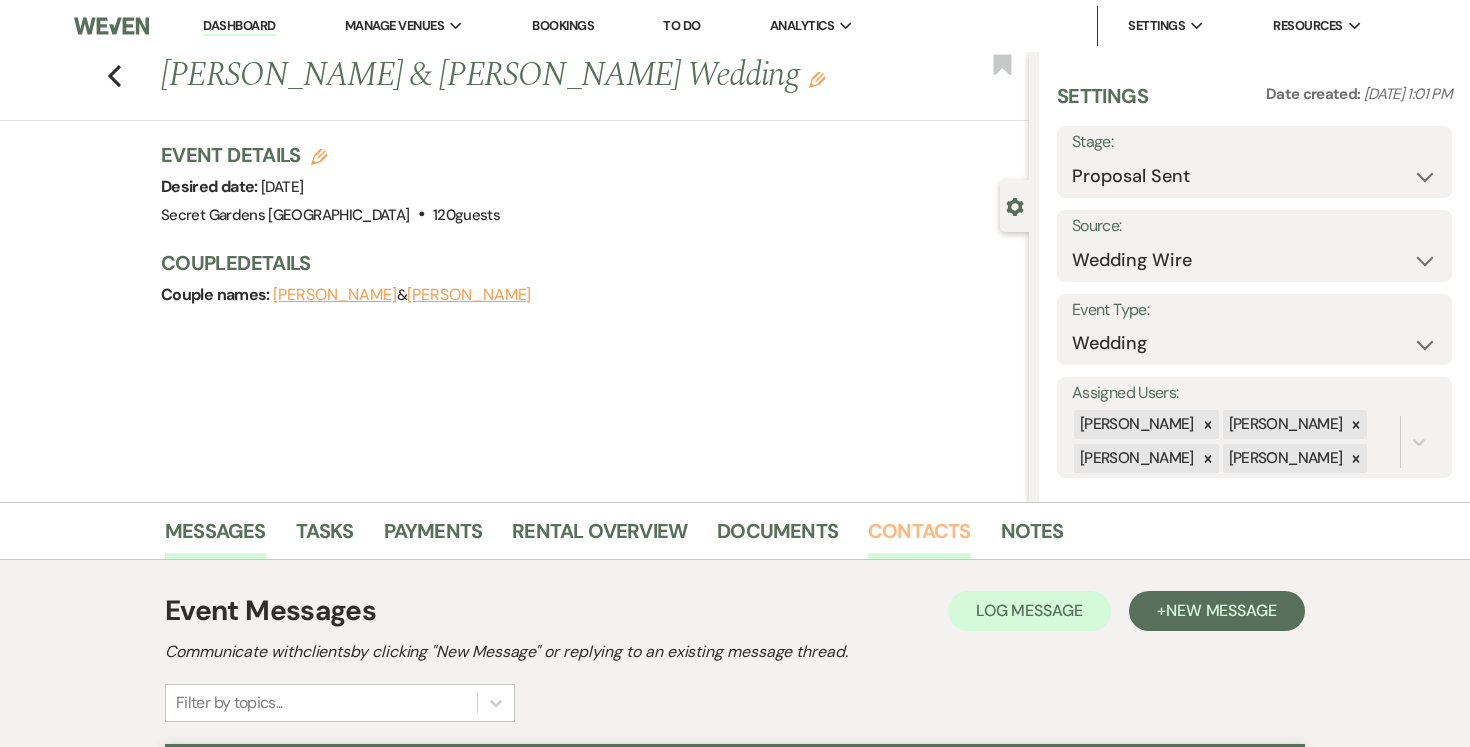 click on "Contacts" at bounding box center [919, 537] 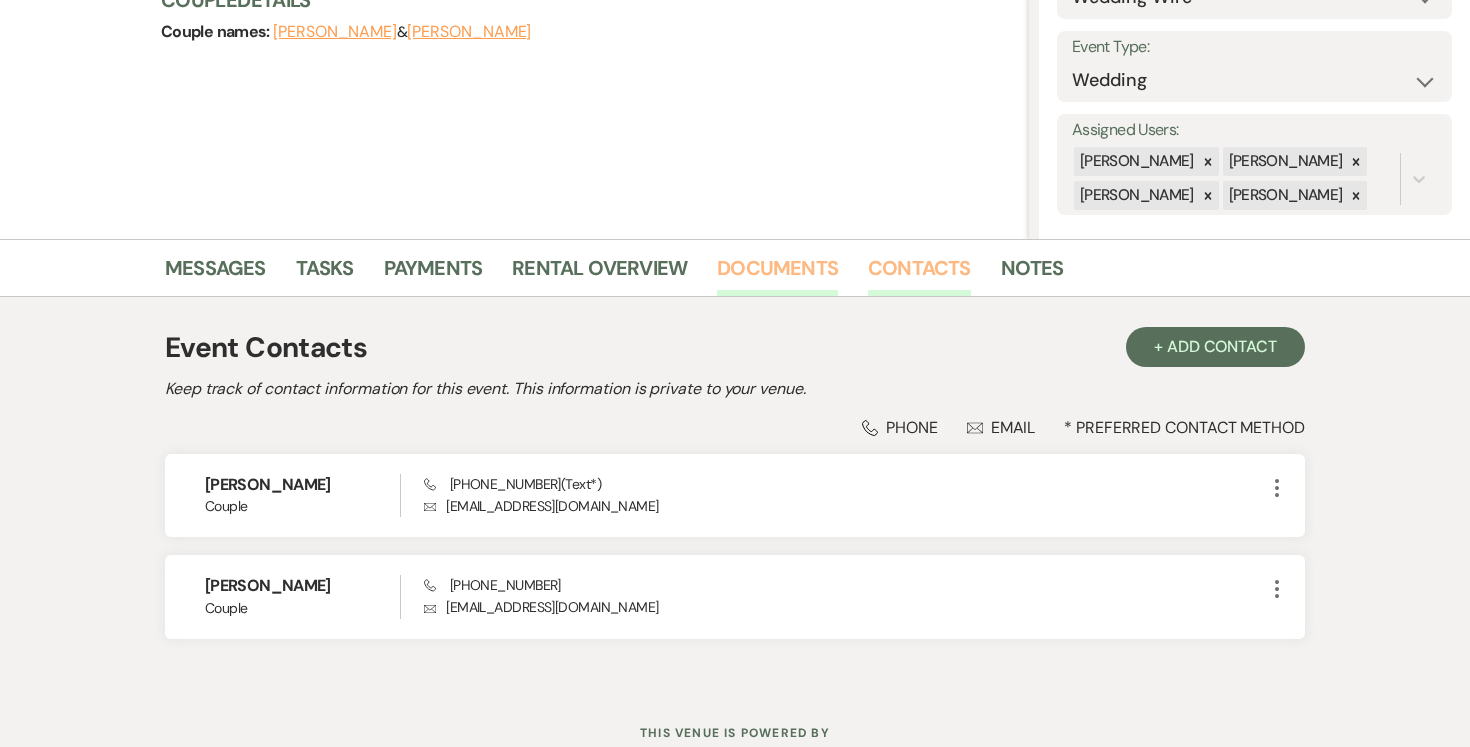 scroll, scrollTop: 331, scrollLeft: 0, axis: vertical 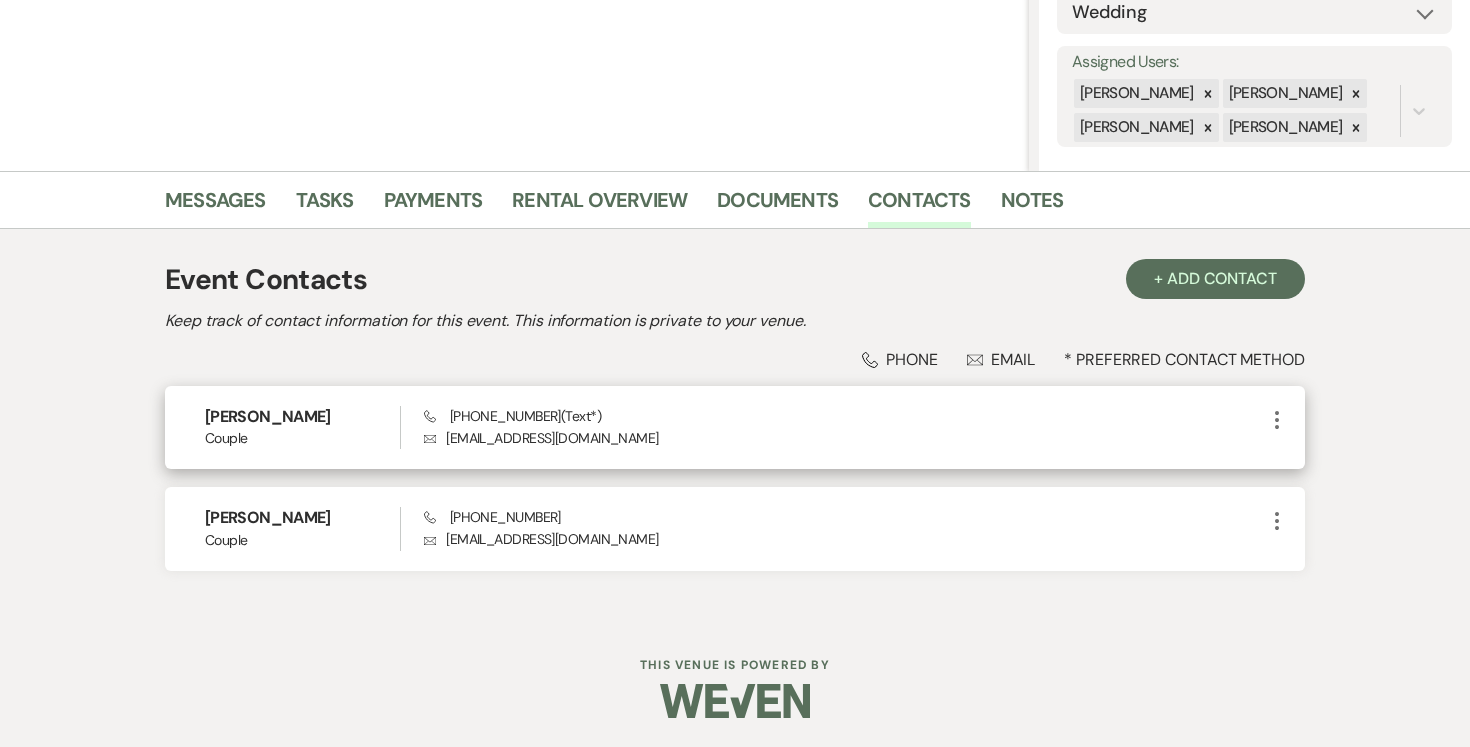 click on "More" 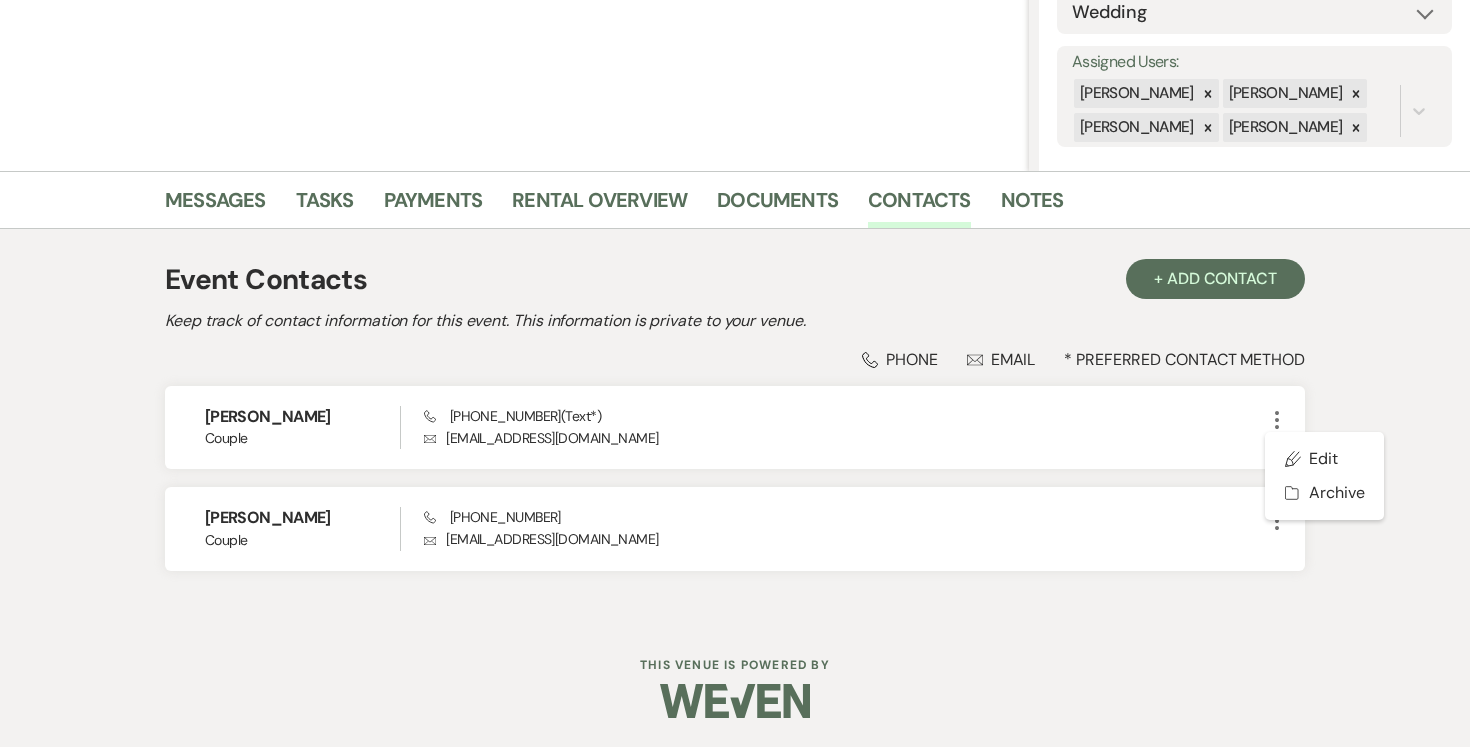 click on "Event Contacts + Add Contact" at bounding box center (735, 280) 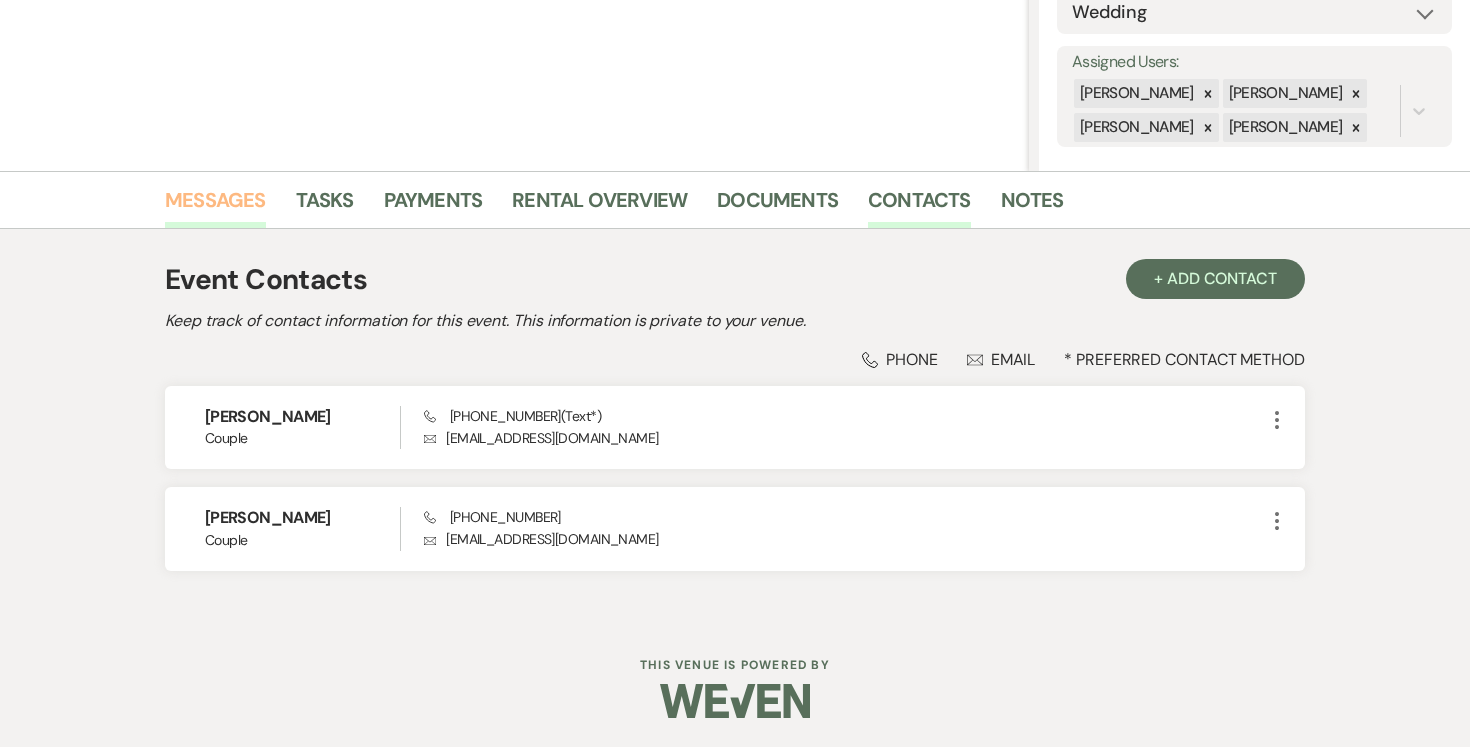 click on "Messages" at bounding box center [215, 206] 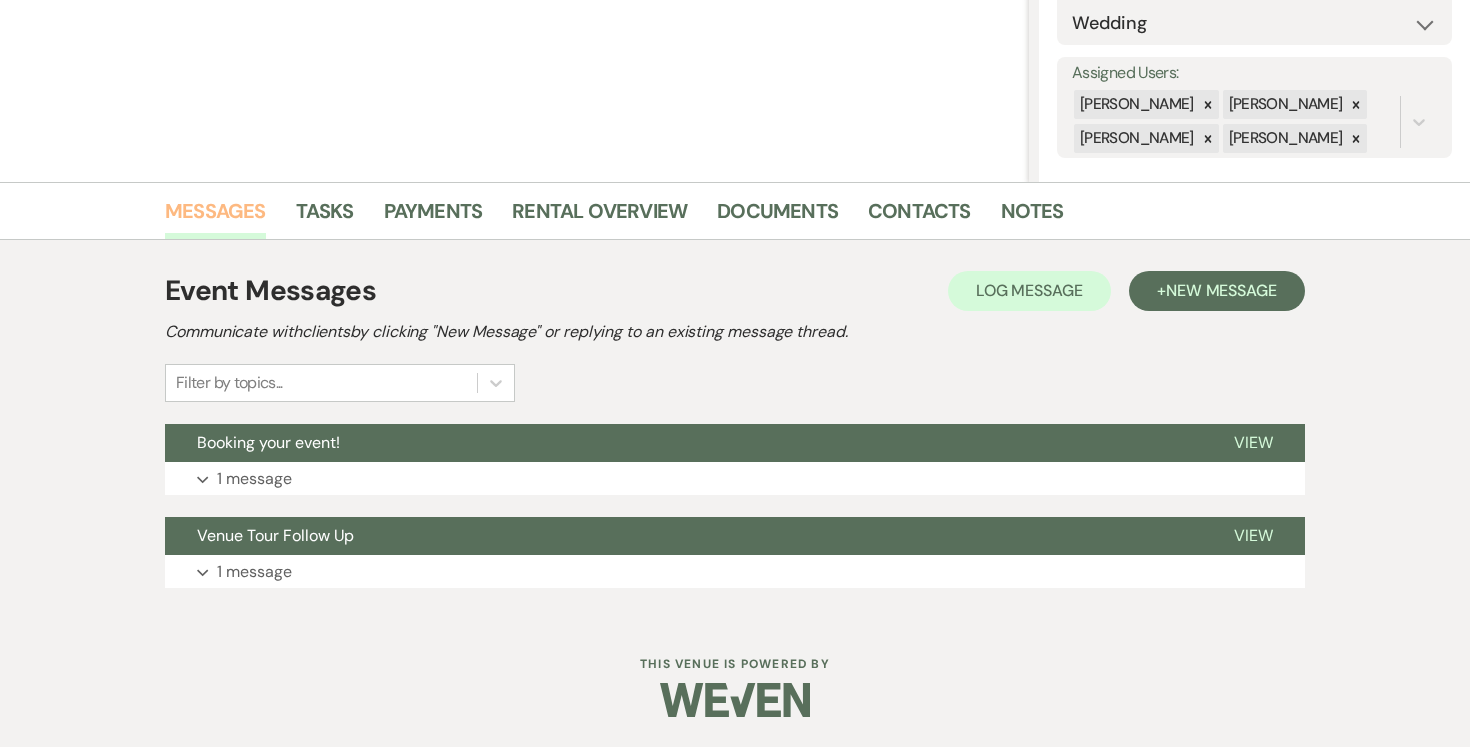 scroll, scrollTop: 320, scrollLeft: 0, axis: vertical 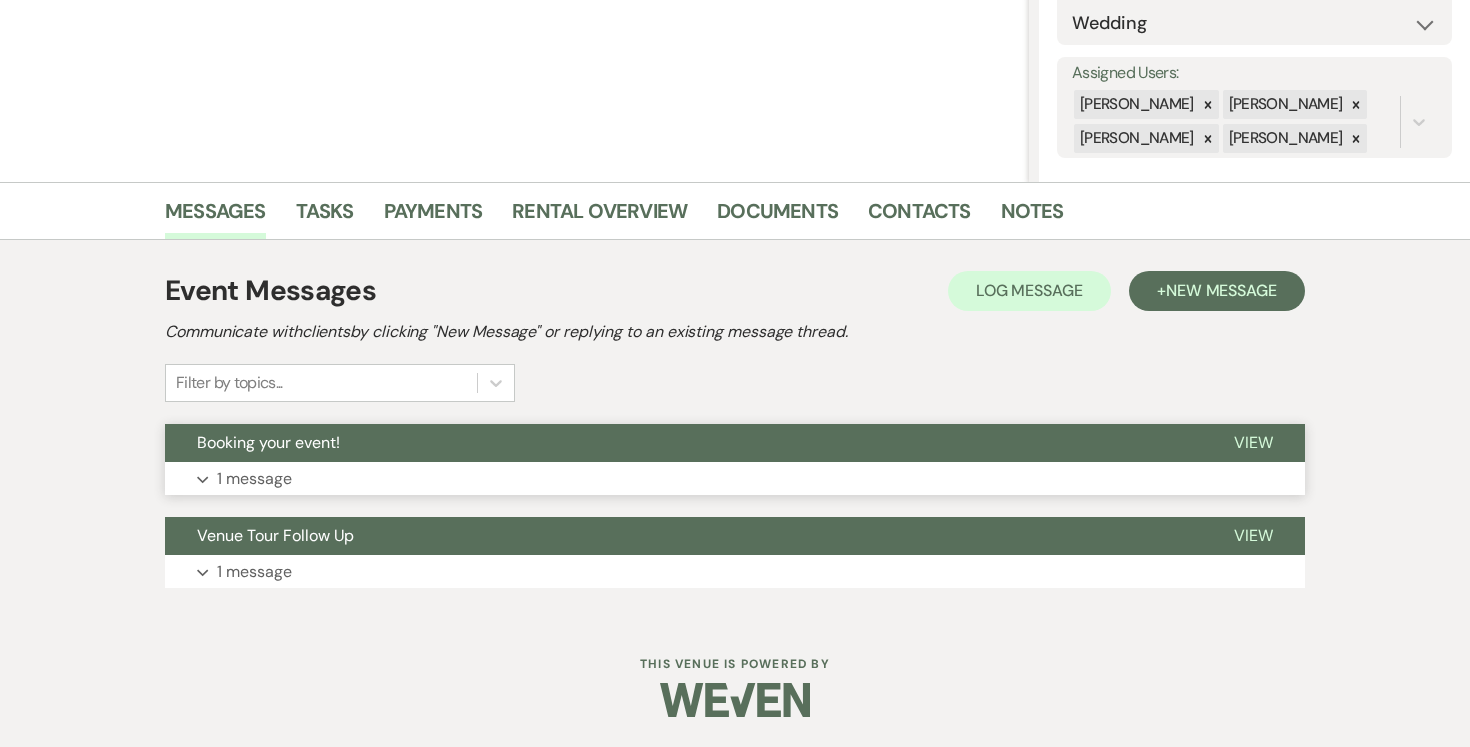 click on "View" at bounding box center [1253, 442] 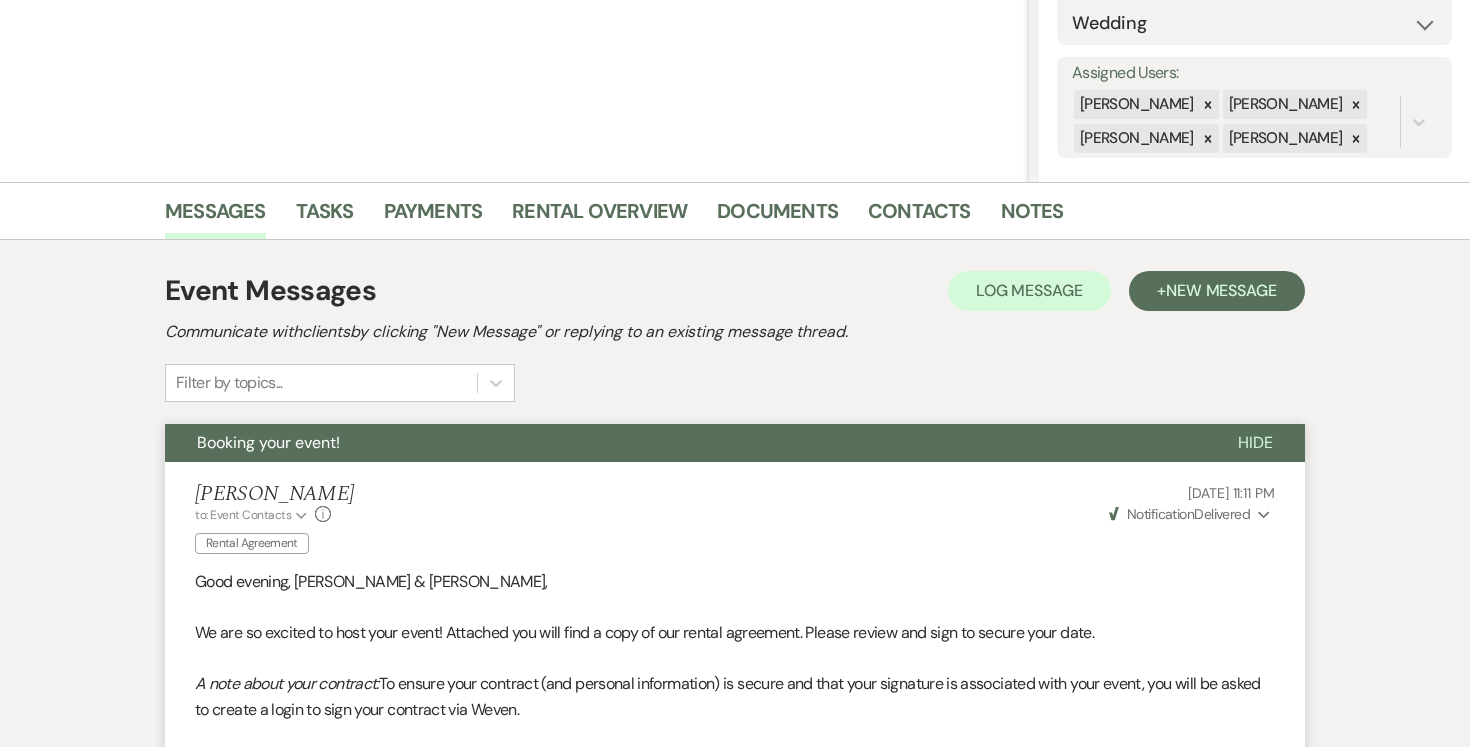 click 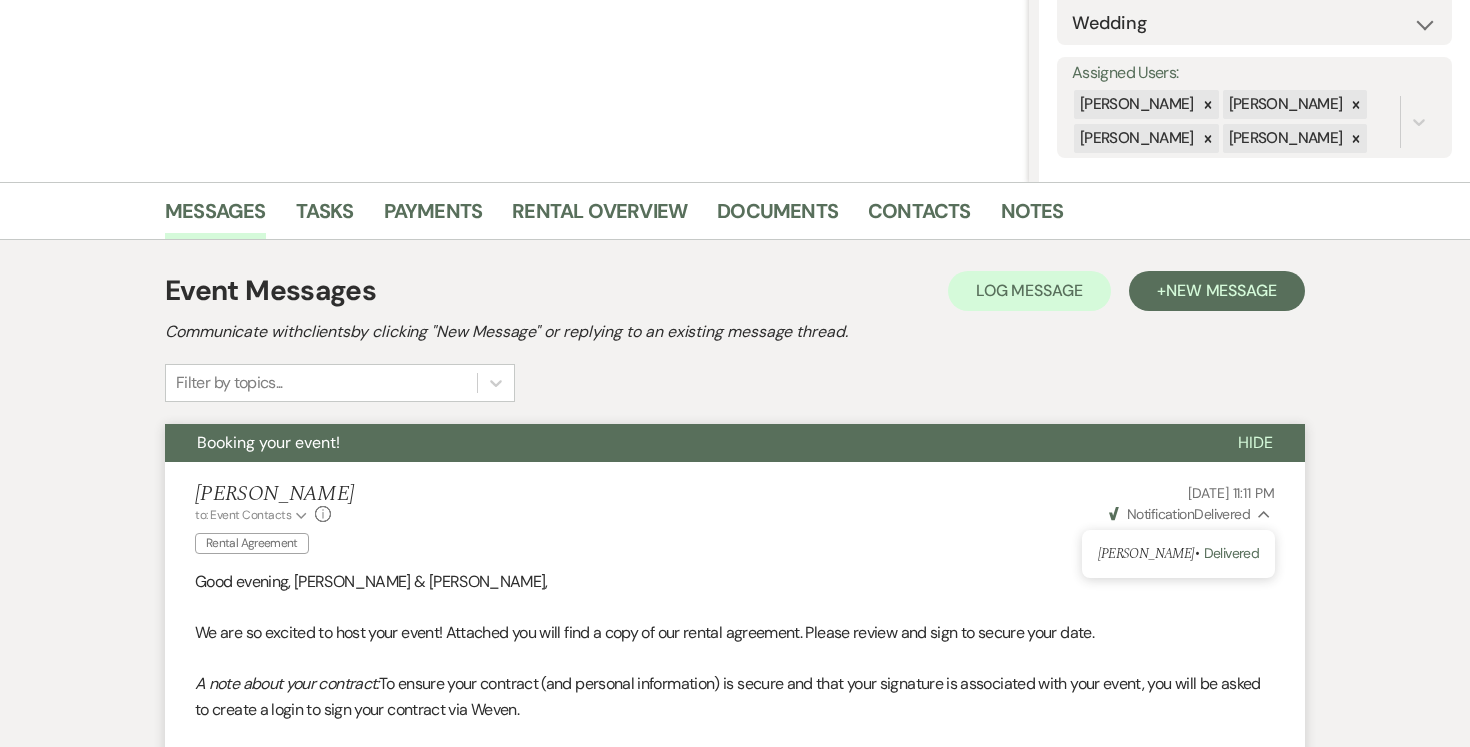 click on "Collapse" 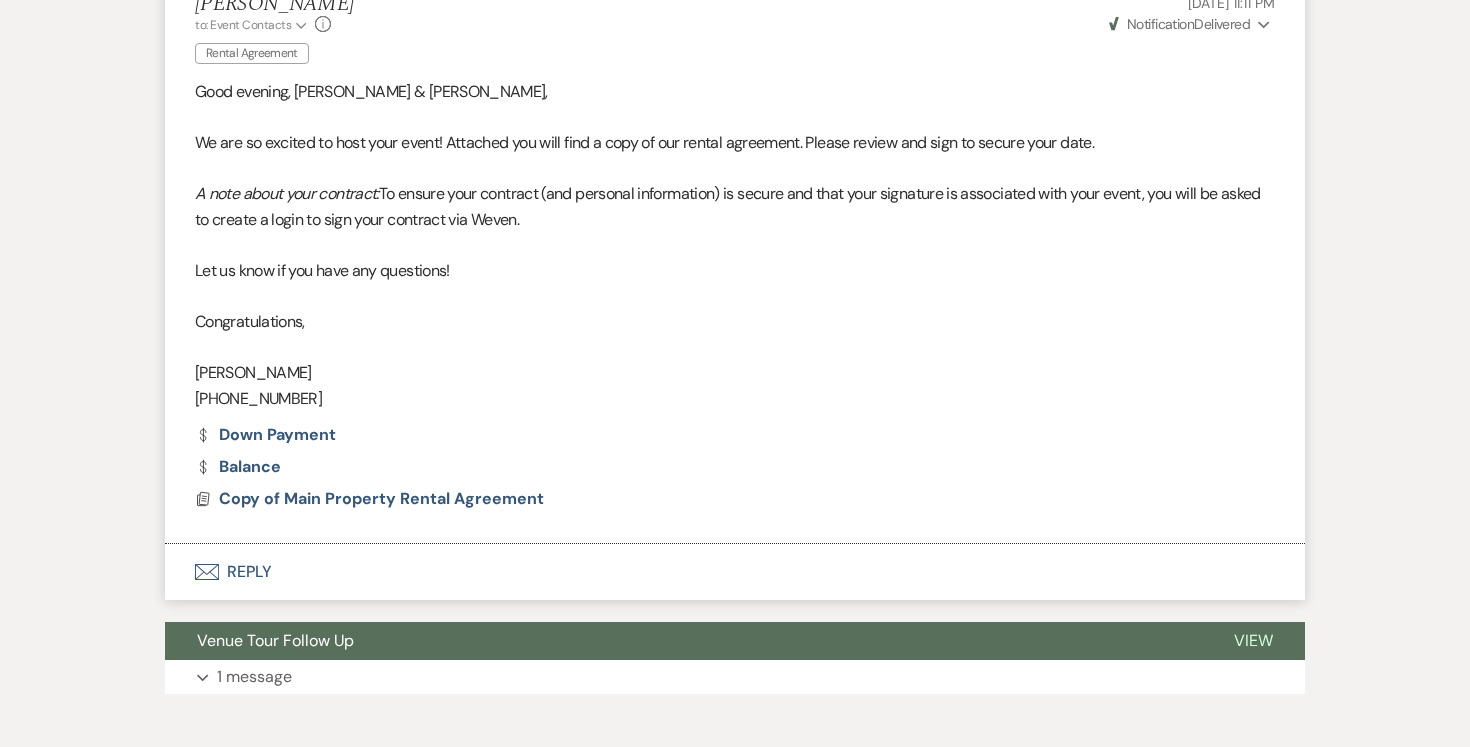 scroll, scrollTop: 915, scrollLeft: 0, axis: vertical 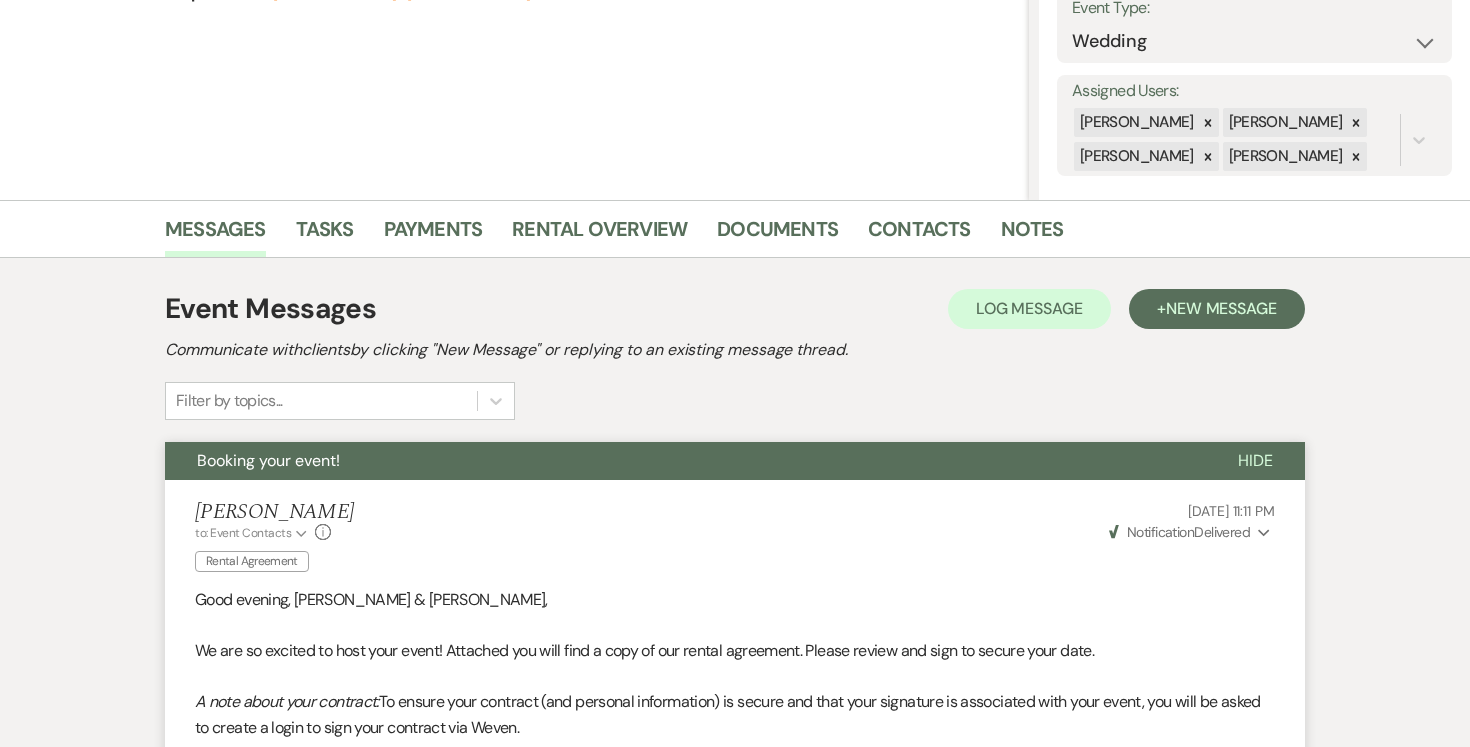 click 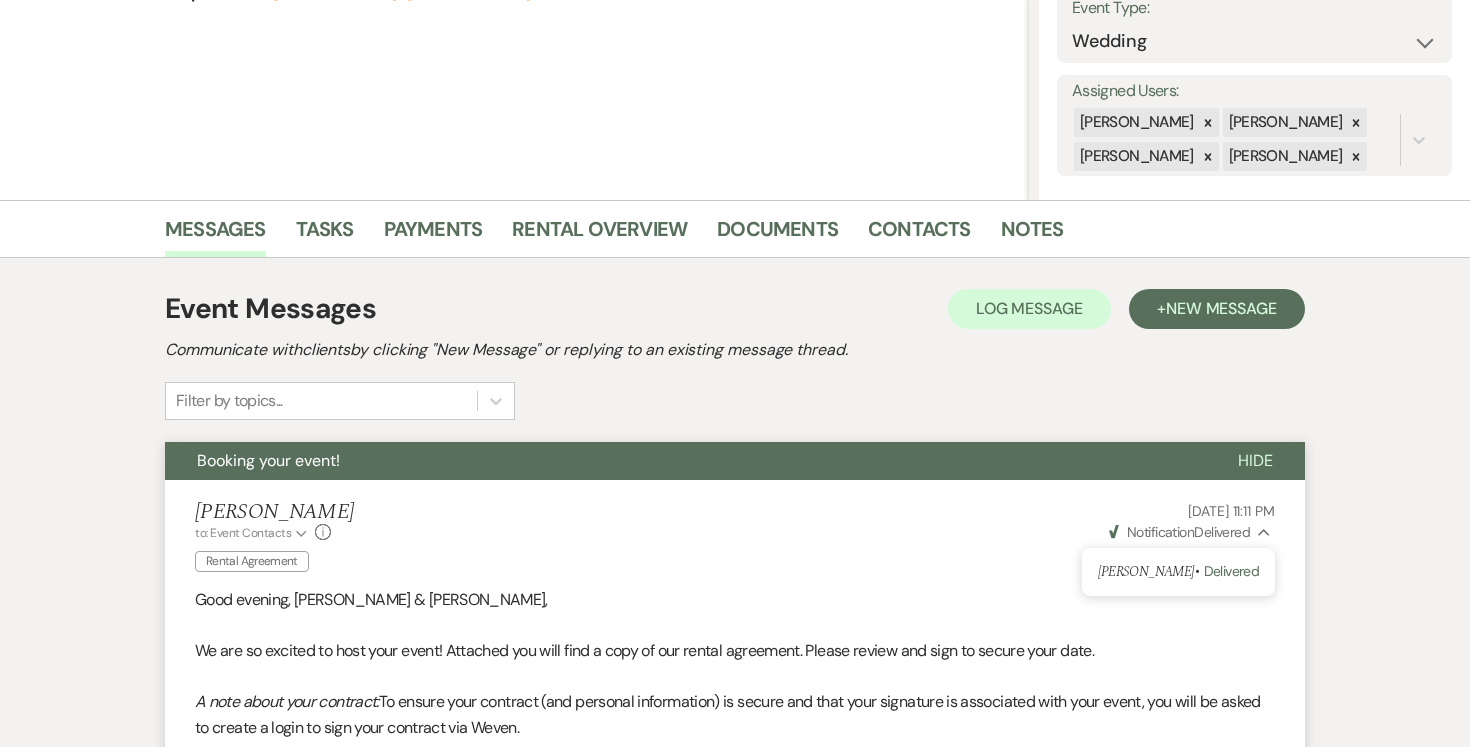 click on "[PERSON_NAME]  • Delivered" at bounding box center (1178, 572) 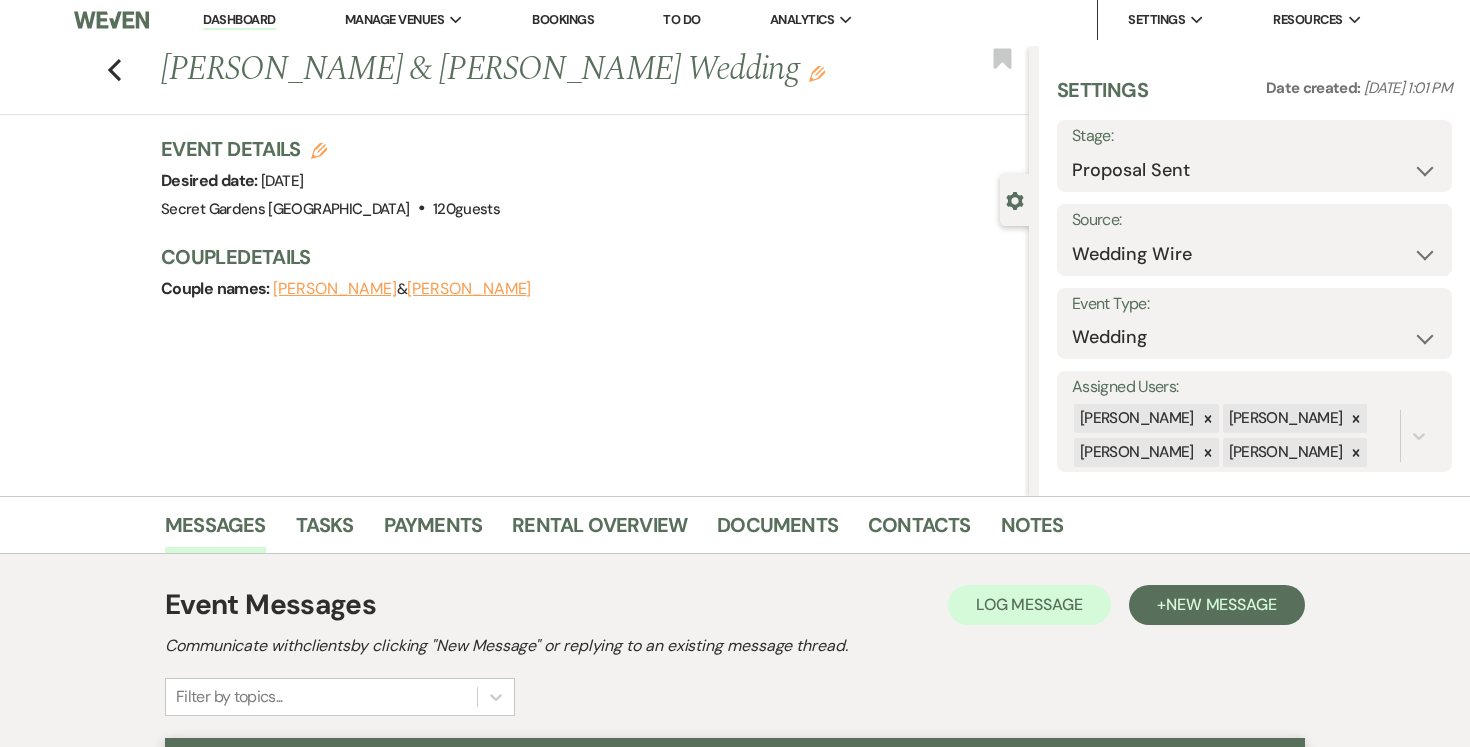 scroll, scrollTop: 9, scrollLeft: 0, axis: vertical 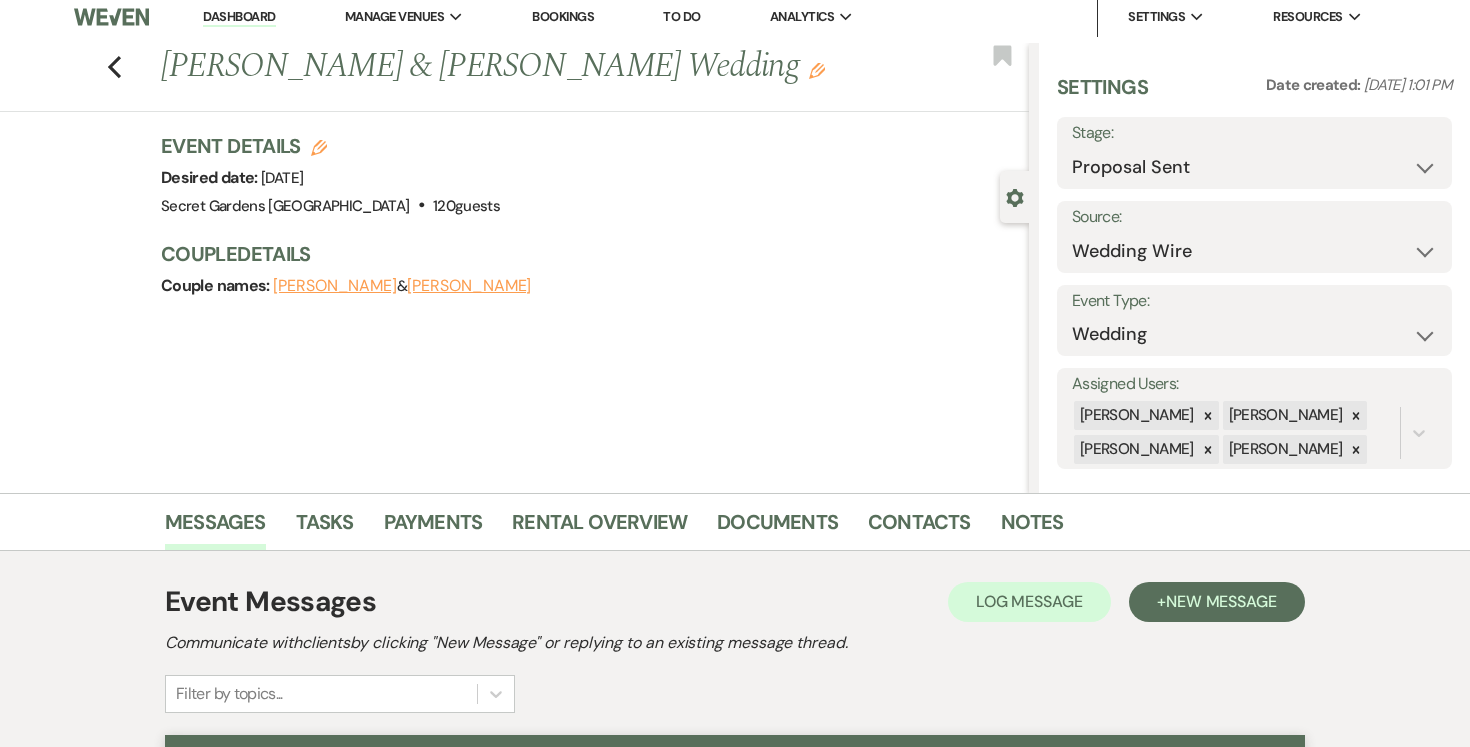 click on "Couple names:   [PERSON_NAME]  &  [PERSON_NAME]" at bounding box center (585, 286) 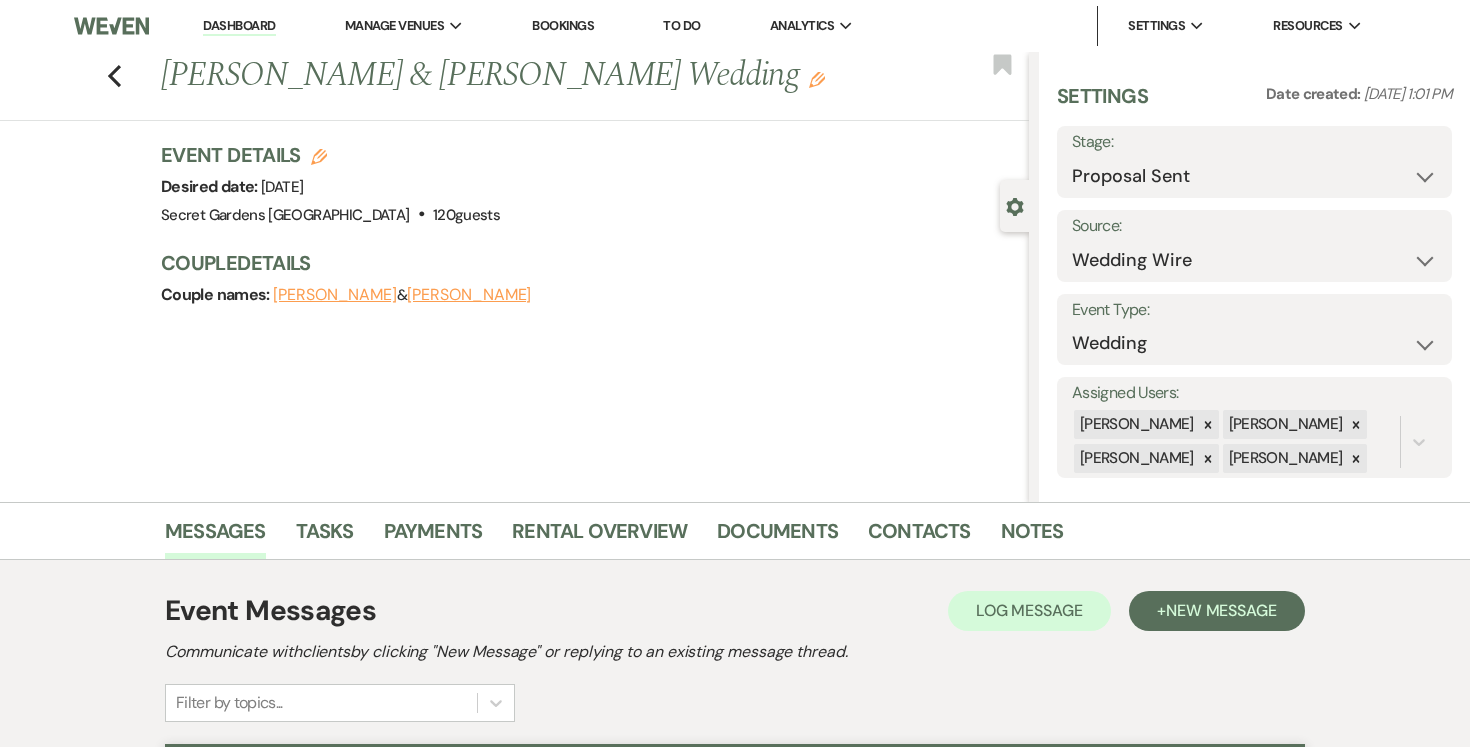 select on "1" 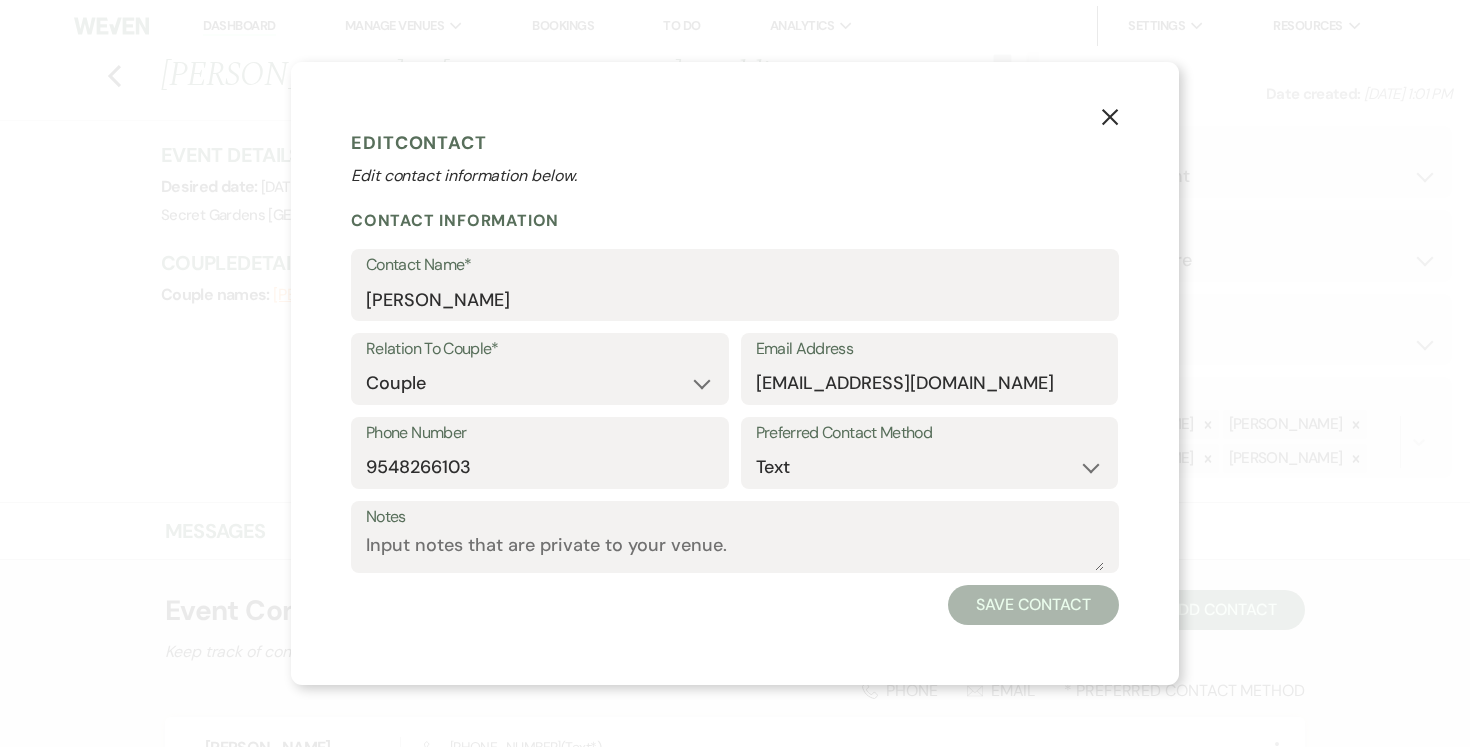 click on "X" 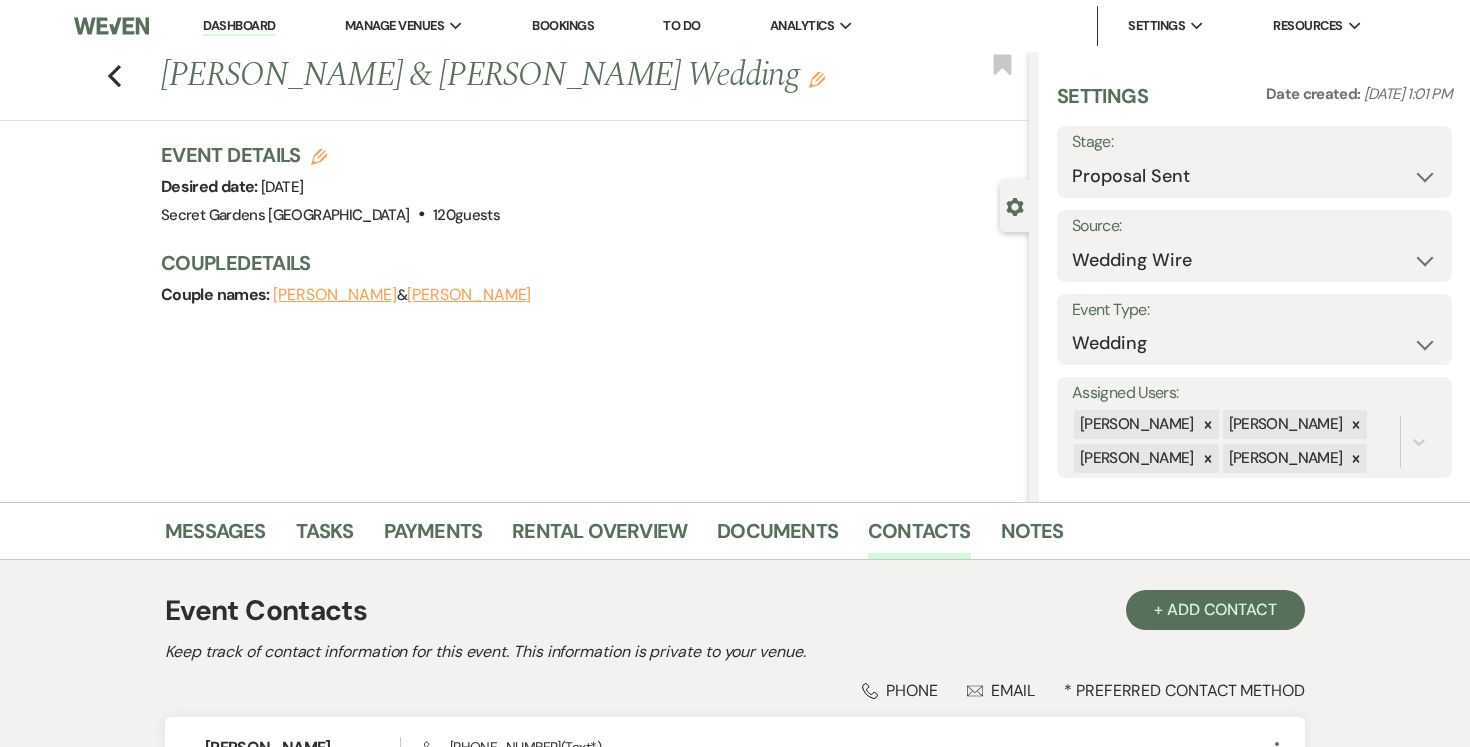 click on "[PERSON_NAME]" at bounding box center [469, 295] 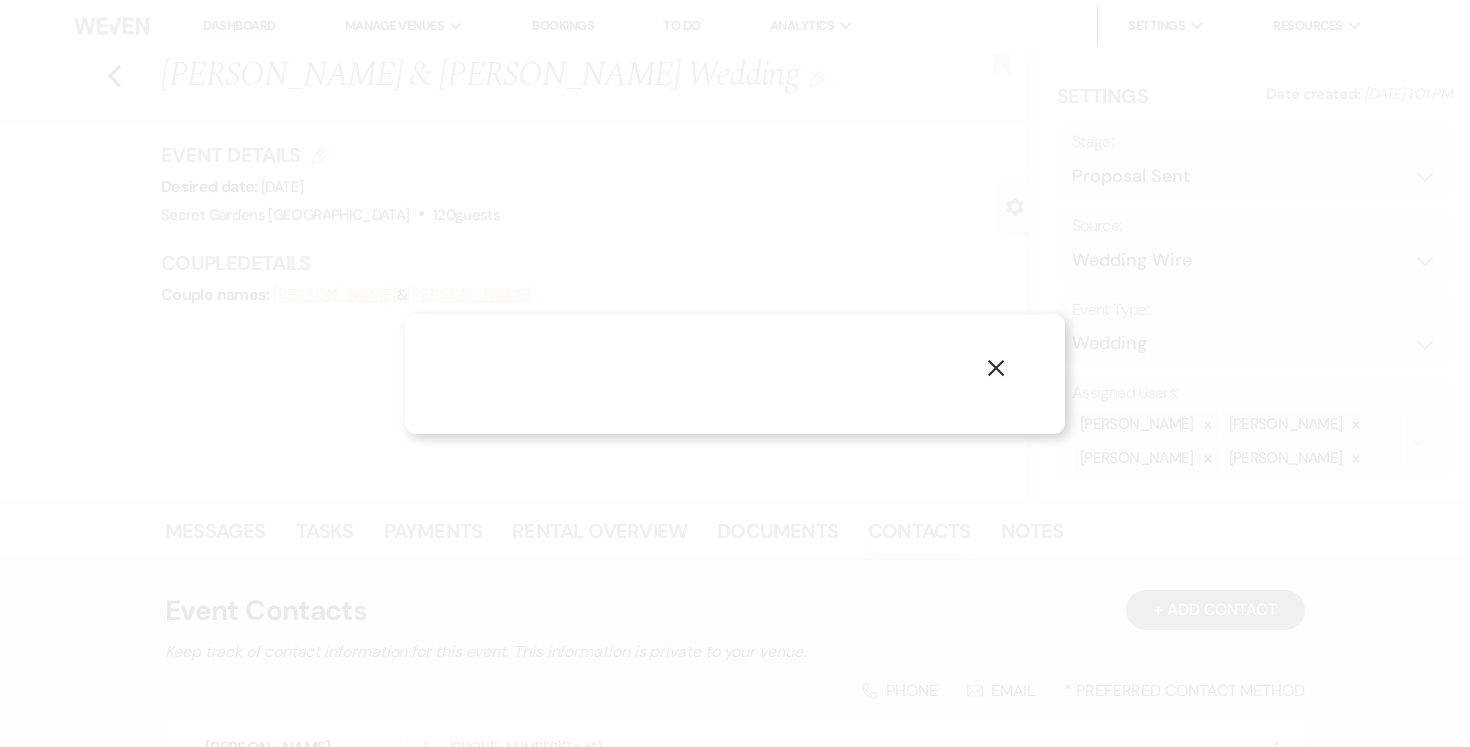 select on "1" 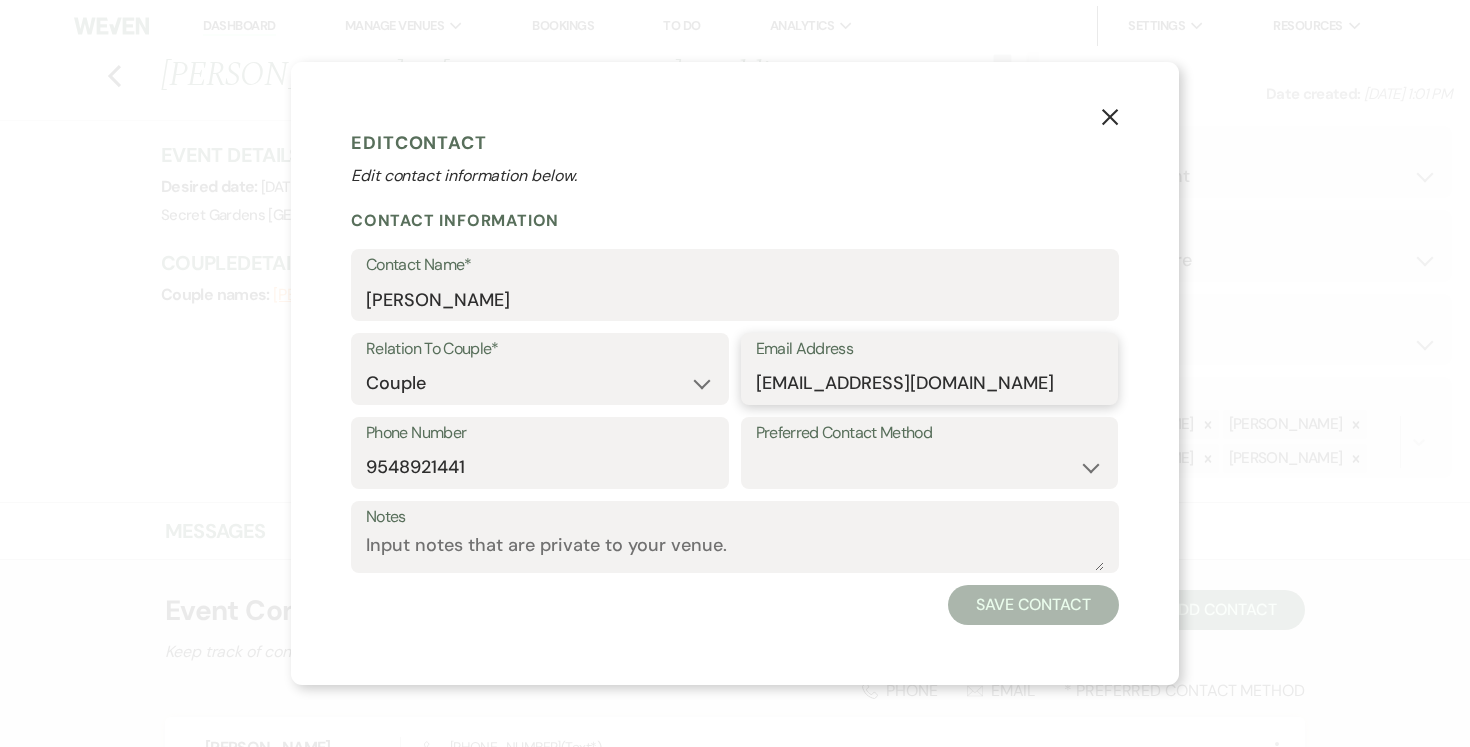 click on "[EMAIL_ADDRESS][DOMAIN_NAME]" at bounding box center [930, 383] 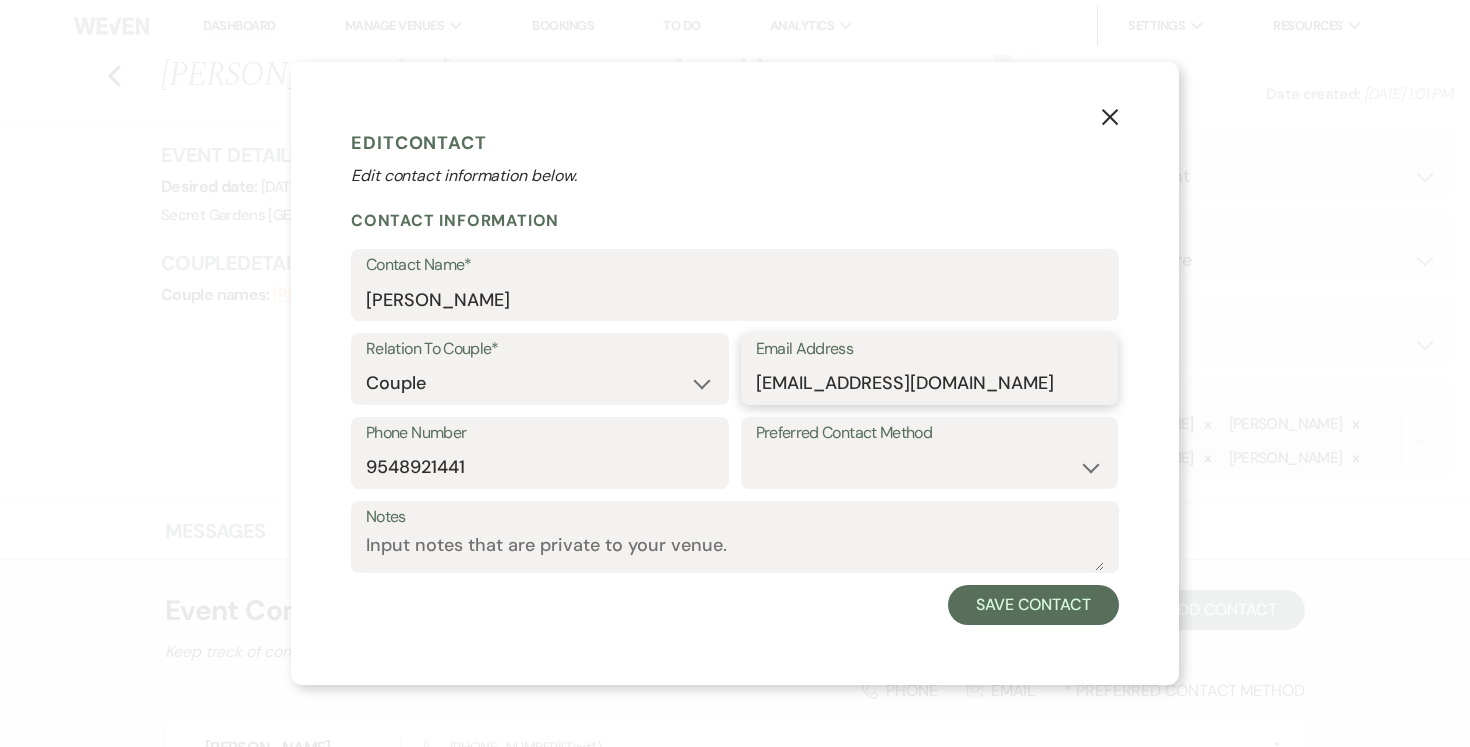click on "[EMAIL_ADDRESS][DOMAIN_NAME]" at bounding box center (930, 383) 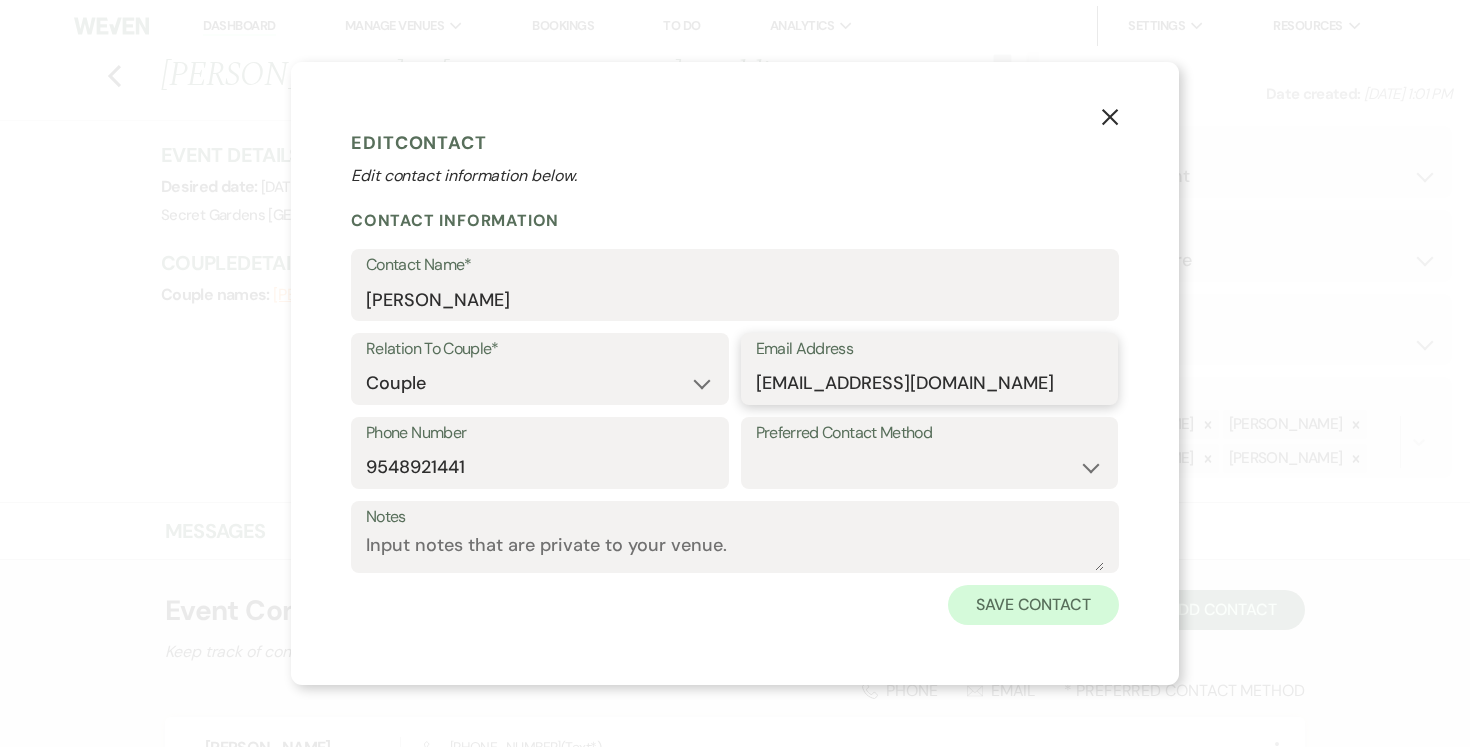 type on "[EMAIL_ADDRESS][DOMAIN_NAME]" 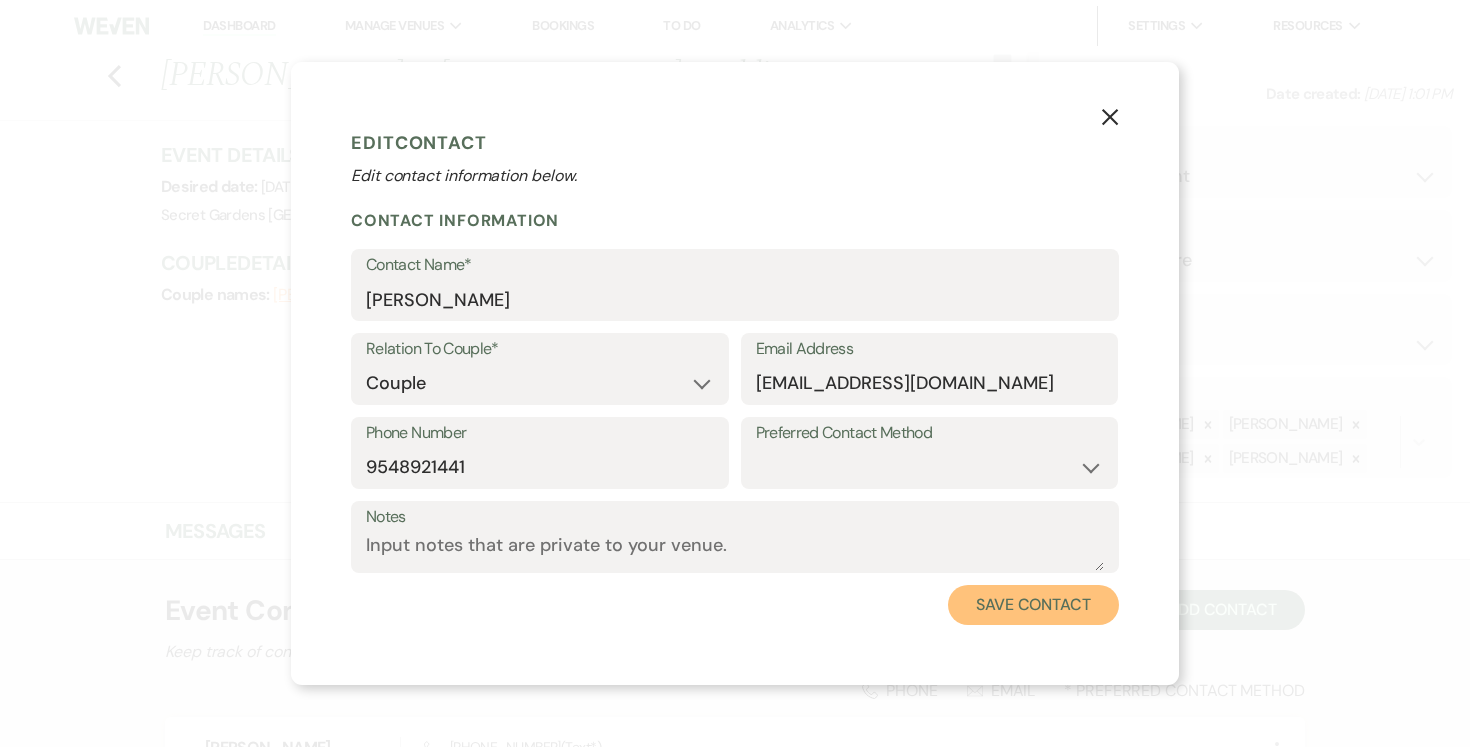 click on "Save Contact" at bounding box center [1033, 605] 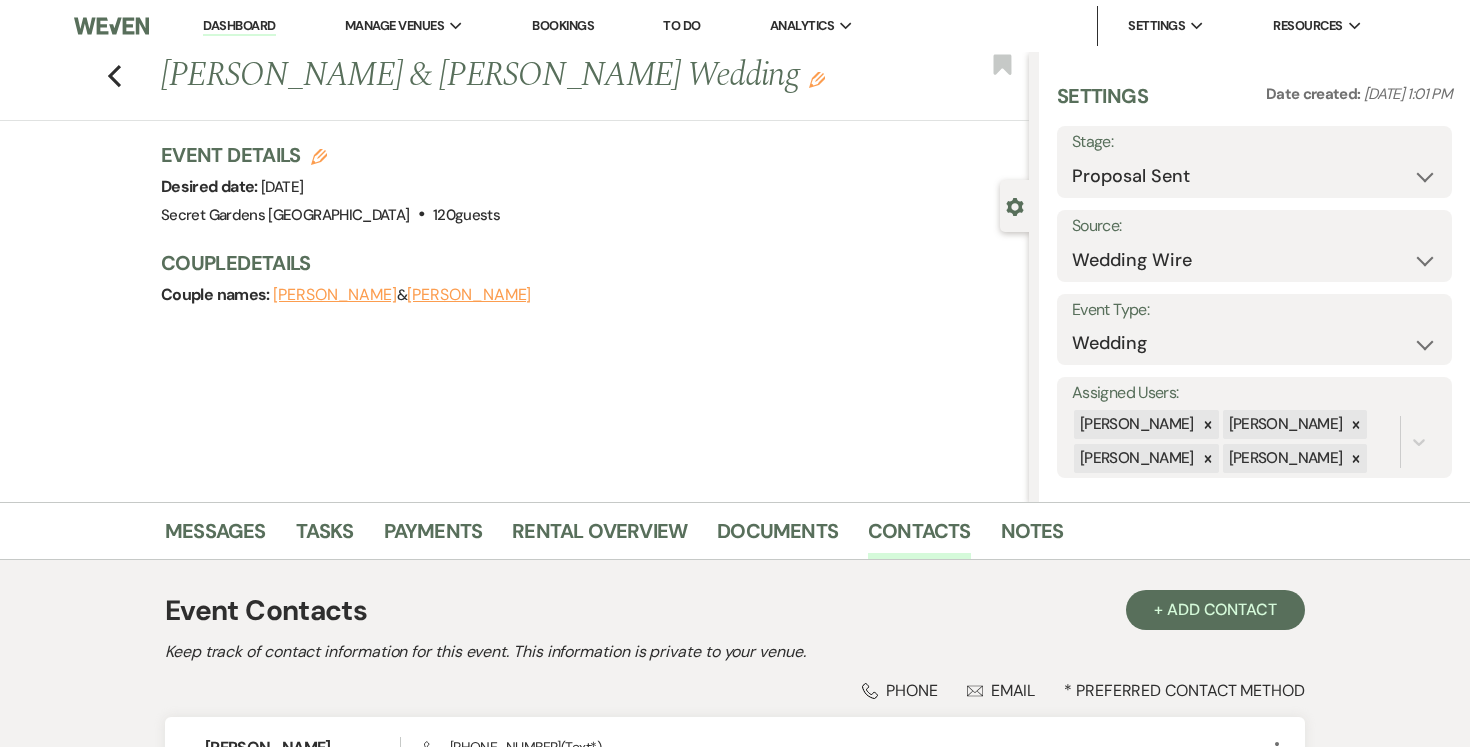 click on "[PERSON_NAME]" at bounding box center (469, 295) 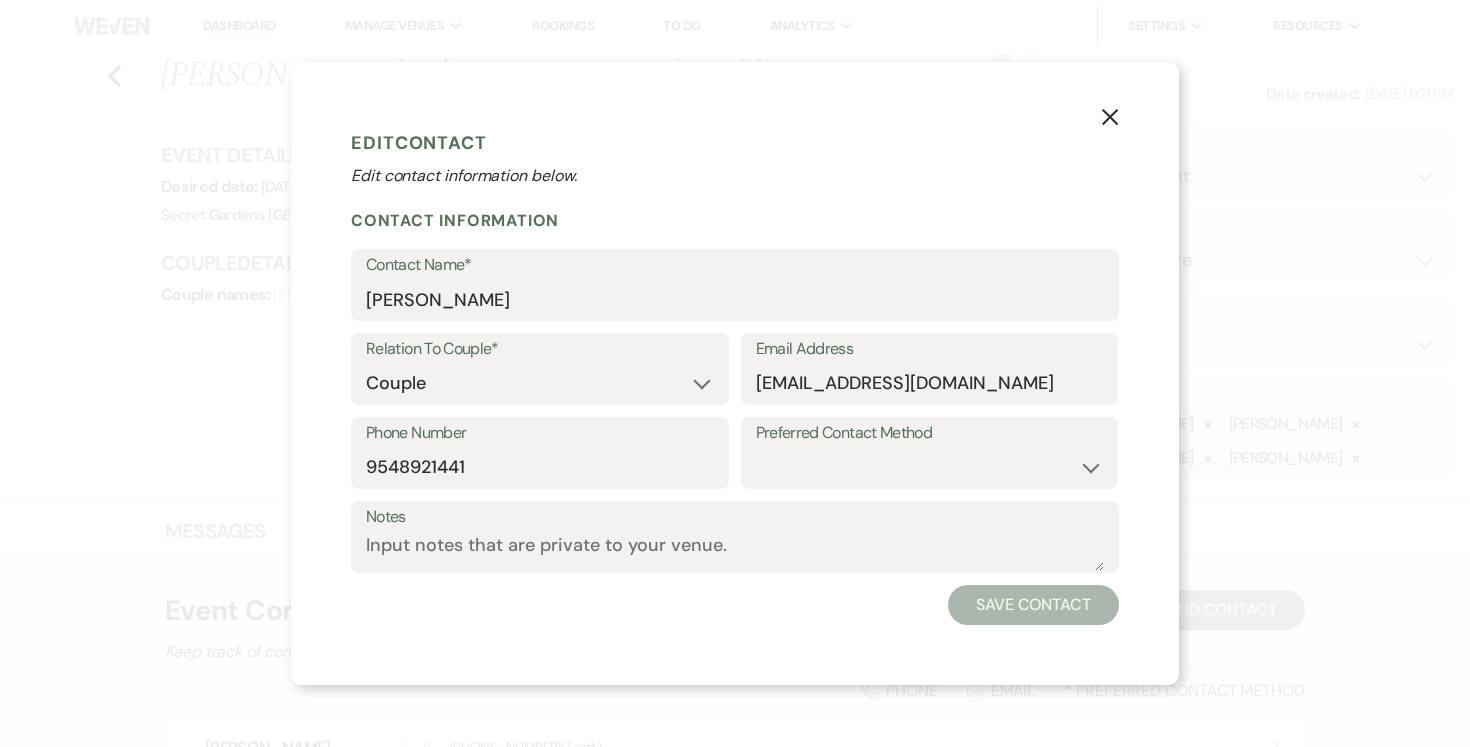 click on "X" 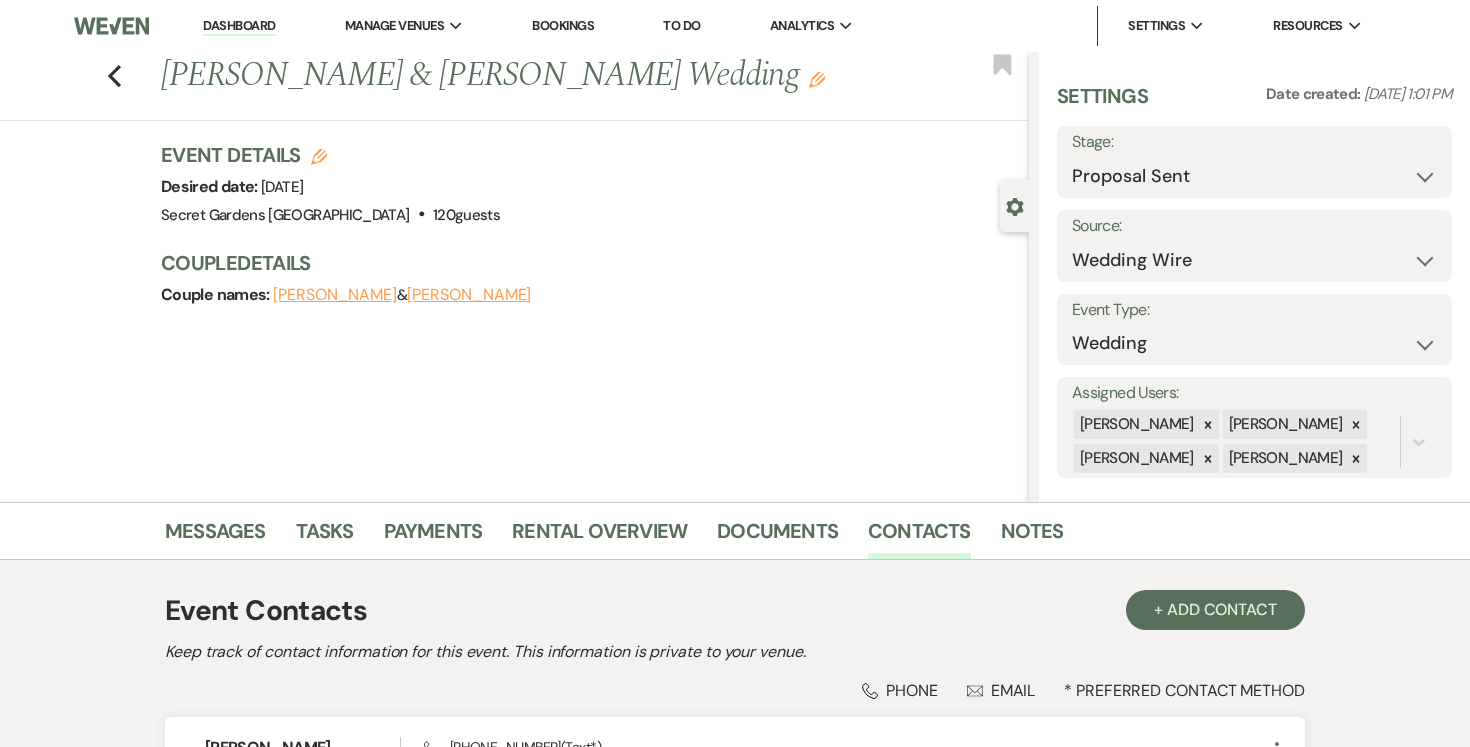 click on "[PERSON_NAME]" at bounding box center [335, 295] 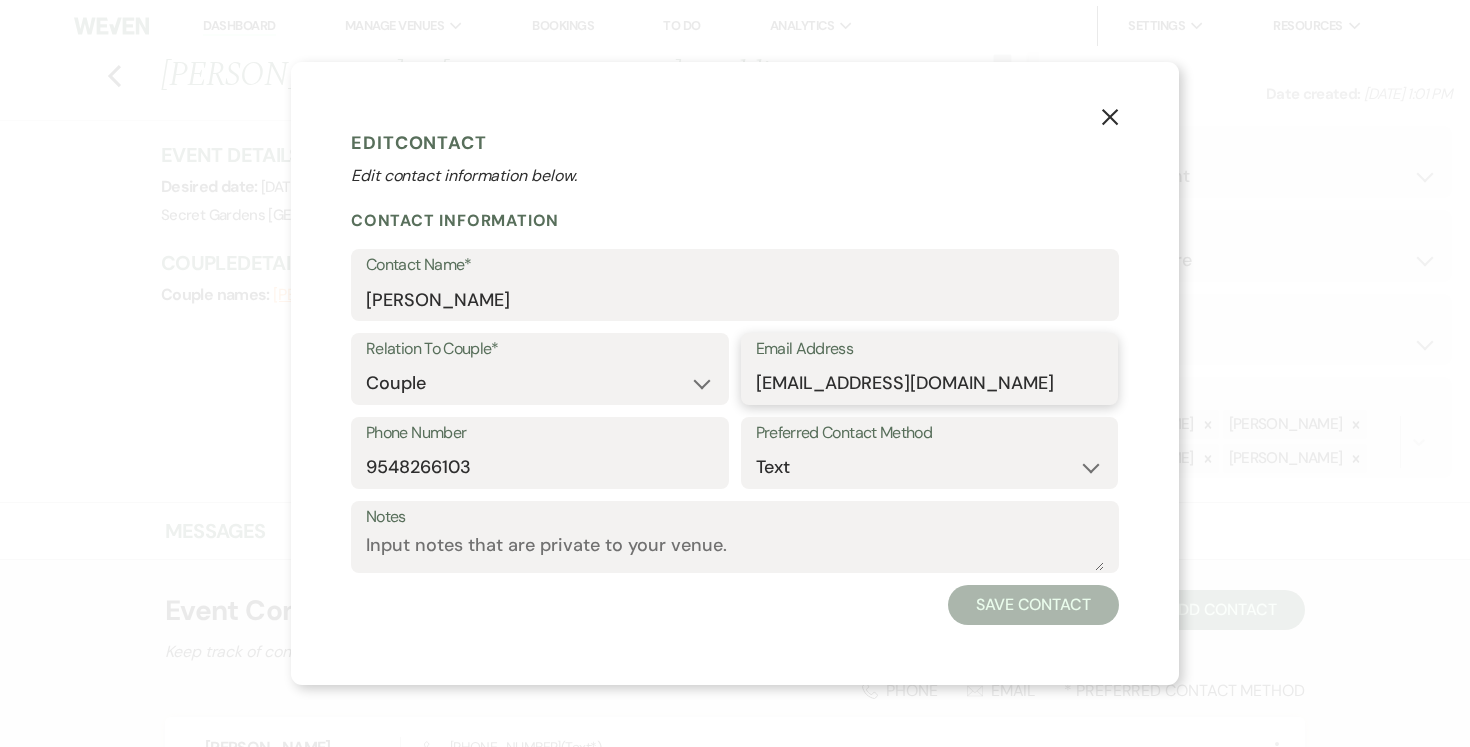click on "[EMAIL_ADDRESS][DOMAIN_NAME]" at bounding box center (930, 383) 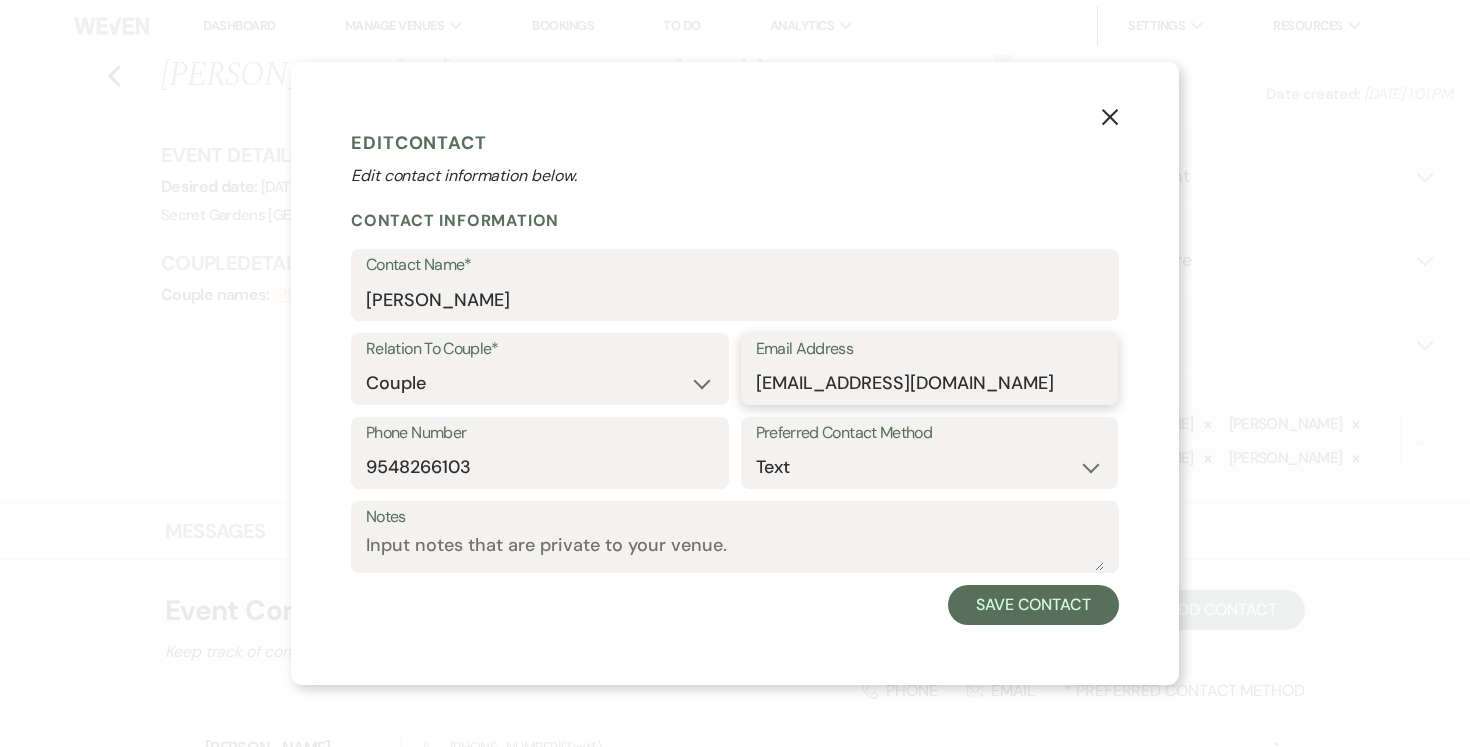 click on "[EMAIL_ADDRESS][DOMAIN_NAME]" at bounding box center (930, 383) 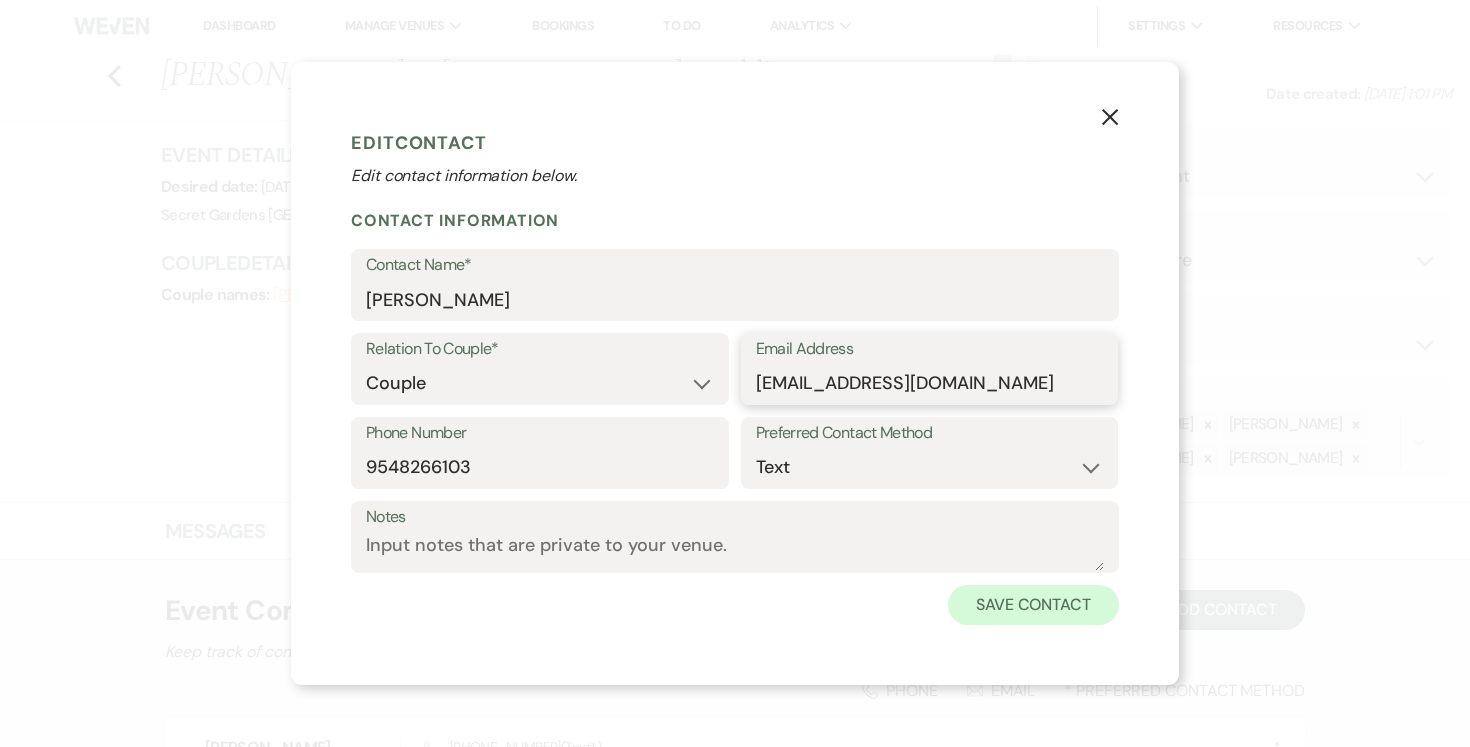 type on "[EMAIL_ADDRESS][DOMAIN_NAME]" 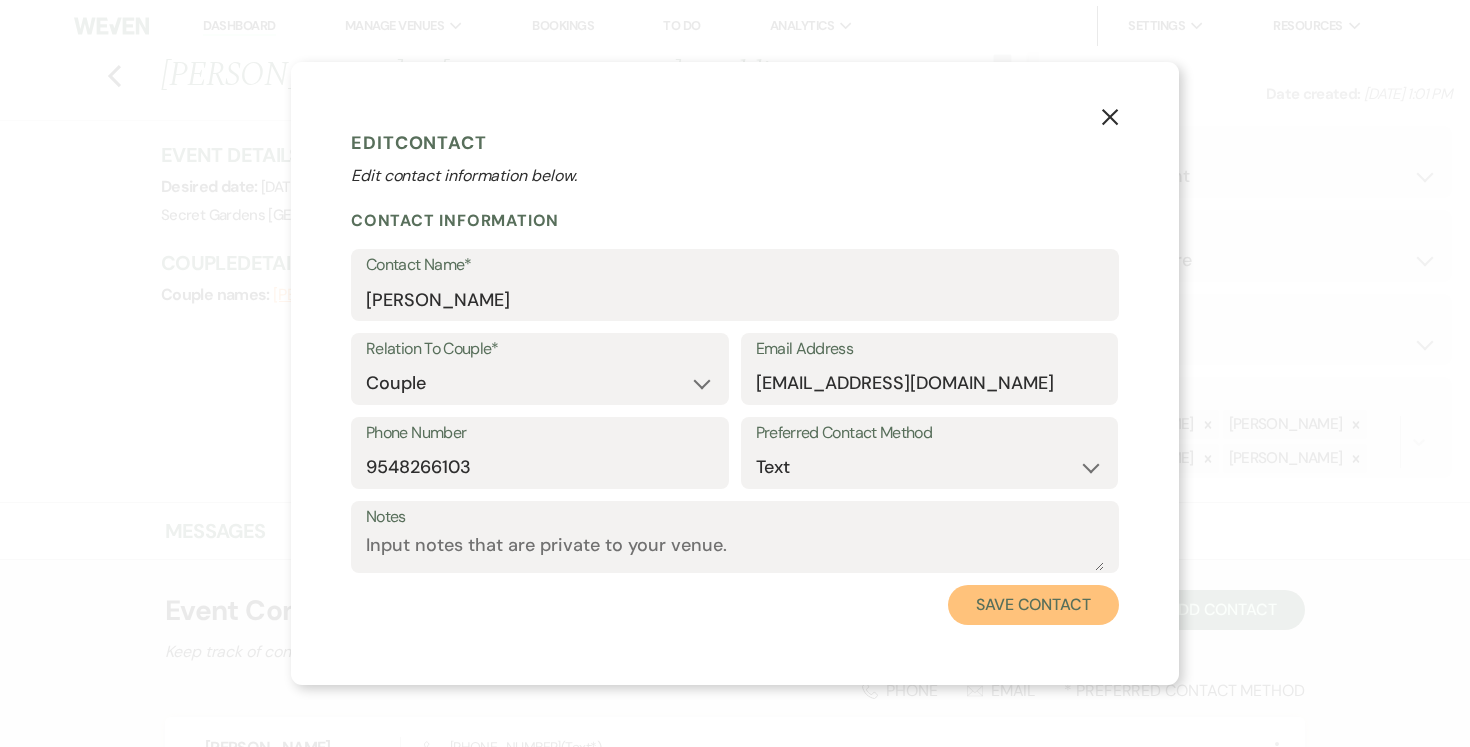click on "Save Contact" at bounding box center (1033, 605) 